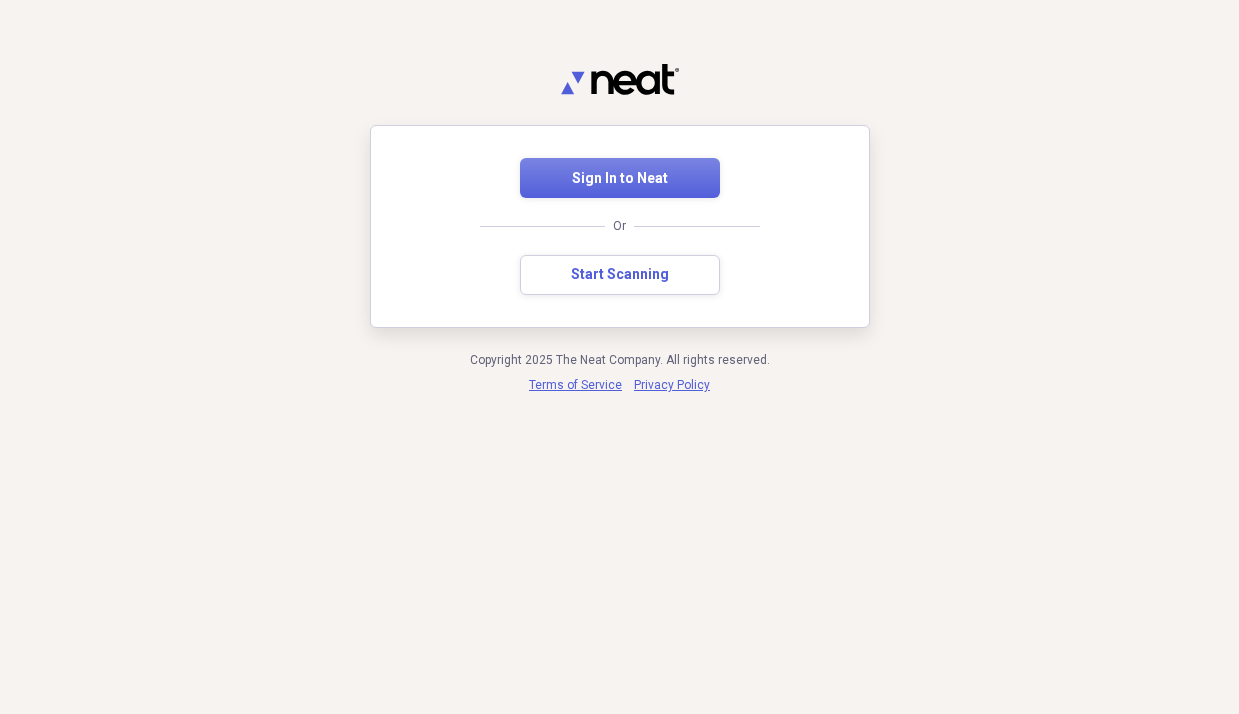 scroll, scrollTop: 0, scrollLeft: 0, axis: both 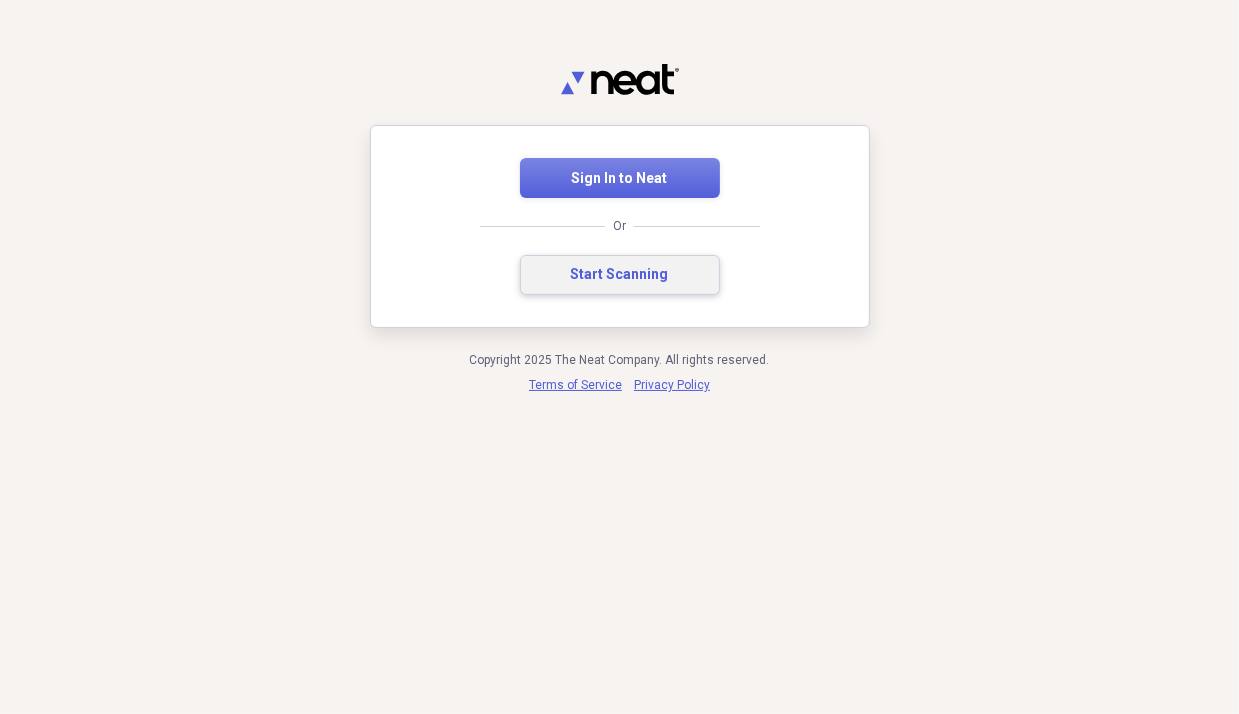 click on "Start Scanning" at bounding box center (620, 275) 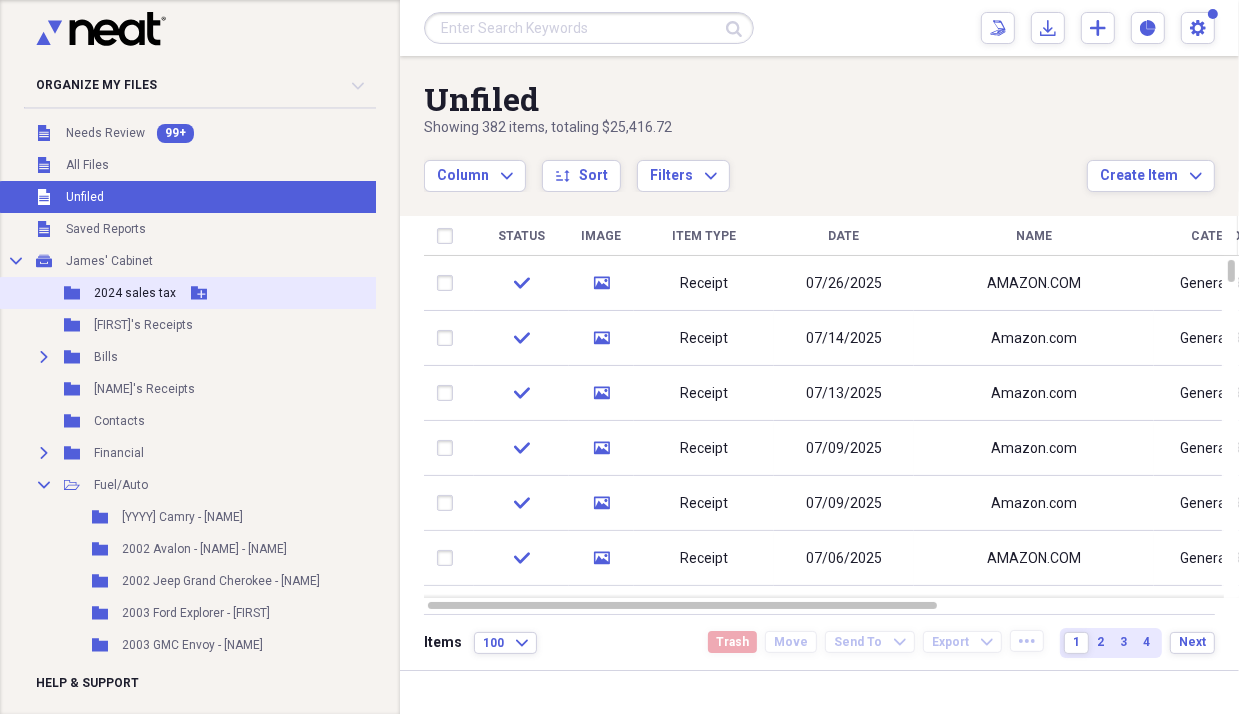 scroll, scrollTop: 100, scrollLeft: 0, axis: vertical 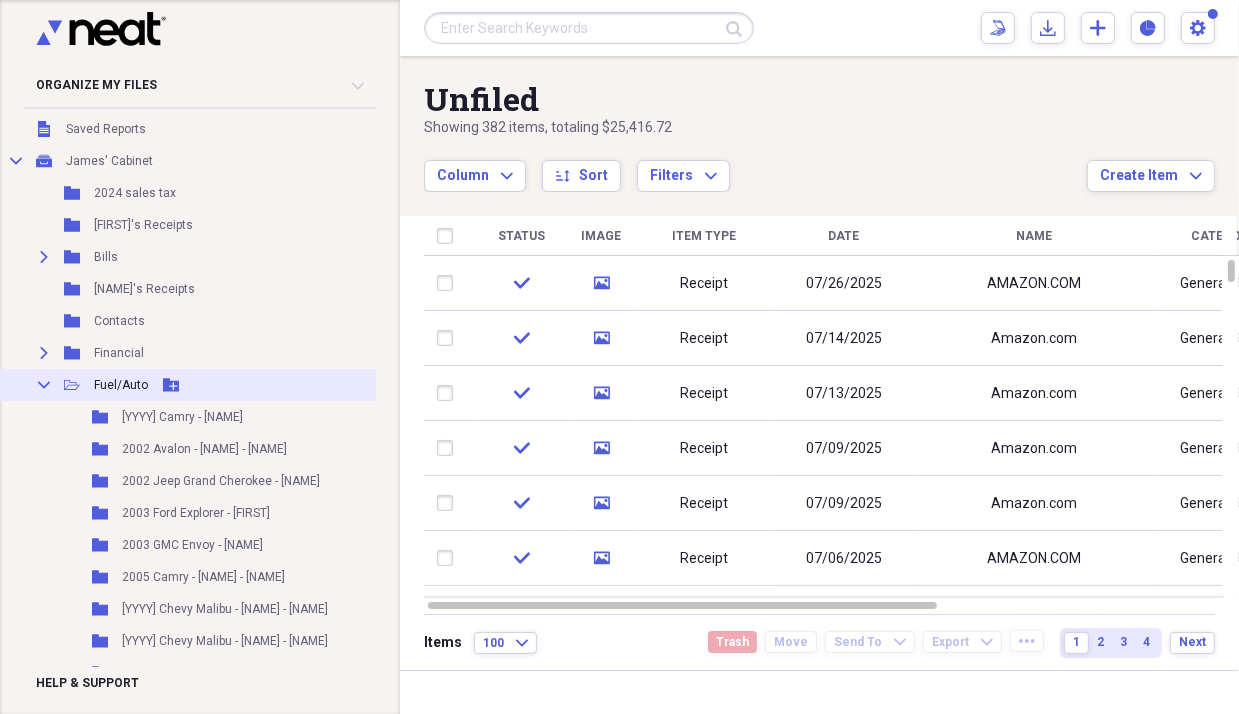 click on "Collapse" 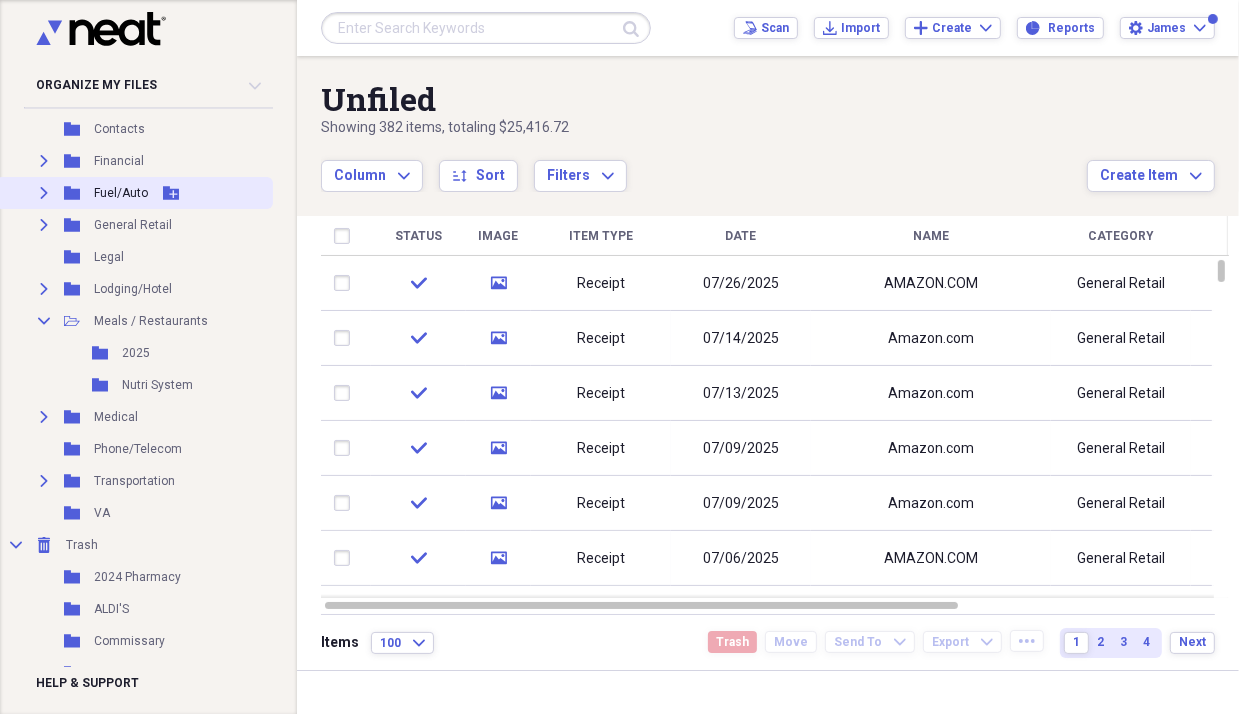 scroll, scrollTop: 300, scrollLeft: 0, axis: vertical 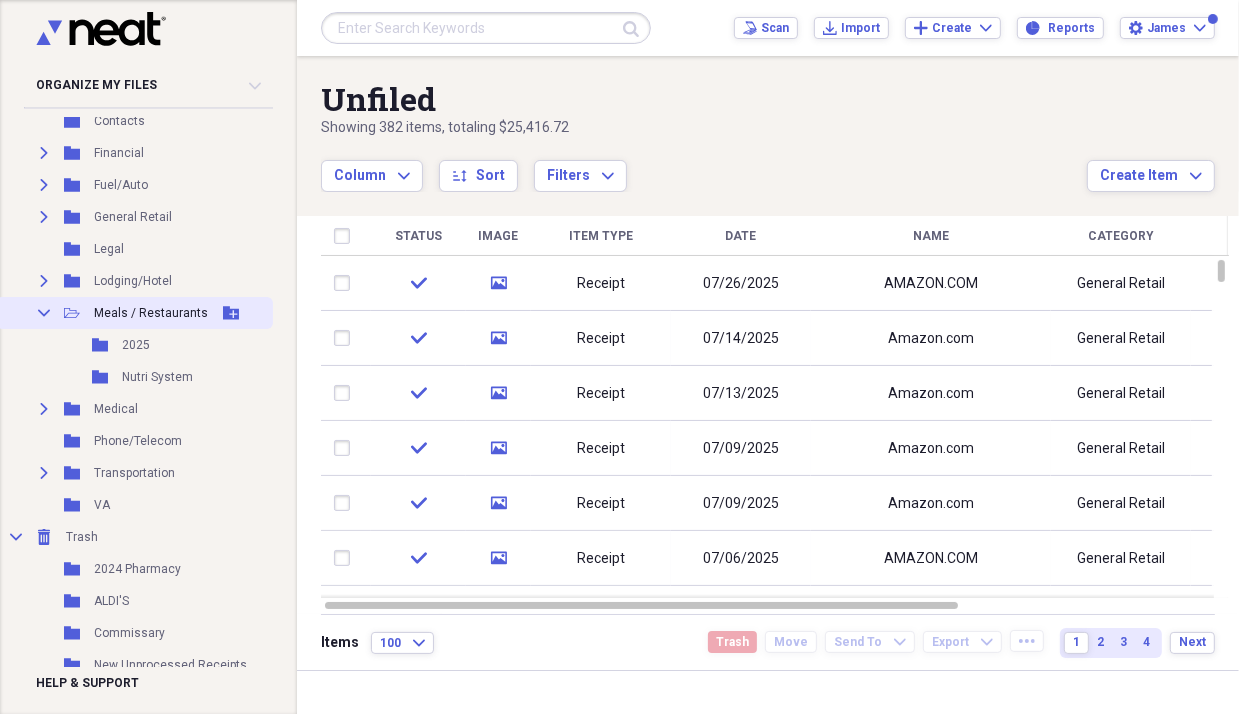click 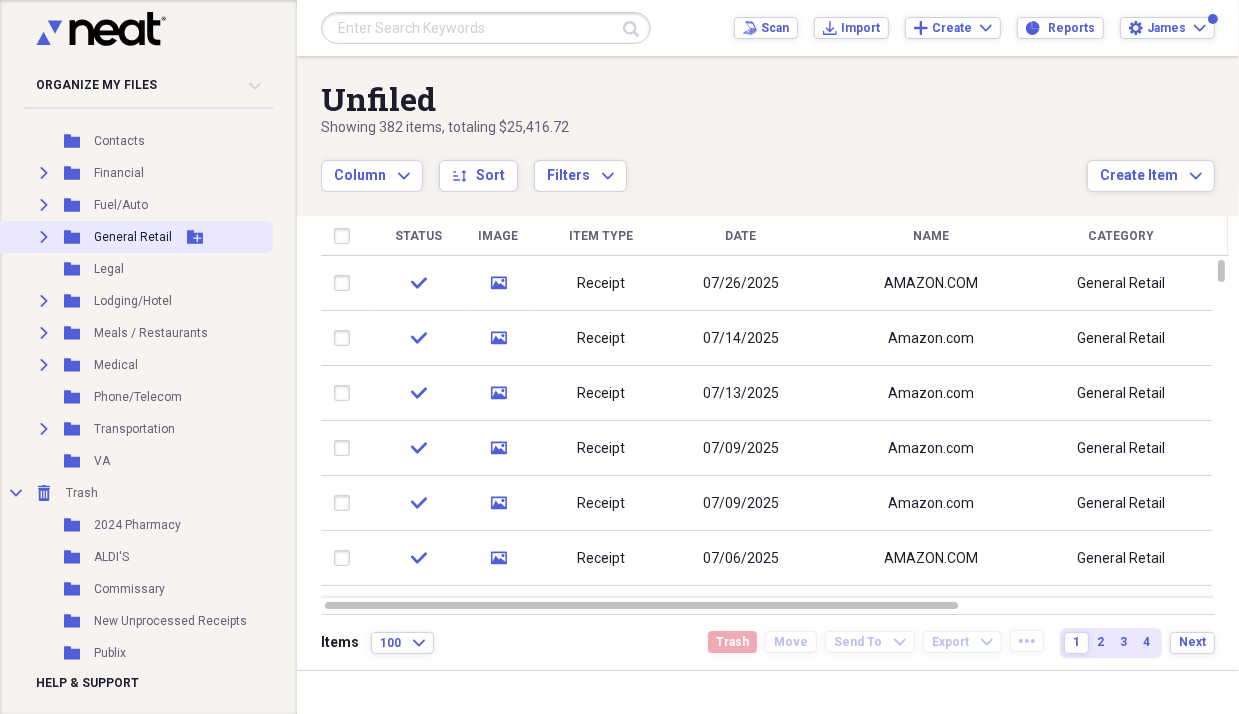 click on "Expand" at bounding box center [44, 237] 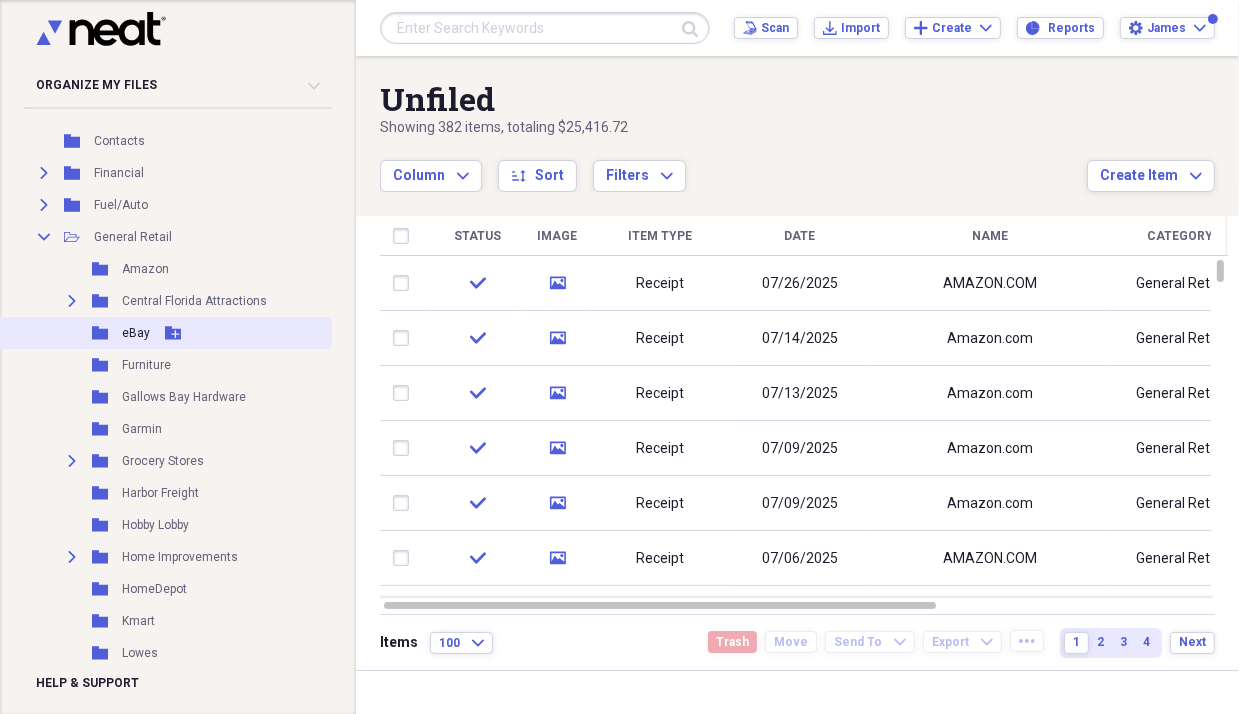 click on "eBay" at bounding box center [136, 333] 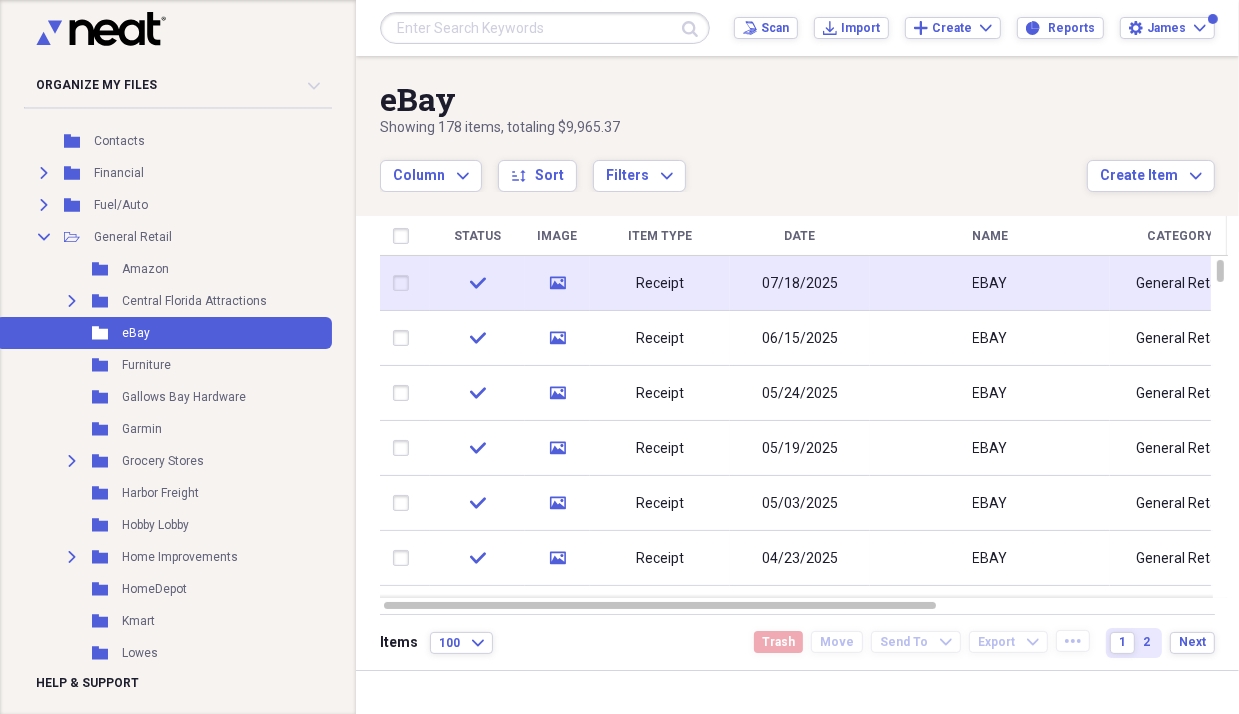 click on "check" at bounding box center [477, 283] 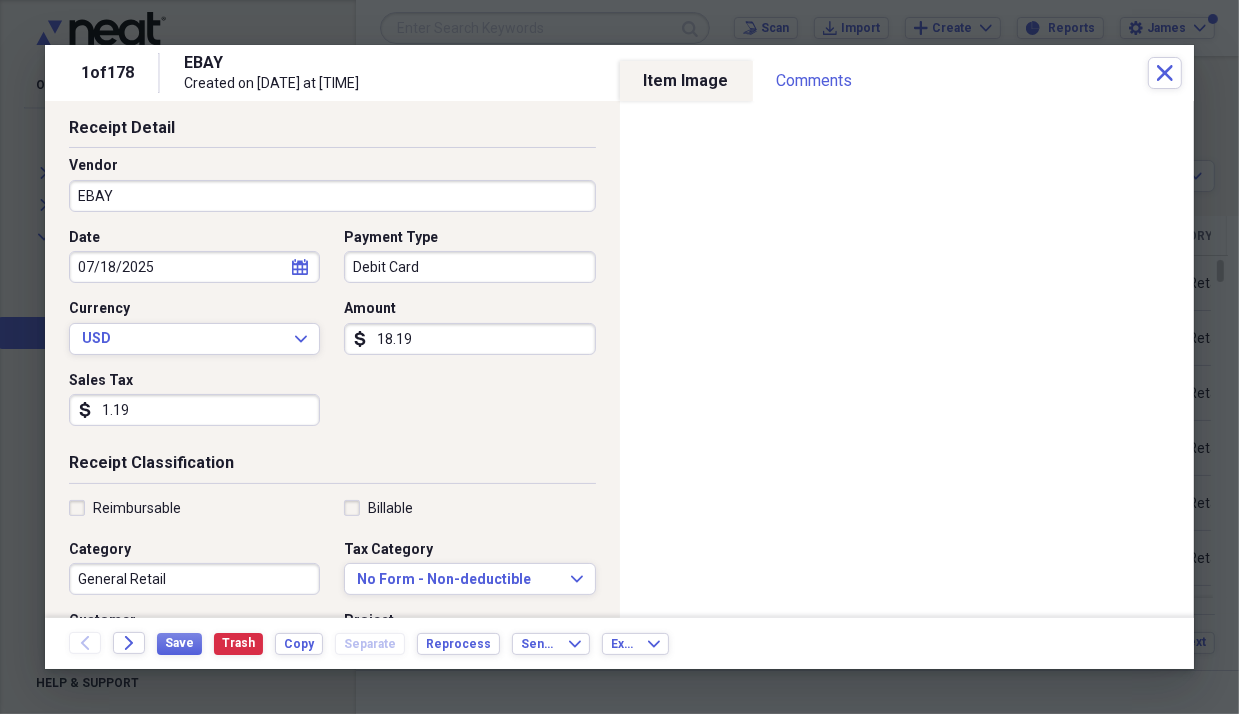 scroll, scrollTop: 0, scrollLeft: 0, axis: both 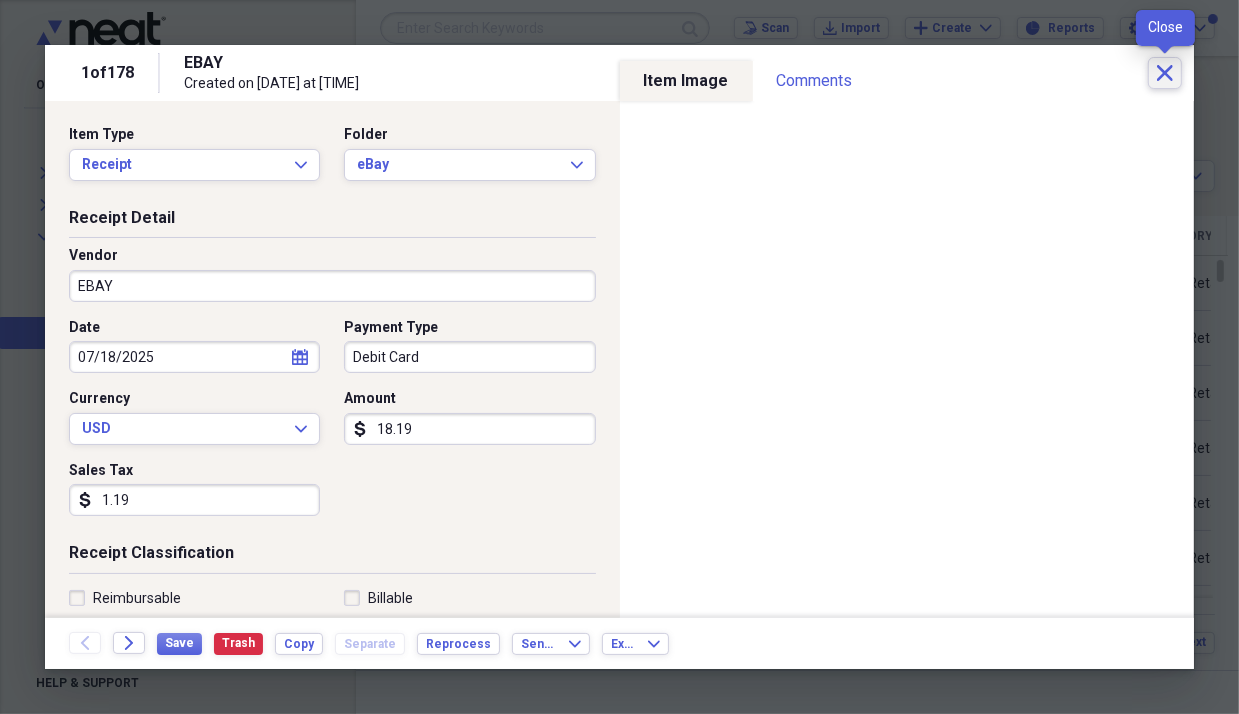 click 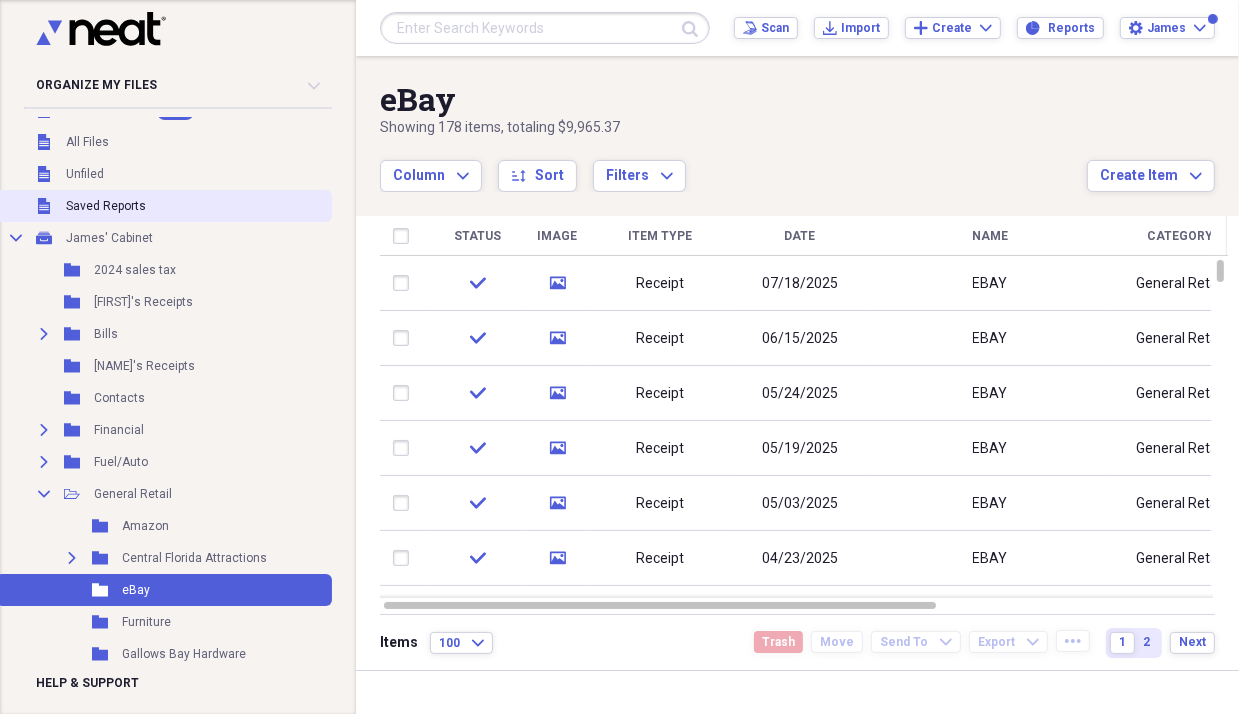 scroll, scrollTop: 0, scrollLeft: 0, axis: both 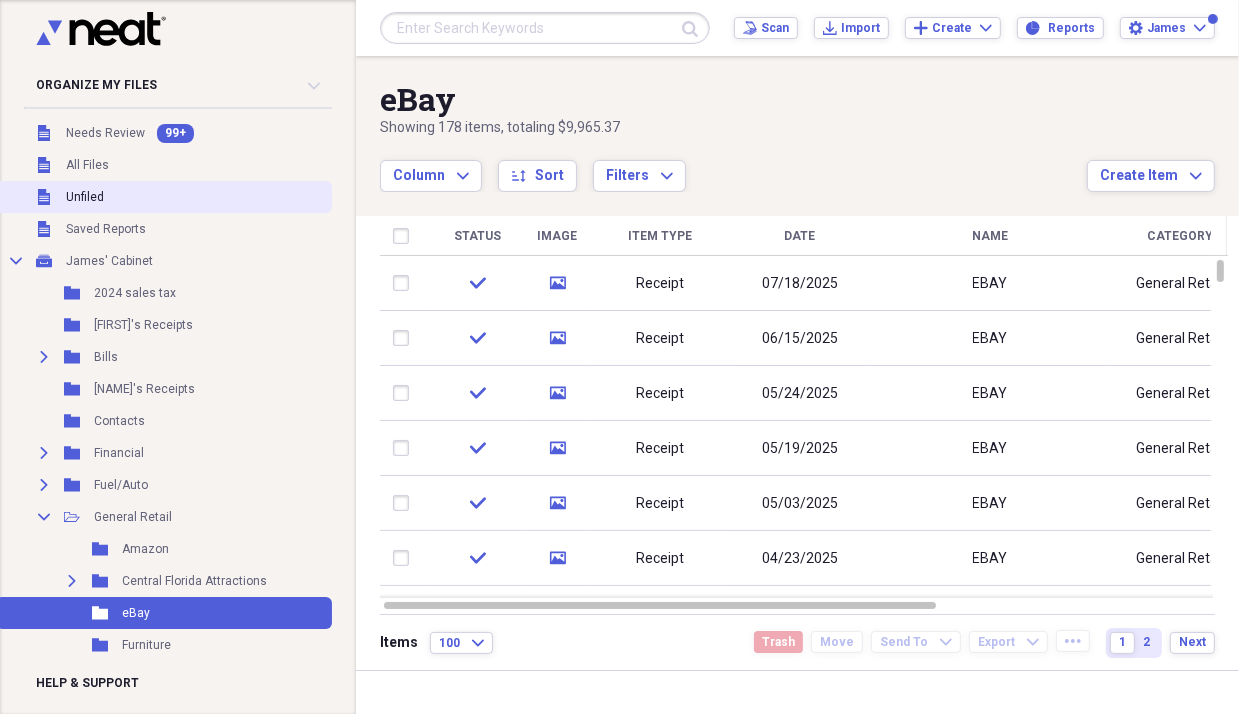 click on "Unfiled" at bounding box center [85, 197] 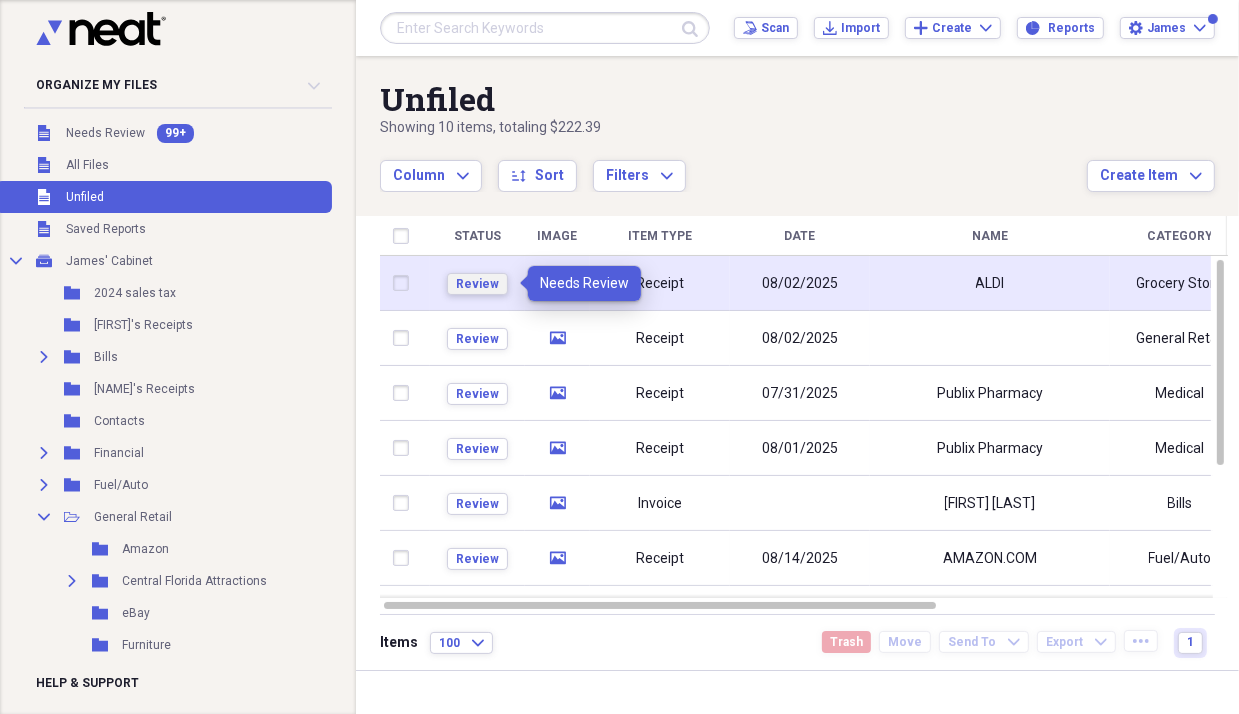 click on "Review" at bounding box center (477, 284) 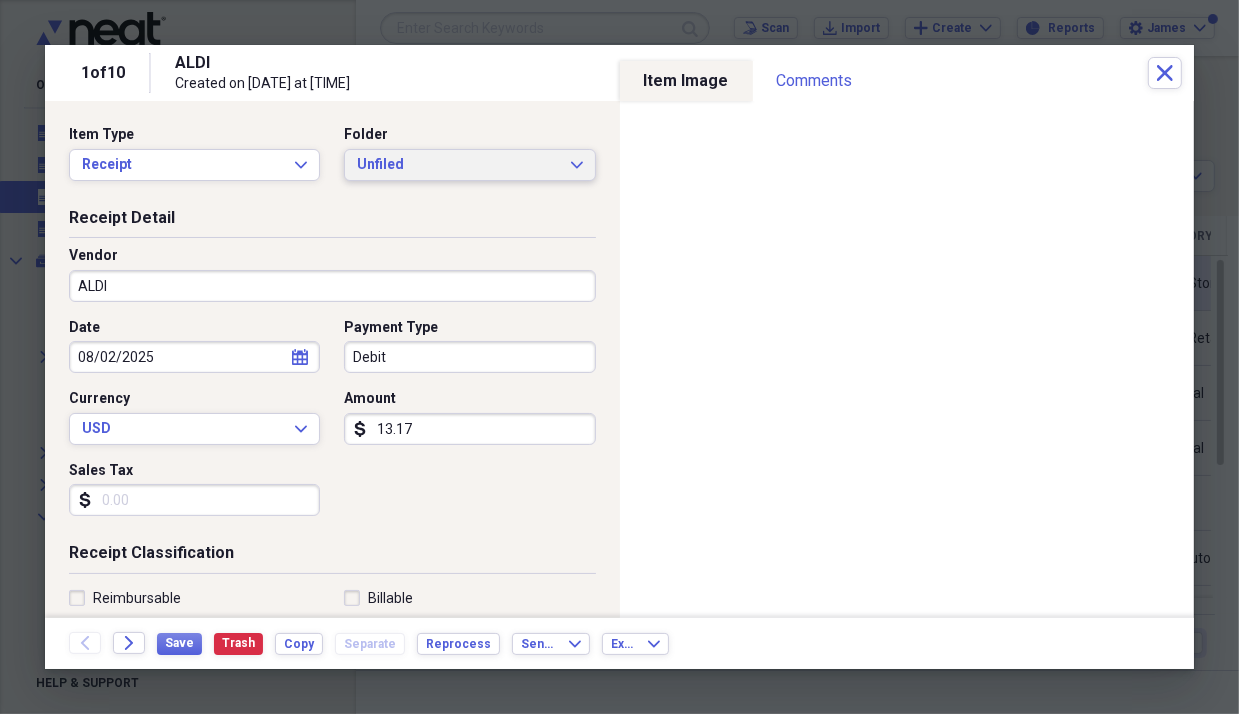 click on "Unfiled" at bounding box center (457, 165) 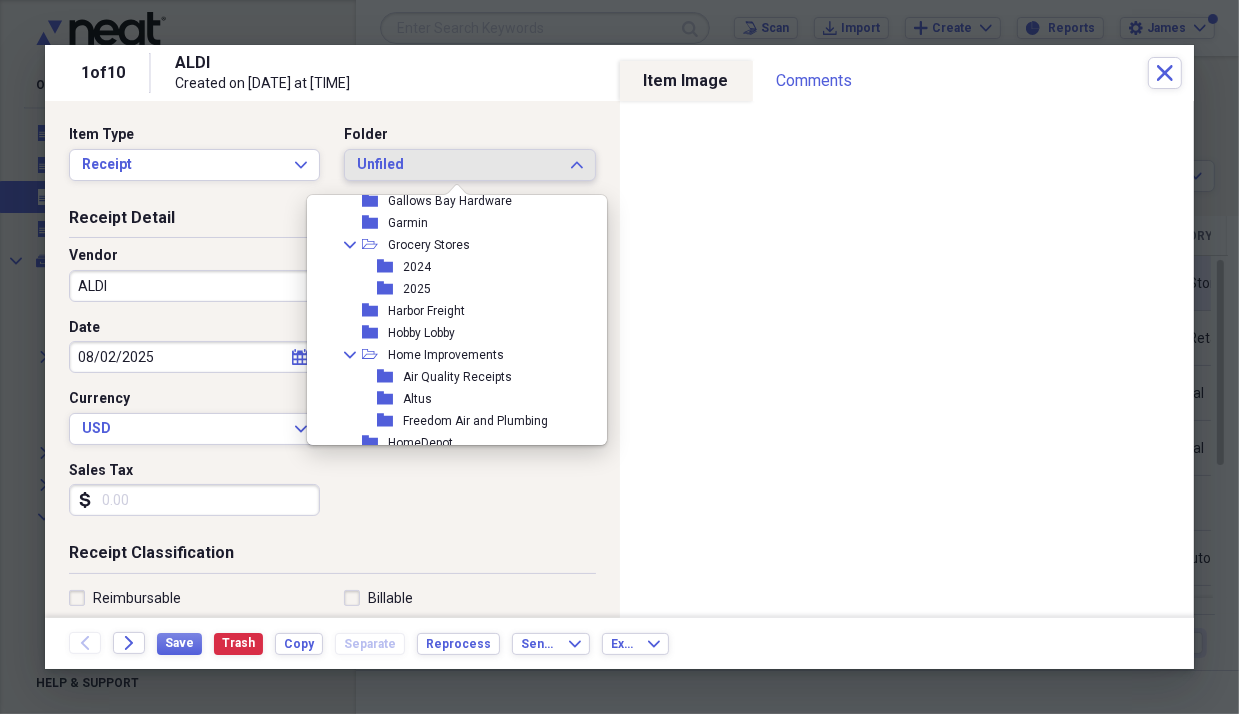scroll, scrollTop: 300, scrollLeft: 0, axis: vertical 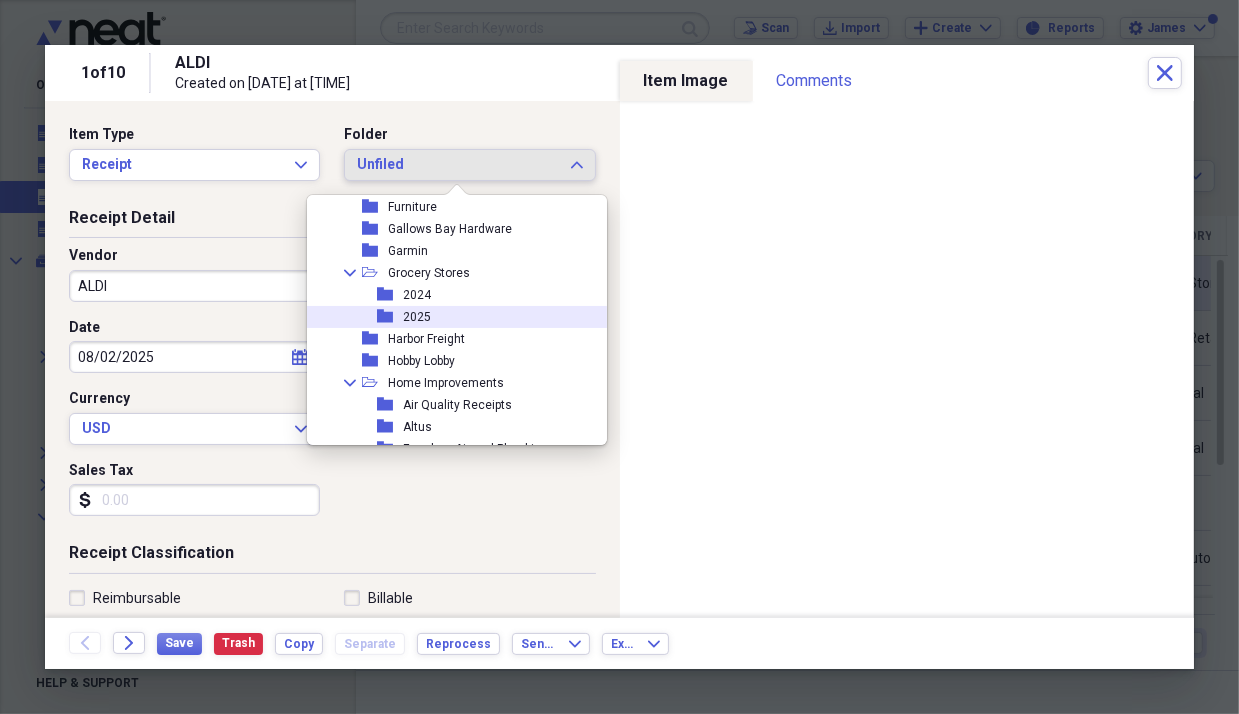 click on "2025" at bounding box center (417, 317) 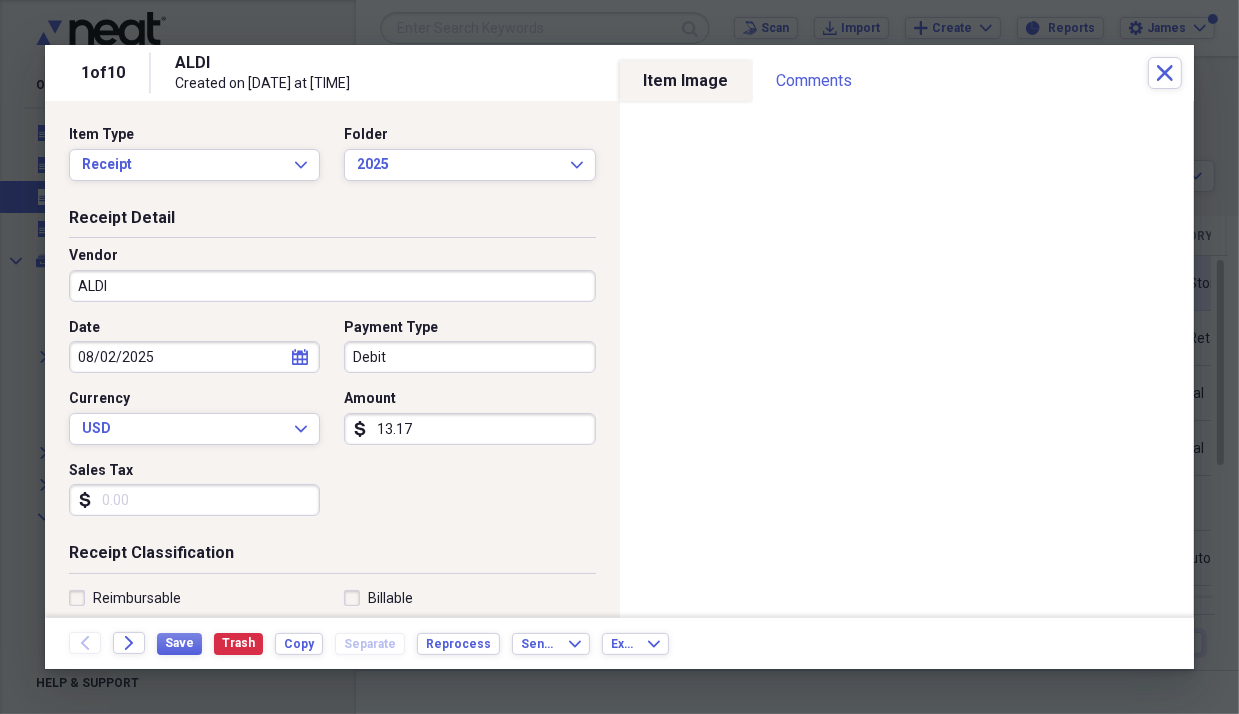 click on "Sales Tax" at bounding box center (194, 500) 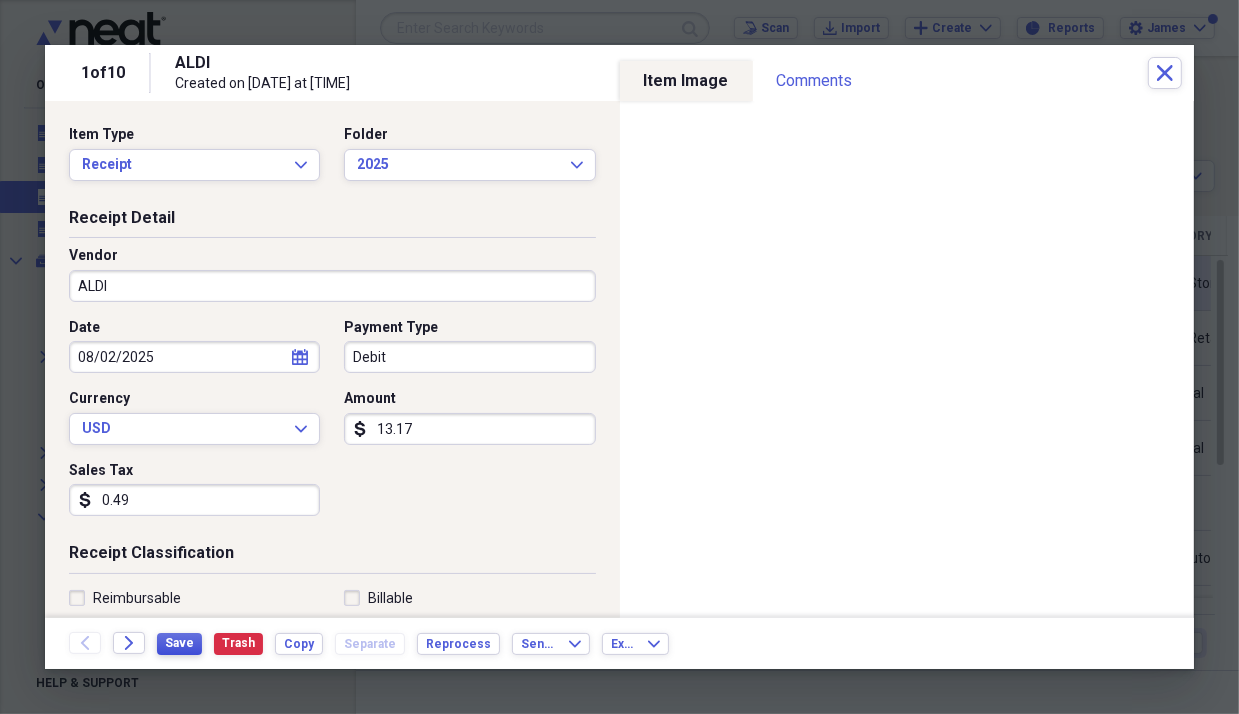 type on "0.49" 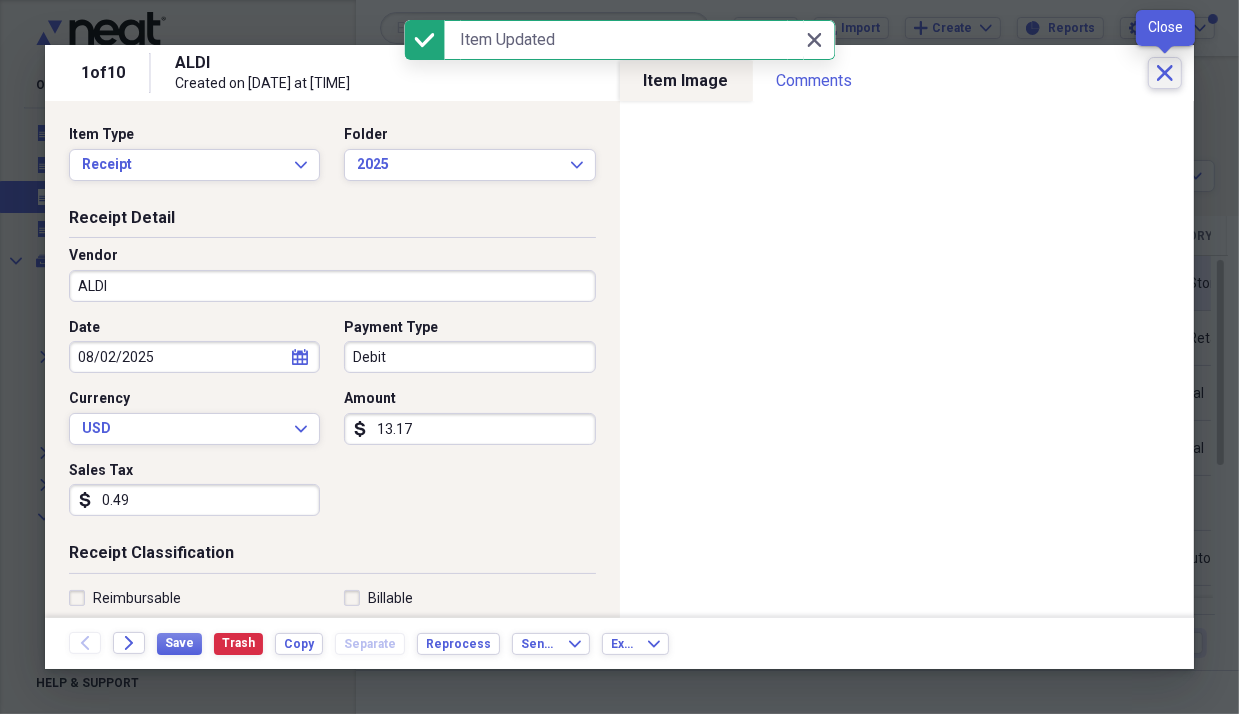 click 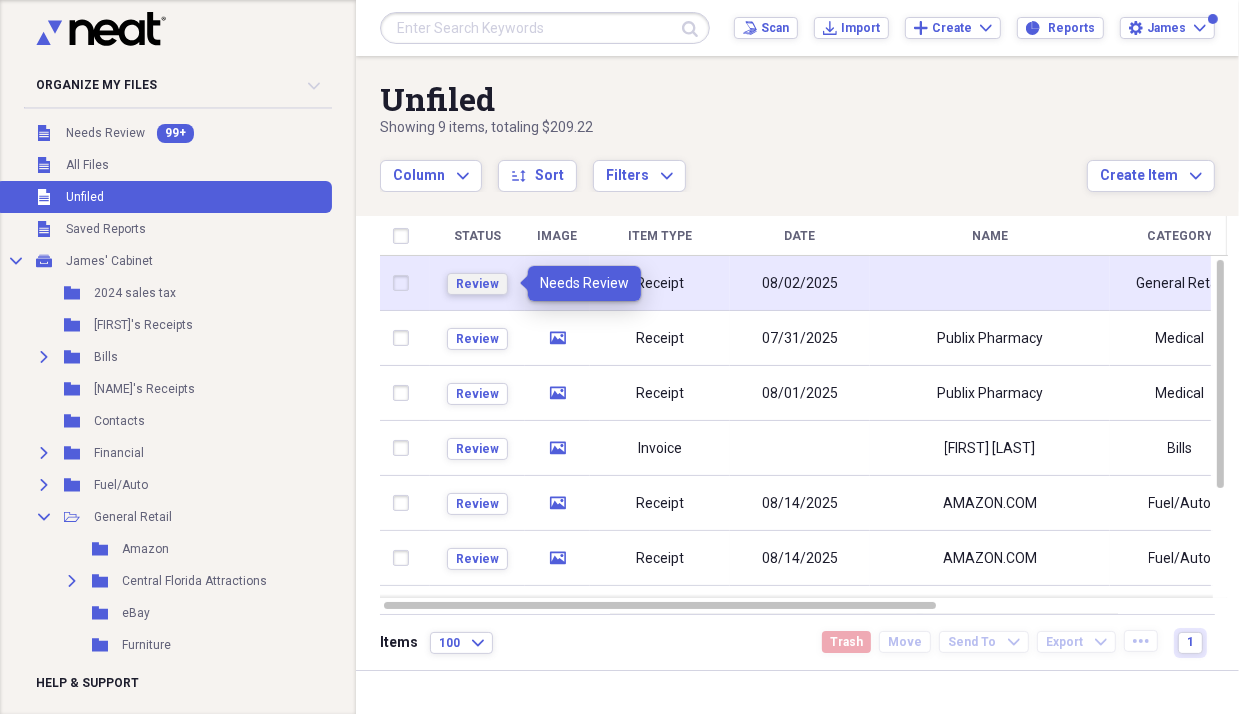 click on "Review" at bounding box center [477, 284] 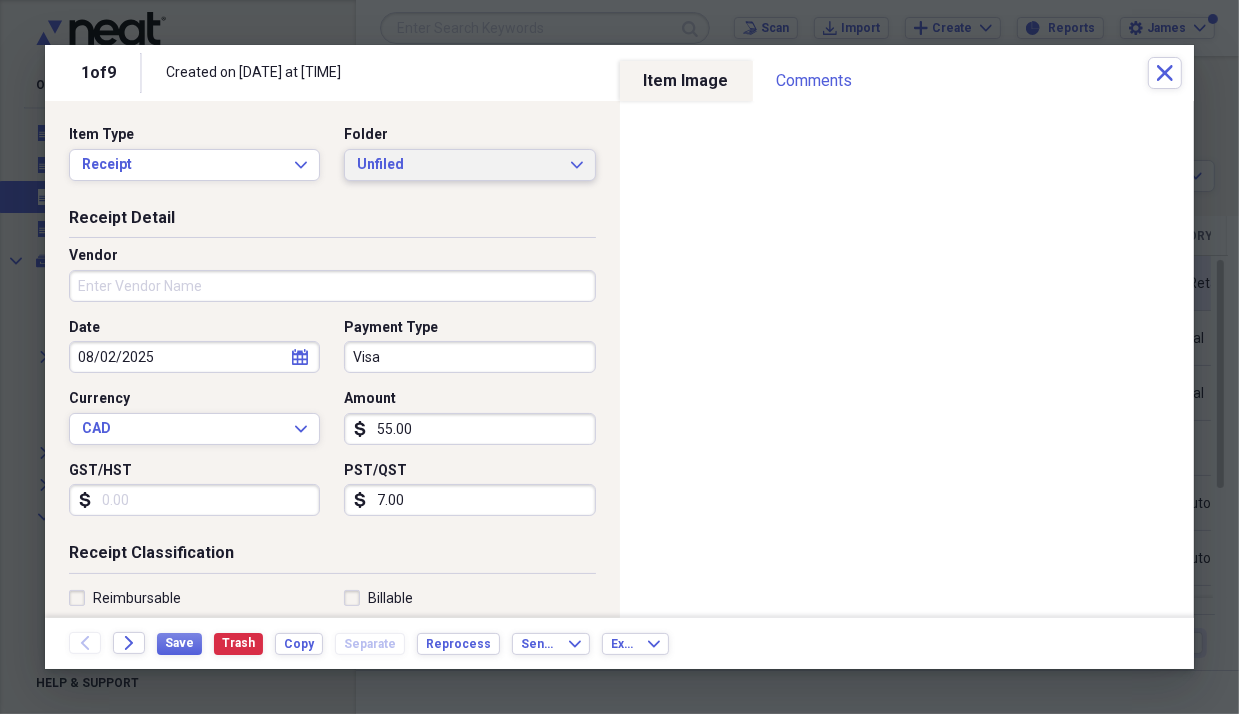 click on "Unfiled Expand" at bounding box center (469, 165) 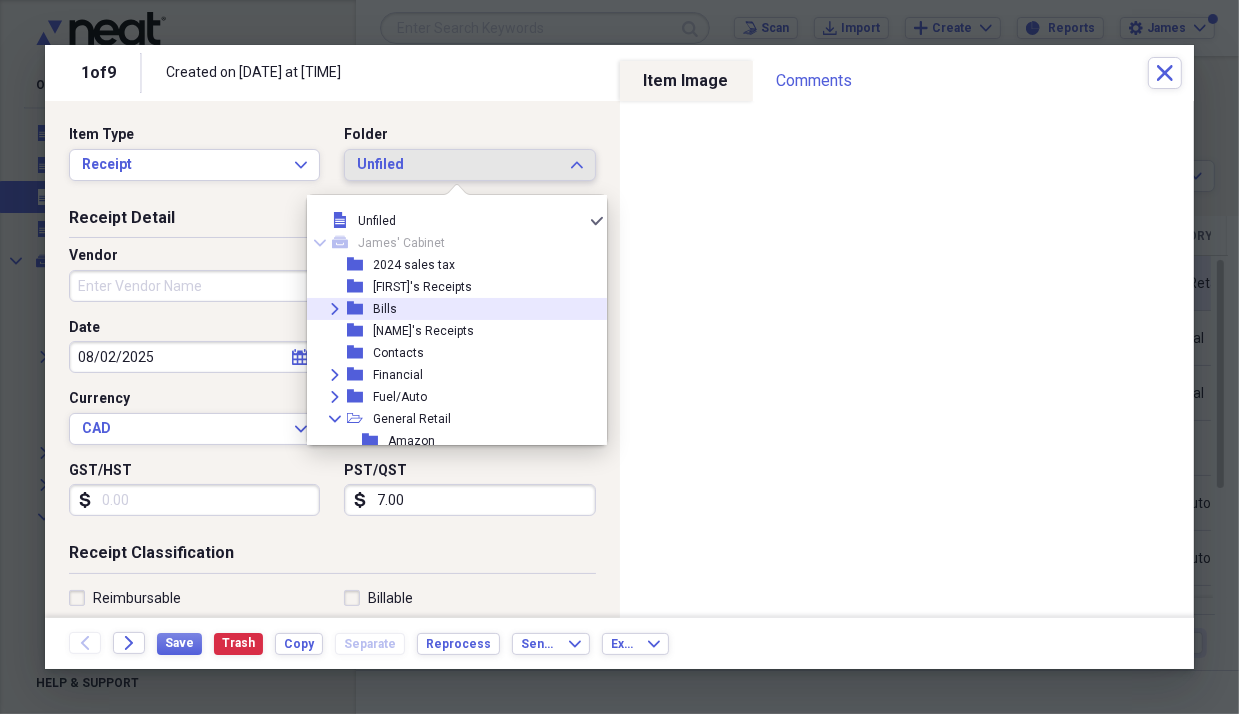 scroll, scrollTop: 100, scrollLeft: 0, axis: vertical 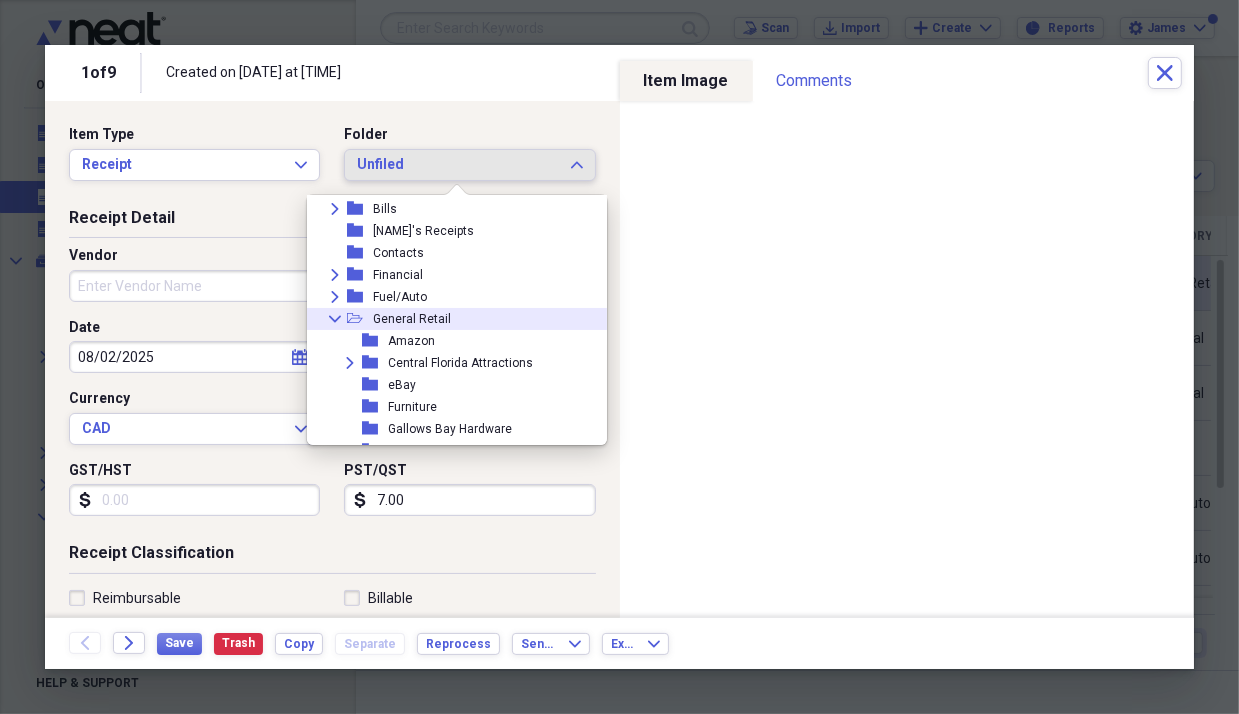 click on "General Retail" at bounding box center [412, 319] 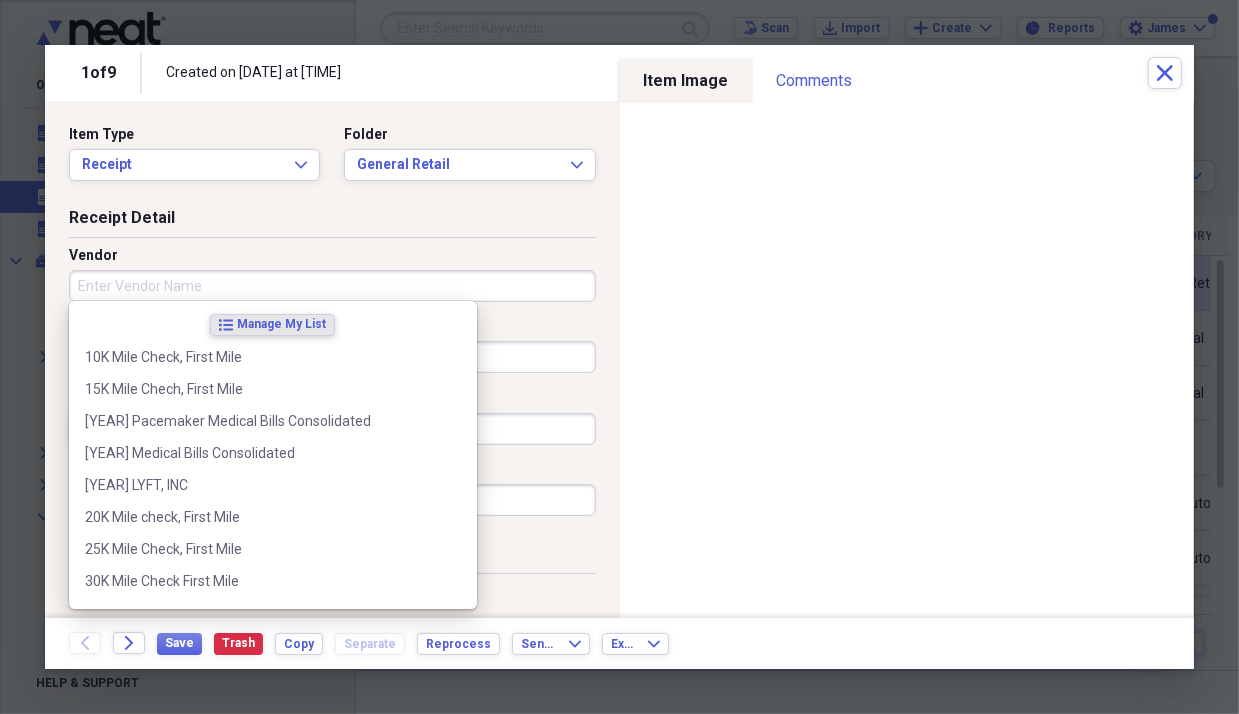 click on "Vendor" at bounding box center (332, 286) 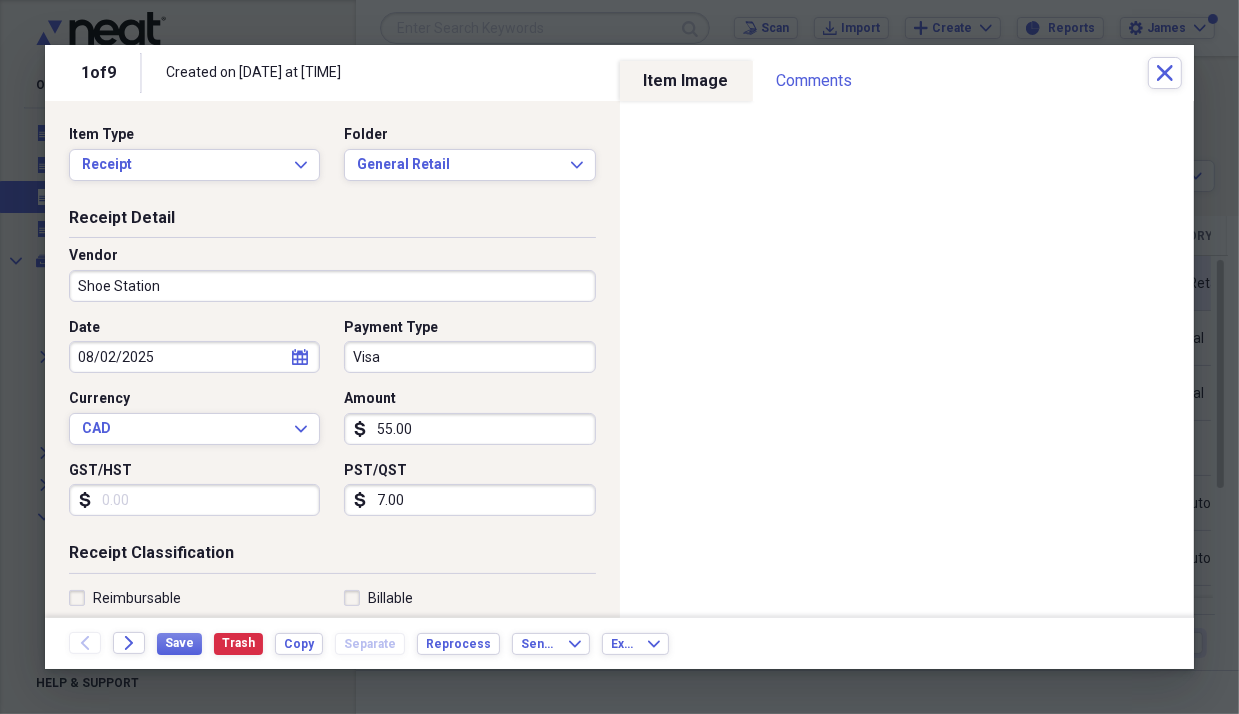 type on "Shoe Station" 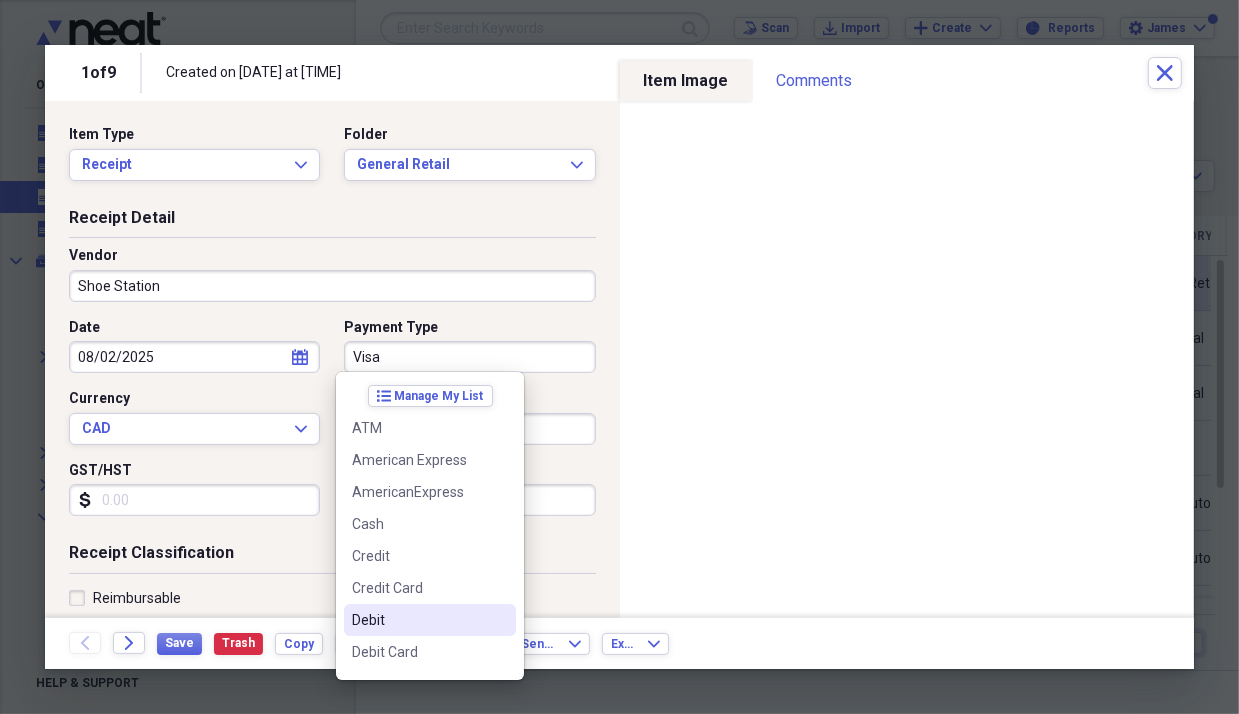 click on "Debit" at bounding box center [418, 620] 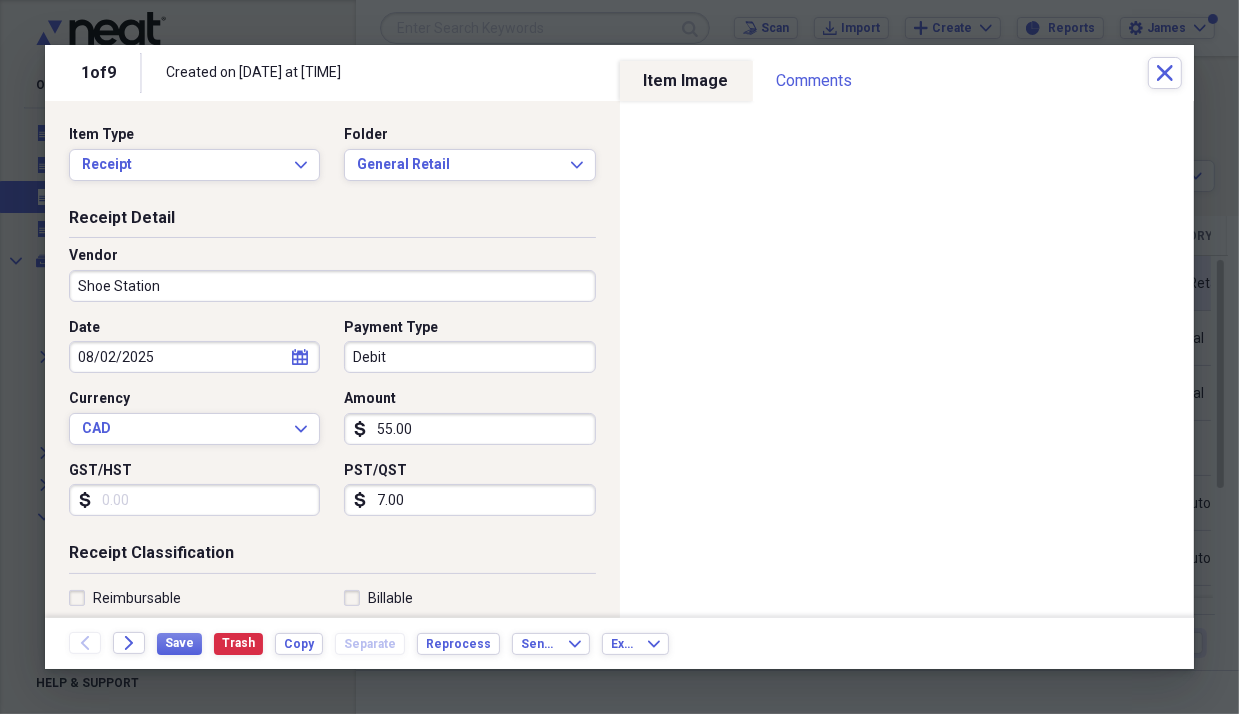 click on "7.00" at bounding box center (469, 500) 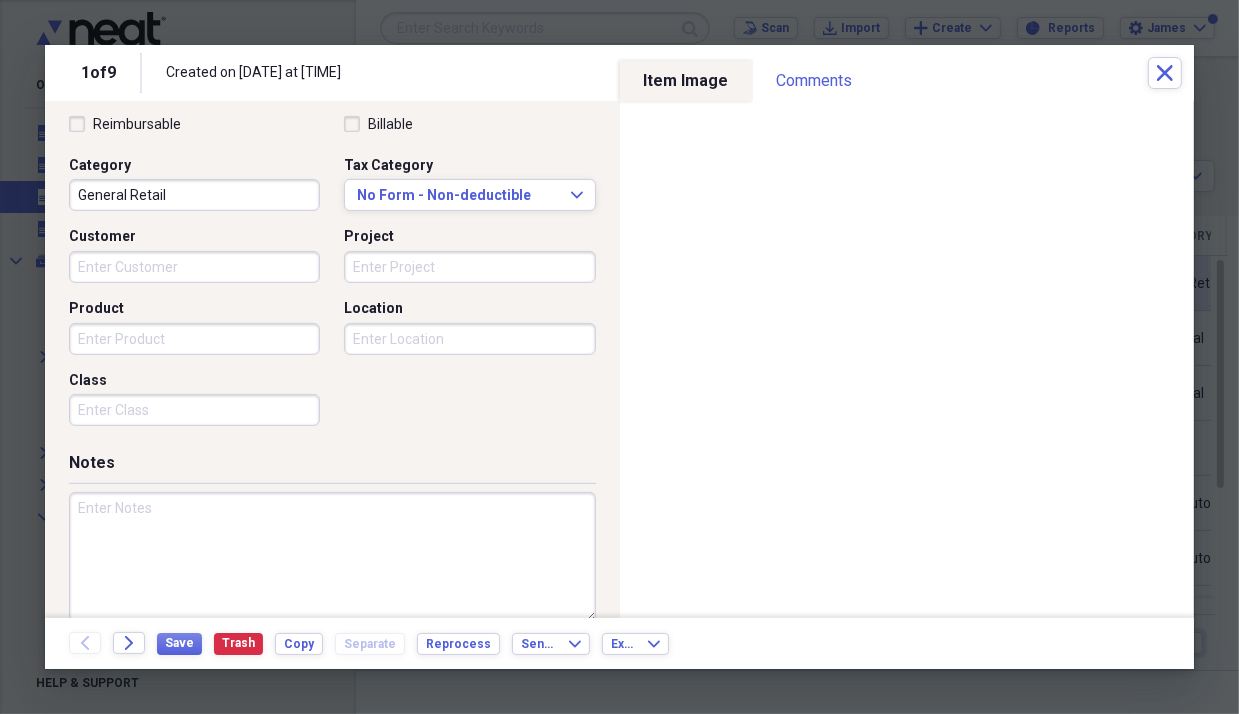 scroll, scrollTop: 496, scrollLeft: 0, axis: vertical 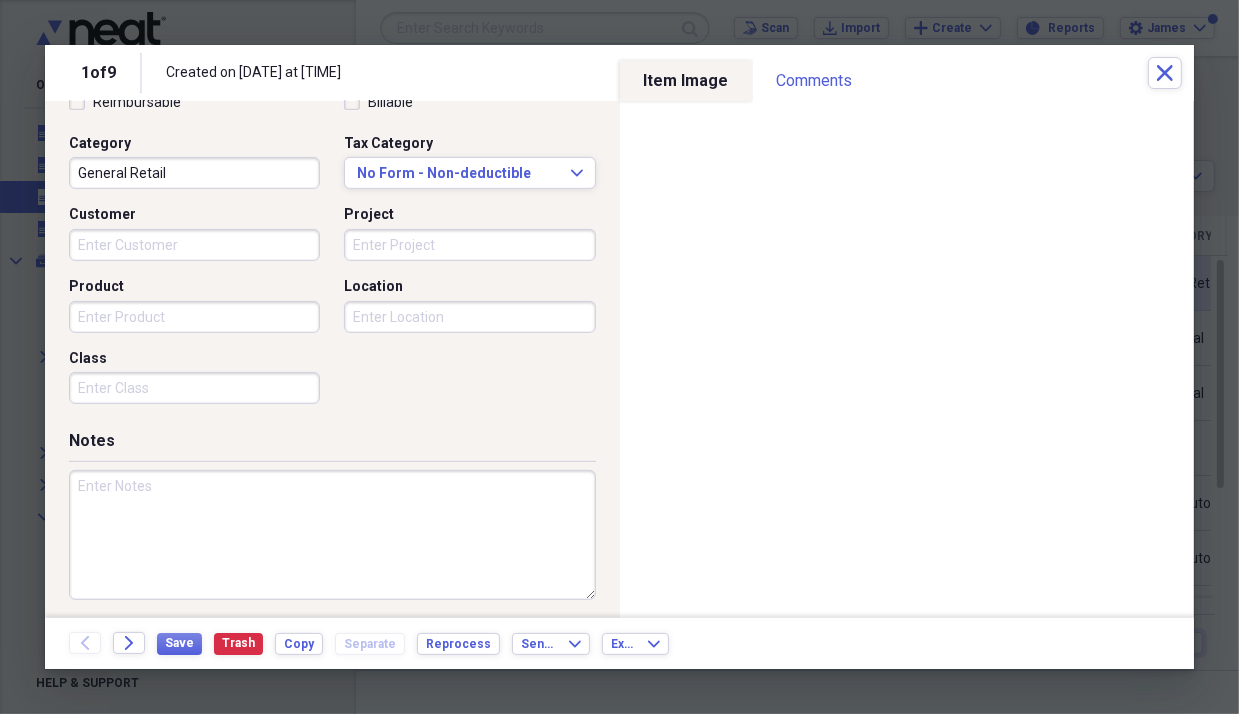 type 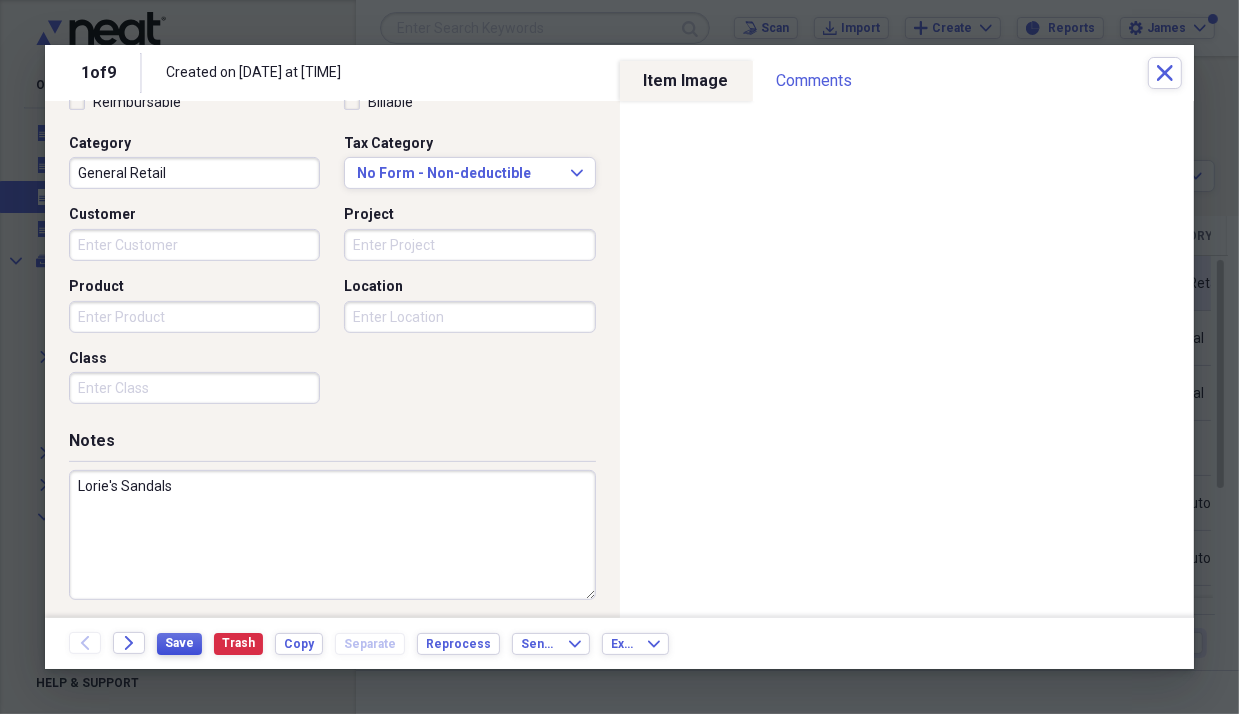 type on "Lorie's Sandals" 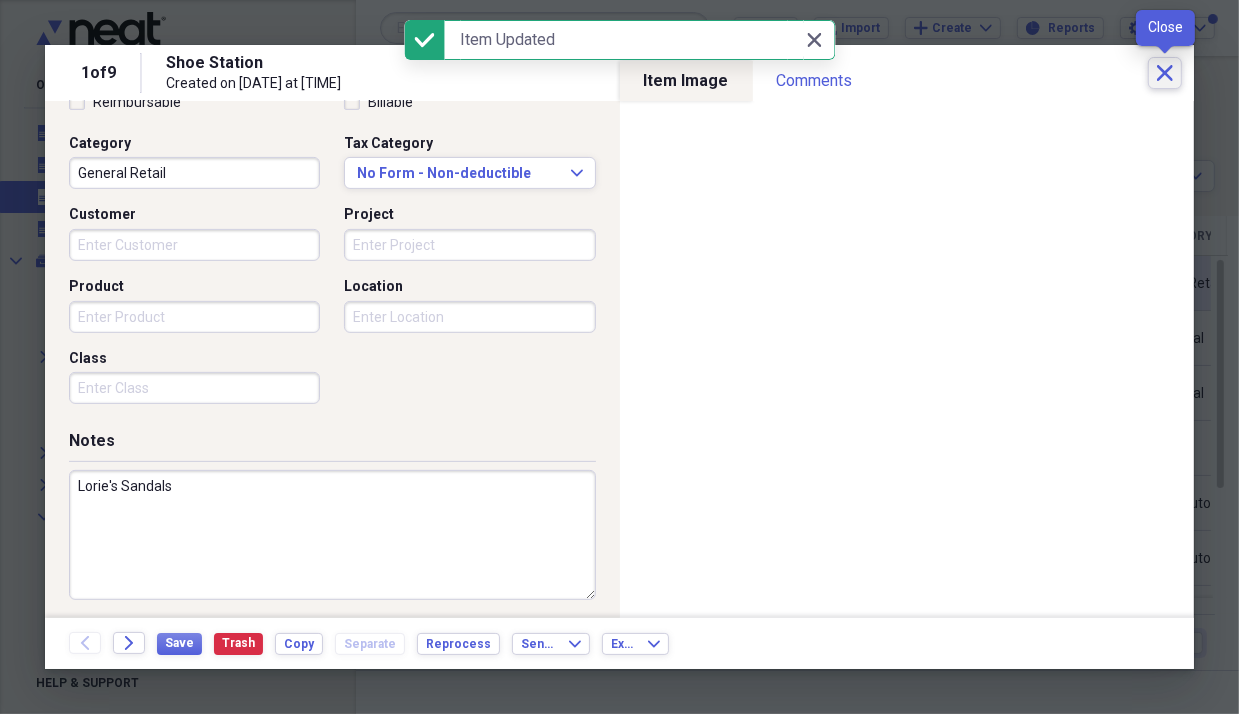 click on "Close" 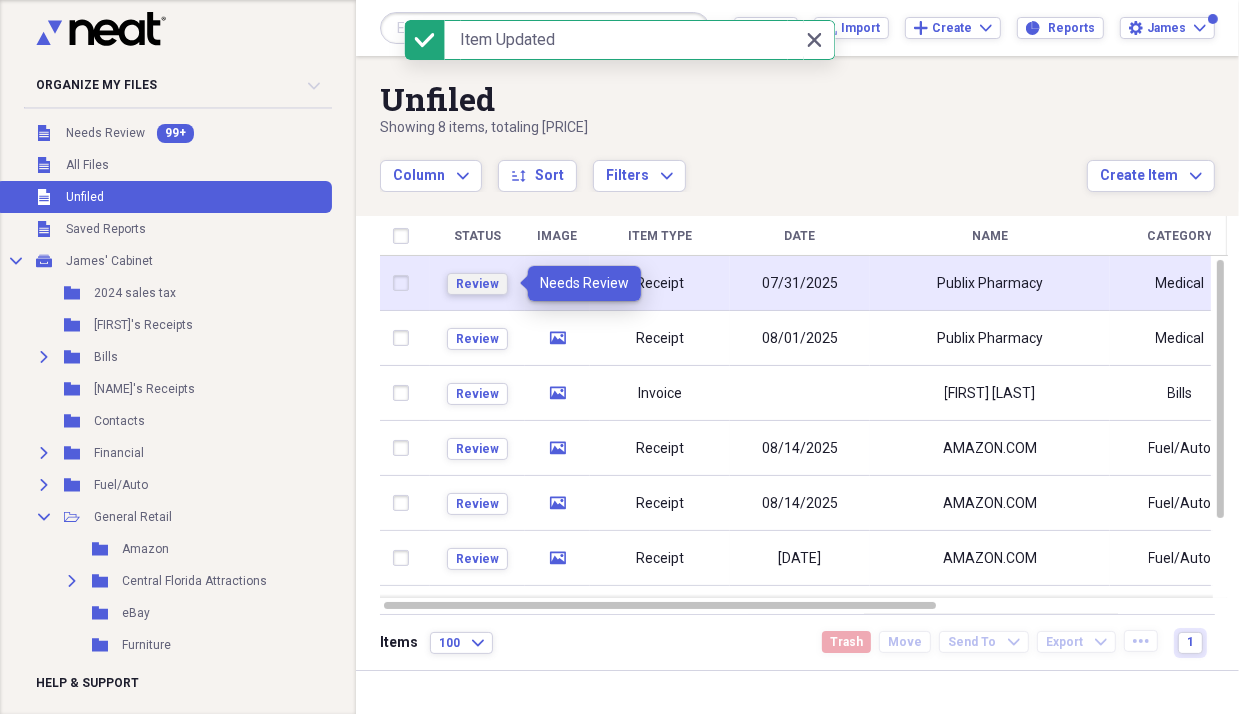 click on "Review" at bounding box center (477, 284) 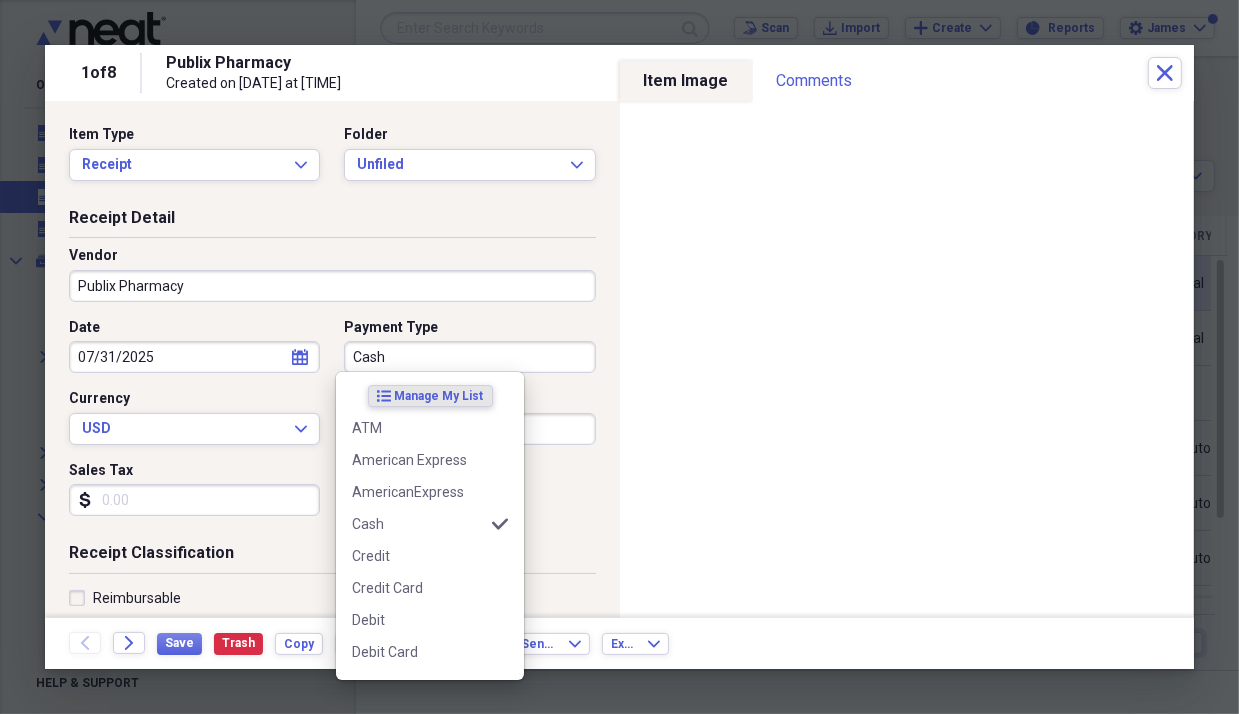 click on "Cash" at bounding box center [469, 357] 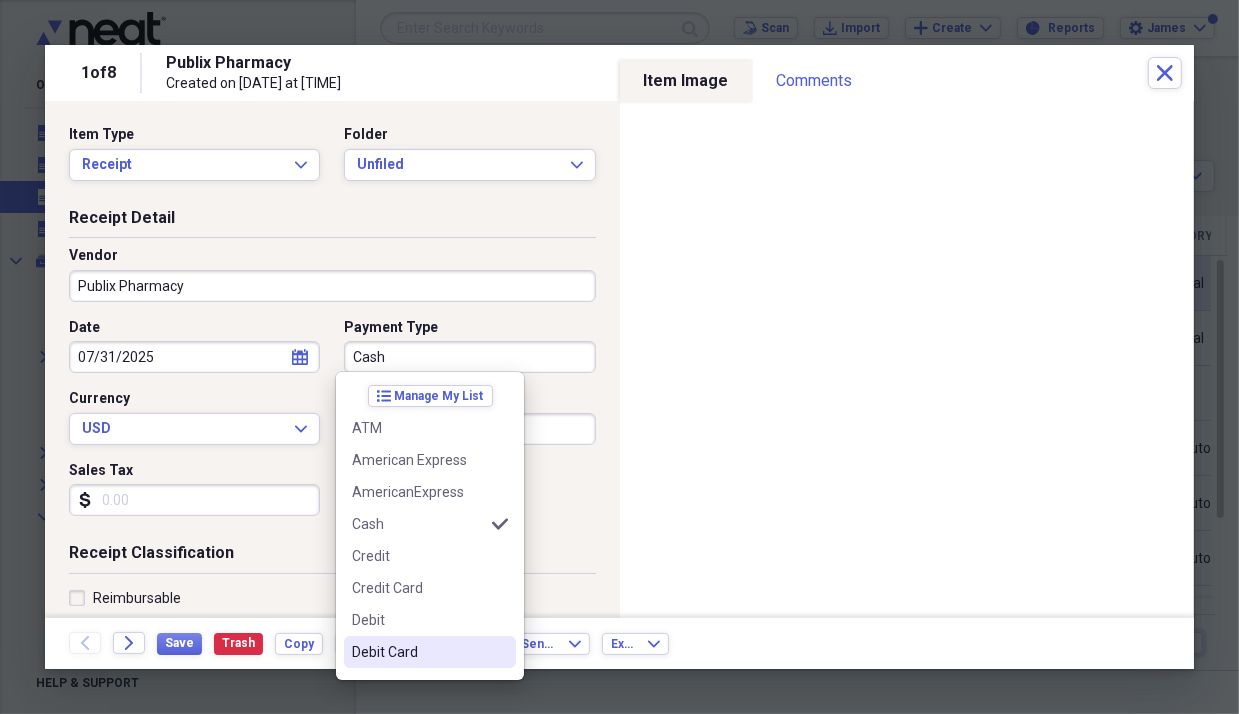 click on "Debit Card" at bounding box center [418, 652] 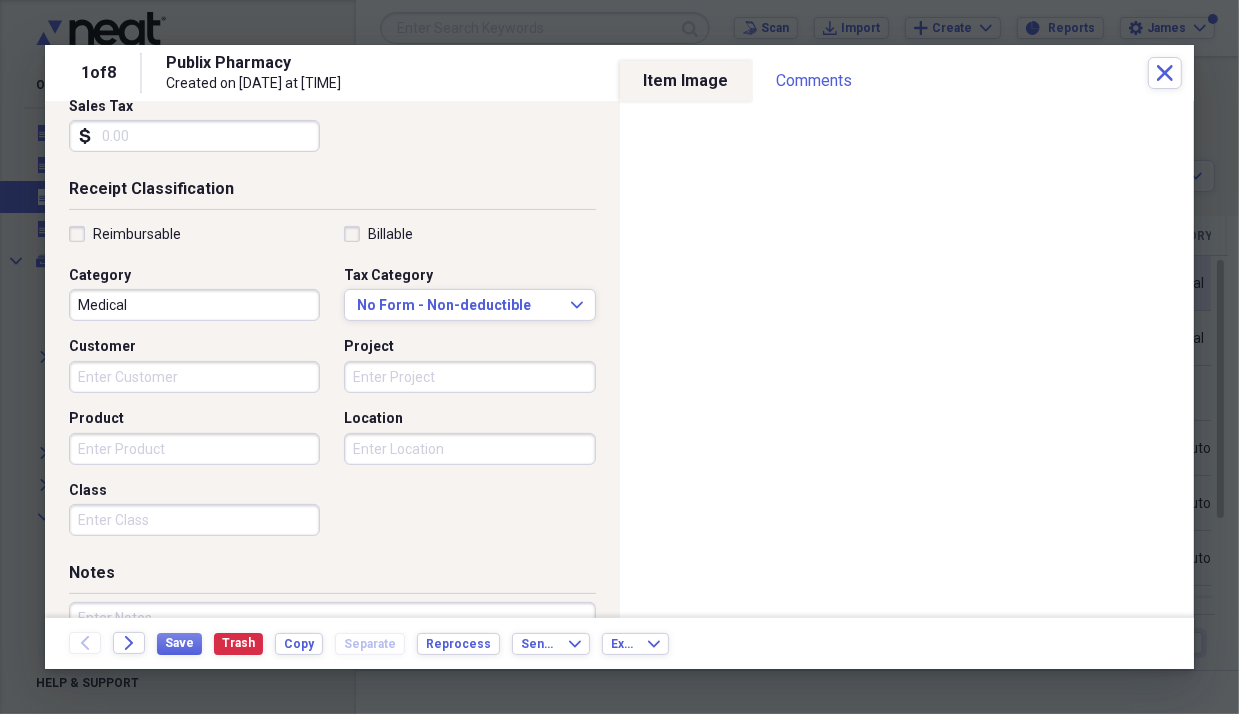 scroll, scrollTop: 400, scrollLeft: 0, axis: vertical 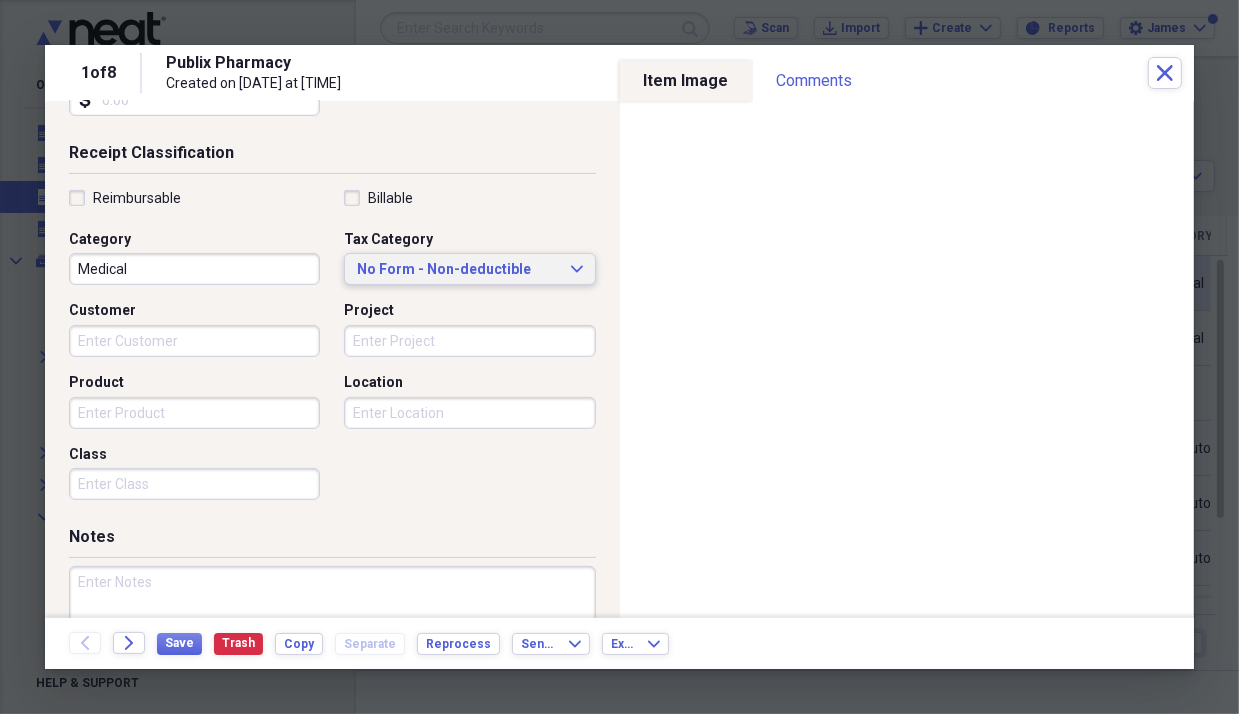 click on "No Form - Non-deductible" at bounding box center (457, 270) 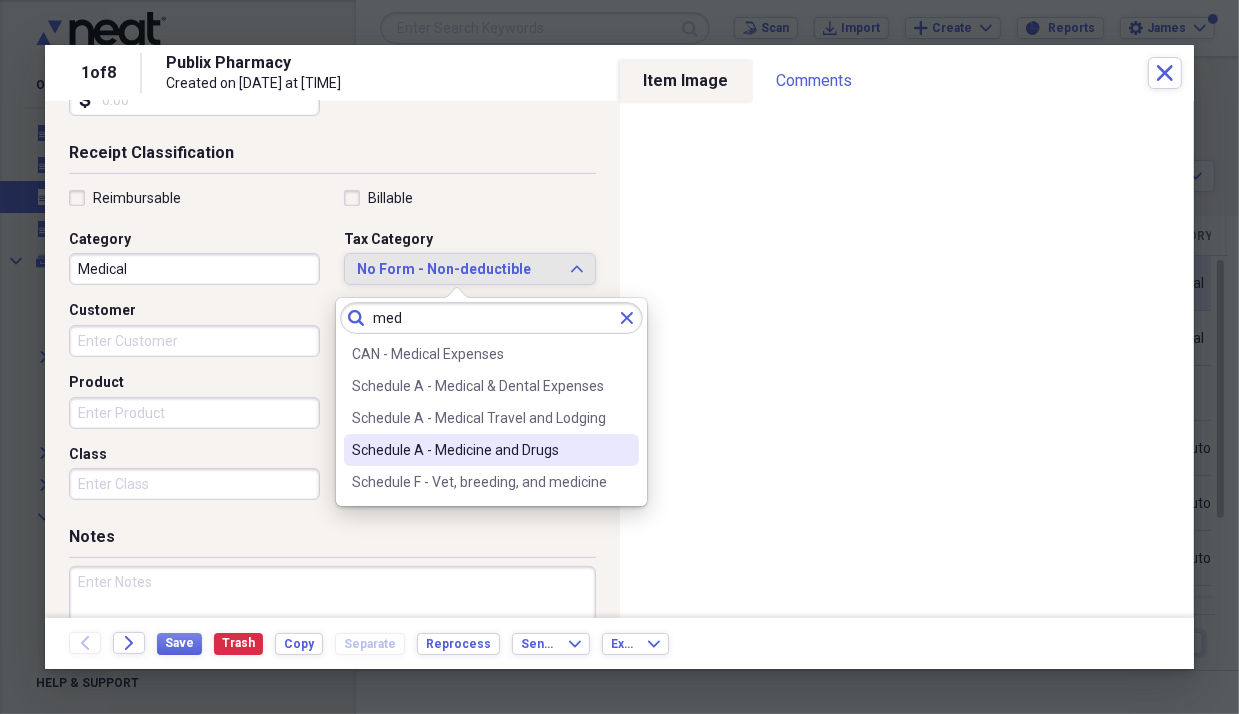 type on "med" 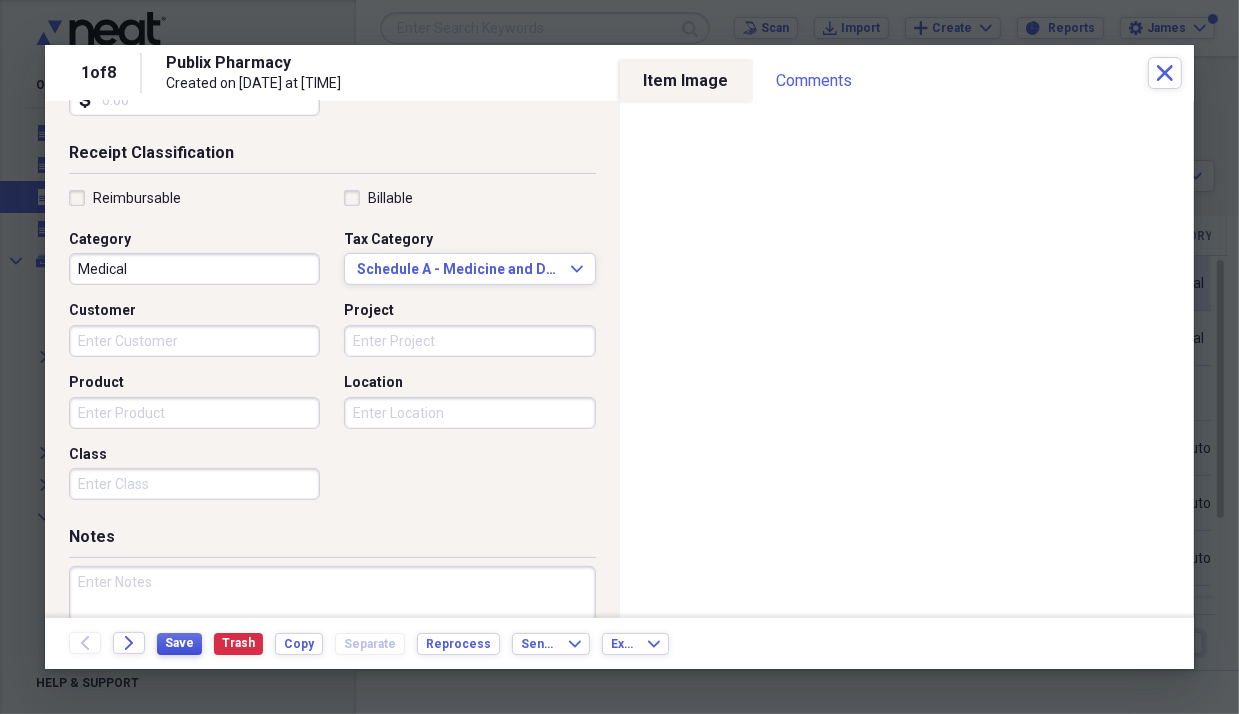 click on "Save" at bounding box center [179, 643] 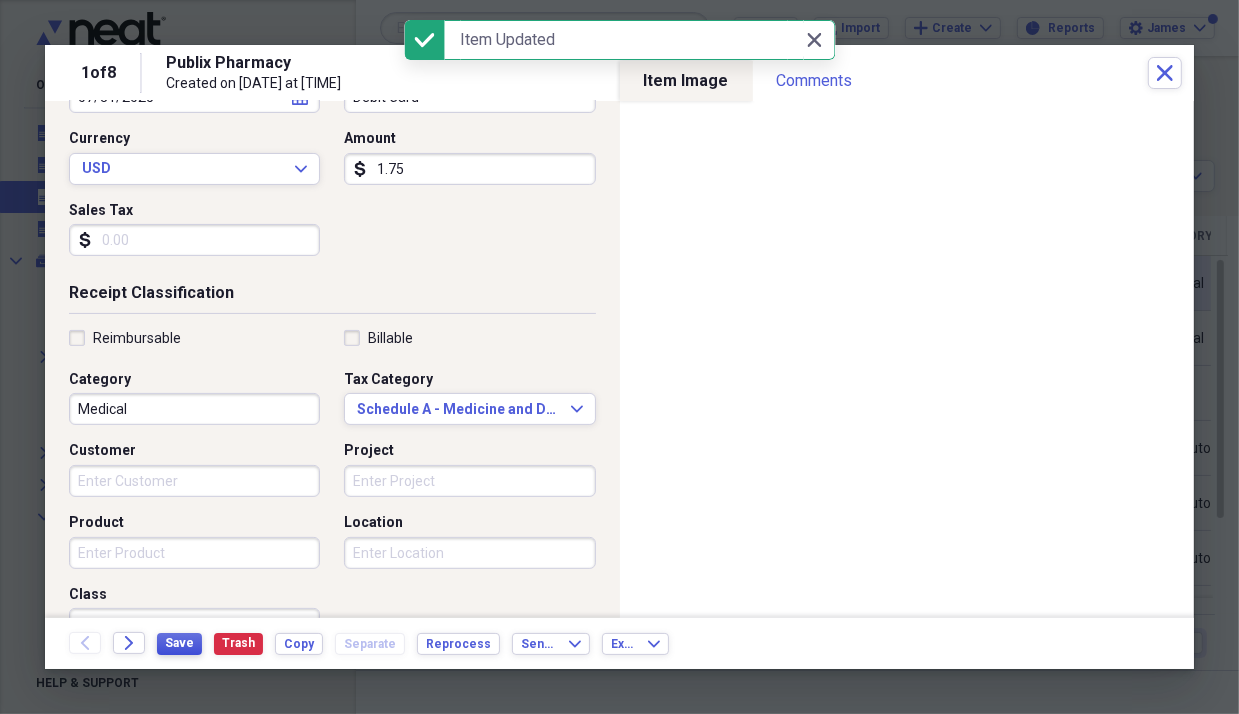 scroll, scrollTop: 0, scrollLeft: 0, axis: both 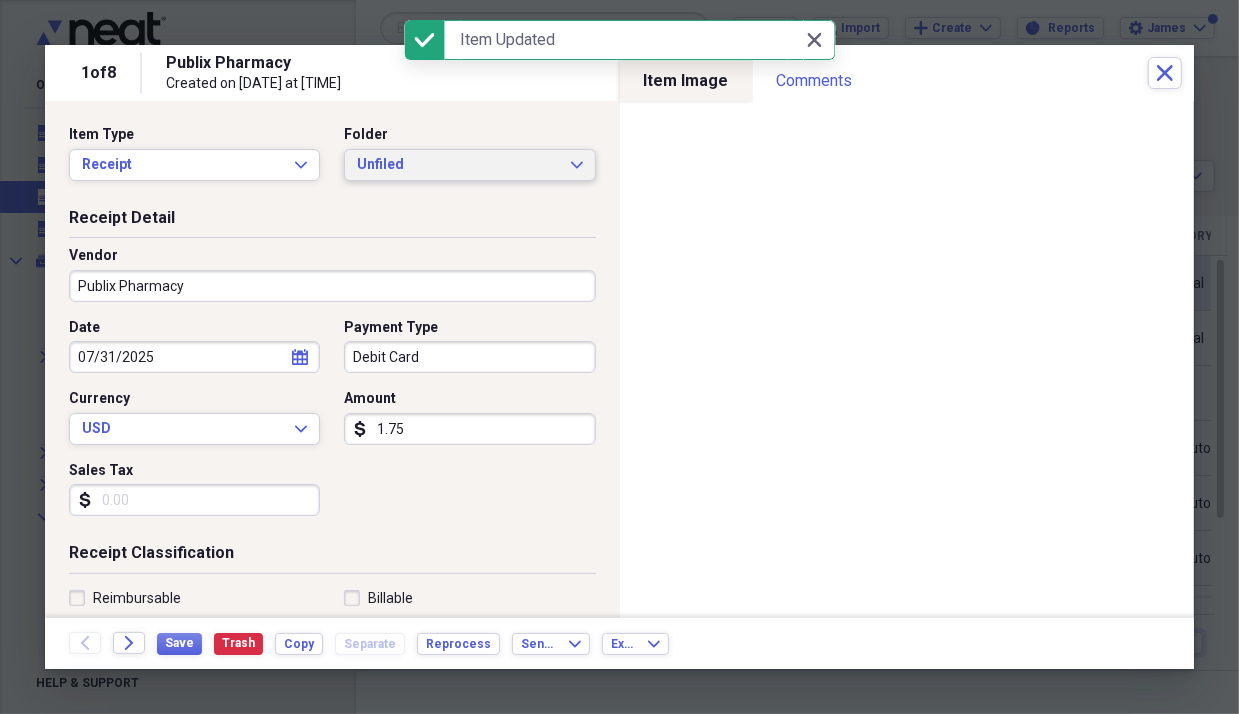 click on "Unfiled" at bounding box center [457, 165] 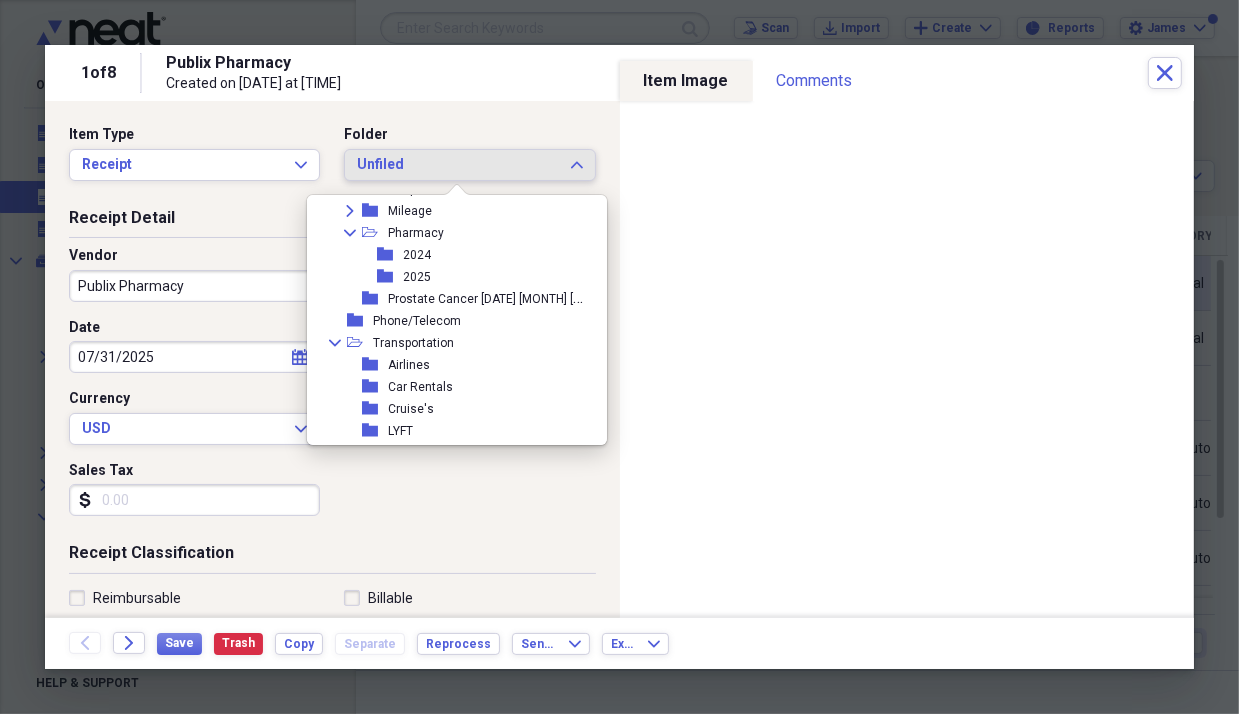 scroll, scrollTop: 900, scrollLeft: 0, axis: vertical 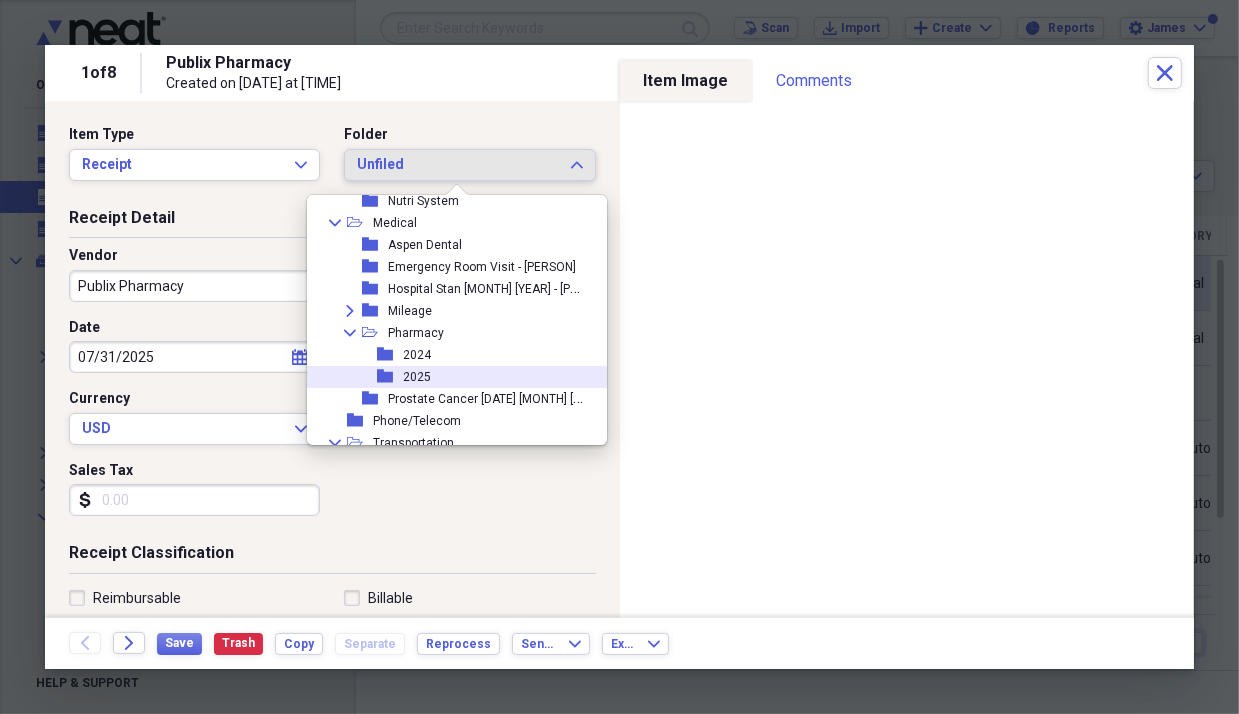 click on "2025" at bounding box center (417, 377) 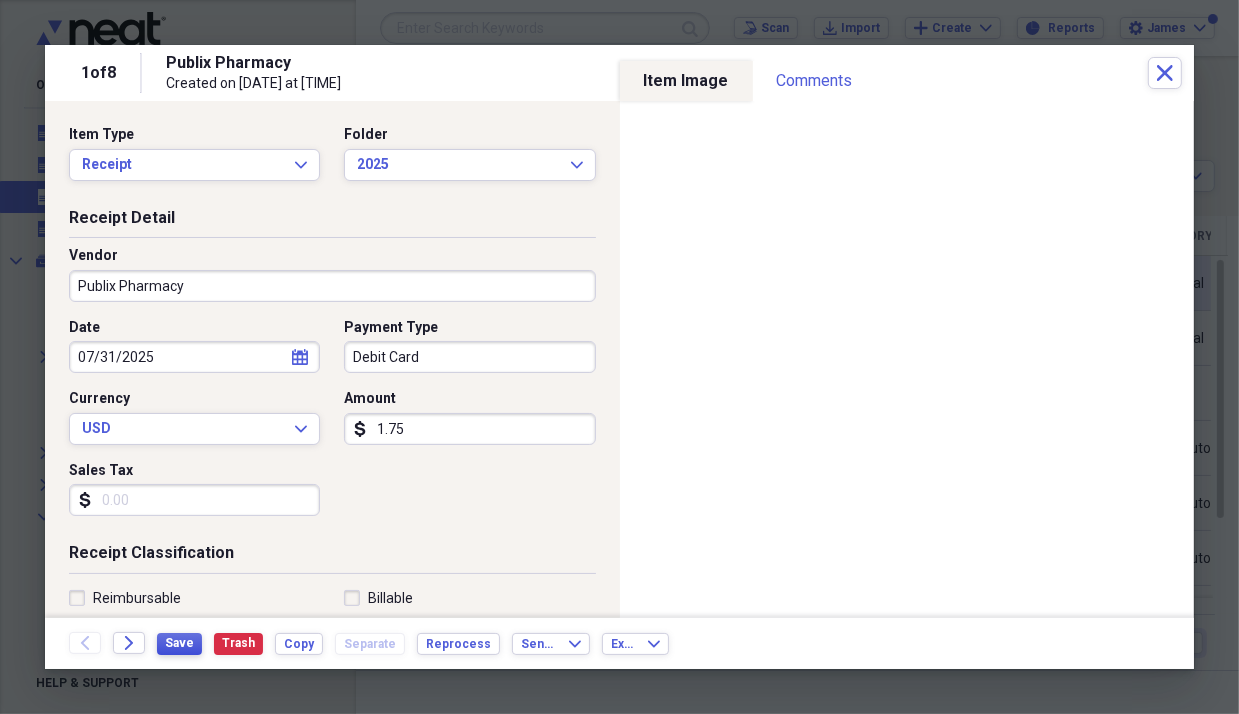 click on "Save" at bounding box center [179, 643] 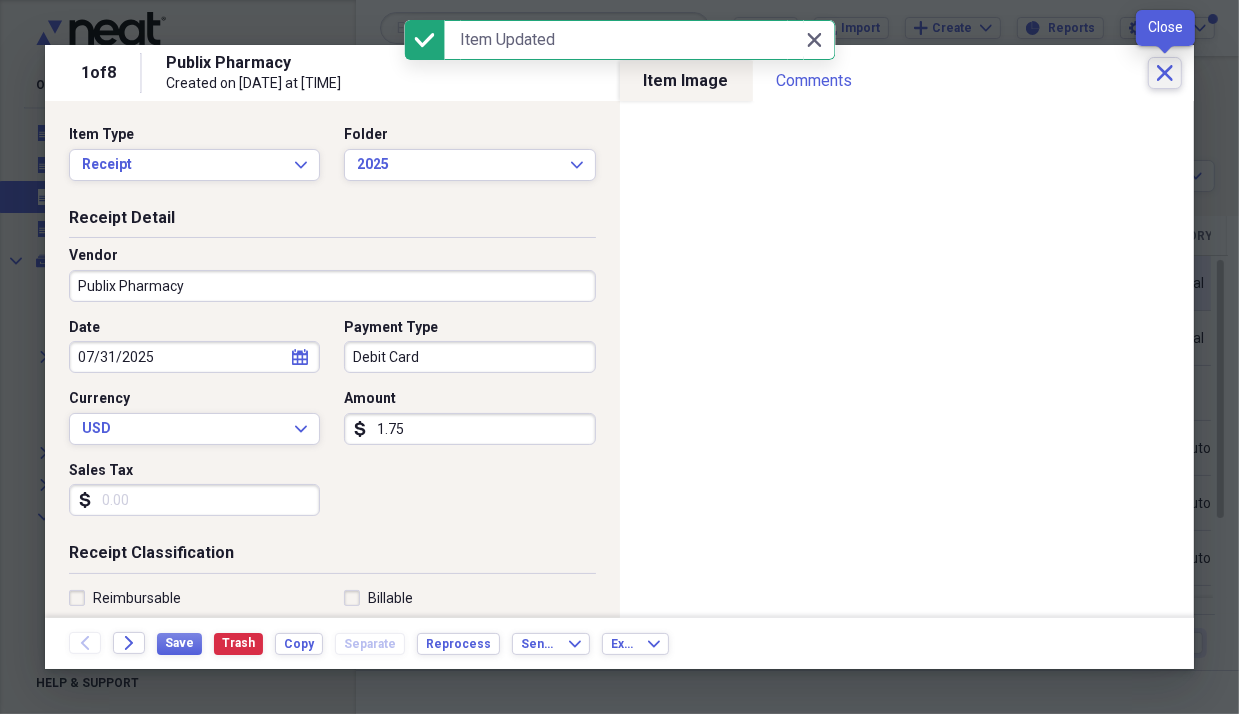 click on "Close" 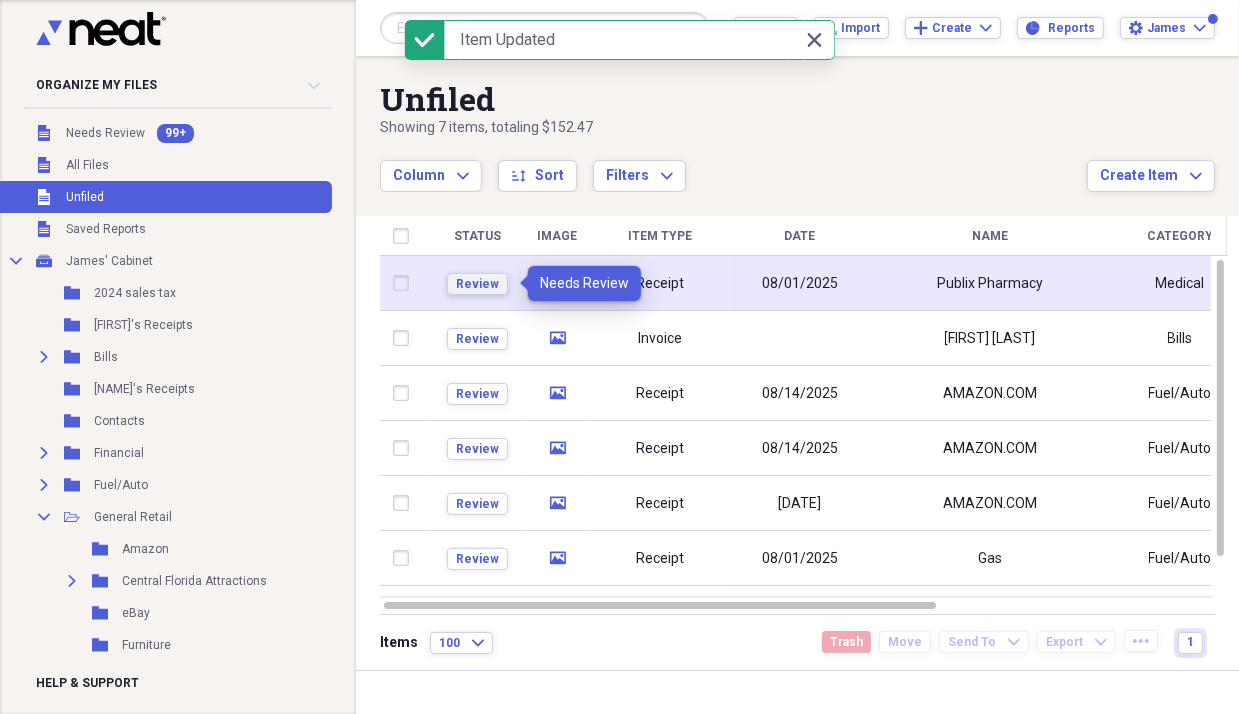 click on "Review" at bounding box center [477, 284] 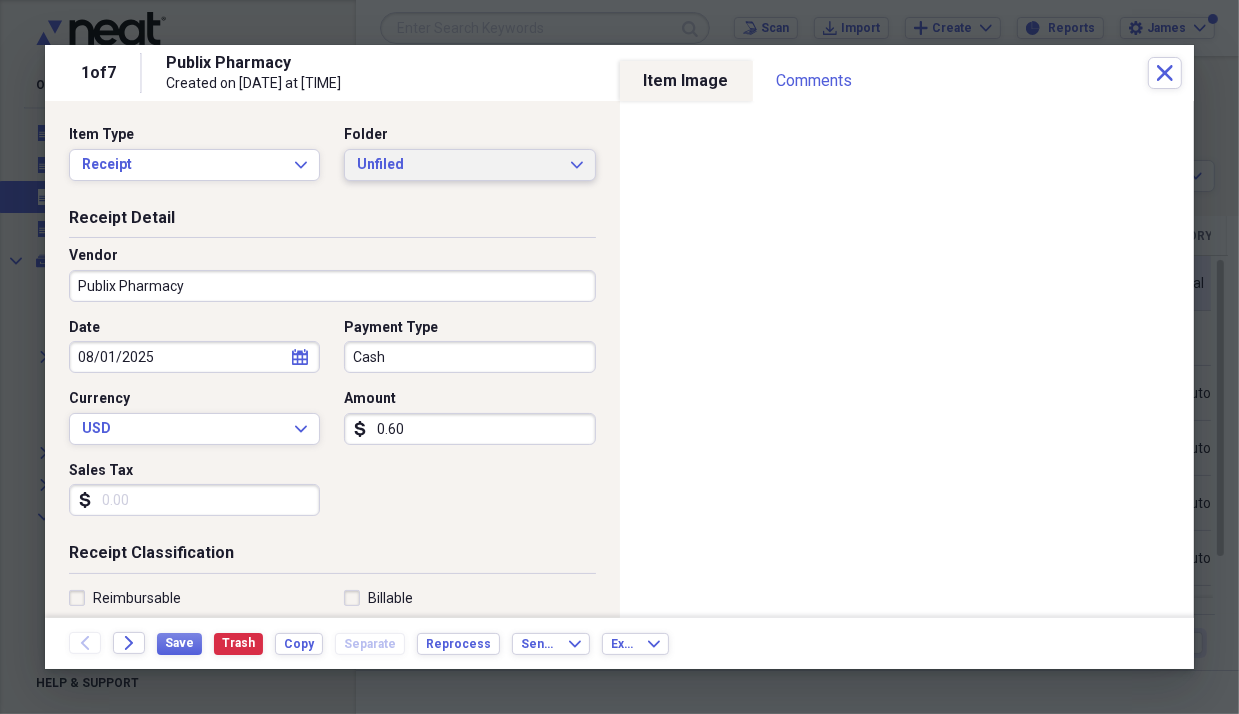 click on "Unfiled" at bounding box center (457, 165) 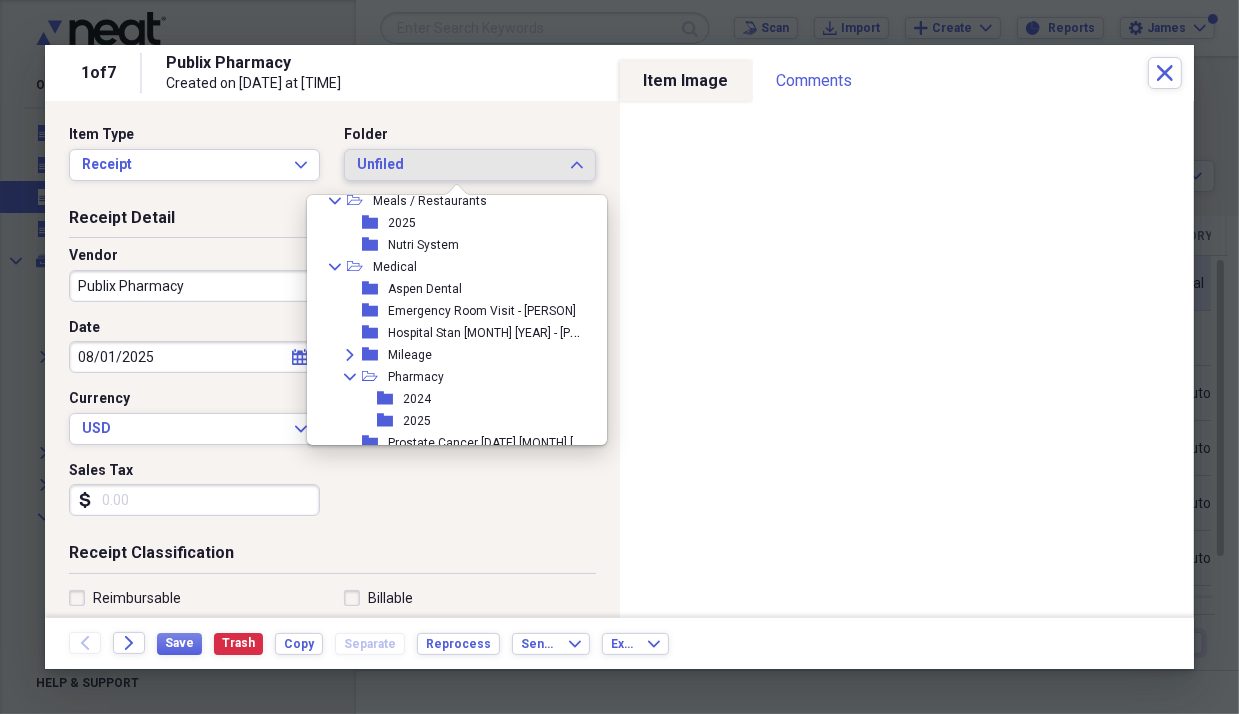 scroll, scrollTop: 900, scrollLeft: 0, axis: vertical 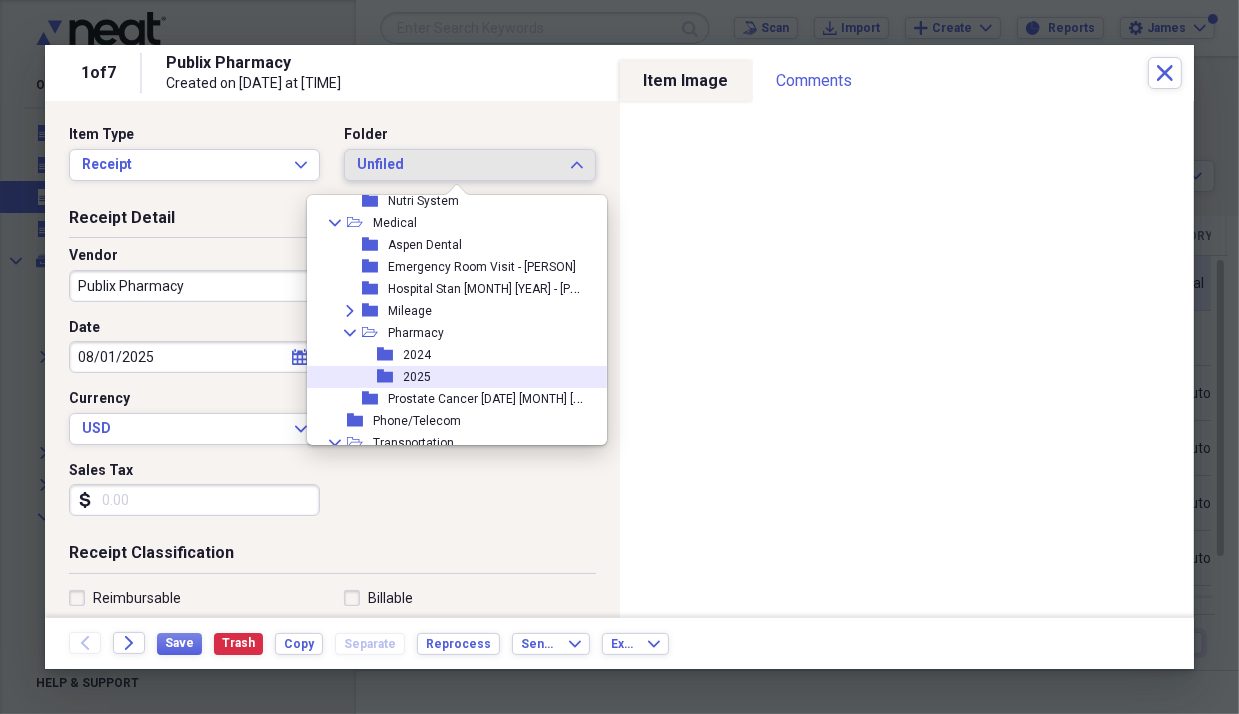 click on "2025" at bounding box center [417, 377] 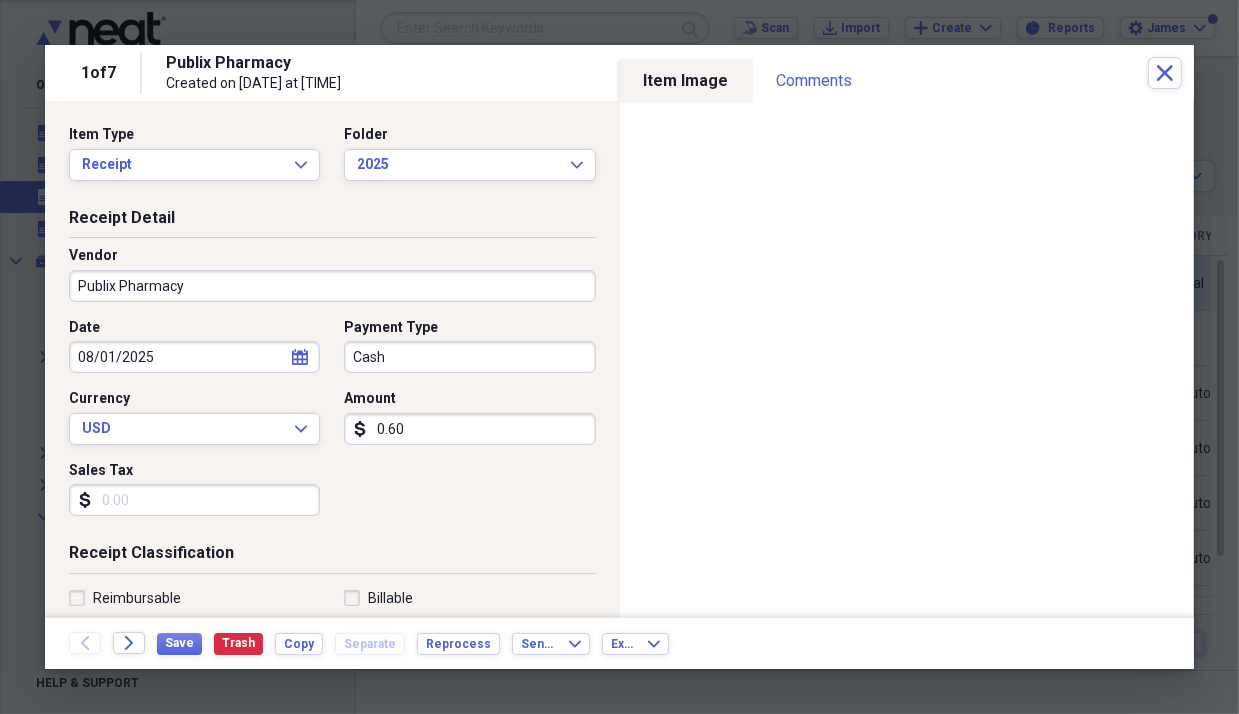 click on "Cash" at bounding box center [469, 357] 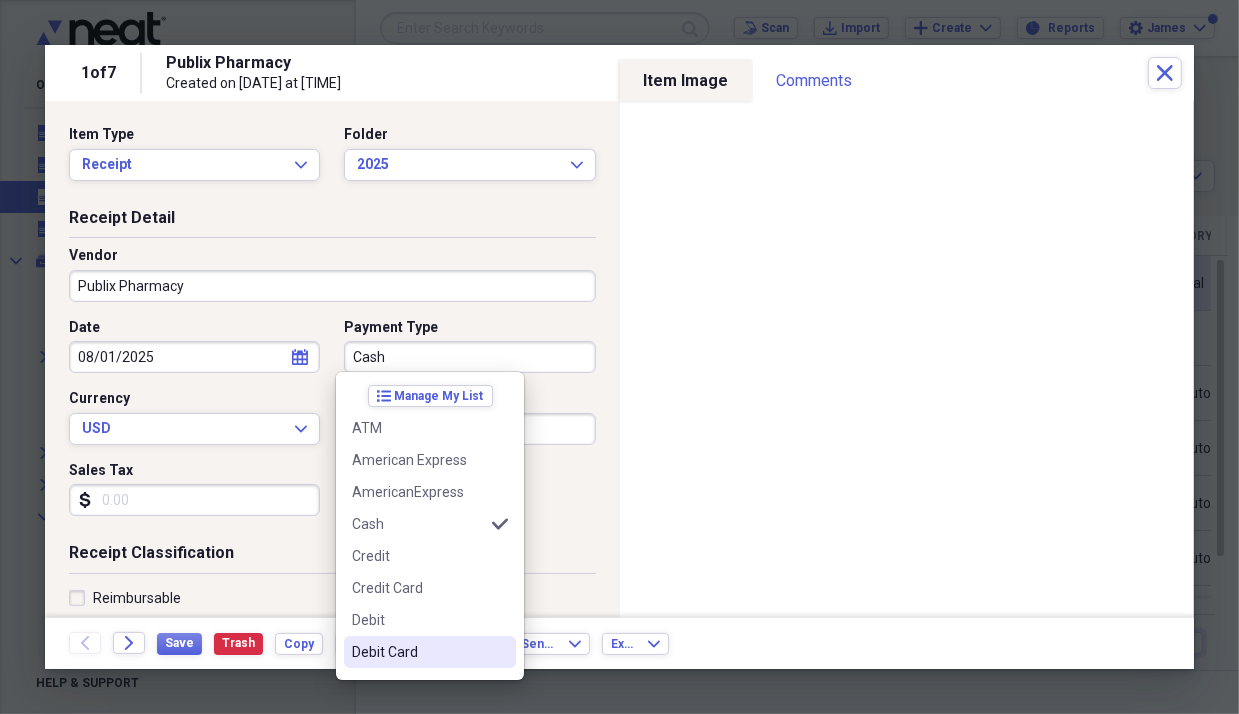 click on "Debit Card" at bounding box center [418, 652] 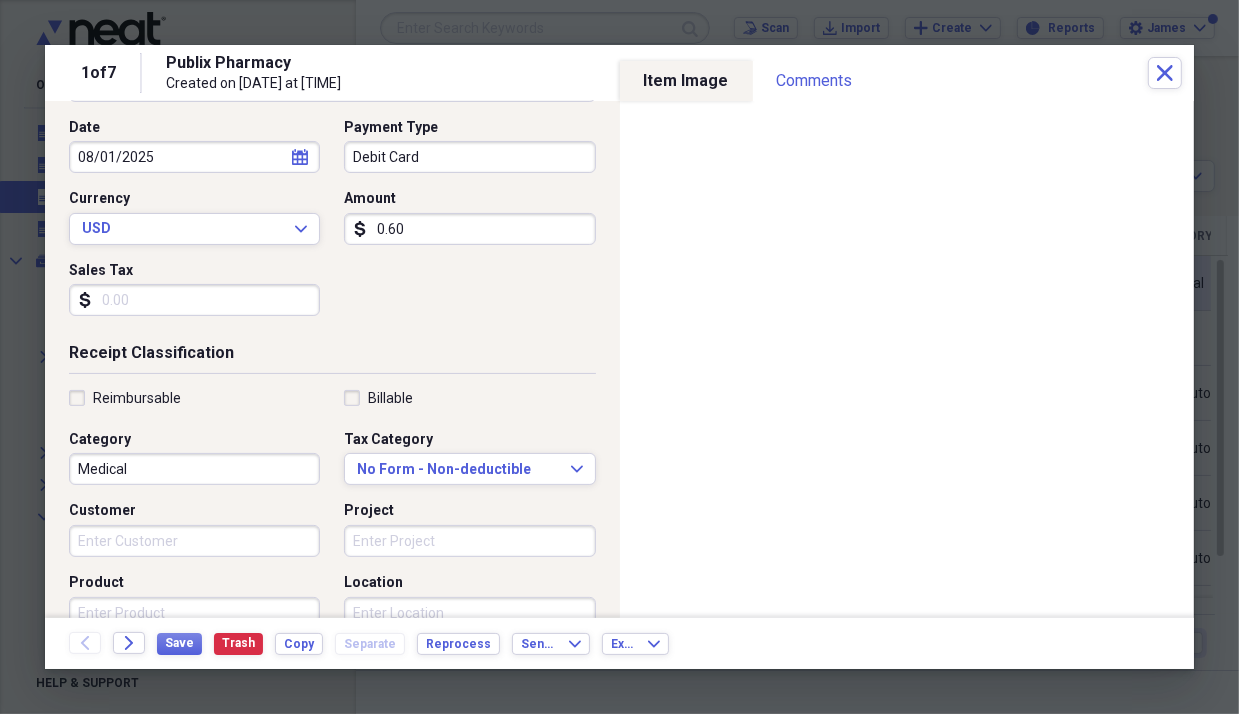 scroll, scrollTop: 300, scrollLeft: 0, axis: vertical 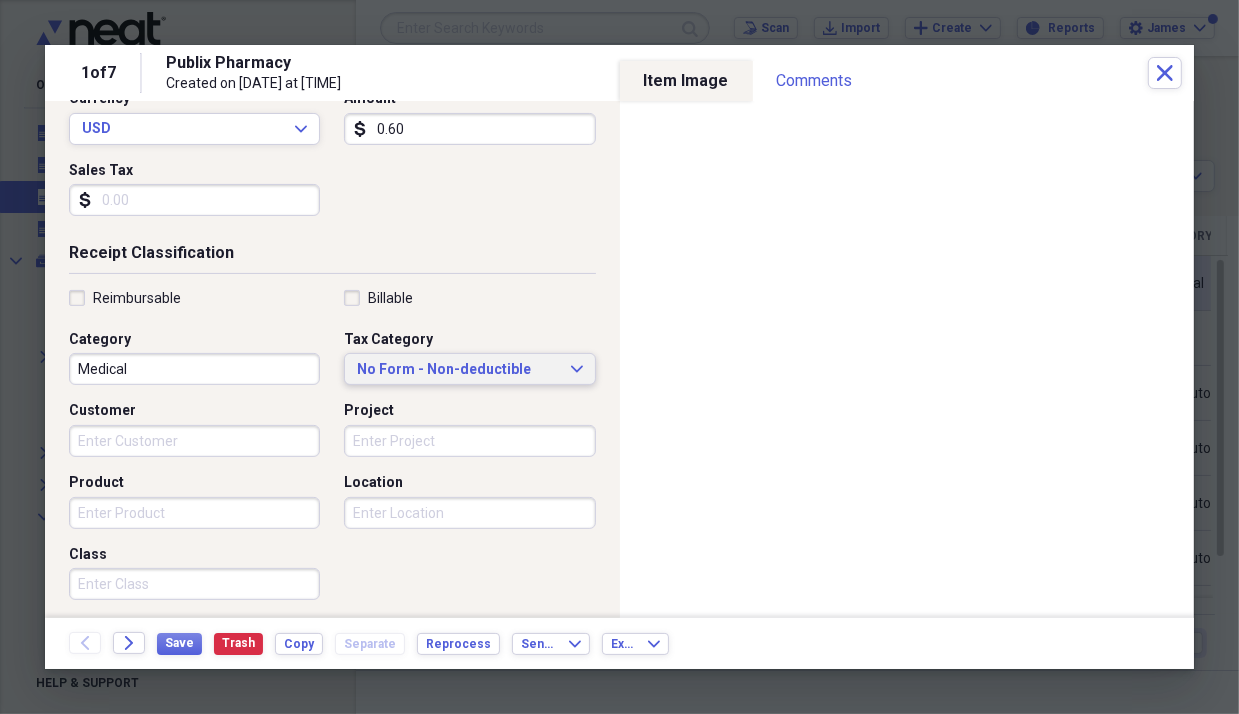 click on "No Form - Non-deductible" at bounding box center (457, 370) 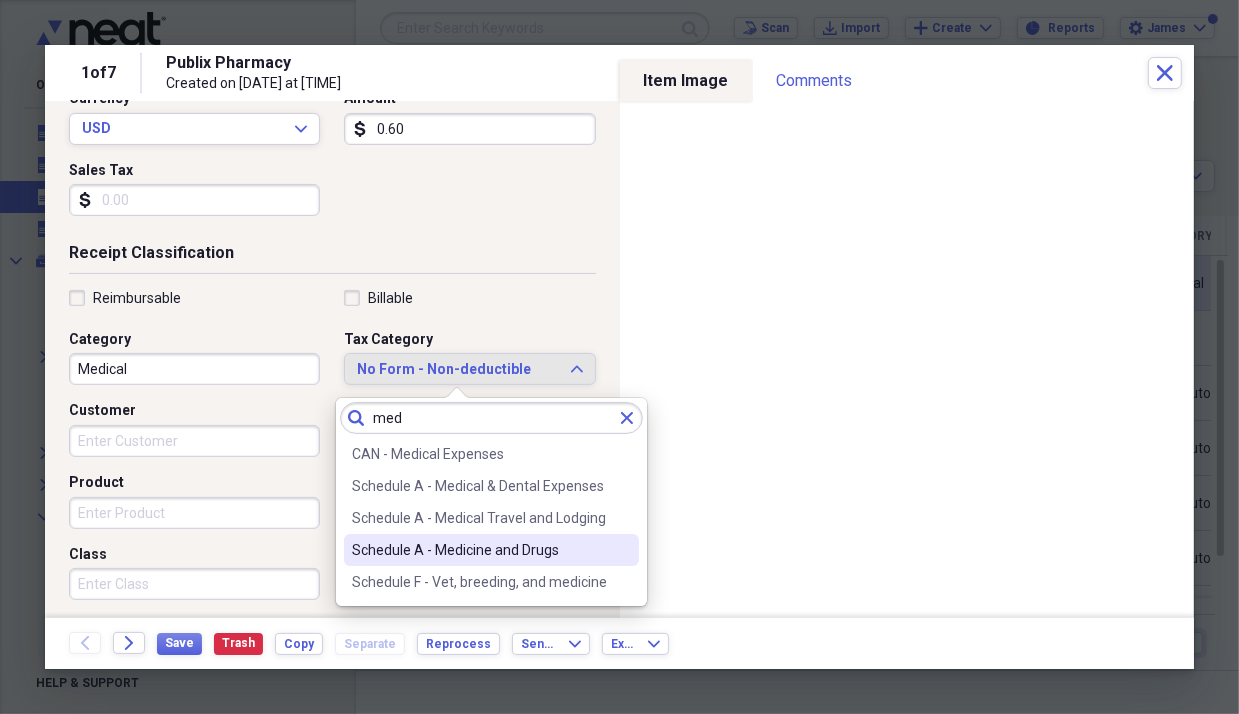 type on "med" 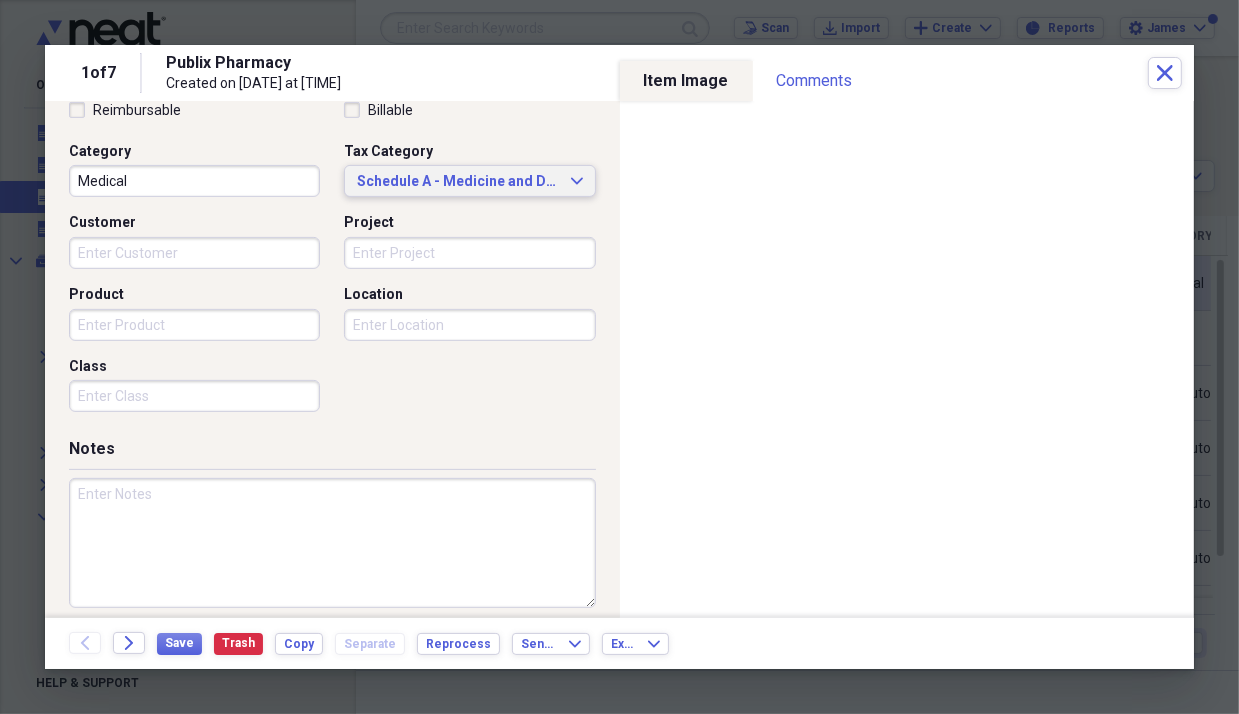 scroll, scrollTop: 496, scrollLeft: 0, axis: vertical 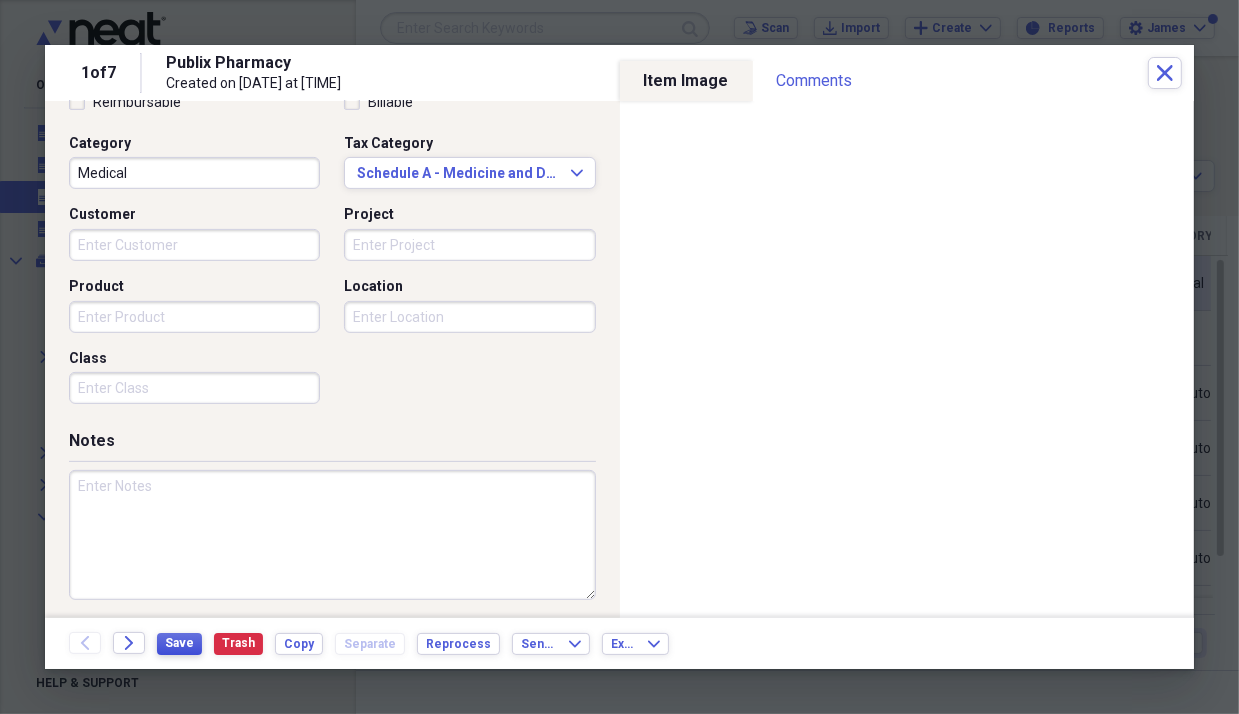 click on "Save" at bounding box center [179, 643] 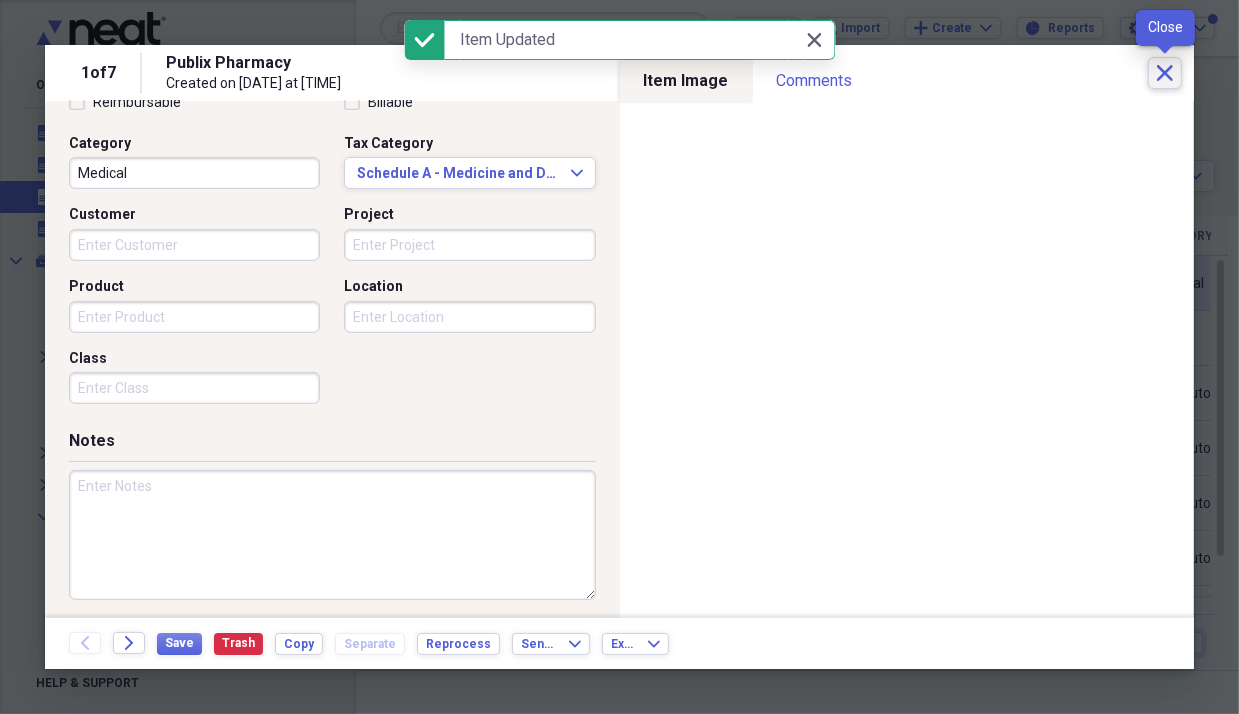click 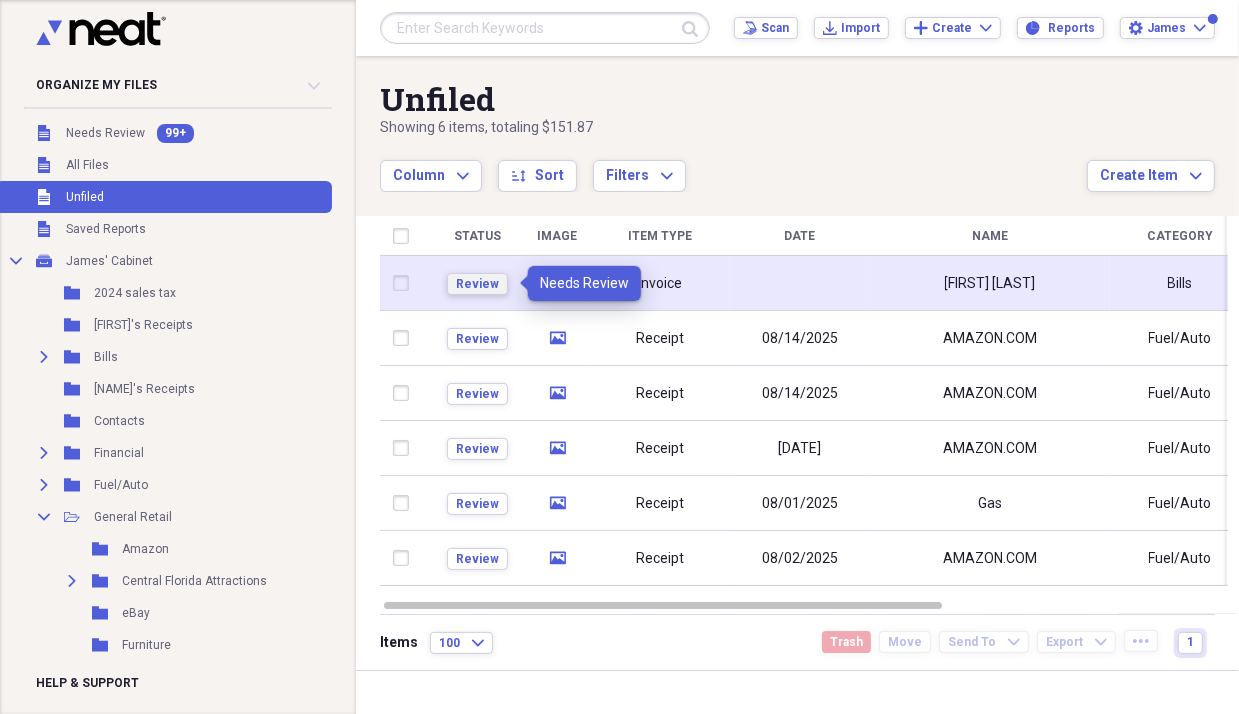 click on "Review" at bounding box center [477, 284] 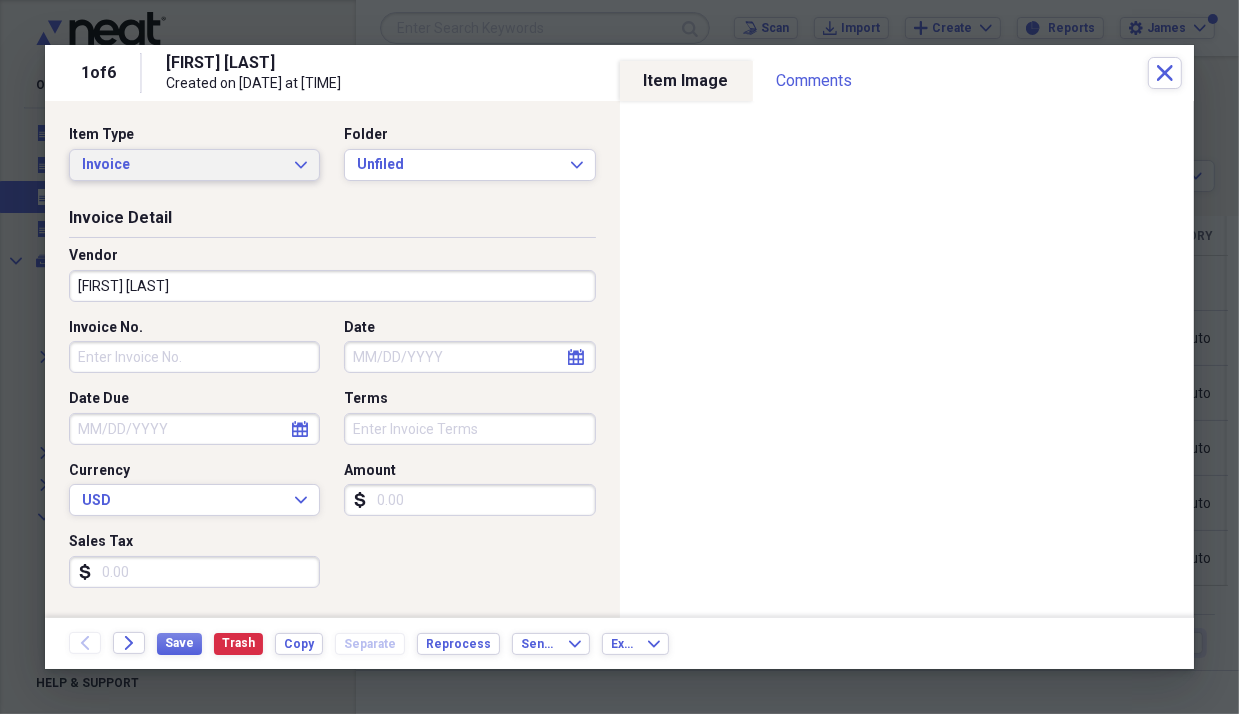 click on "Expand" 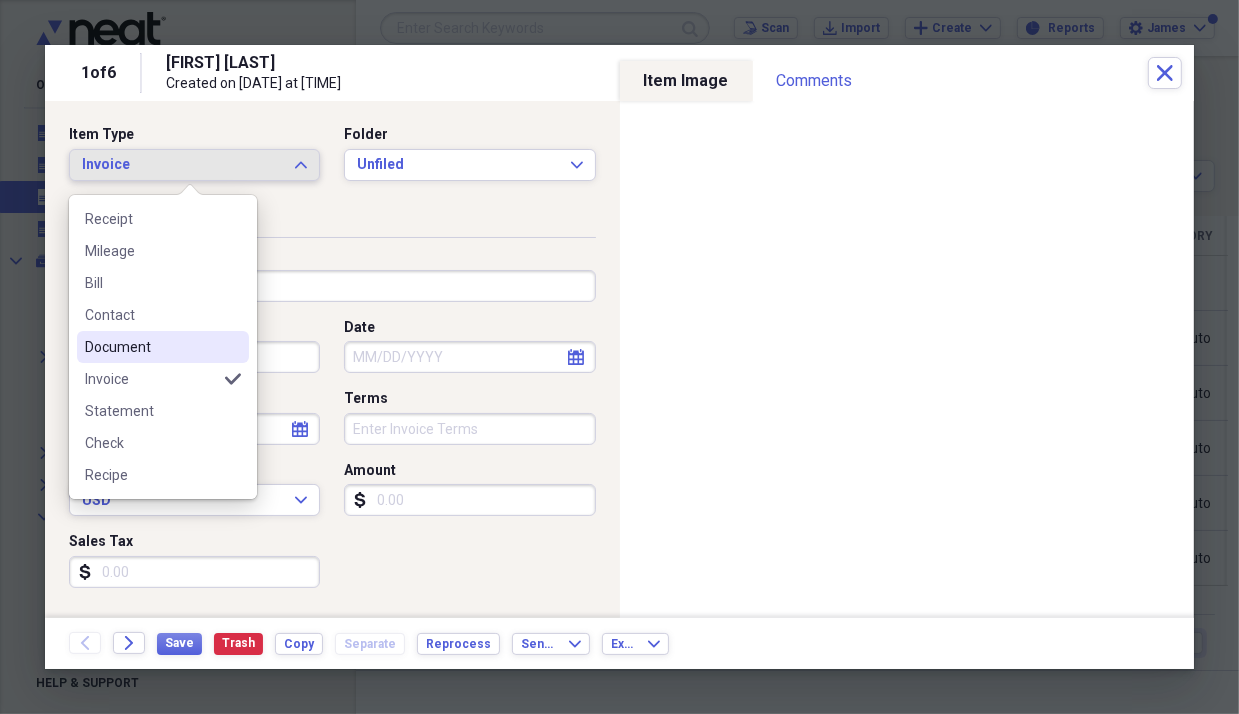 click on "Document" at bounding box center [151, 347] 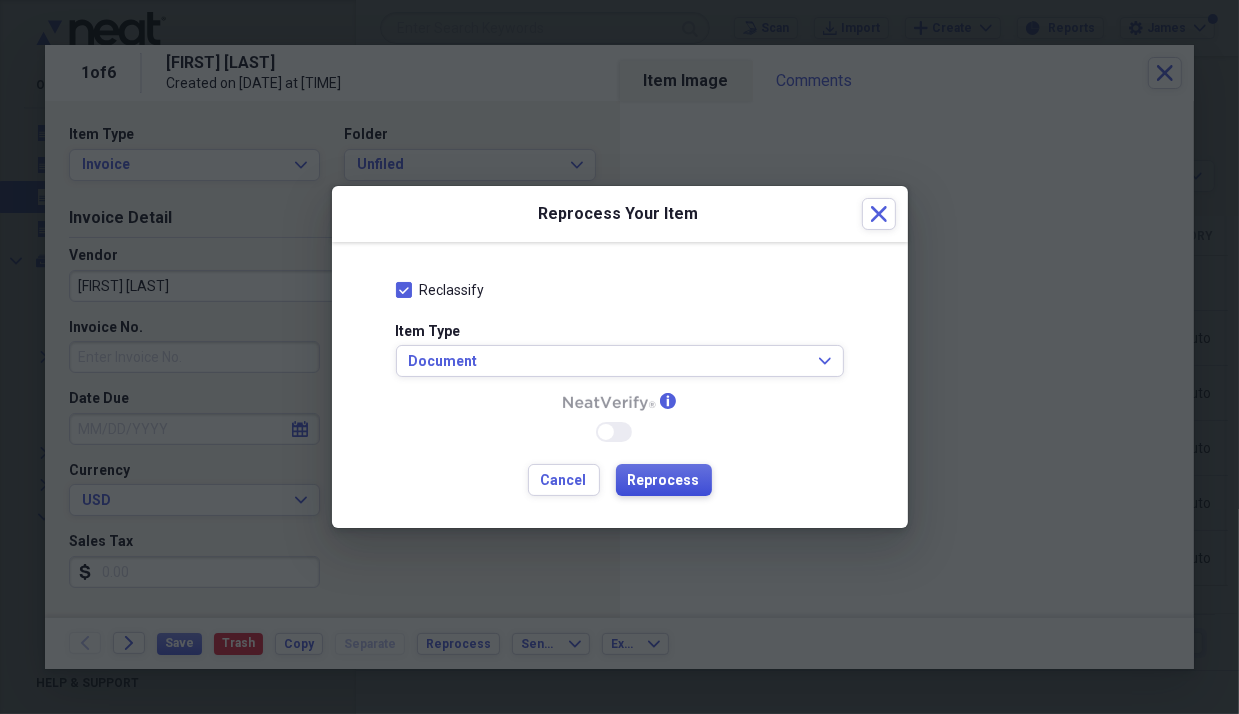 click on "Reprocess" at bounding box center (664, 481) 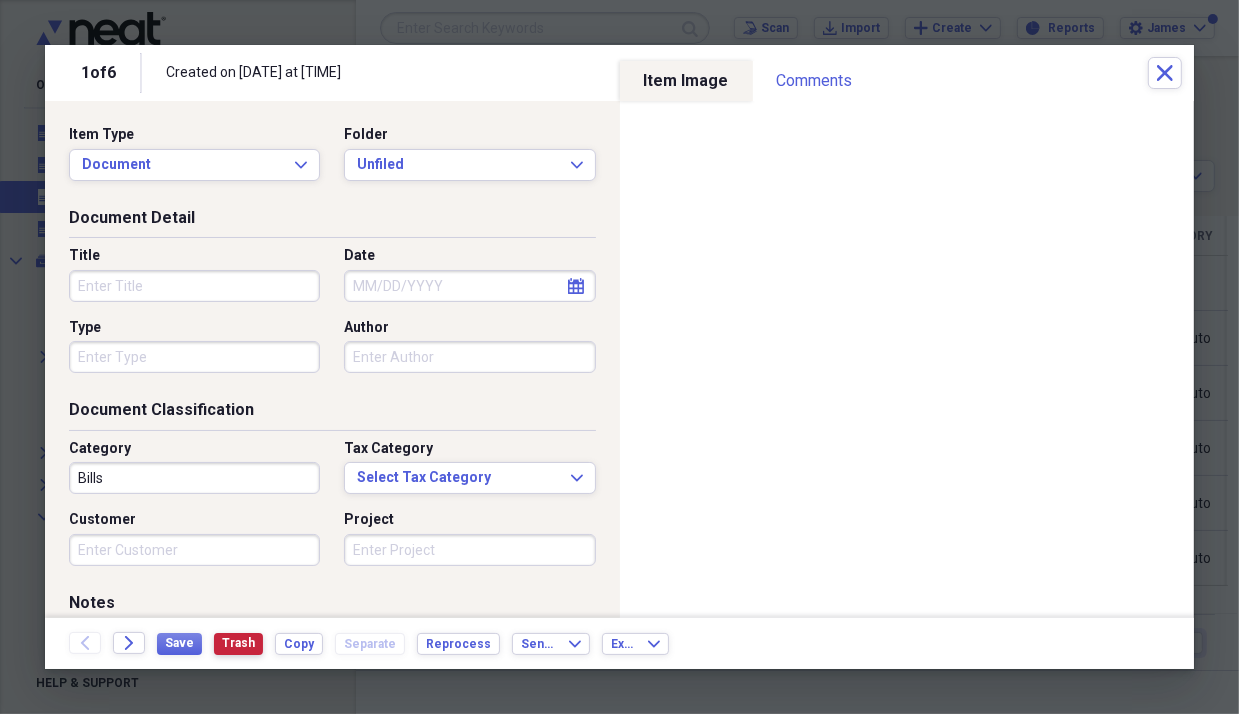 click on "Trash" at bounding box center (238, 643) 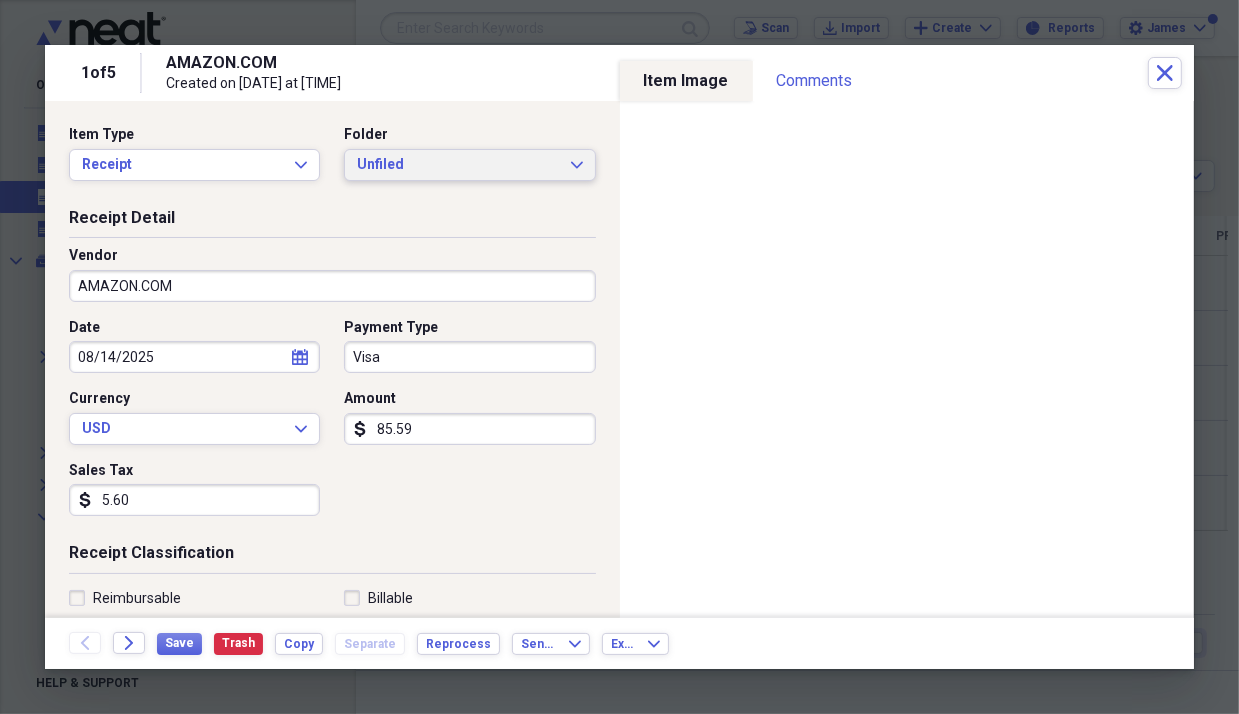 click on "Unfiled" at bounding box center (457, 165) 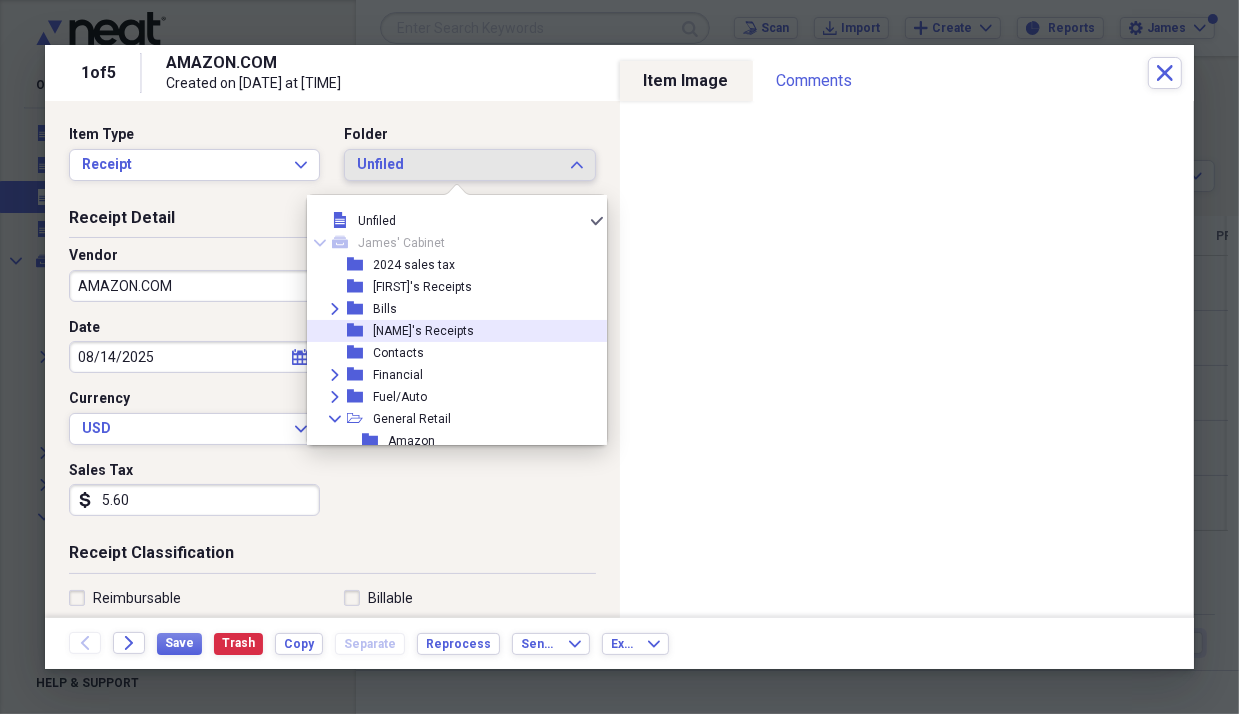 scroll, scrollTop: 100, scrollLeft: 0, axis: vertical 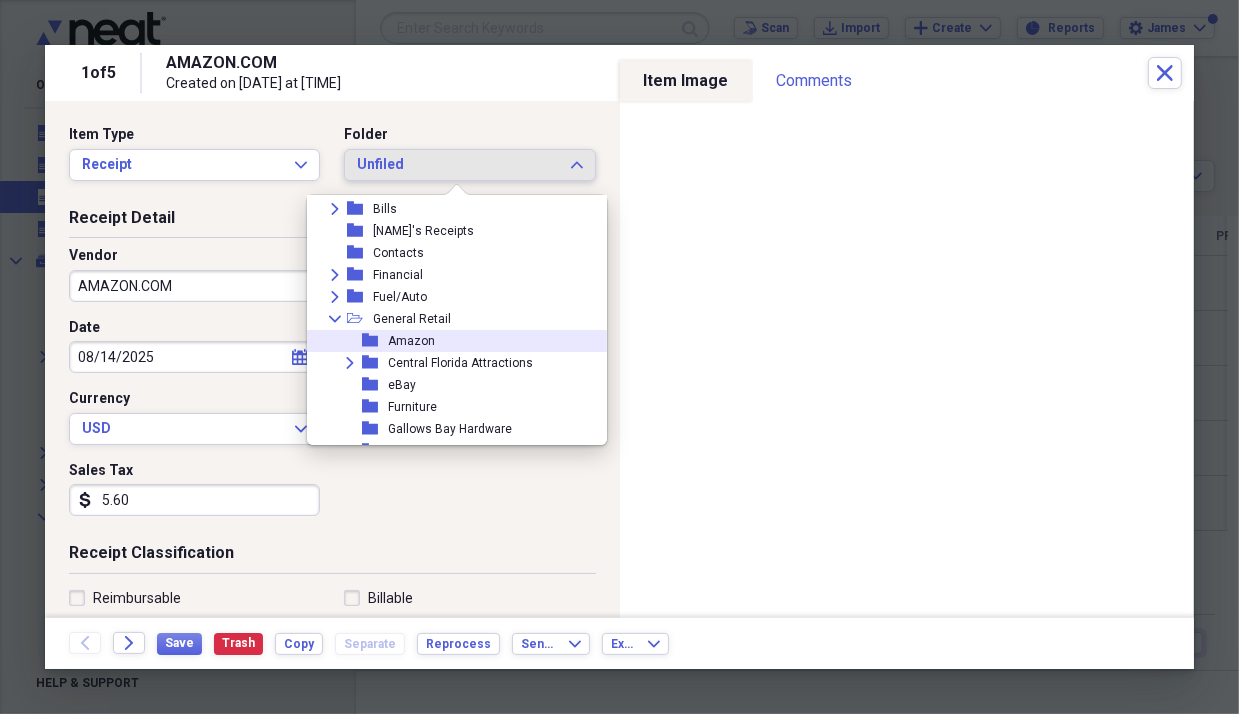 click on "Amazon" at bounding box center (411, 341) 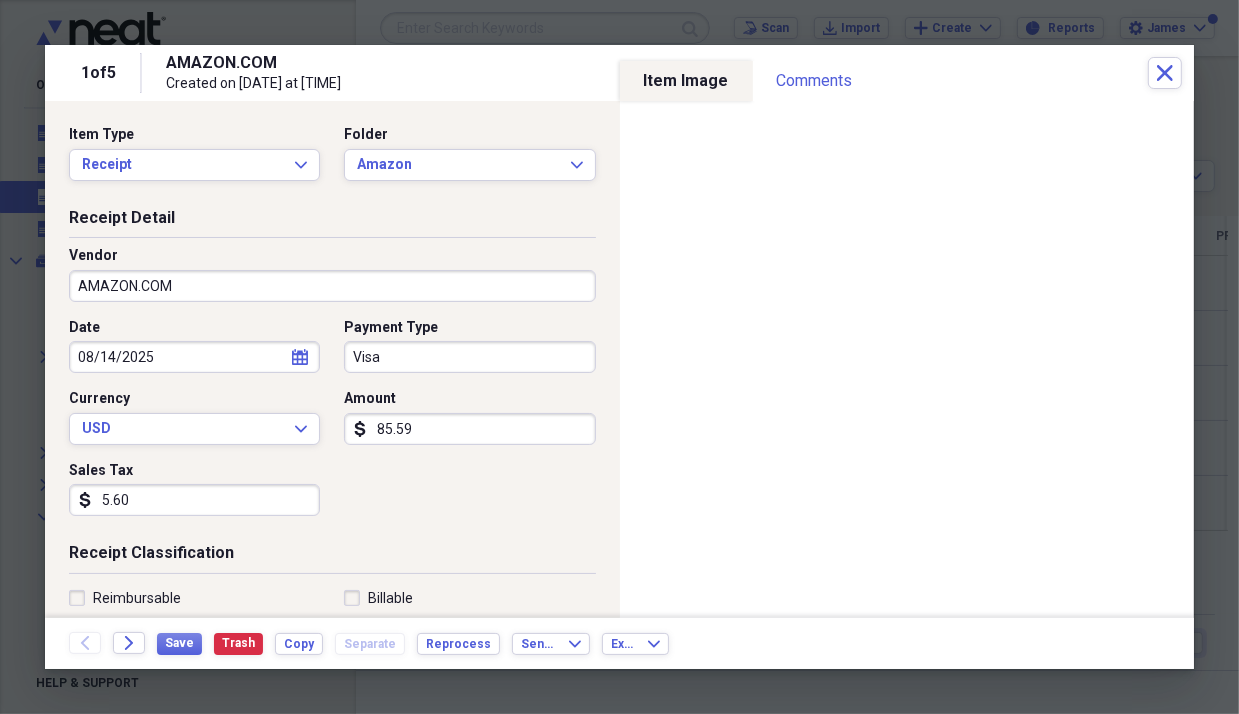 click on "Visa" at bounding box center (469, 357) 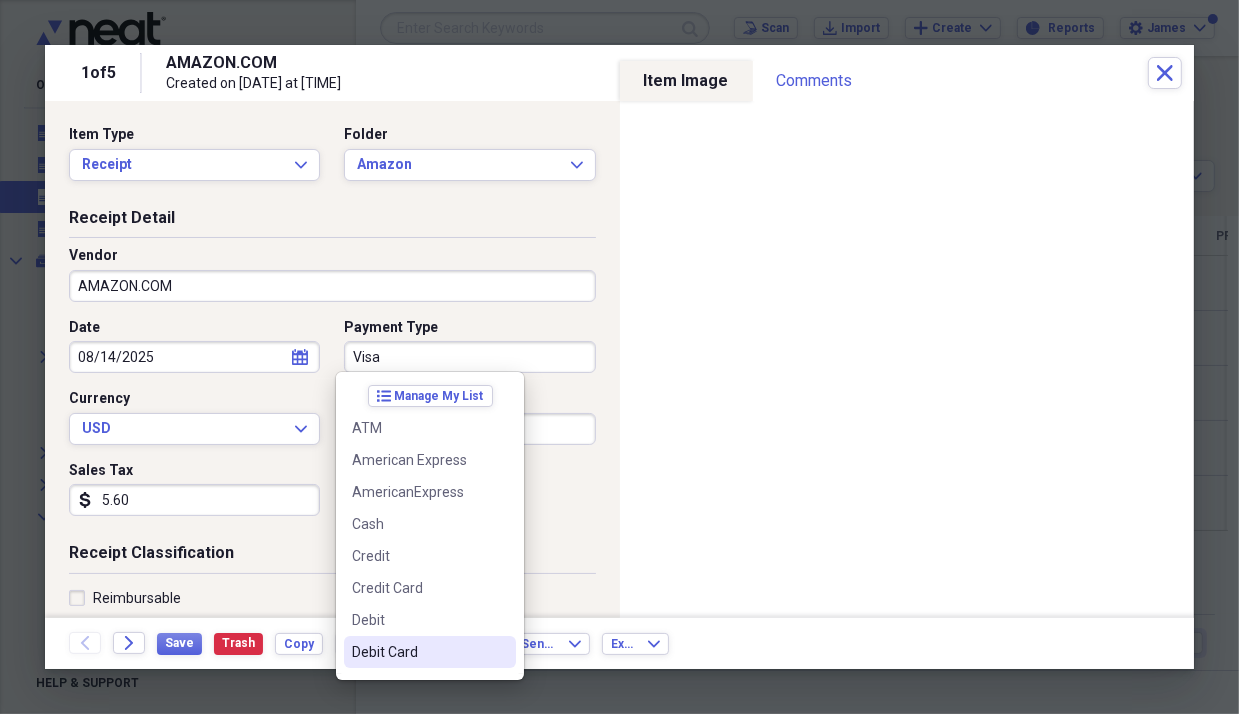 click on "Debit Card" at bounding box center (418, 652) 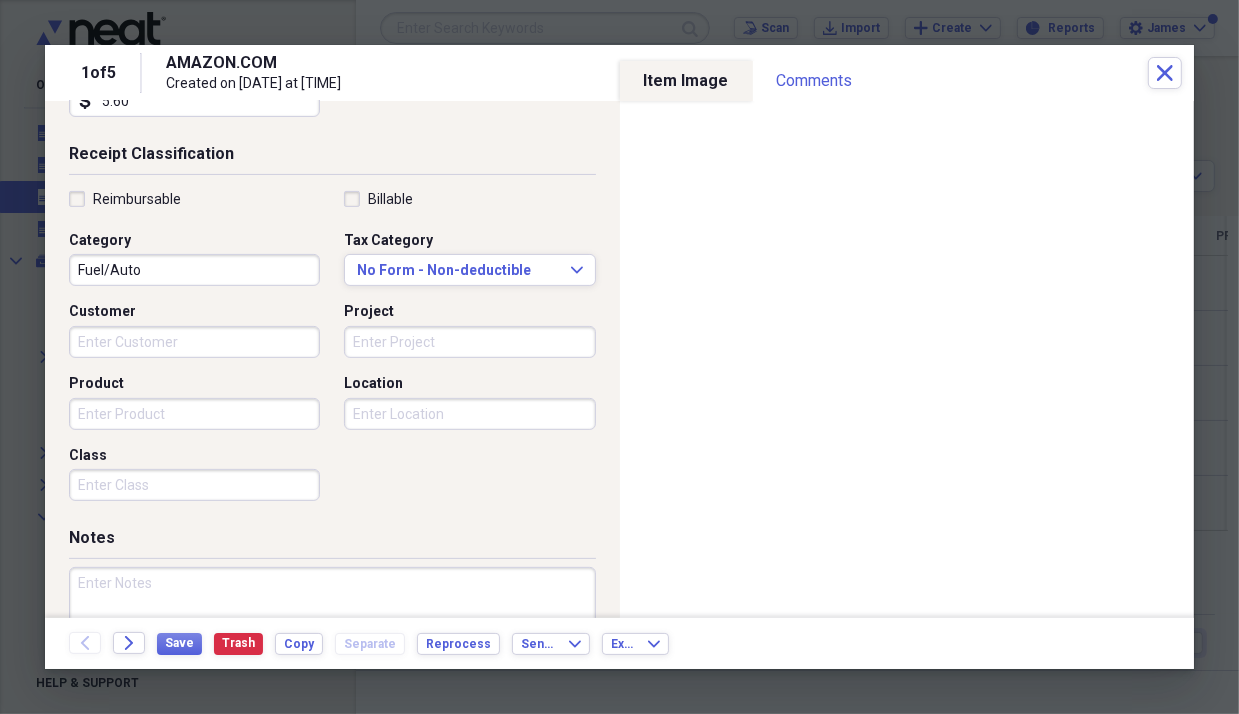 scroll, scrollTop: 400, scrollLeft: 0, axis: vertical 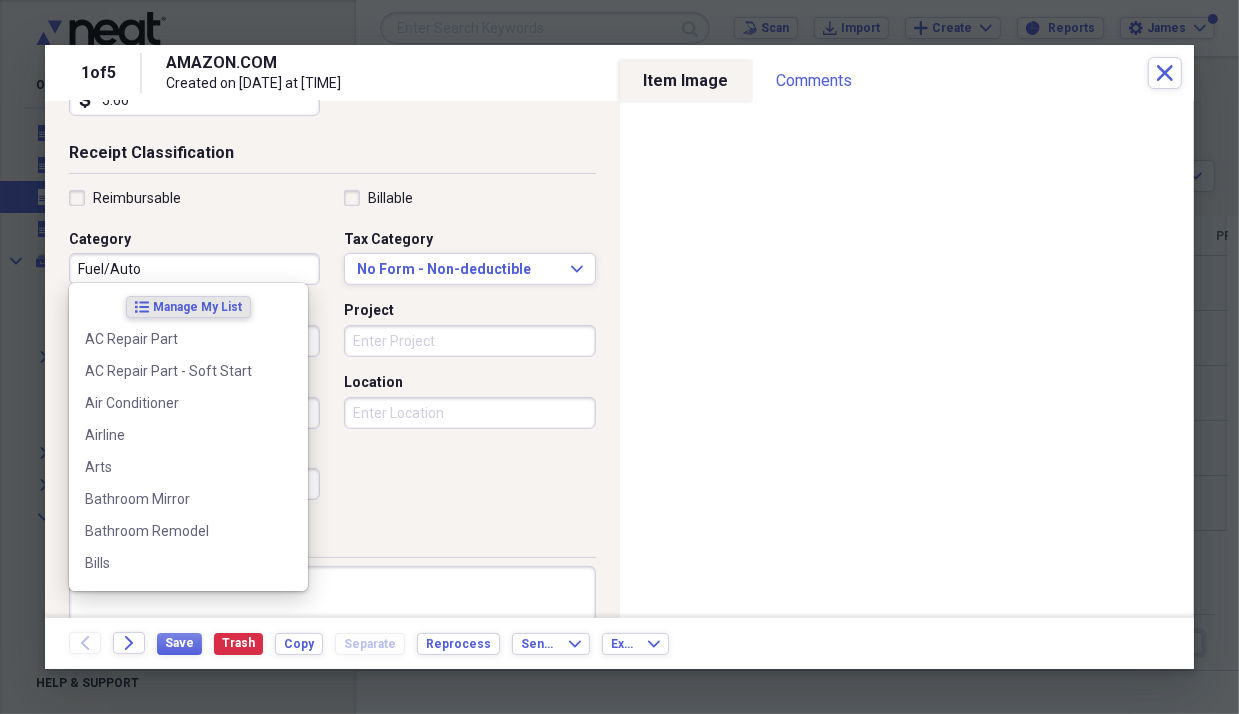 click on "Fuel/Auto" at bounding box center (194, 269) 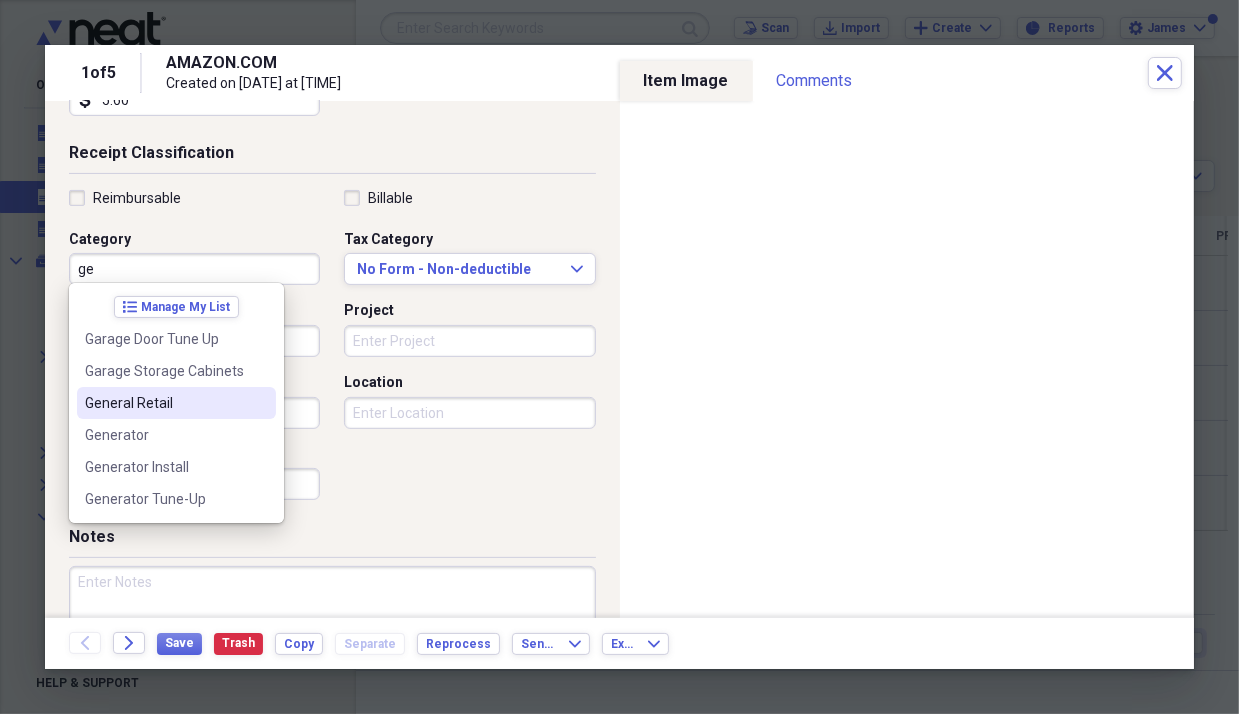 click on "General Retail" at bounding box center [164, 403] 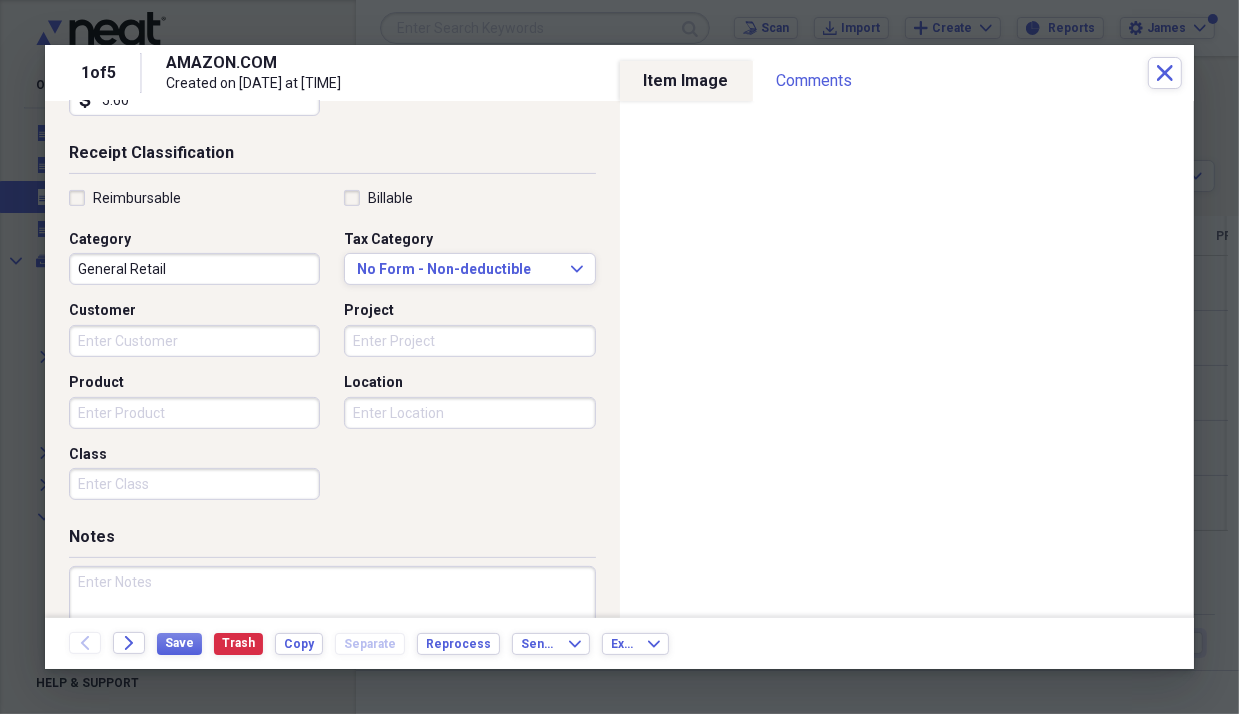 drag, startPoint x: 136, startPoint y: 587, endPoint x: 156, endPoint y: 586, distance: 20.024984 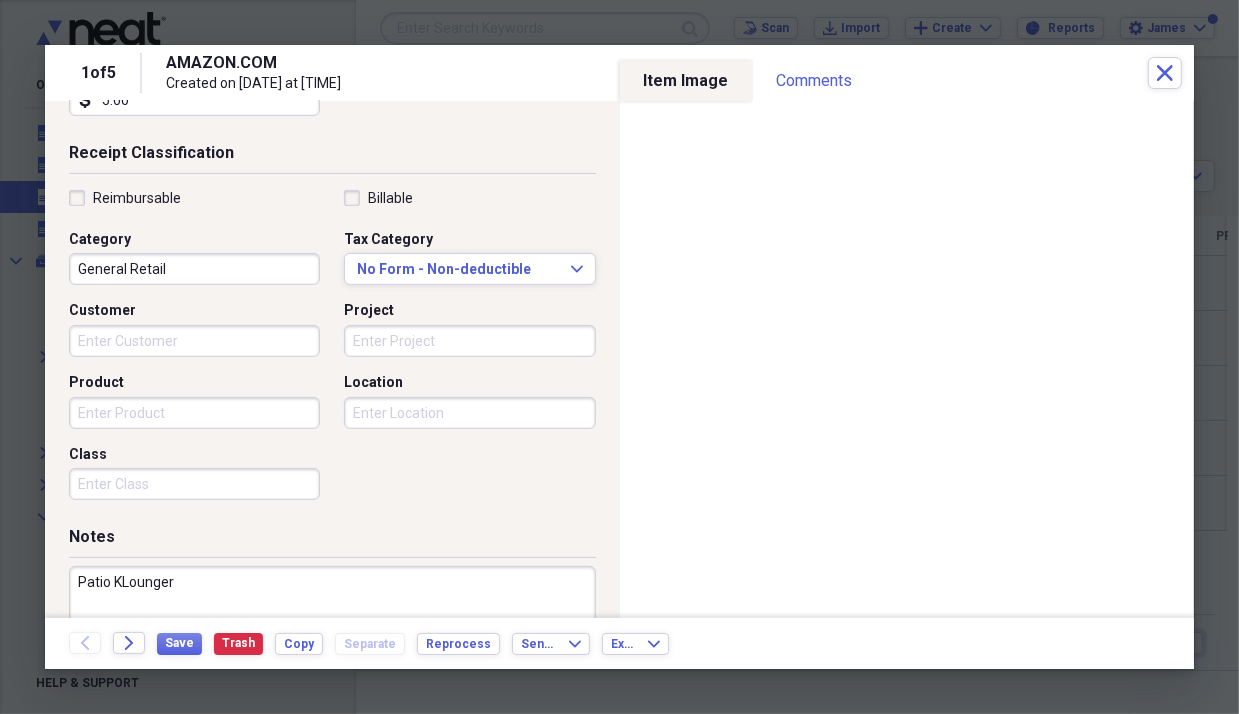click on "Patio KLounger" at bounding box center [332, 631] 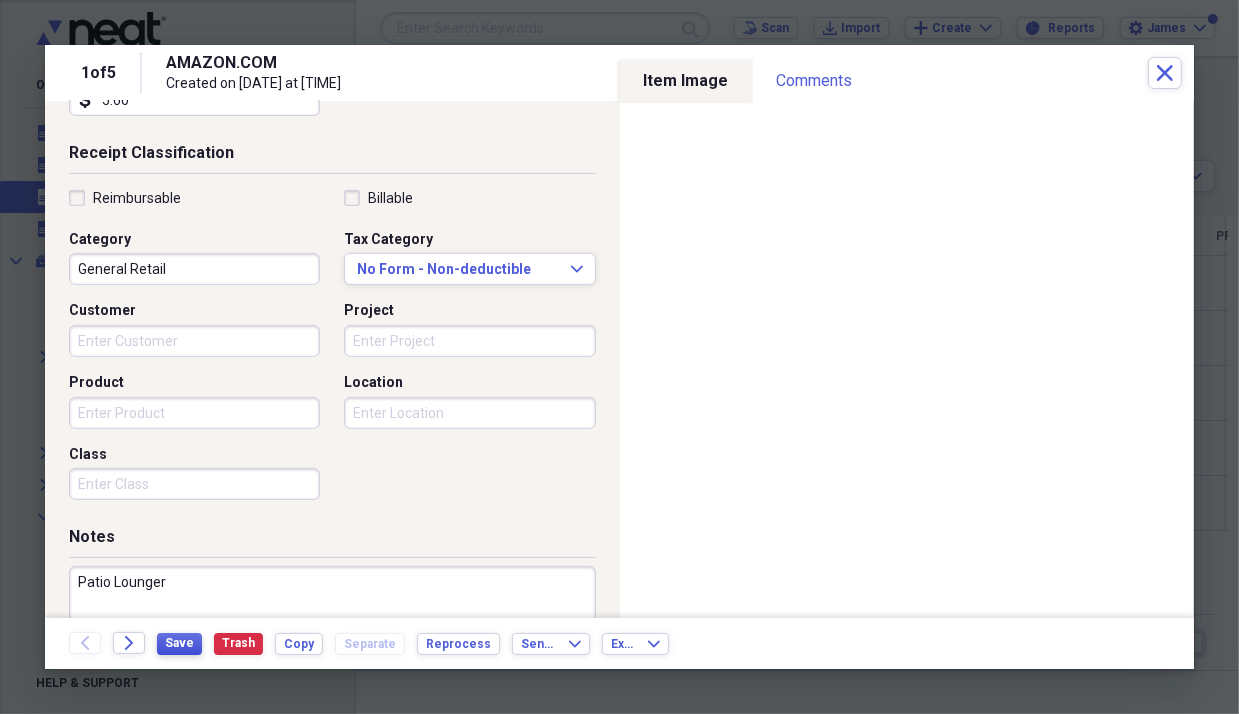 type on "Patio Lounger" 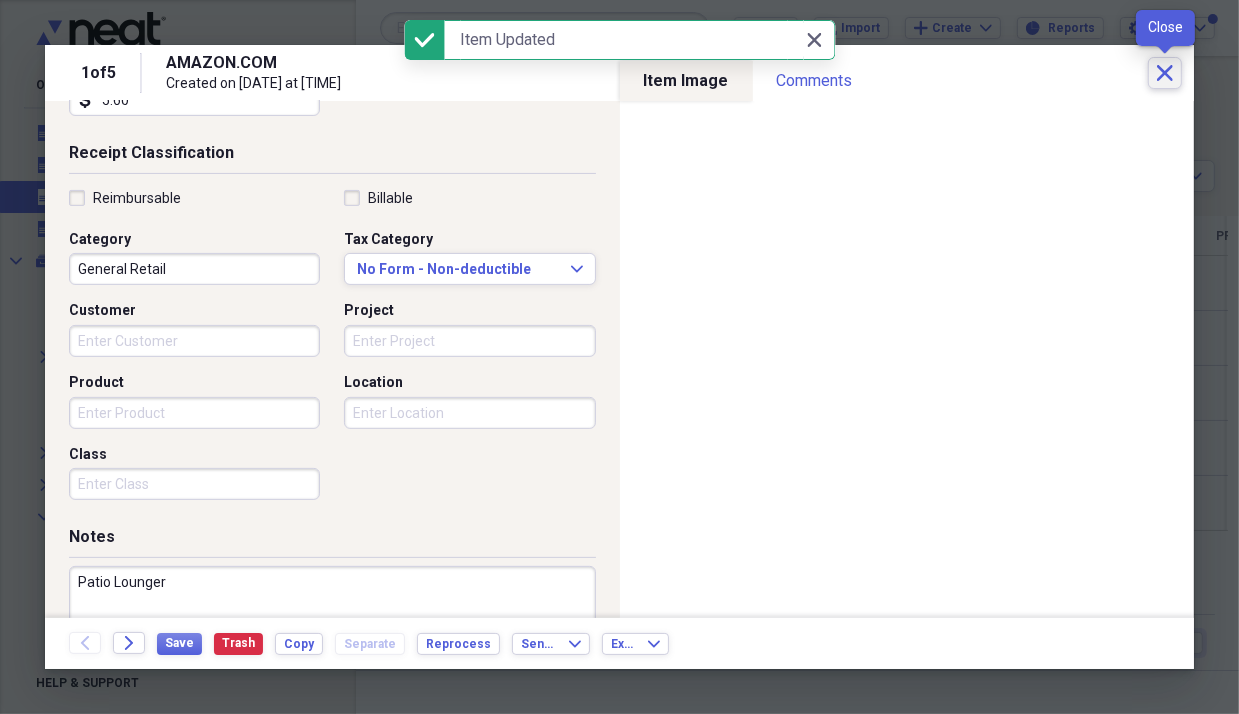 click on "Close" 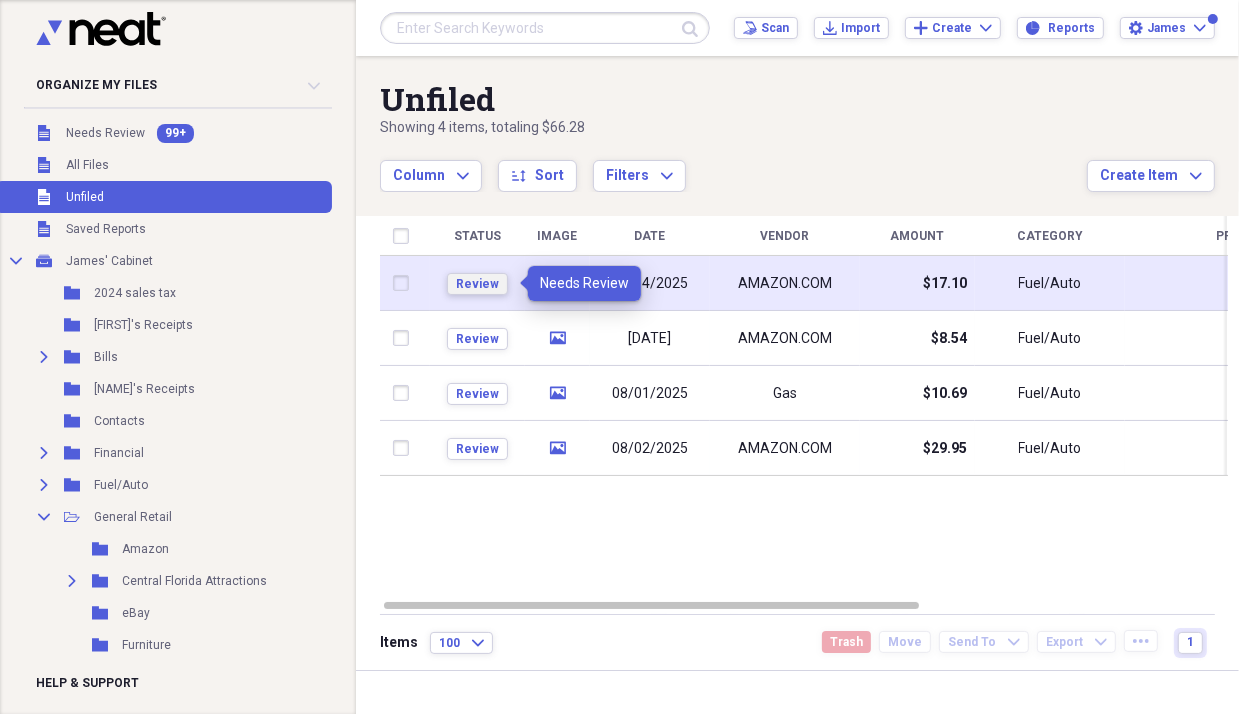 click on "Review" at bounding box center [477, 284] 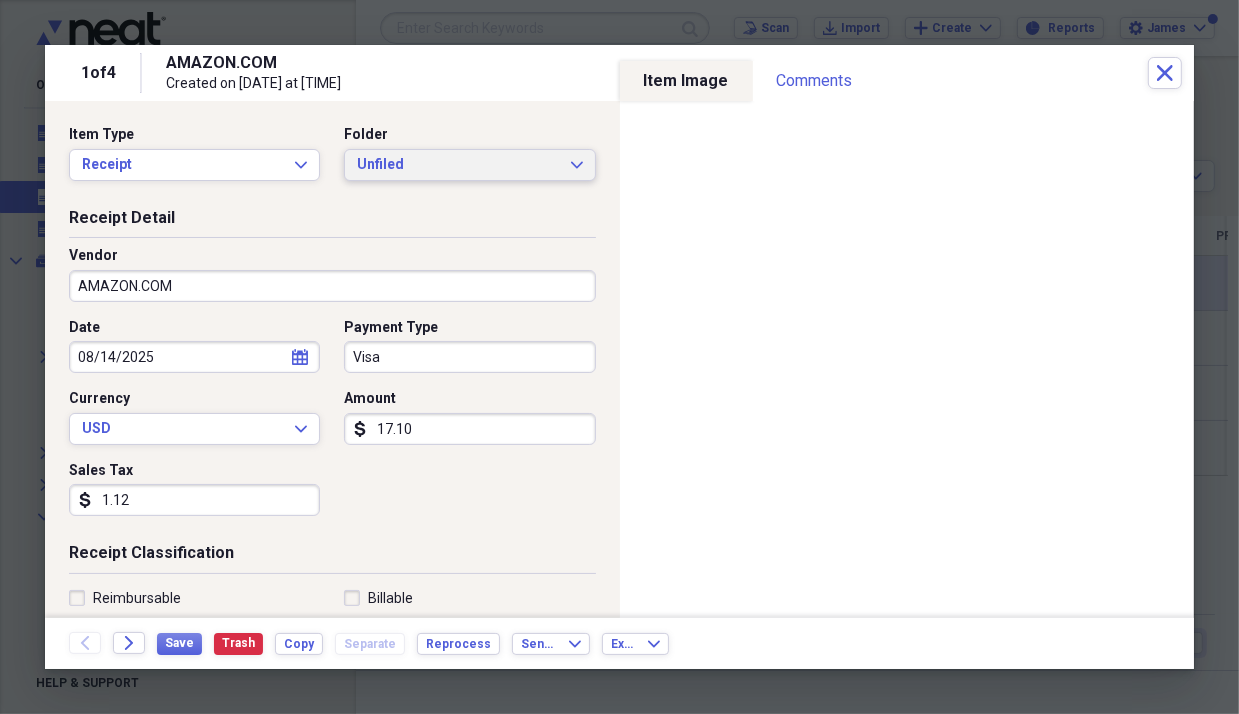 click on "Unfiled" at bounding box center (457, 165) 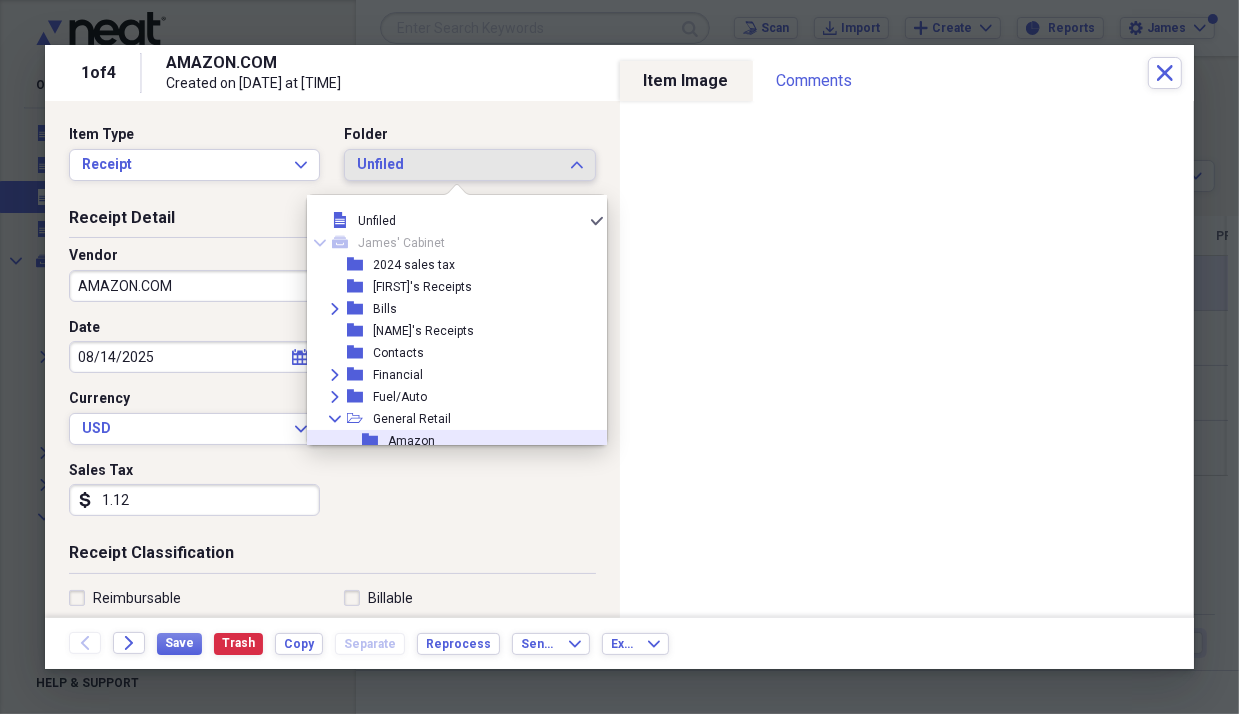 click on "Amazon" at bounding box center [411, 441] 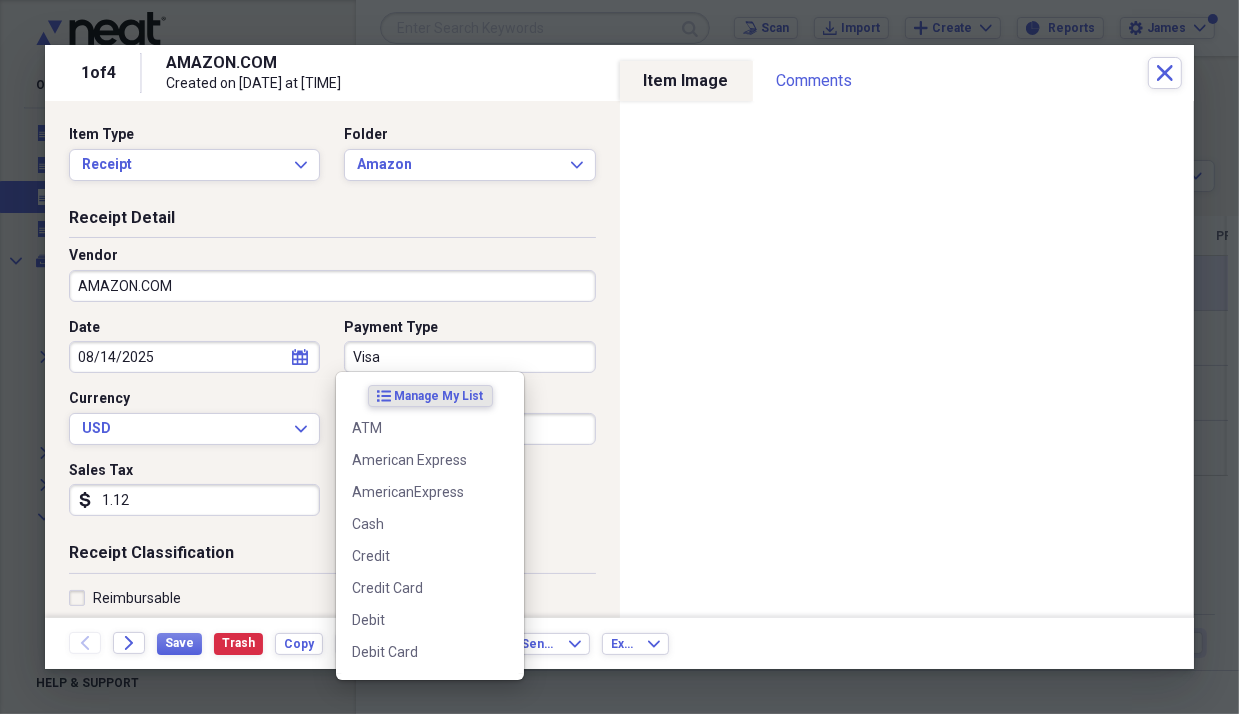 click on "Visa" at bounding box center (469, 357) 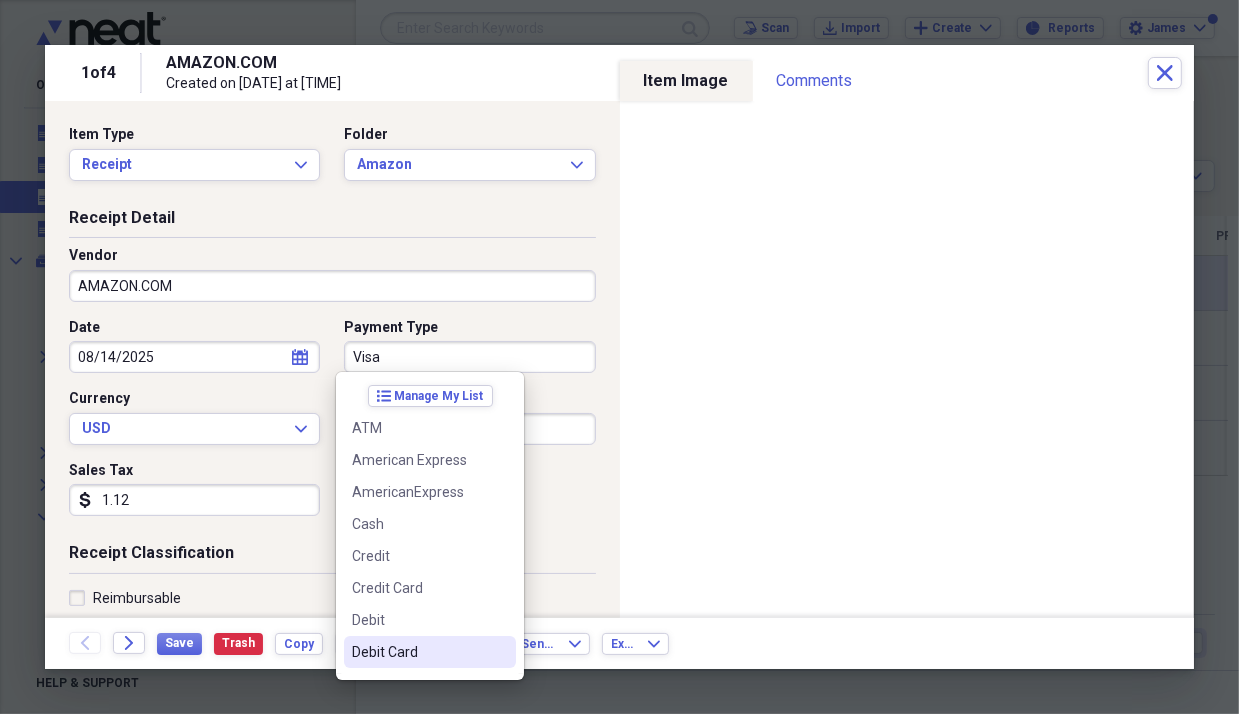 click on "Debit Card" at bounding box center [418, 652] 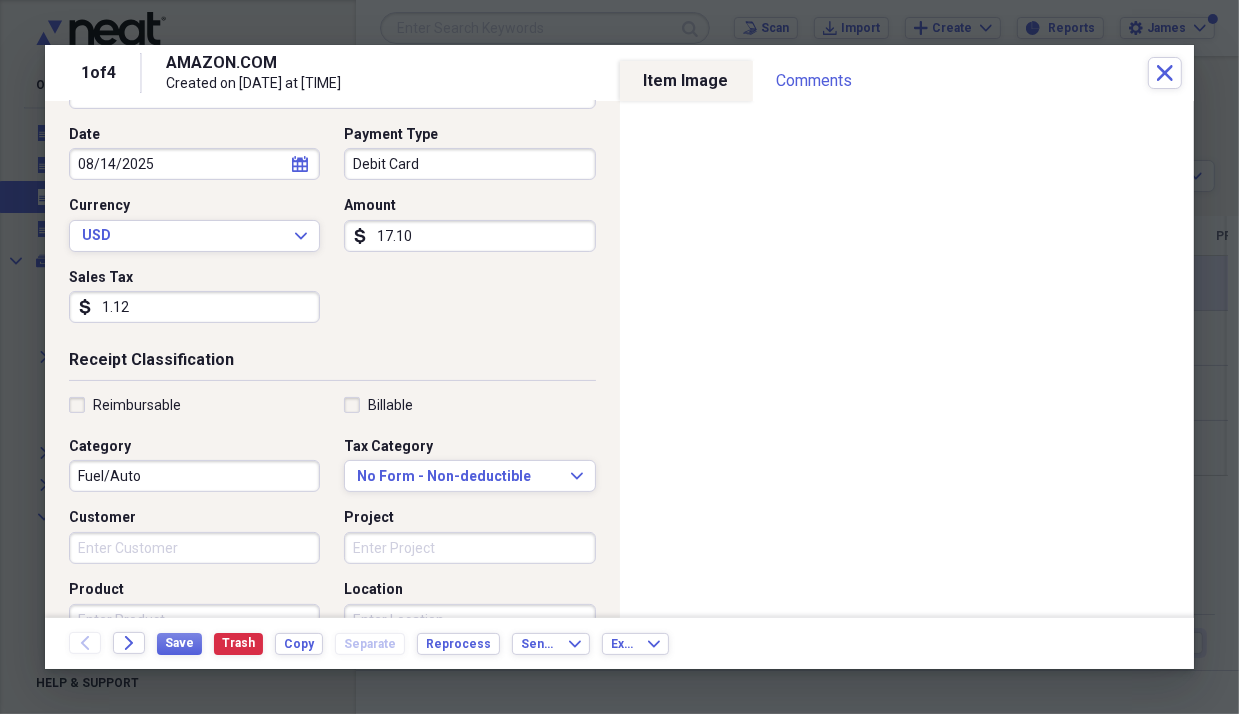 scroll, scrollTop: 200, scrollLeft: 0, axis: vertical 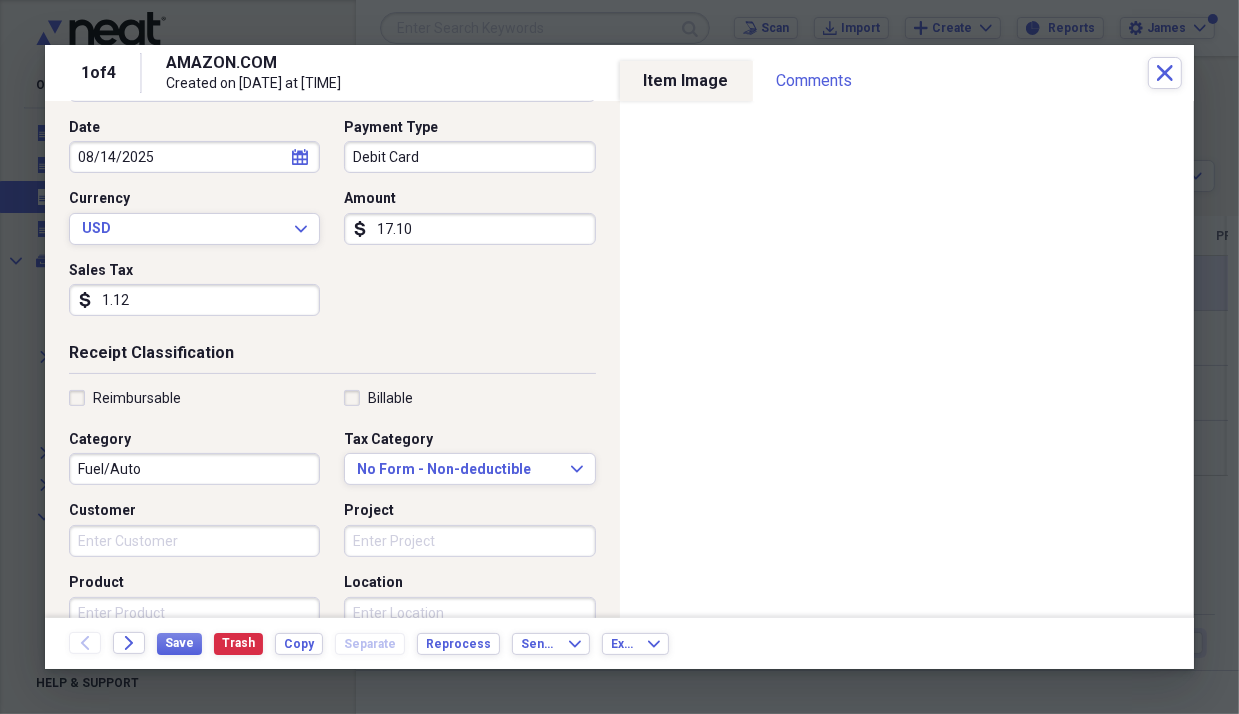 click on "Fuel/Auto" at bounding box center (194, 469) 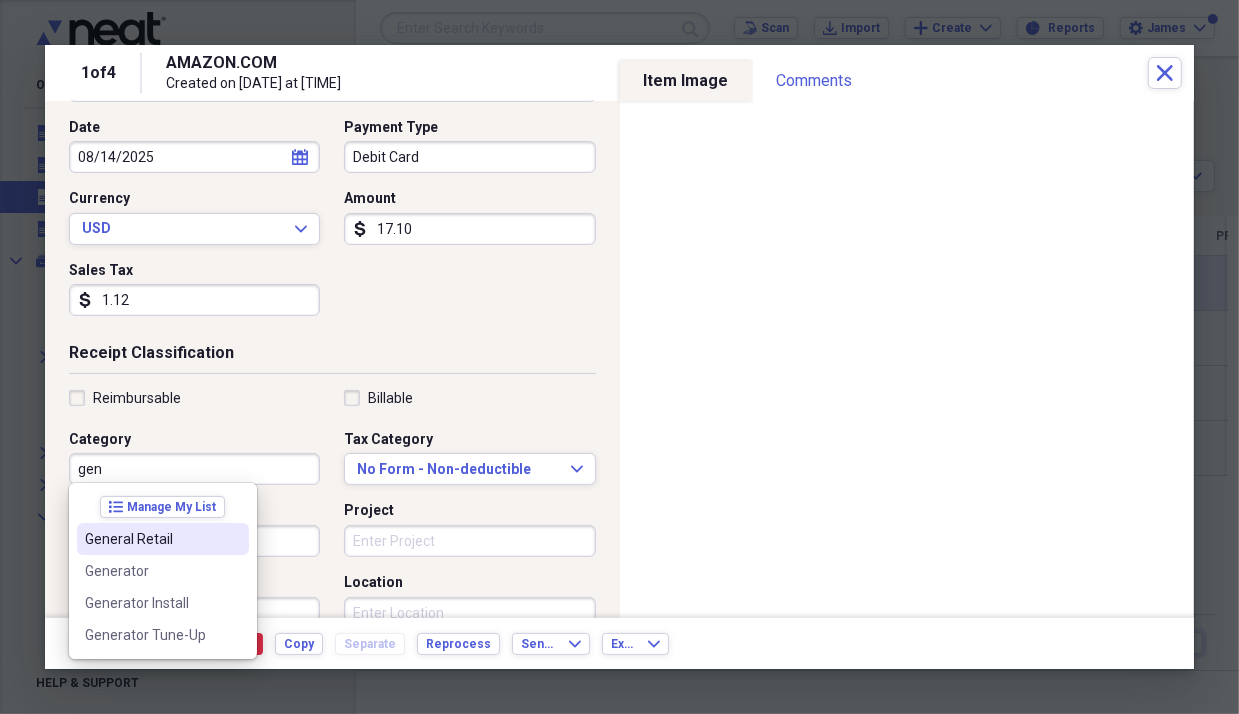click on "General Retail" at bounding box center [151, 539] 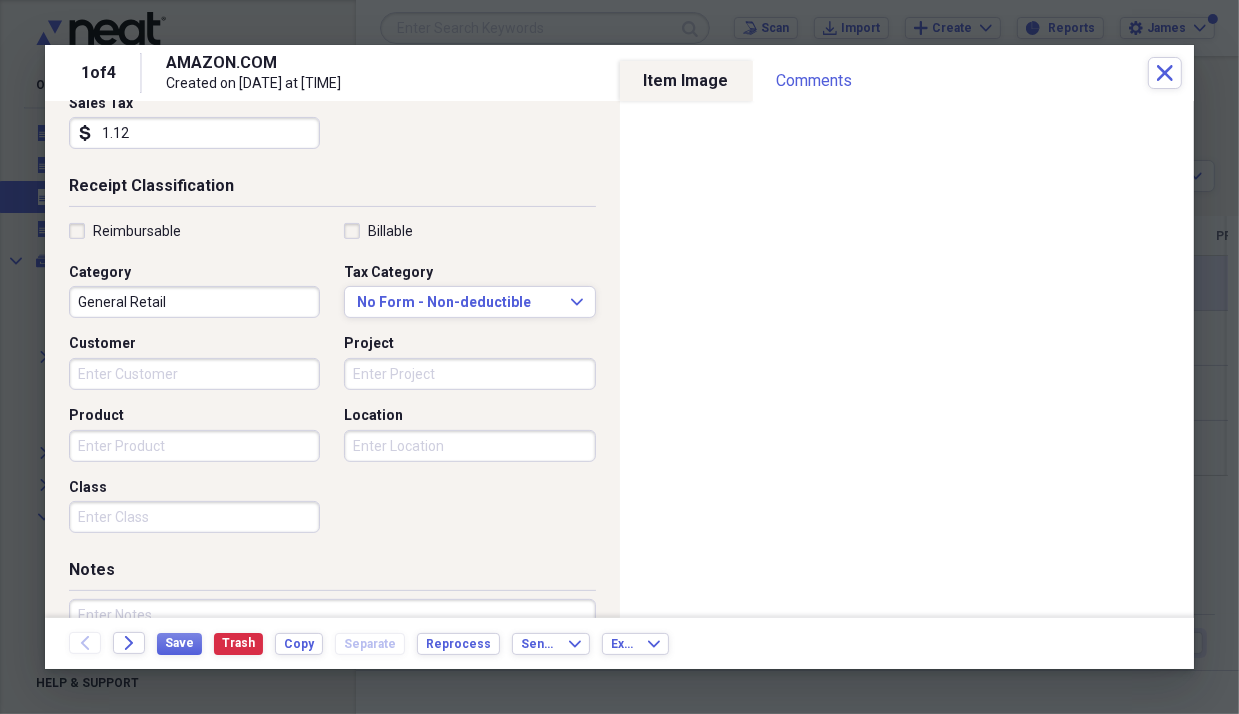 scroll, scrollTop: 400, scrollLeft: 0, axis: vertical 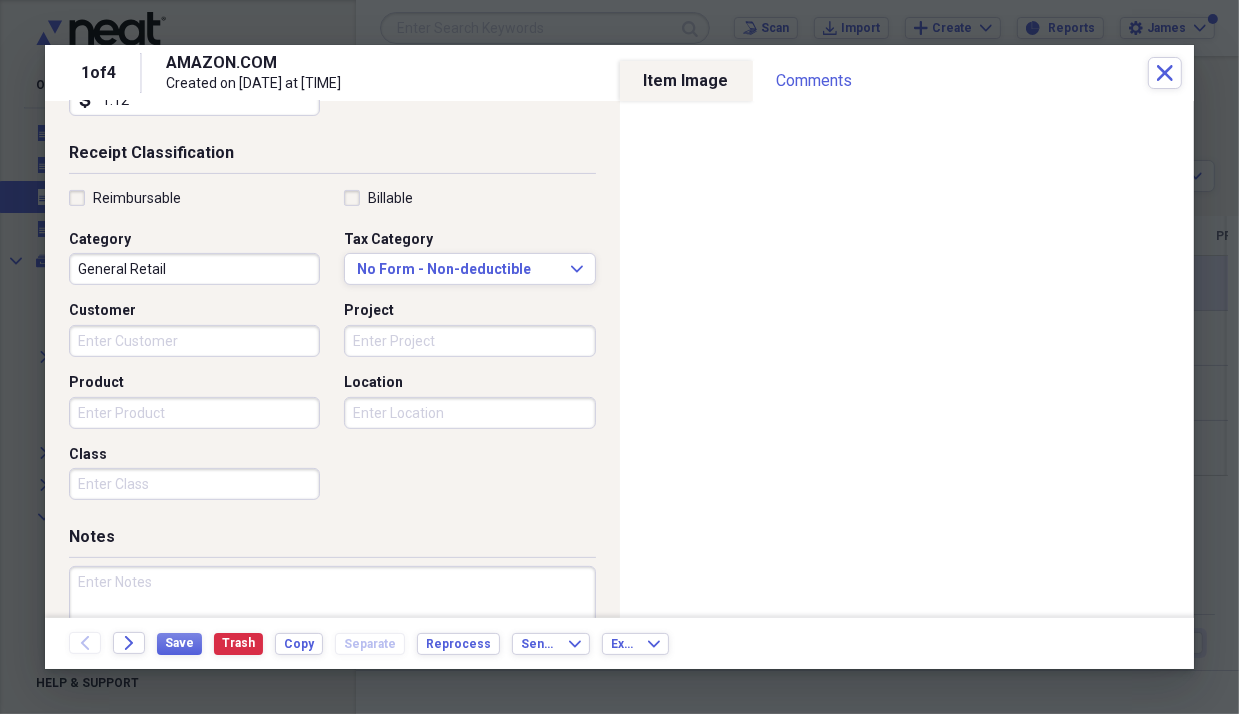 drag, startPoint x: 146, startPoint y: 576, endPoint x: 164, endPoint y: 568, distance: 19.697716 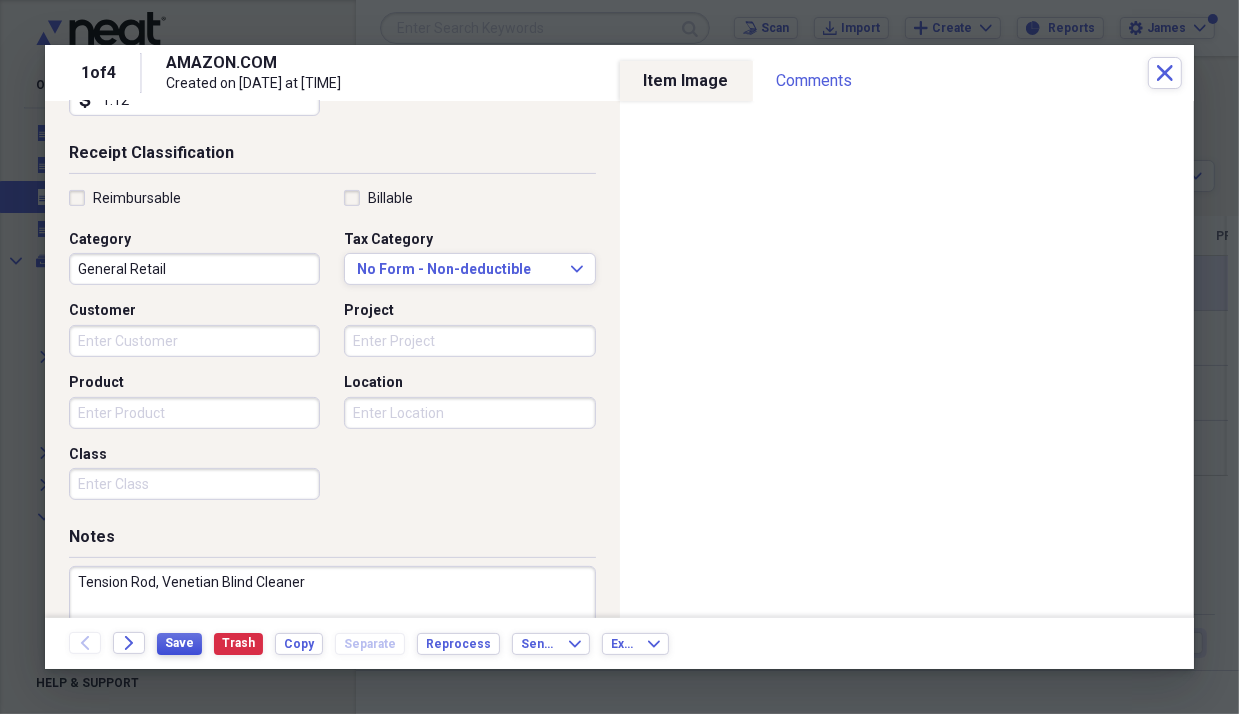 type on "Tension Rod, Venetian Blind Cleaner" 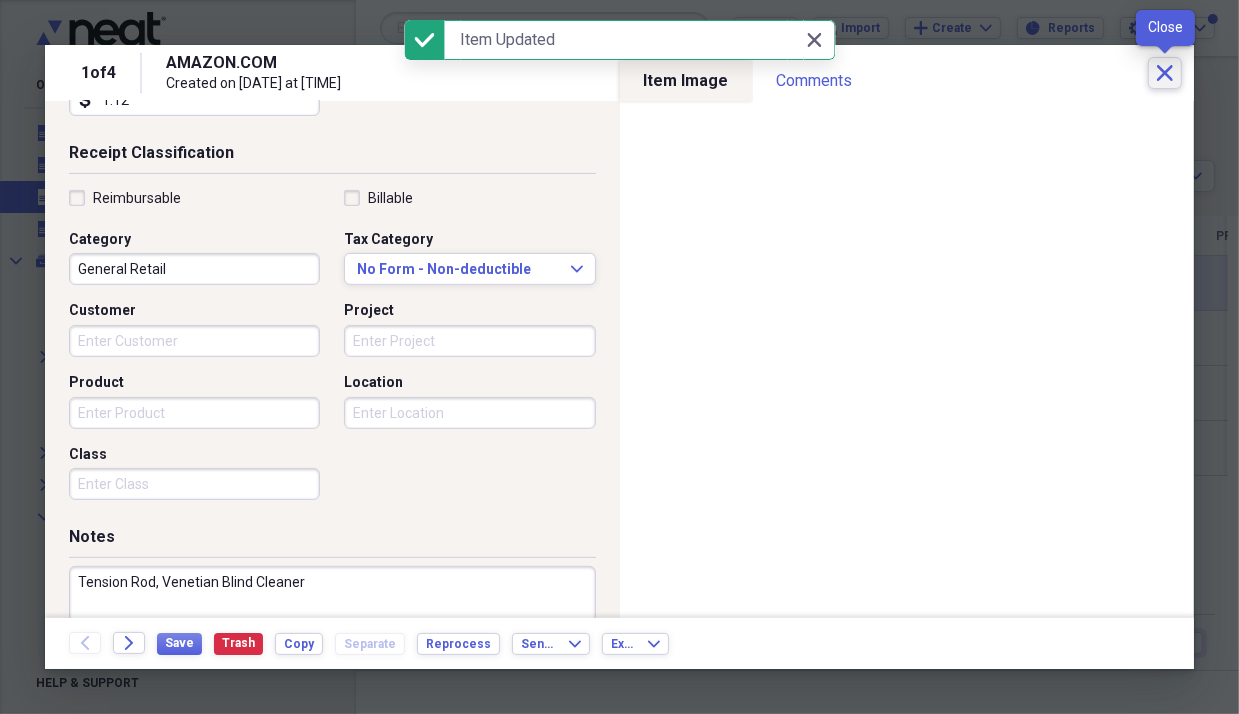 click 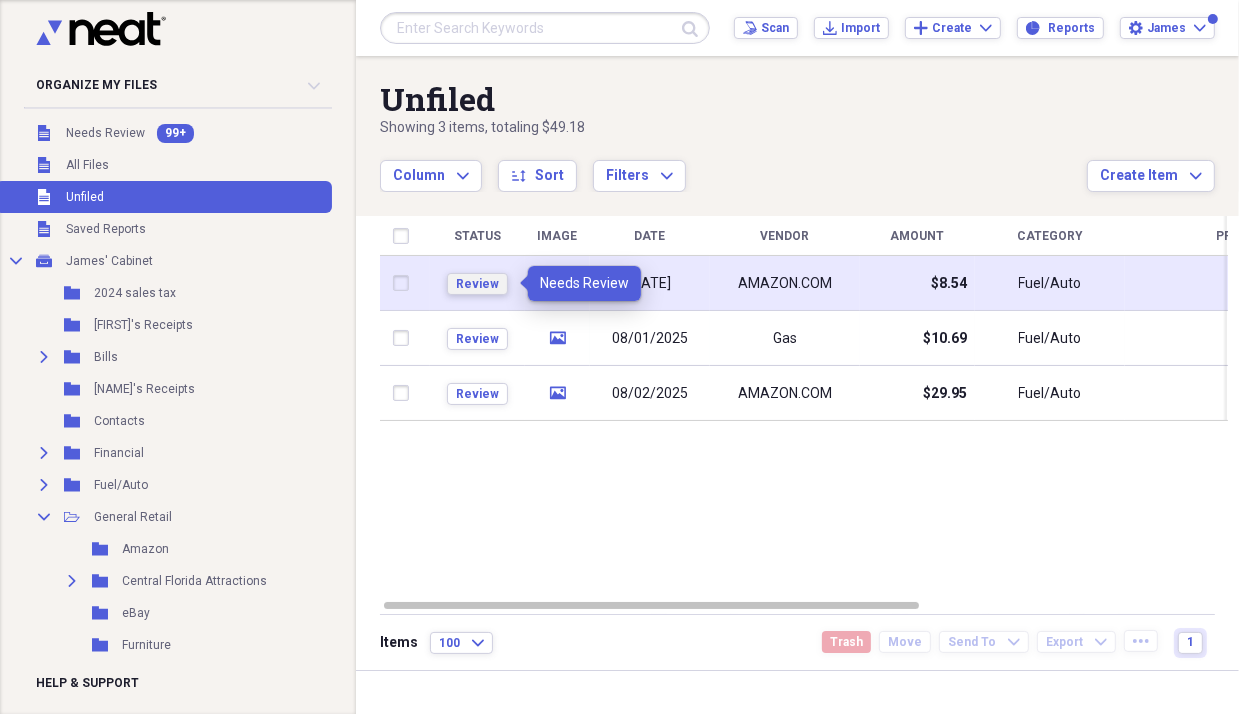 click on "Review" at bounding box center [477, 284] 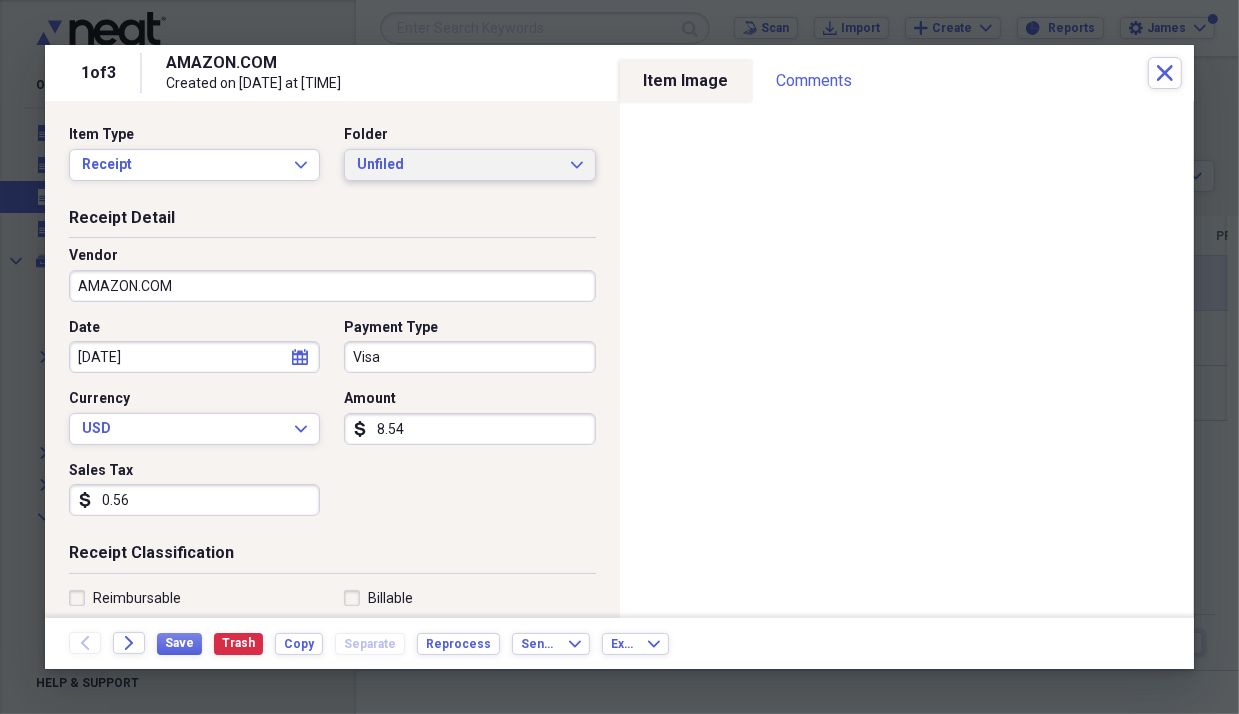 click on "Unfiled" at bounding box center (457, 165) 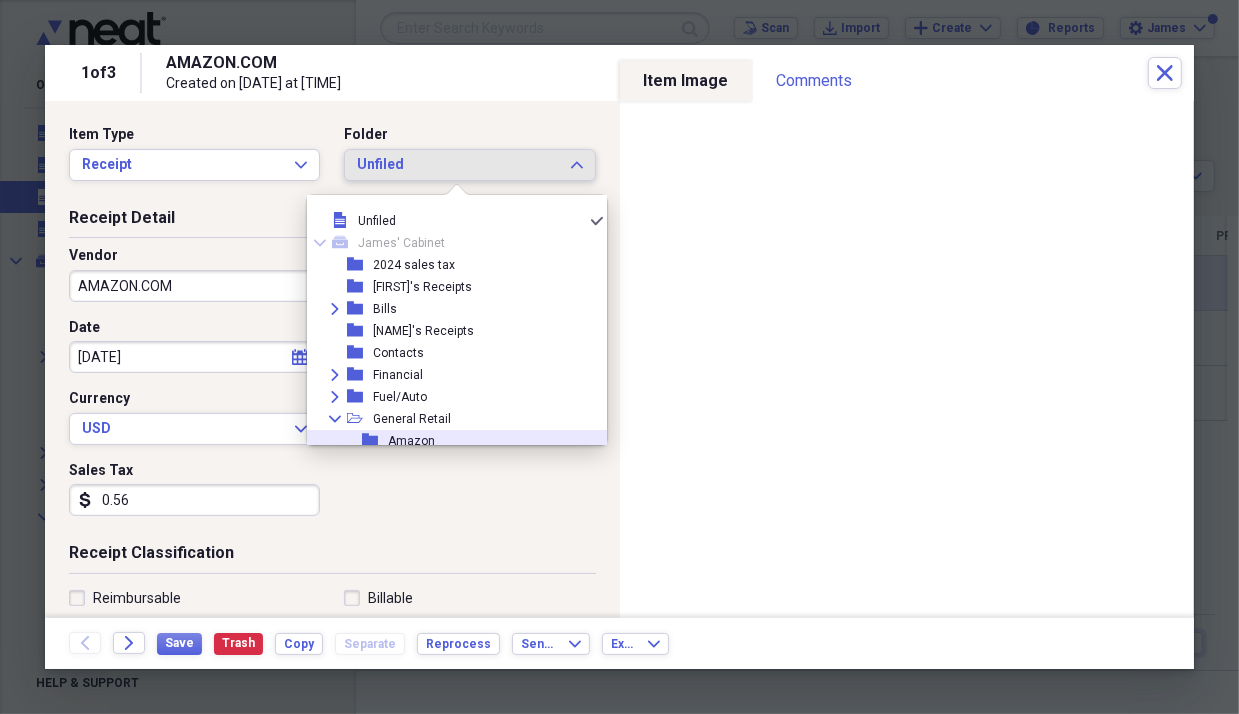 click on "Amazon" at bounding box center [411, 441] 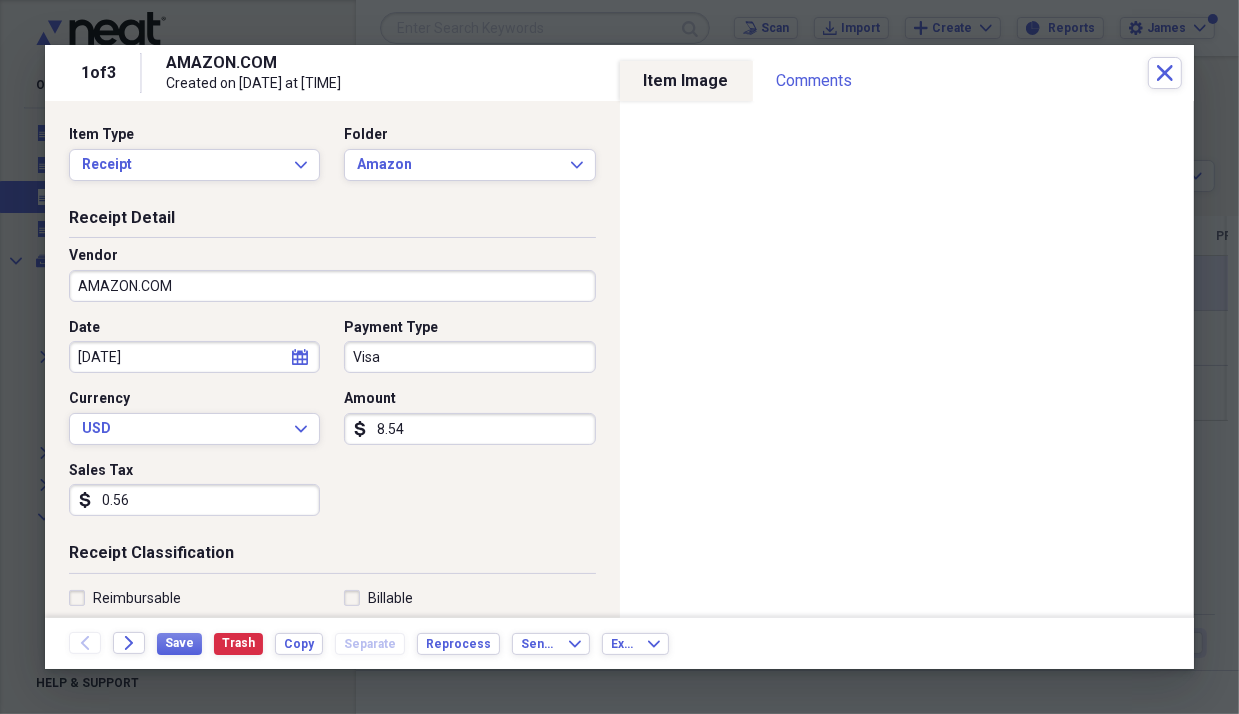click on "Visa" at bounding box center (469, 357) 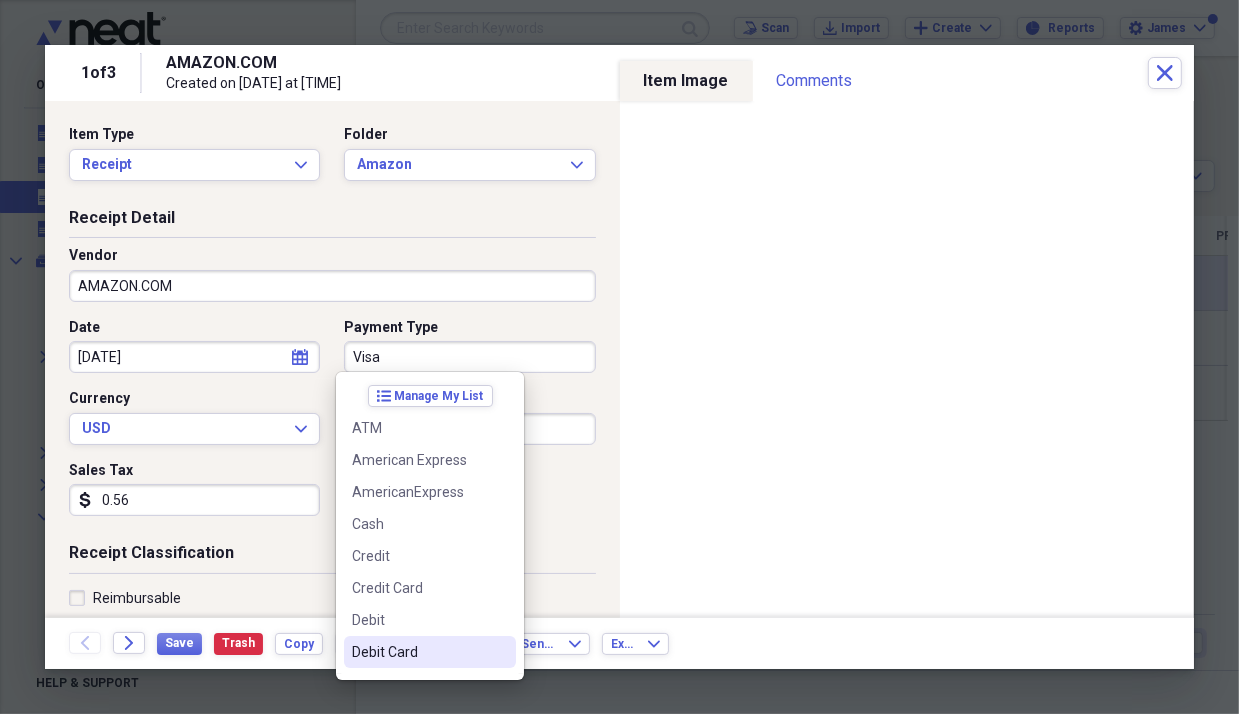 click on "Debit Card" at bounding box center [418, 652] 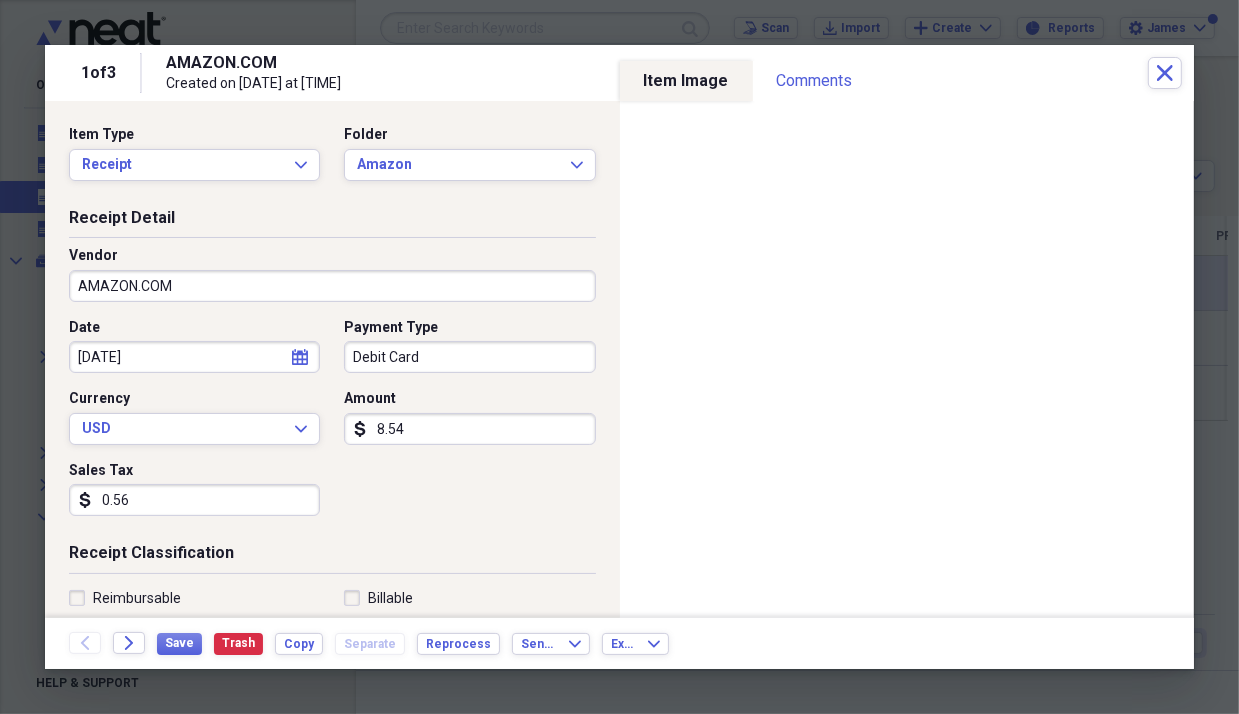 click on "Receipt Classification" at bounding box center [332, 557] 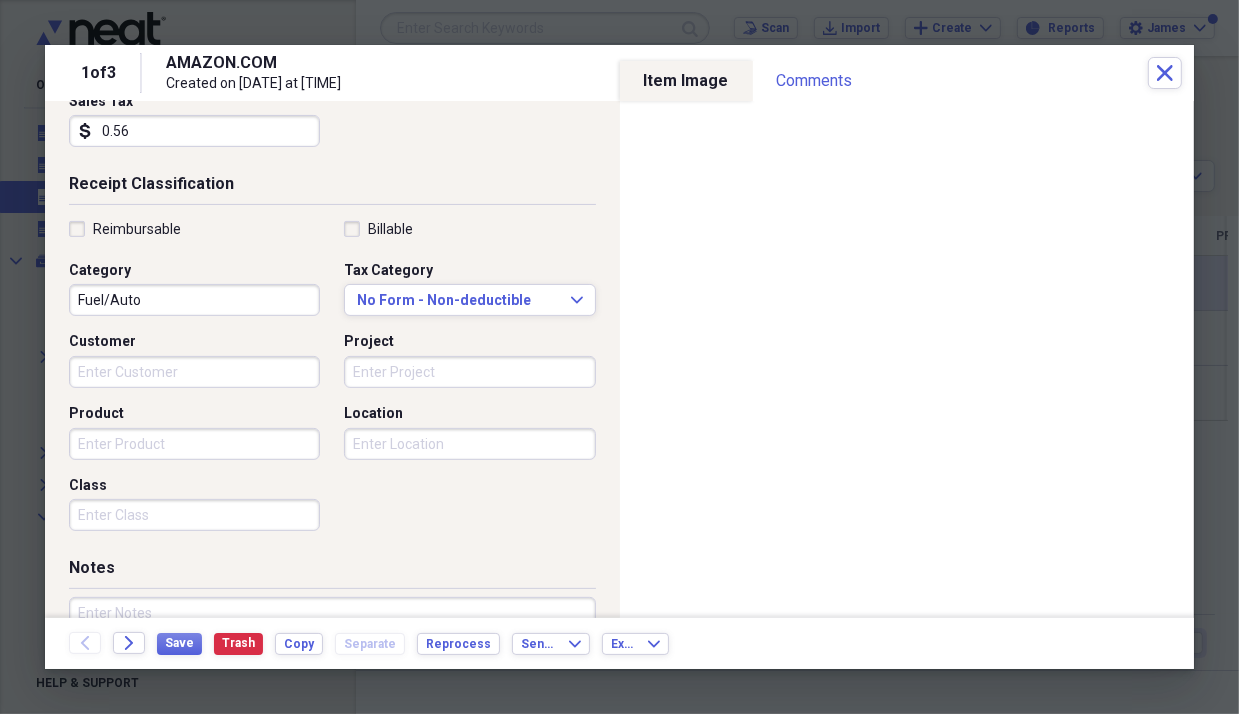 scroll, scrollTop: 400, scrollLeft: 0, axis: vertical 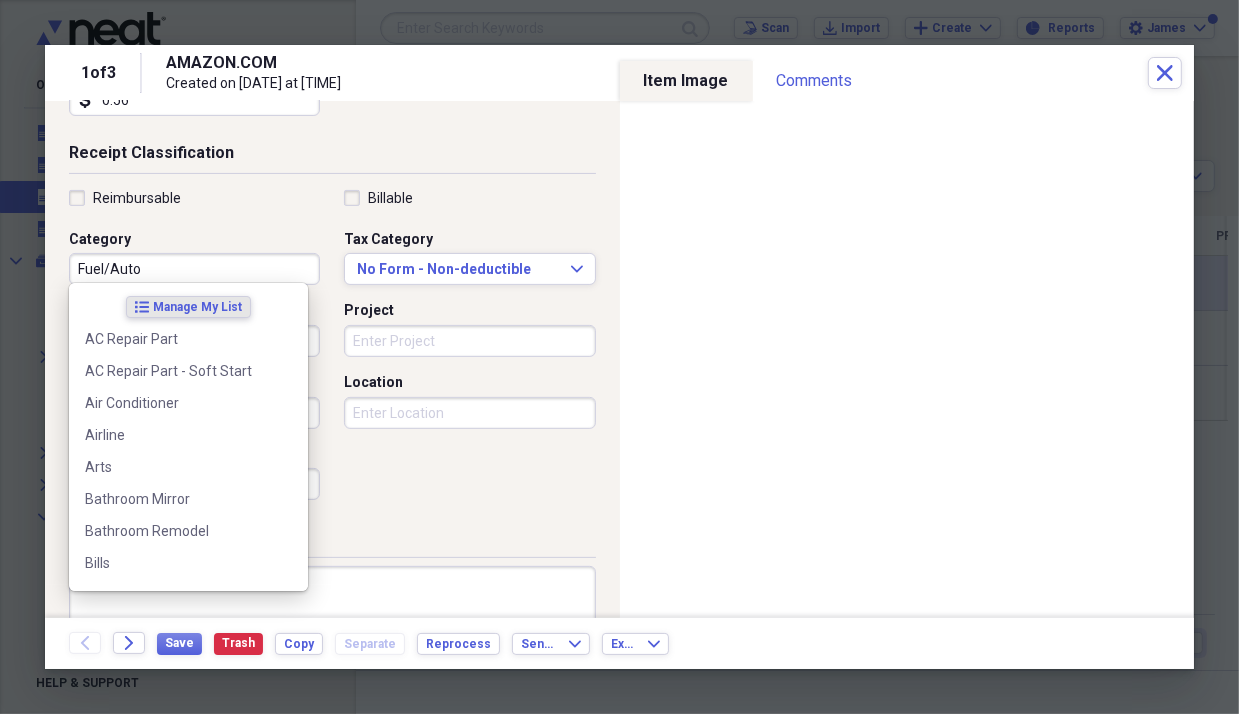 click on "Fuel/Auto" at bounding box center [194, 269] 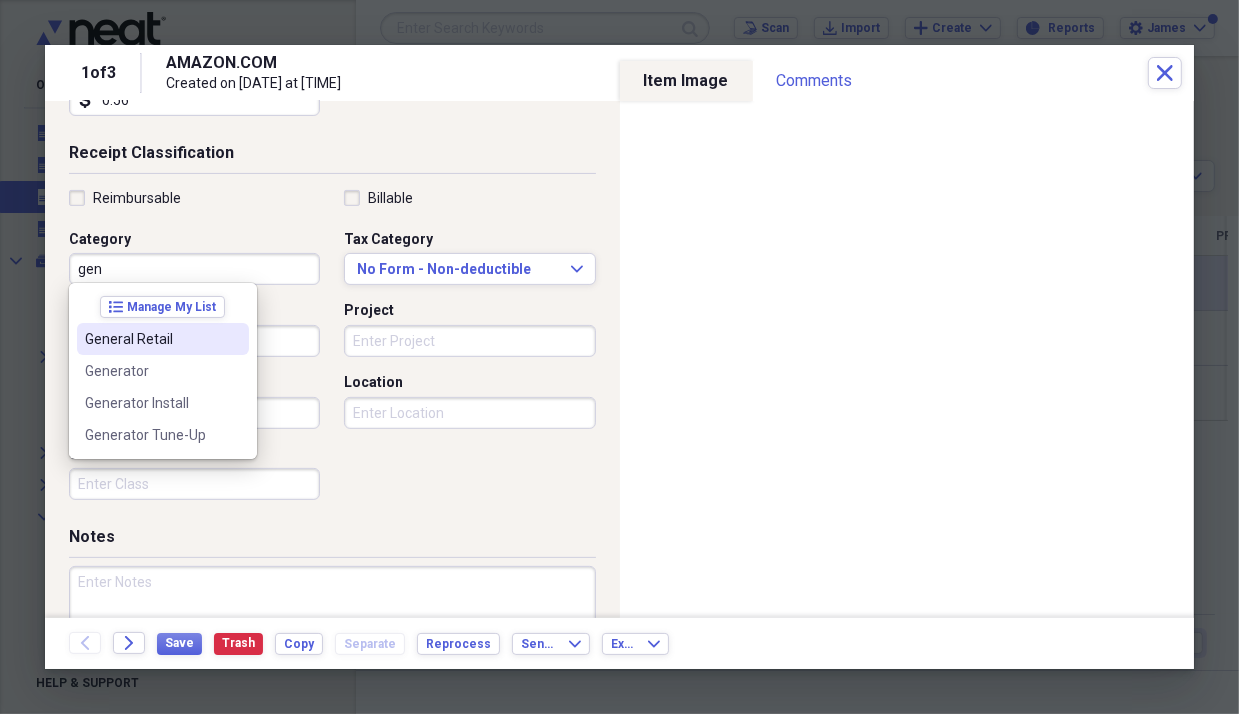 click on "General Retail" at bounding box center (151, 339) 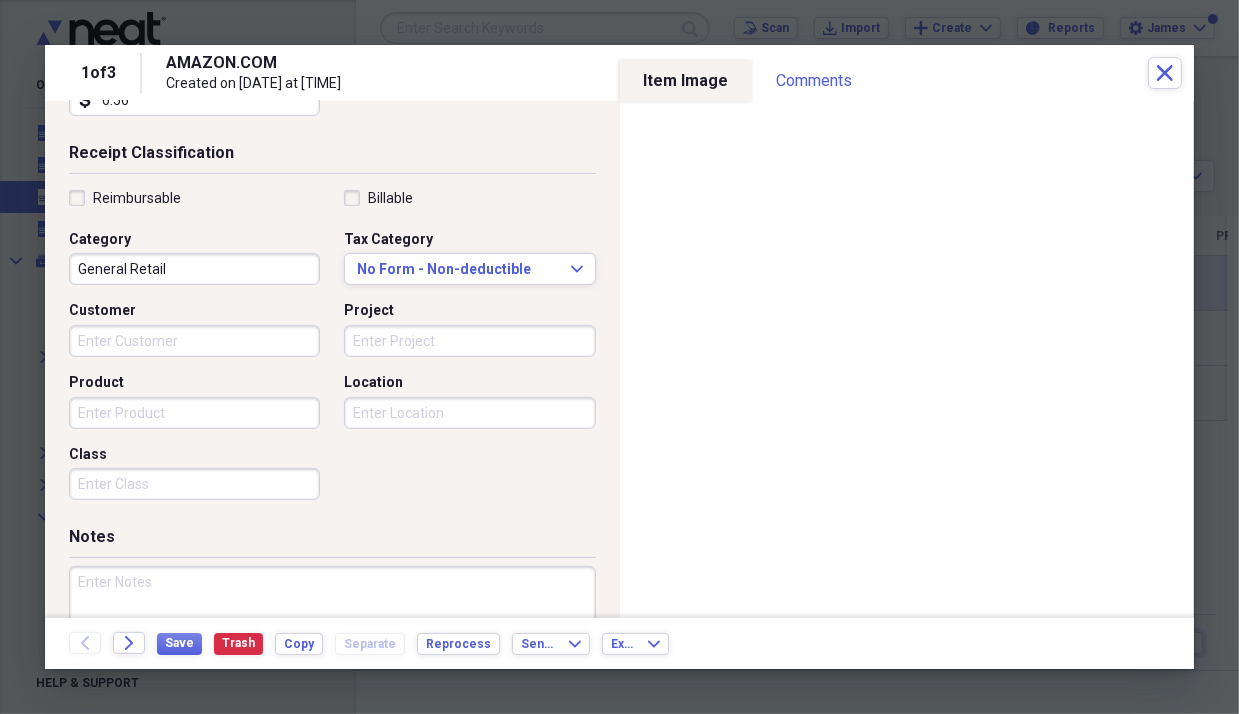 click at bounding box center (332, 631) 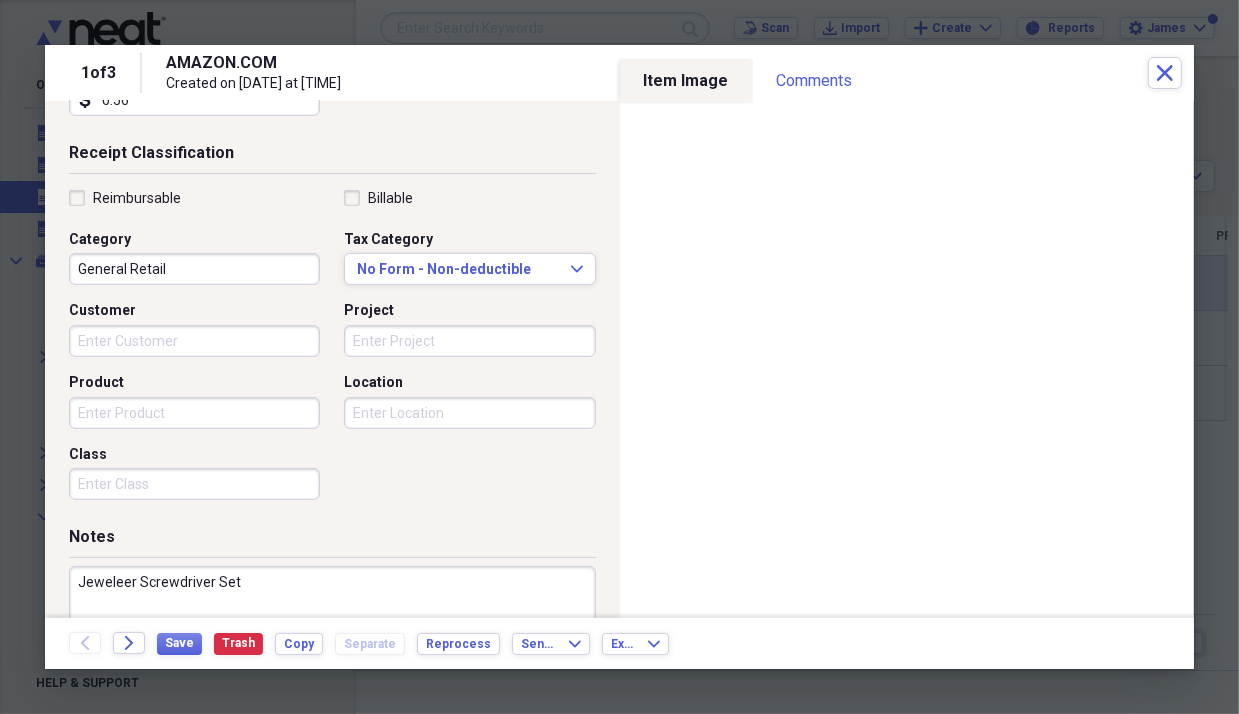 click on "Jeweleer Screwdriver Set" at bounding box center [332, 631] 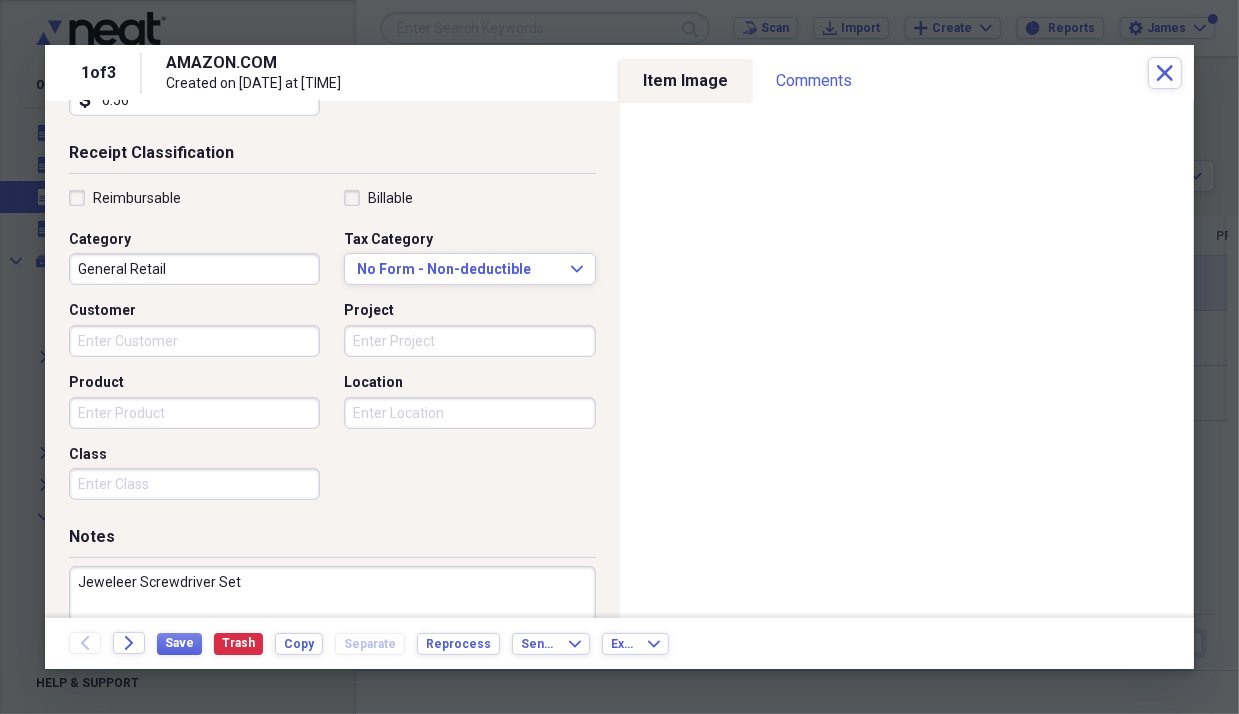 click on "Jeweleer Screwdriver Set" at bounding box center [332, 631] 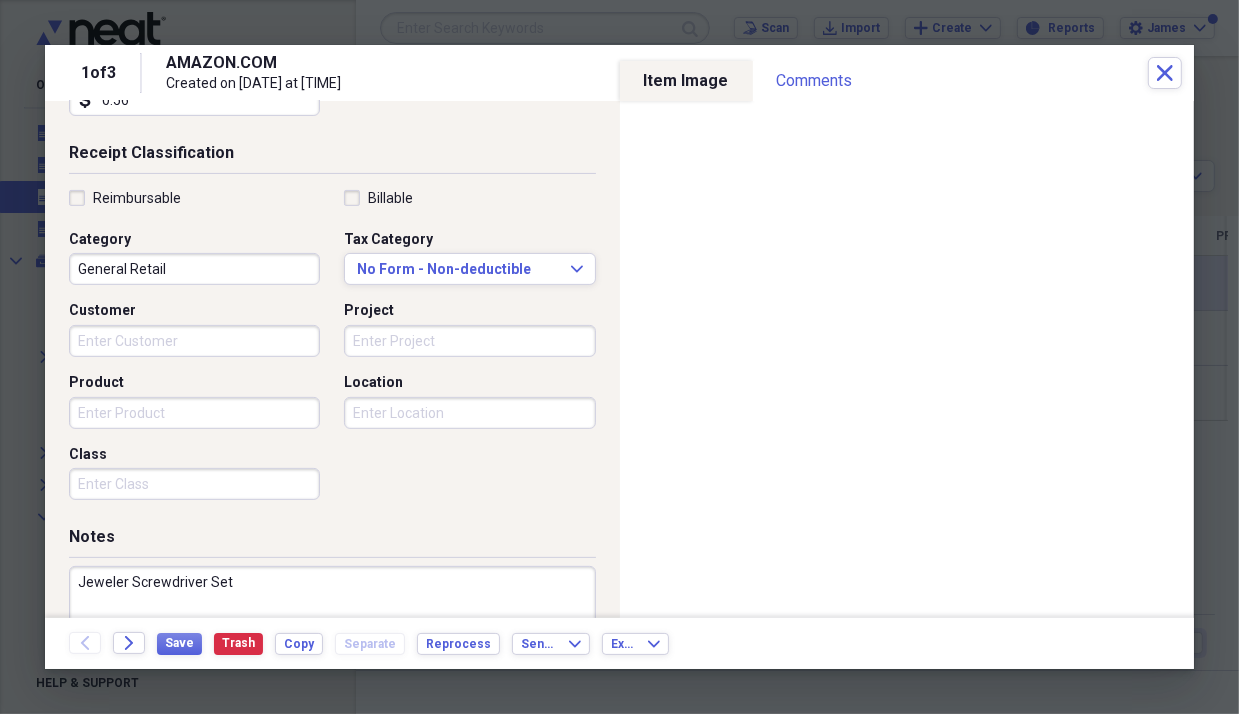 scroll, scrollTop: 496, scrollLeft: 0, axis: vertical 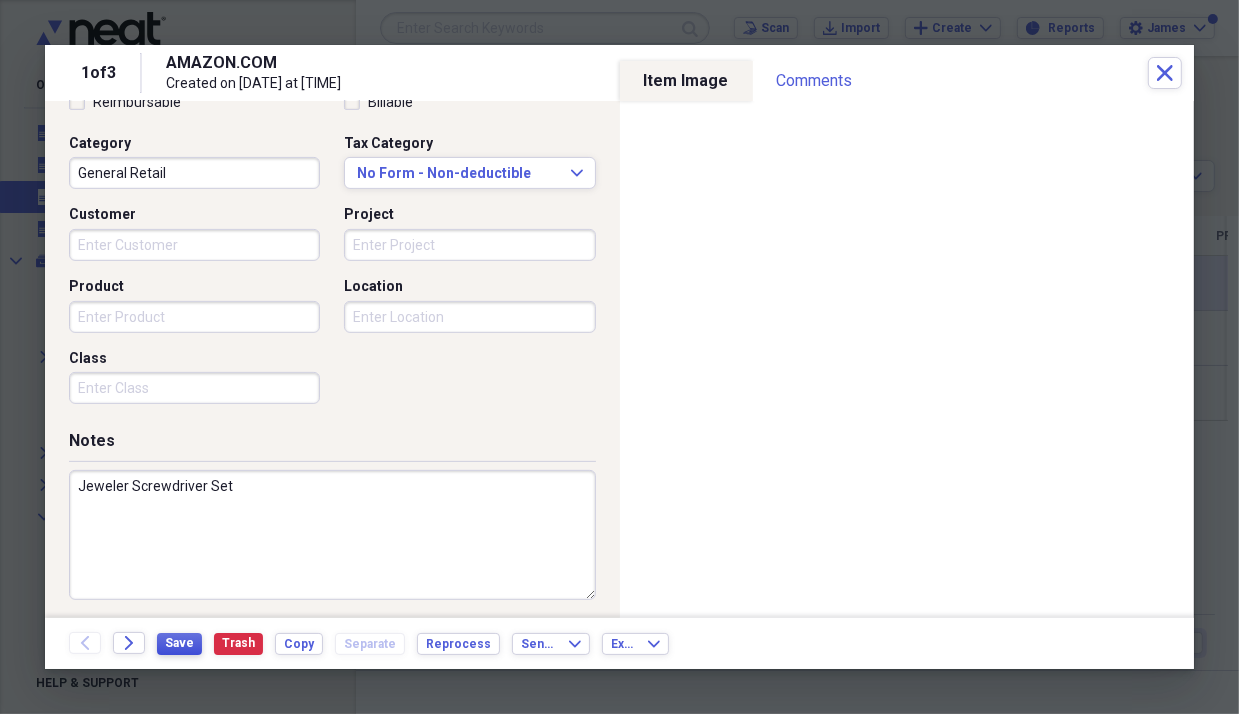 type on "Jeweler Screwdriver Set" 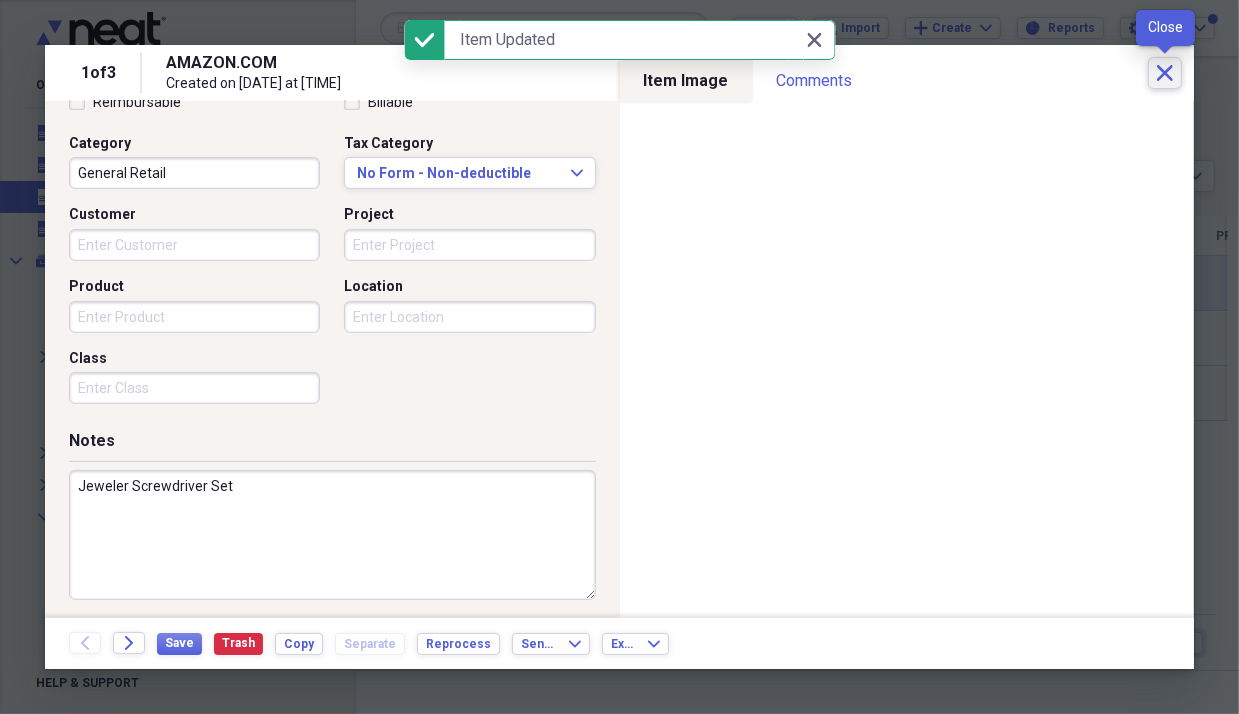 click 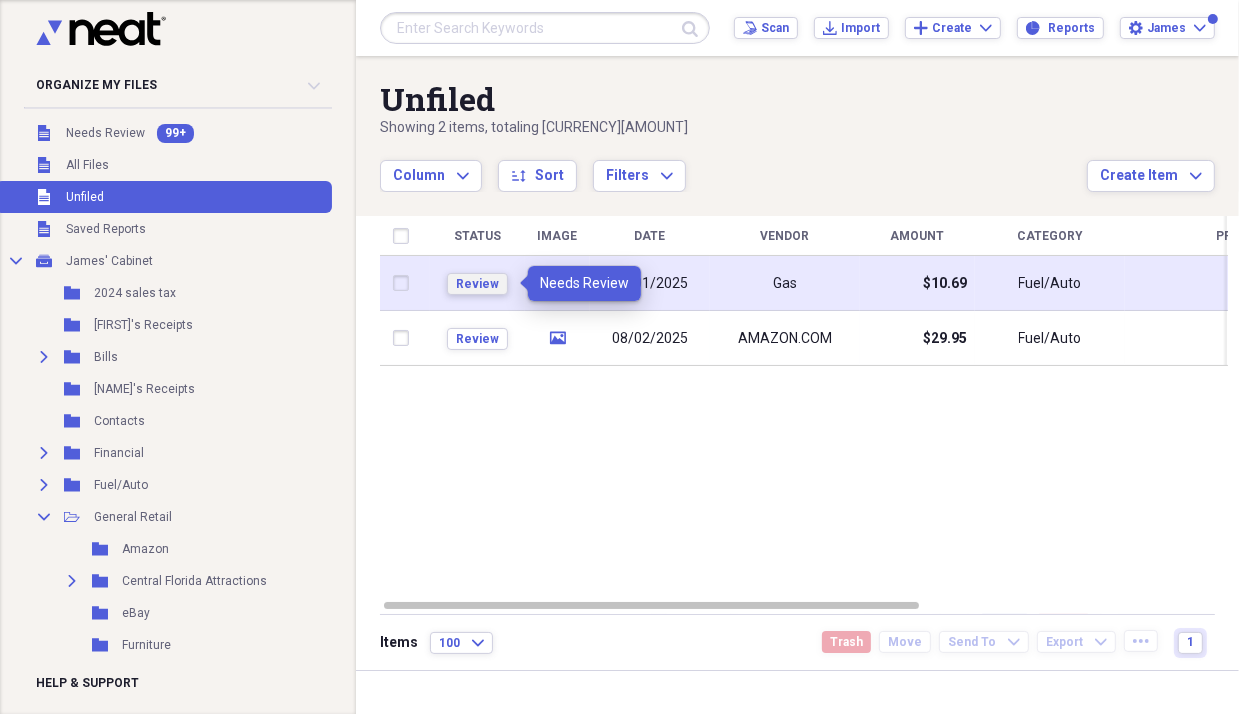 click on "Review" at bounding box center [477, 284] 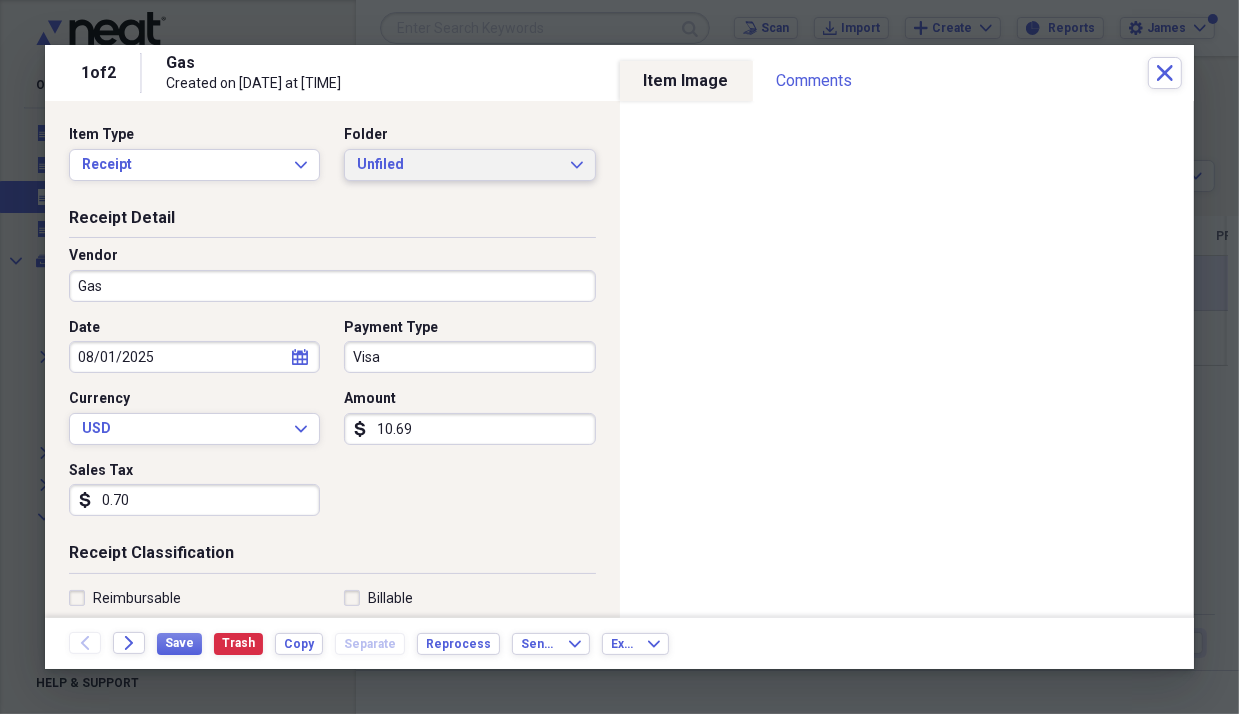 click on "Unfiled" at bounding box center [457, 165] 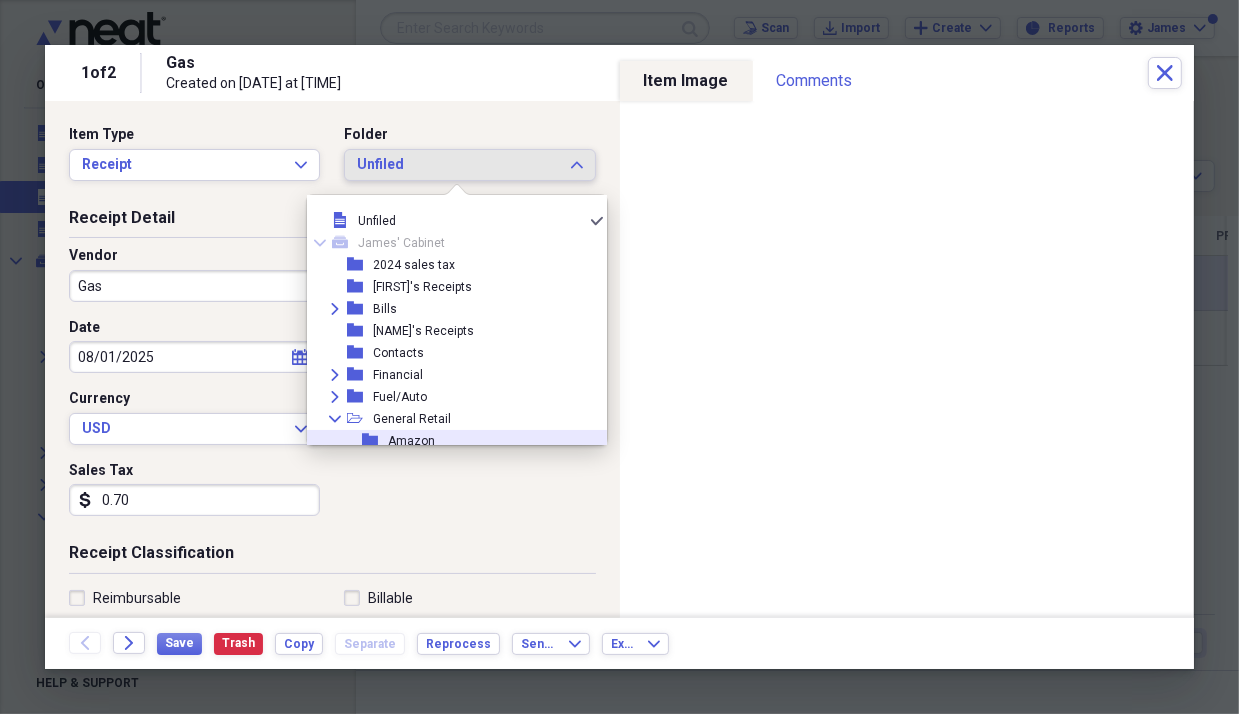 click on "Amazon" at bounding box center [411, 441] 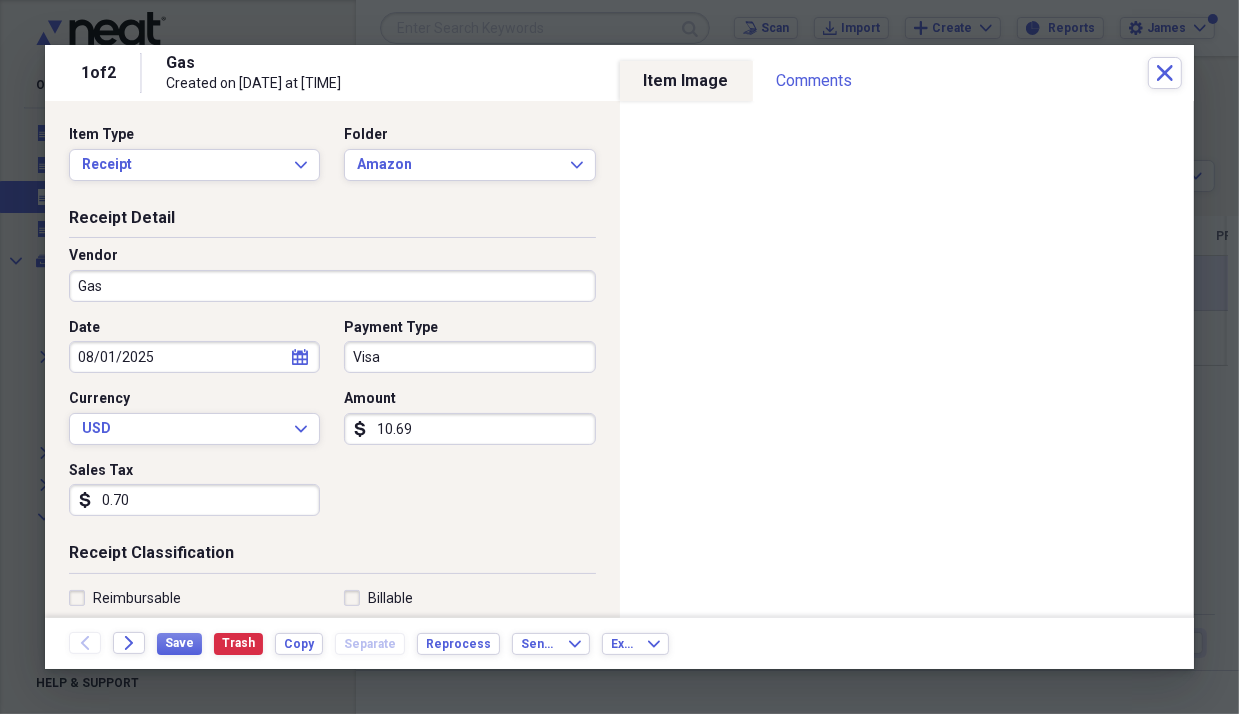 click on "Gas" at bounding box center [332, 286] 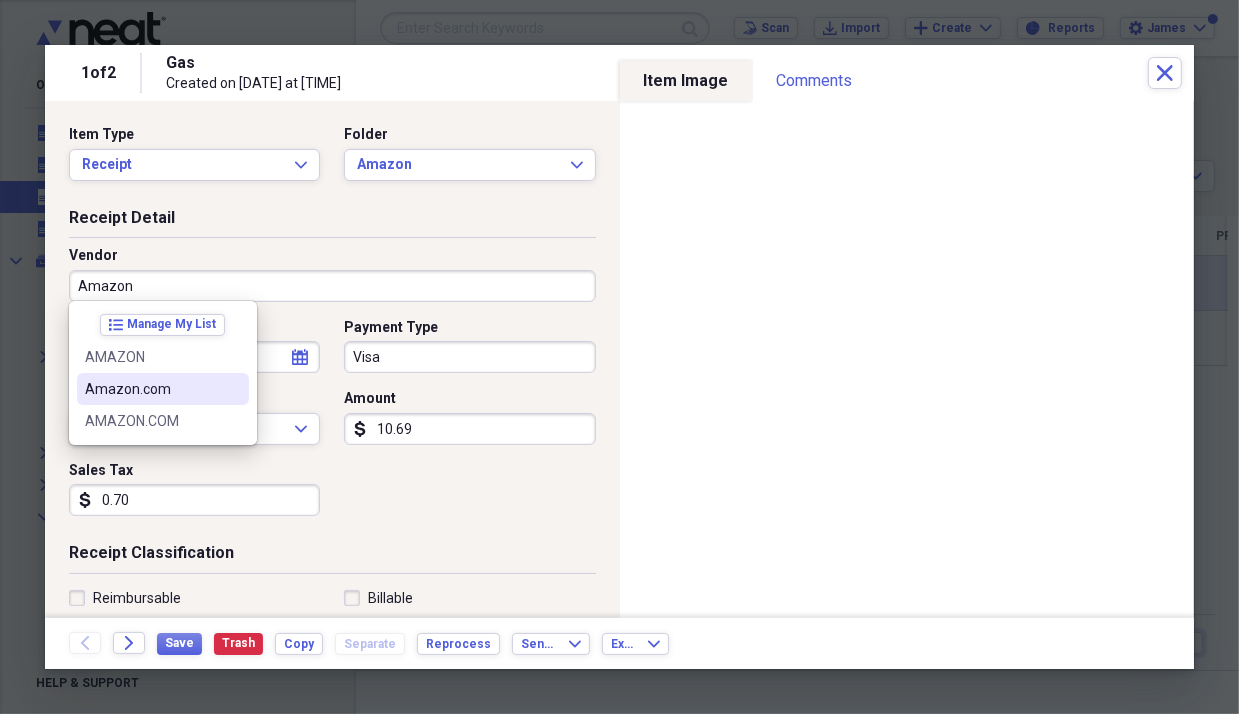 click on "Amazon.com" at bounding box center [151, 389] 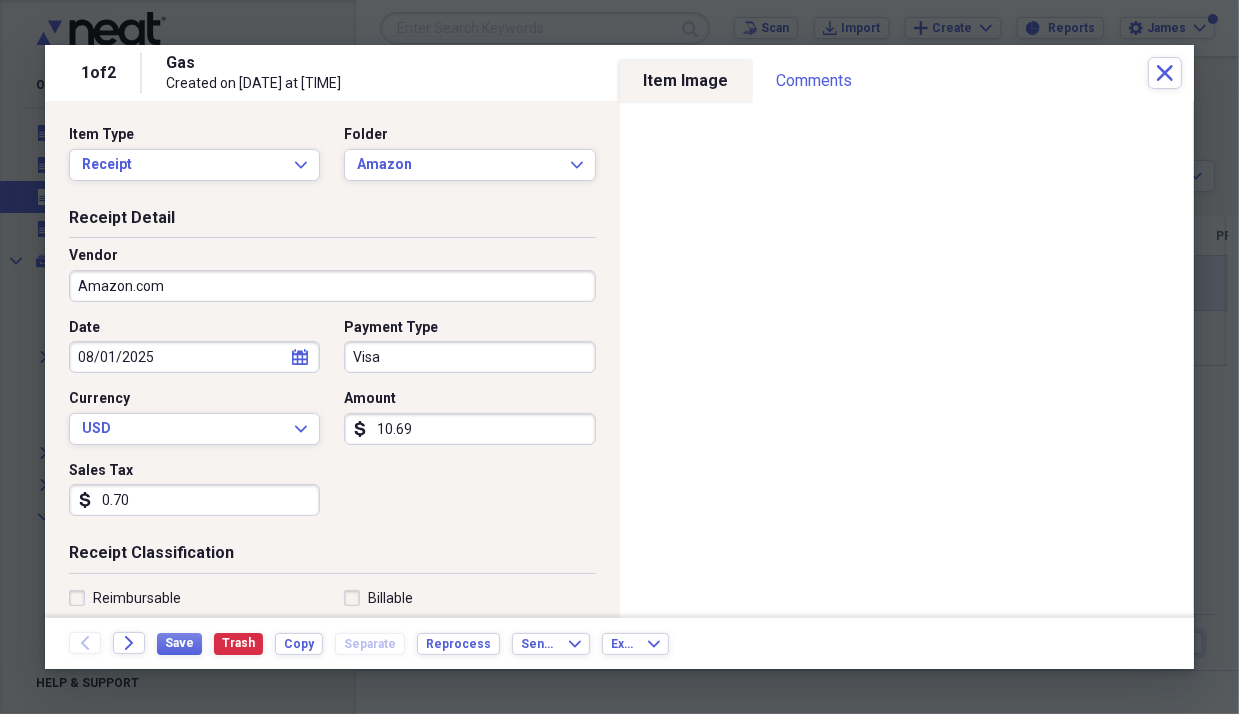 type on "Meals/Restaurants" 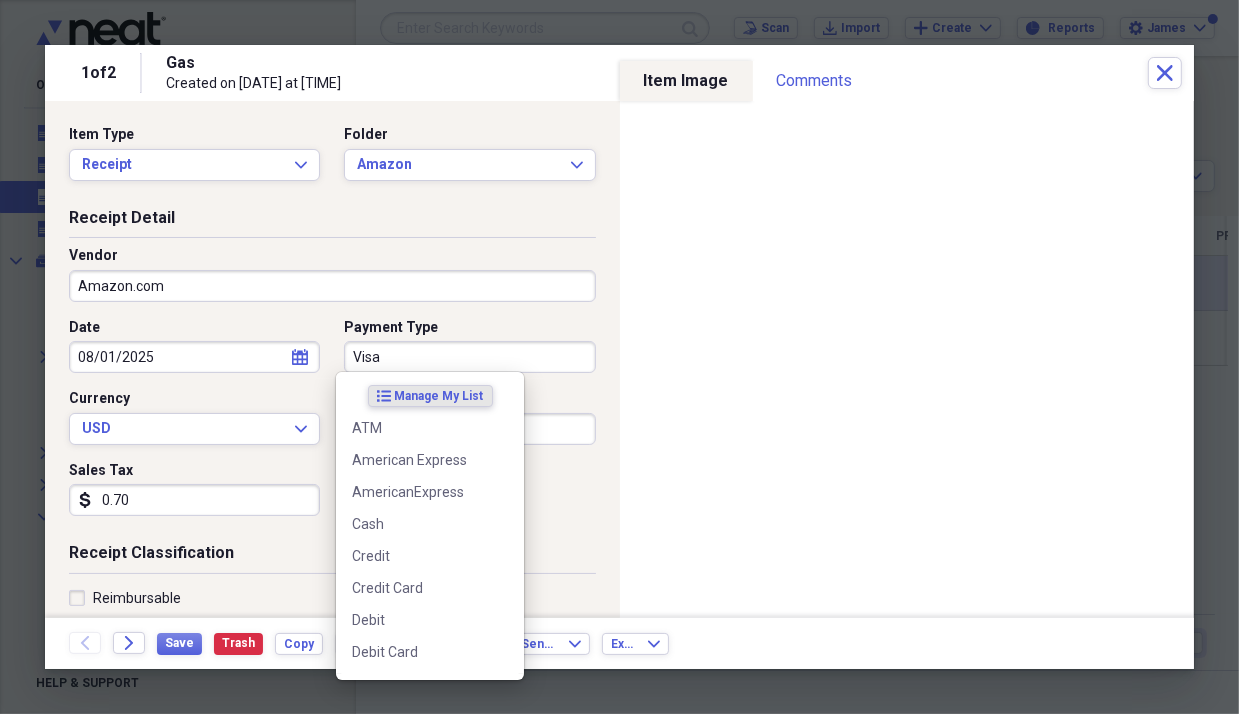 click on "Visa" at bounding box center [469, 357] 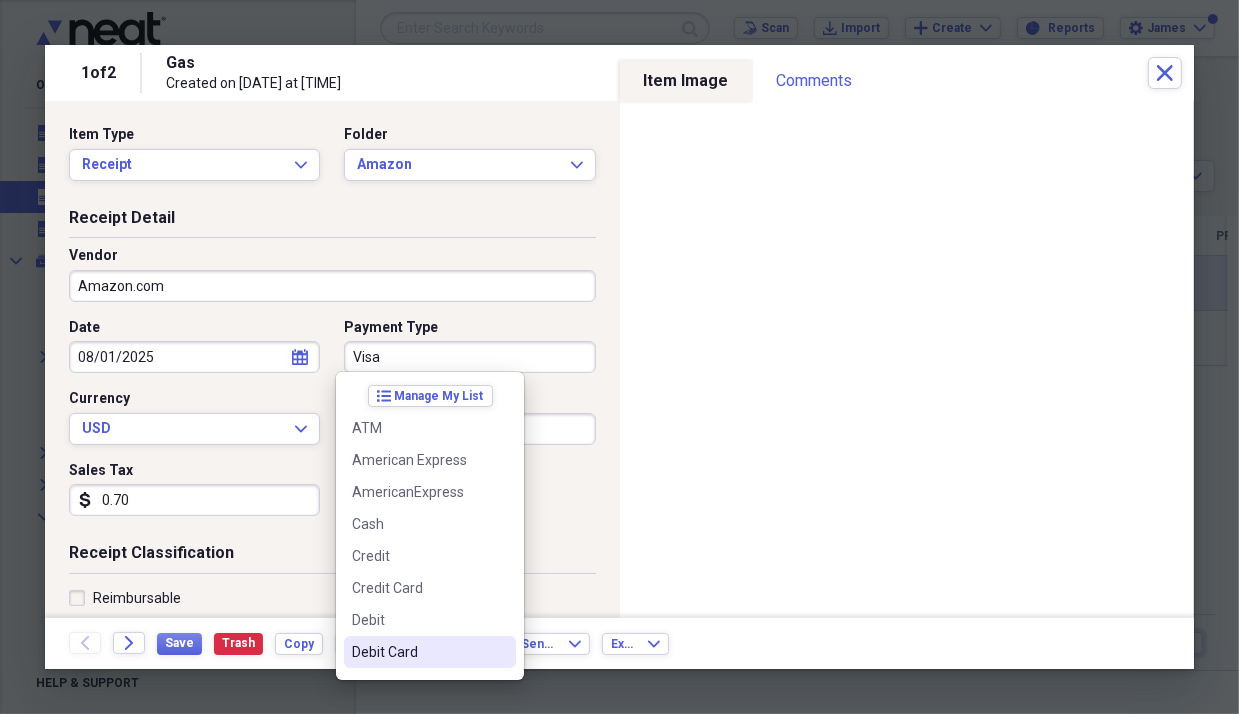 click on "Debit Card" at bounding box center [418, 652] 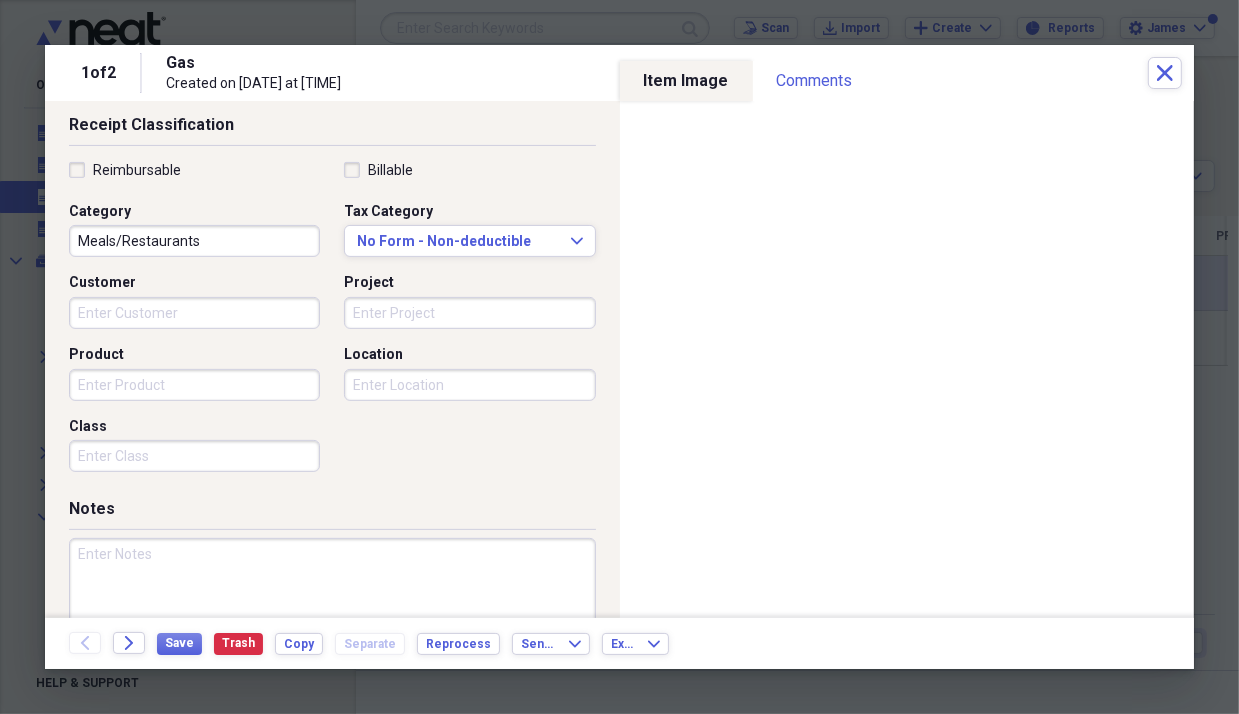 scroll, scrollTop: 496, scrollLeft: 0, axis: vertical 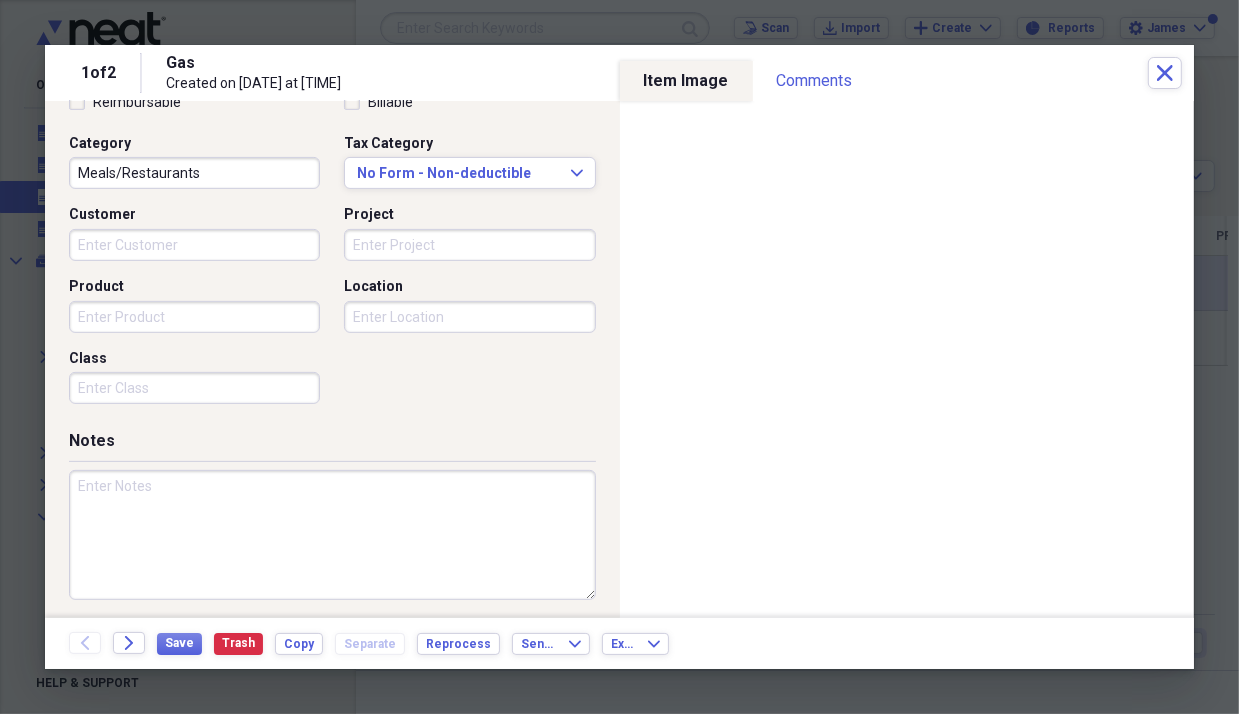 click on "Meals/Restaurants" at bounding box center (194, 173) 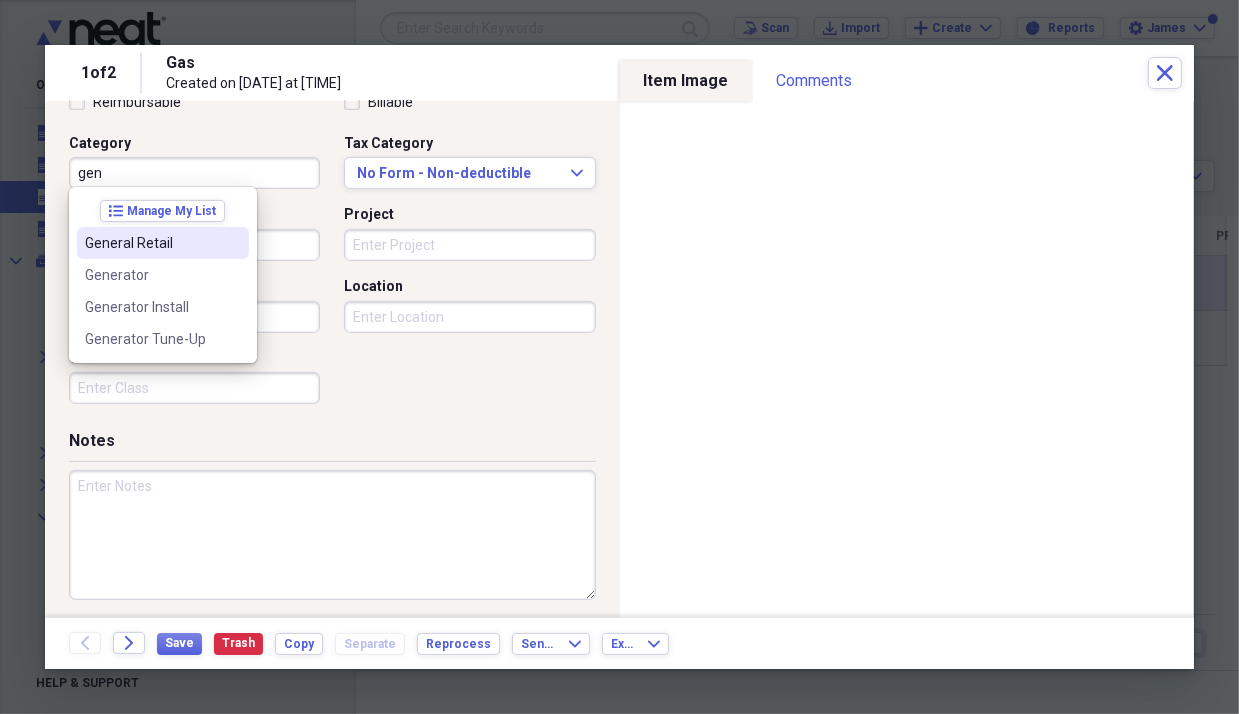 click on "General Retail" at bounding box center (151, 243) 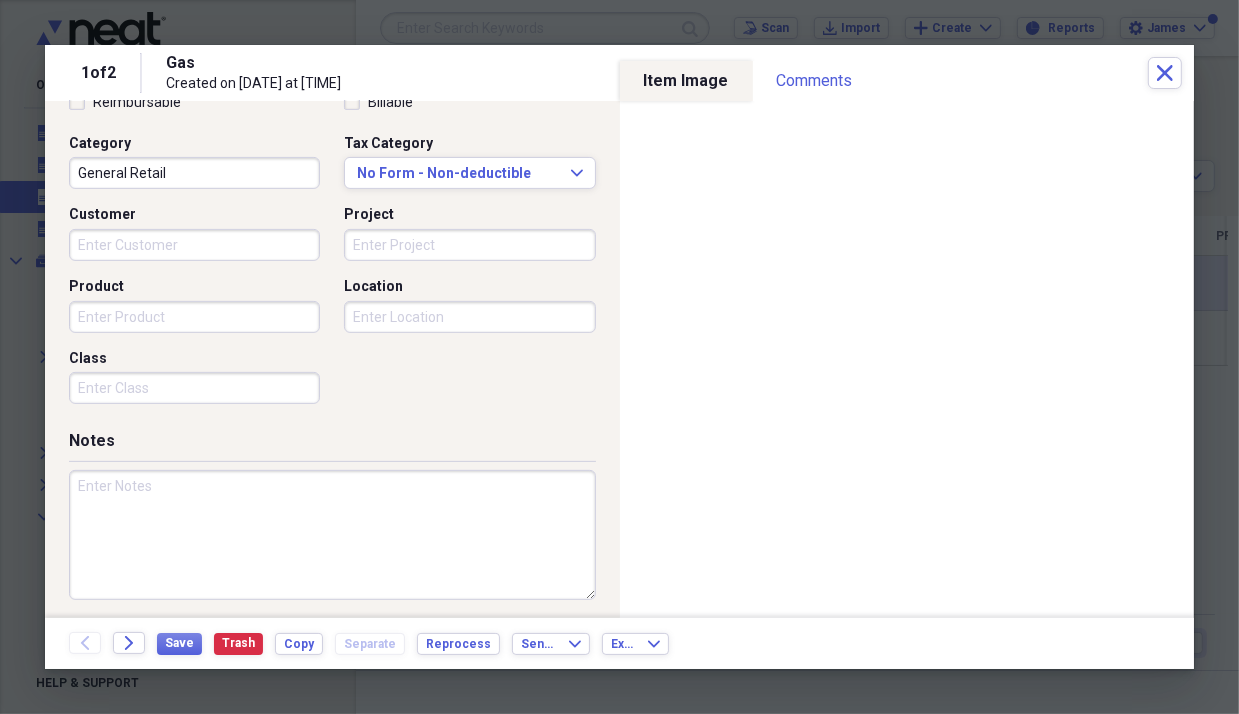 click at bounding box center [332, 535] 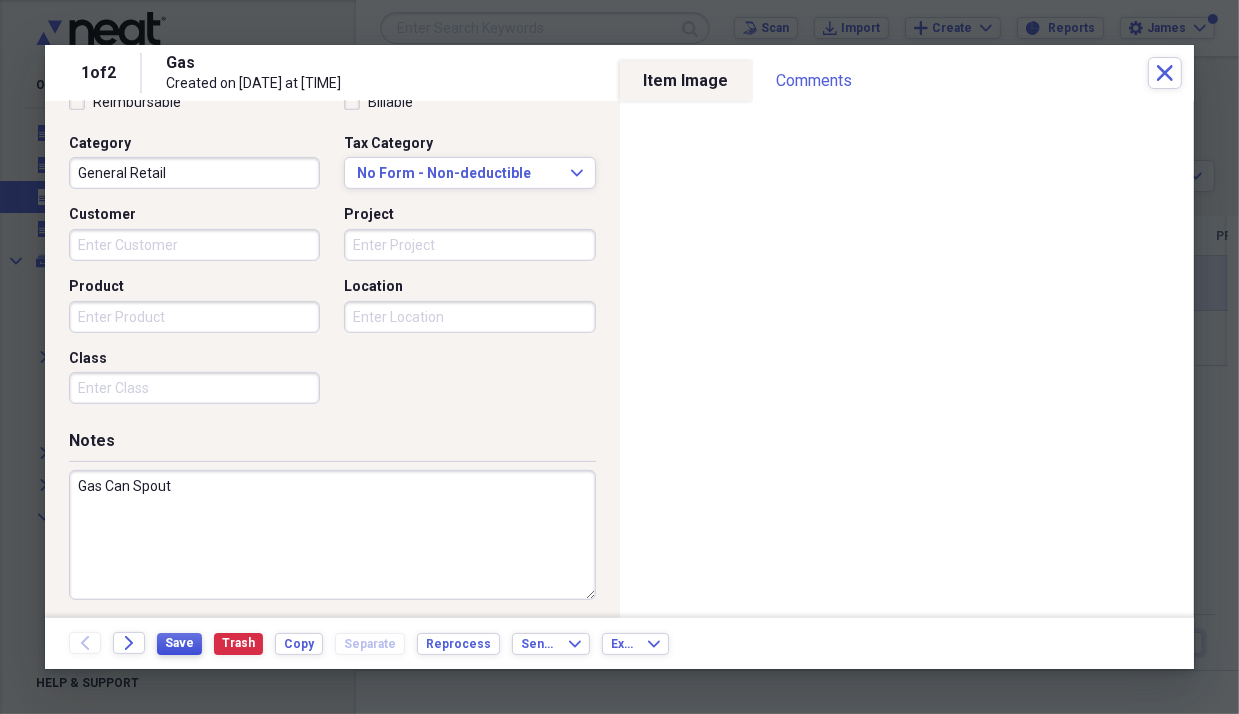 type on "Gas Can Spout" 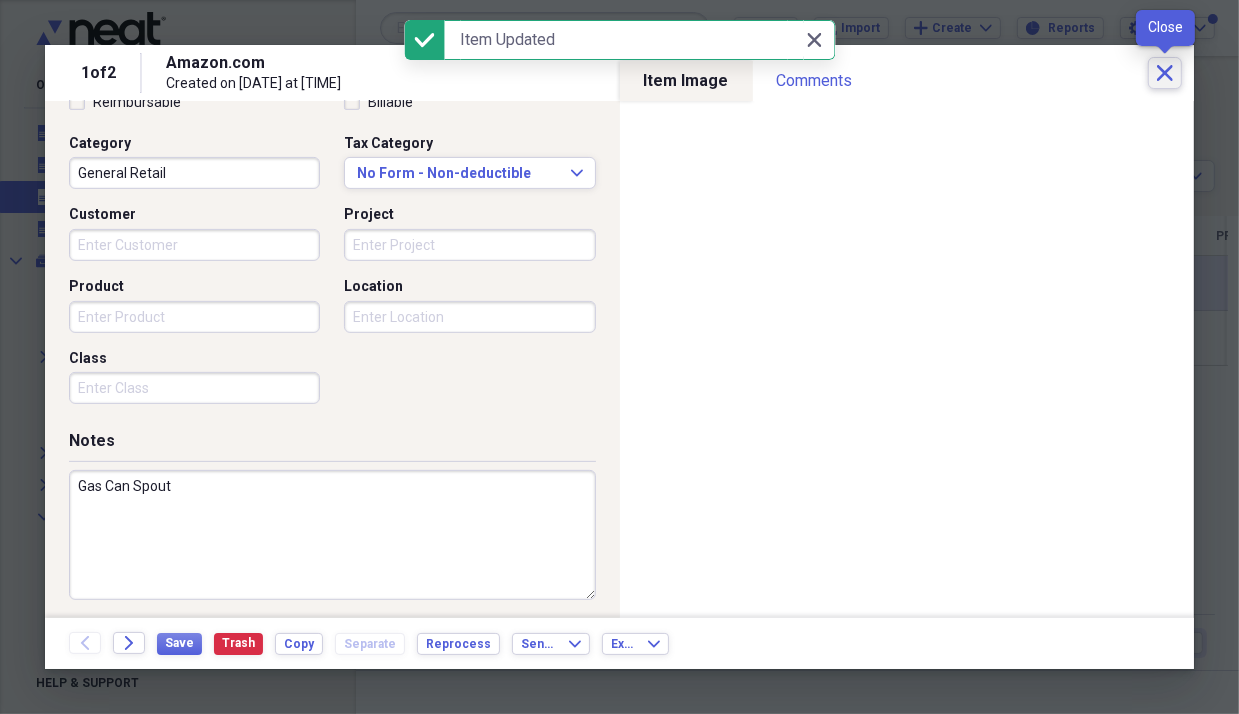 click 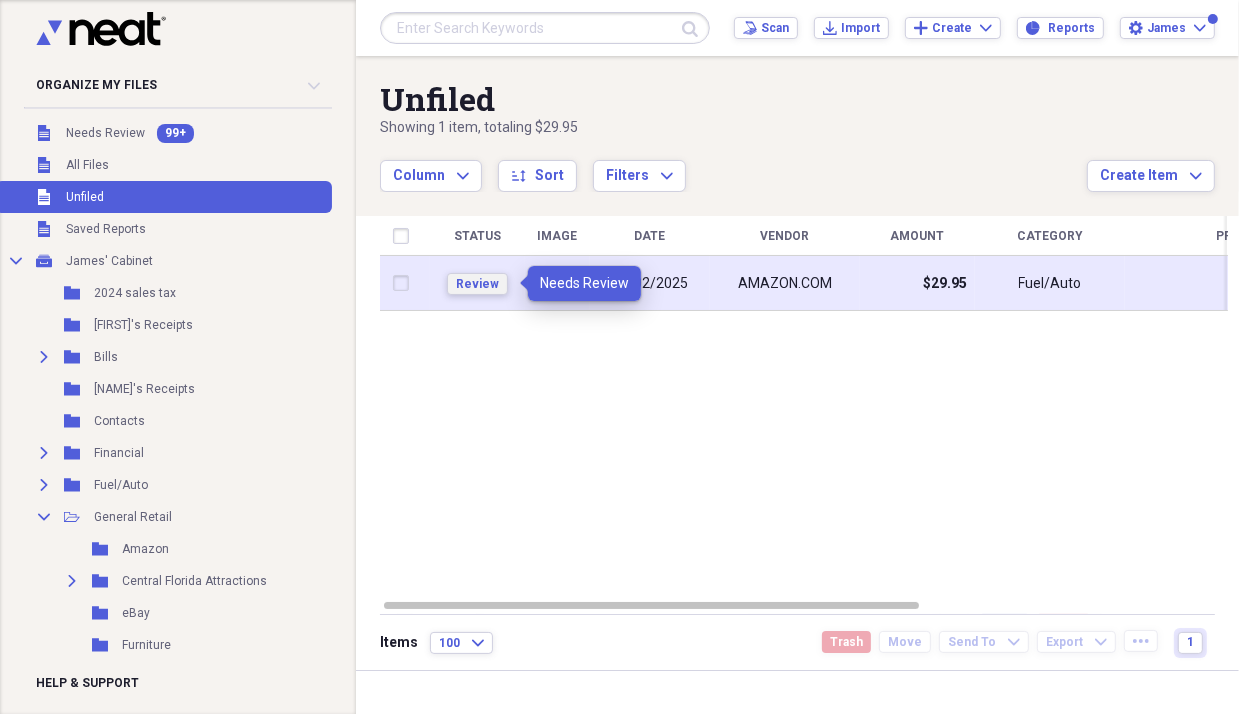 click on "Review" at bounding box center (477, 284) 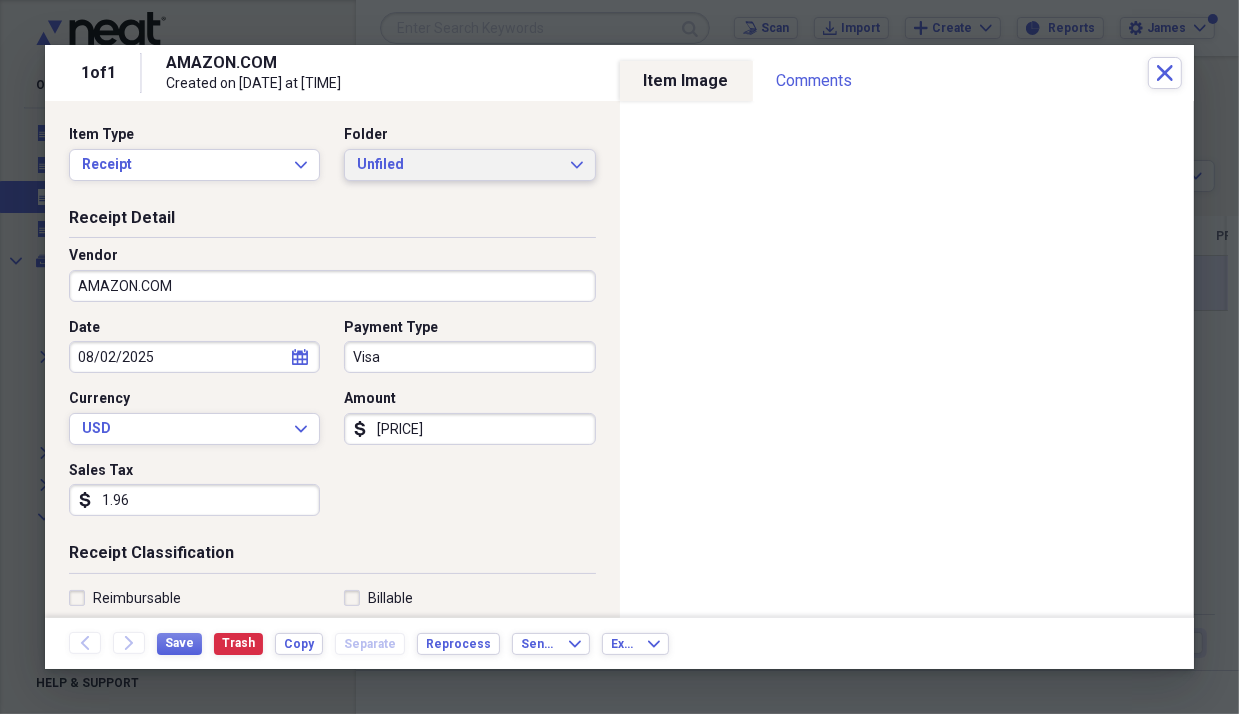 click on "Unfiled" at bounding box center (457, 165) 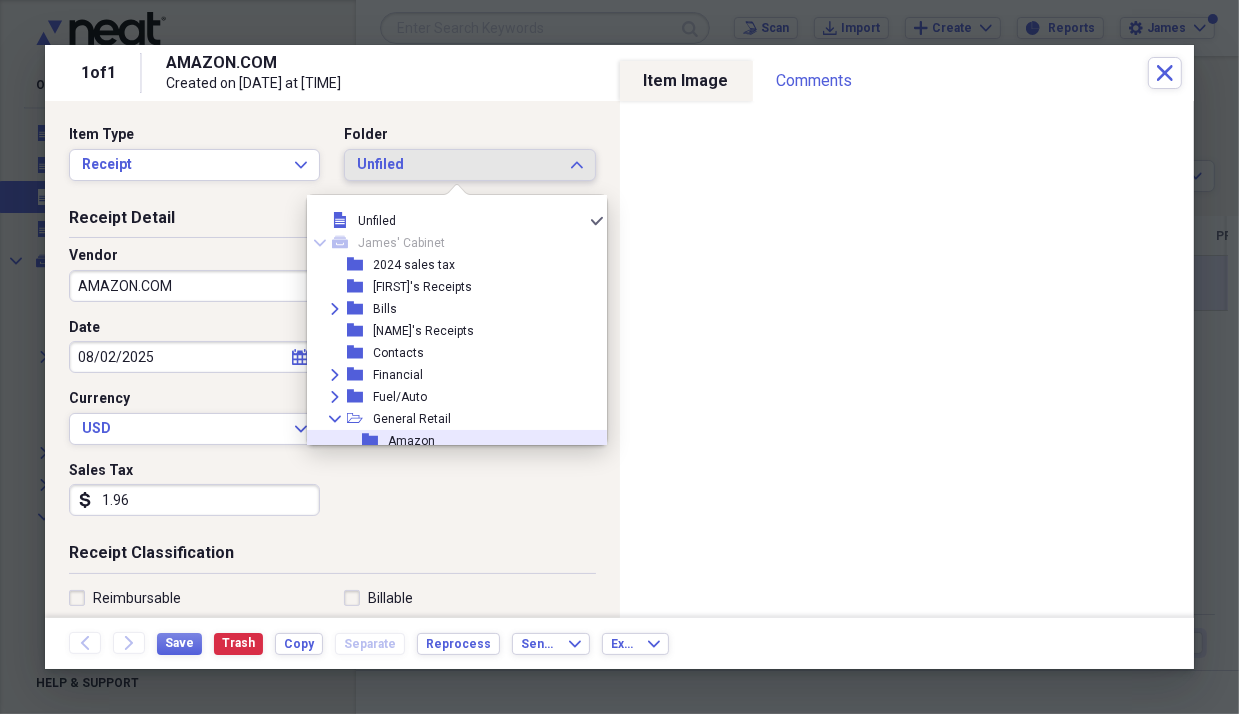 click on "folder Amazon" at bounding box center [449, 441] 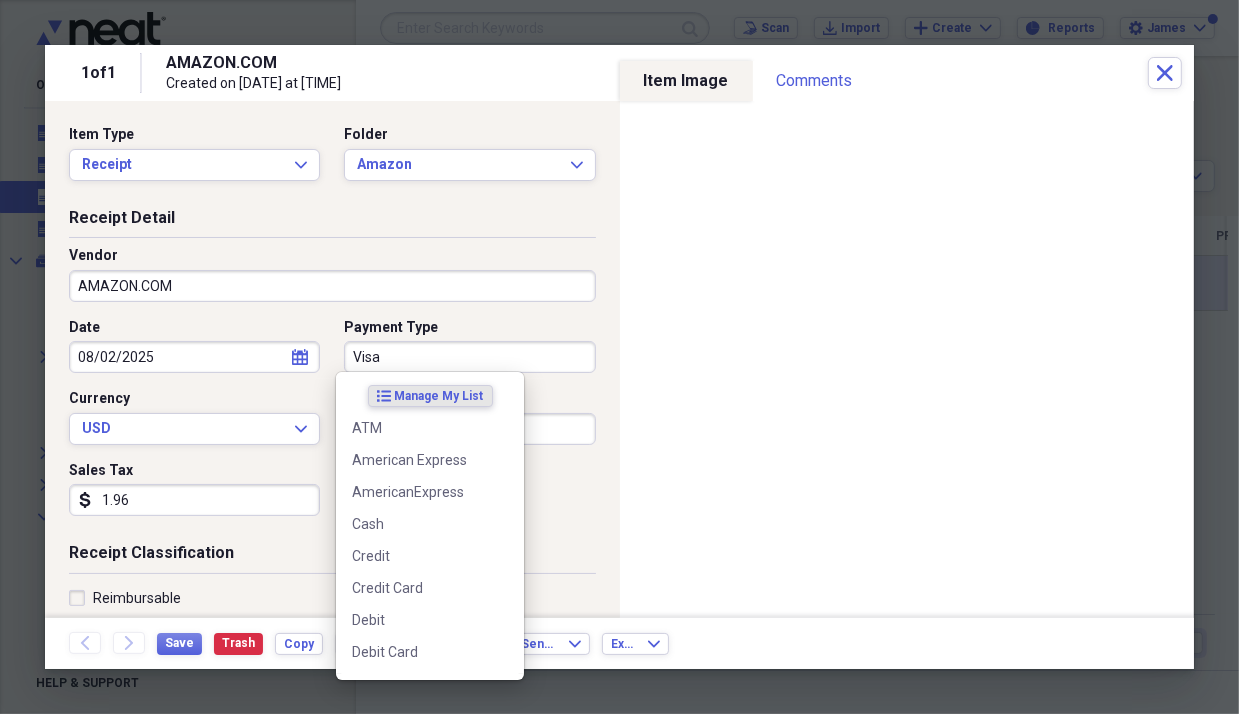 click on "Visa" at bounding box center [469, 357] 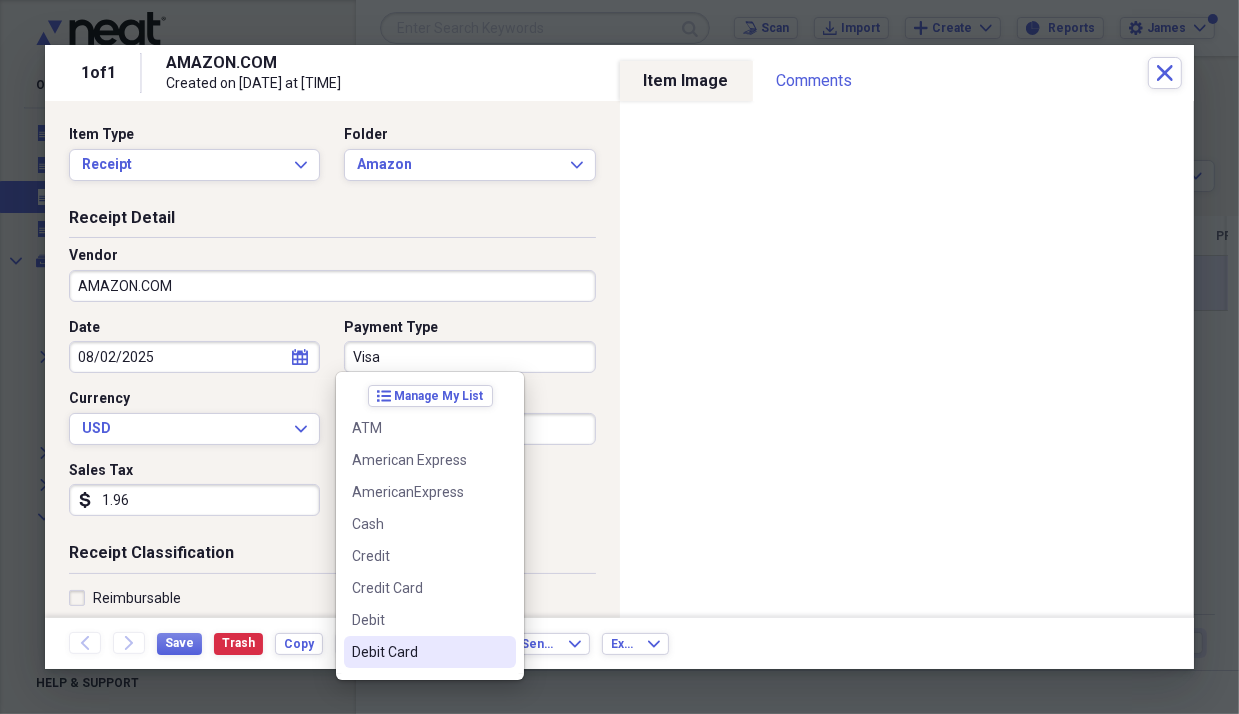 click on "Debit Card" at bounding box center (418, 652) 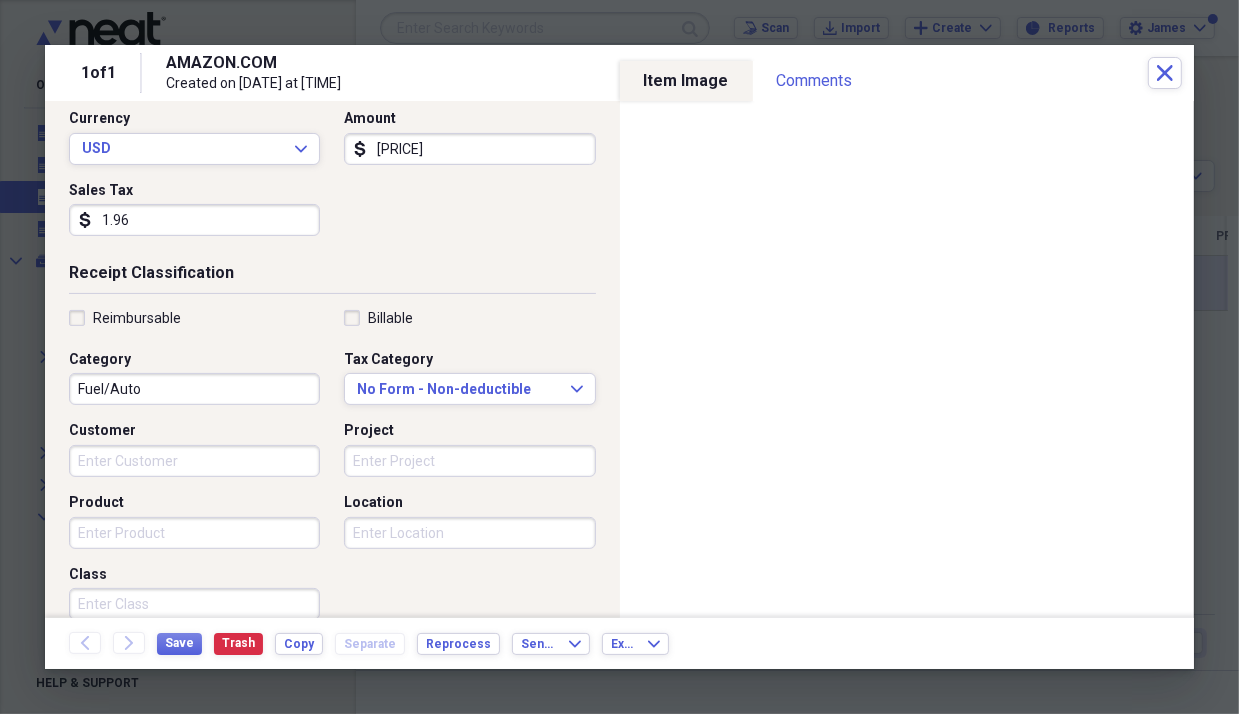 scroll, scrollTop: 300, scrollLeft: 0, axis: vertical 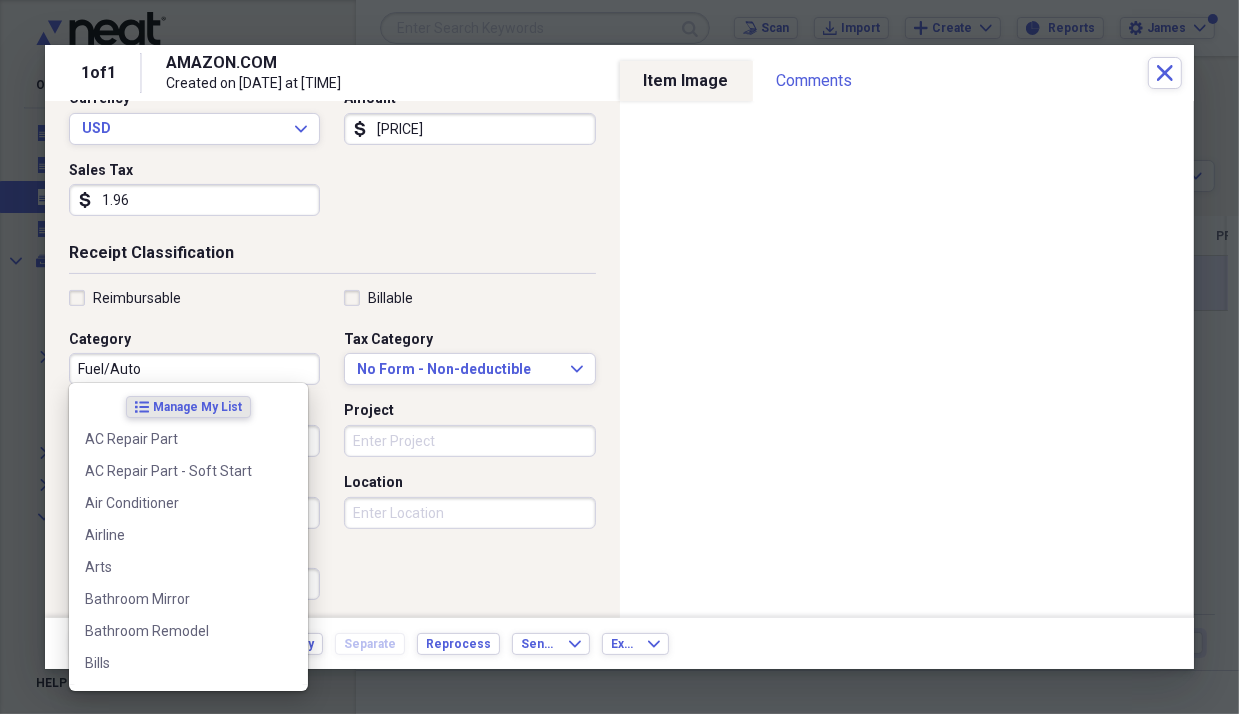 click on "Fuel/Auto" at bounding box center (194, 369) 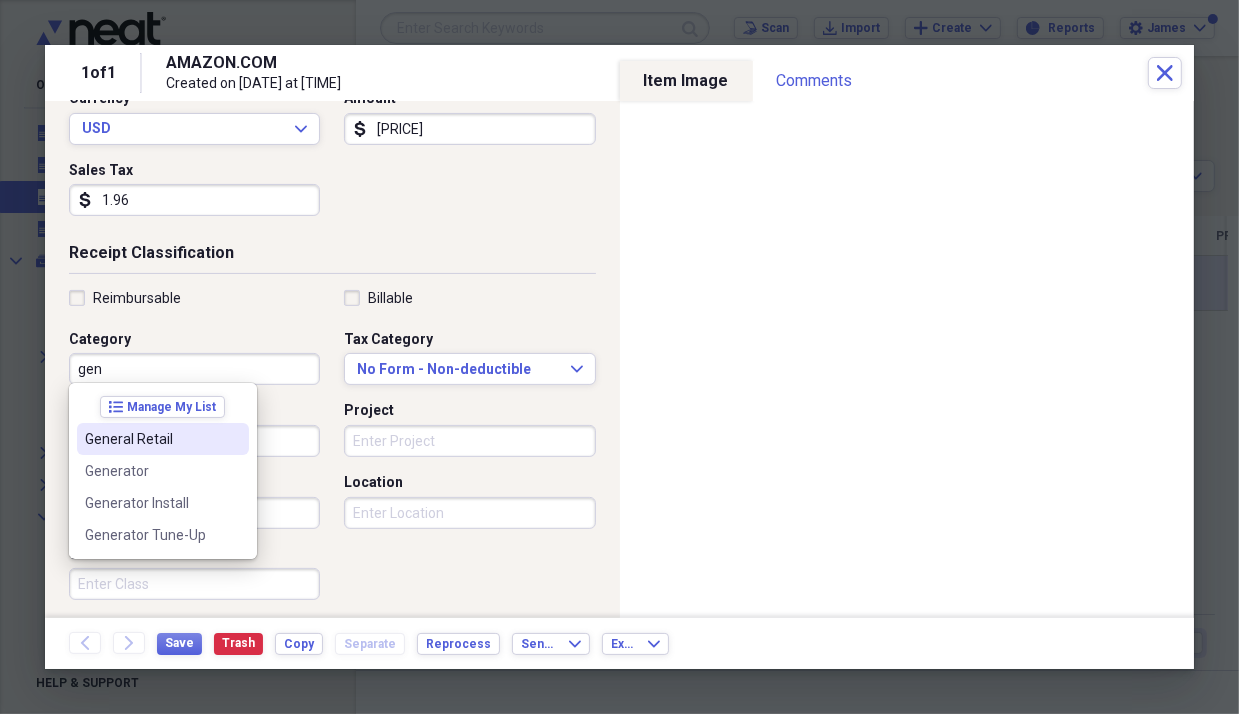 click on "General Retail" at bounding box center [163, 439] 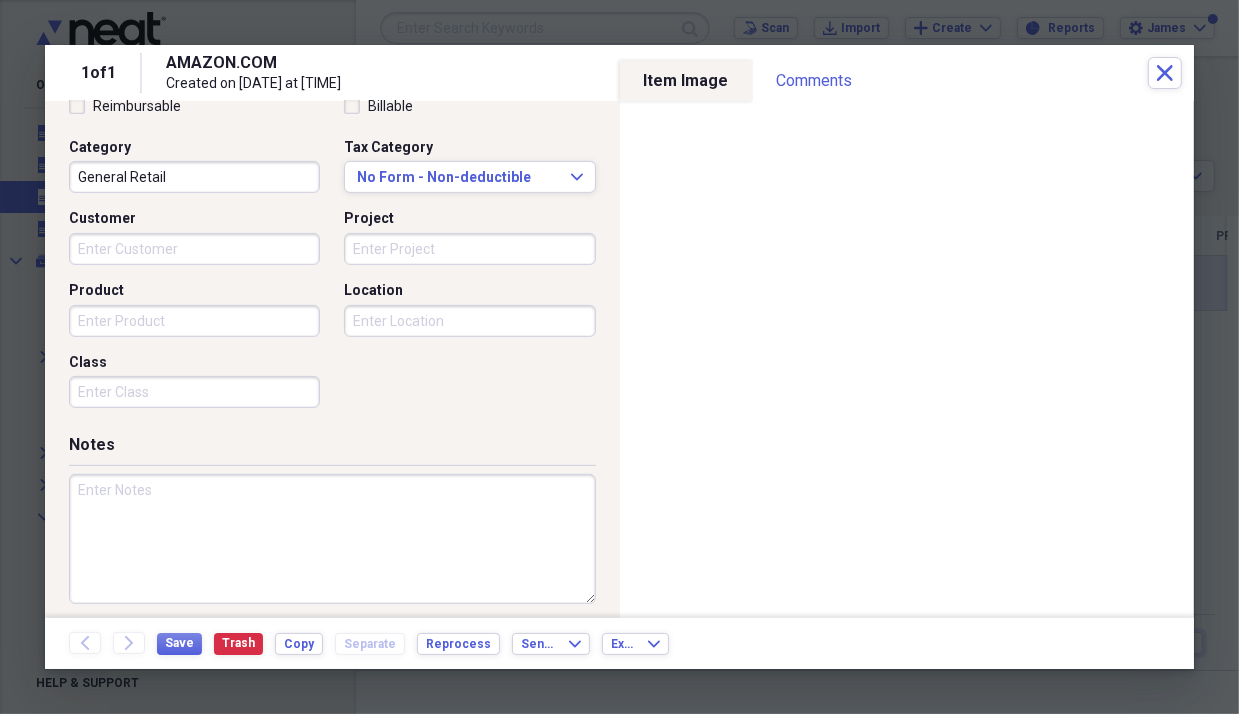scroll, scrollTop: 496, scrollLeft: 0, axis: vertical 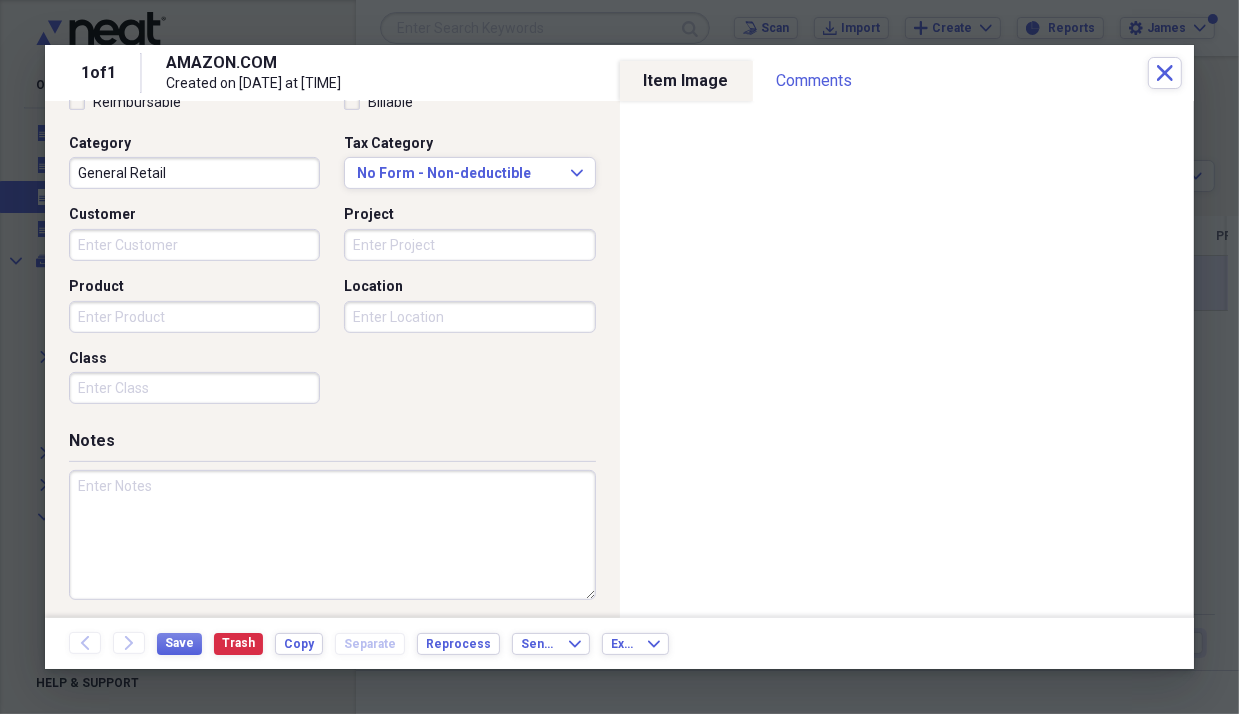 click at bounding box center (332, 535) 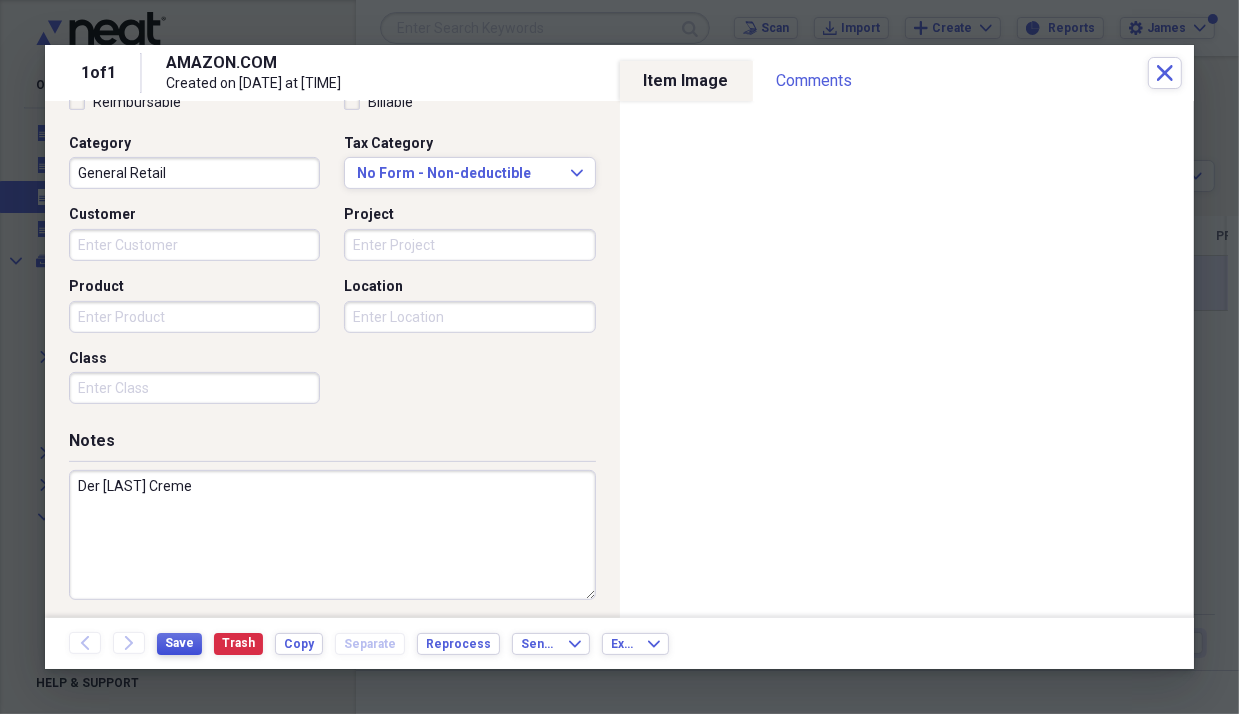 type on "Der [LAST] Creme" 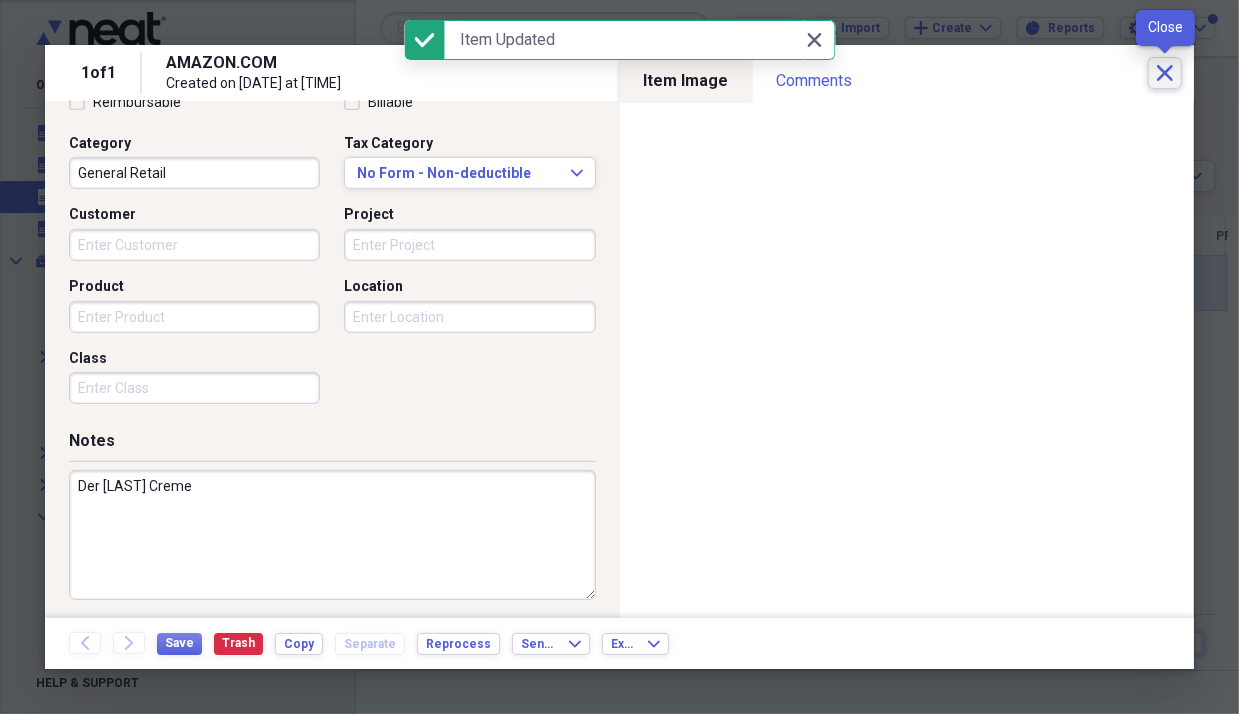 click 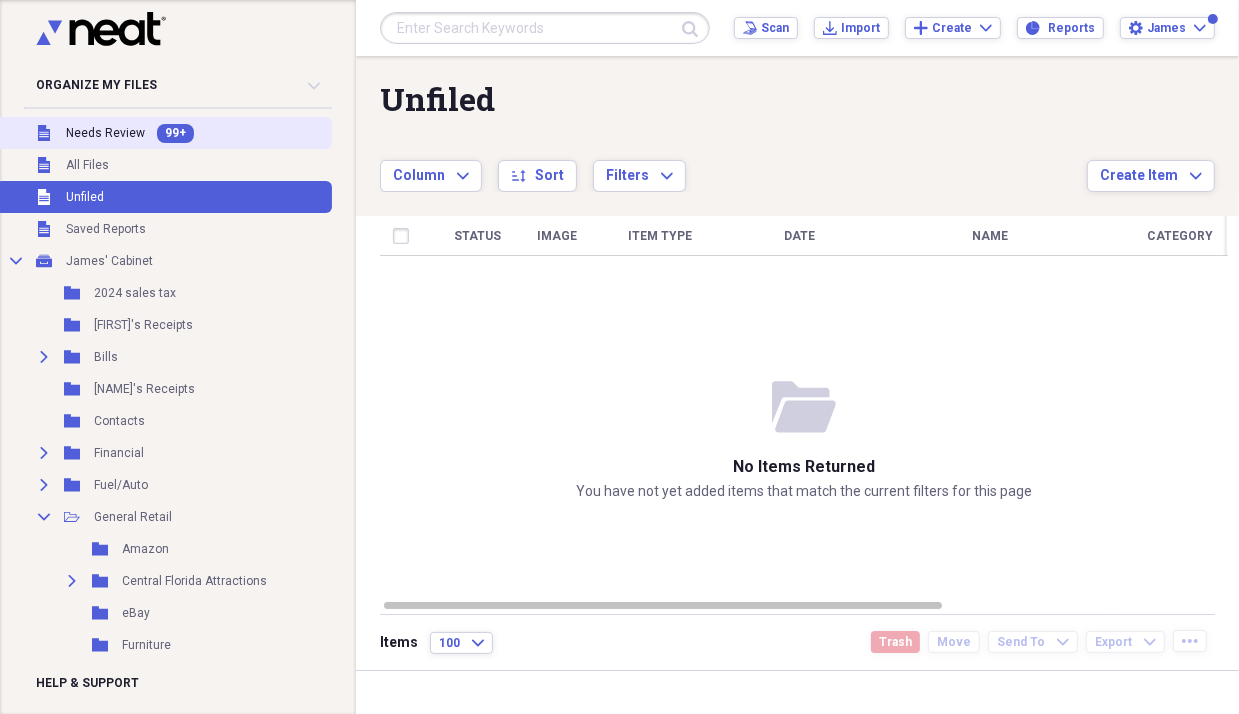 click on "Unfiled Needs Review 99+" at bounding box center [164, 133] 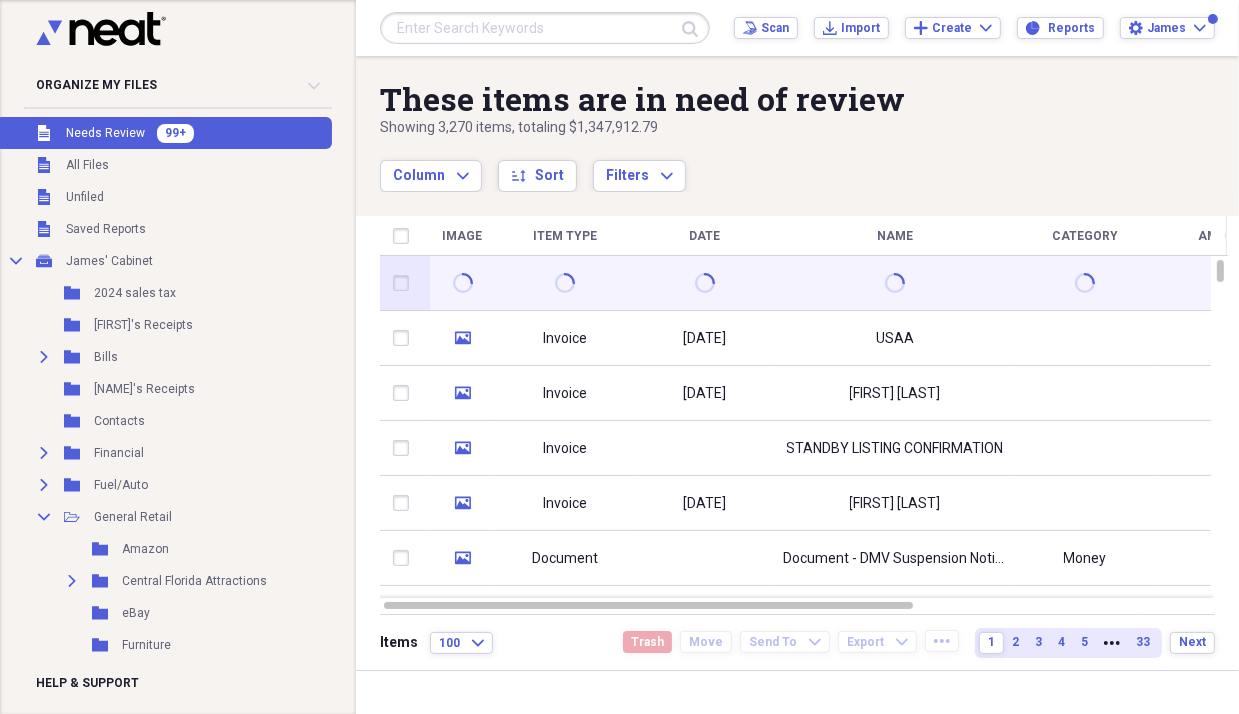 click at bounding box center (405, 283) 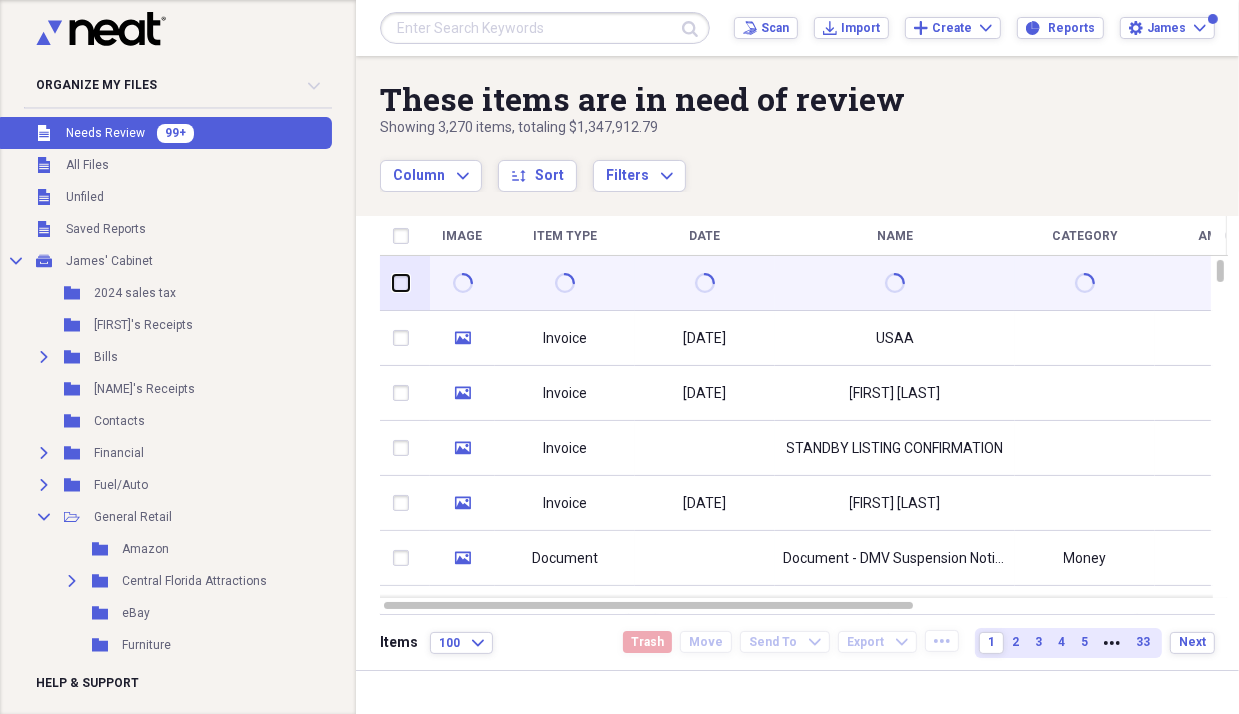 click at bounding box center (393, 283) 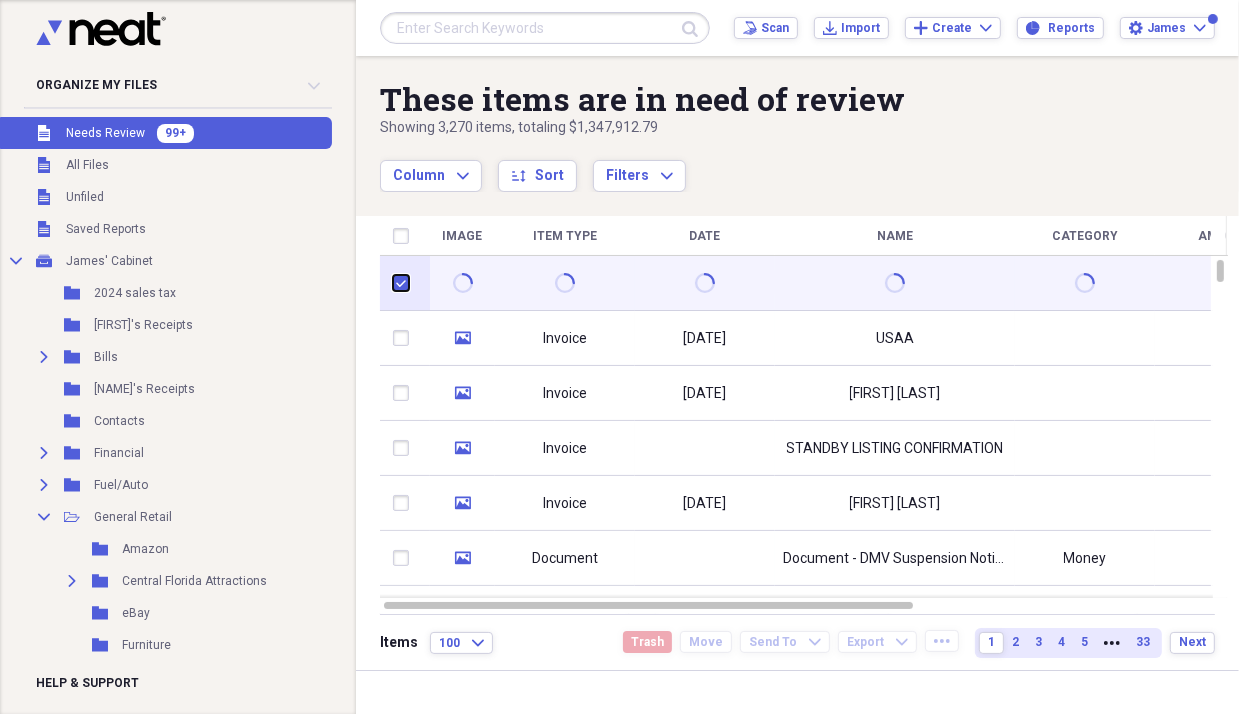 checkbox on "true" 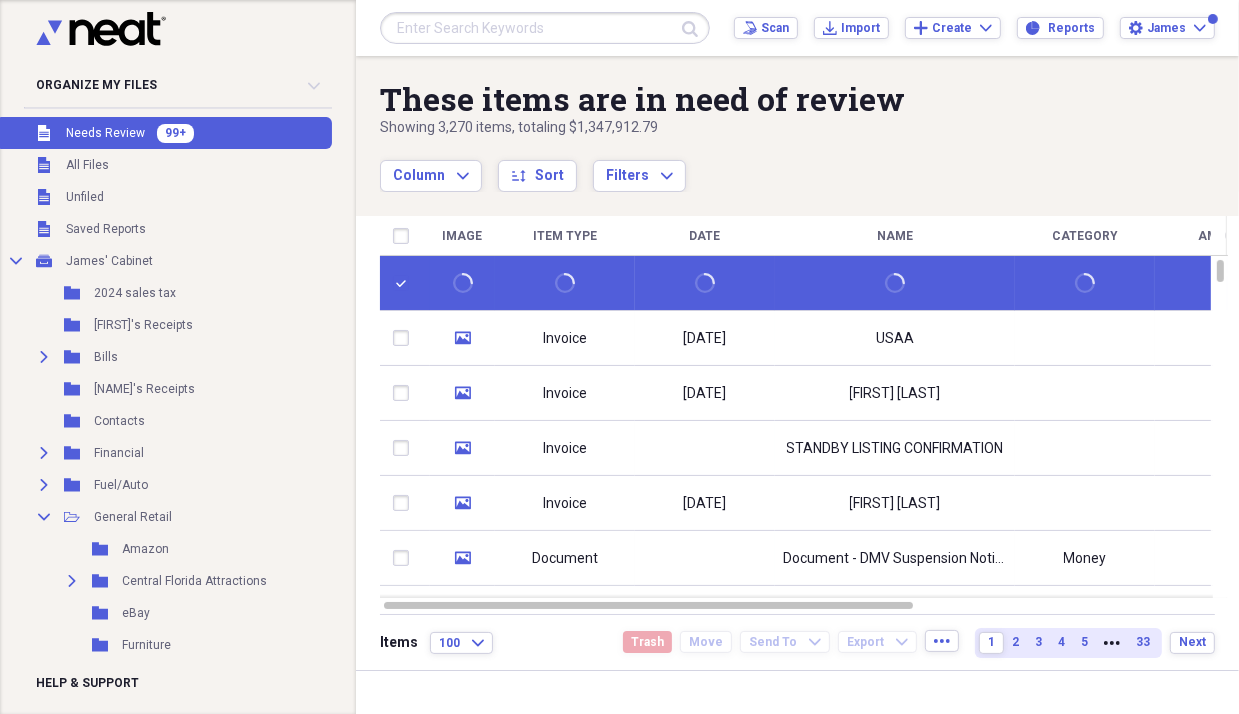 click on "Trash" at bounding box center [647, 642] 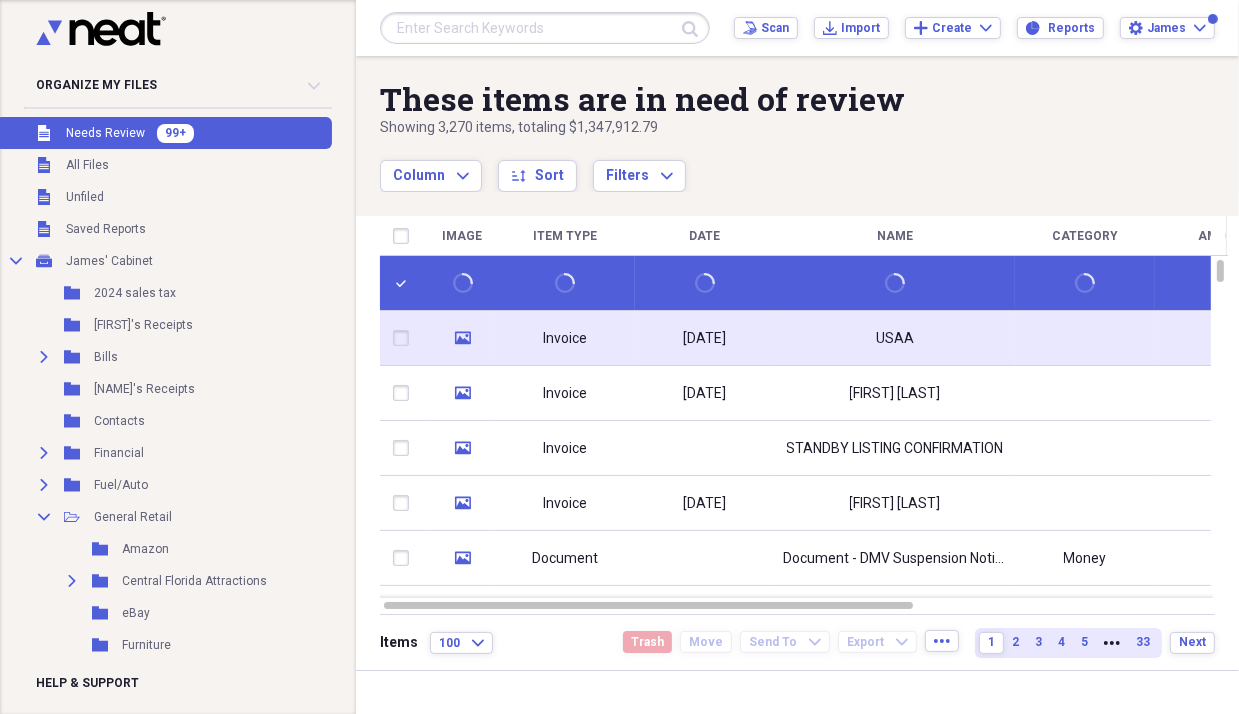 click at bounding box center (405, 338) 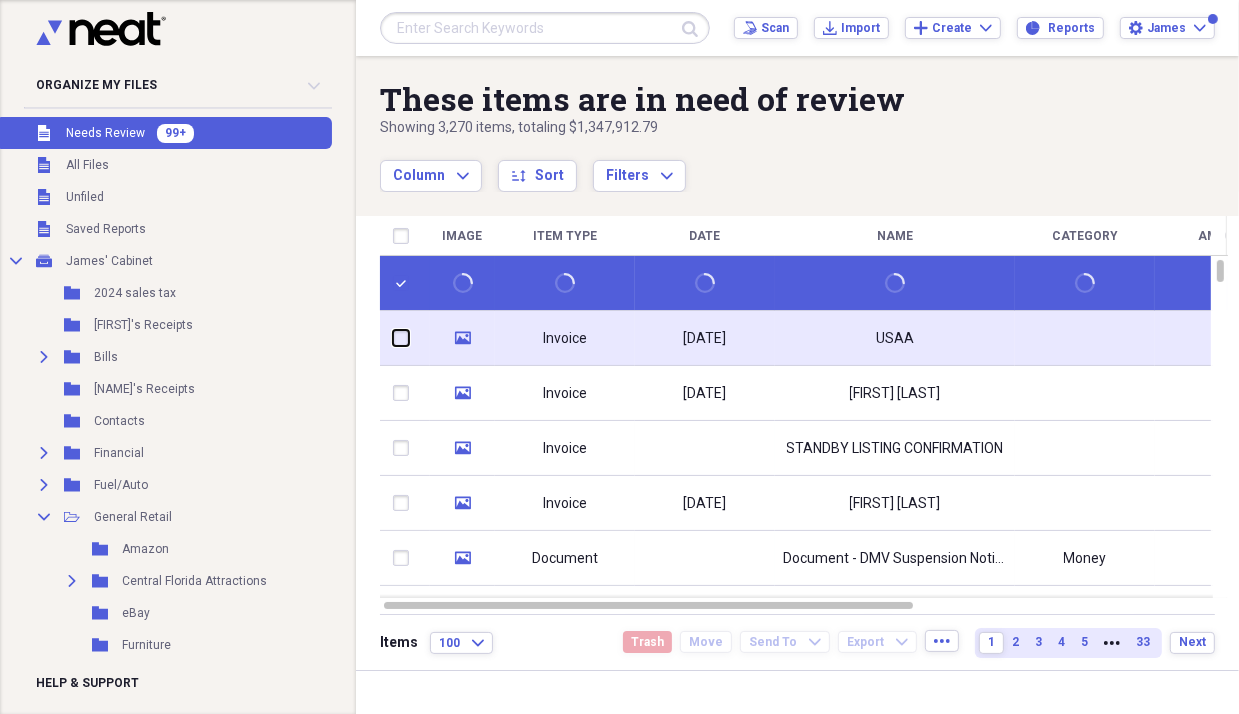 click at bounding box center [393, 338] 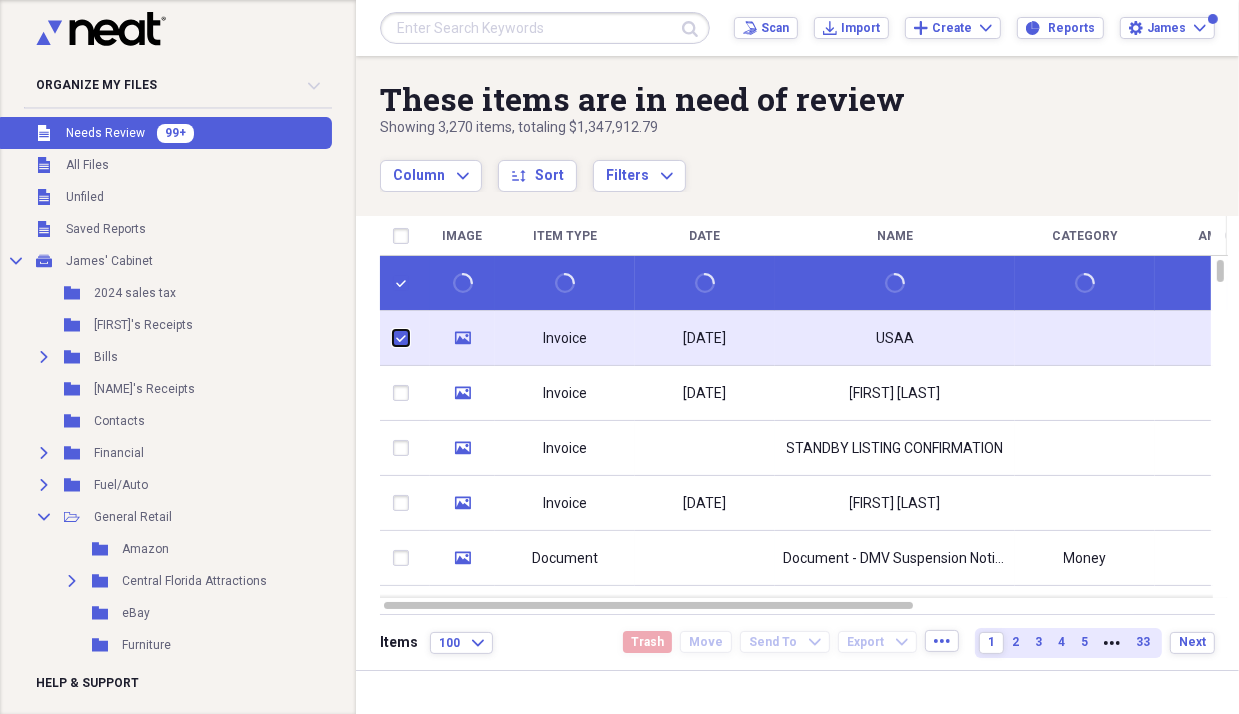 checkbox on "true" 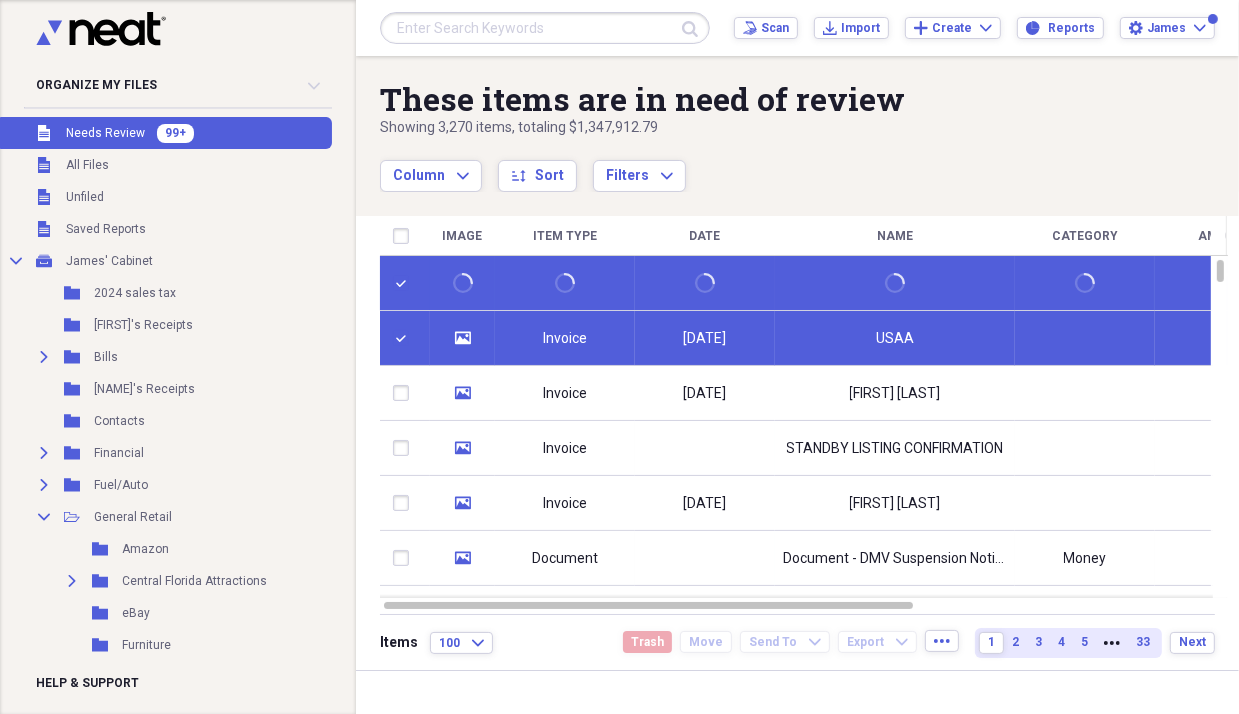 click at bounding box center [405, 283] 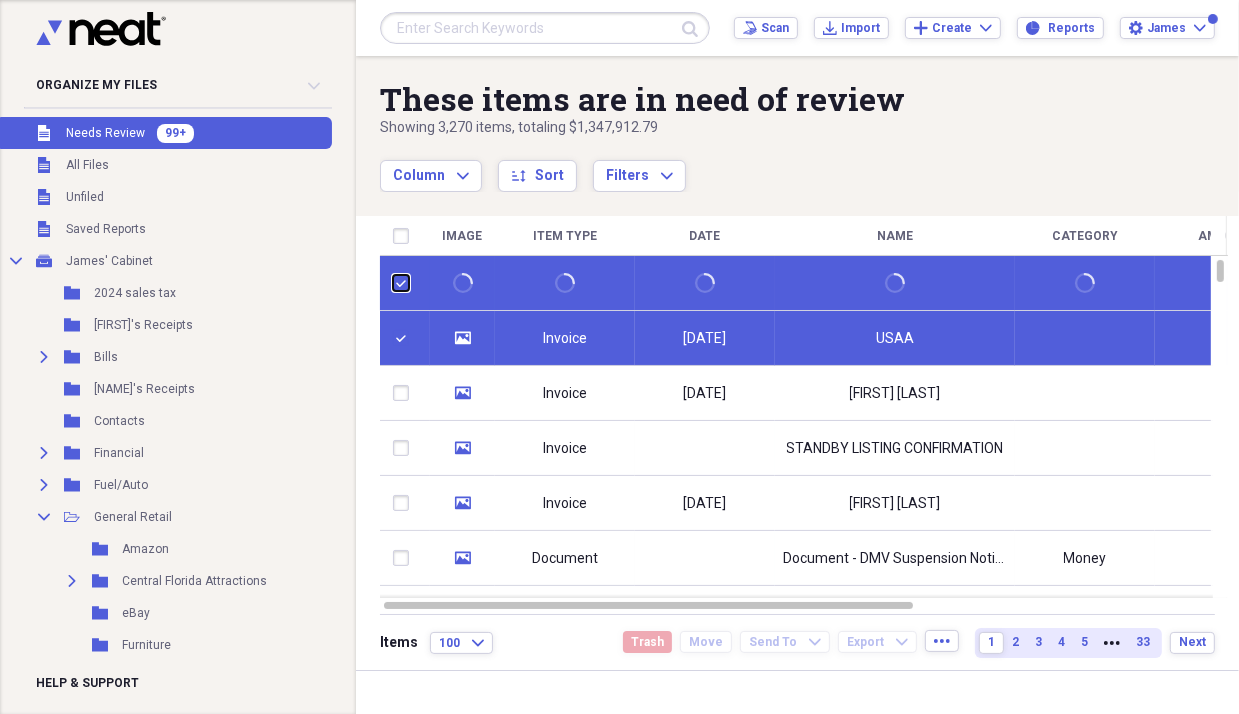 click at bounding box center [393, 283] 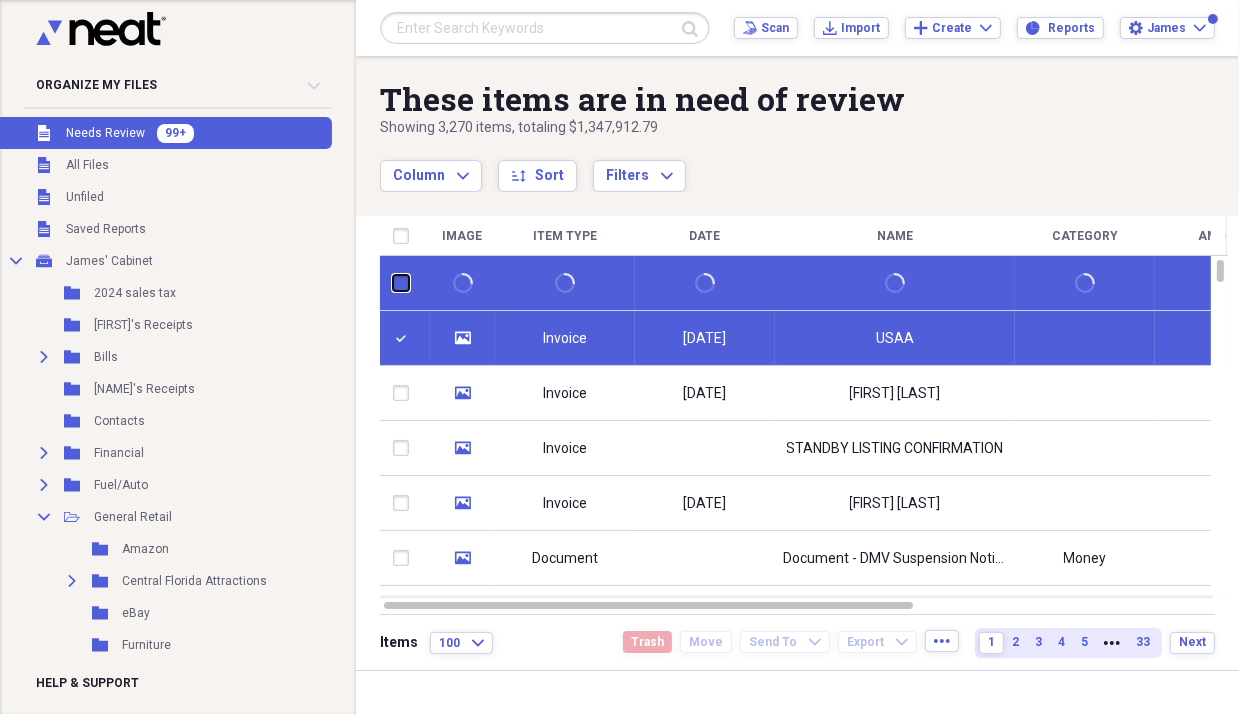 checkbox on "false" 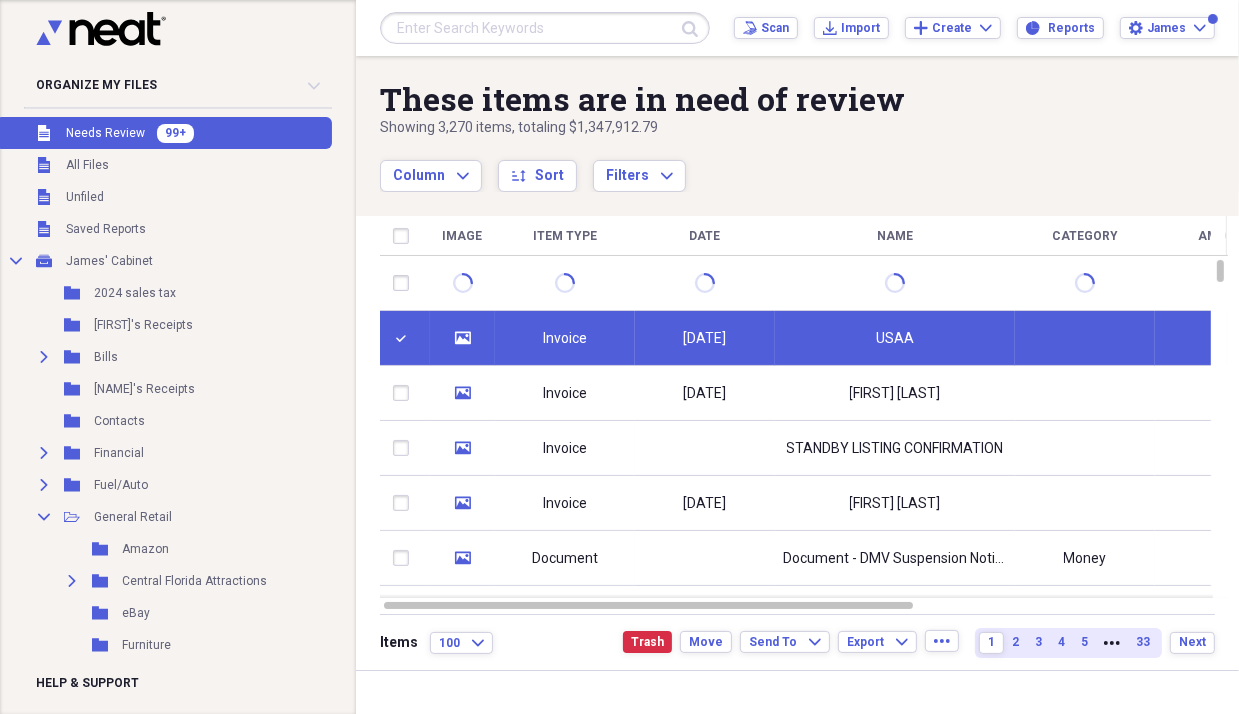 click at bounding box center (405, 338) 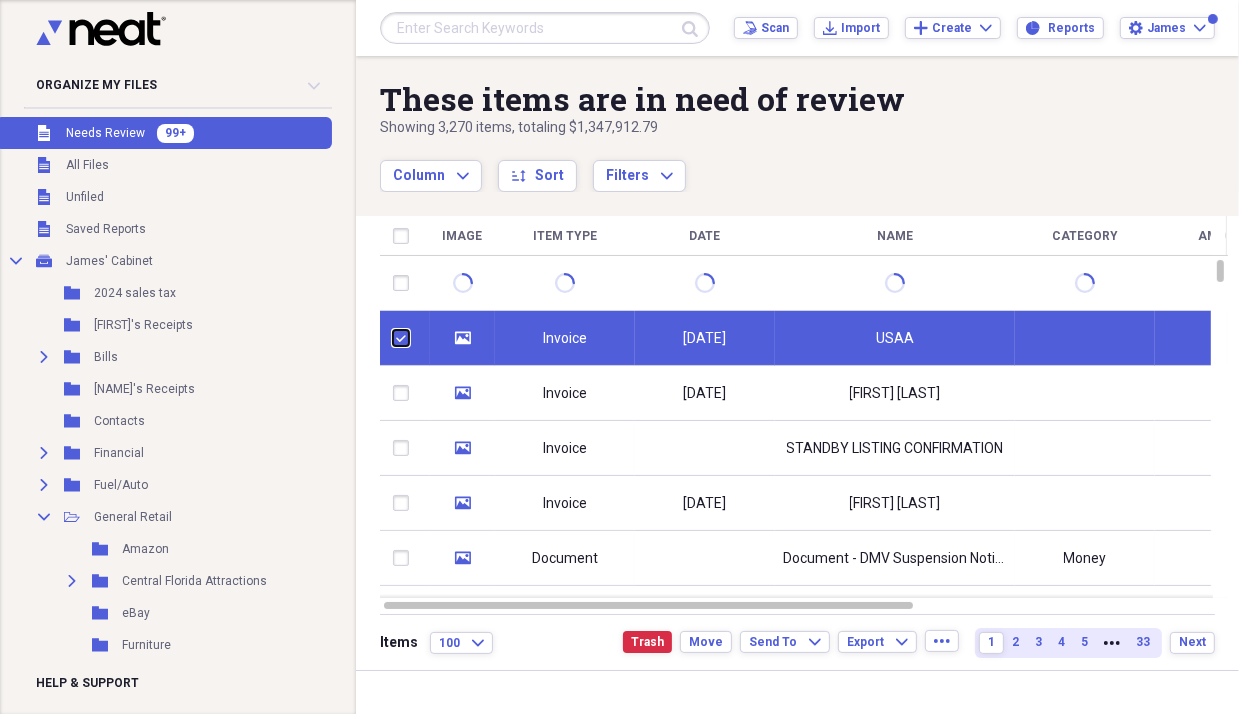 click at bounding box center [393, 338] 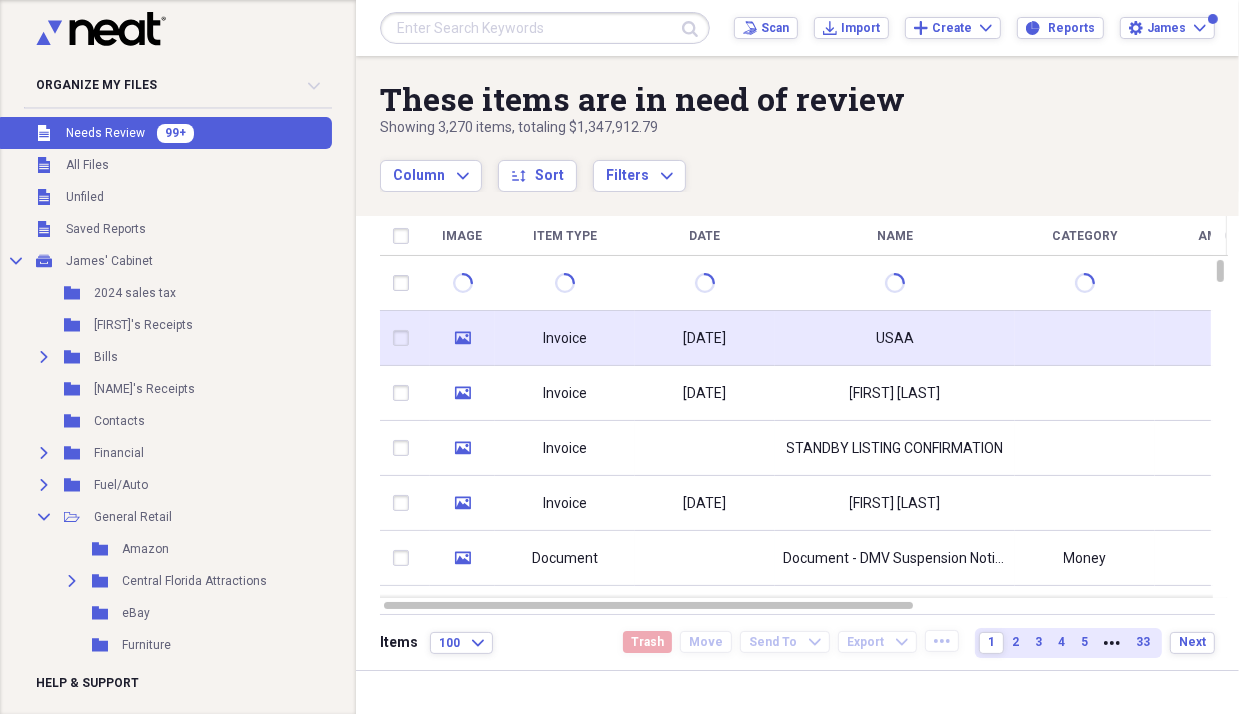 click at bounding box center [405, 338] 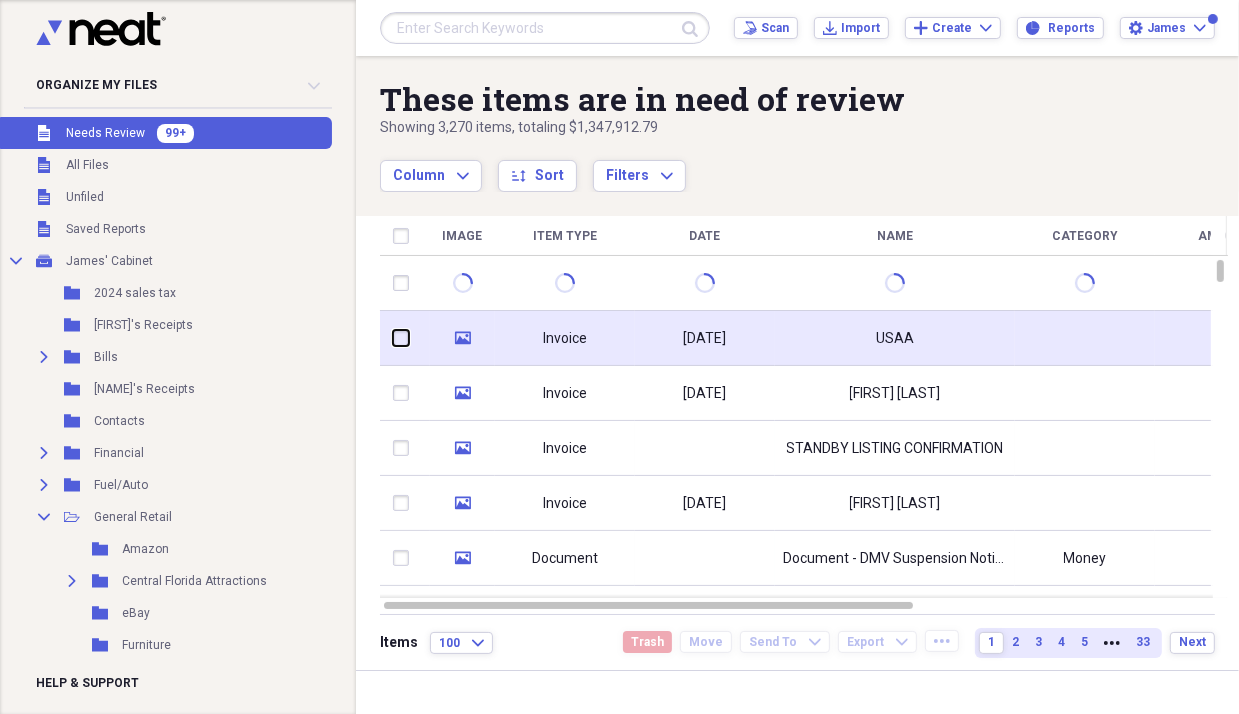 click at bounding box center (393, 338) 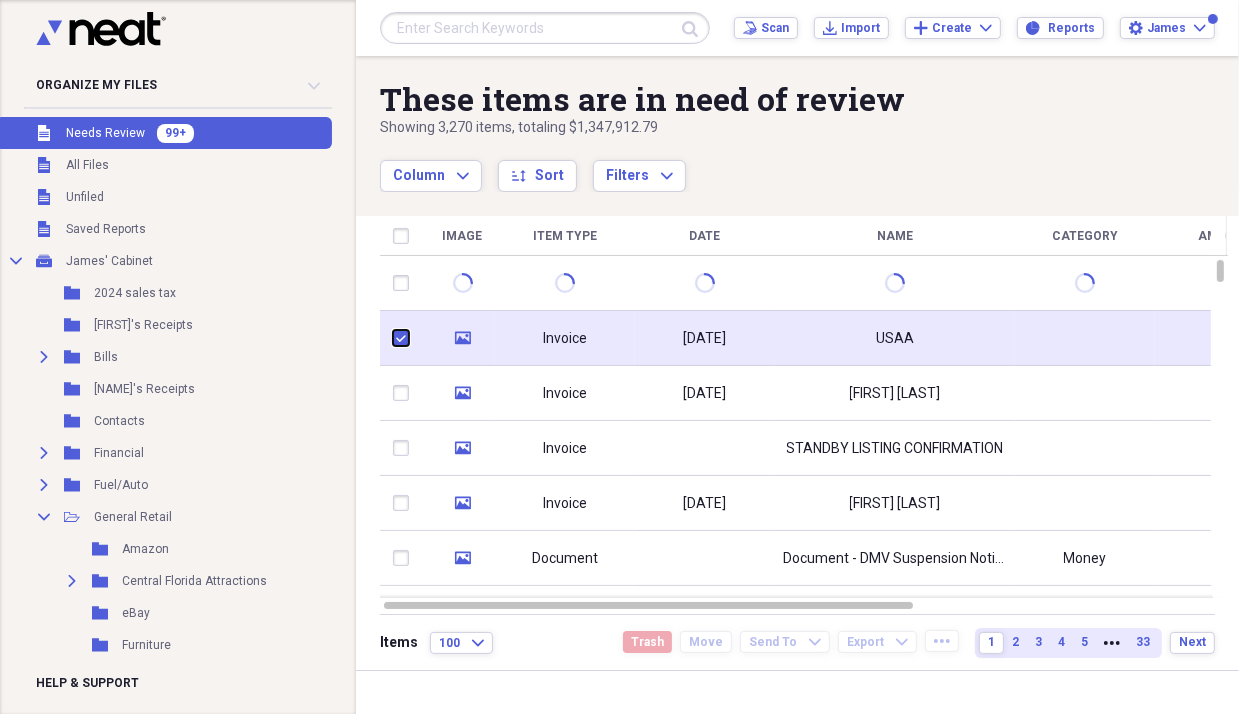checkbox on "true" 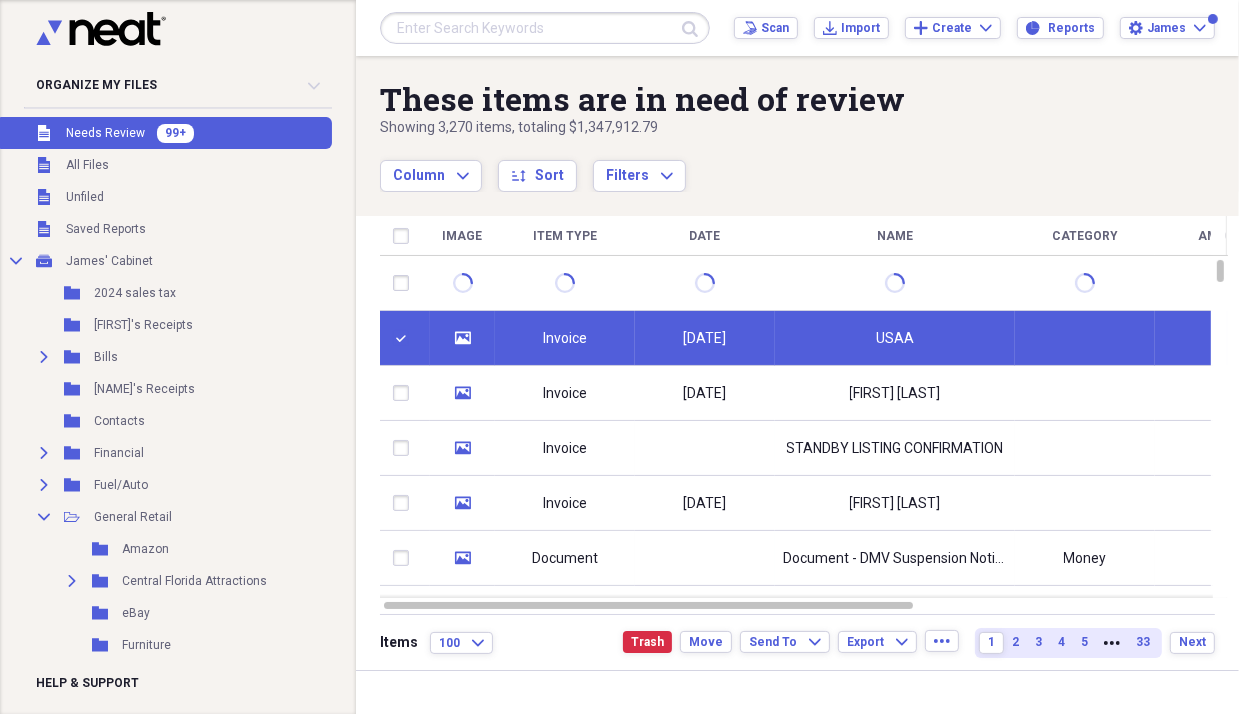 click on "Invoice" at bounding box center [565, 339] 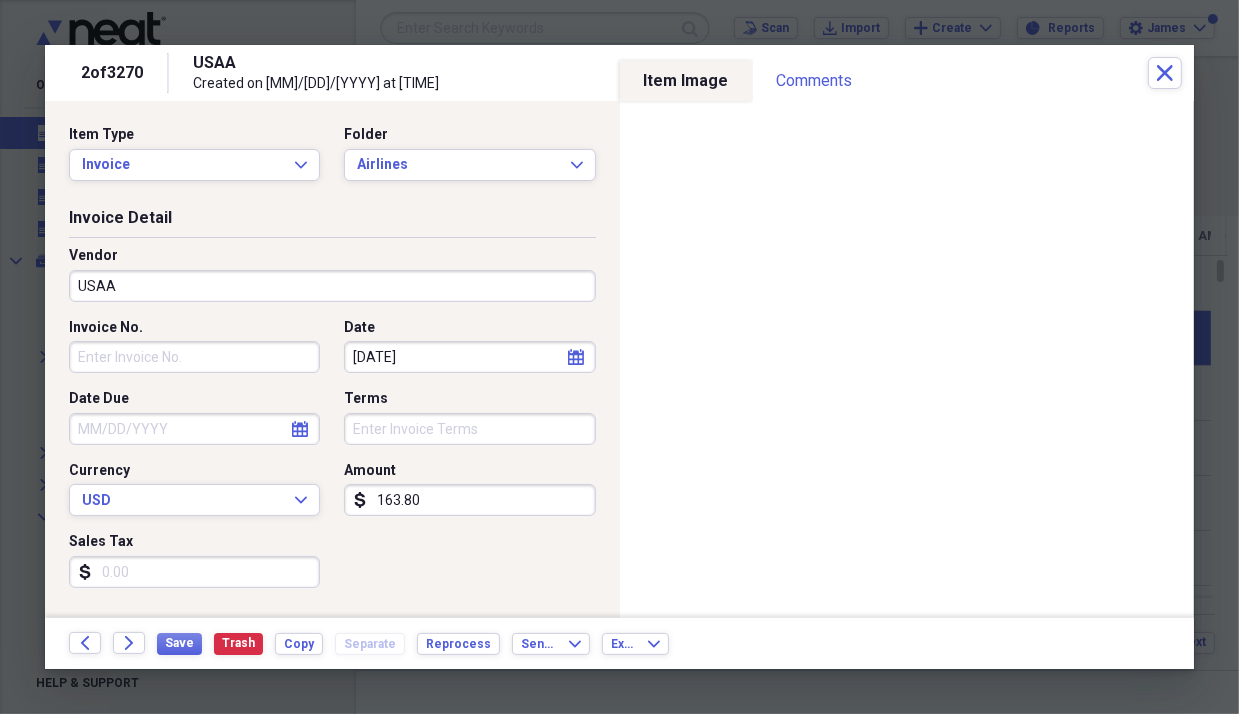 click on "USAA" at bounding box center [332, 286] 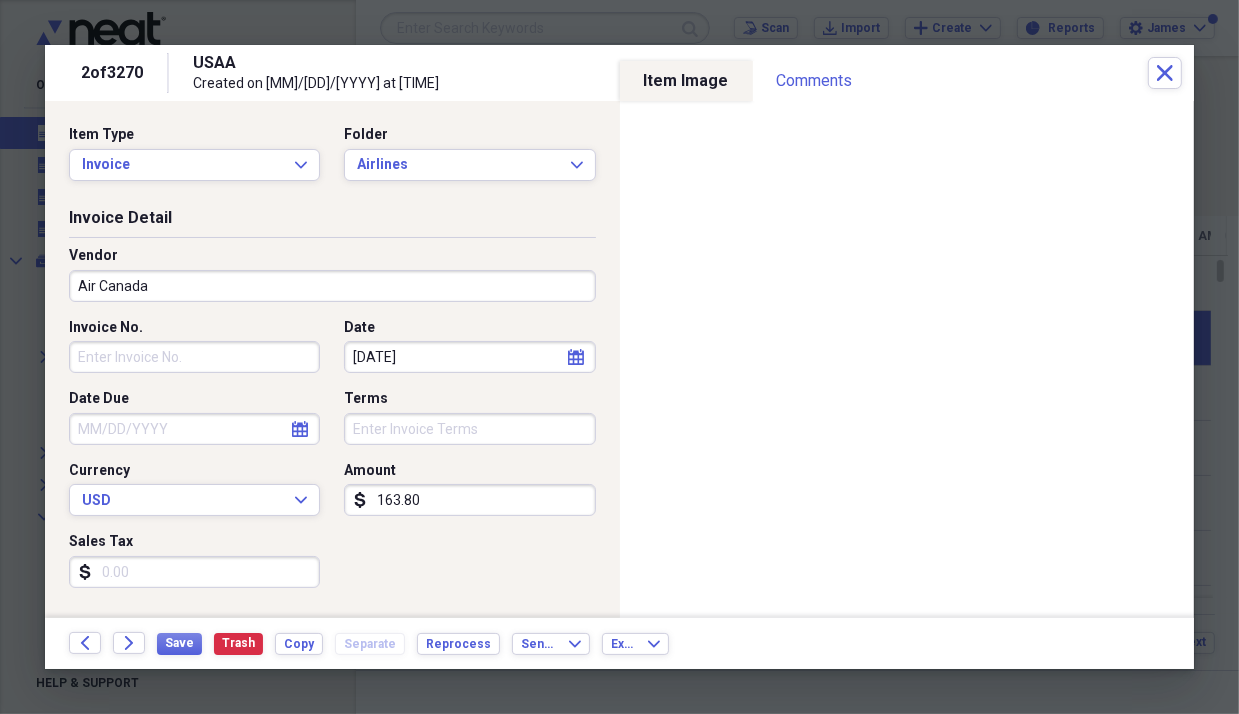 type on "Air Canada" 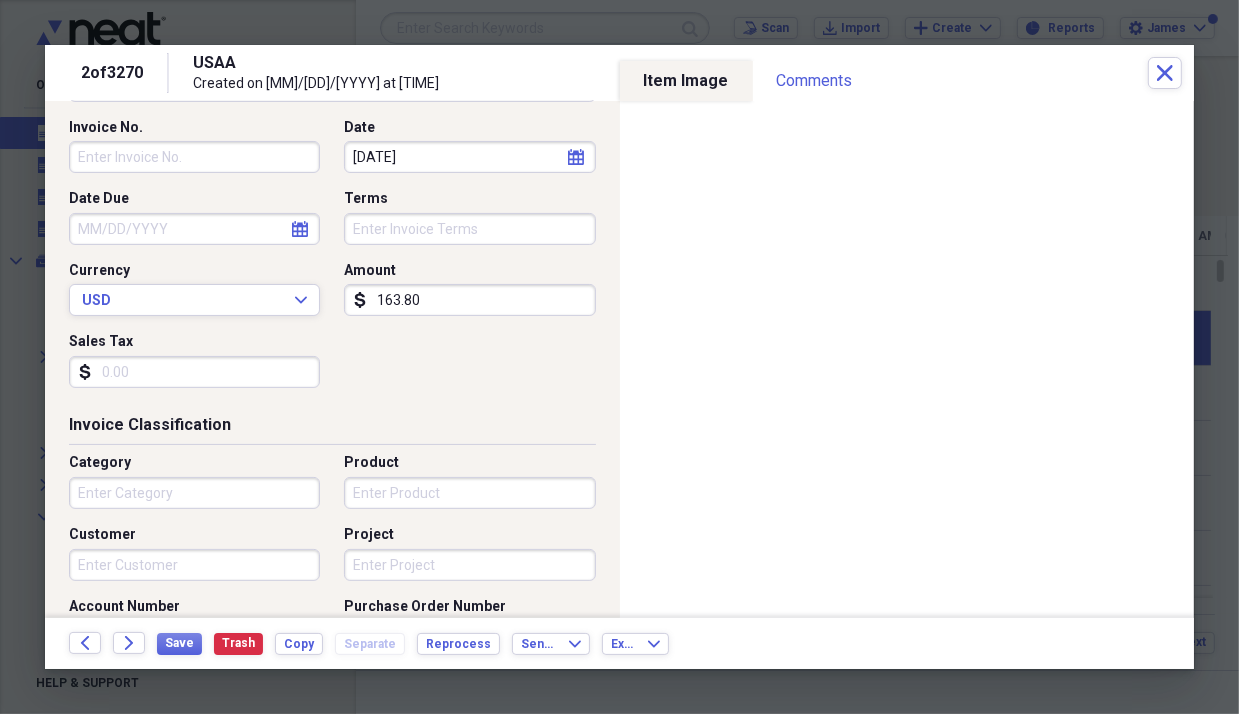 scroll, scrollTop: 300, scrollLeft: 0, axis: vertical 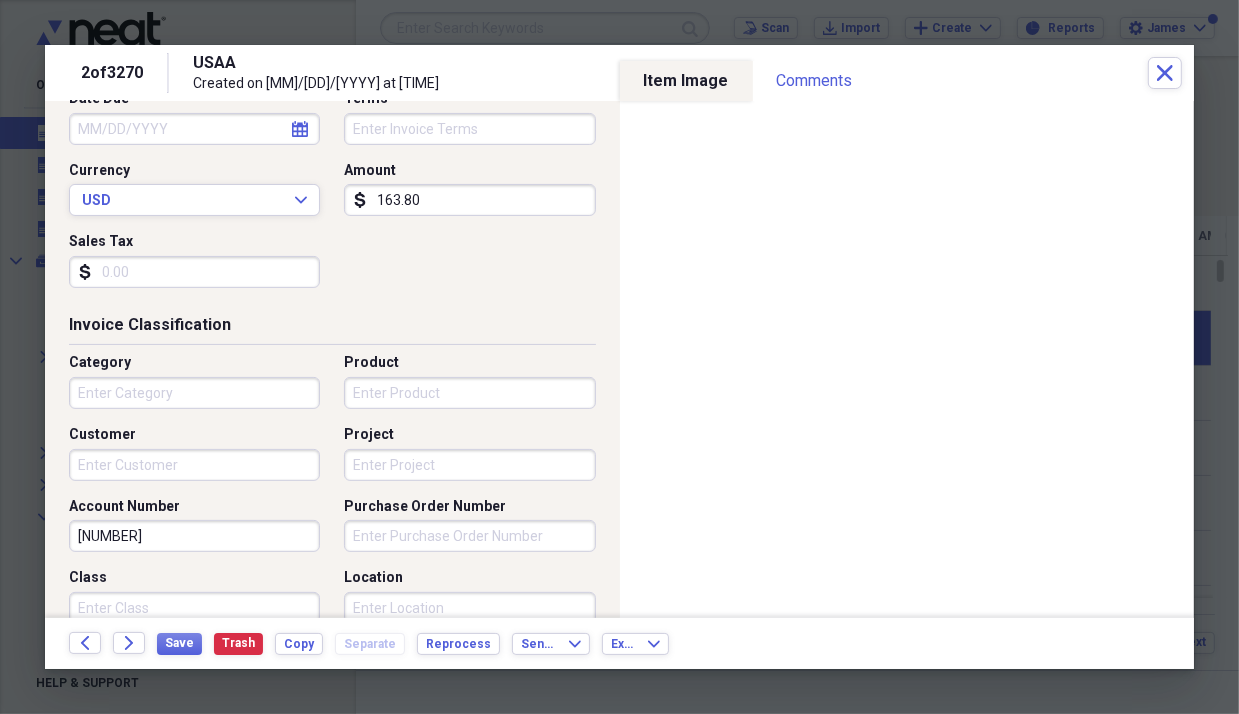 click on "Category" at bounding box center (194, 393) 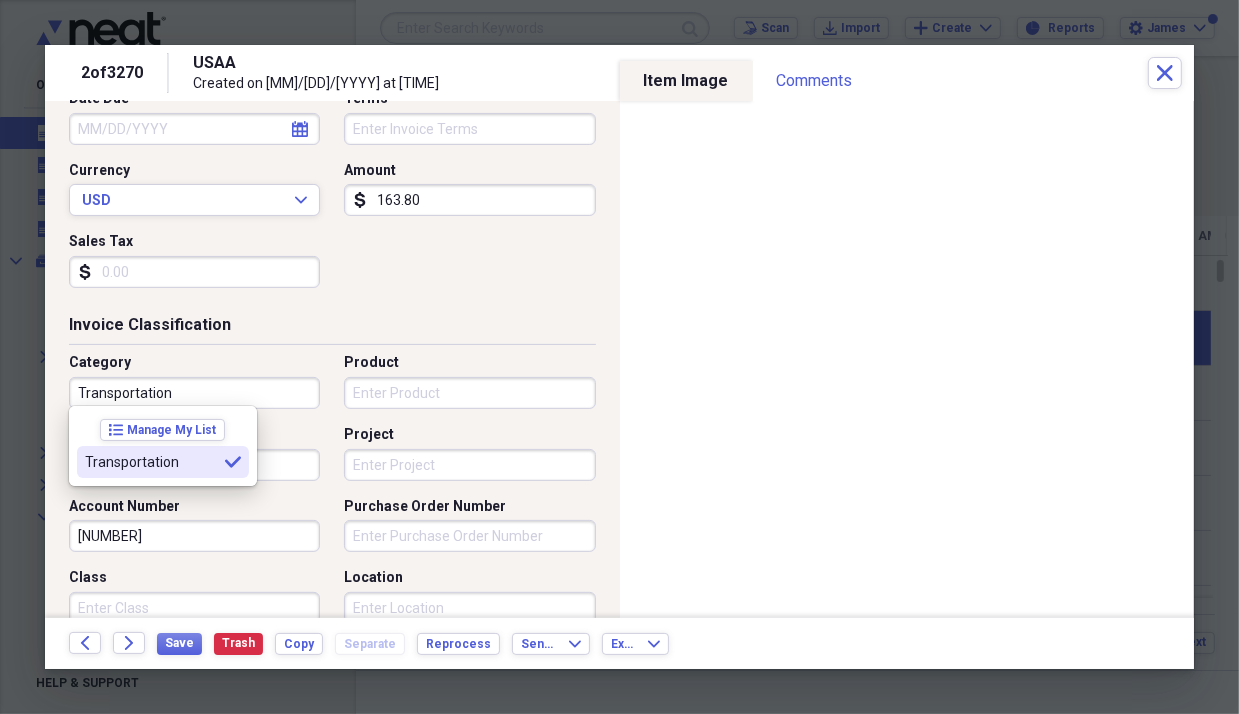 type on "Transportation" 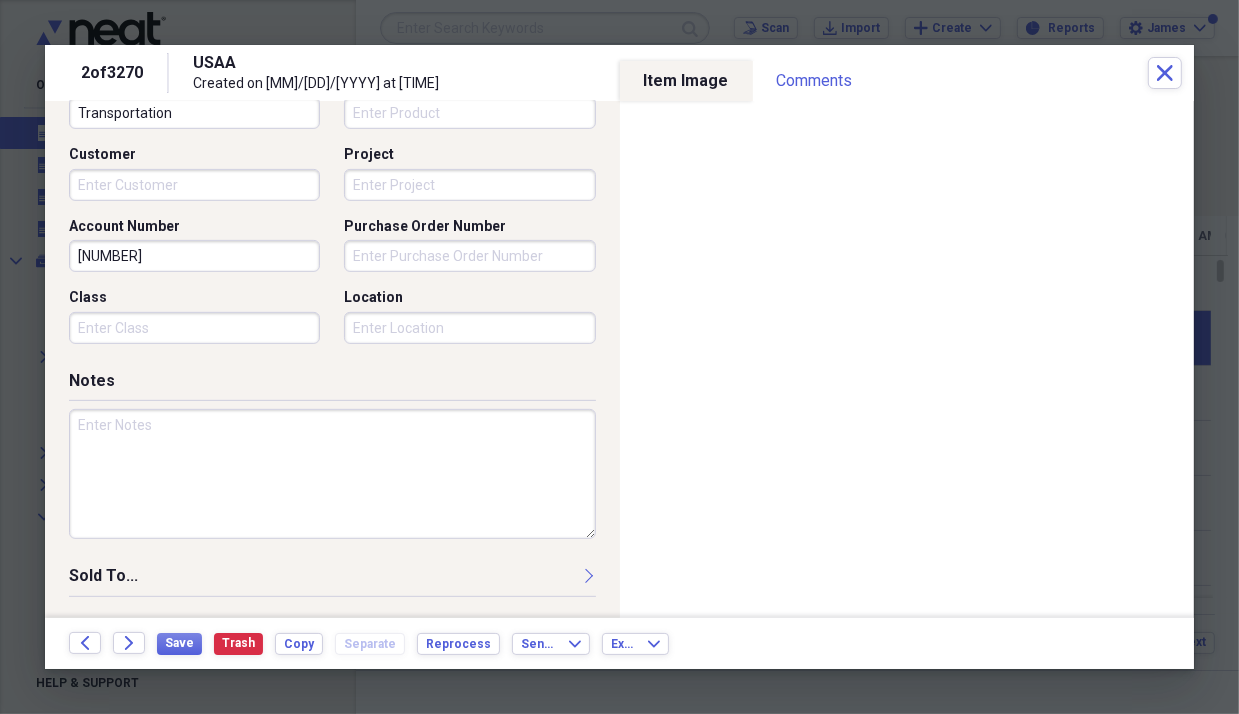 scroll, scrollTop: 600, scrollLeft: 0, axis: vertical 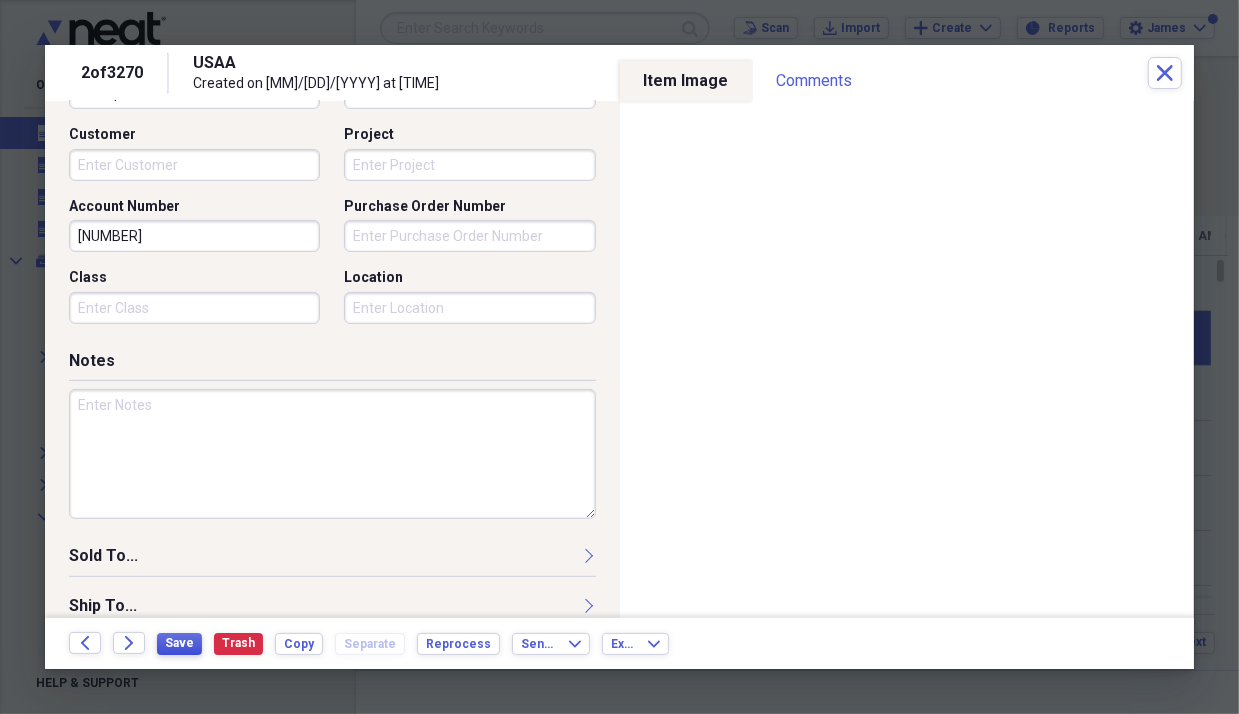 click on "Save" at bounding box center (179, 643) 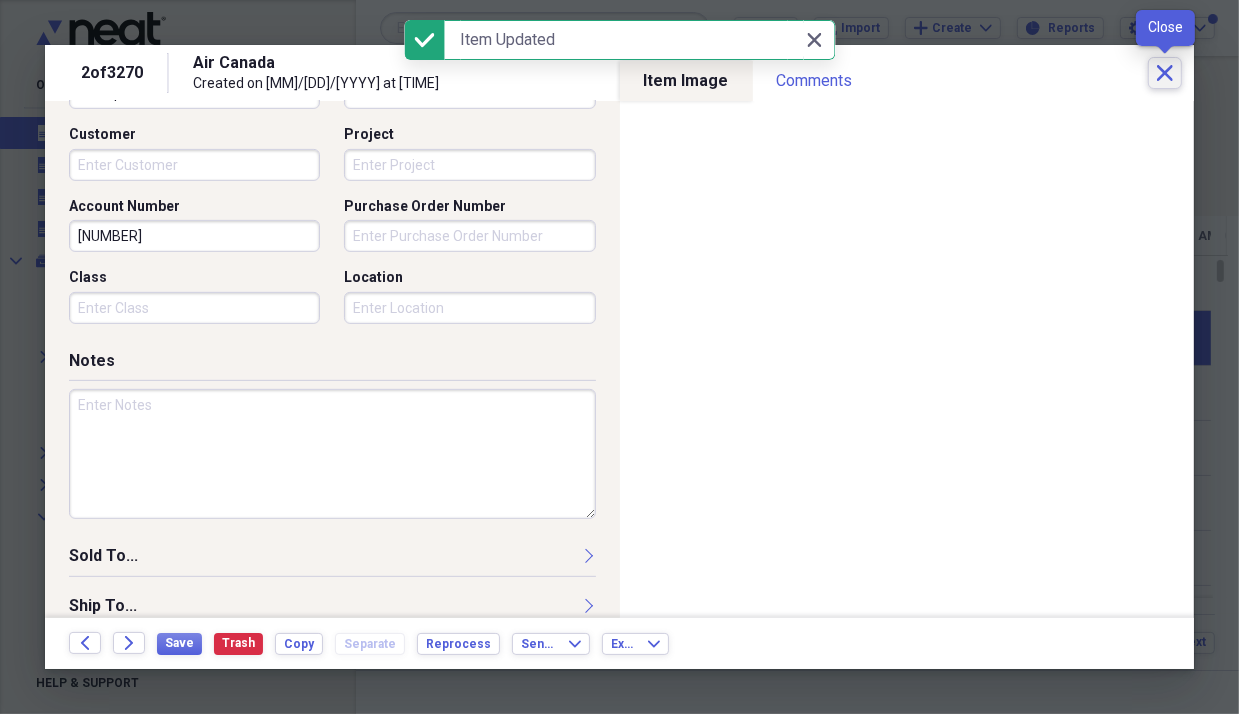 click 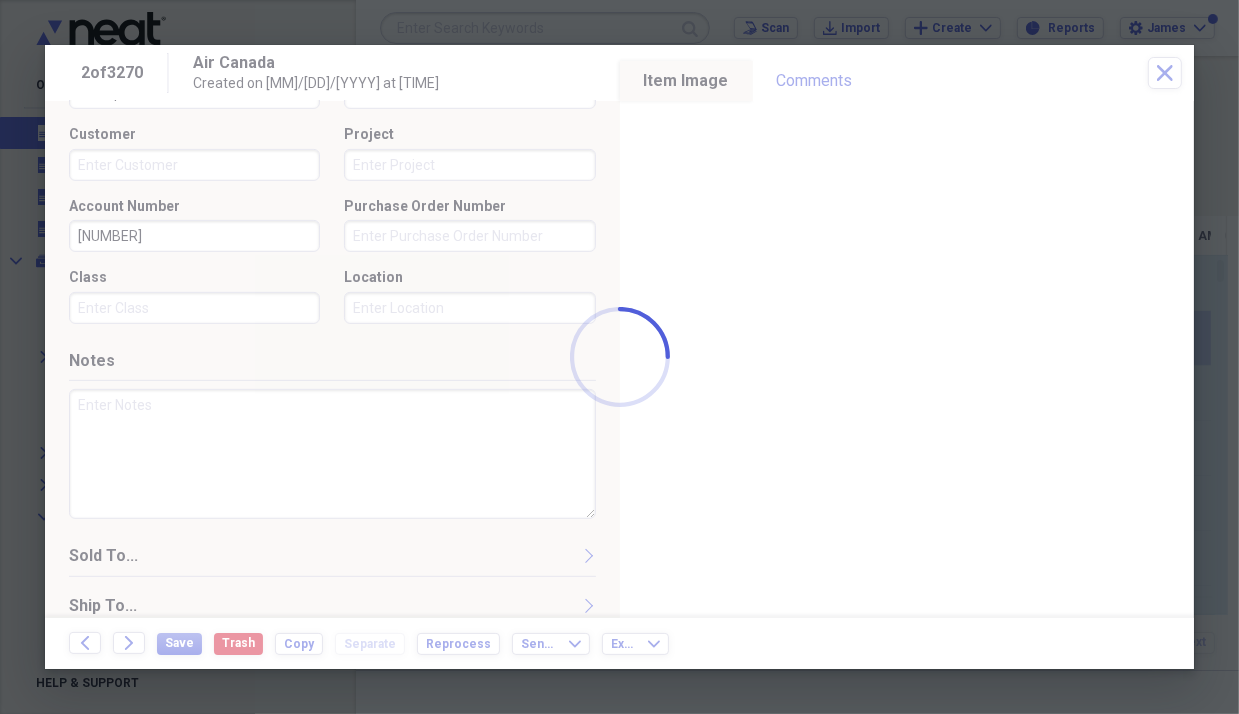 checkbox on "false" 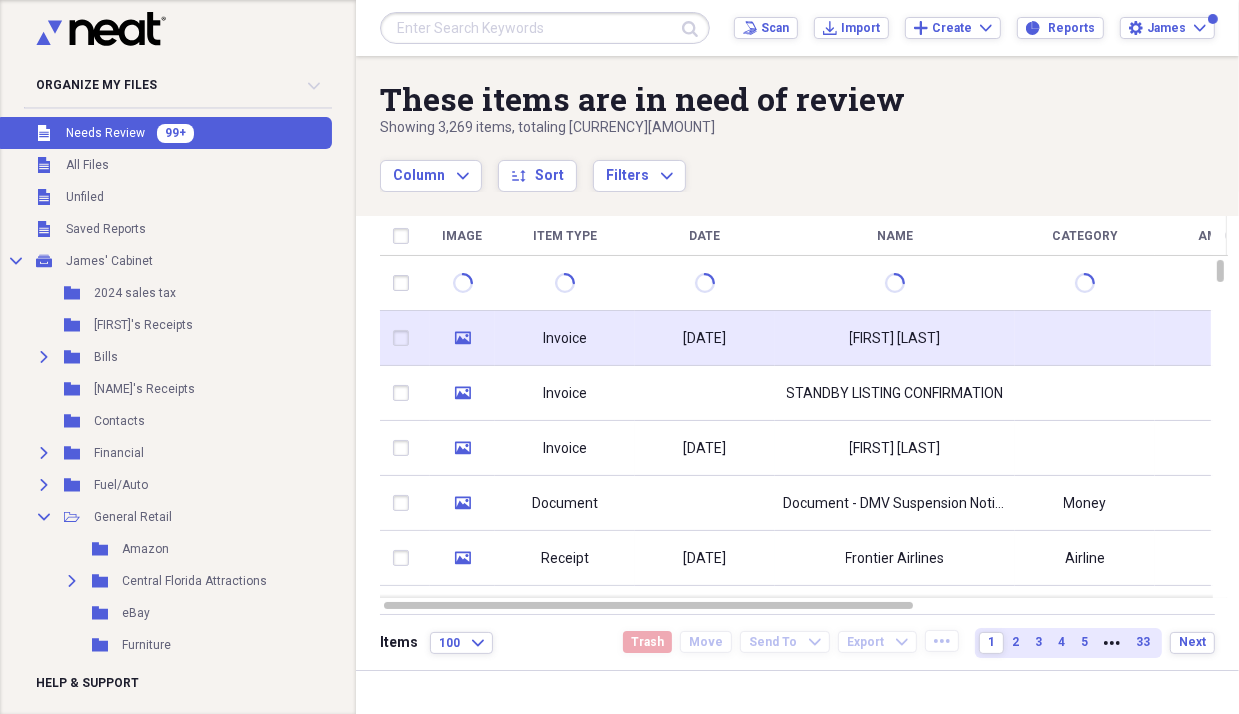 click on "Invoice" at bounding box center (565, 339) 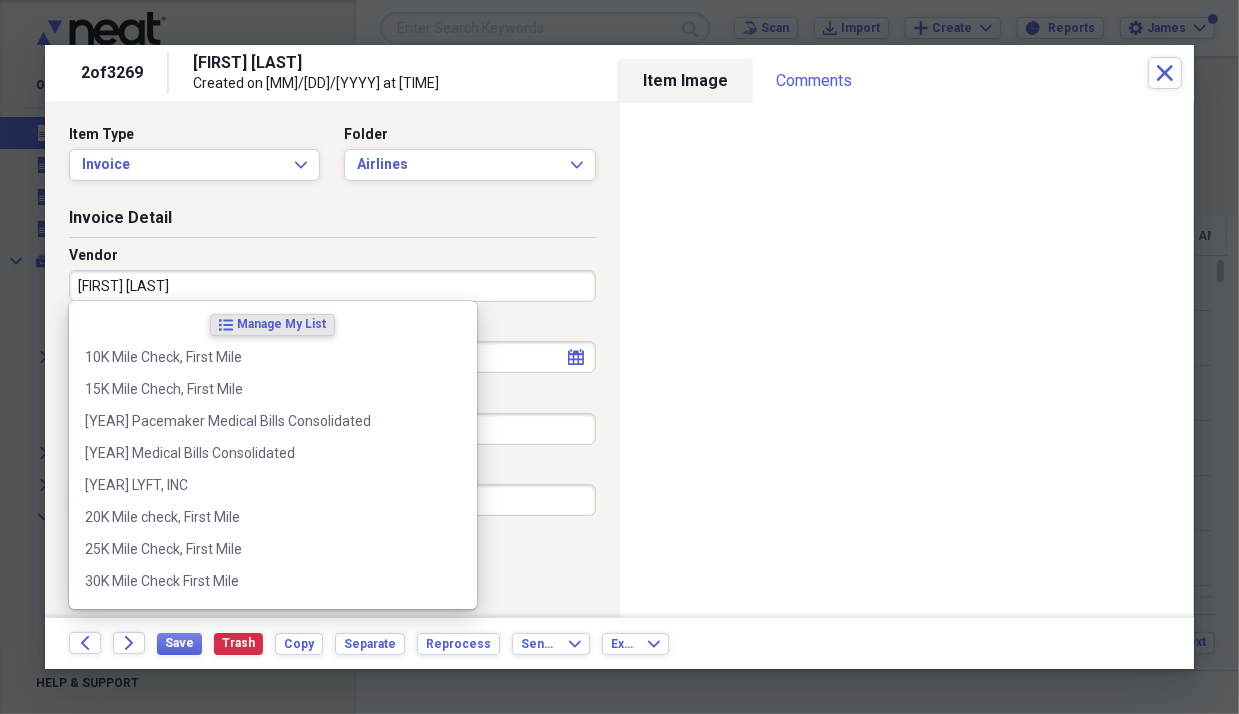 click on "[FIRST] [LAST]" at bounding box center [332, 286] 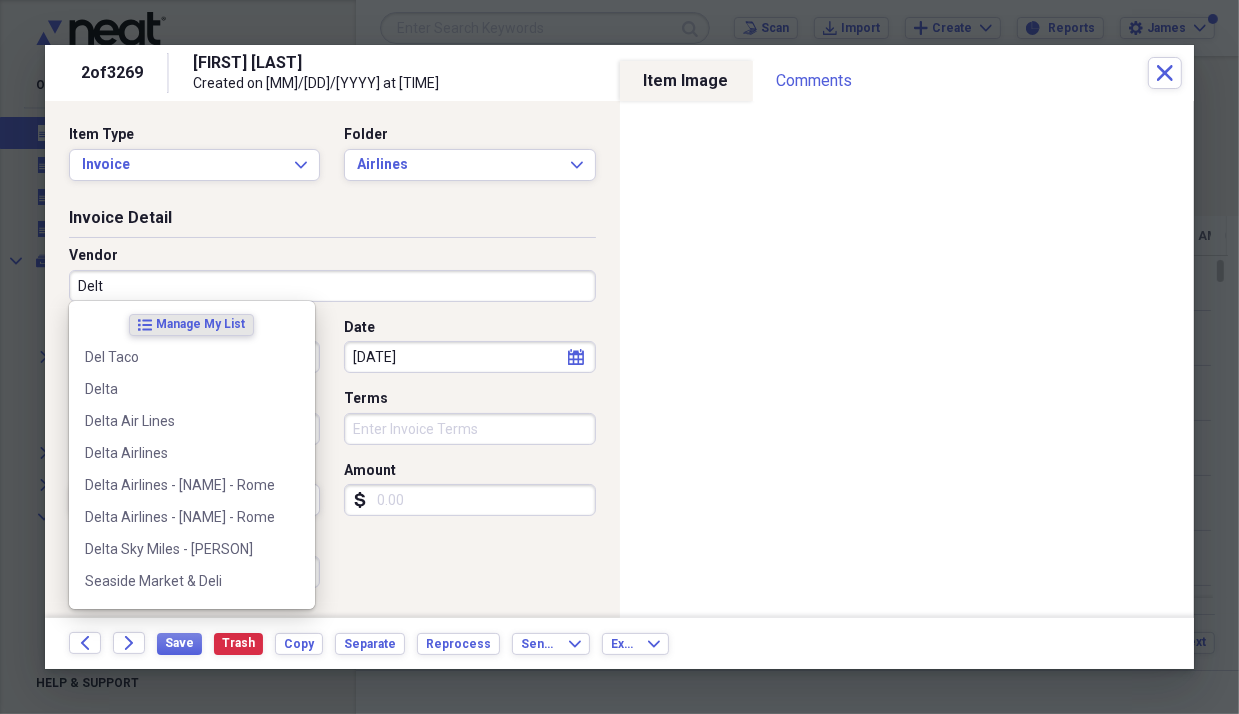 type on "Delta" 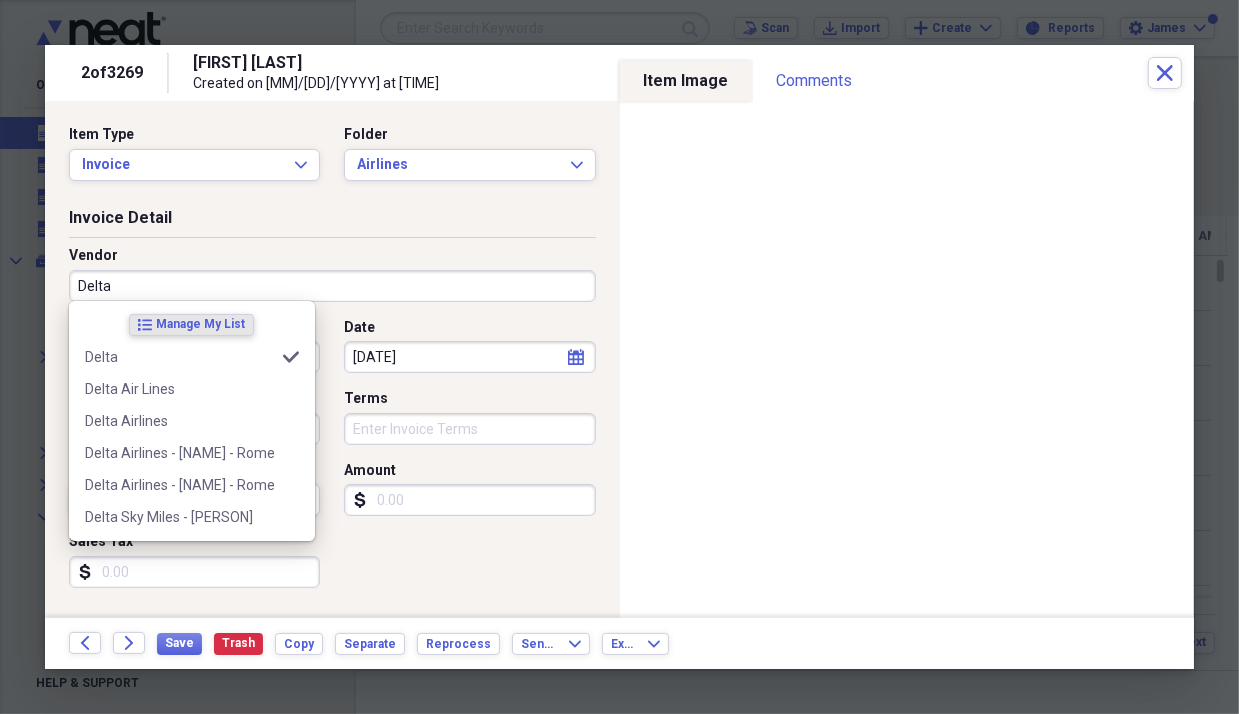 type on "Airline" 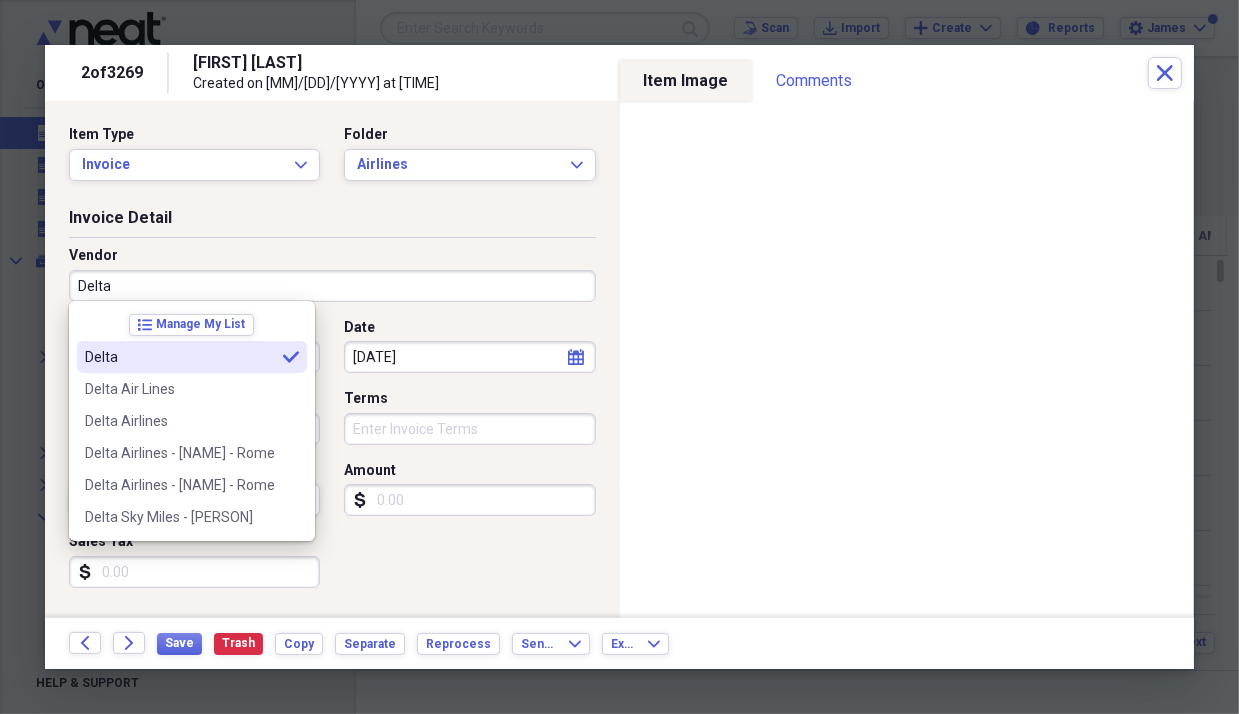 type on "Delta" 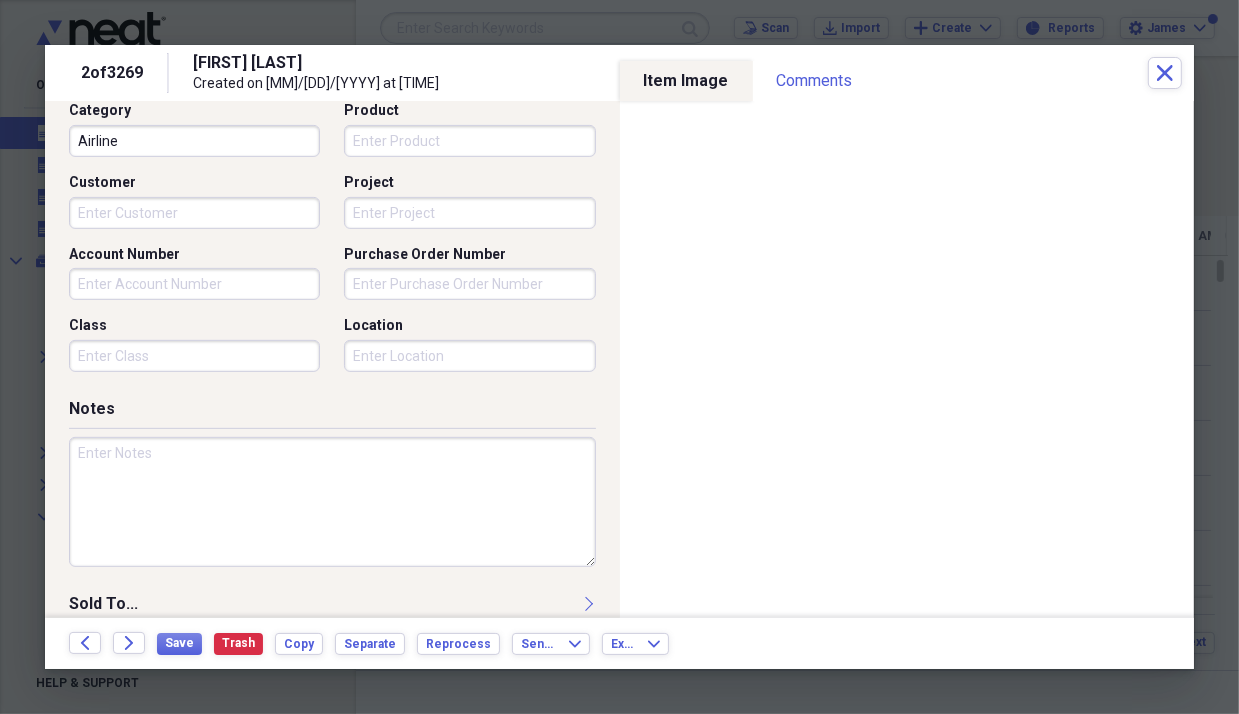 scroll, scrollTop: 600, scrollLeft: 0, axis: vertical 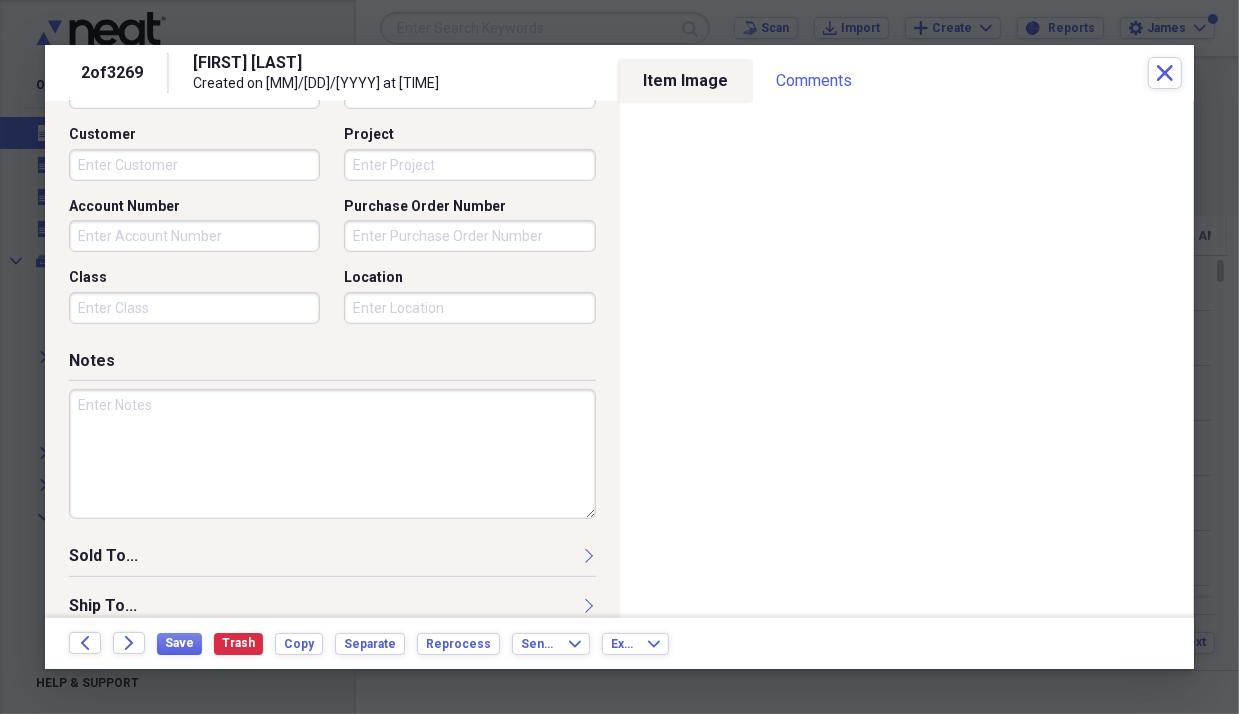 click at bounding box center (332, 454) 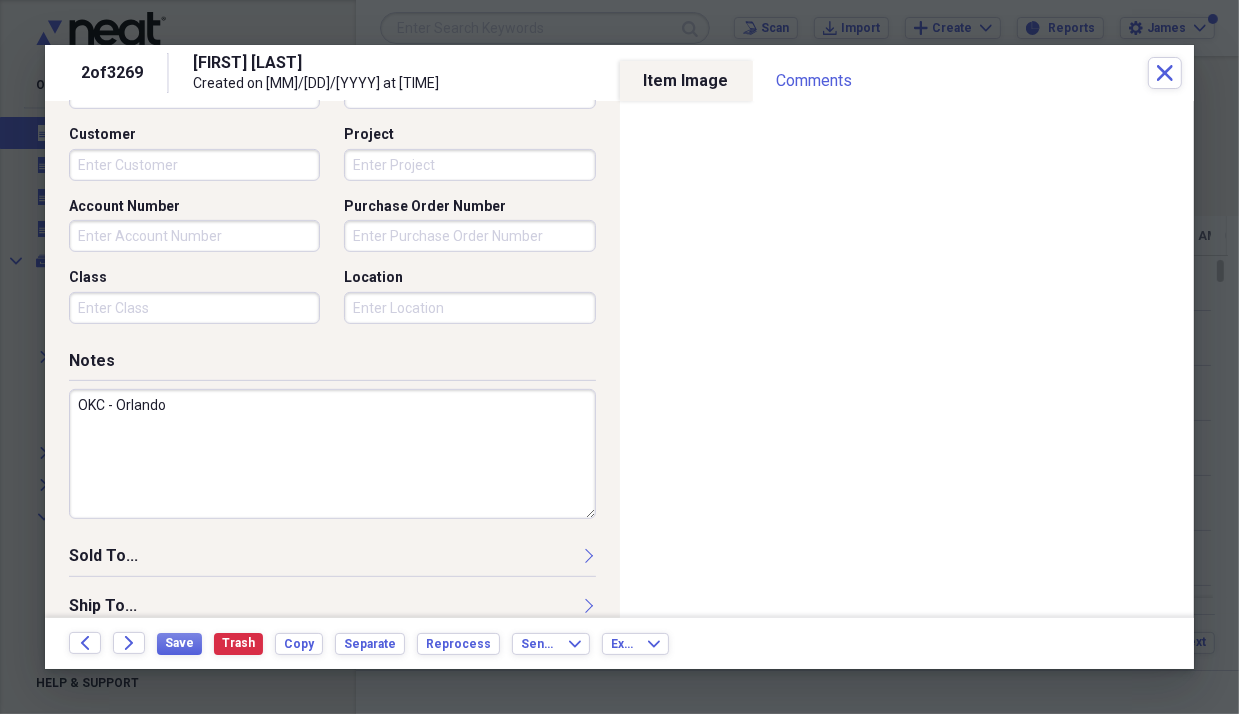 click on "OKC - Orlando" at bounding box center [332, 454] 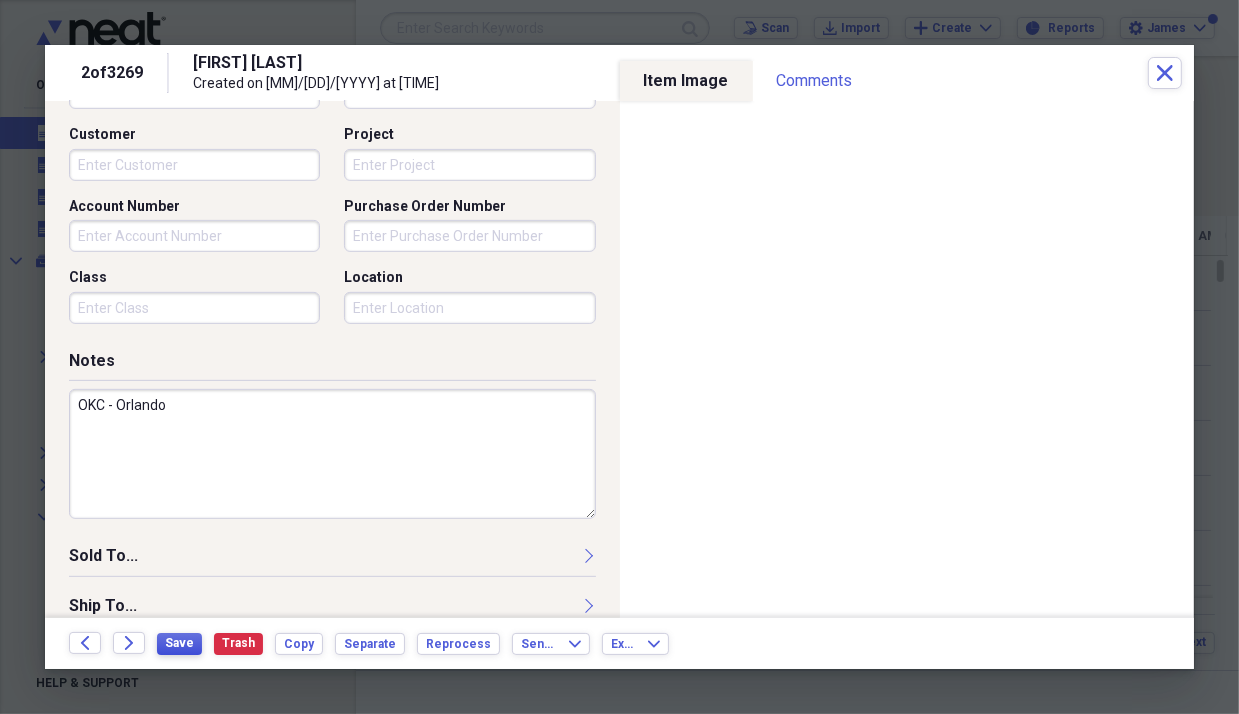 type on "OKC - Orlando" 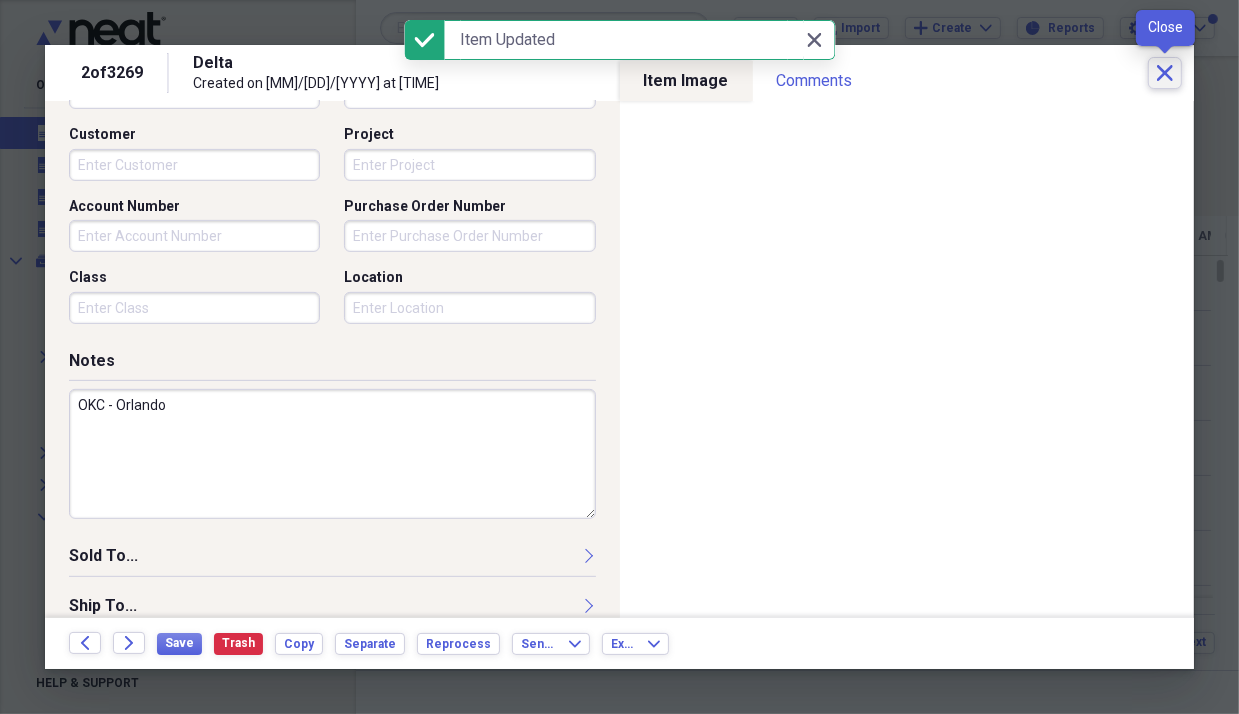 click 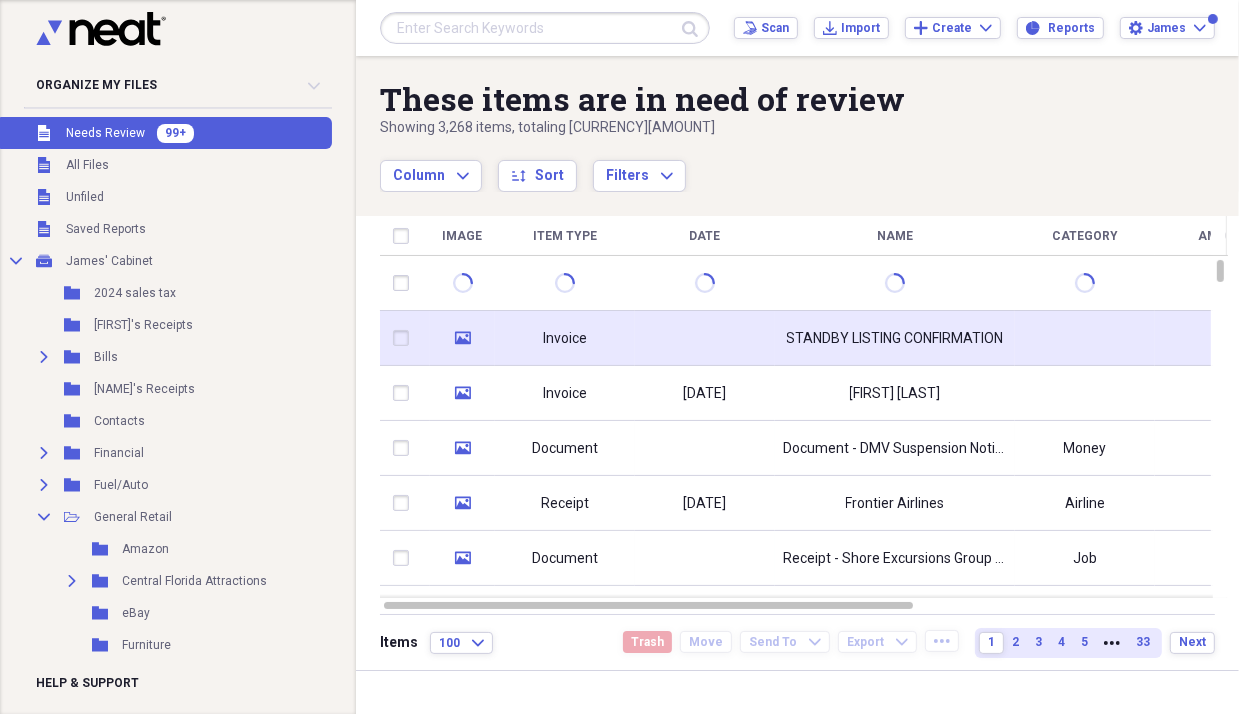 click on "Invoice" at bounding box center (565, 339) 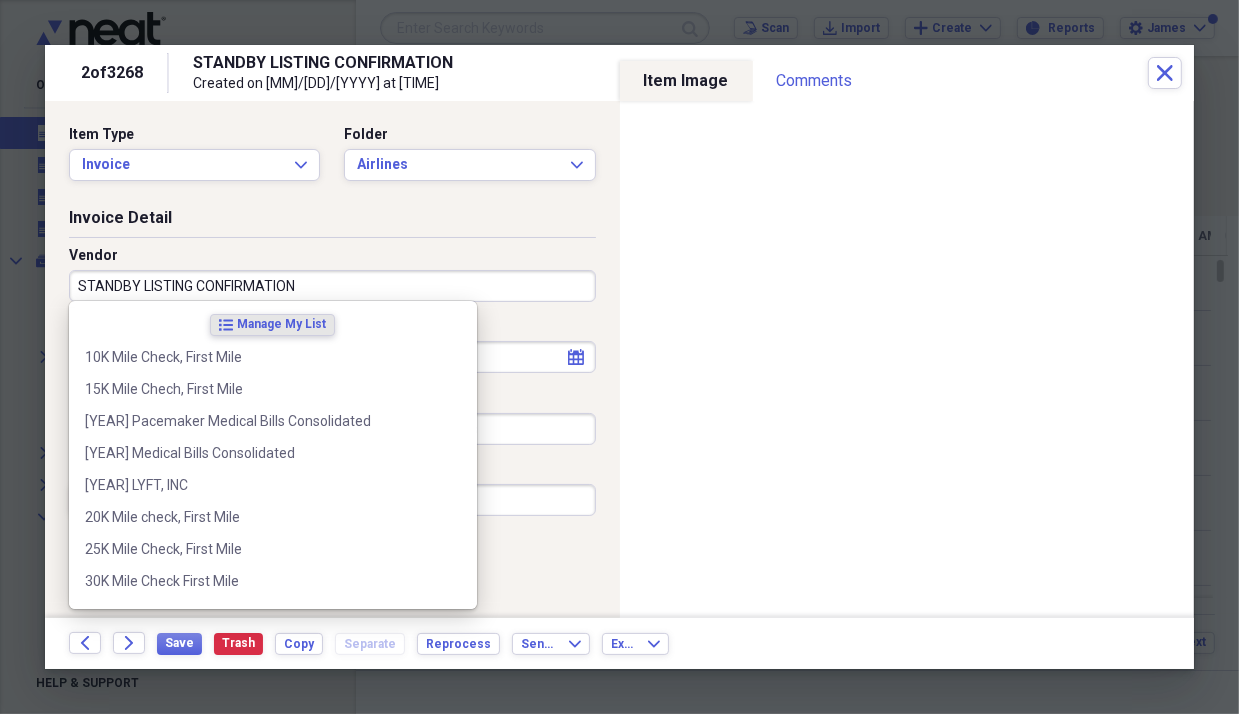 click on "STANDBY LISTING CONFIRMATION" at bounding box center (332, 286) 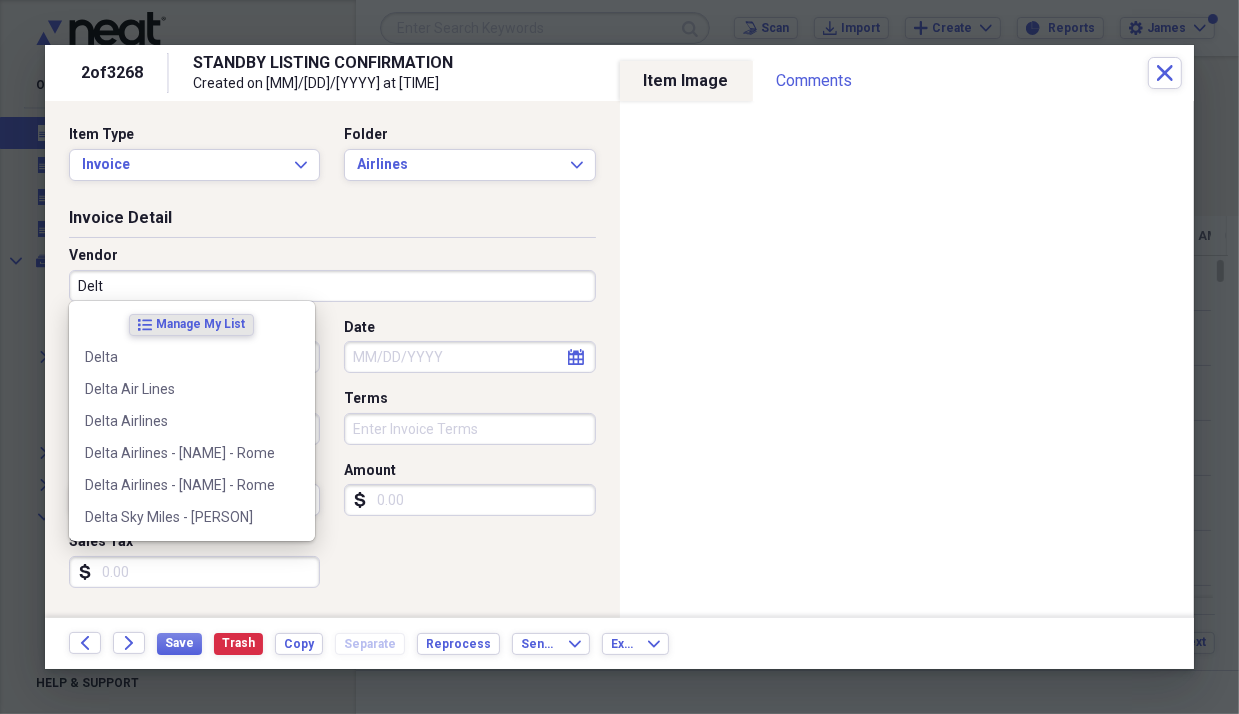 type on "Delta" 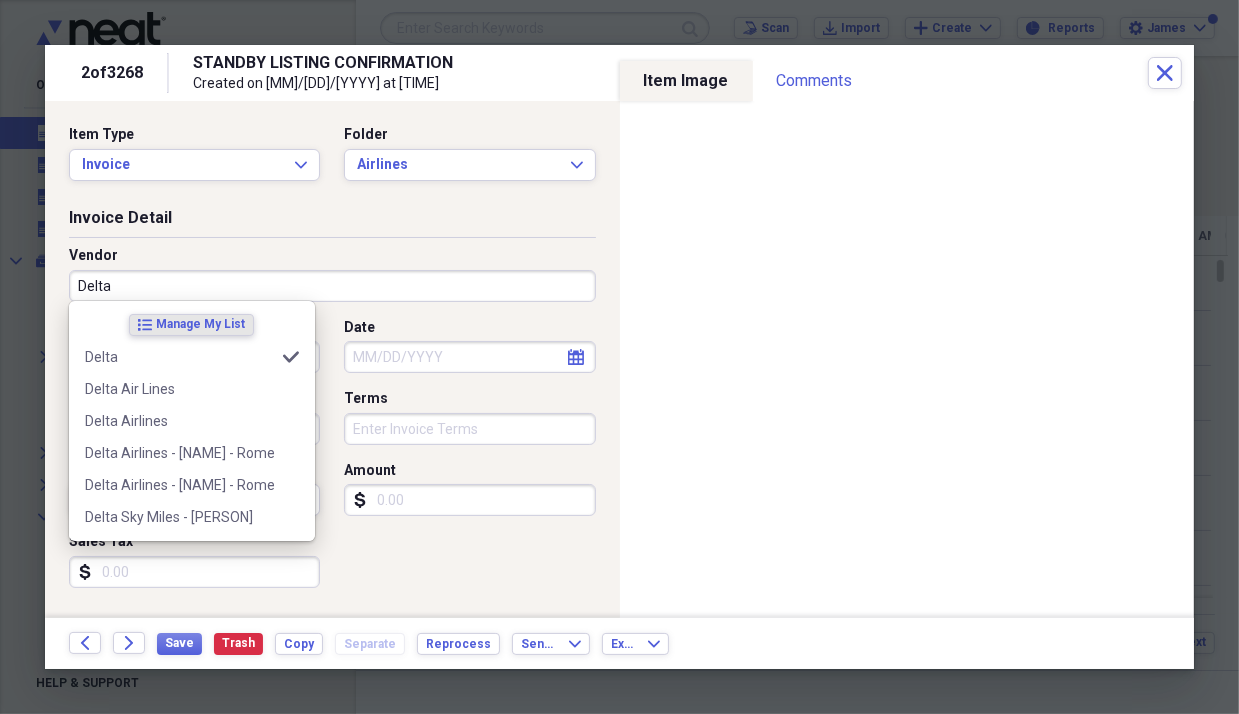 type on "Airline" 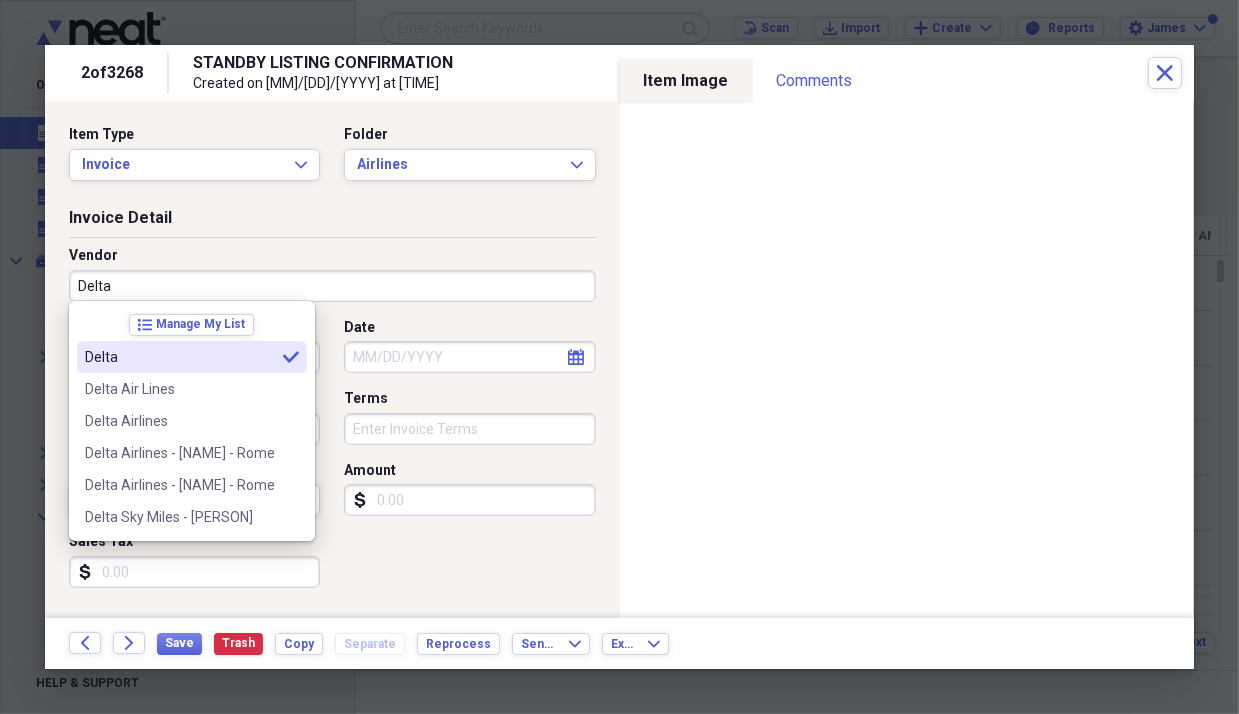 click on "Delta" at bounding box center [180, 357] 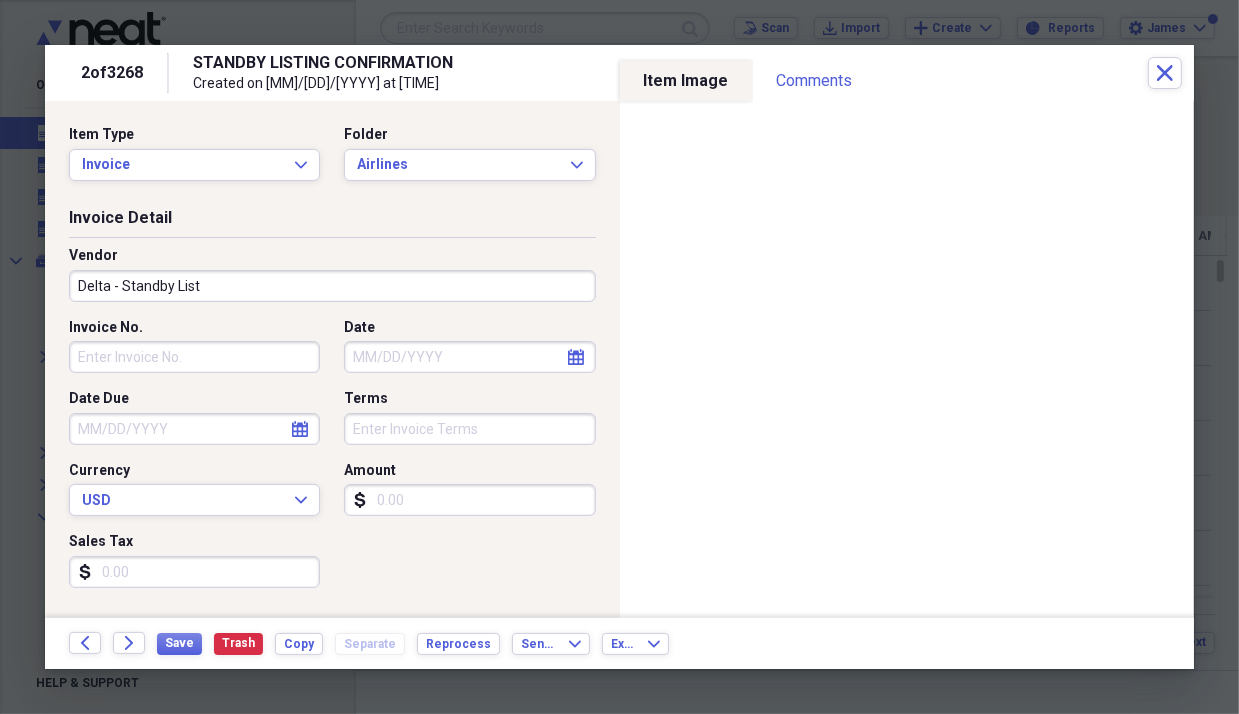 click on "Invoice Detail" at bounding box center [332, 222] 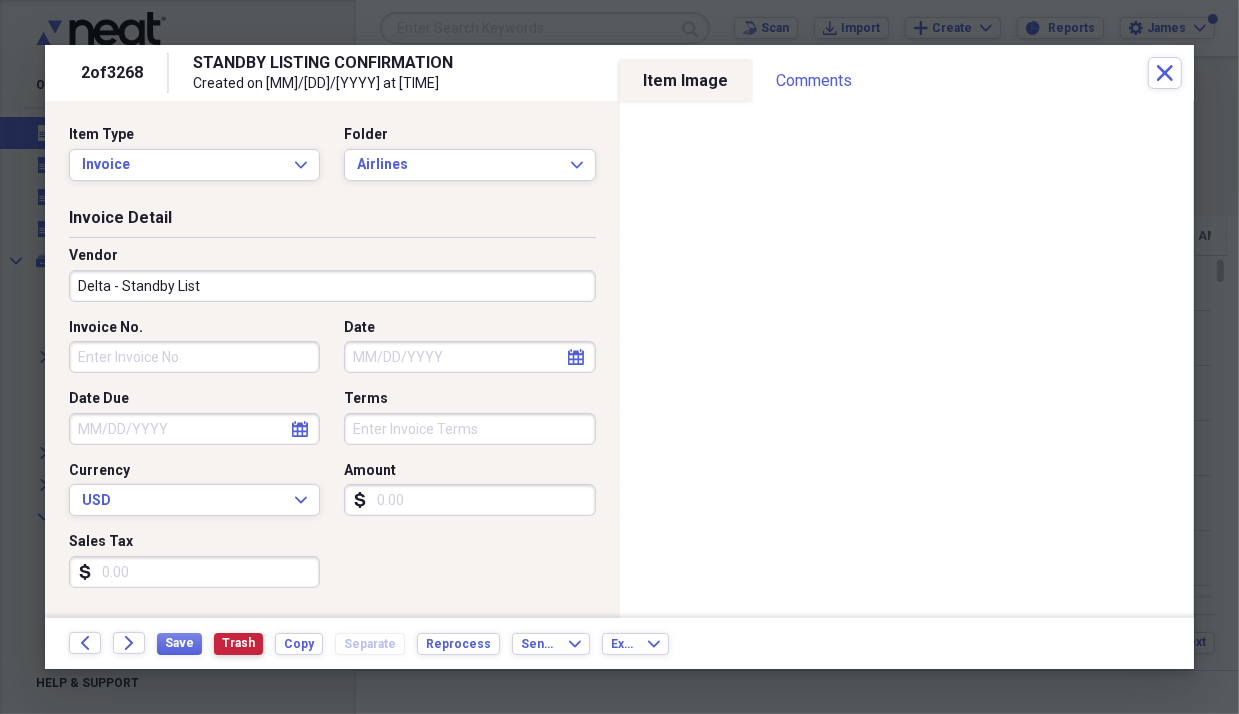 click on "Trash" at bounding box center [238, 643] 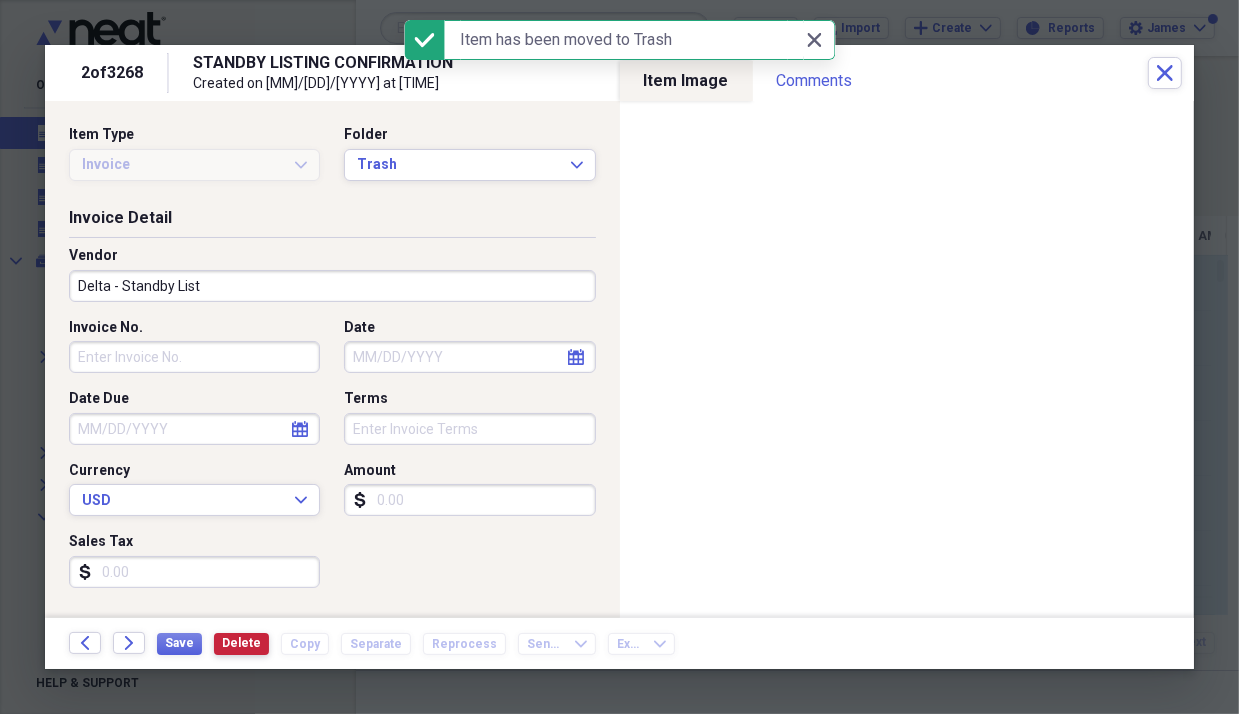 type on "STANDBY LISTING CONFIRMATION" 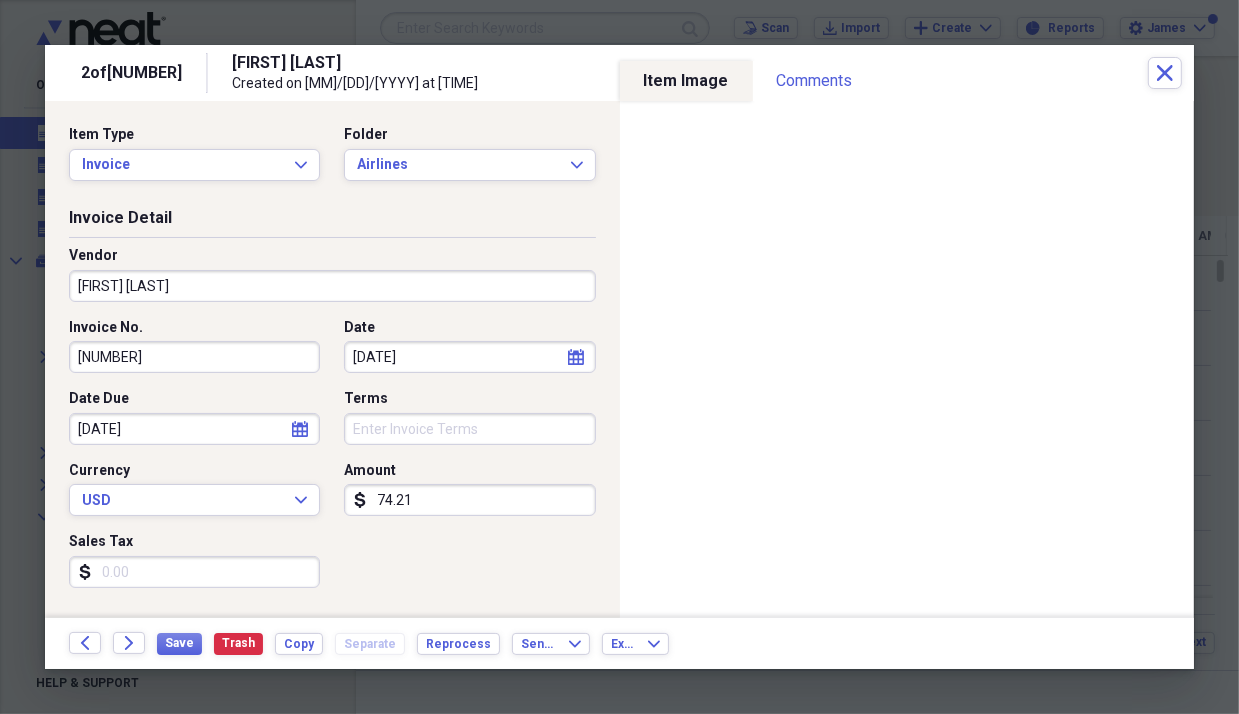 click on "[FIRST] [LAST]" at bounding box center (332, 286) 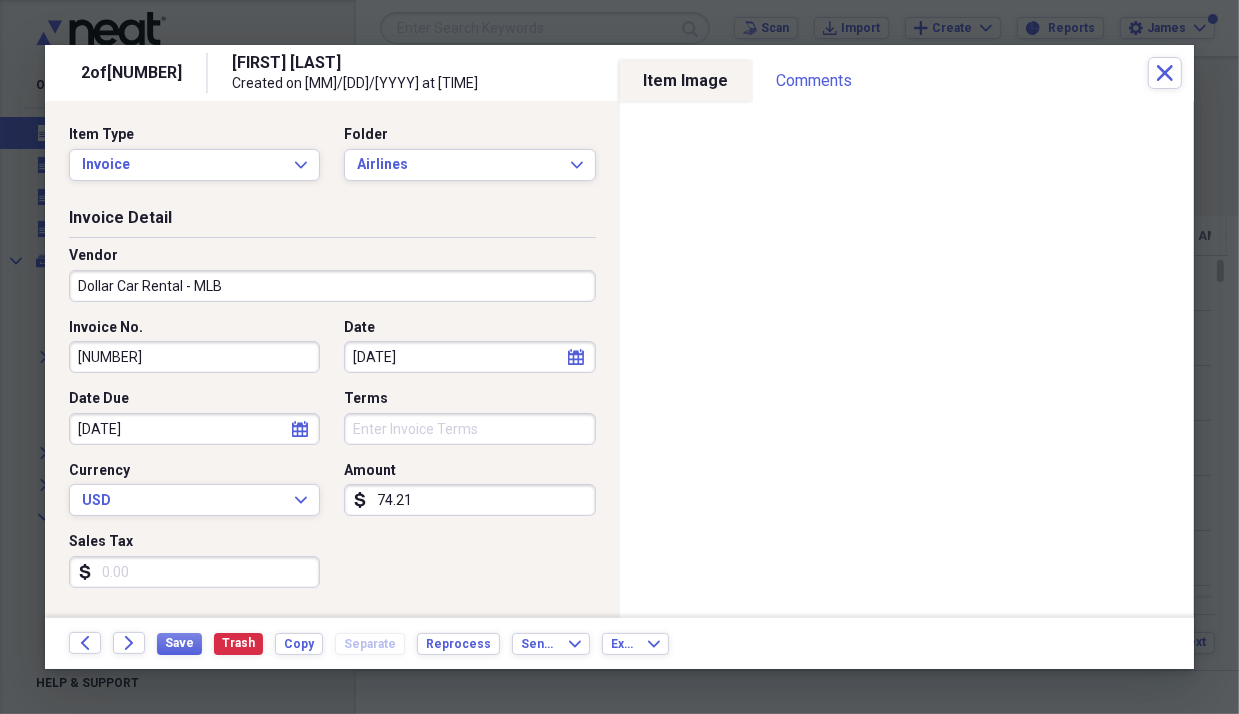 type on "Dollar Car Rental - MLB" 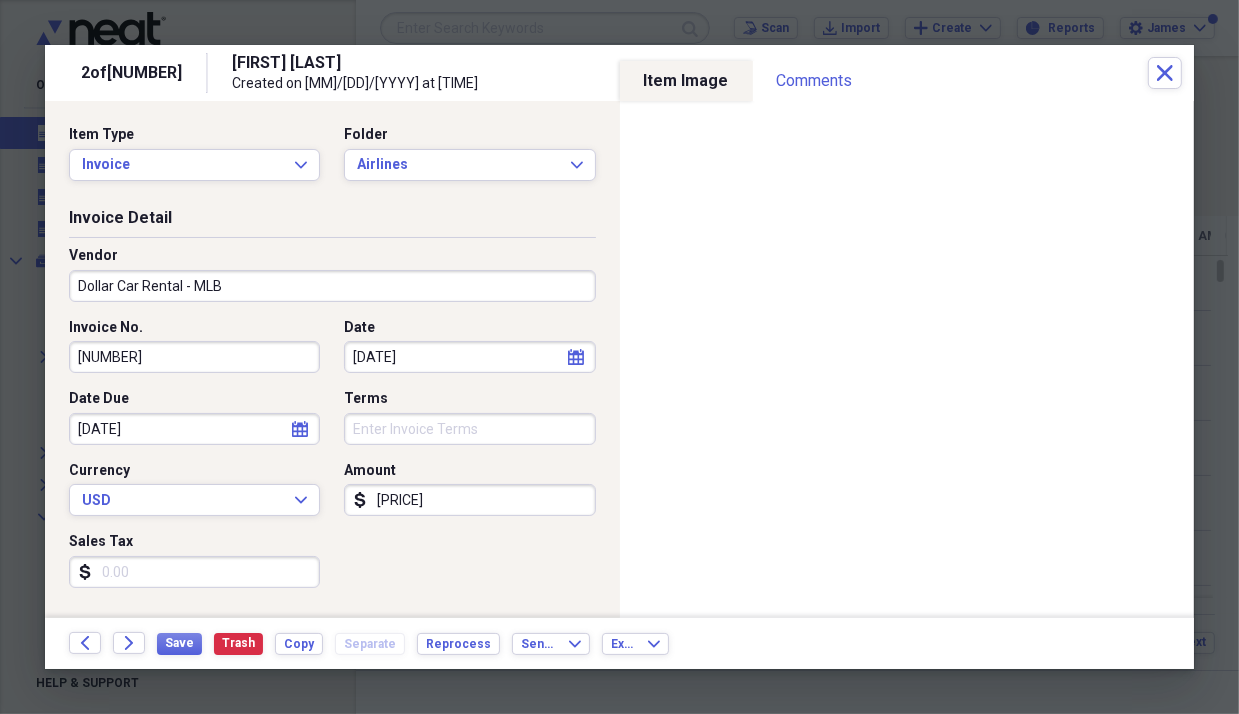 type on "[PRICE]" 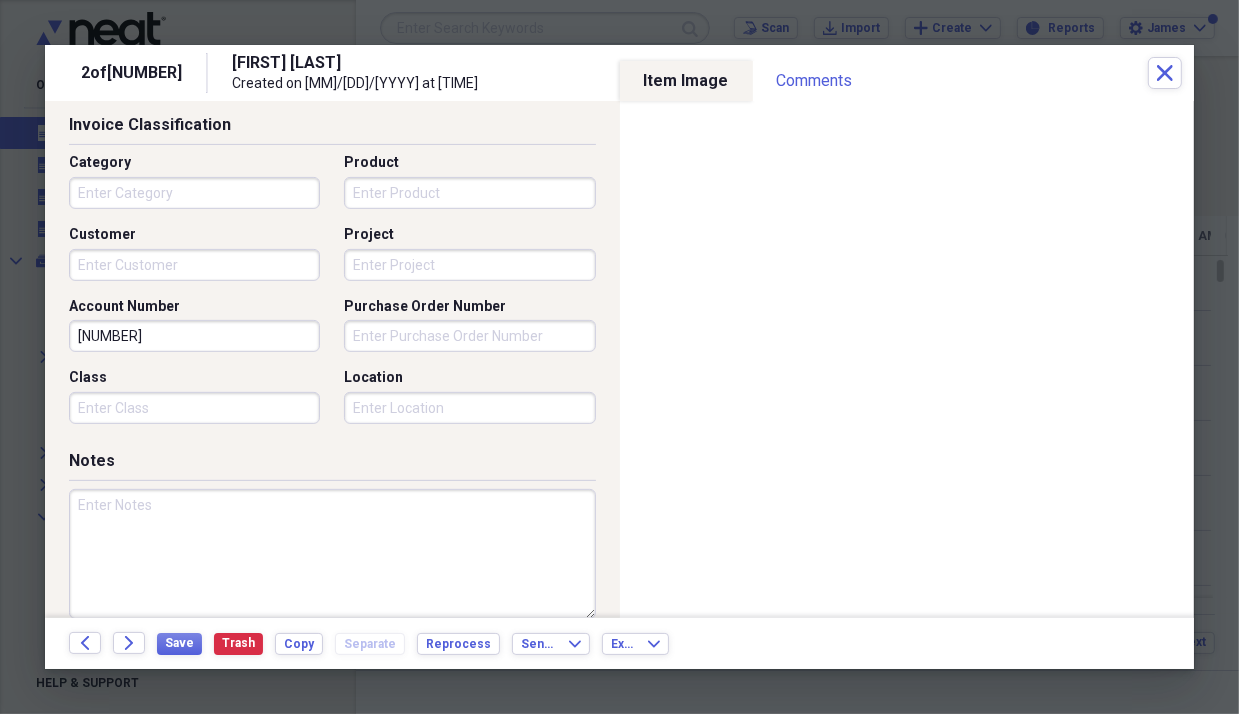 scroll, scrollTop: 600, scrollLeft: 0, axis: vertical 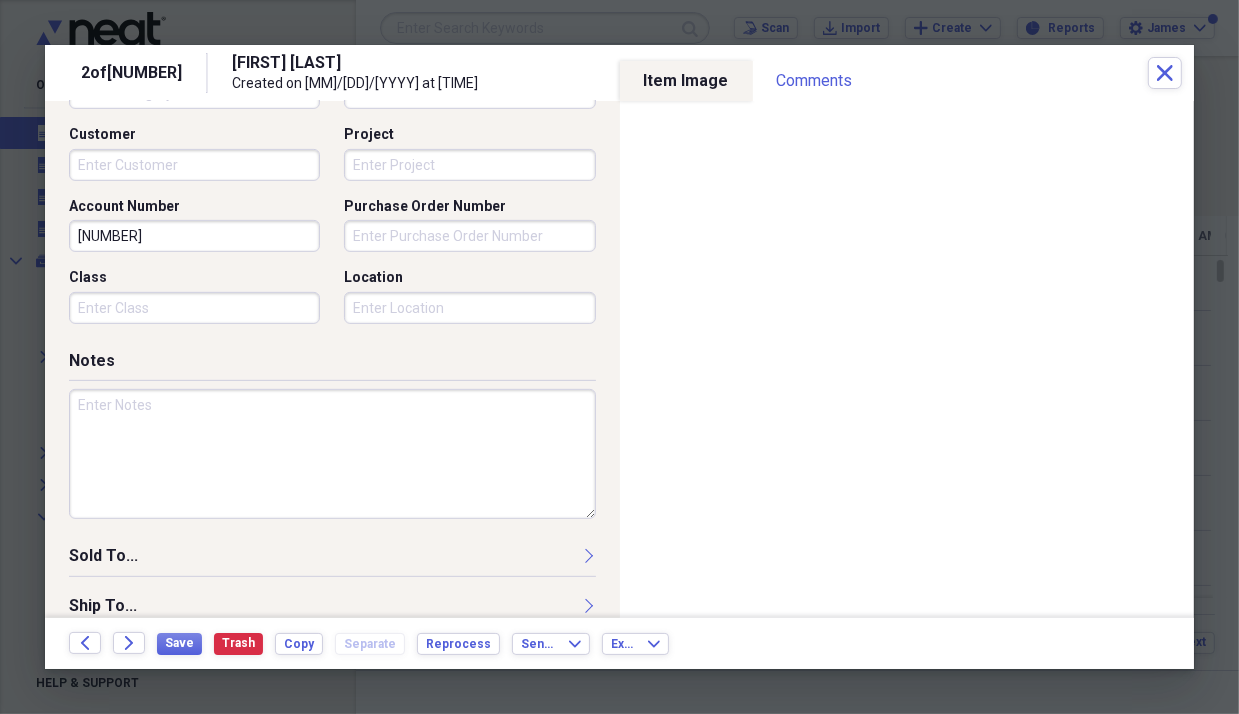 type on "10.36" 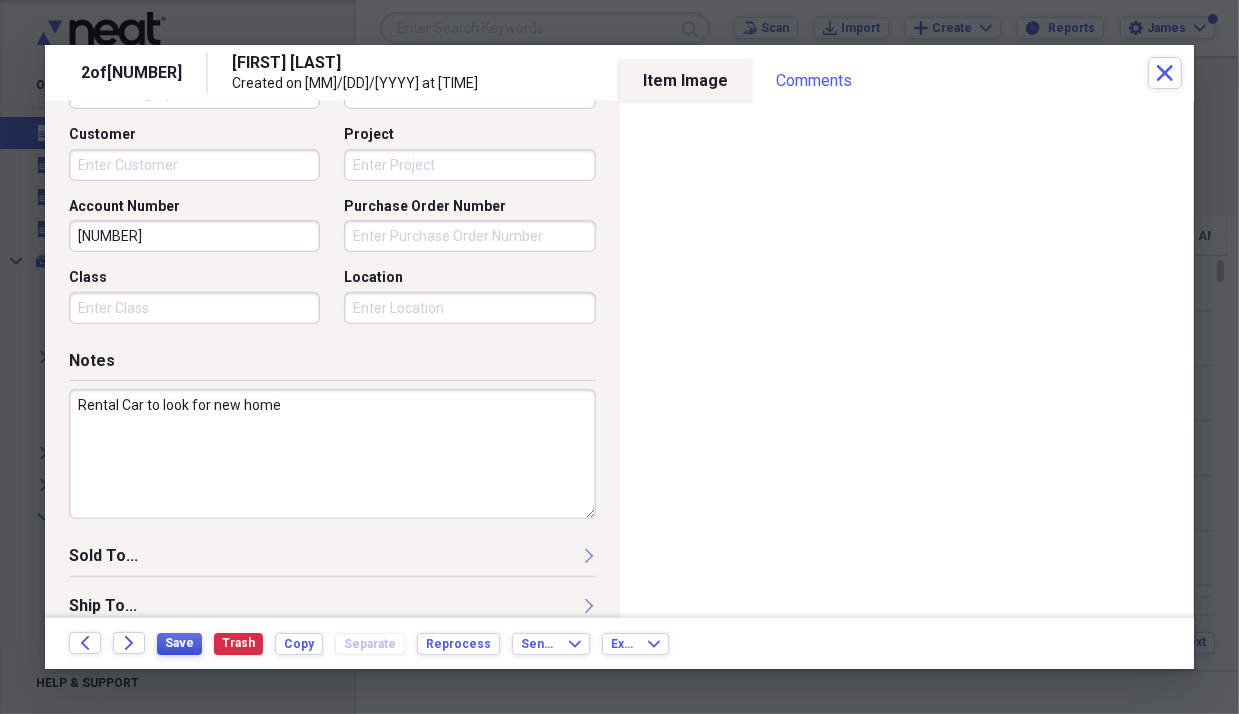 type on "Rental Car to look for new home" 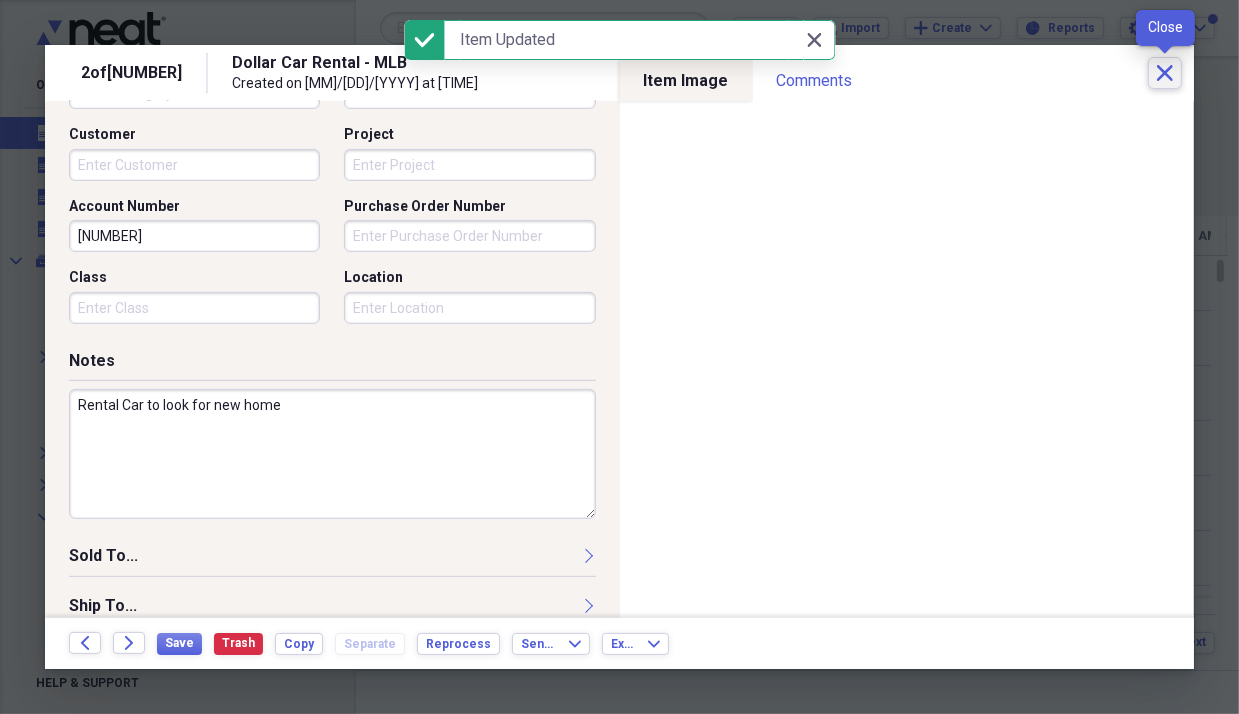 click on "Close" 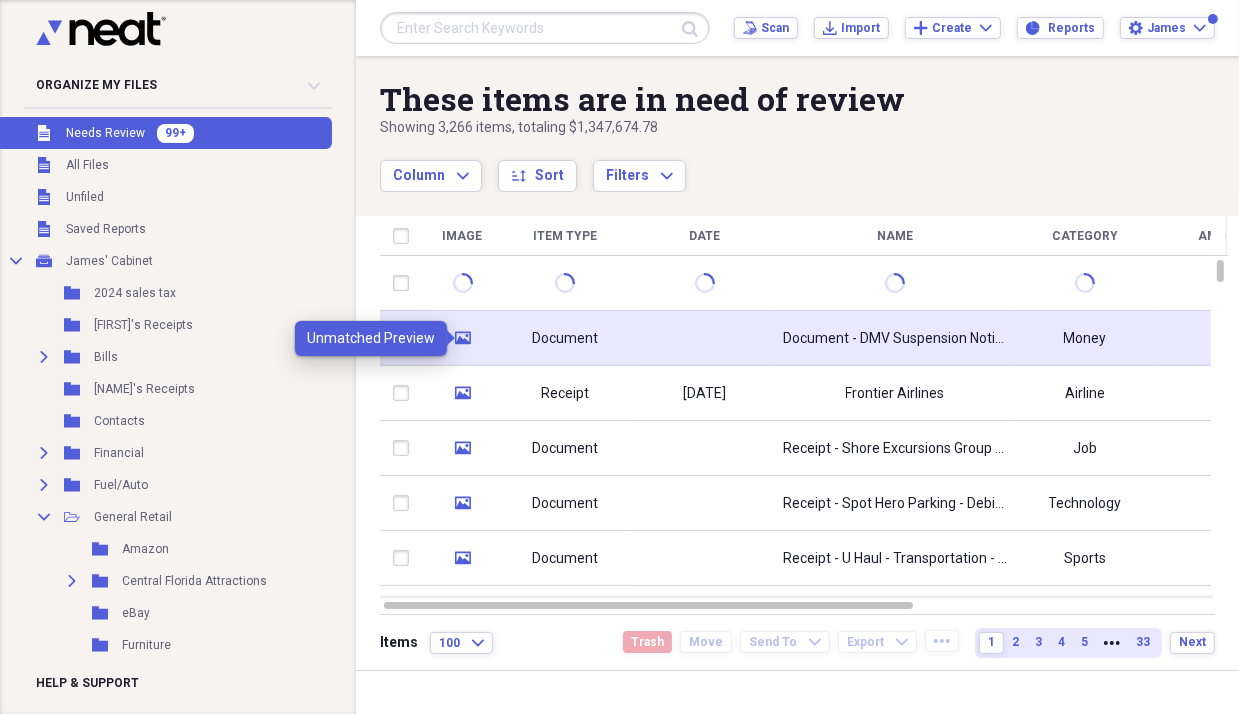 click 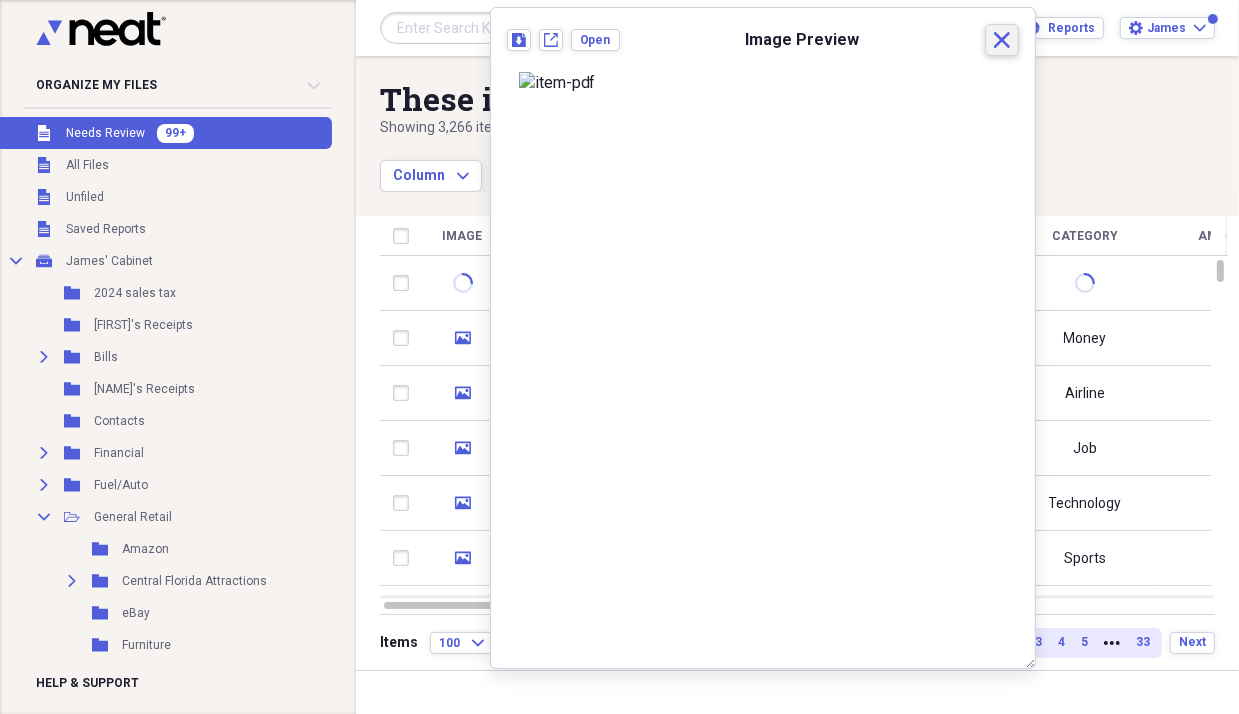 click 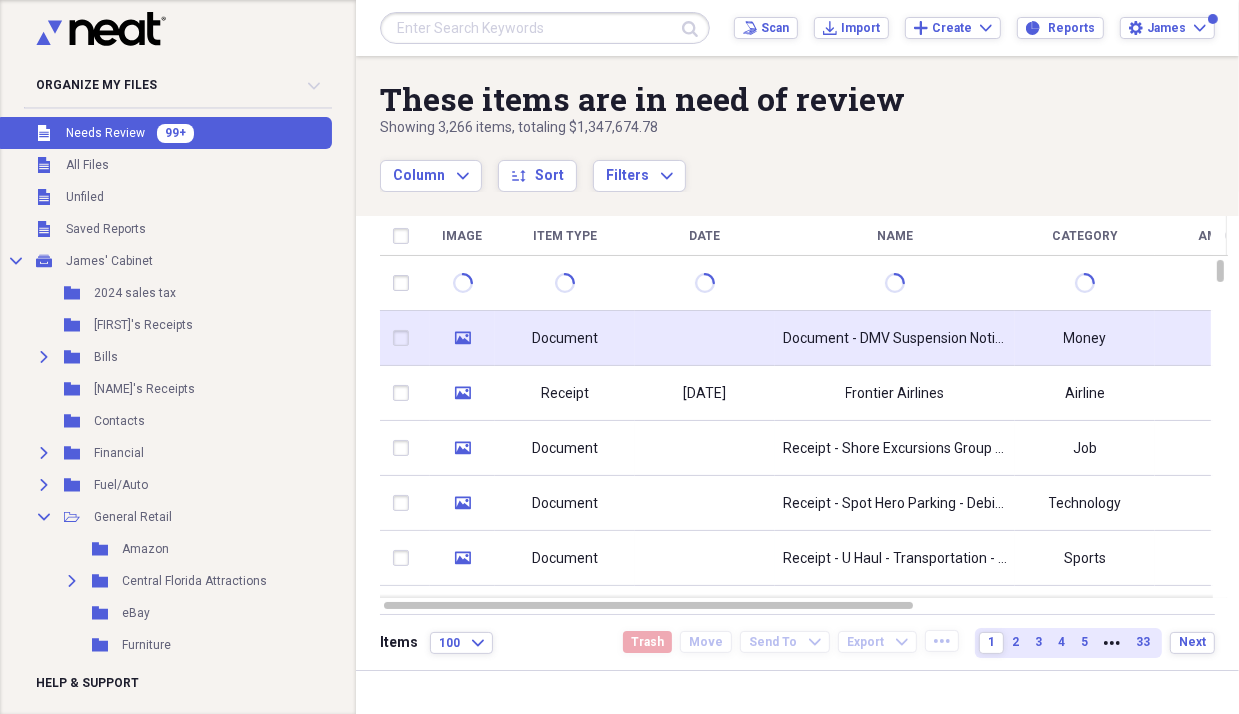 click on "Document" at bounding box center [565, 339] 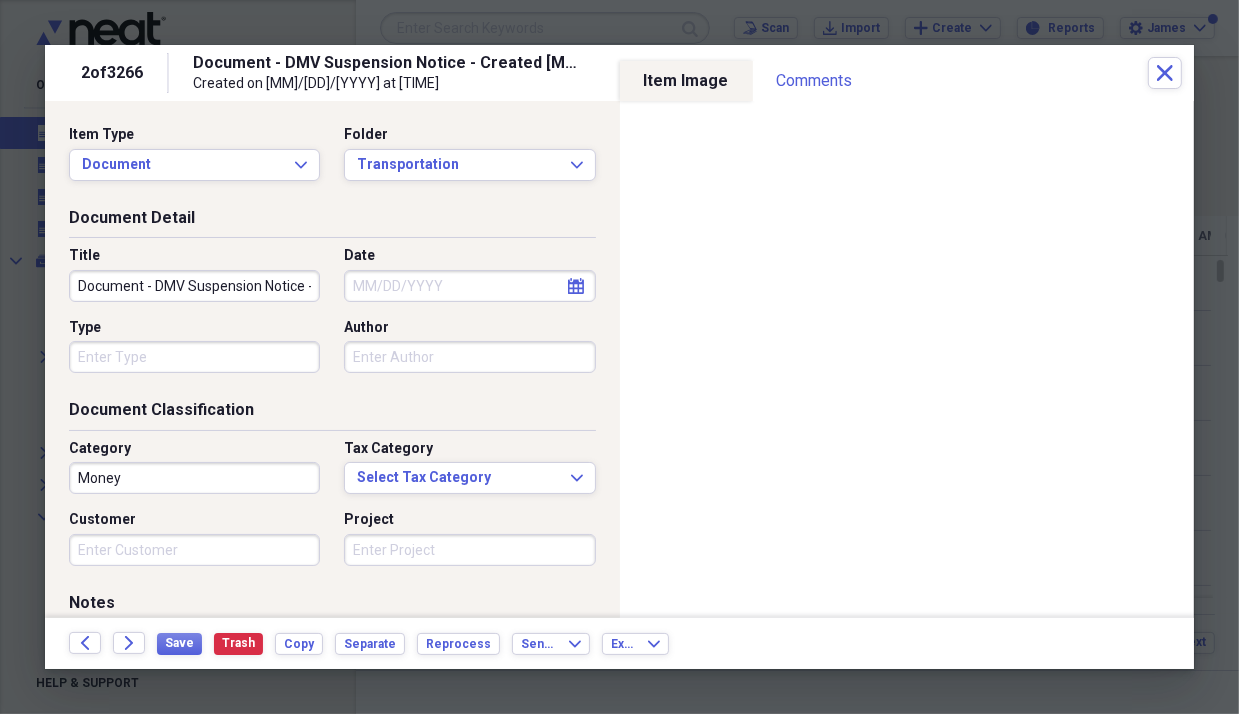 select on "7" 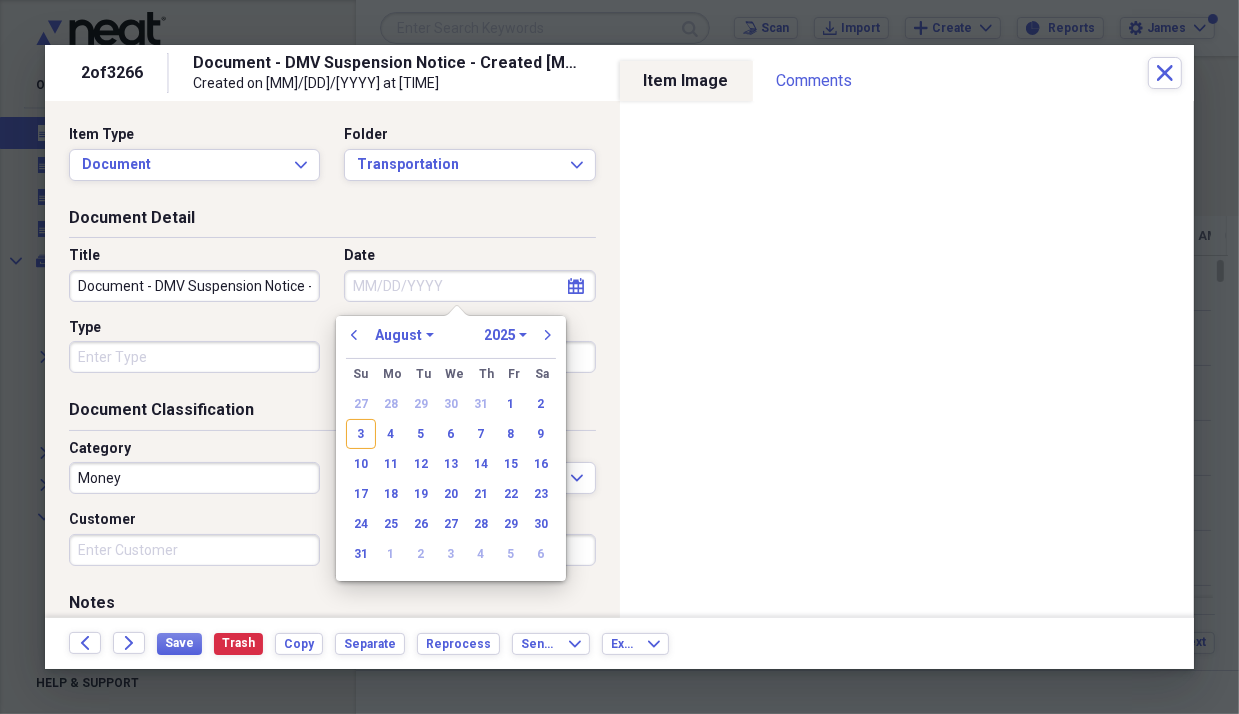 click on "Date" at bounding box center [469, 286] 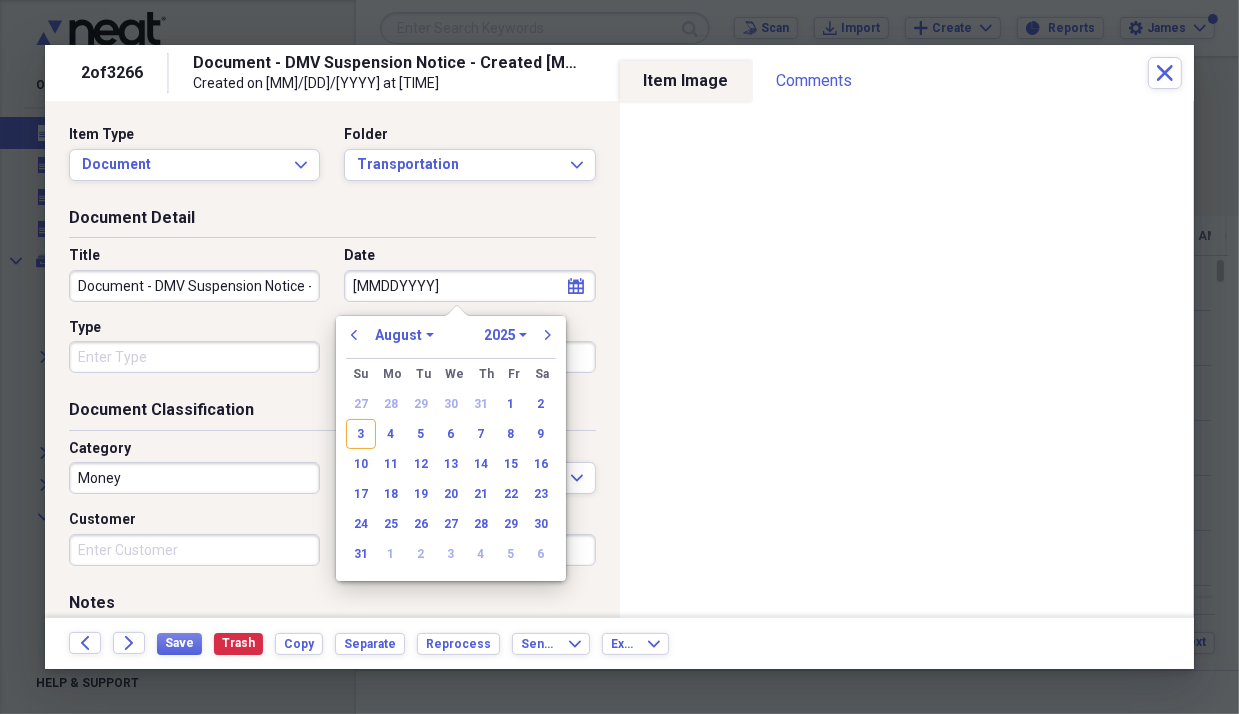 click on "[MMDDYYYY]" at bounding box center [469, 286] 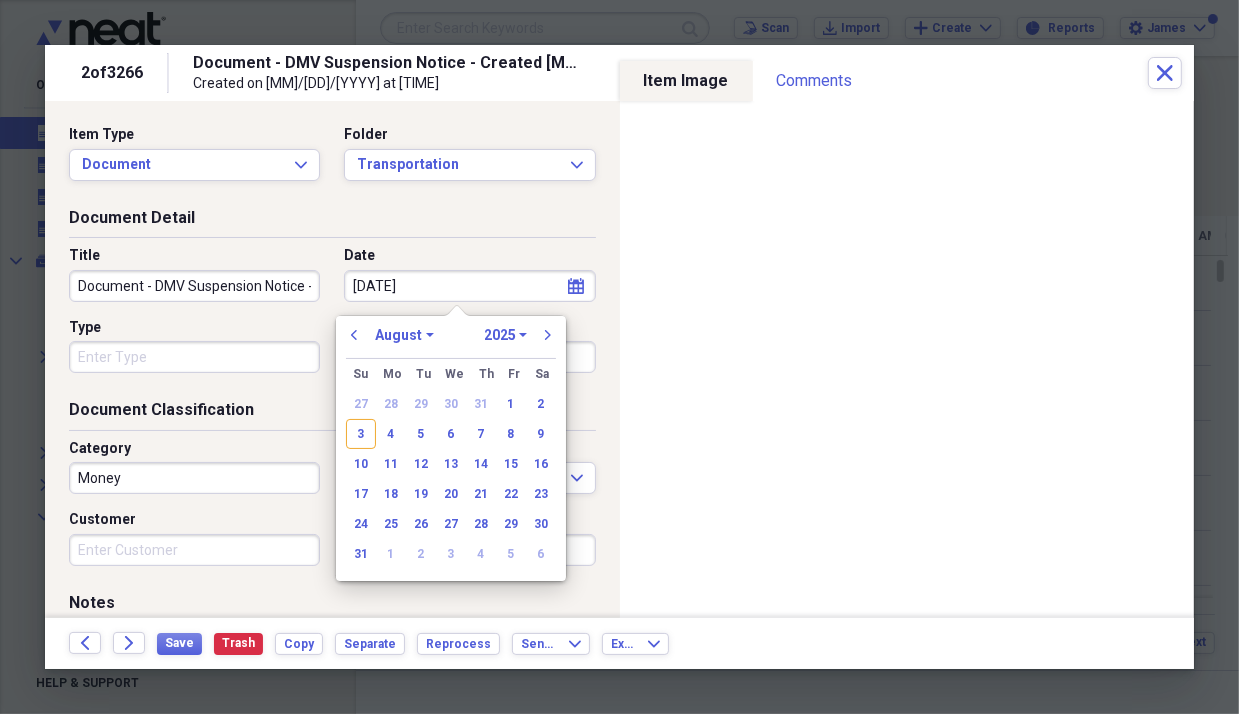 click on "[DATE]" at bounding box center (469, 286) 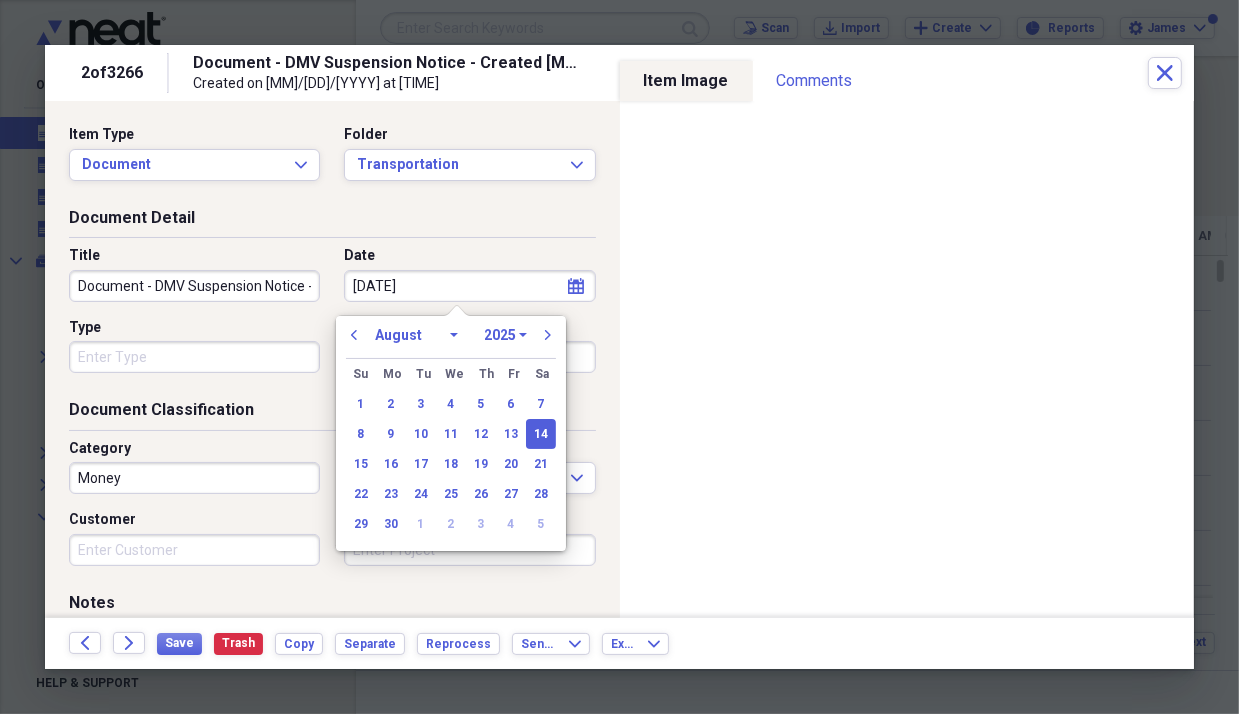 select on "8" 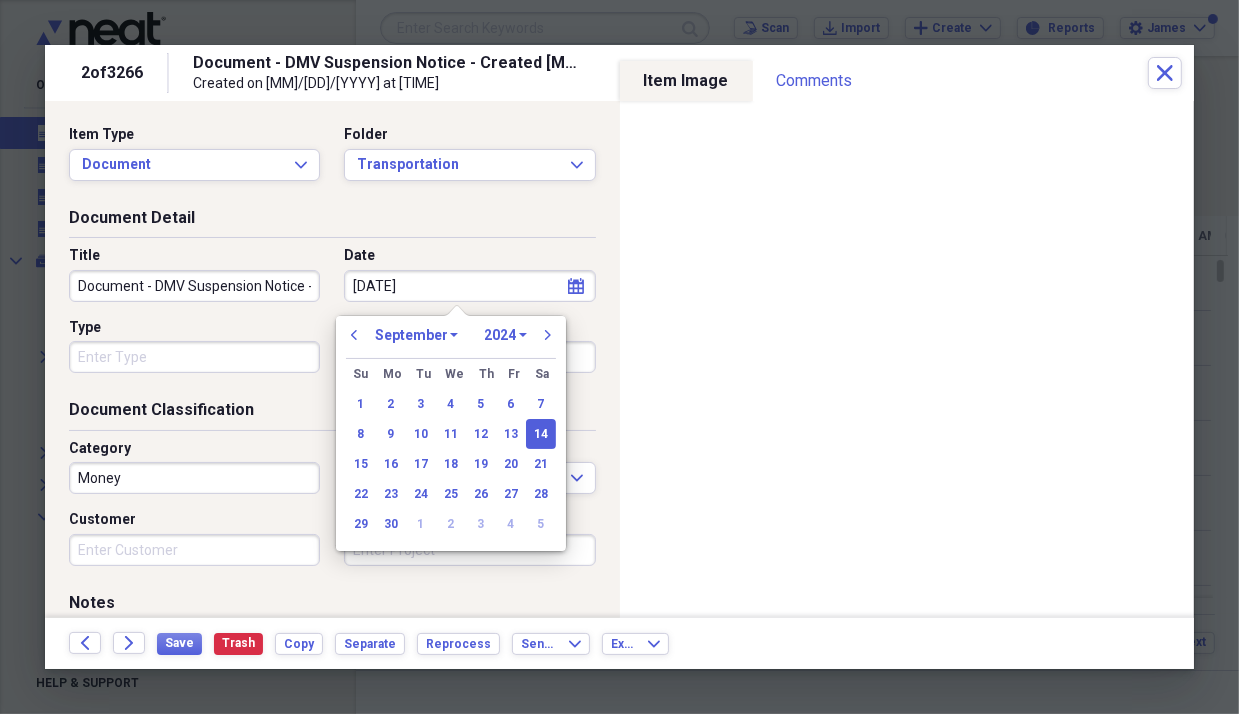 click on "[DATE]" at bounding box center [469, 286] 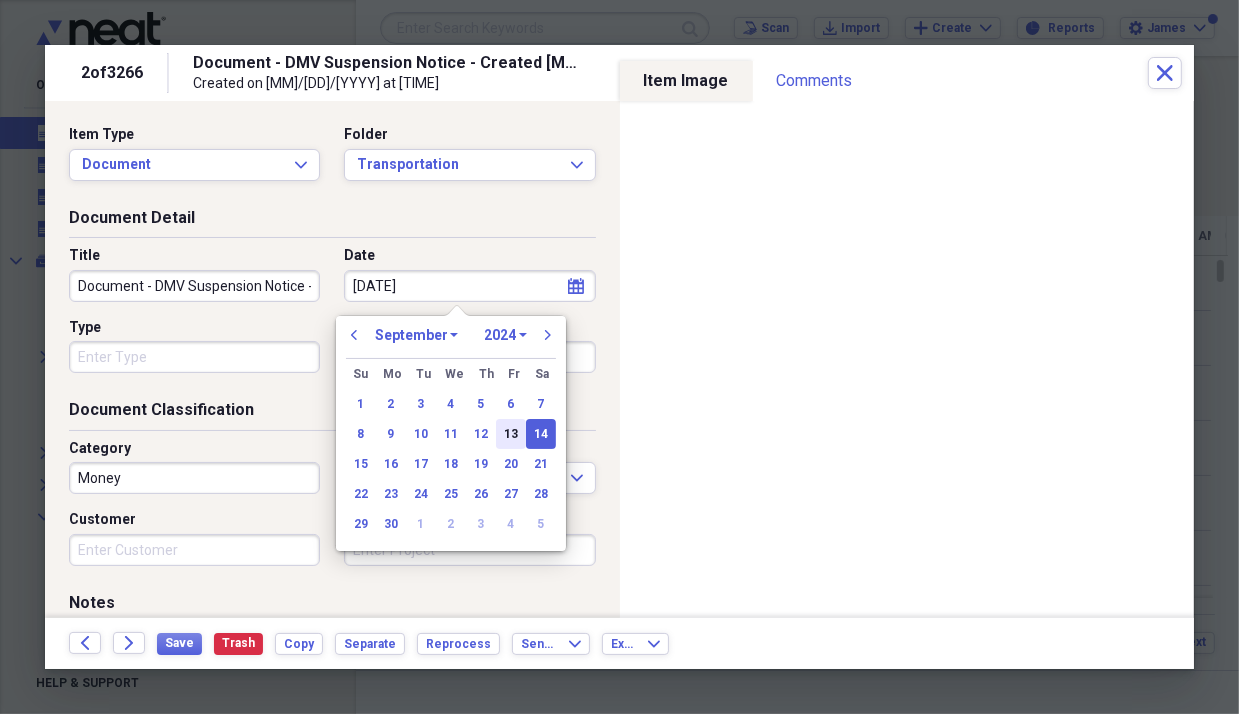 click on "13" at bounding box center (511, 434) 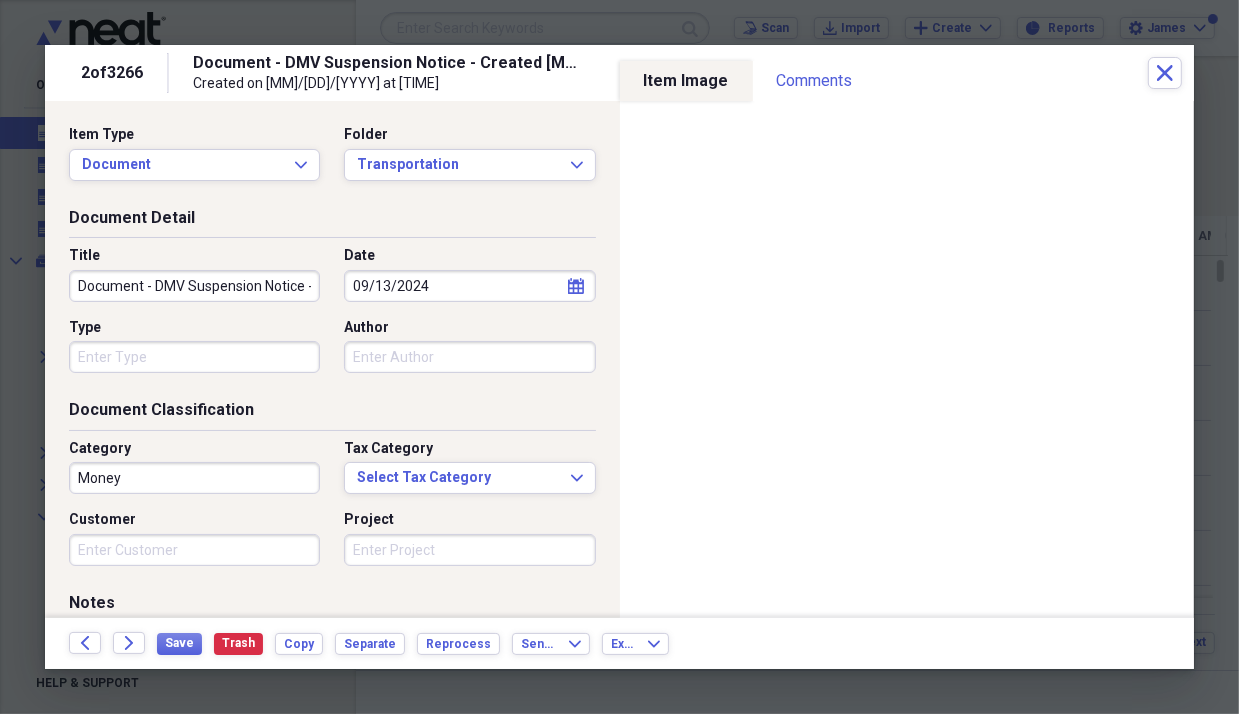 click on "Document - DMV Suspension Notice - Created [MONTH] [DAY], [YEAR]" at bounding box center (194, 286) 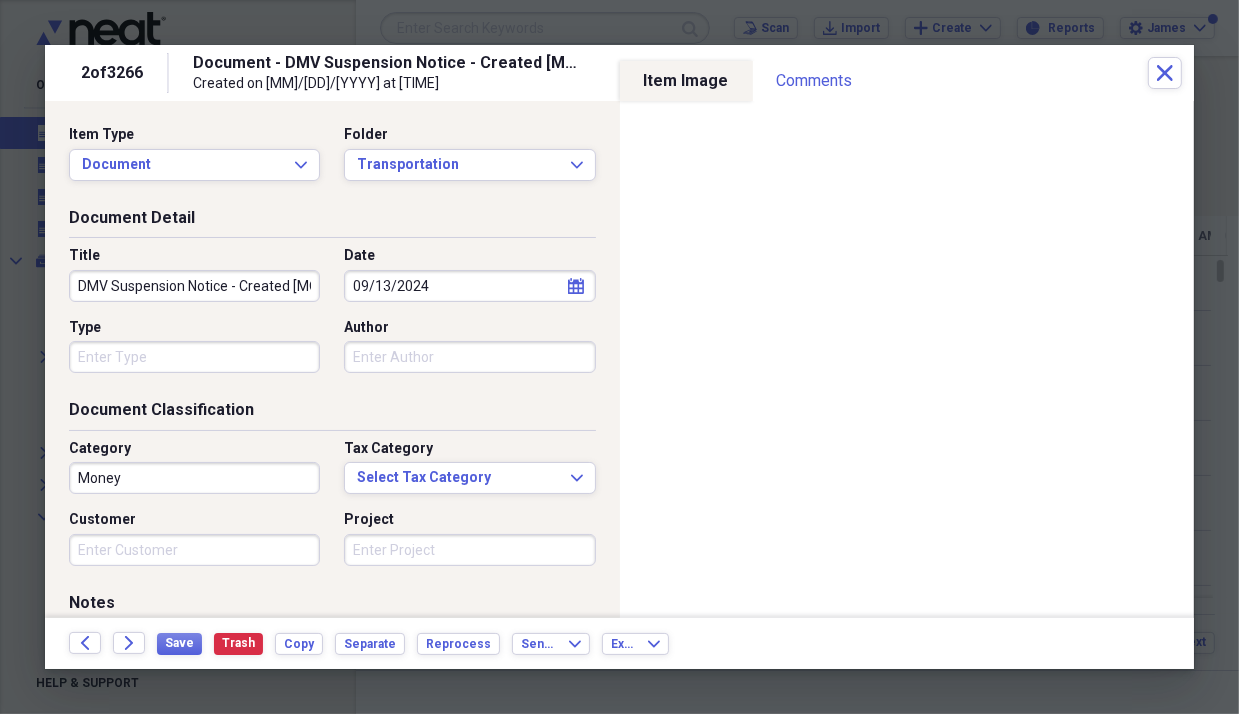 click on "DMV Suspension Notice - Created [MONTH] [DAY], [YEAR]" at bounding box center (194, 286) 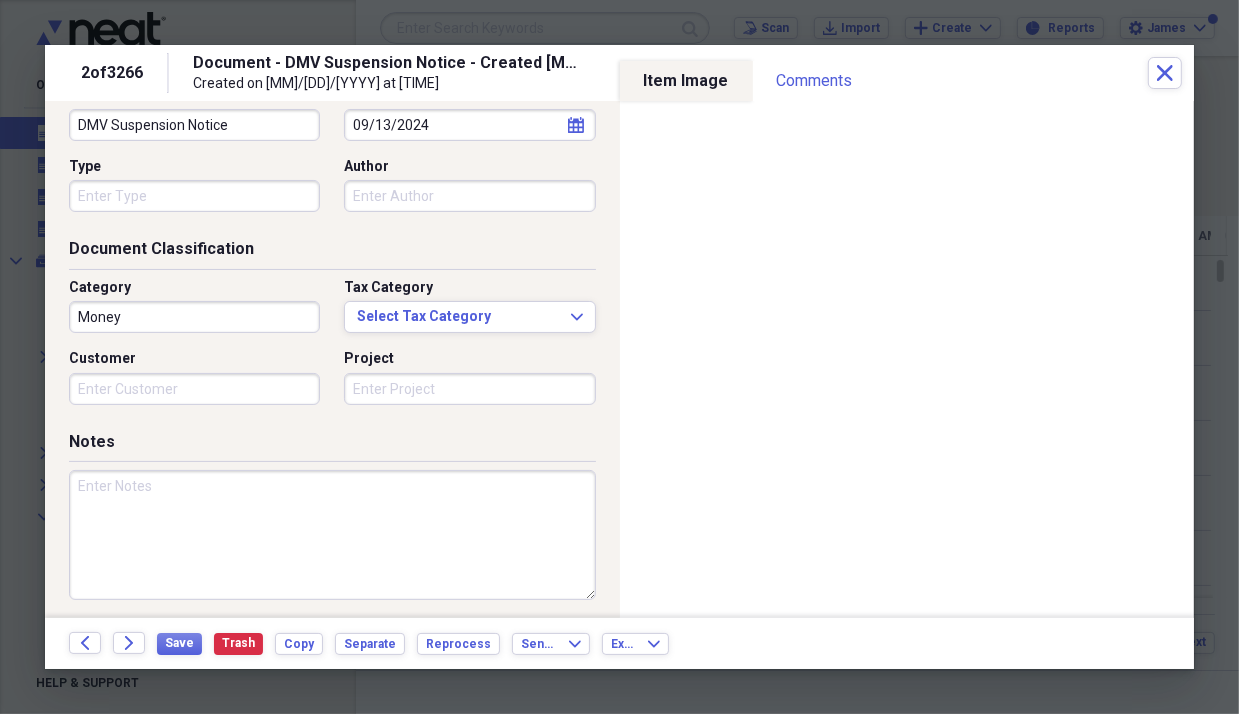 scroll, scrollTop: 200, scrollLeft: 0, axis: vertical 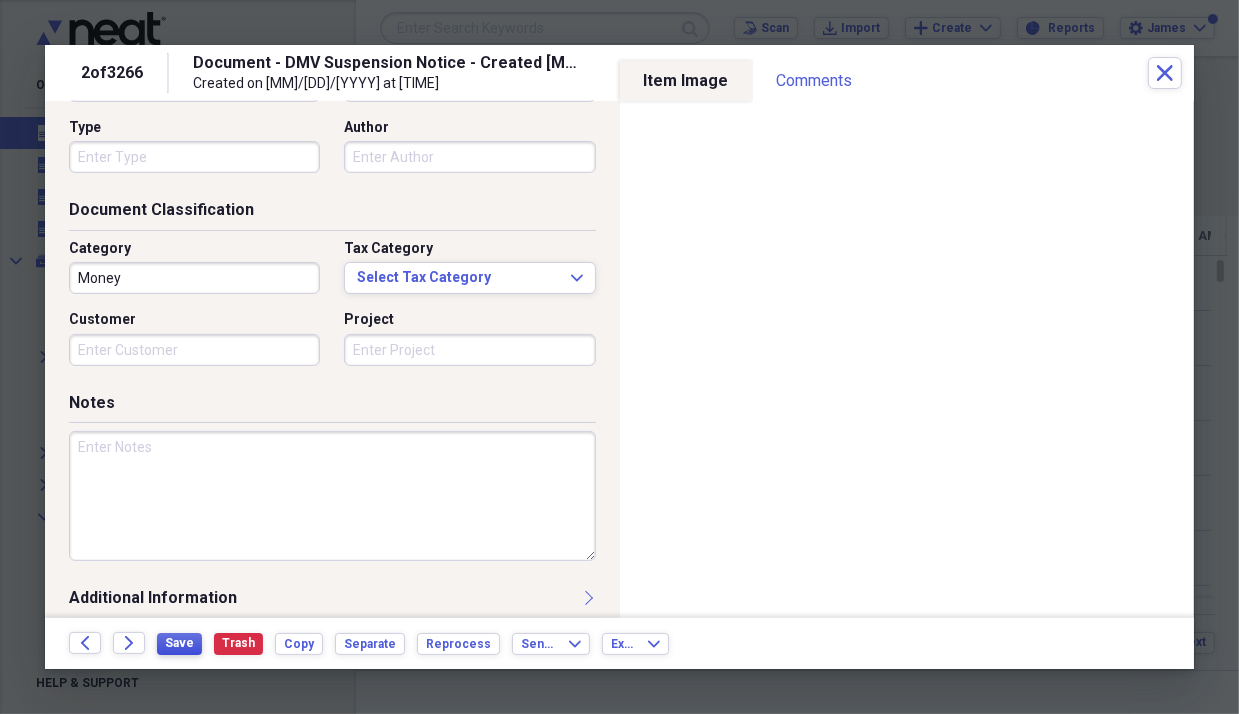click on "Save" at bounding box center [179, 643] 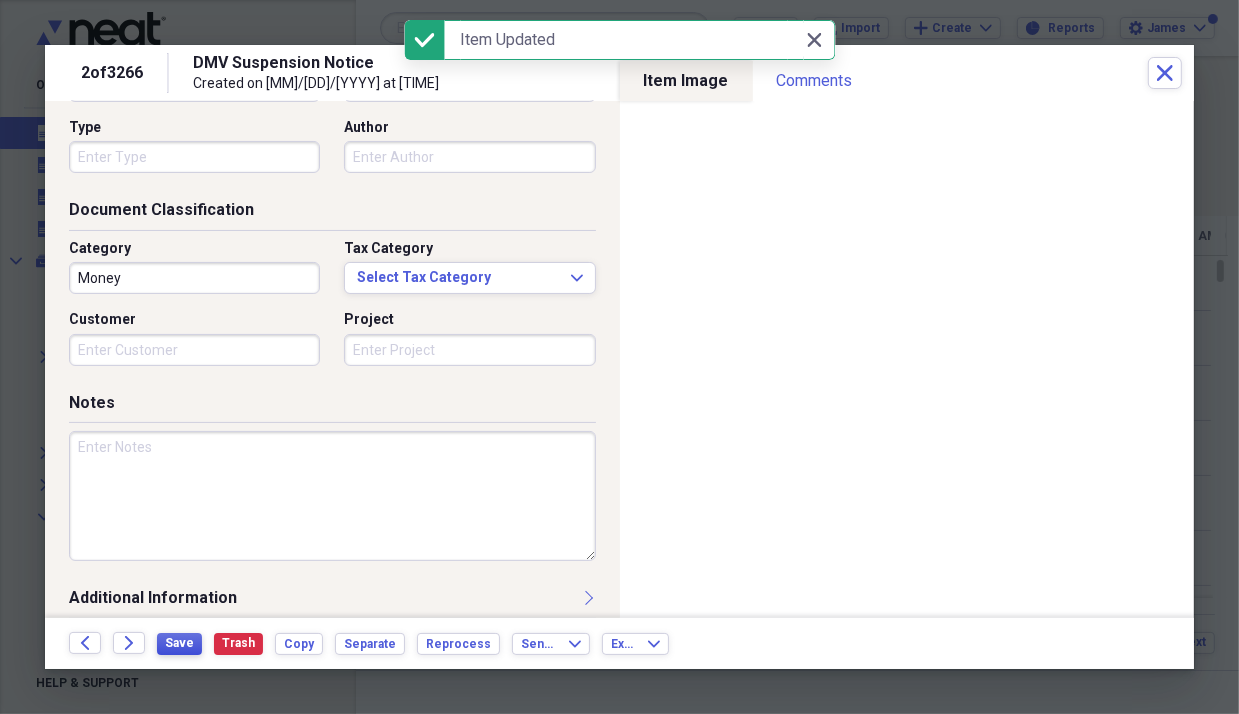type on "DMV Suspension Notice" 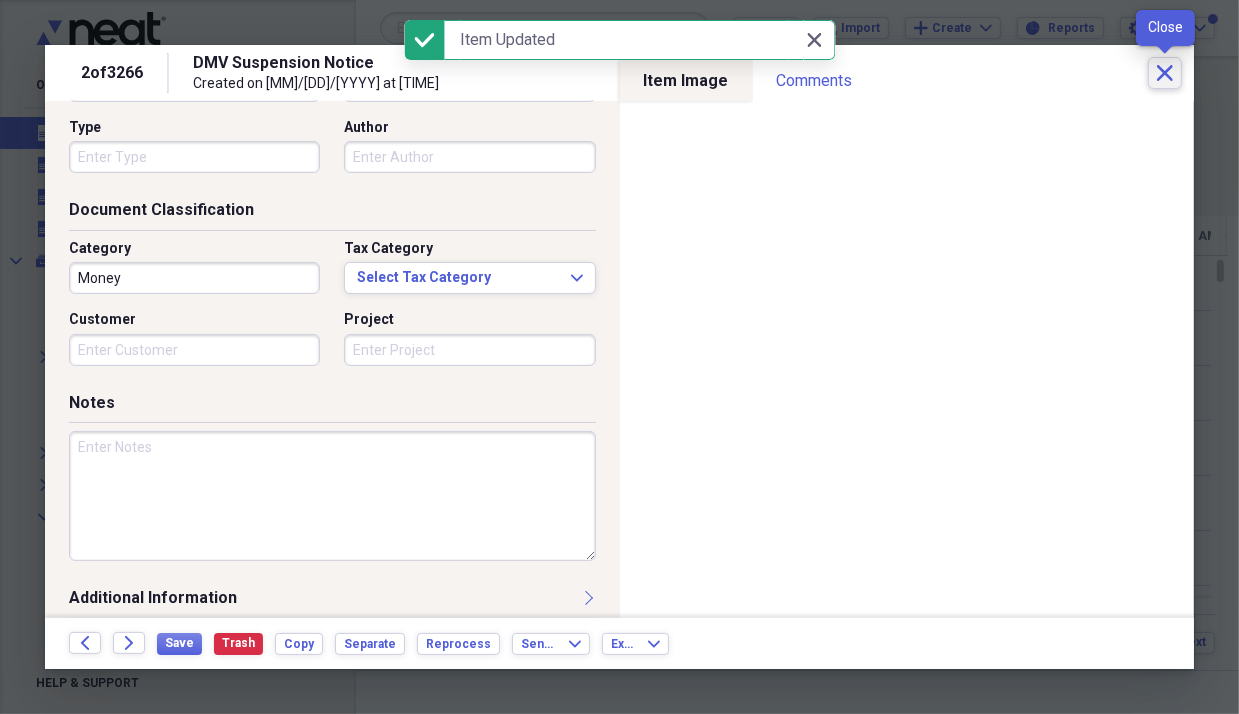 click on "Close" 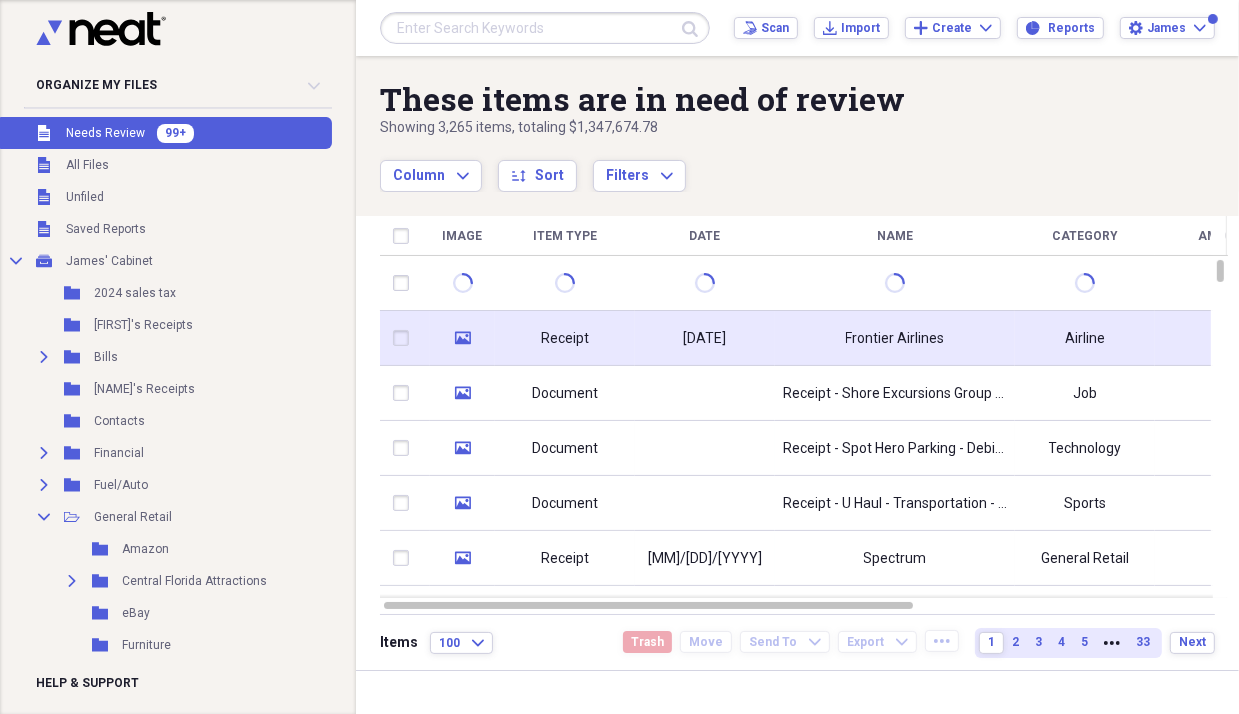 click on "Receipt" at bounding box center [565, 339] 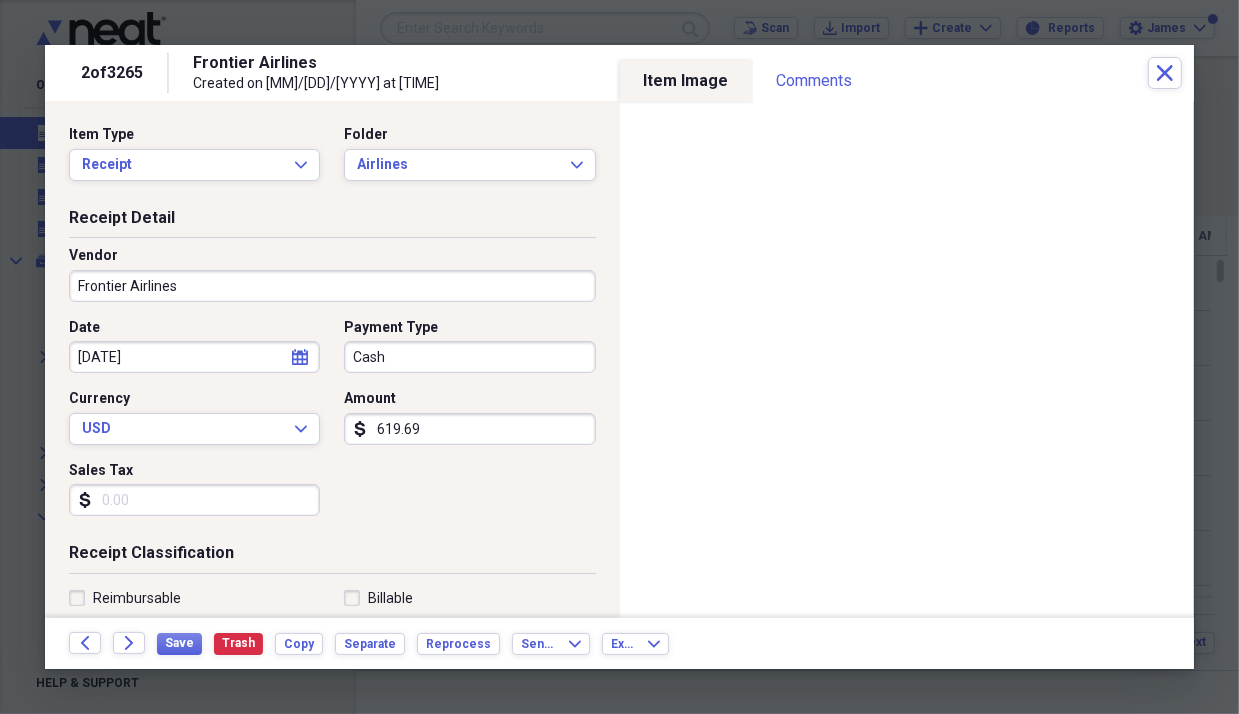 click on "Frontier Airlines" at bounding box center [332, 286] 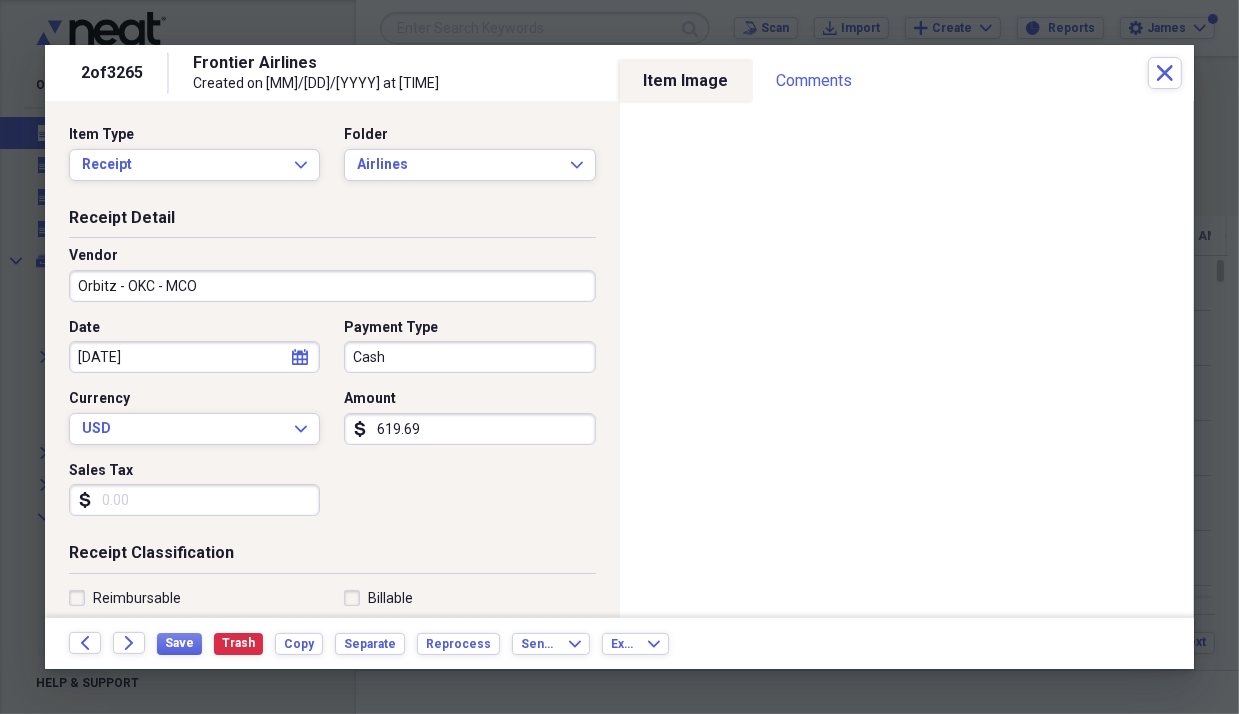 type on "Orbitz - OKC - MCO" 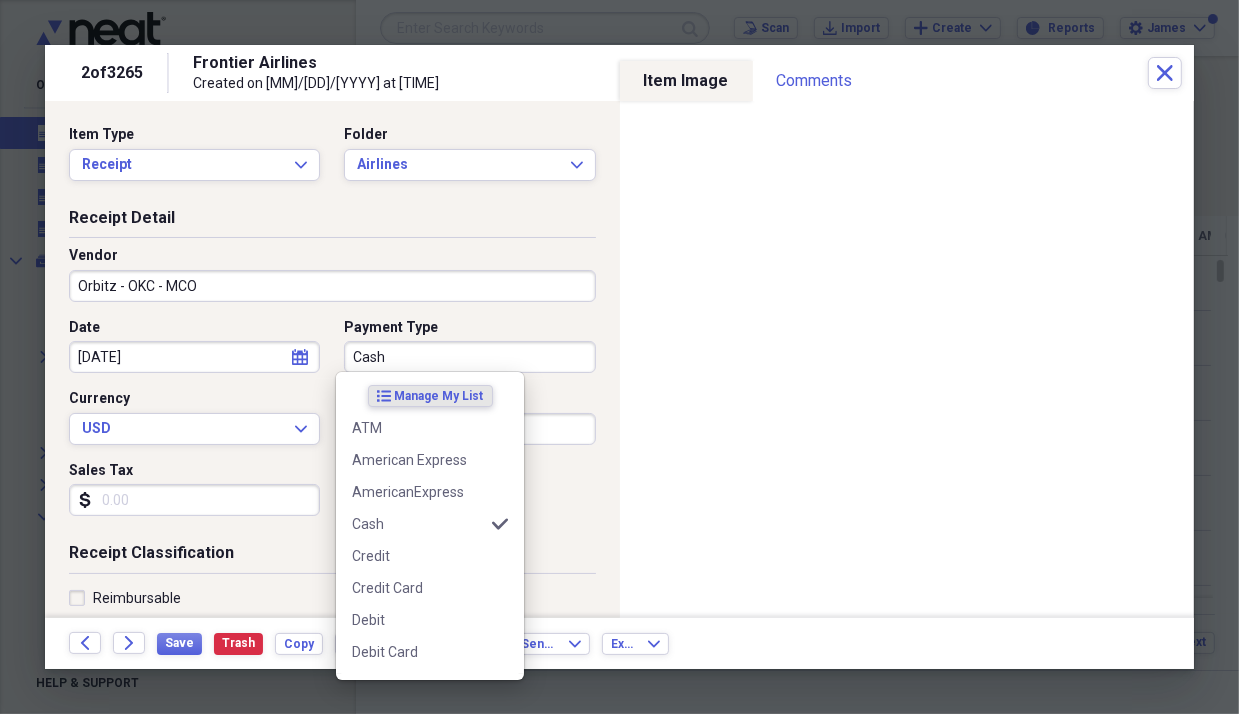 click on "Cash" at bounding box center (469, 357) 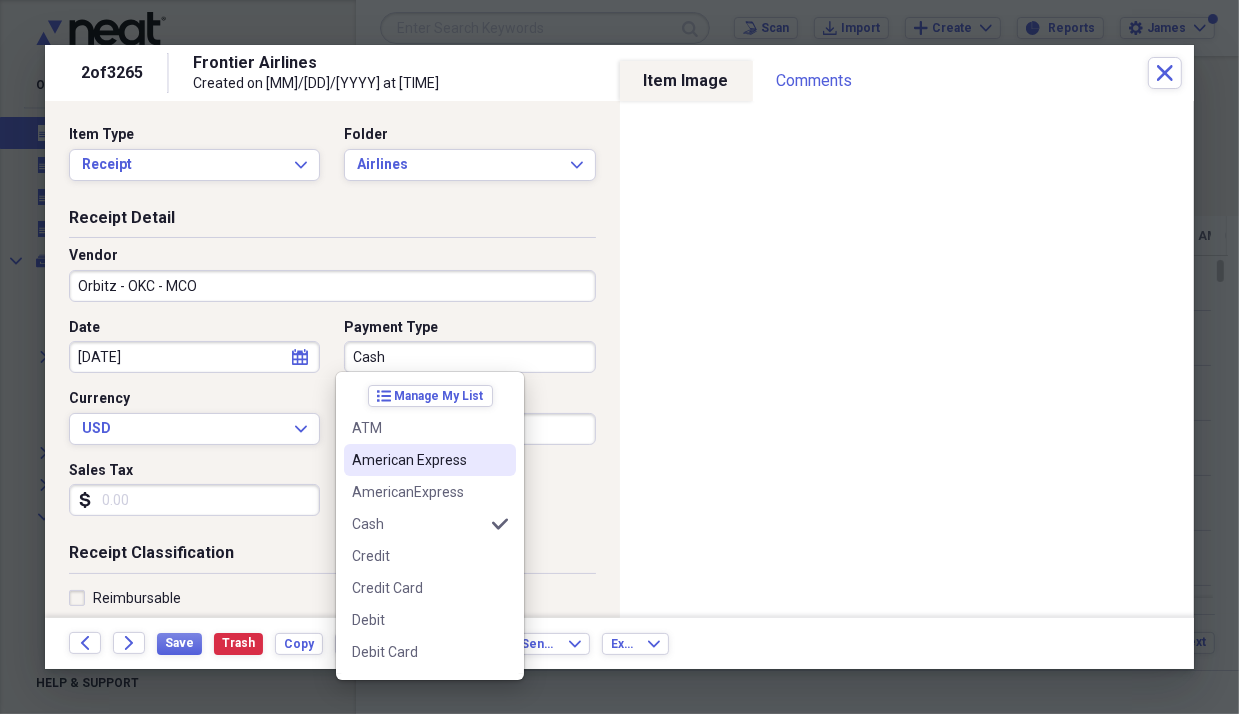 click on "American Express" at bounding box center (418, 460) 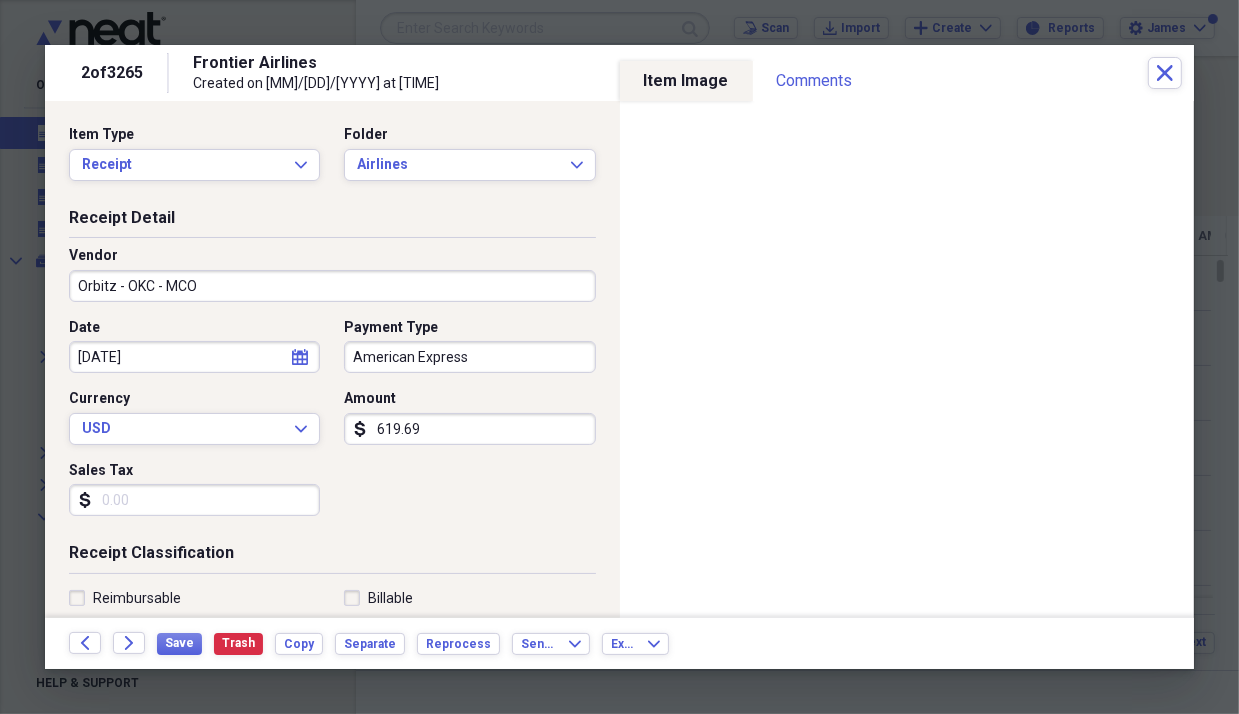 click on "Date [DATE] calendar Calendar Payment Type American Express Currency USD Expand Amount dollar-sign 619.69 Sales Tax dollar-sign" at bounding box center (332, 425) 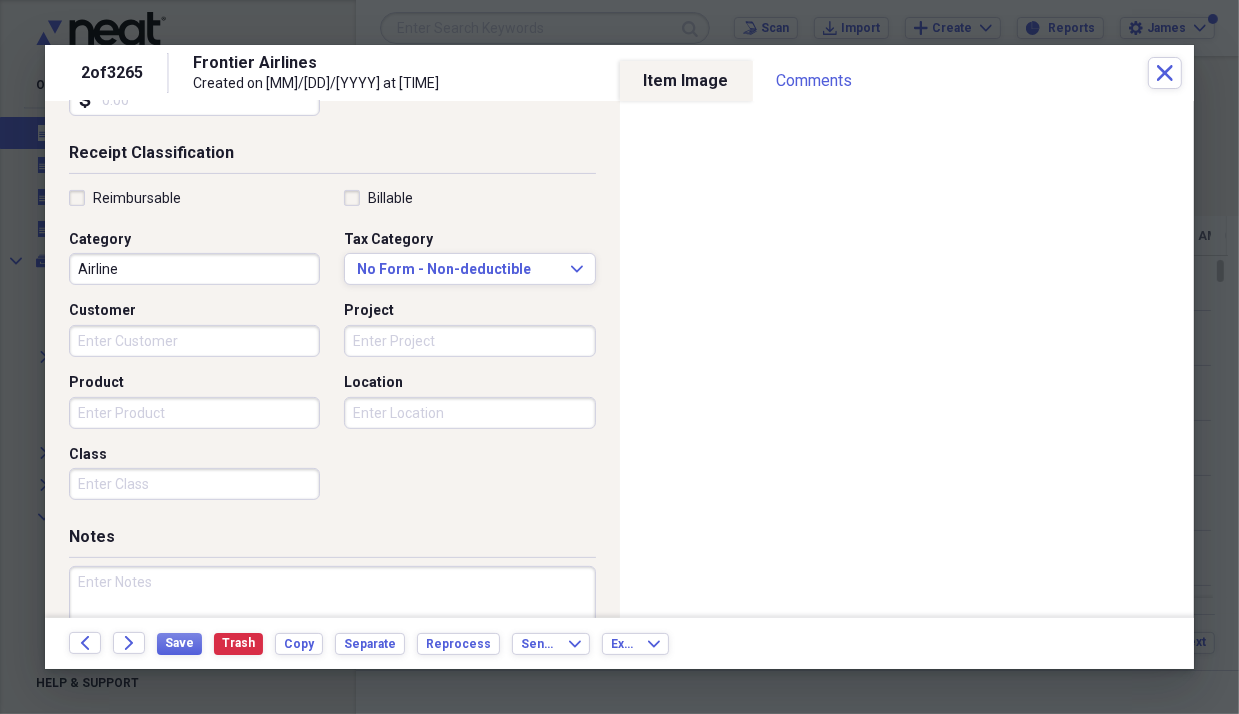 scroll, scrollTop: 496, scrollLeft: 0, axis: vertical 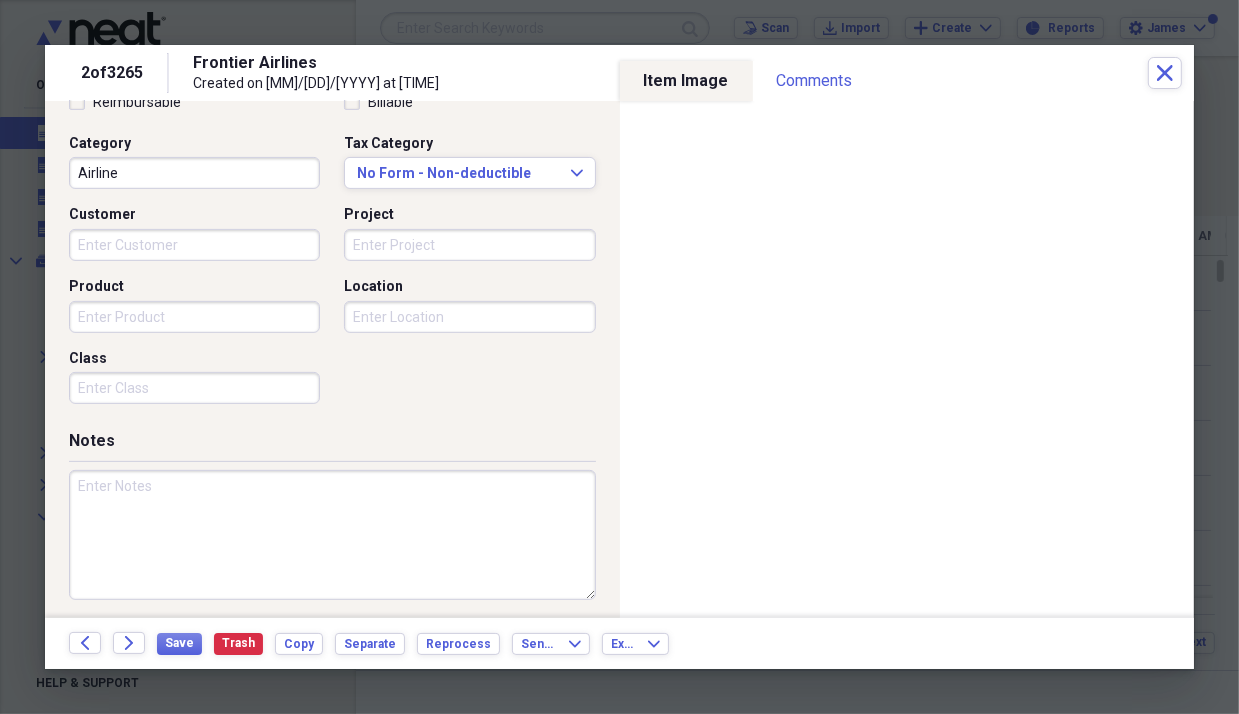 click at bounding box center [332, 535] 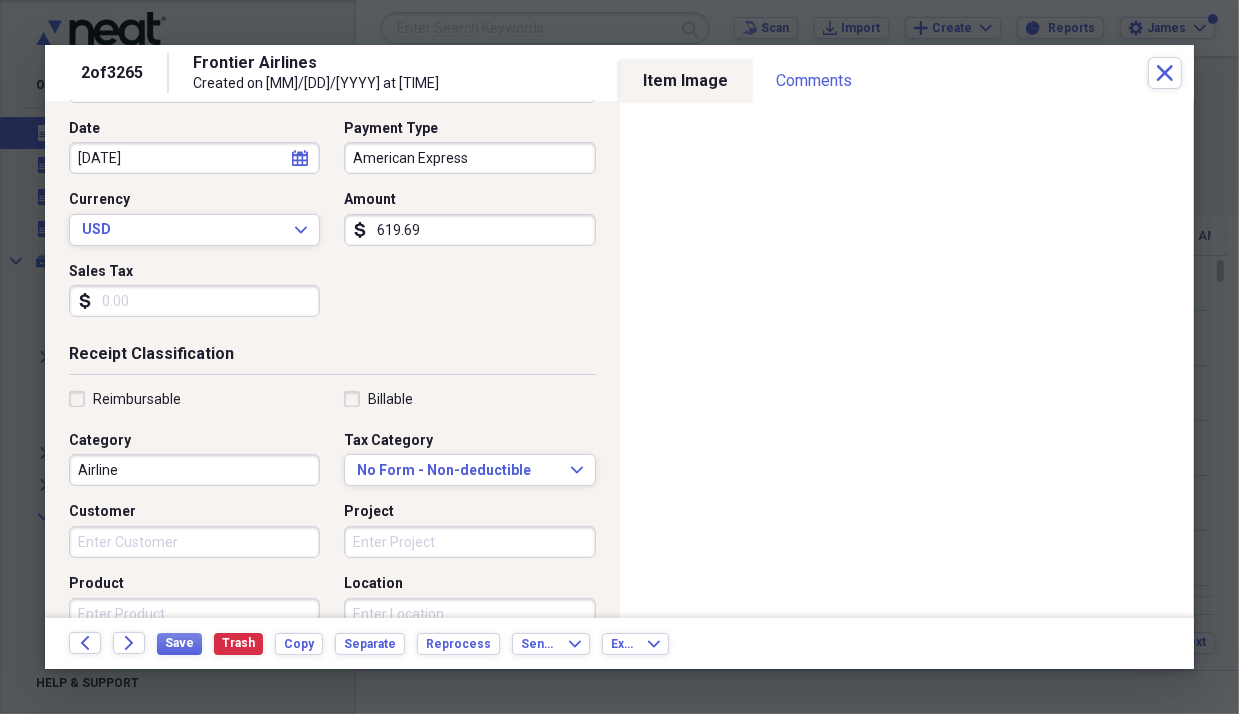 scroll, scrollTop: 200, scrollLeft: 0, axis: vertical 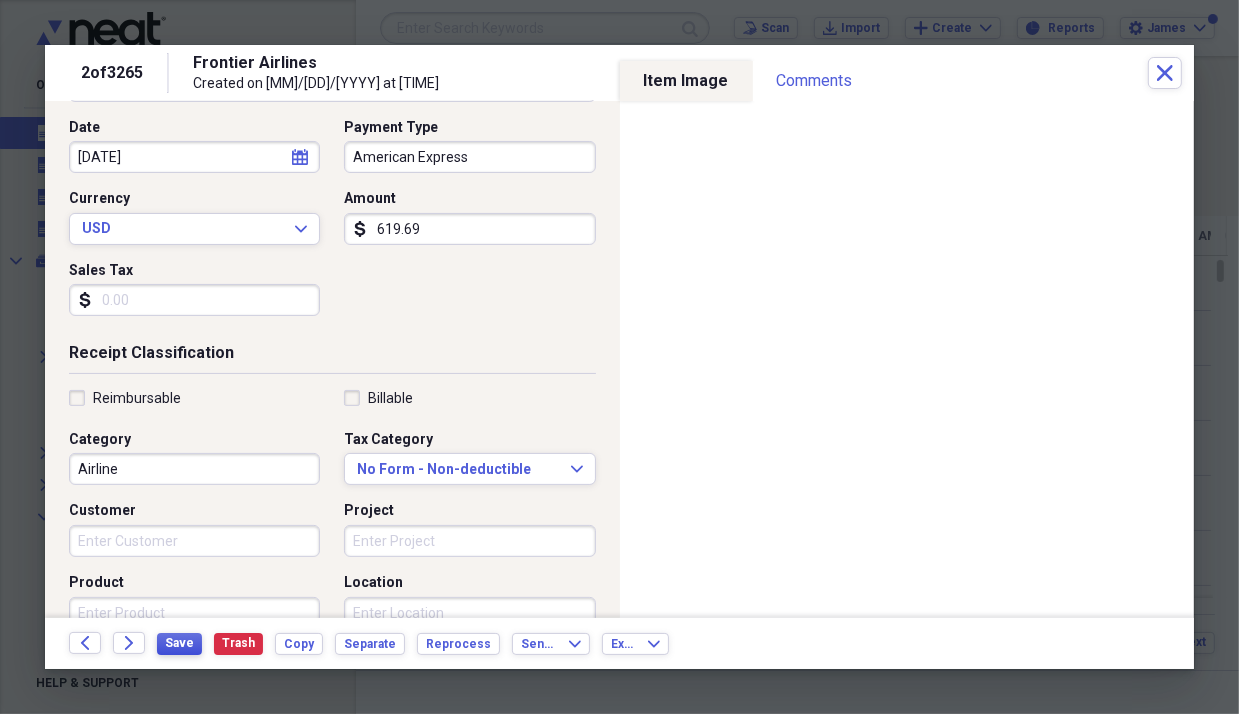 type on "Kids flights OKC-MCO" 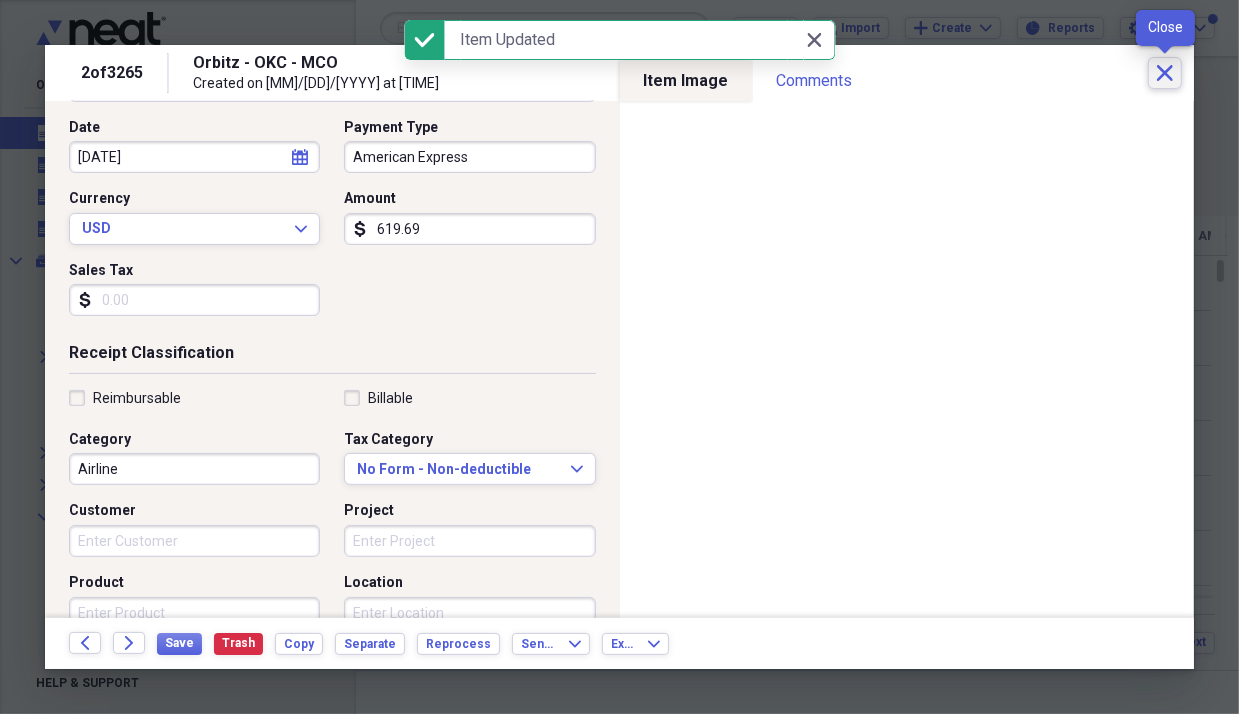 click 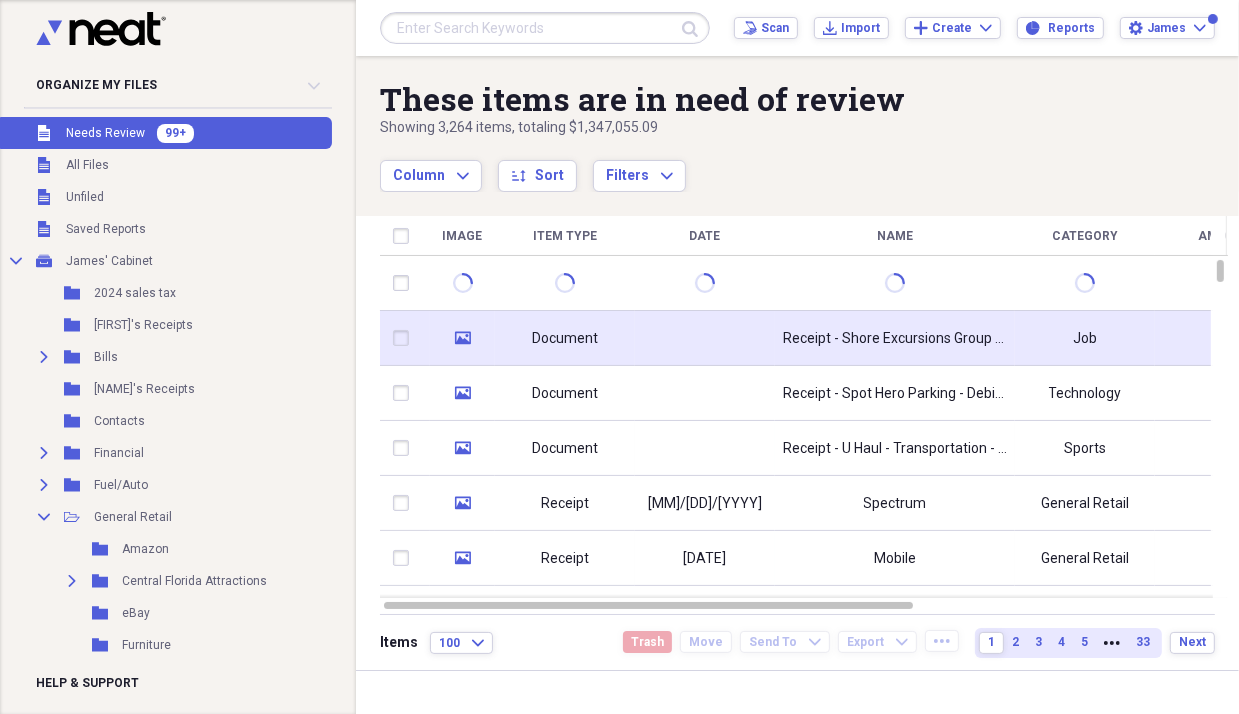 click on "Document" at bounding box center (565, 339) 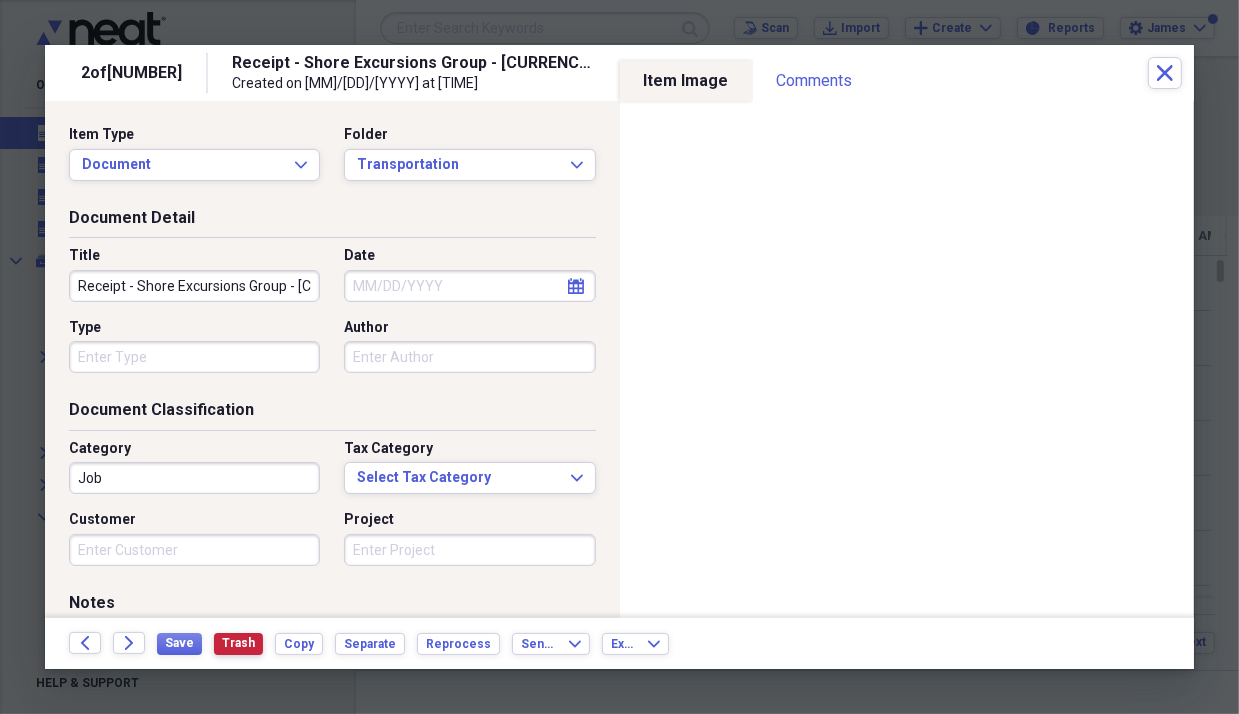 click on "Trash" at bounding box center (238, 643) 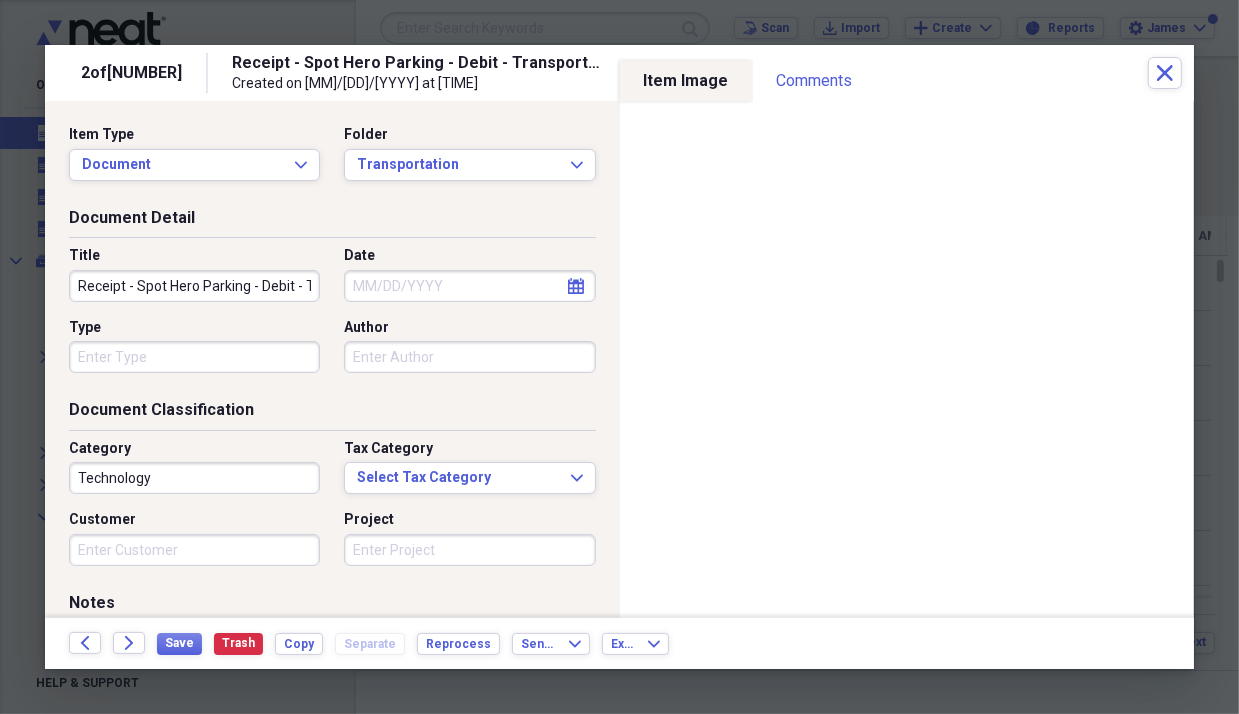 click on "Receipt - Spot Hero Parking - Debit - Transportation" at bounding box center [194, 286] 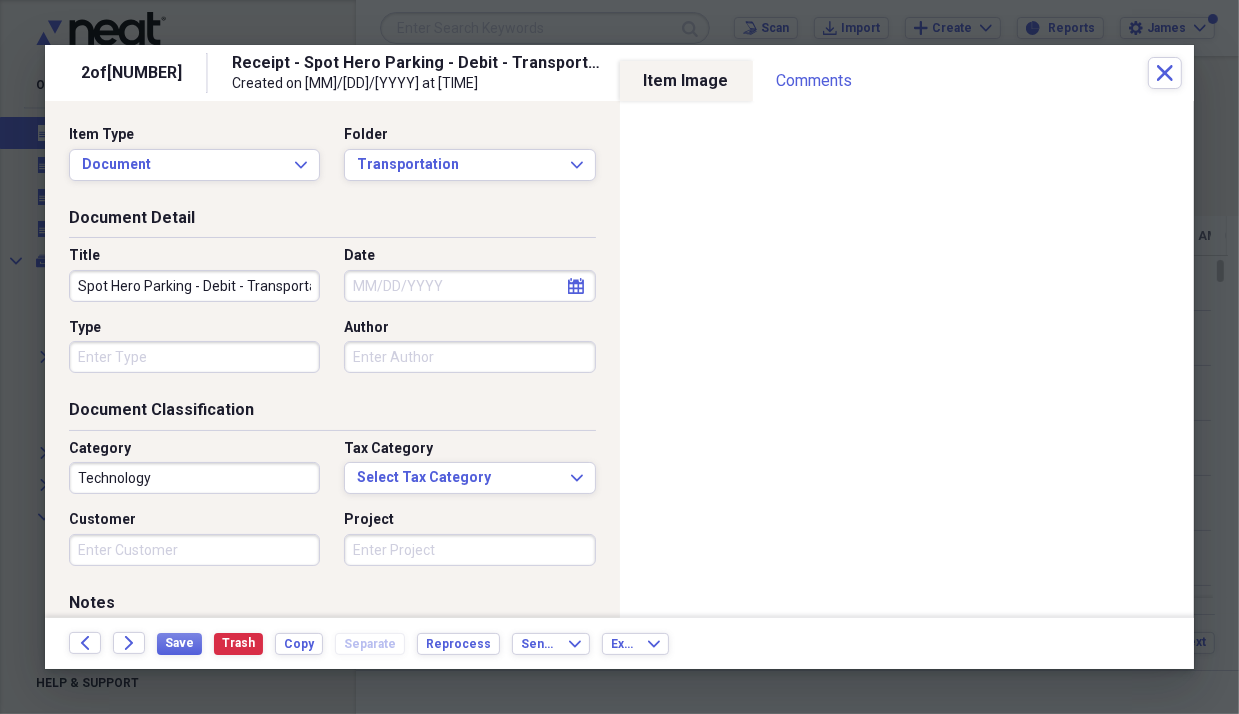 click on "Spot Hero Parking - Debit - Transportation" at bounding box center [194, 286] 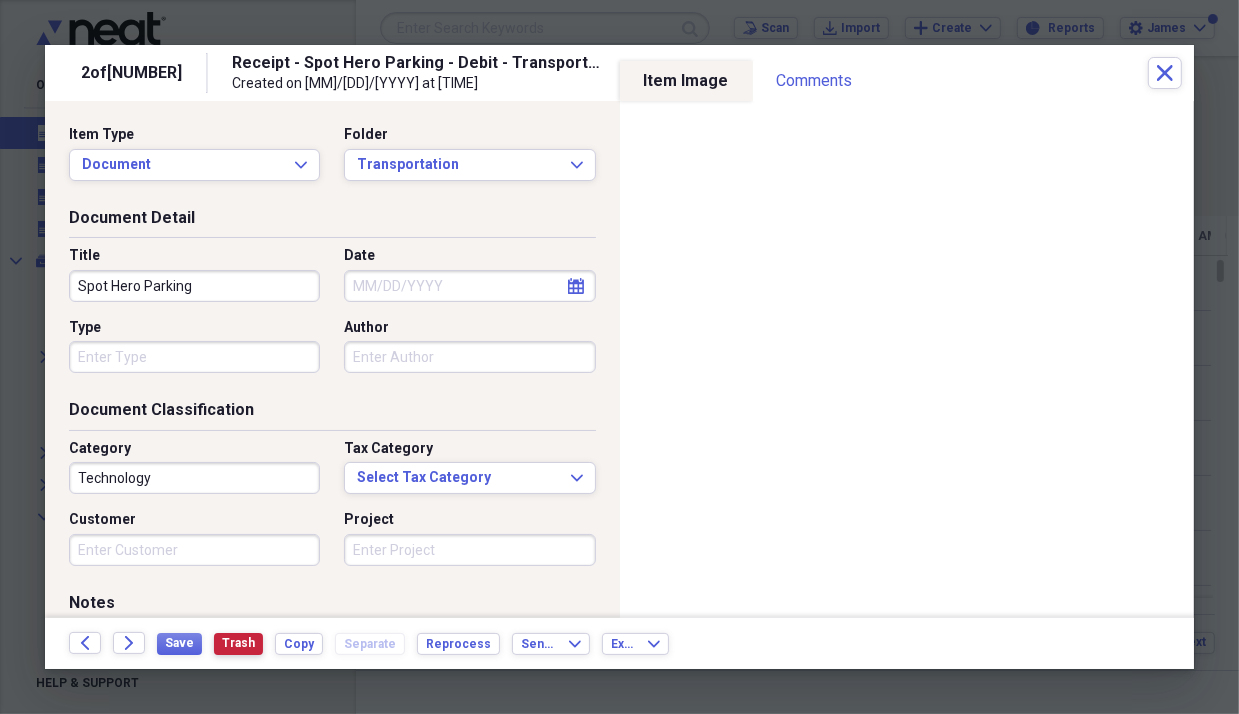 click on "Trash" at bounding box center [238, 643] 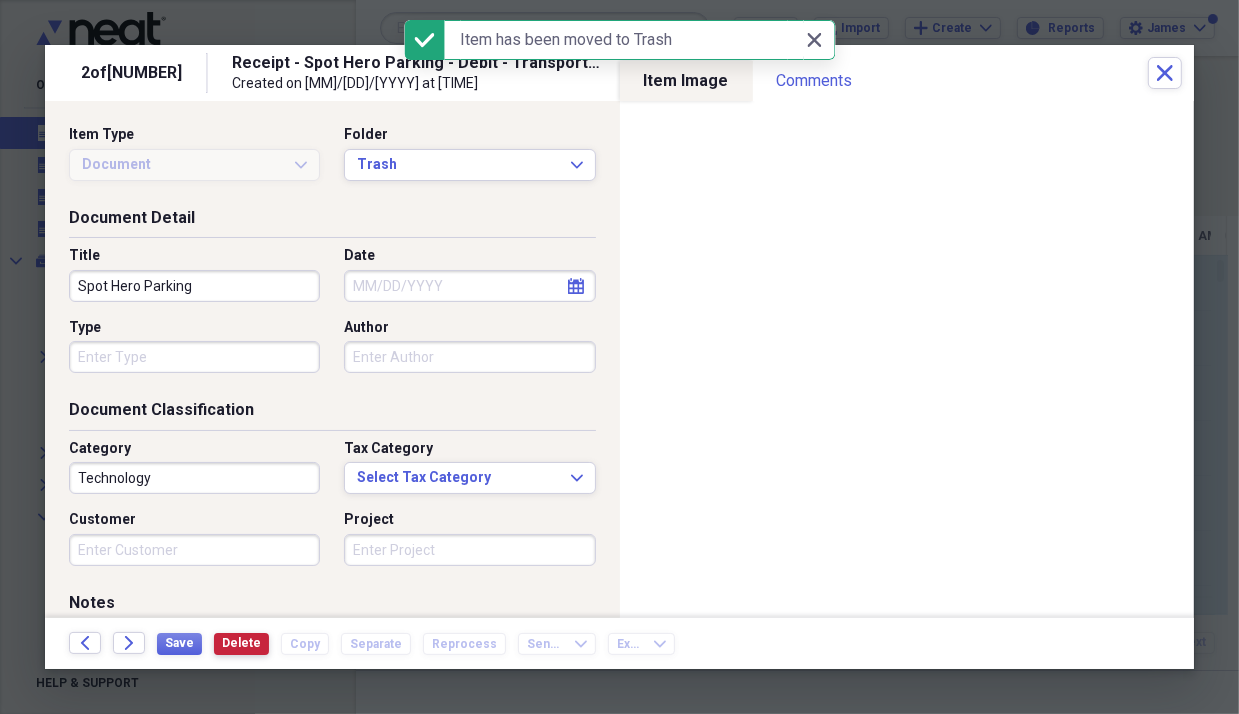 type on "Receipt - Spot Hero Parking - Debit - Transportation" 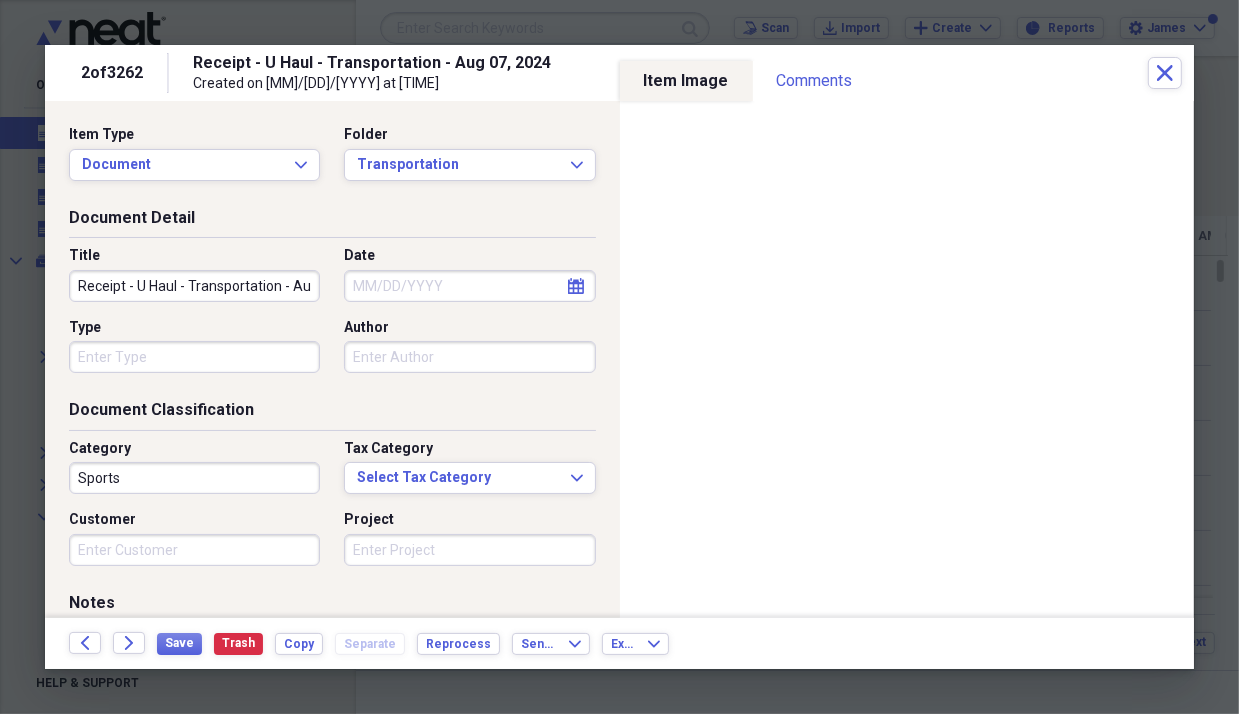 click on "Receipt - U Haul - Transportation - Aug 07, 2024" at bounding box center [194, 286] 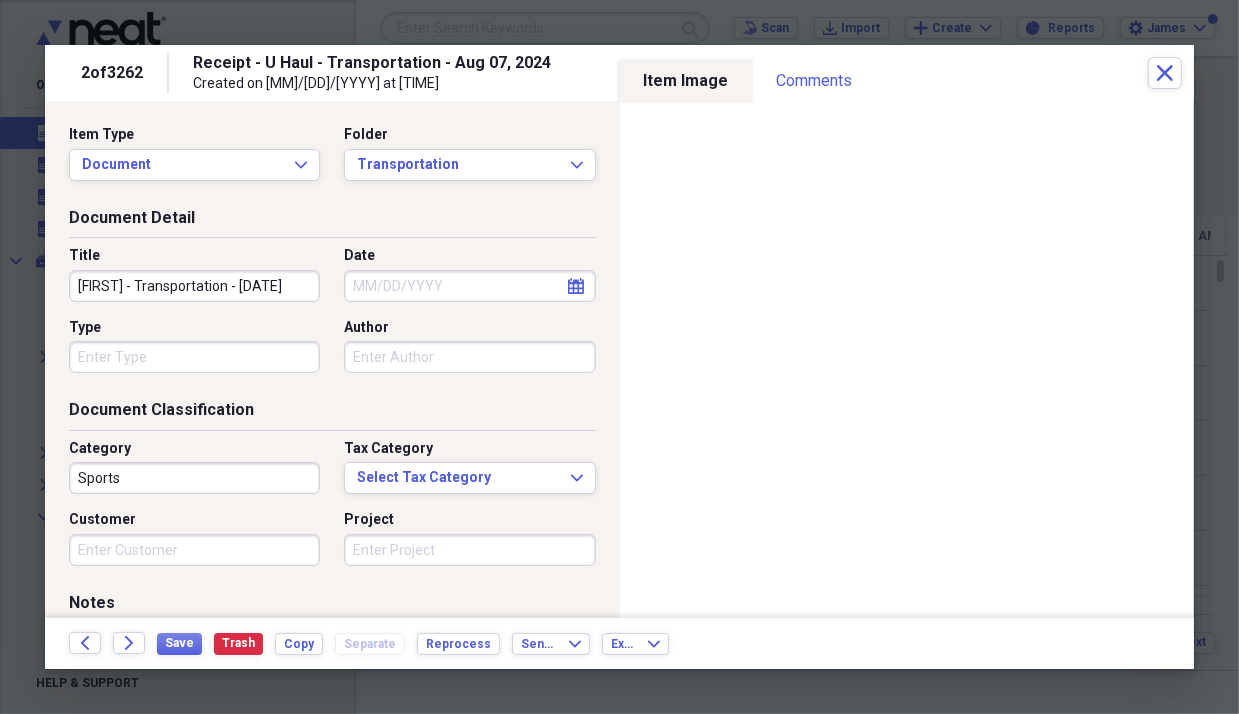 type on "[FIRST] - Transportation - [DATE]" 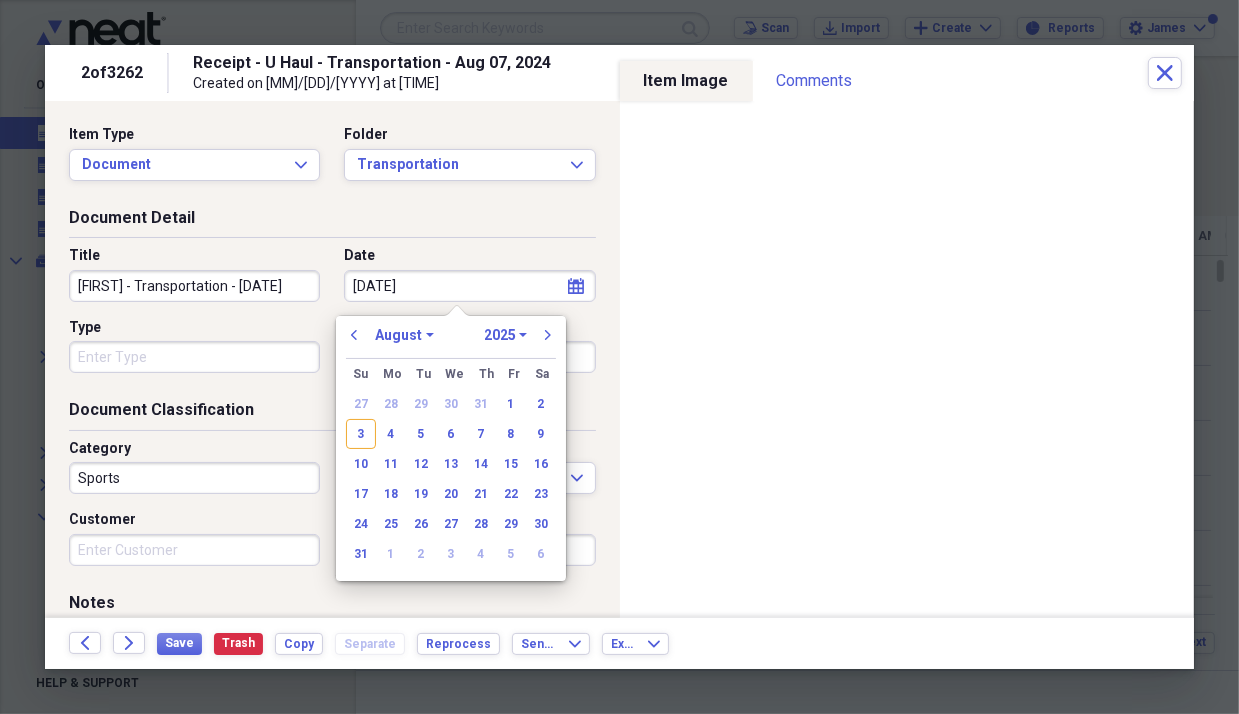 type on "[MM]/[DD]/[YY]" 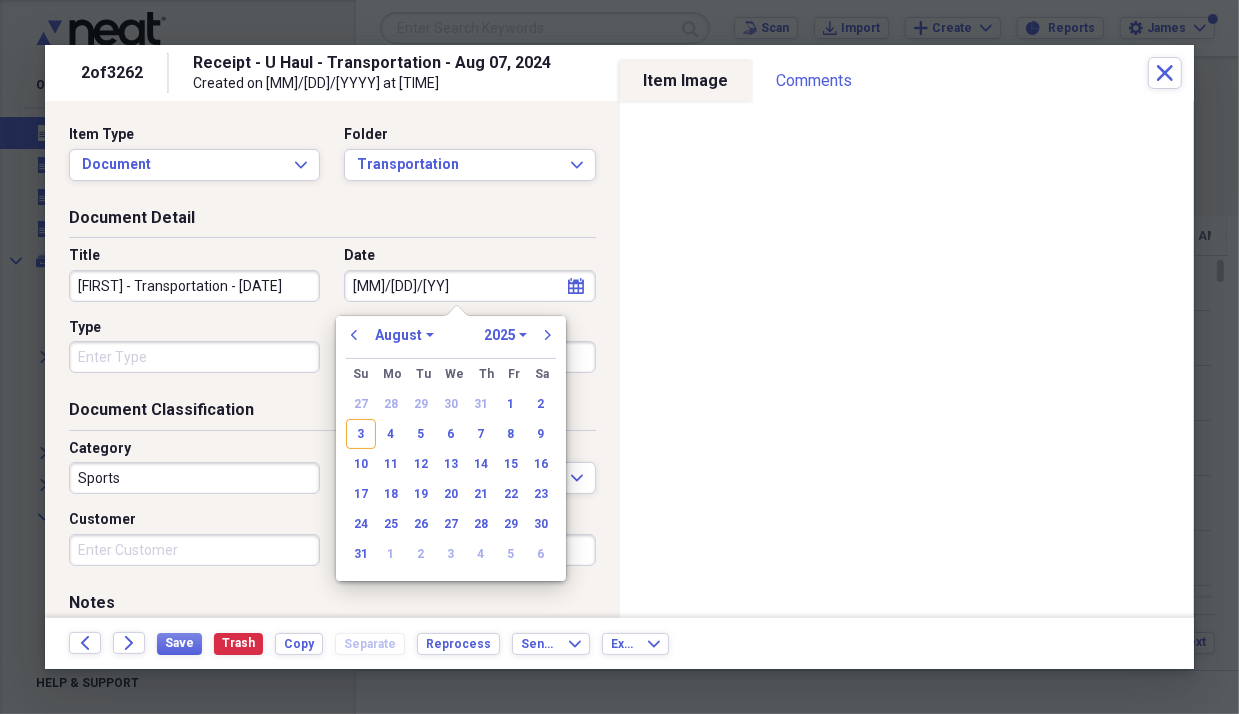 select on "2020" 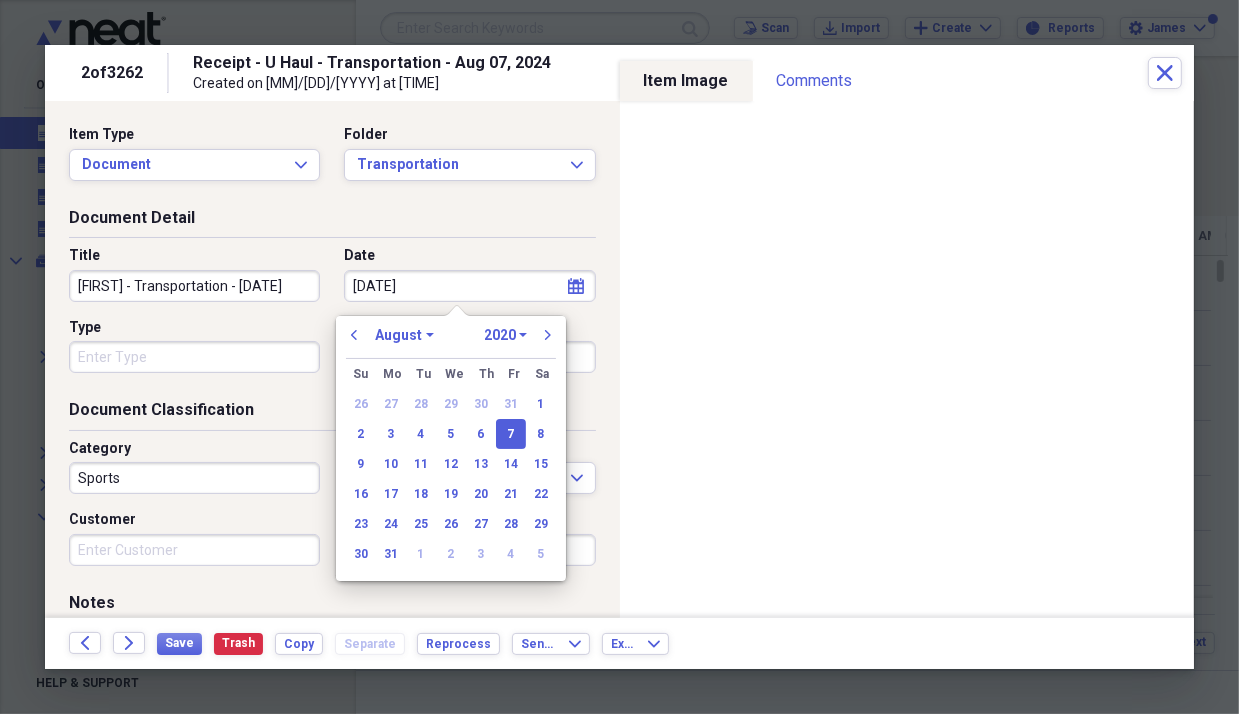 type on "[DATE]" 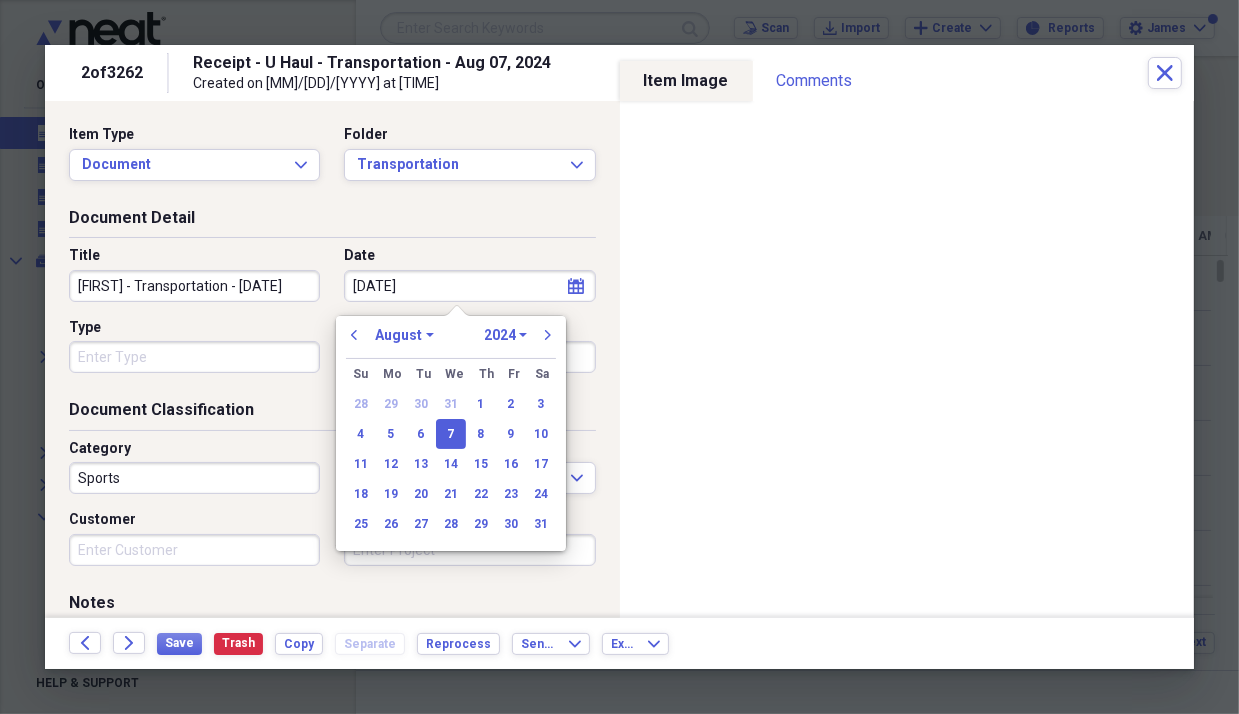 type on "[DATE]" 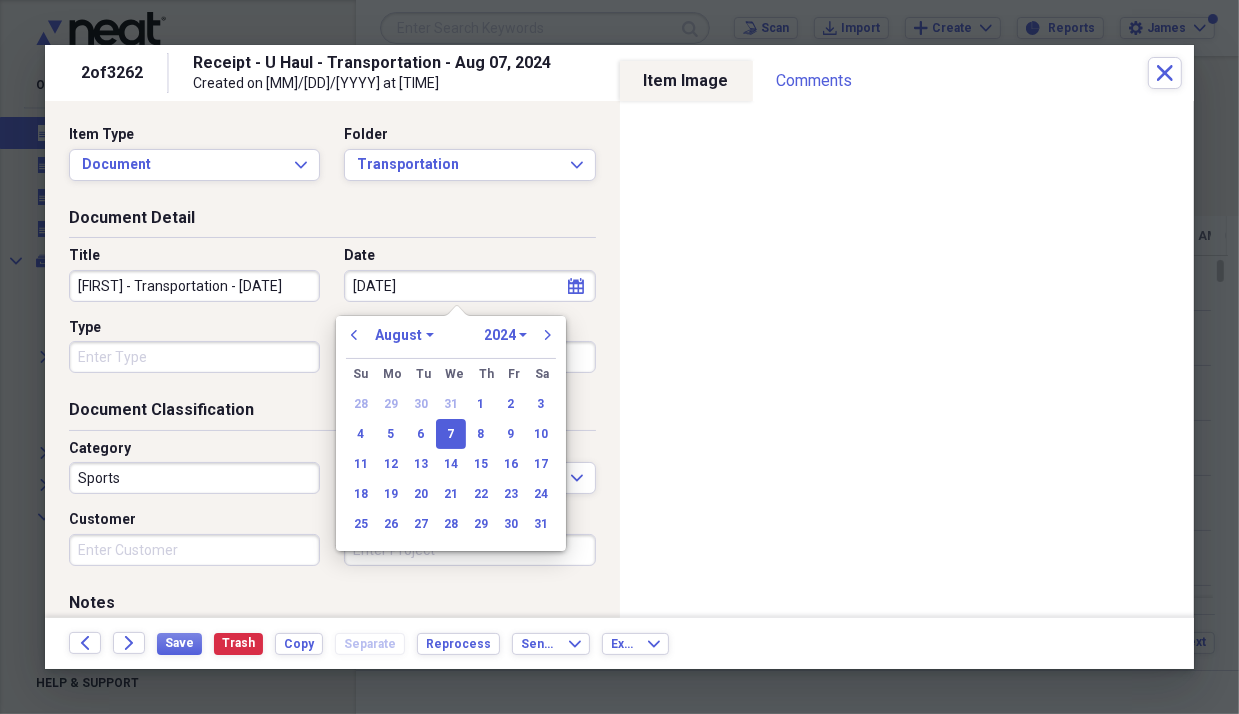 click on "7" at bounding box center (451, 434) 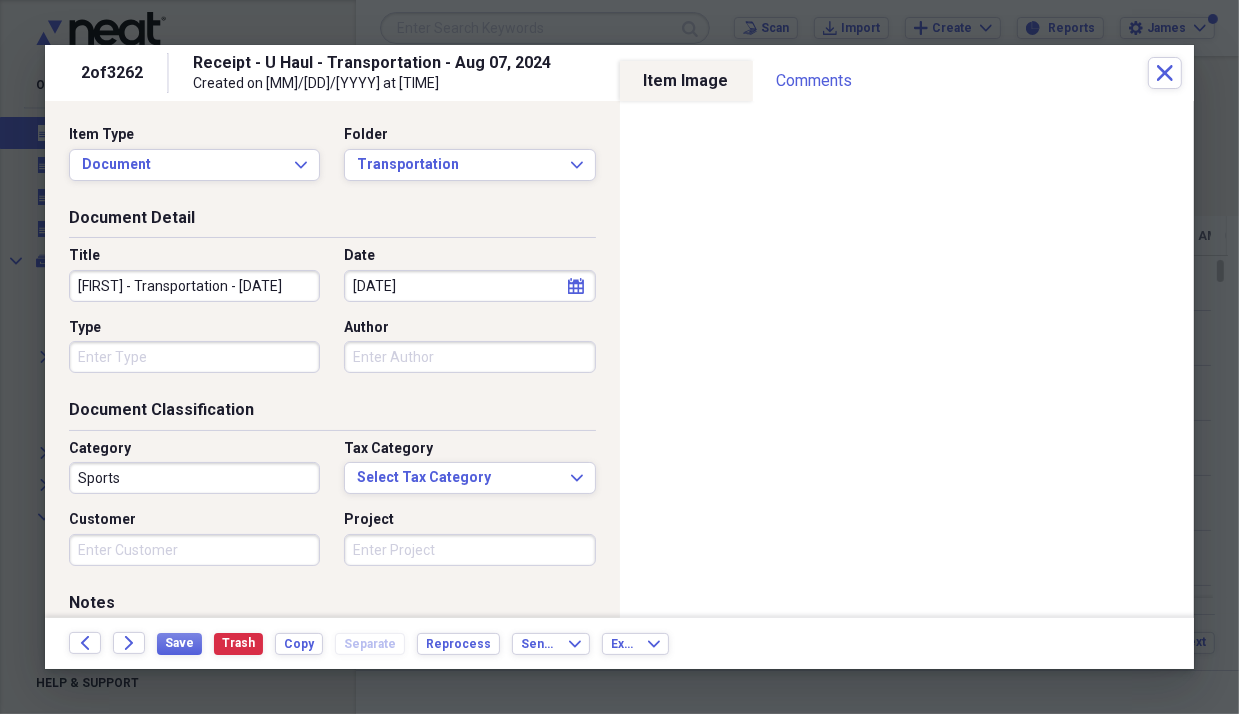 click on "[FIRST] - Transportation - [DATE]" at bounding box center (194, 286) 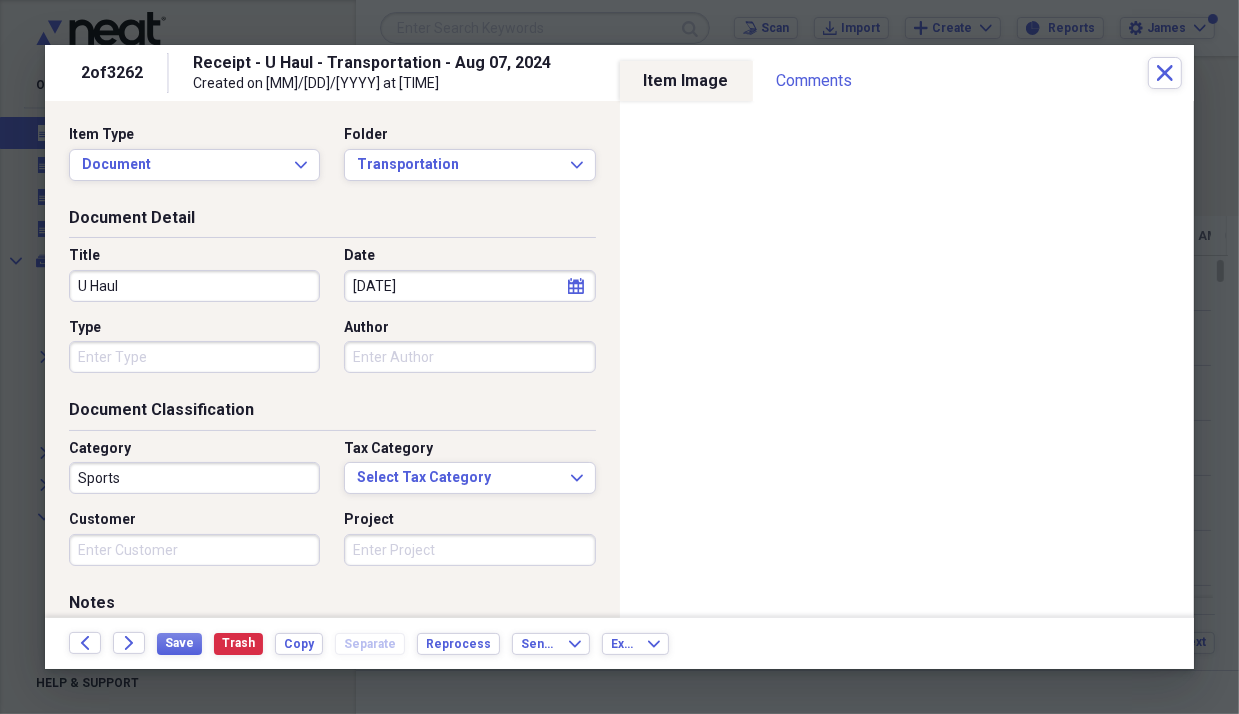 type on "U Haul" 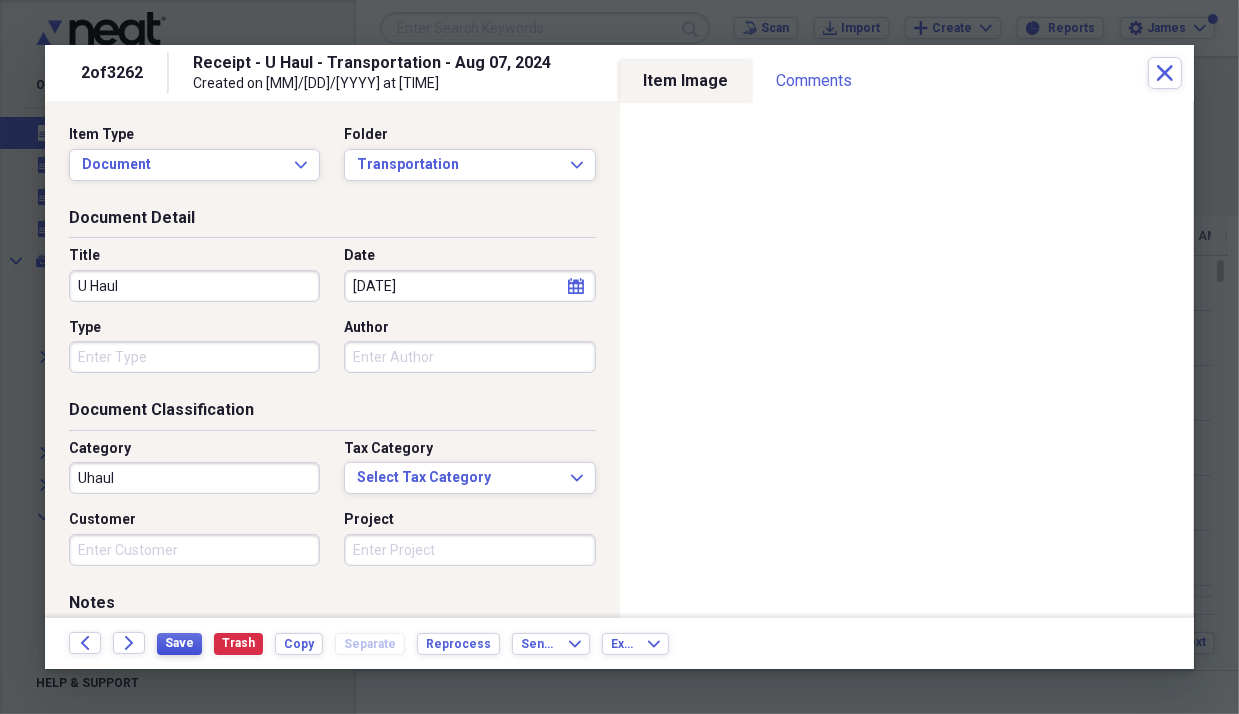 type on "Uhaul" 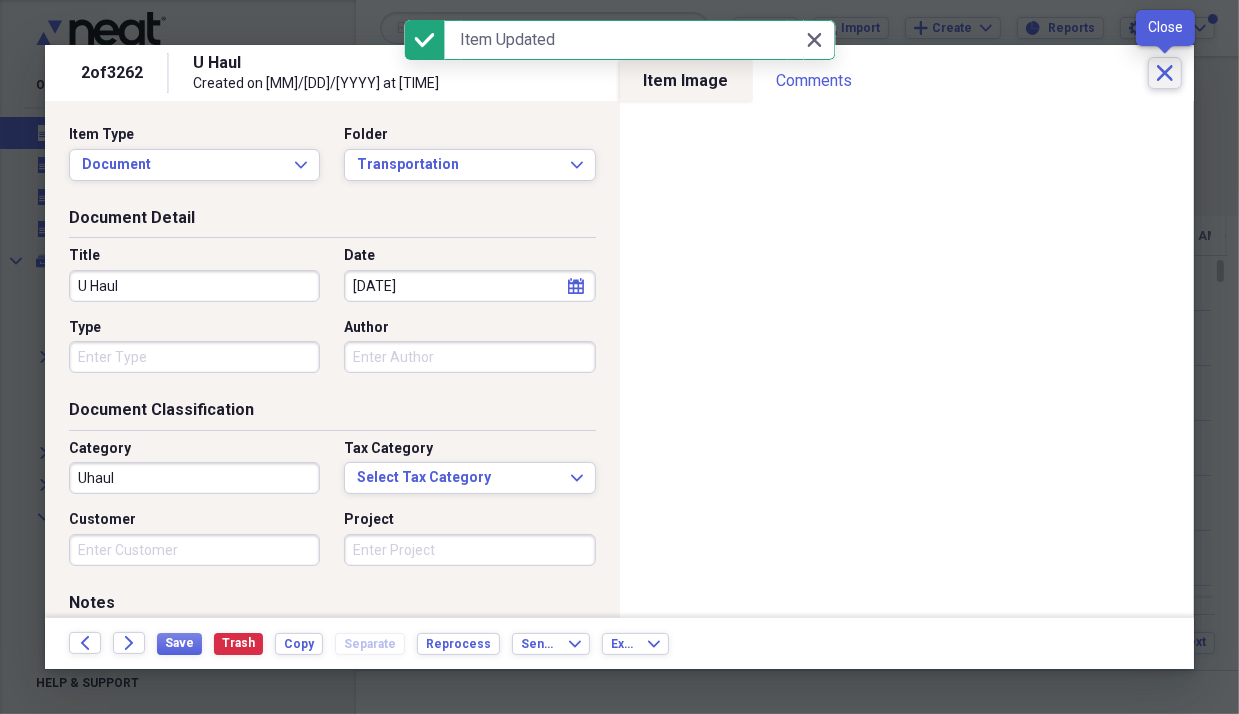 click on "Close" 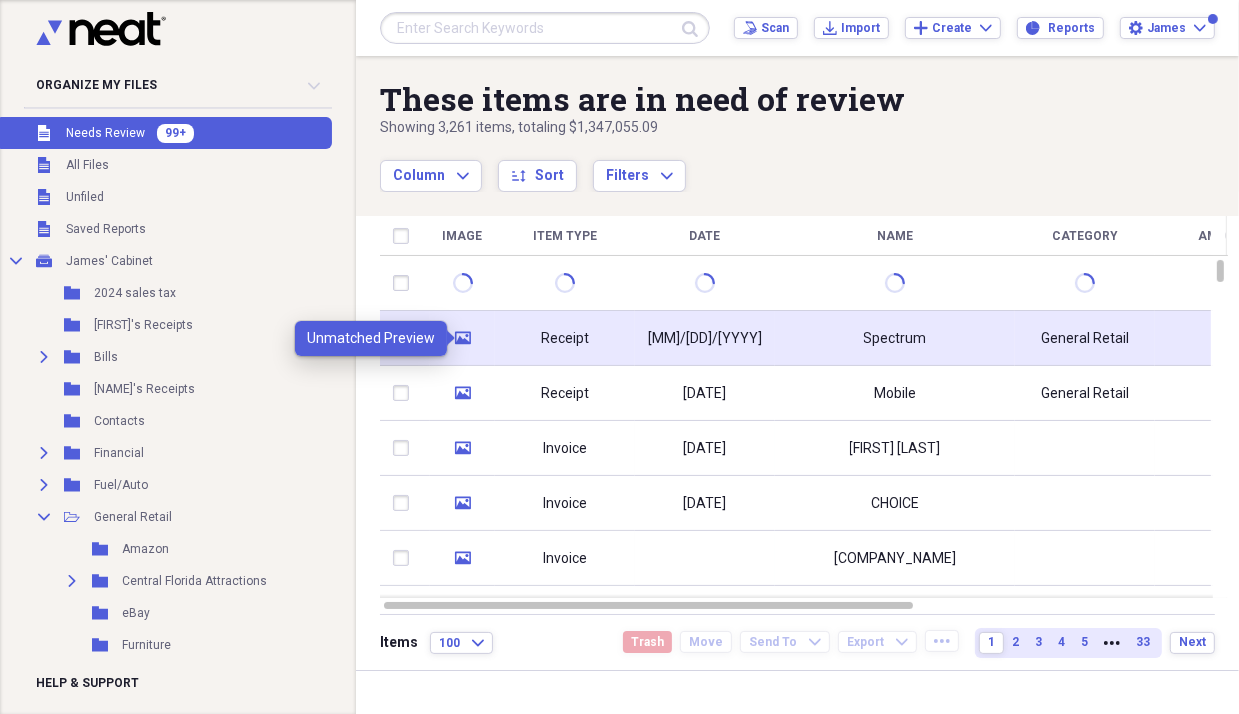 click on "media" 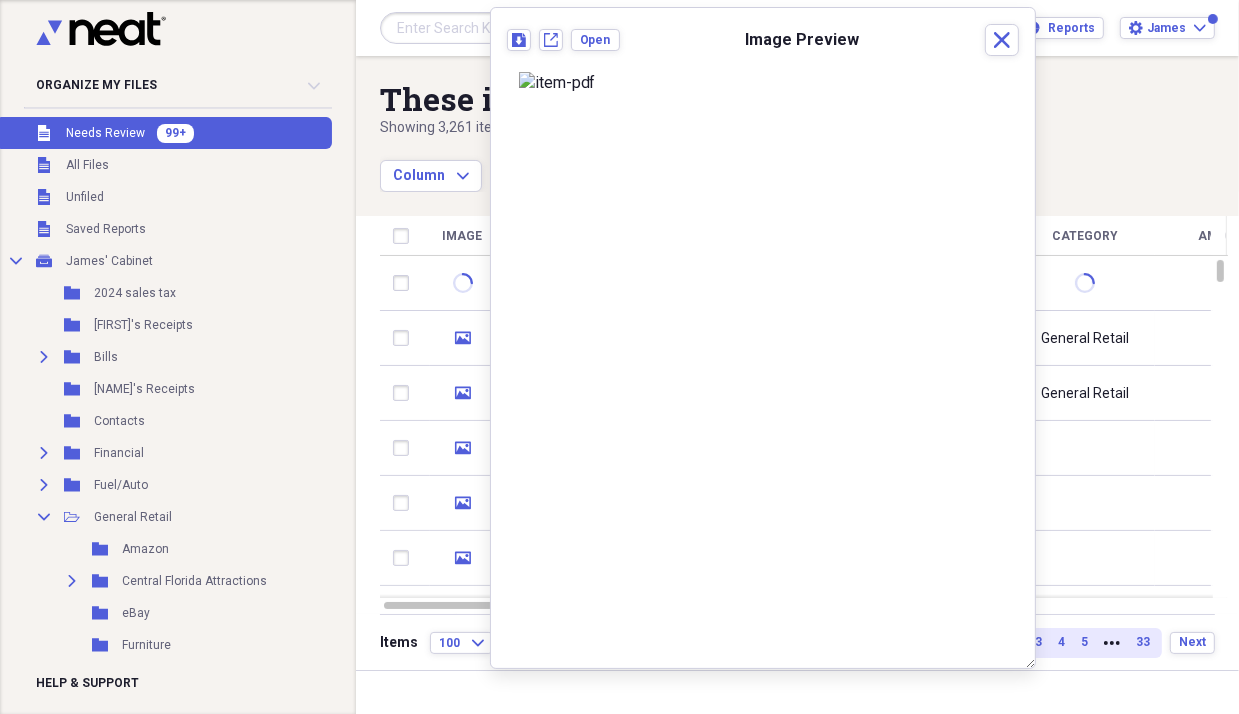 scroll, scrollTop: 0, scrollLeft: 0, axis: both 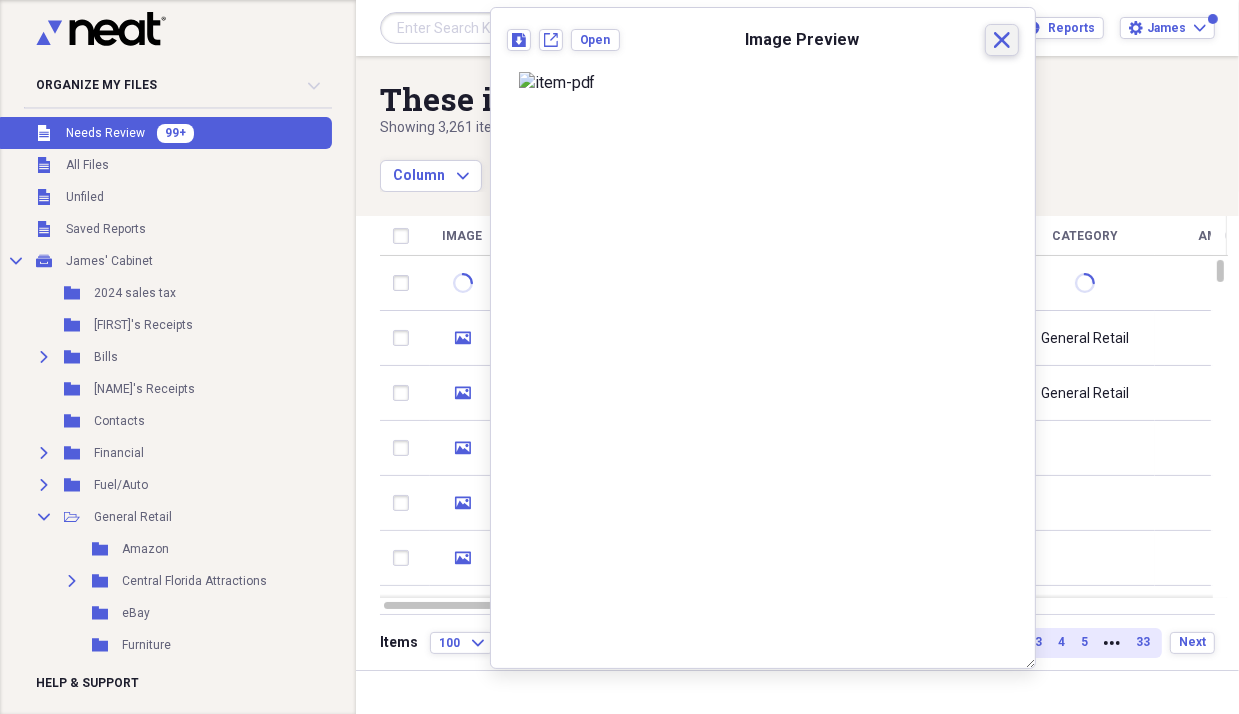 click on "Close" 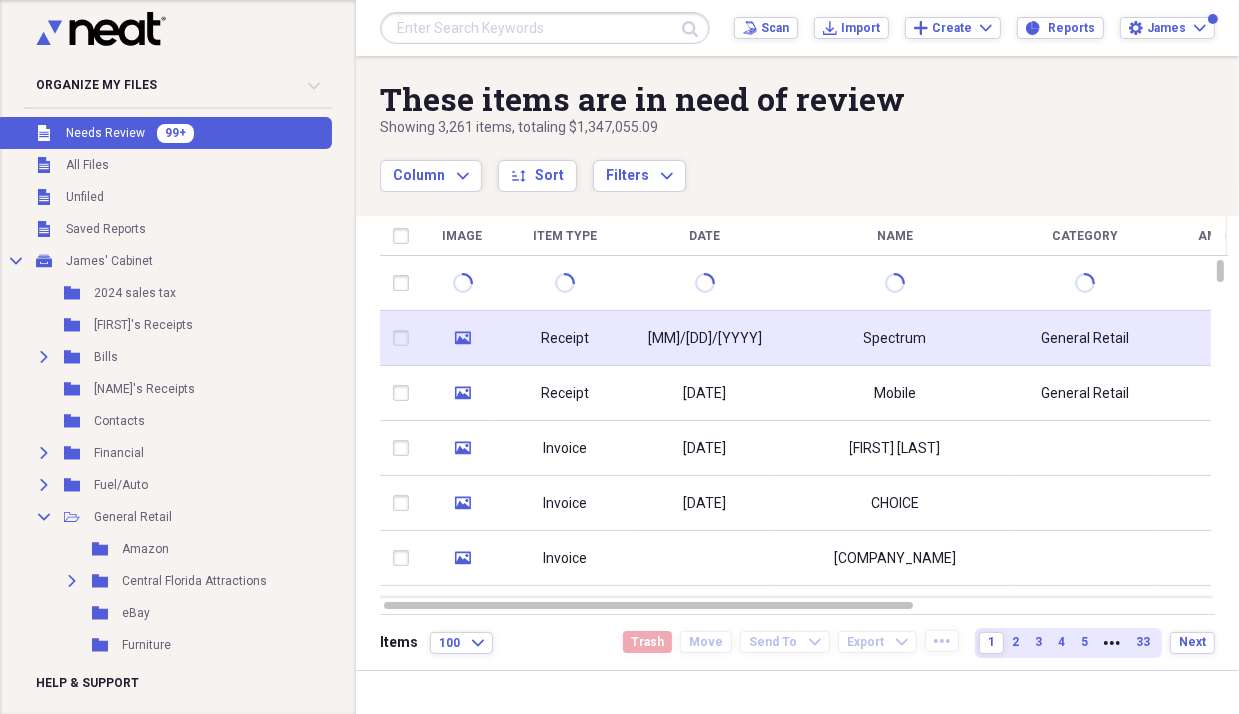 click at bounding box center [405, 338] 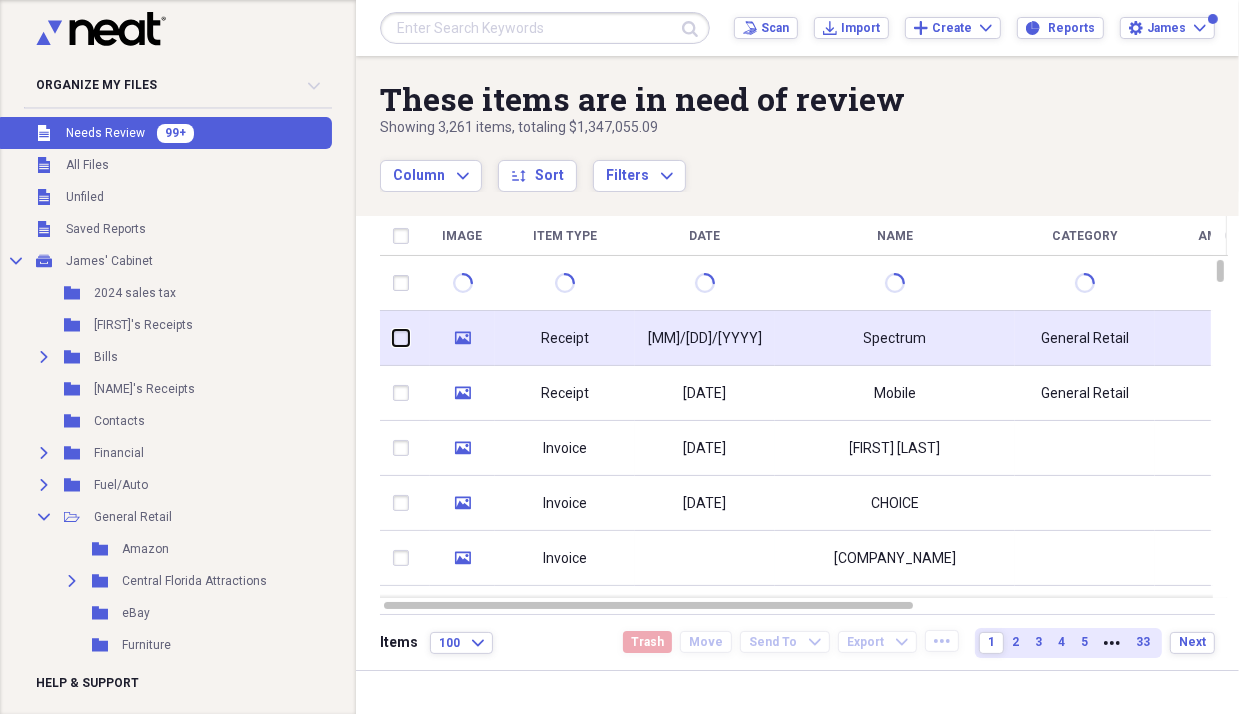 click at bounding box center (393, 338) 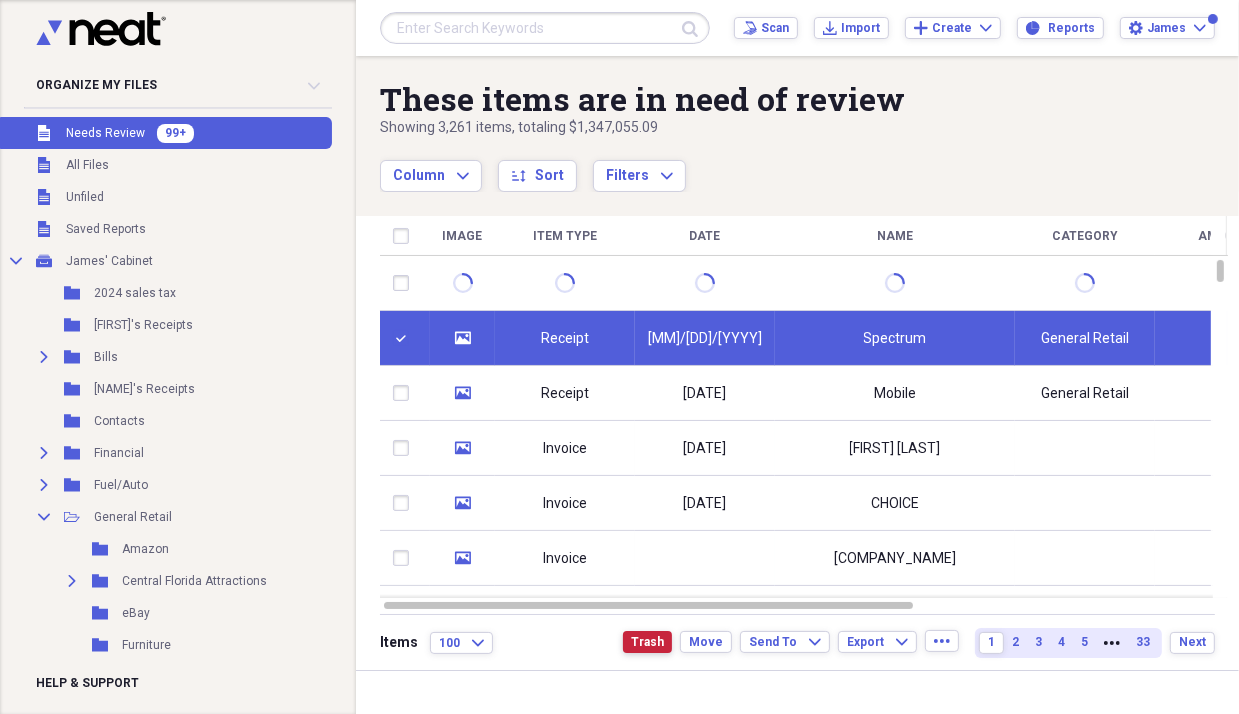 click on "Trash" at bounding box center (647, 642) 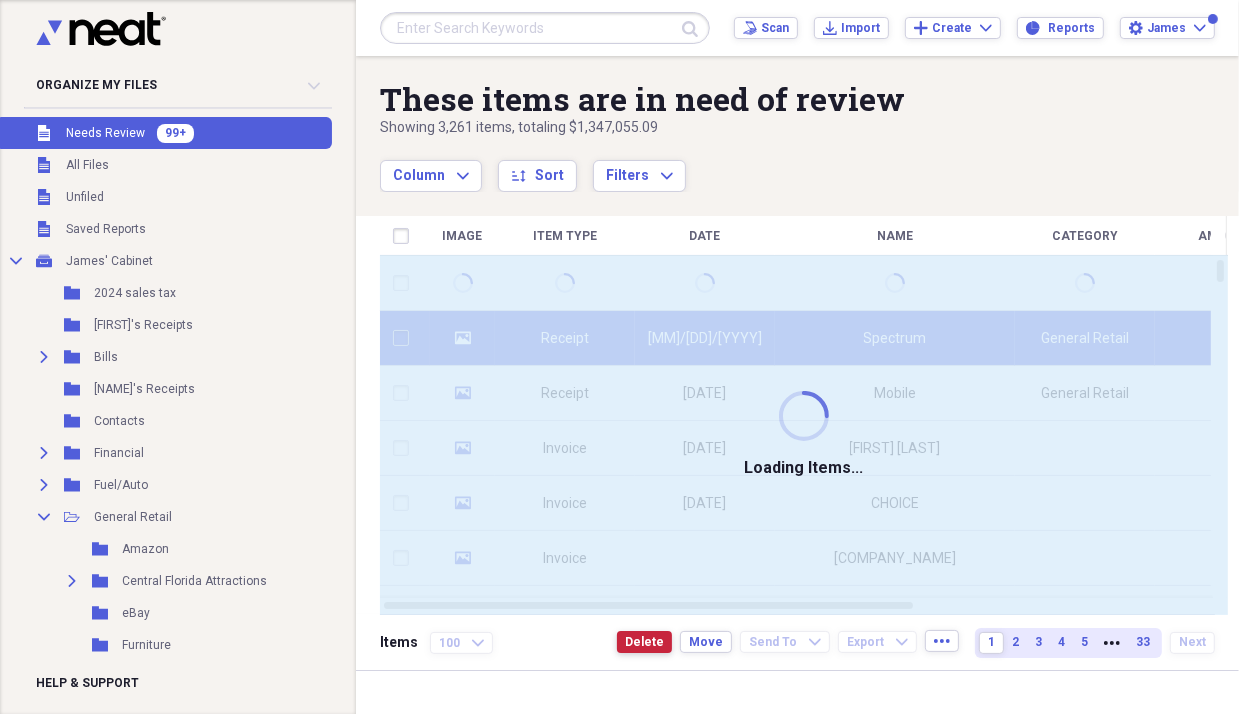 checkbox on "false" 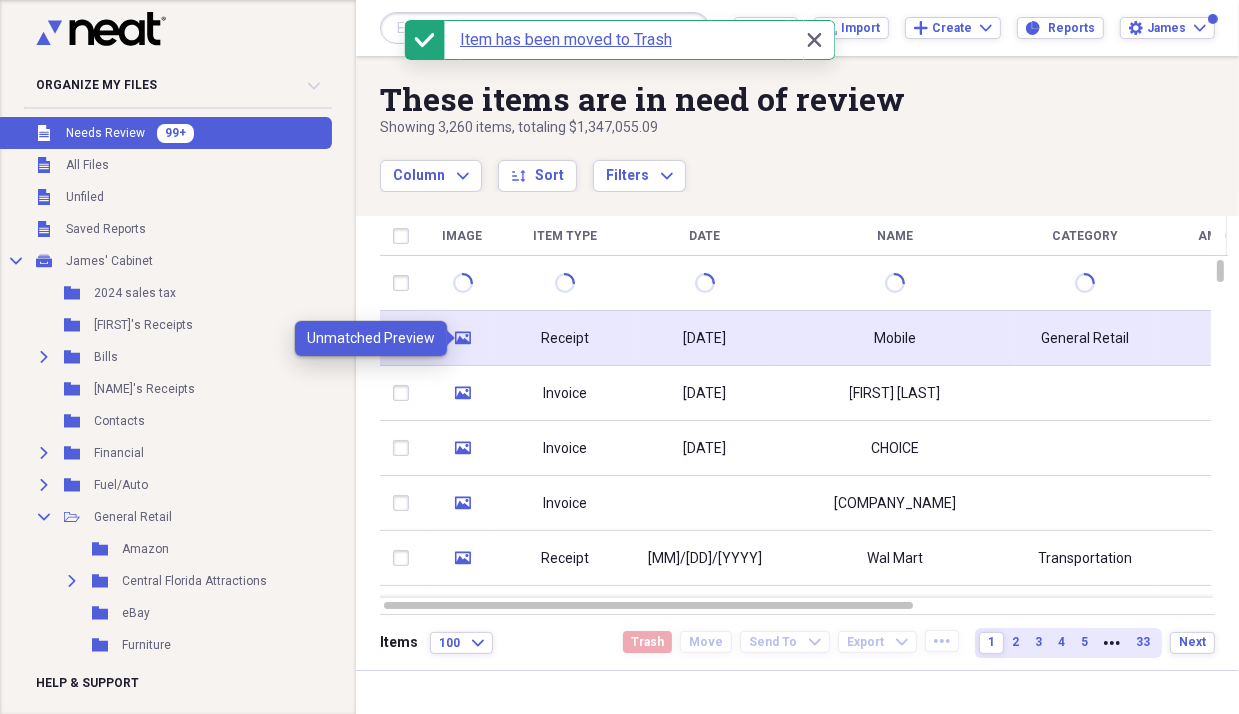 click 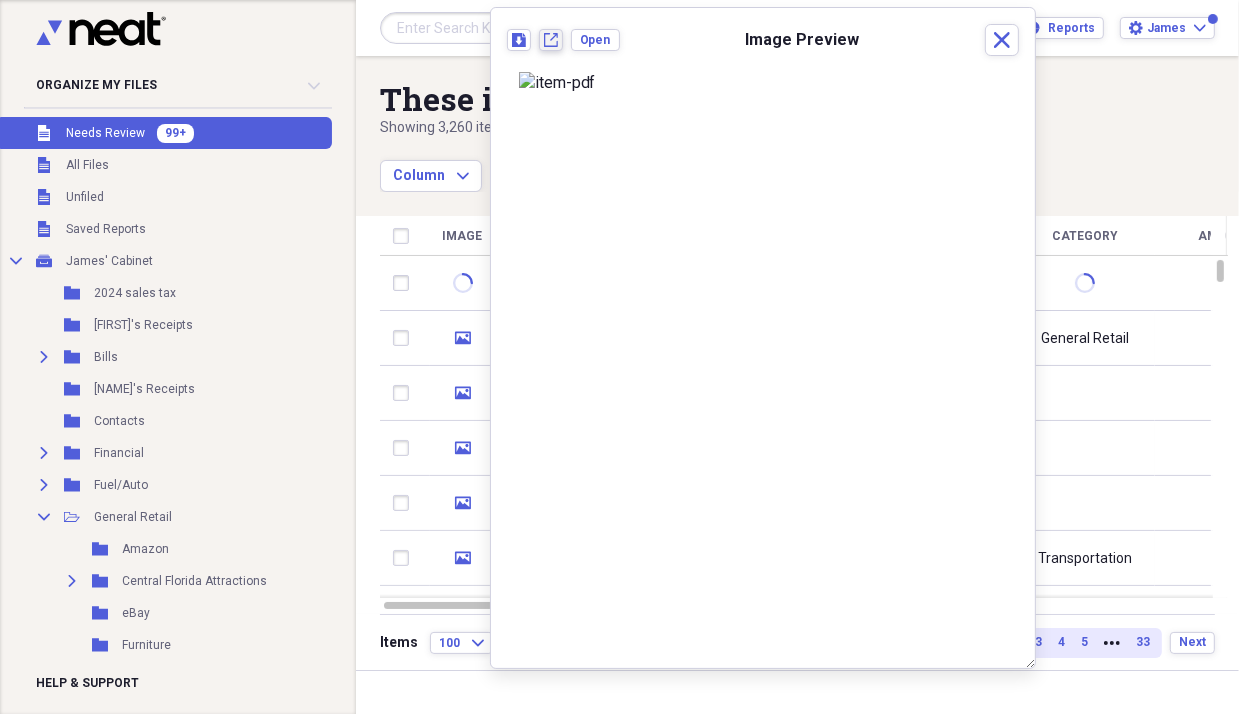 click on "New tab" 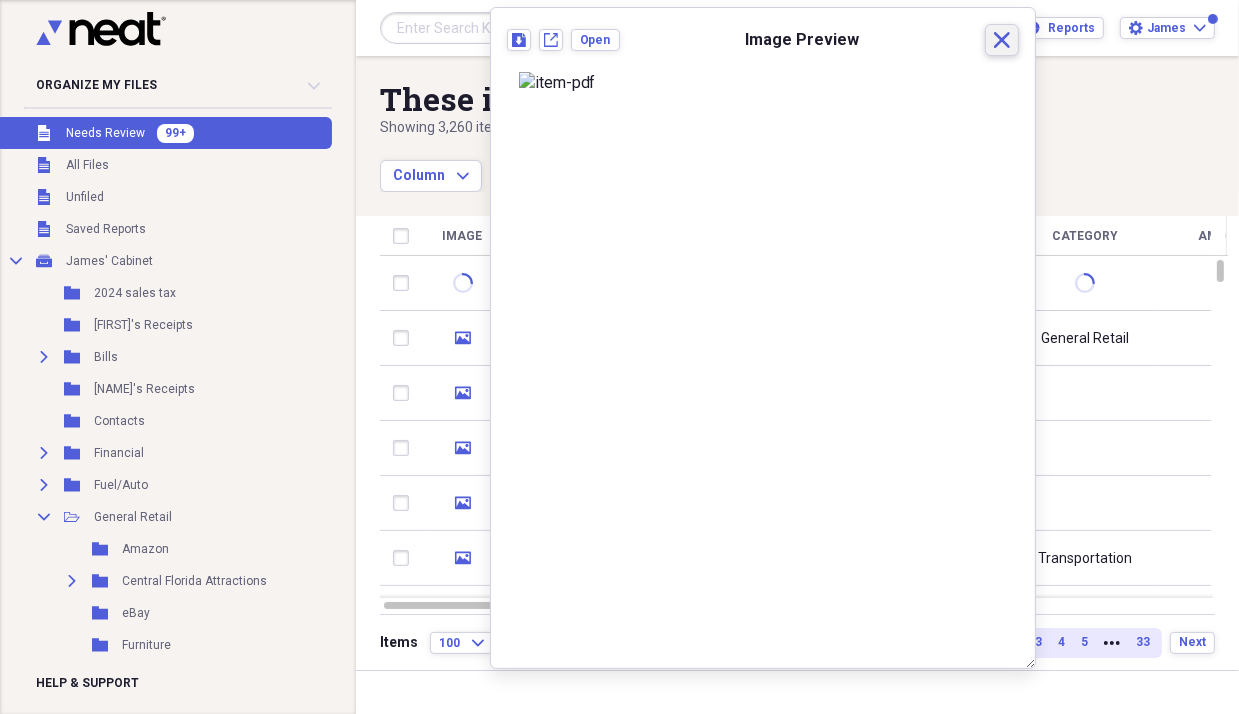 click 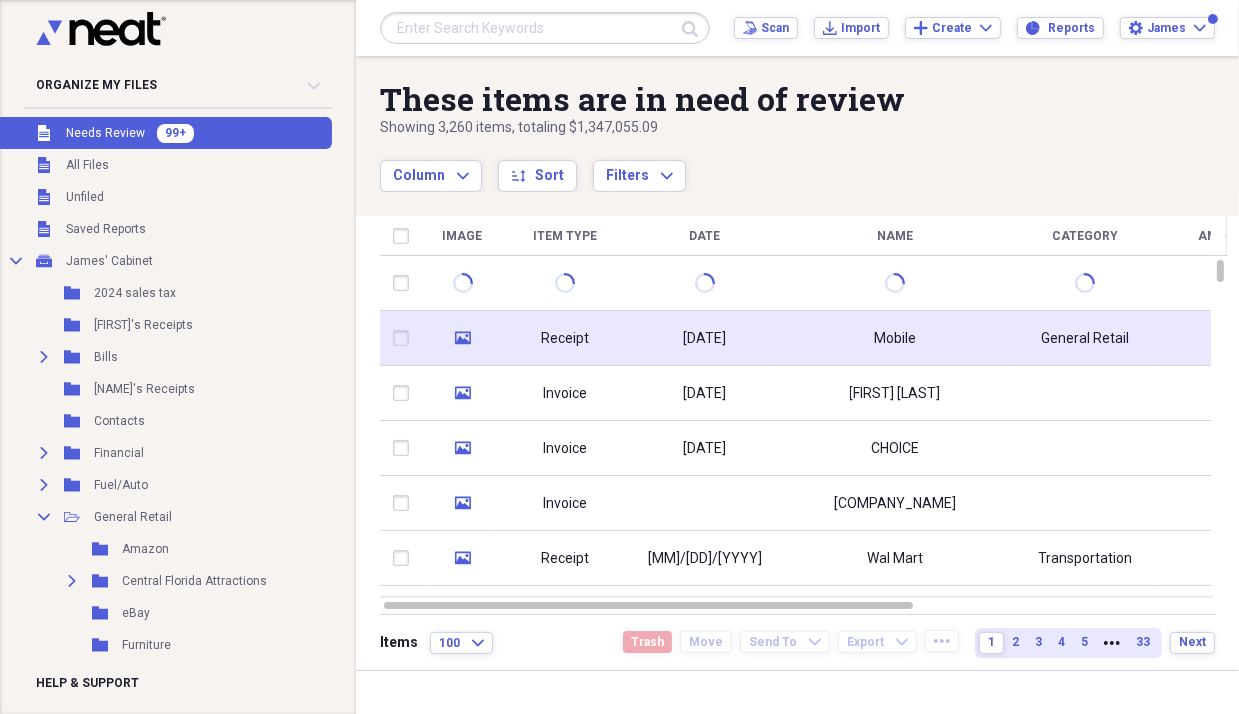 click on "Receipt" at bounding box center [565, 339] 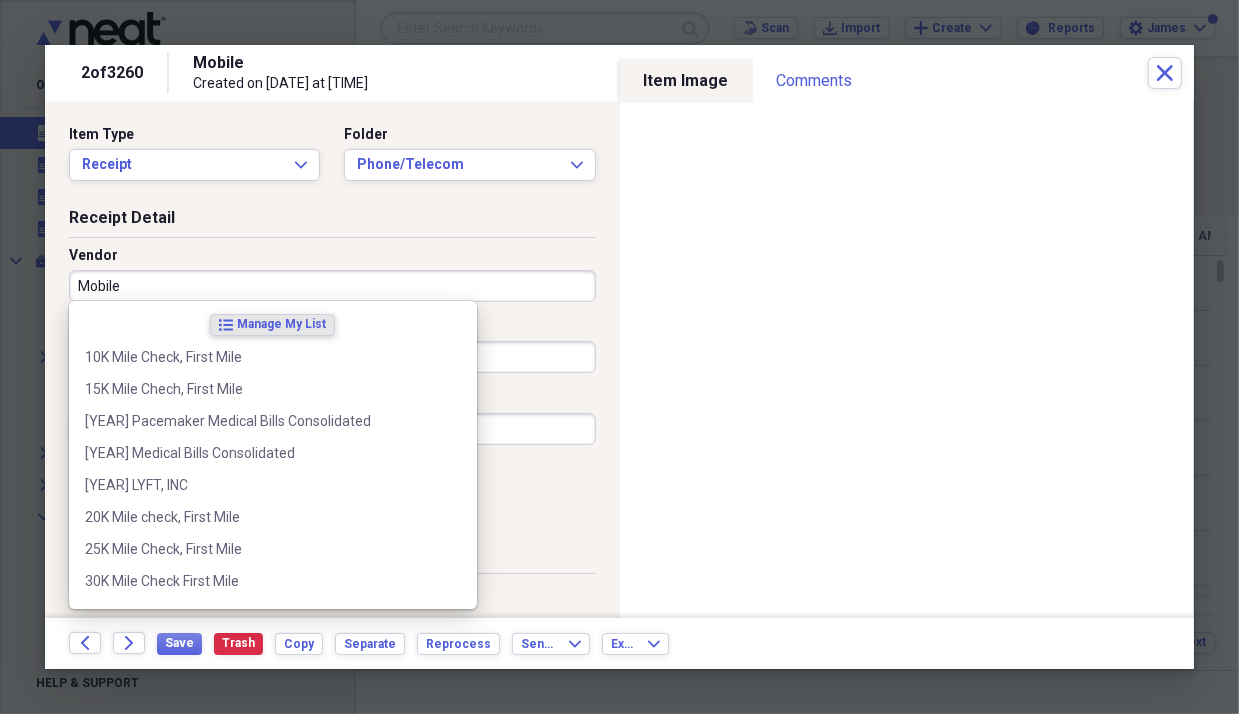 click on "Mobile" at bounding box center [332, 286] 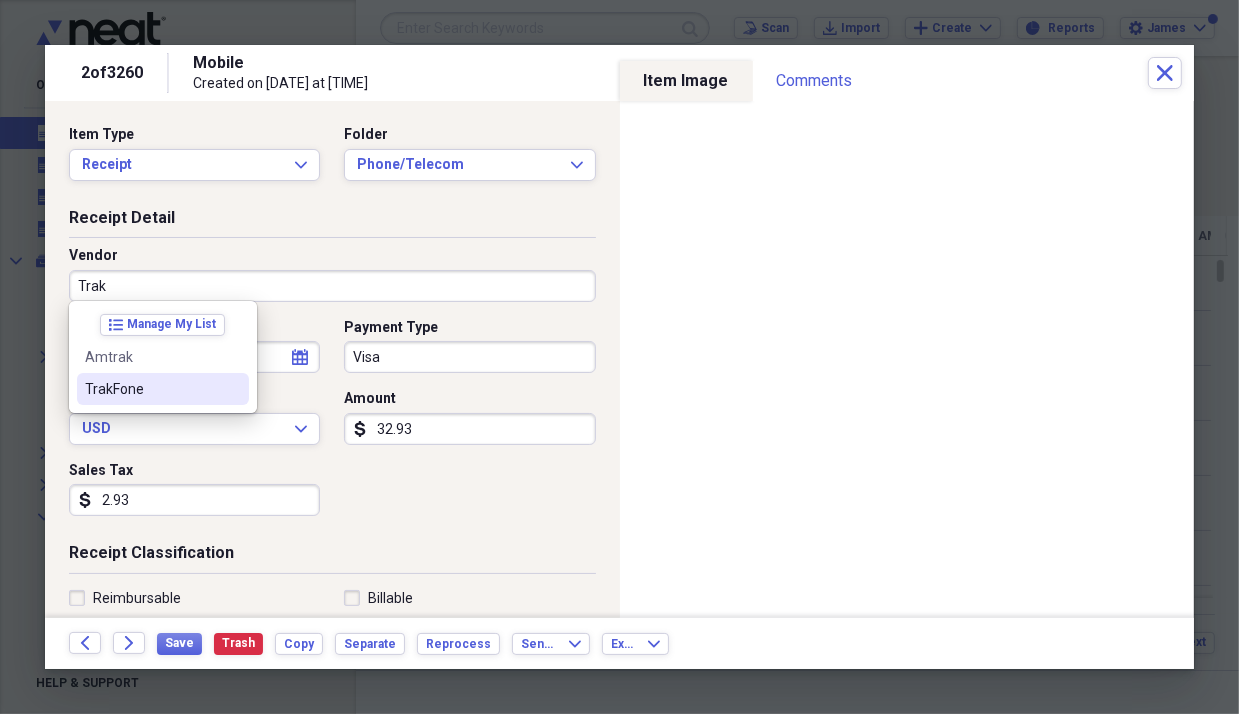 click on "TrakFone" at bounding box center [151, 389] 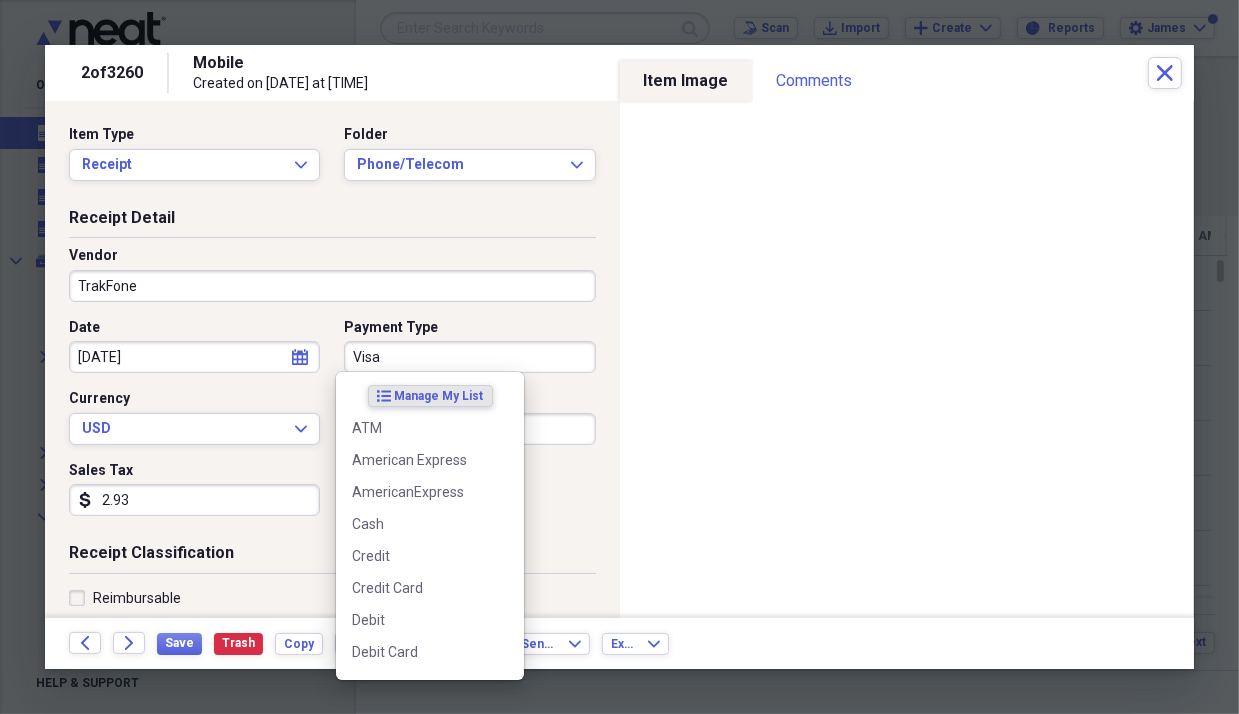 click on "Visa" at bounding box center (469, 357) 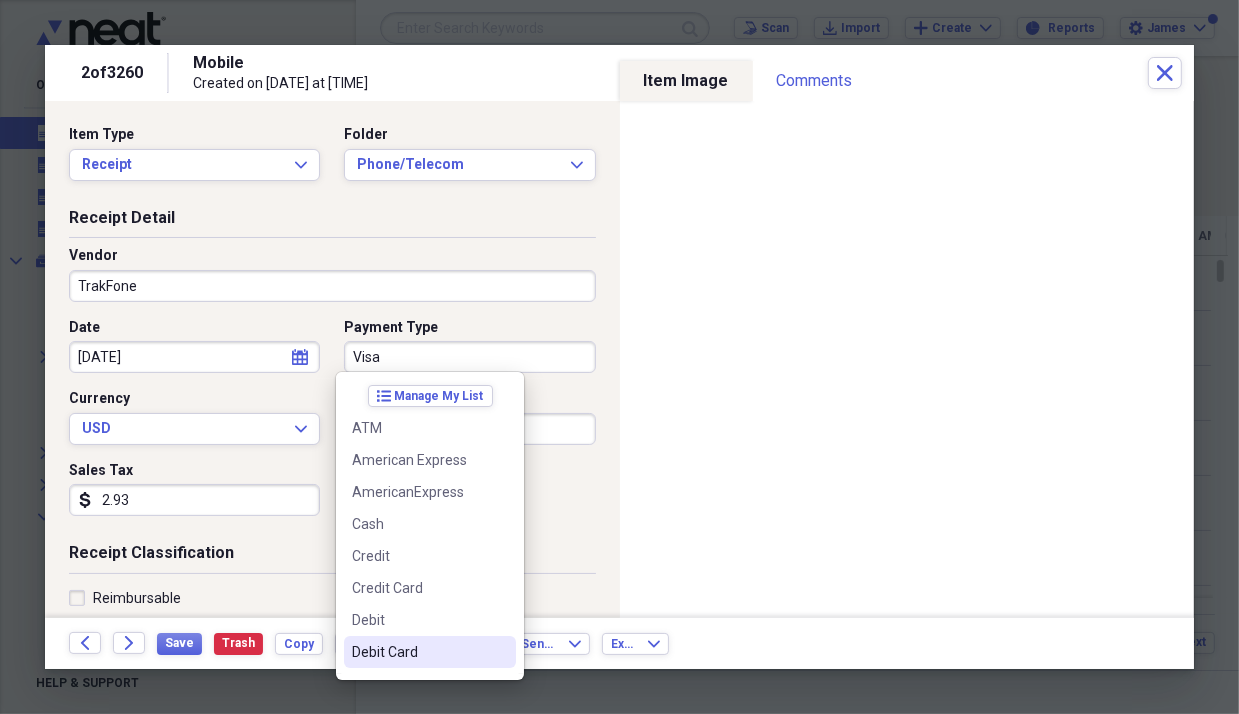 click on "Debit Card" at bounding box center [418, 652] 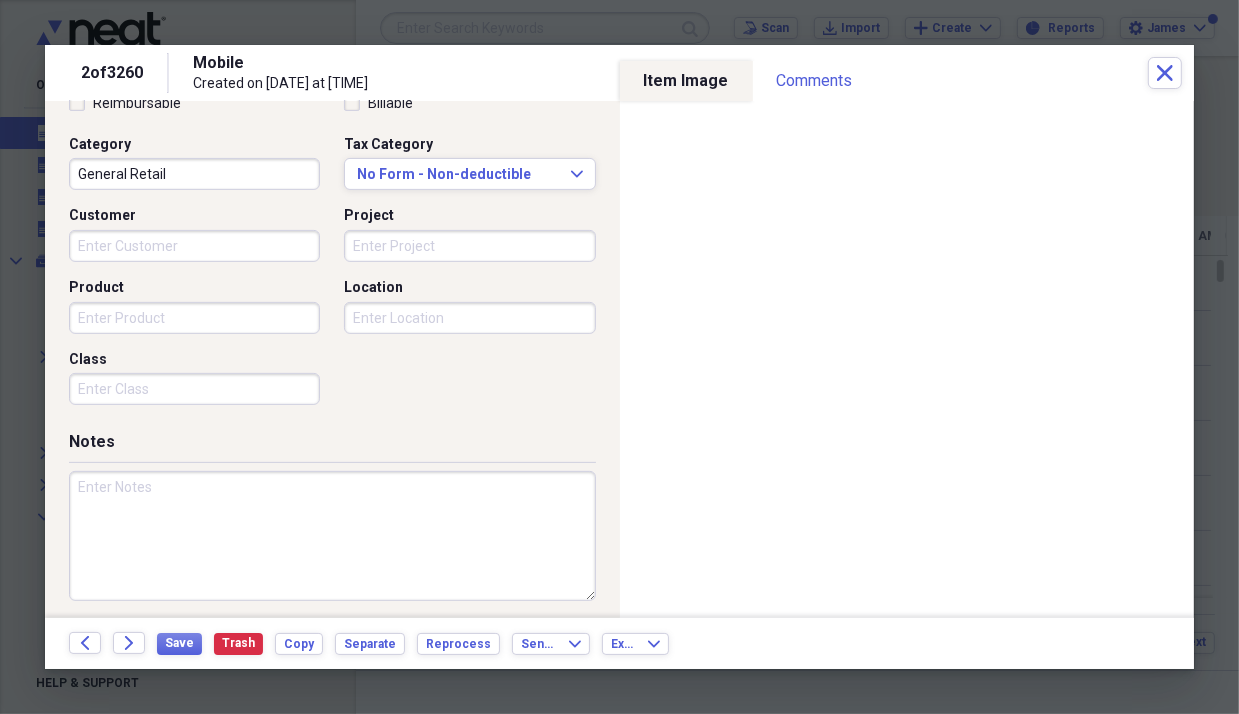 scroll, scrollTop: 496, scrollLeft: 0, axis: vertical 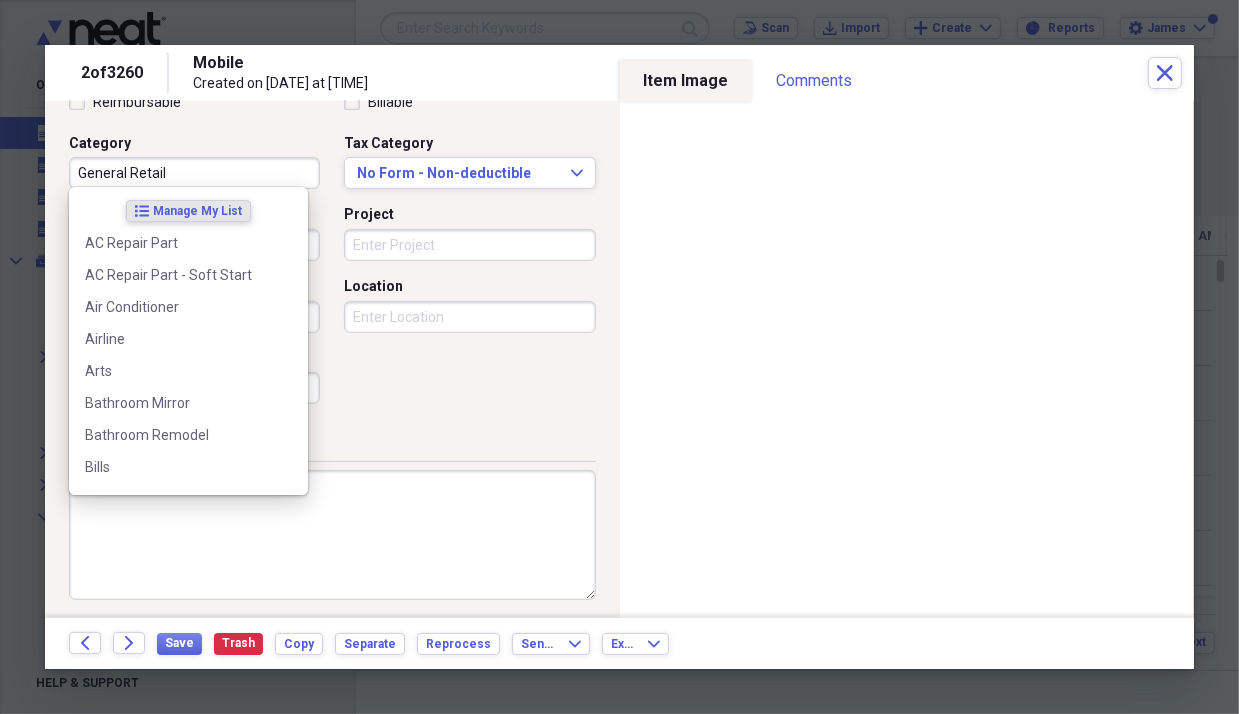 click on "General Retail" at bounding box center (194, 173) 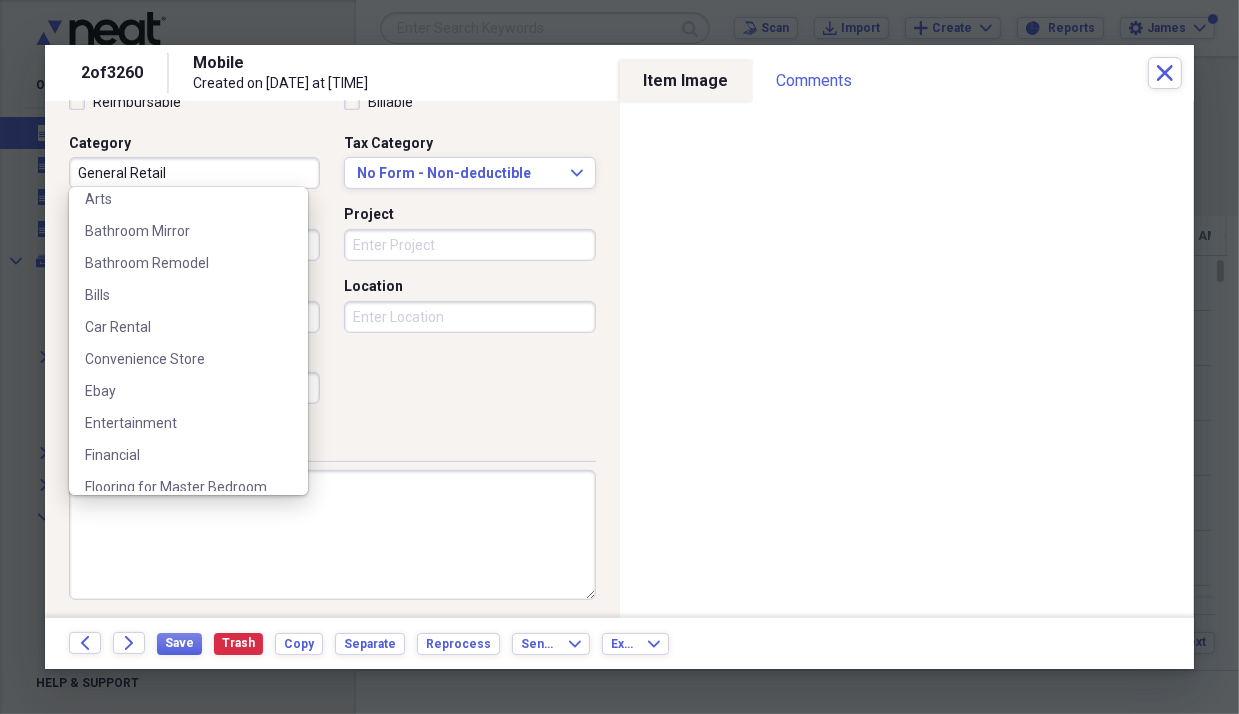 scroll, scrollTop: 200, scrollLeft: 0, axis: vertical 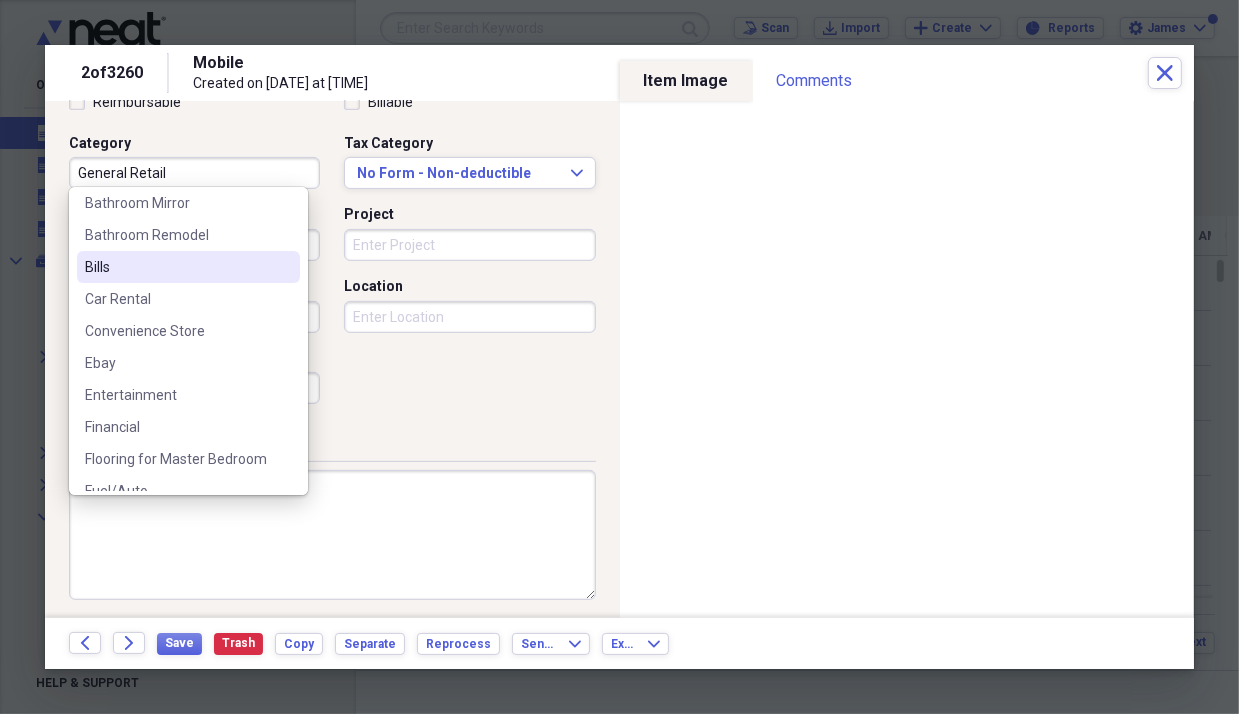 click on "Bills" at bounding box center [176, 267] 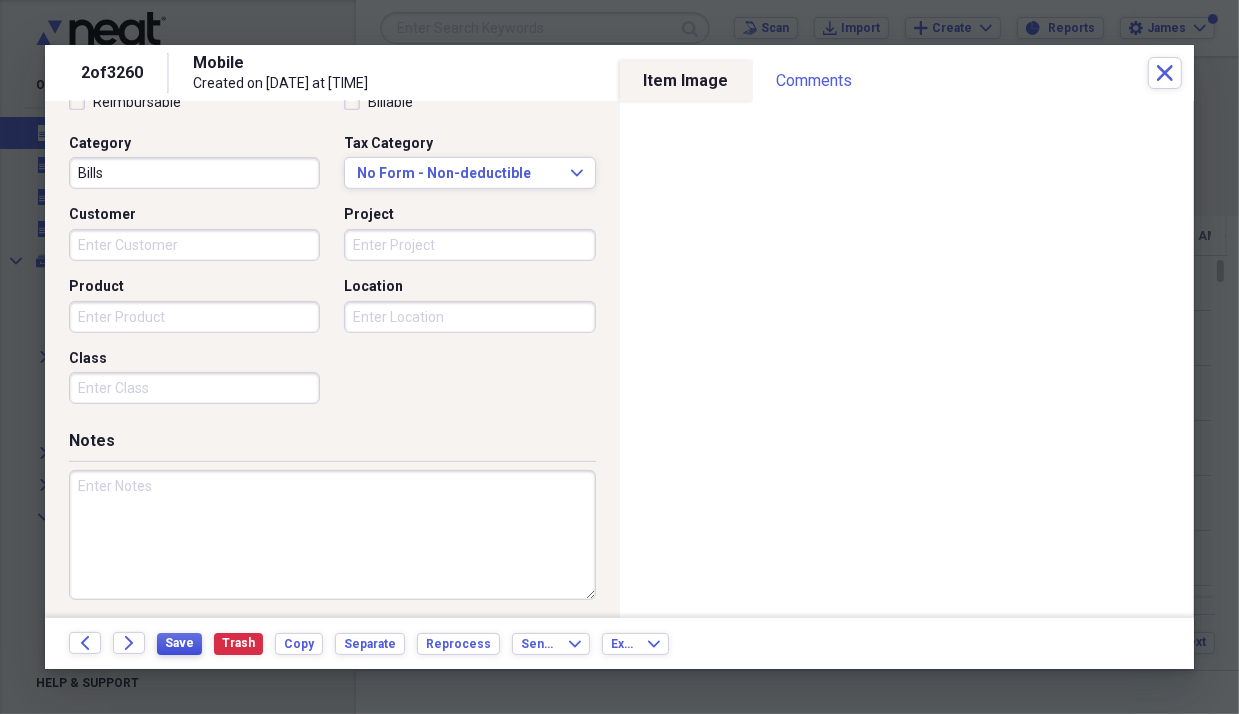 click on "Save" at bounding box center [179, 643] 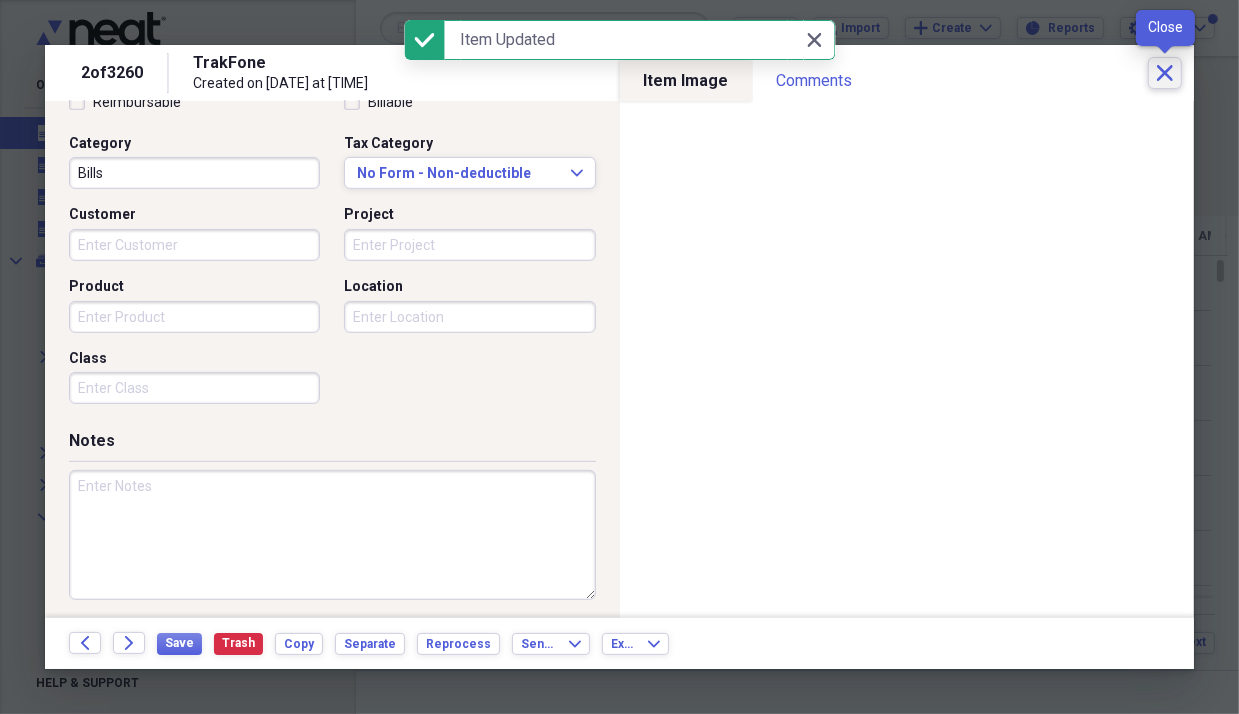 click on "Close" 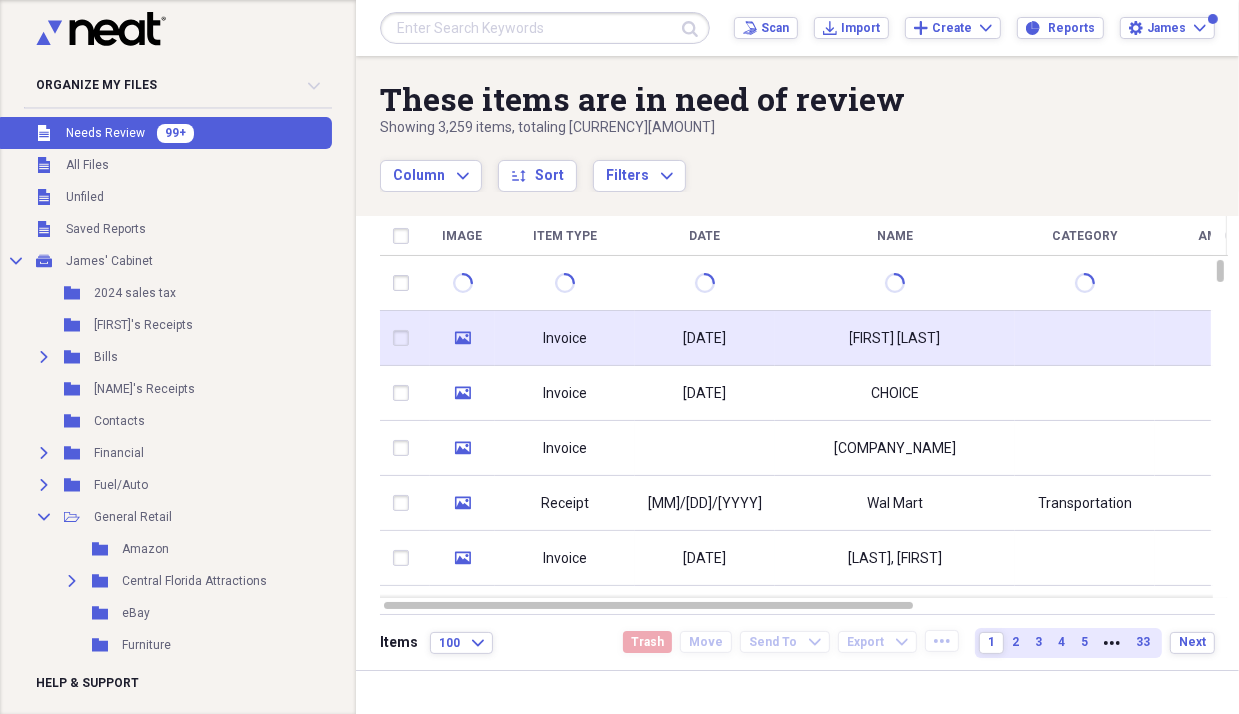 click on "Invoice" at bounding box center (565, 339) 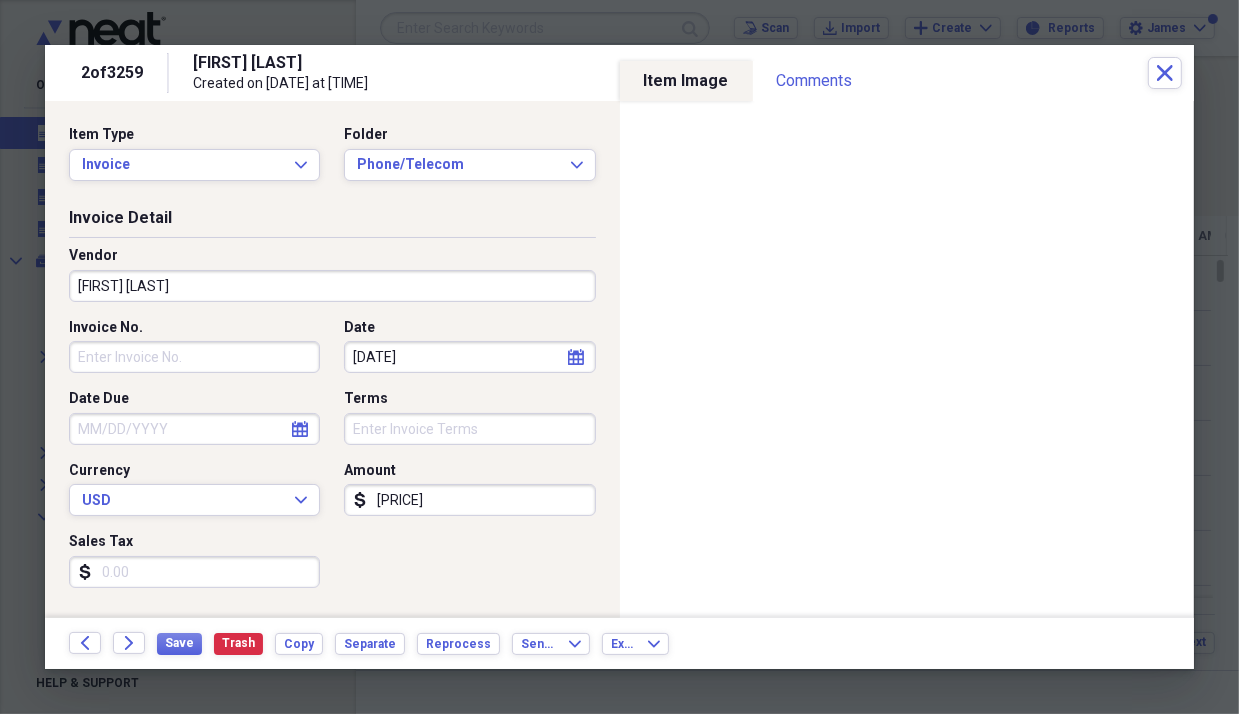 select on "1" 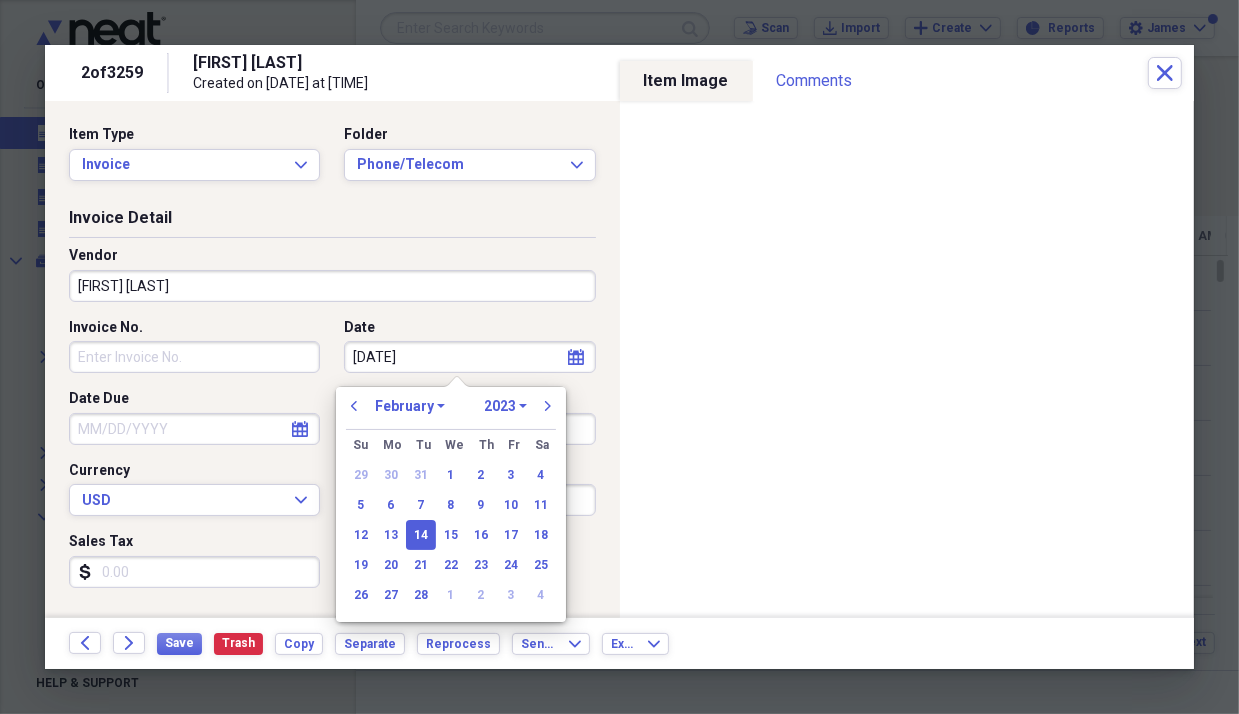 click on "[DATE]" at bounding box center (469, 357) 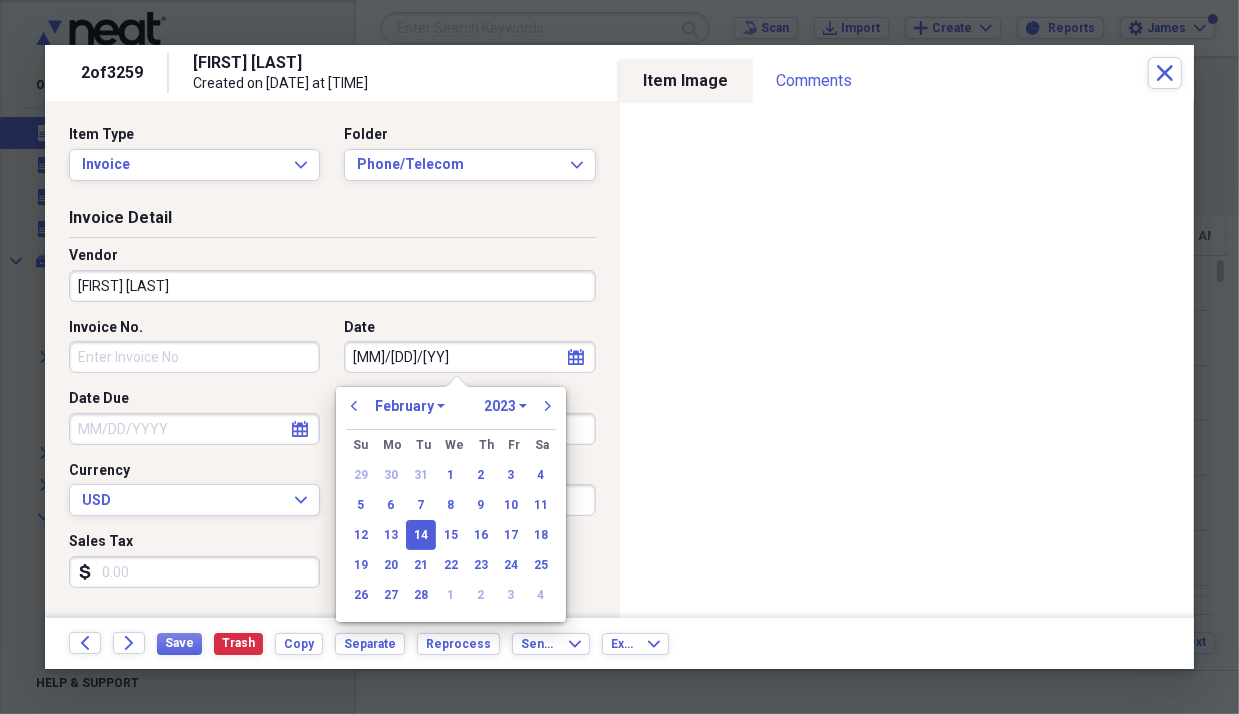 select on "2020" 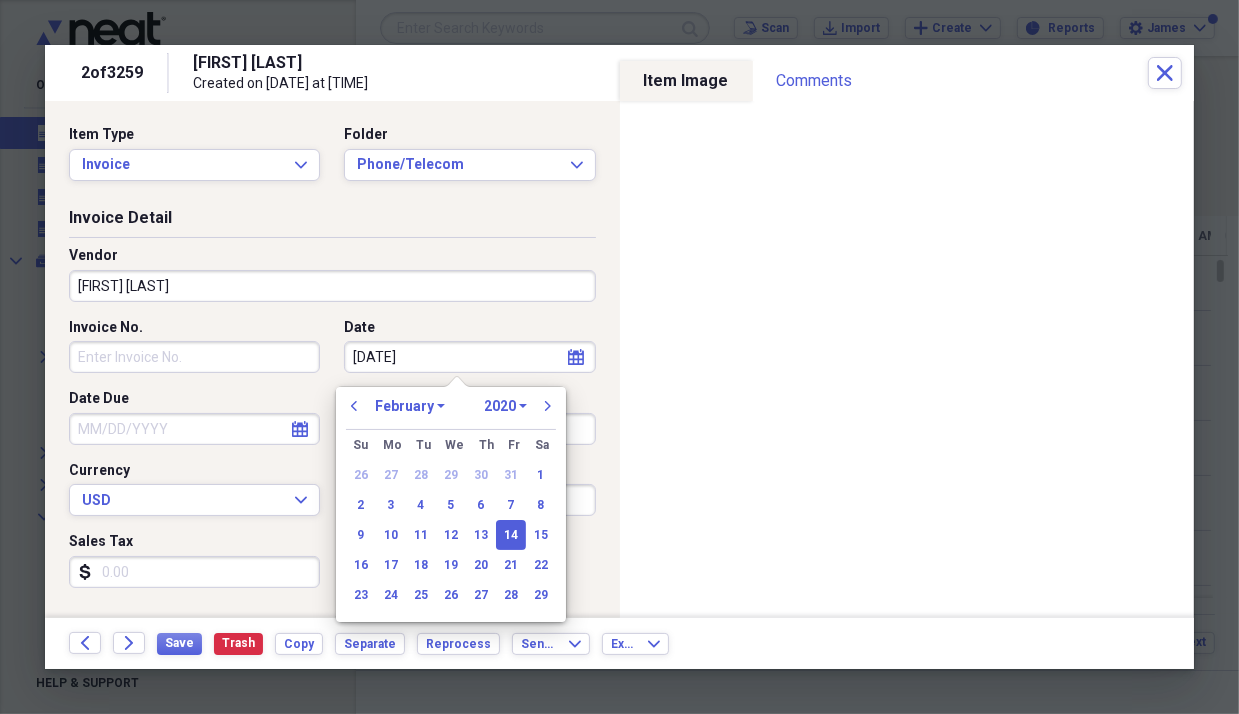 type on "[MM]/[DD]/[YYYY]" 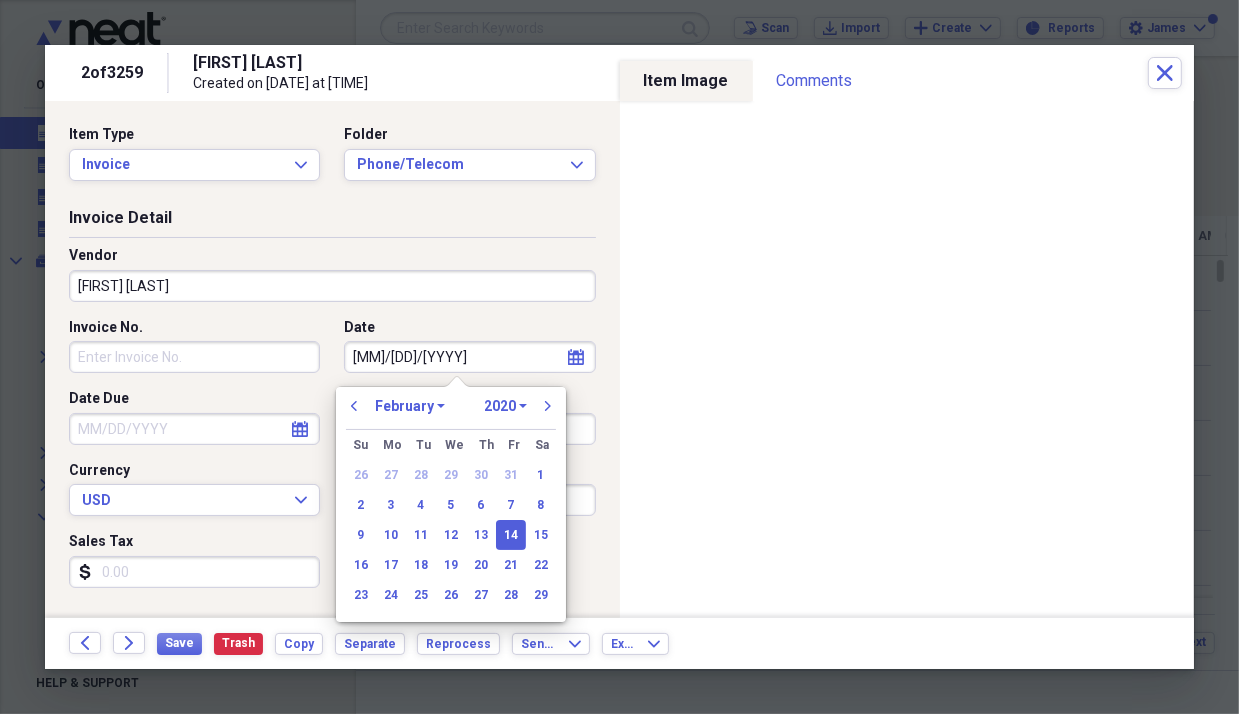 select on "2013" 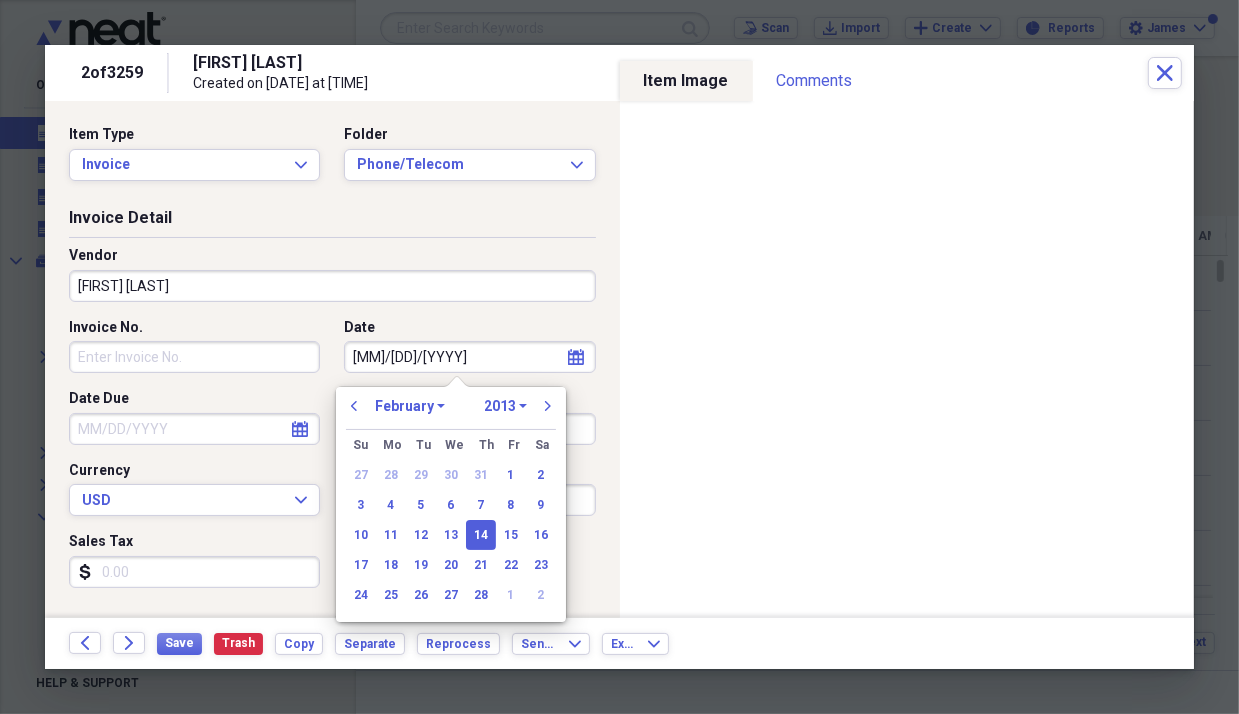 type on "[MM]/[DD]/[YYYY]" 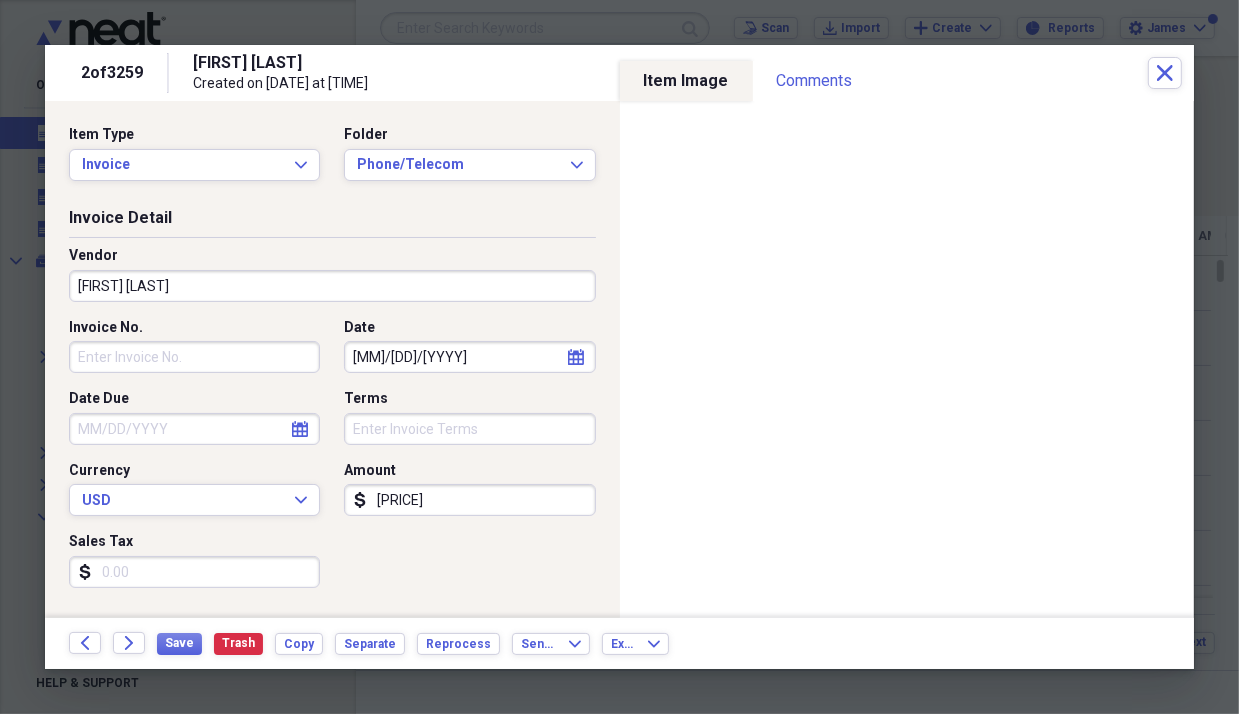 click on "[FIRST] [LAST]" at bounding box center [332, 286] 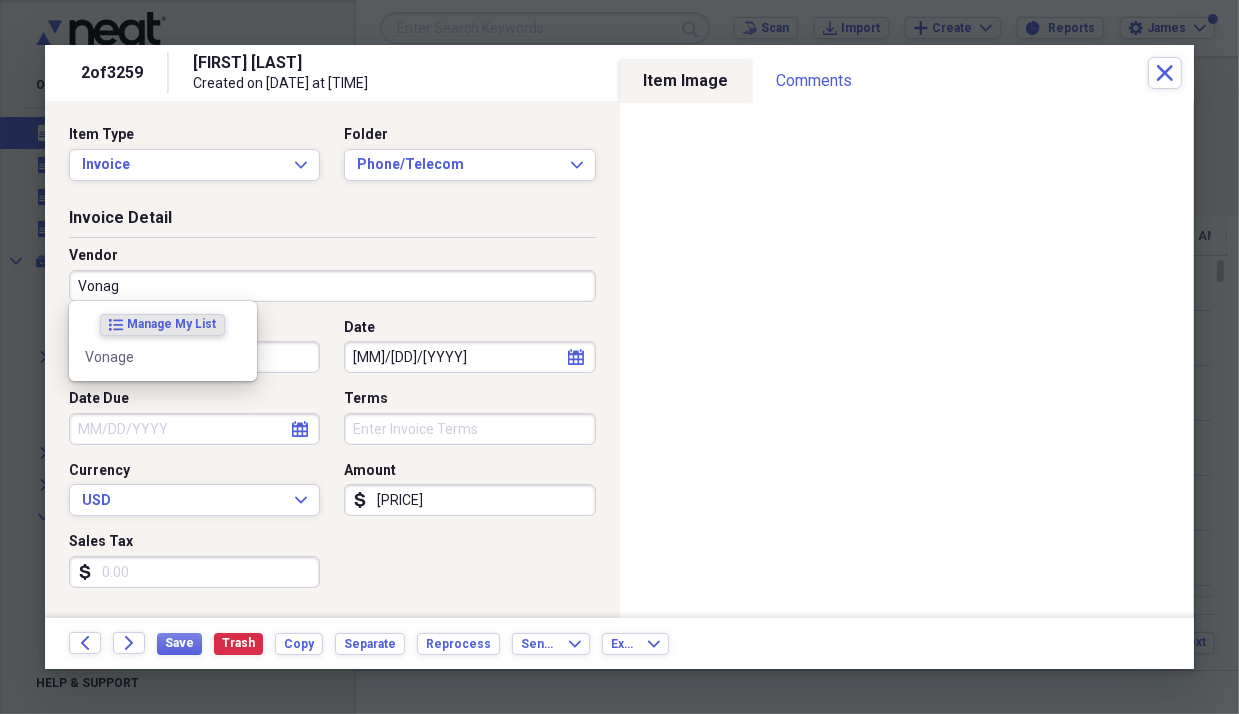 type on "Vonage" 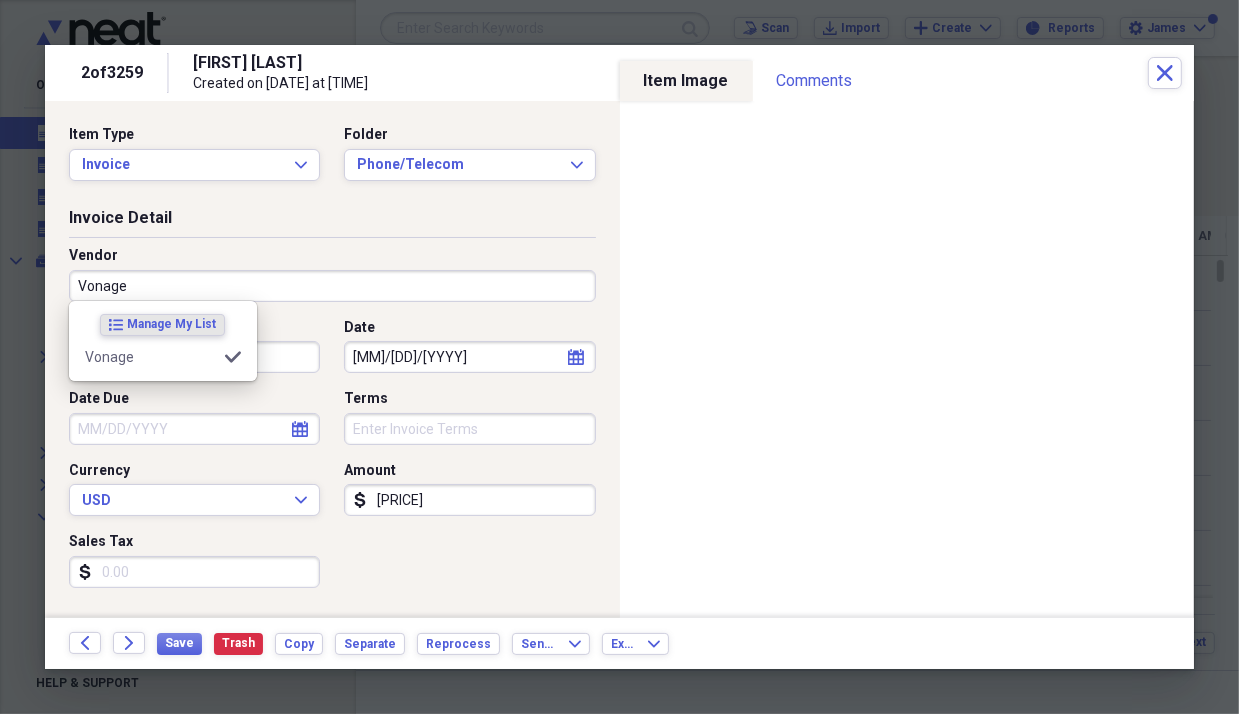 type on "Phone/Telecom" 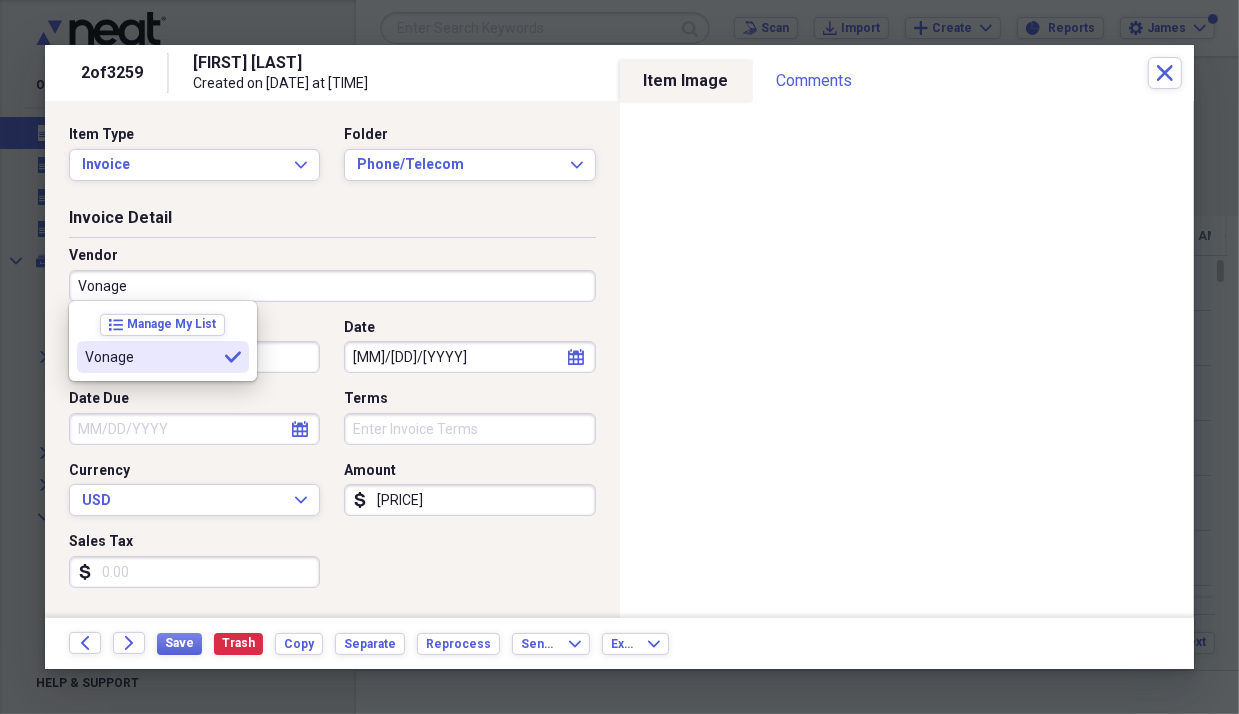 type on "Vonage" 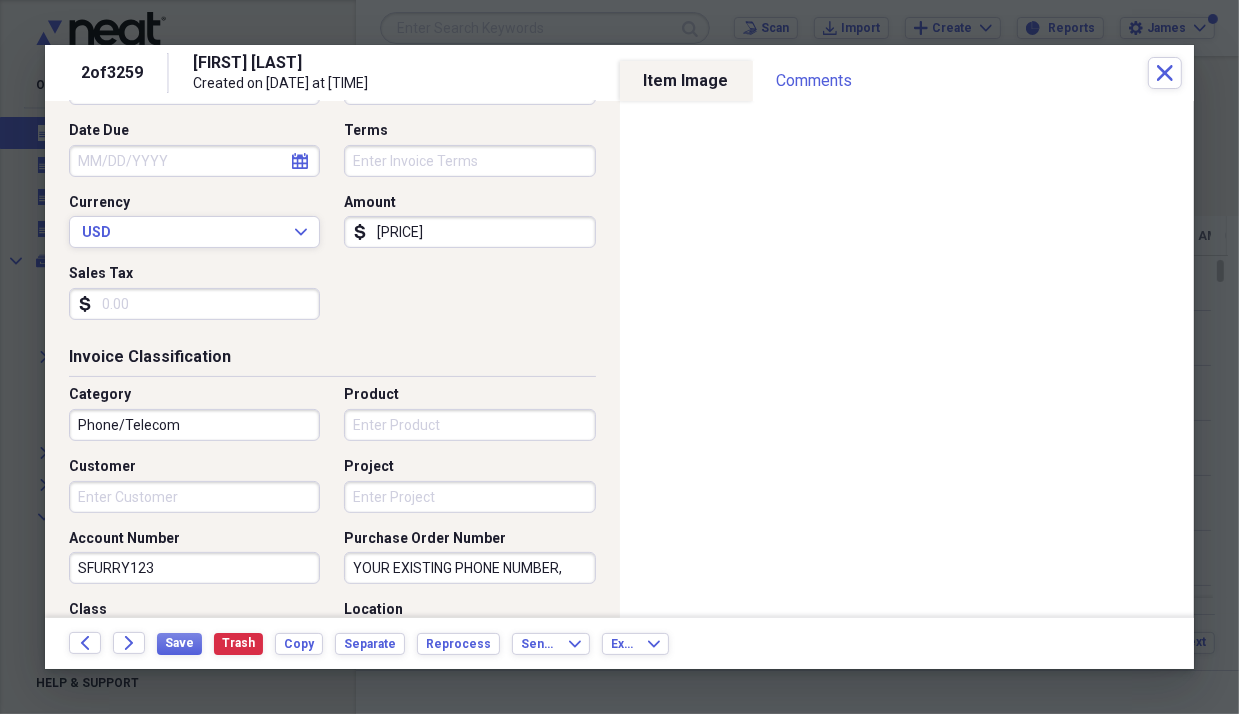 scroll, scrollTop: 300, scrollLeft: 0, axis: vertical 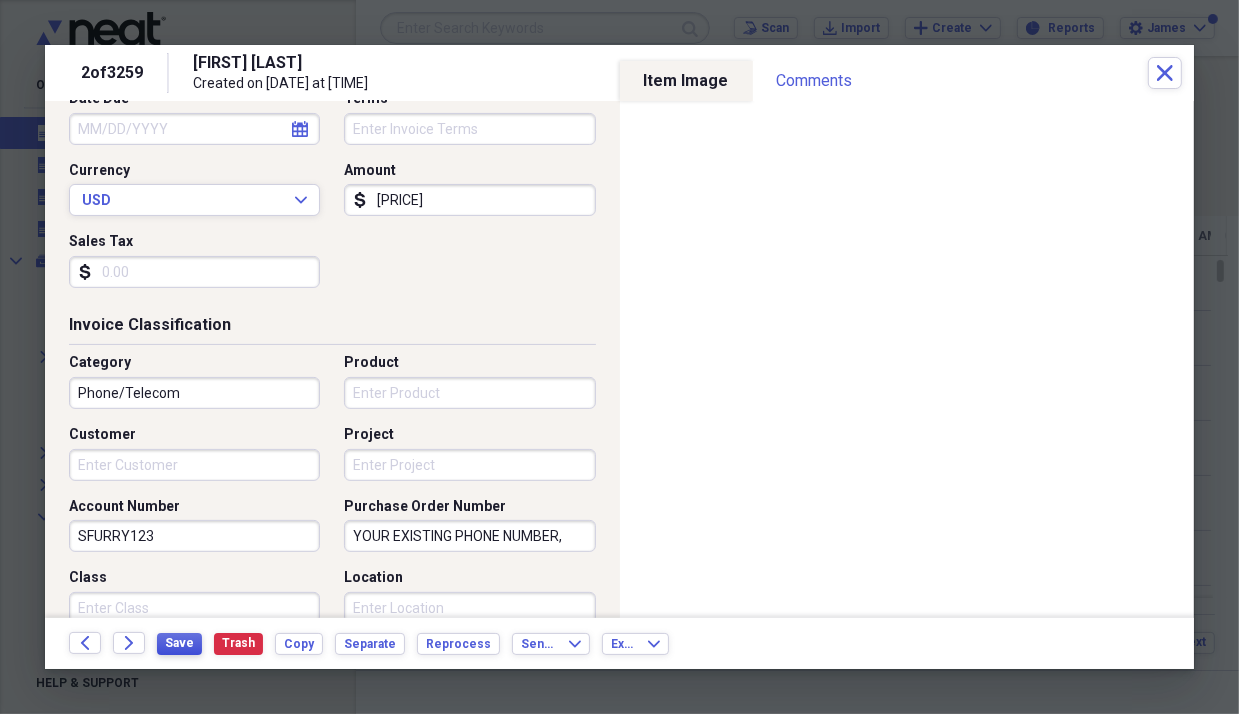 click on "Save" at bounding box center (179, 643) 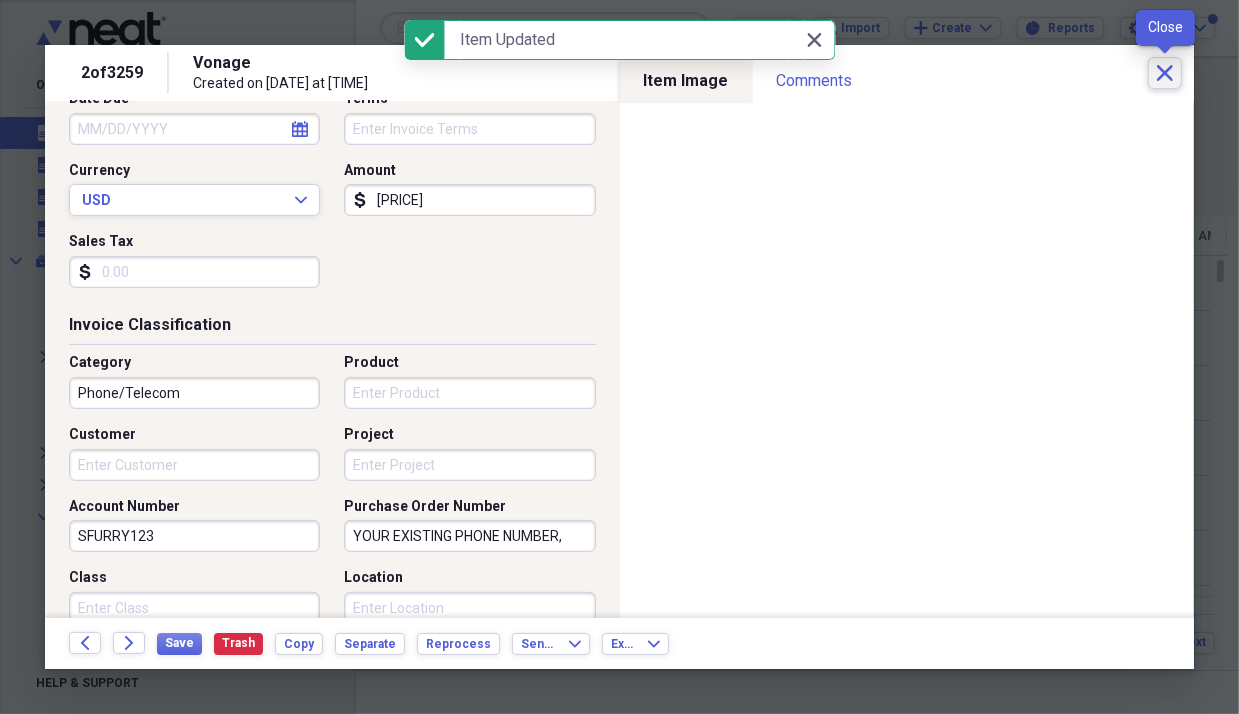 click on "Close" 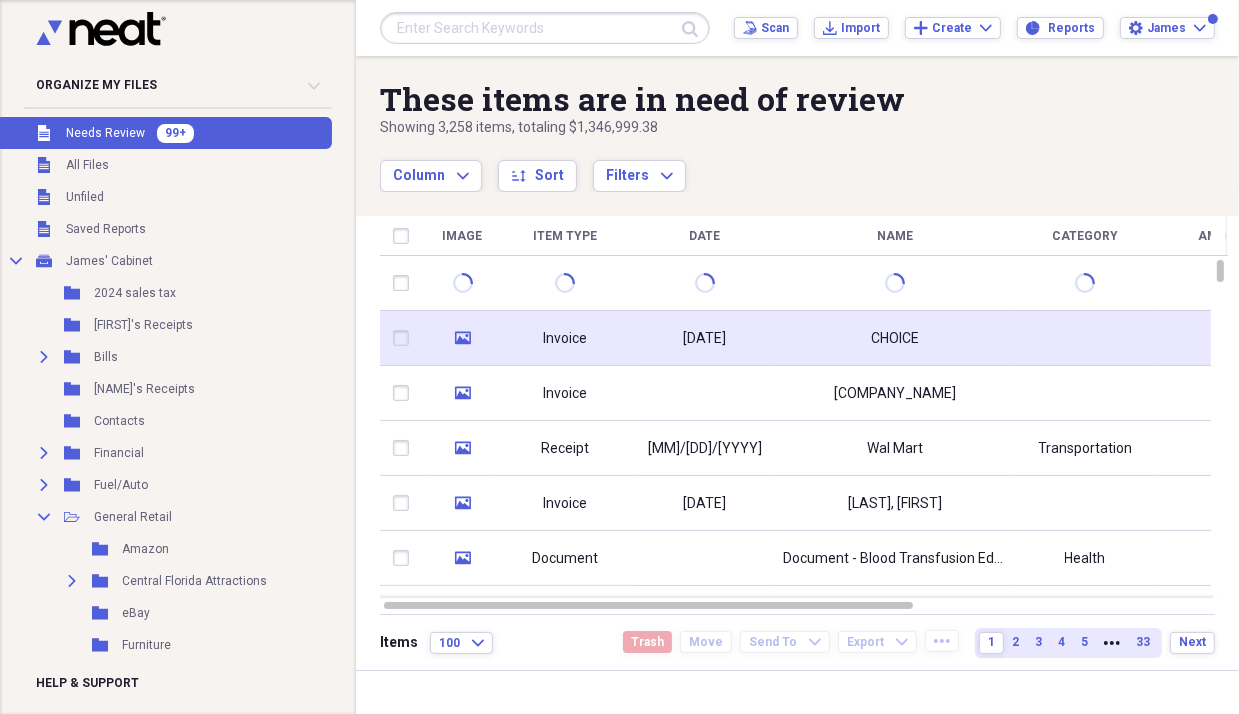 click on "Invoice" at bounding box center [565, 339] 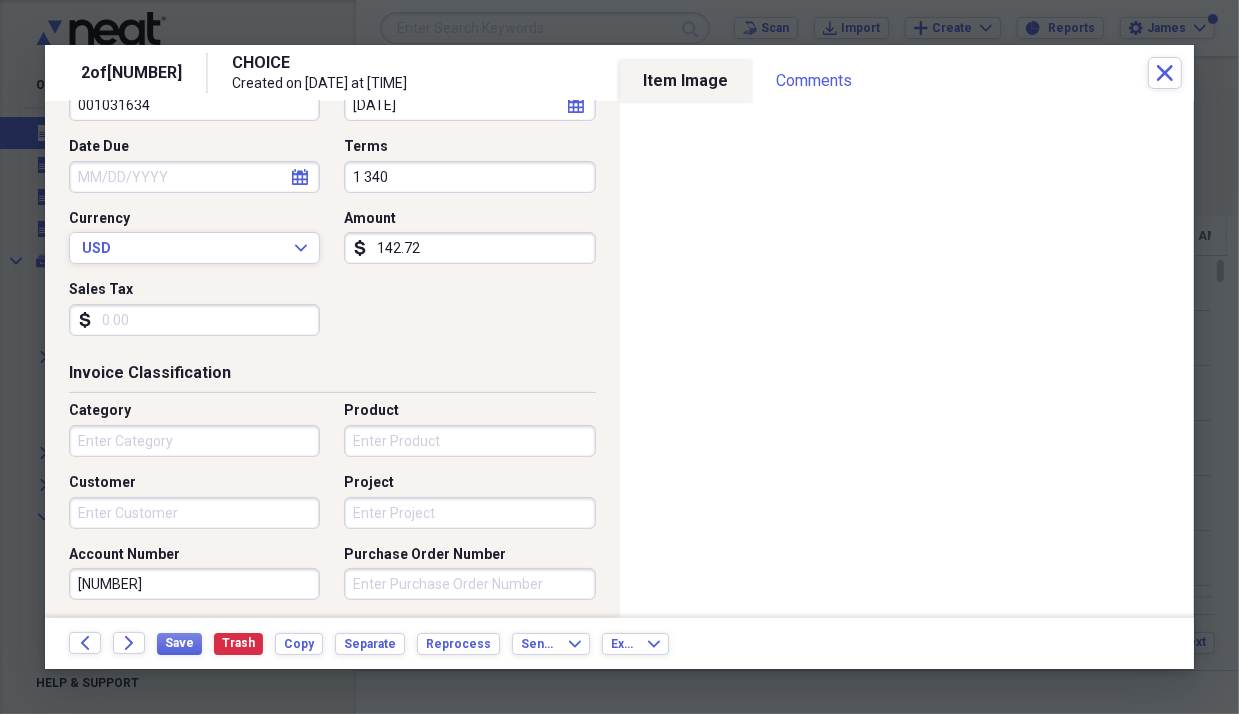 scroll, scrollTop: 300, scrollLeft: 0, axis: vertical 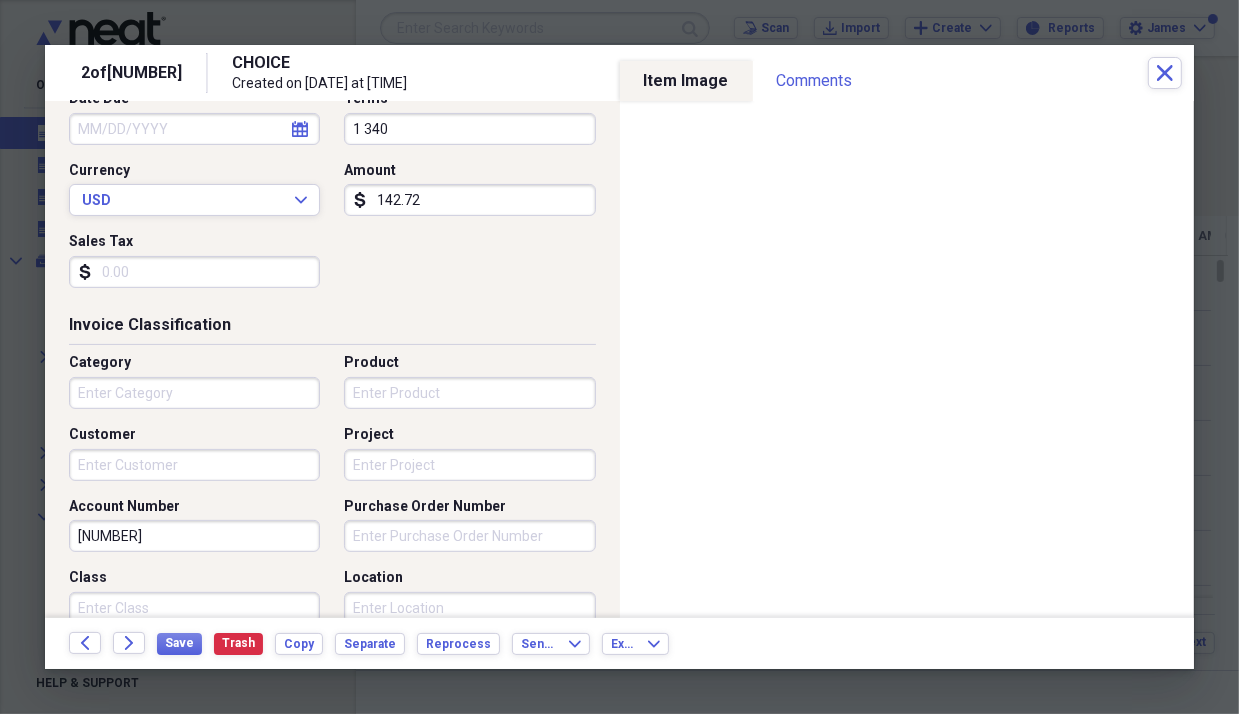 click on "Category" at bounding box center [194, 393] 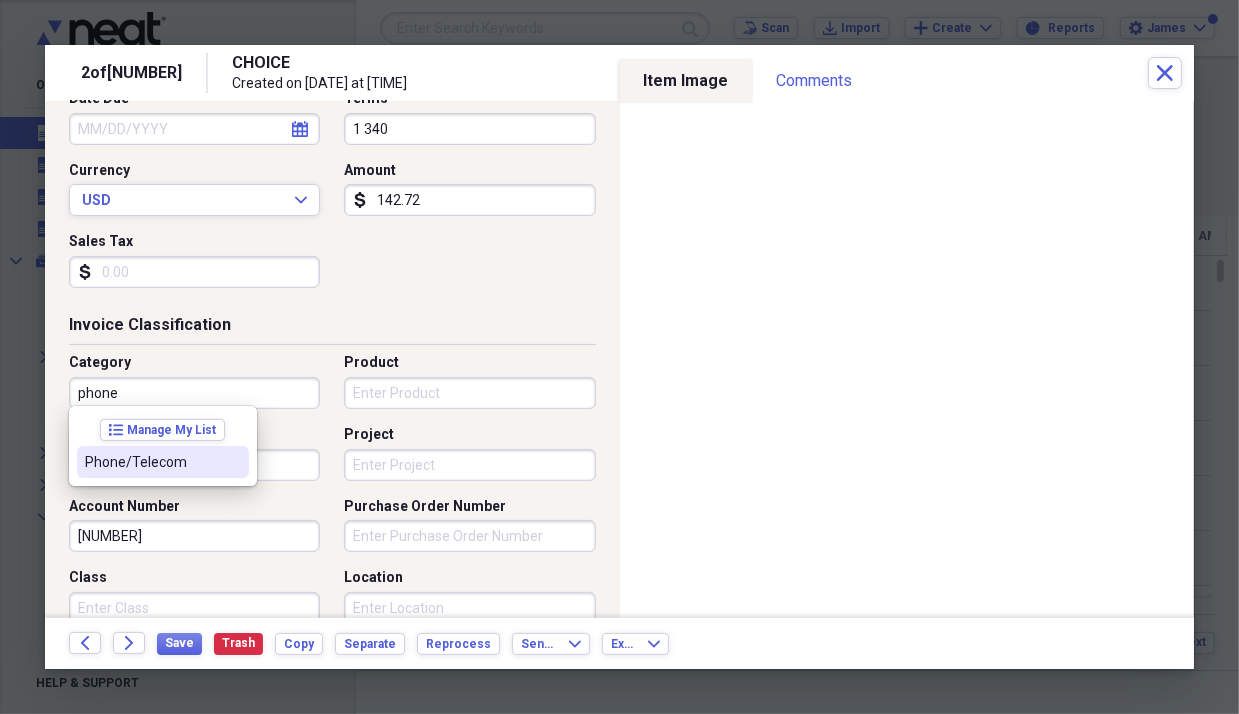 click on "Phone/Telecom" at bounding box center [163, 462] 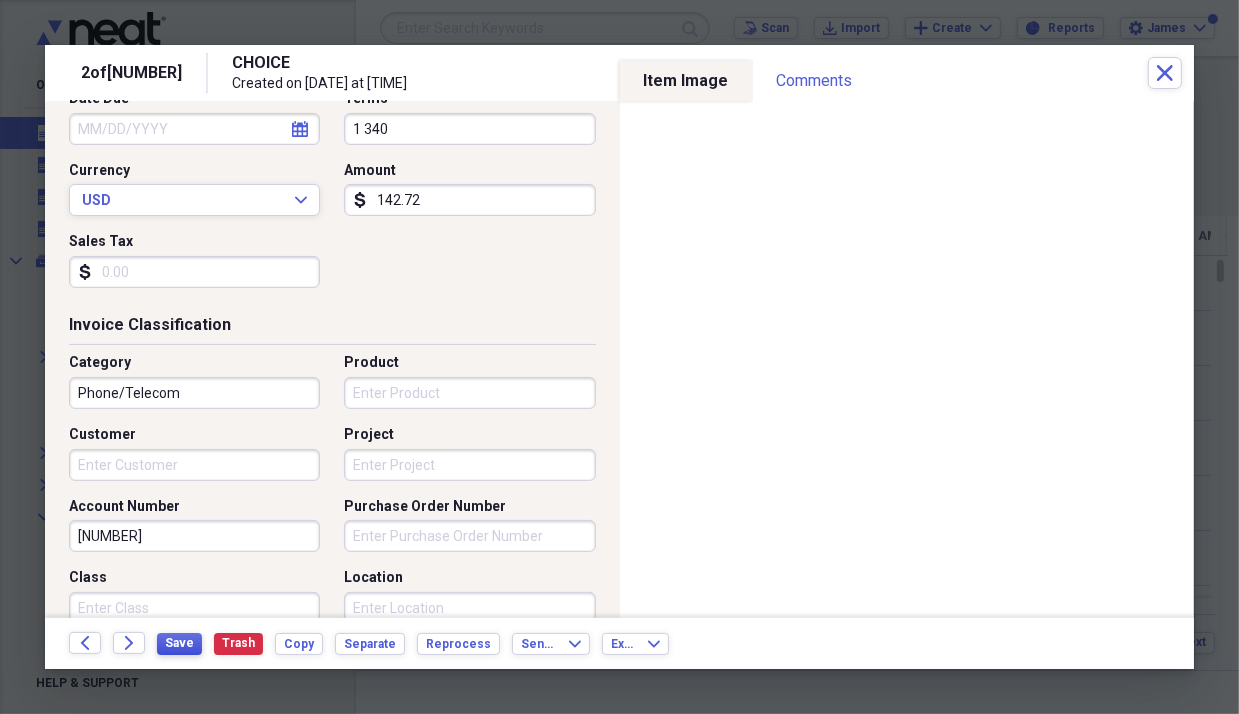 click on "Save" at bounding box center (179, 643) 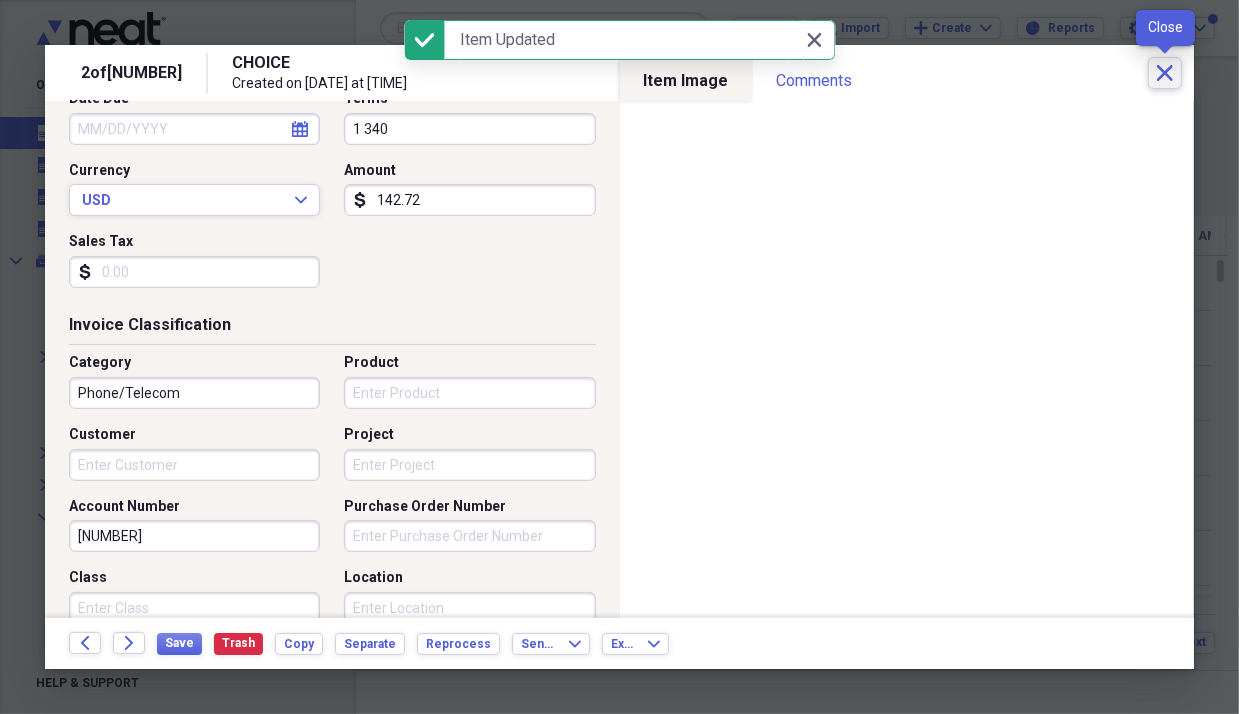 click on "Close" 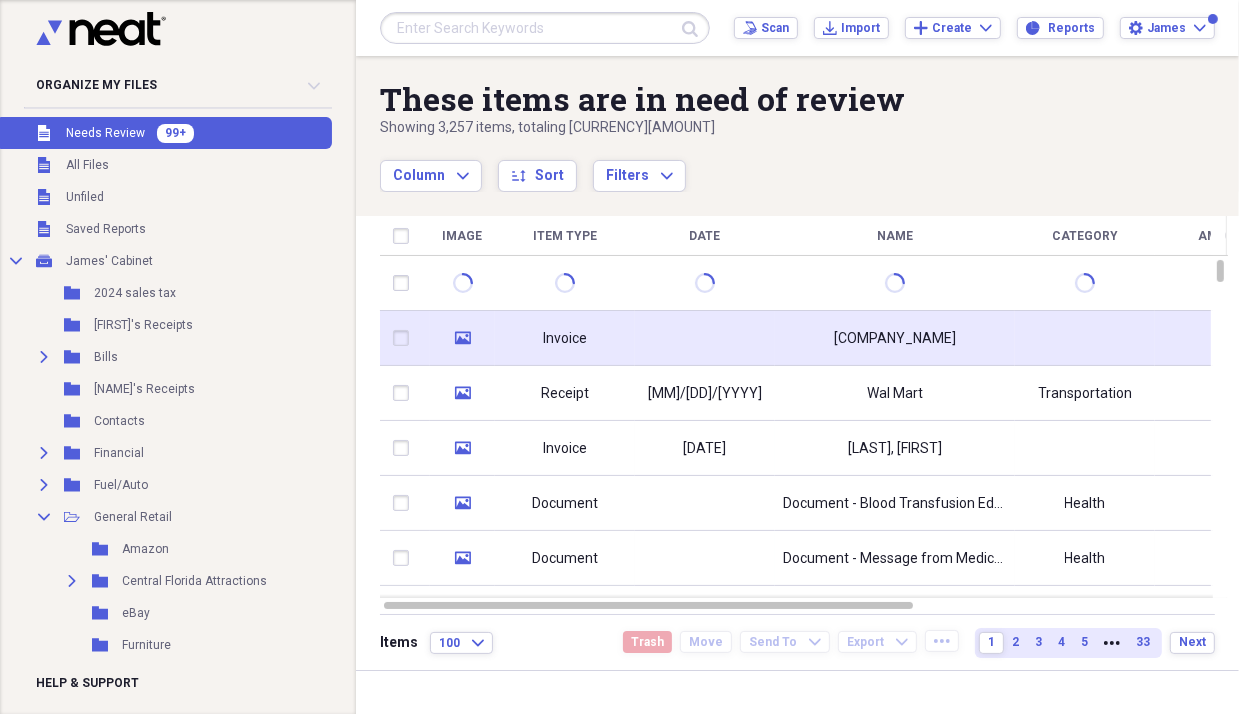 click on "Invoice" at bounding box center (565, 339) 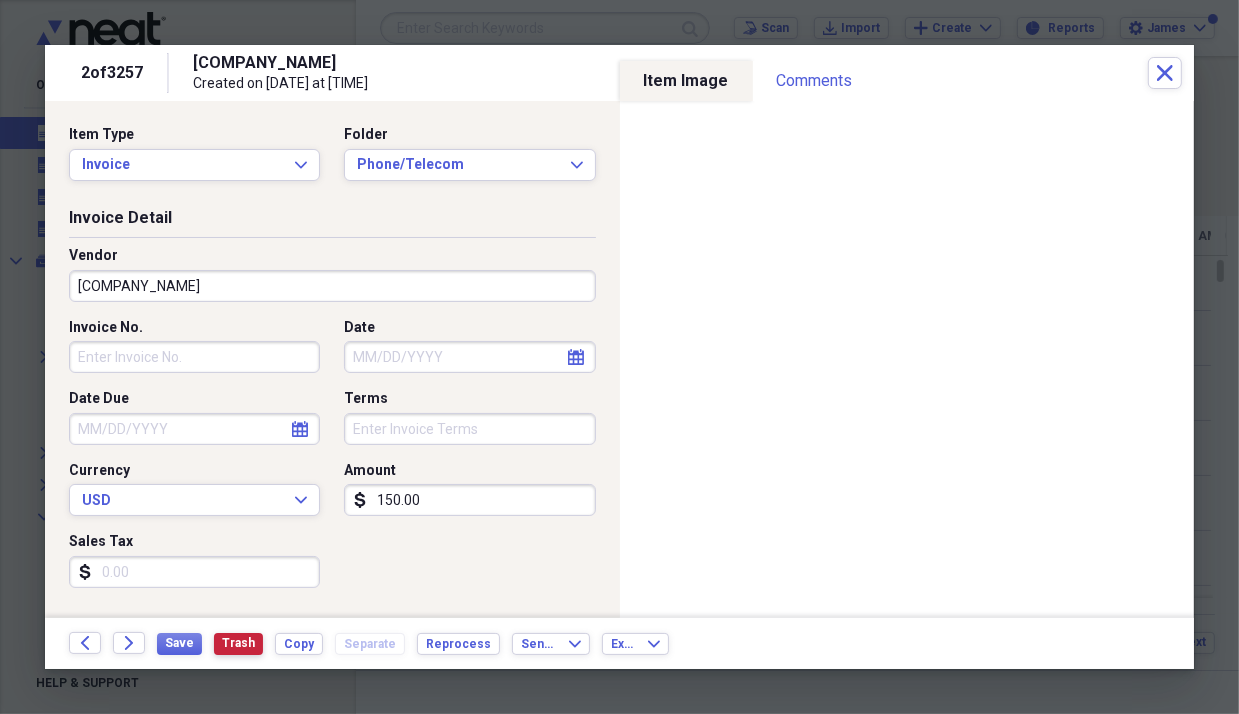 click on "Trash" at bounding box center [238, 643] 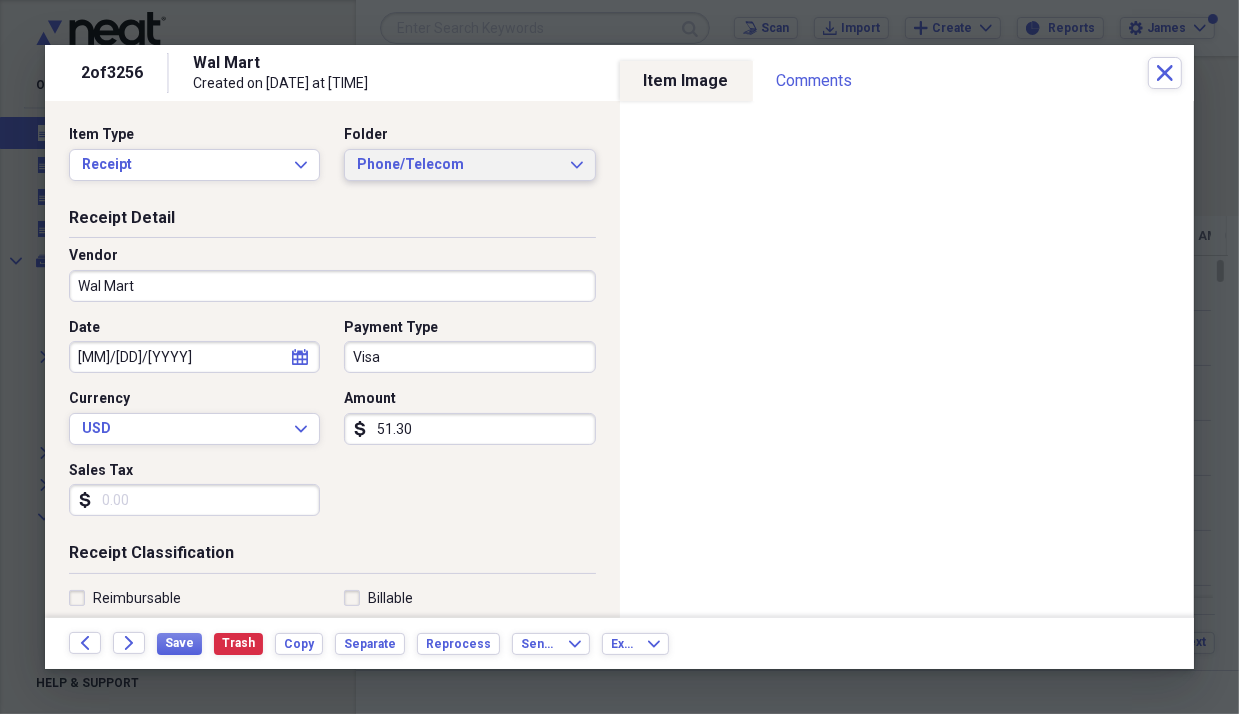 click on "Expand" 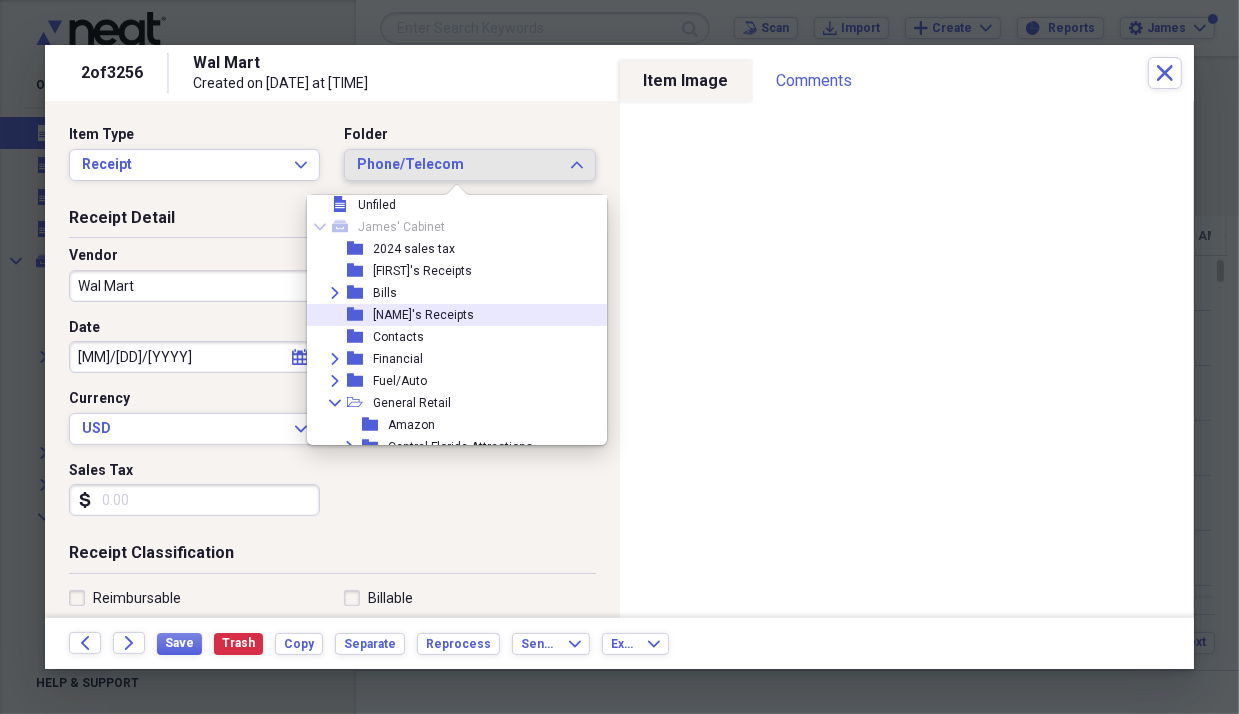 scroll, scrollTop: 0, scrollLeft: 0, axis: both 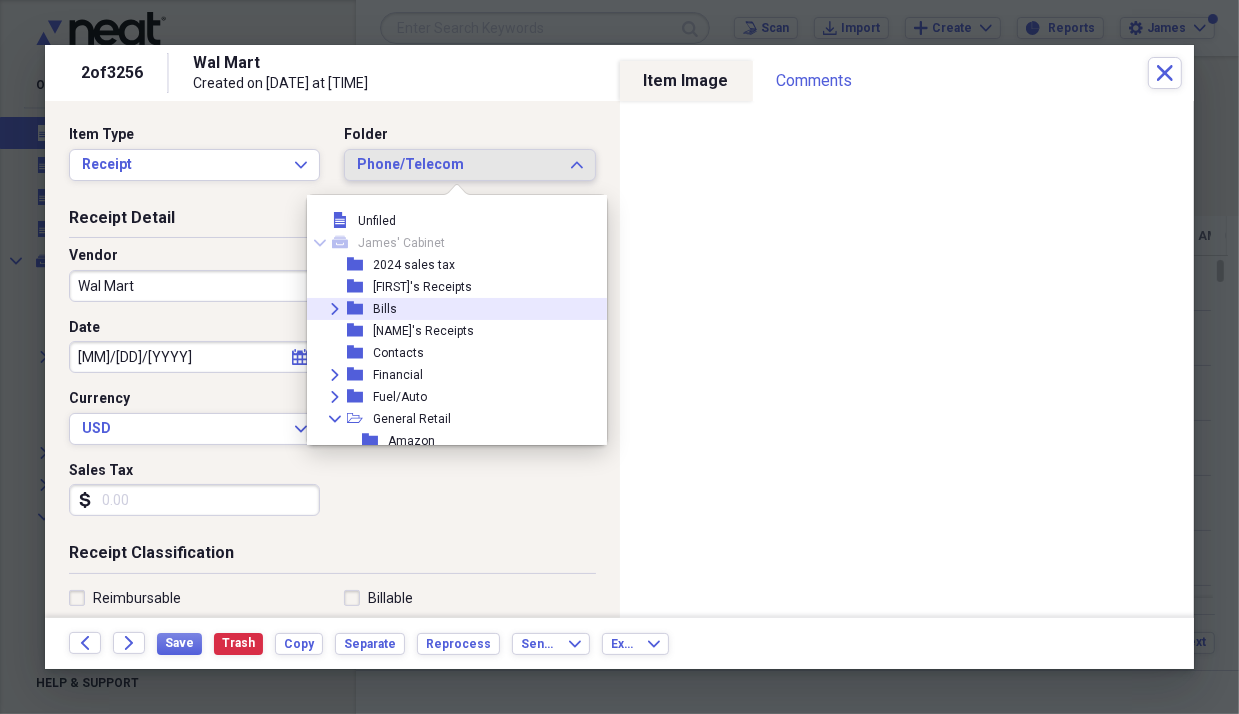 click 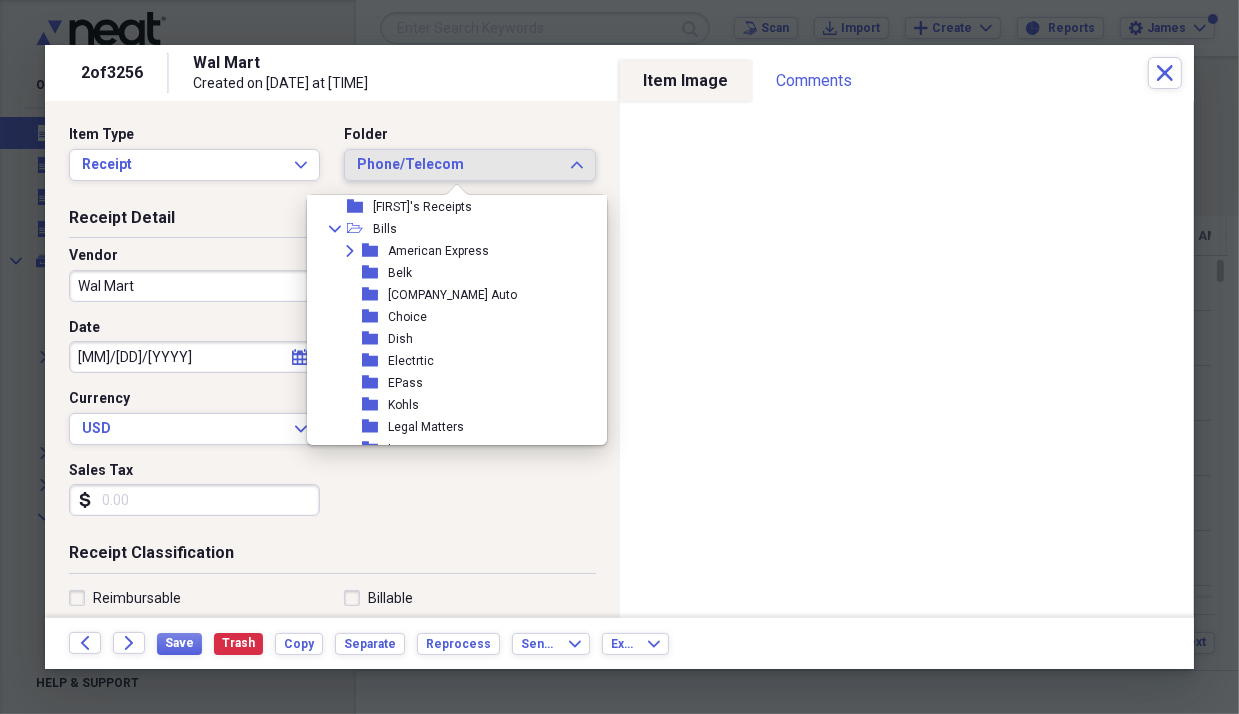scroll, scrollTop: 0, scrollLeft: 0, axis: both 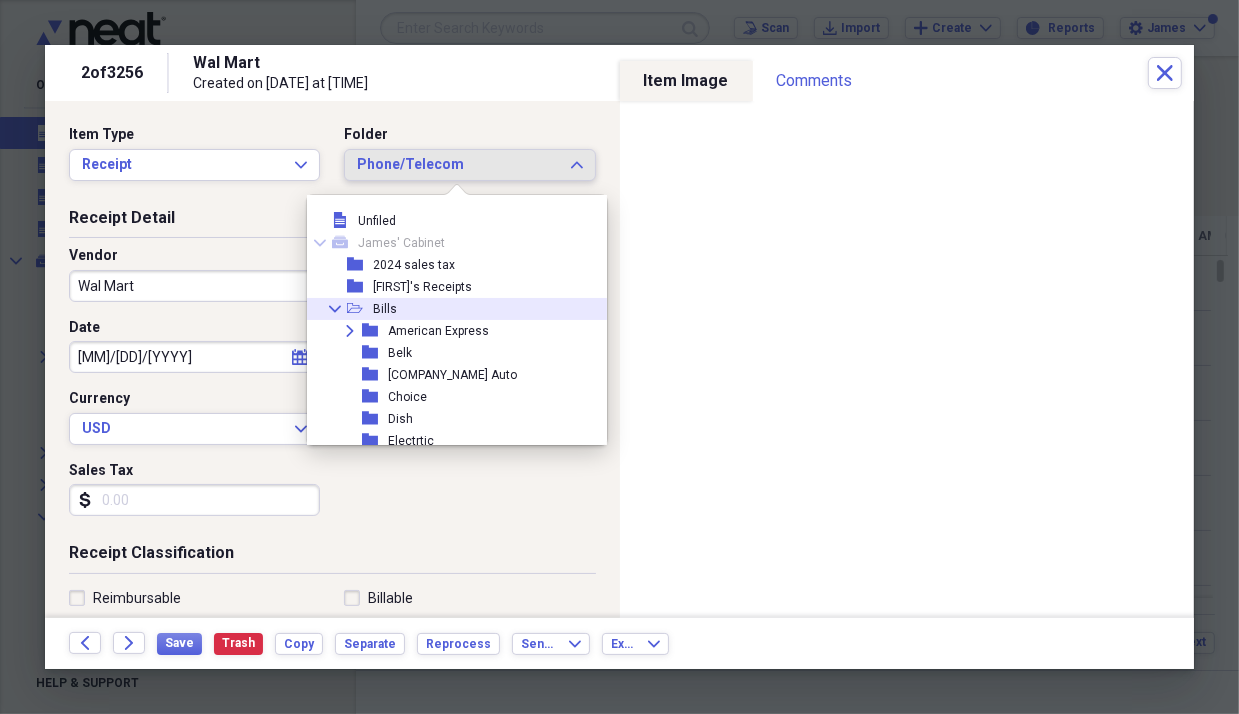 click on "Bills" at bounding box center [385, 309] 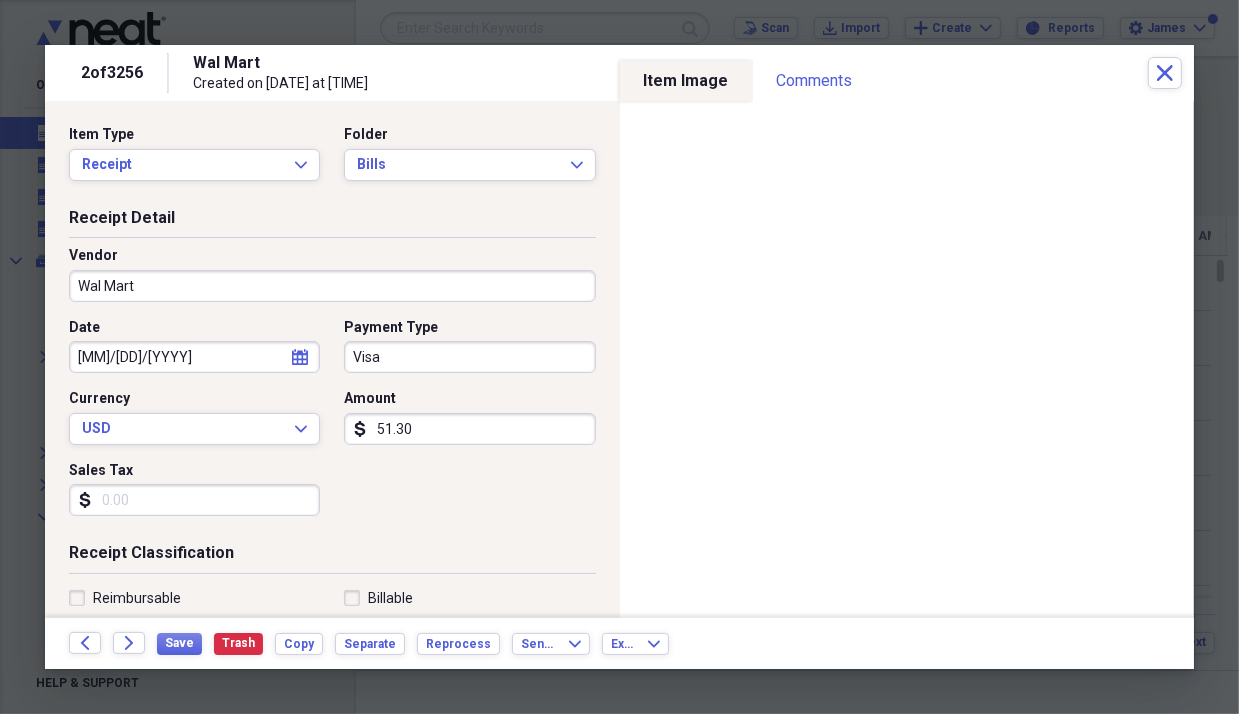 click on "Wal Mart" at bounding box center [332, 286] 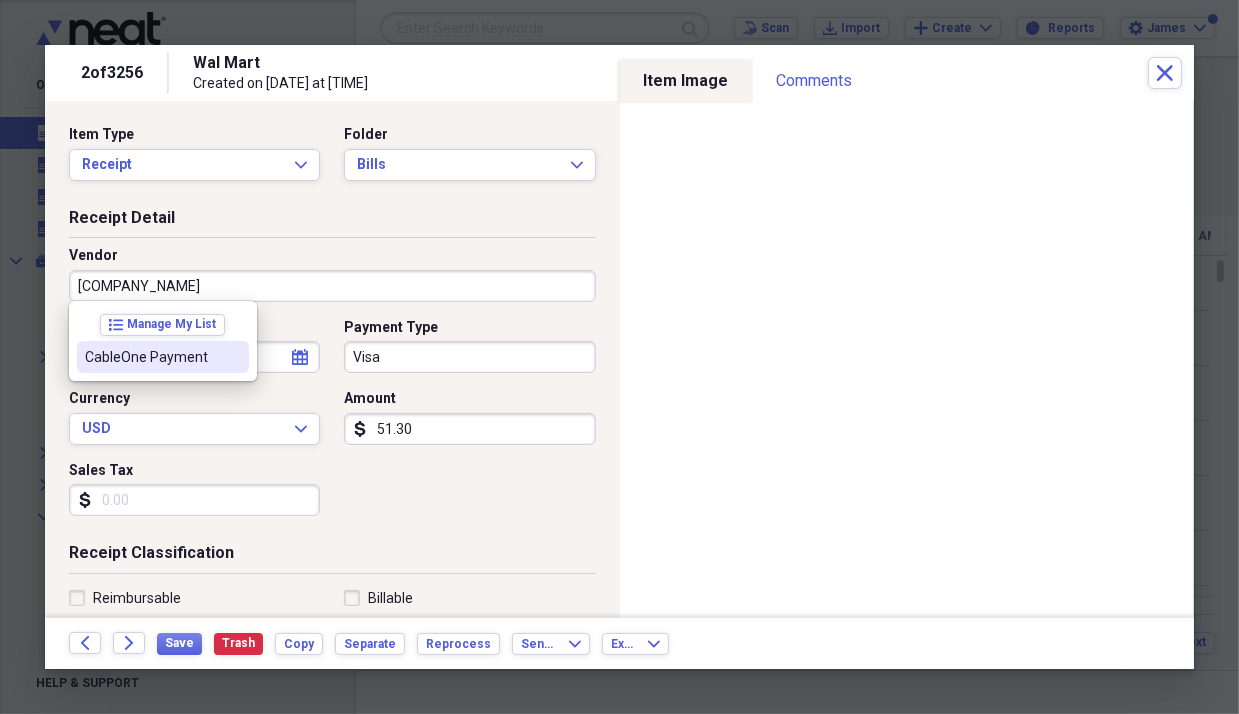 click on "CableOne Payment" at bounding box center [151, 357] 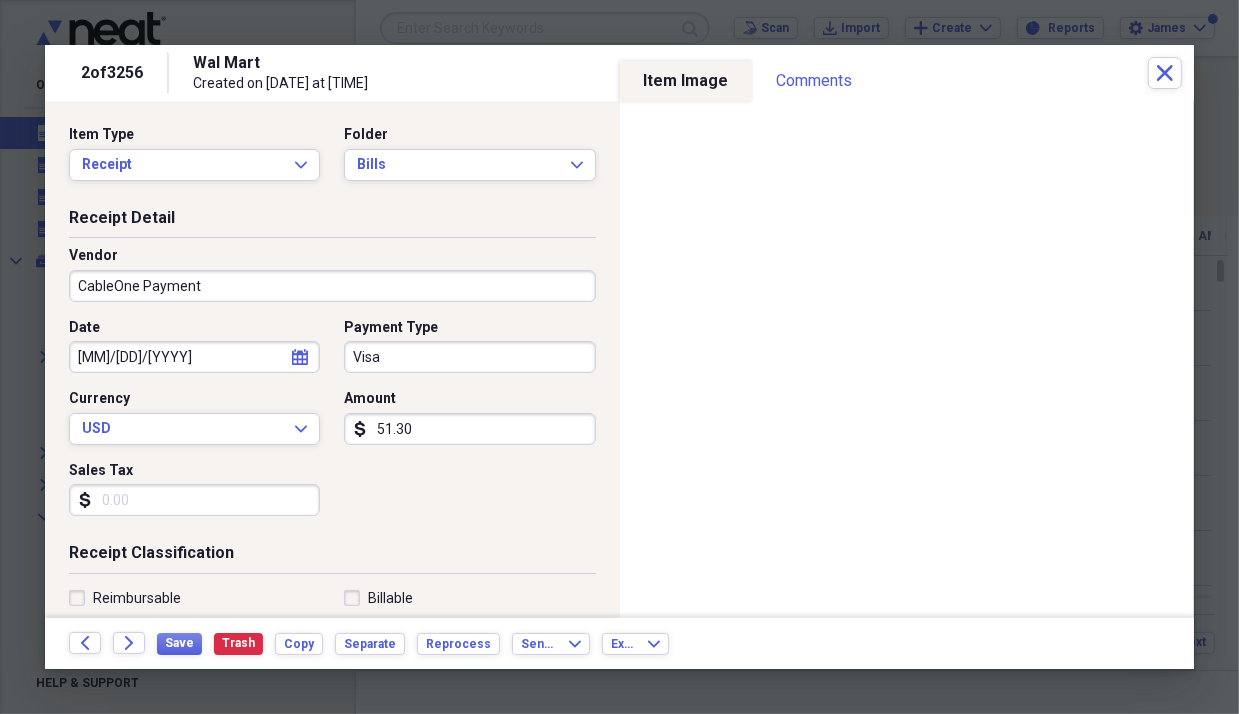 type on "Phone/Telecom" 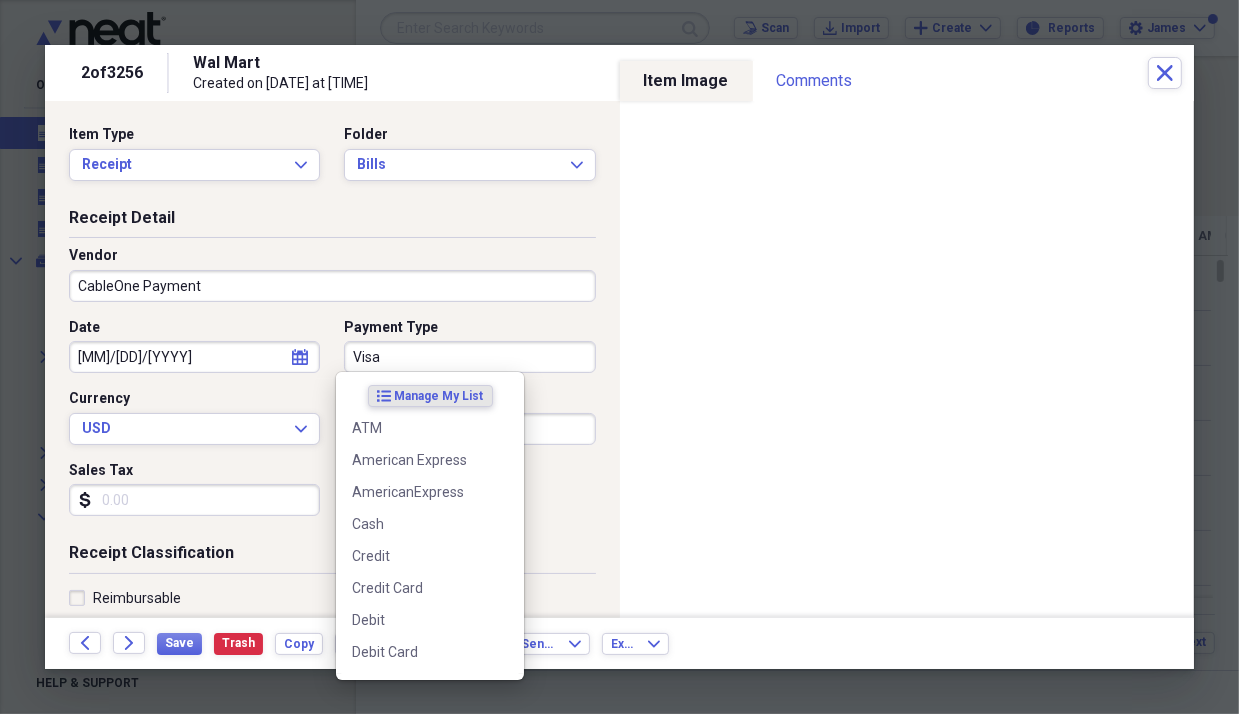 click on "Visa" at bounding box center (469, 357) 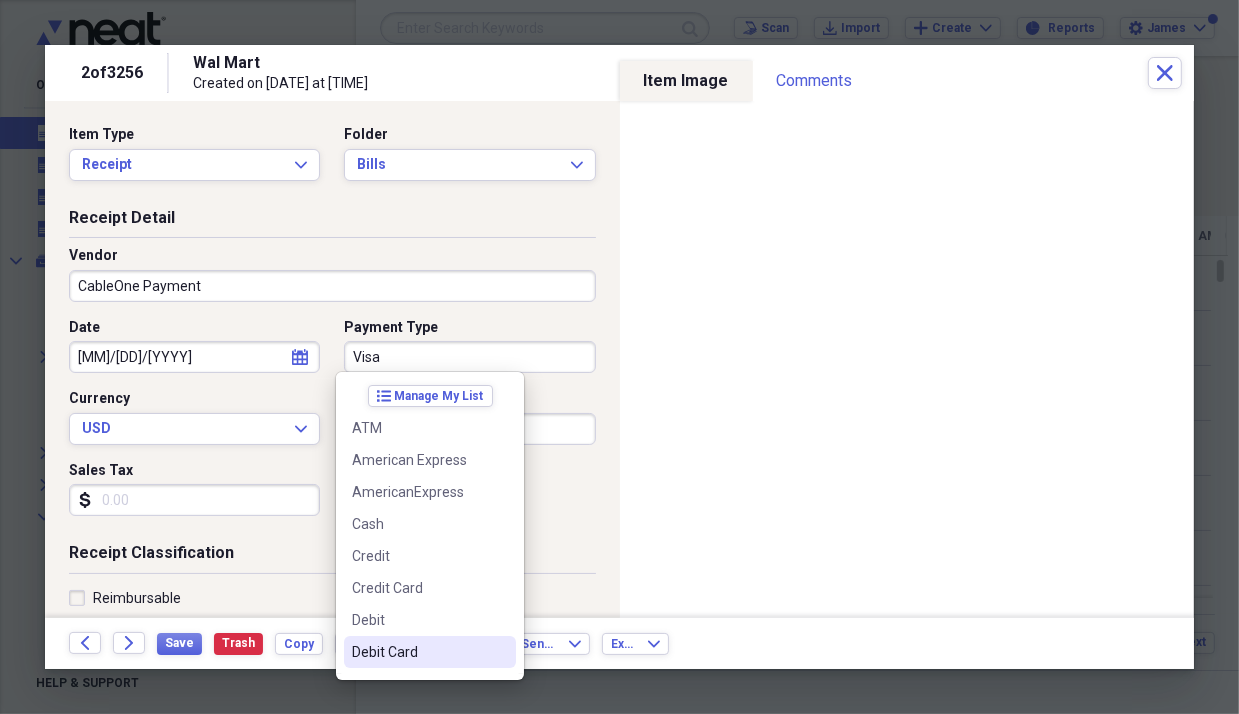 click on "Debit Card" at bounding box center (418, 652) 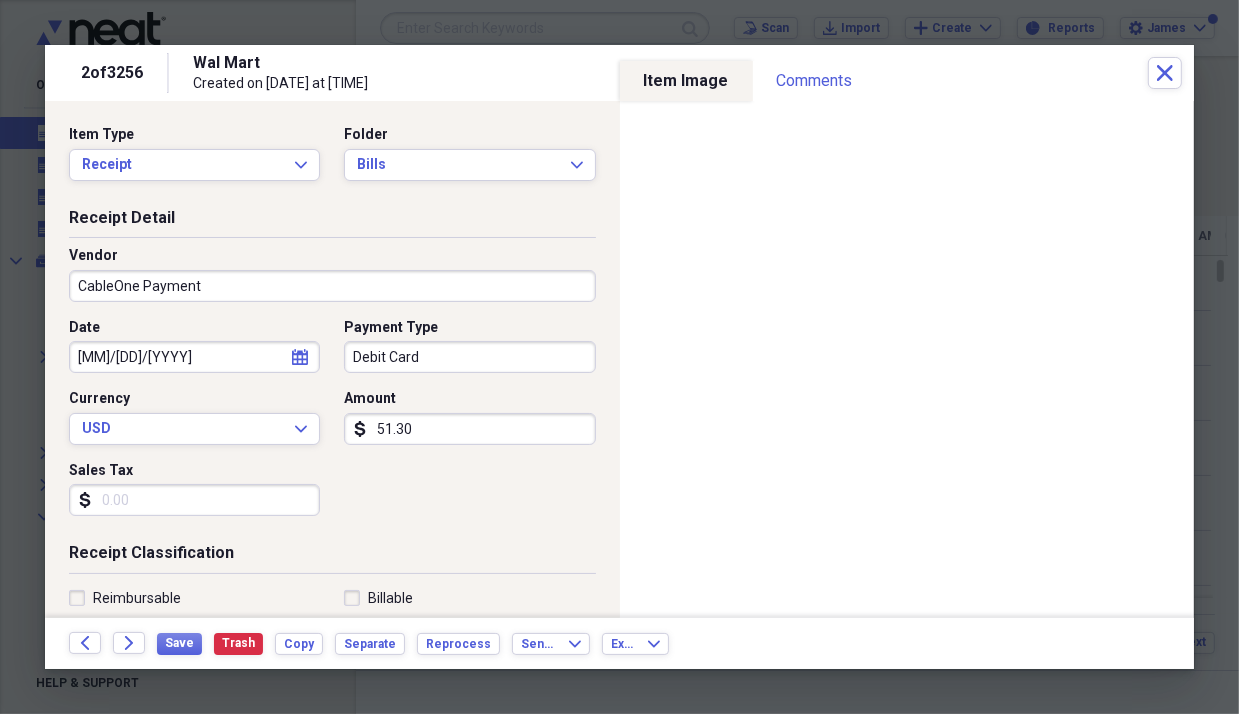 select on "11" 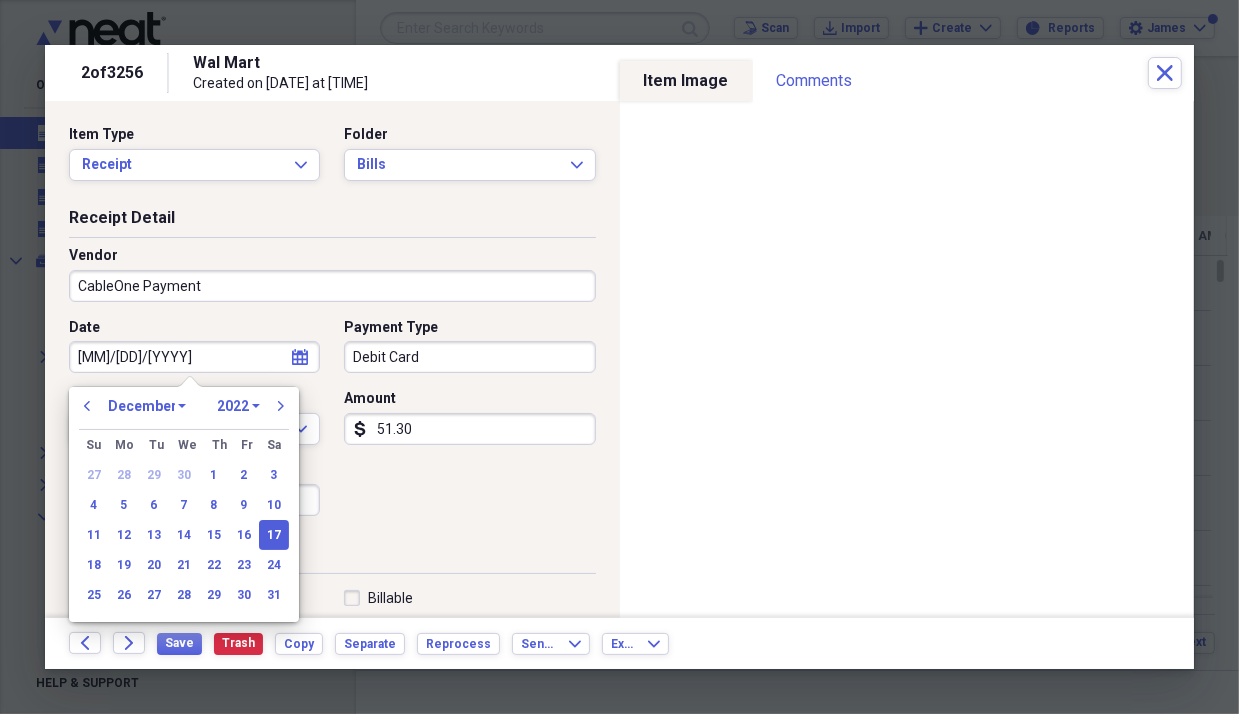 click on "[MM]/[DD]/[YYYY]" at bounding box center [194, 357] 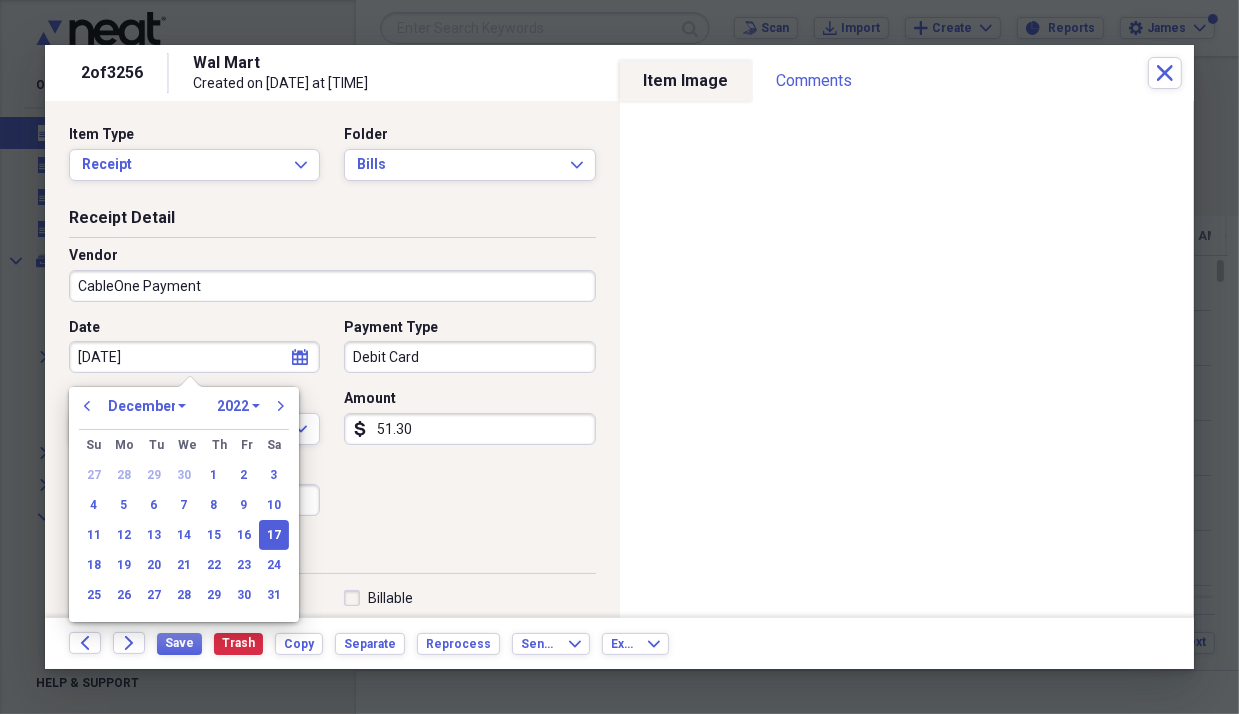 type on "[DATE]" 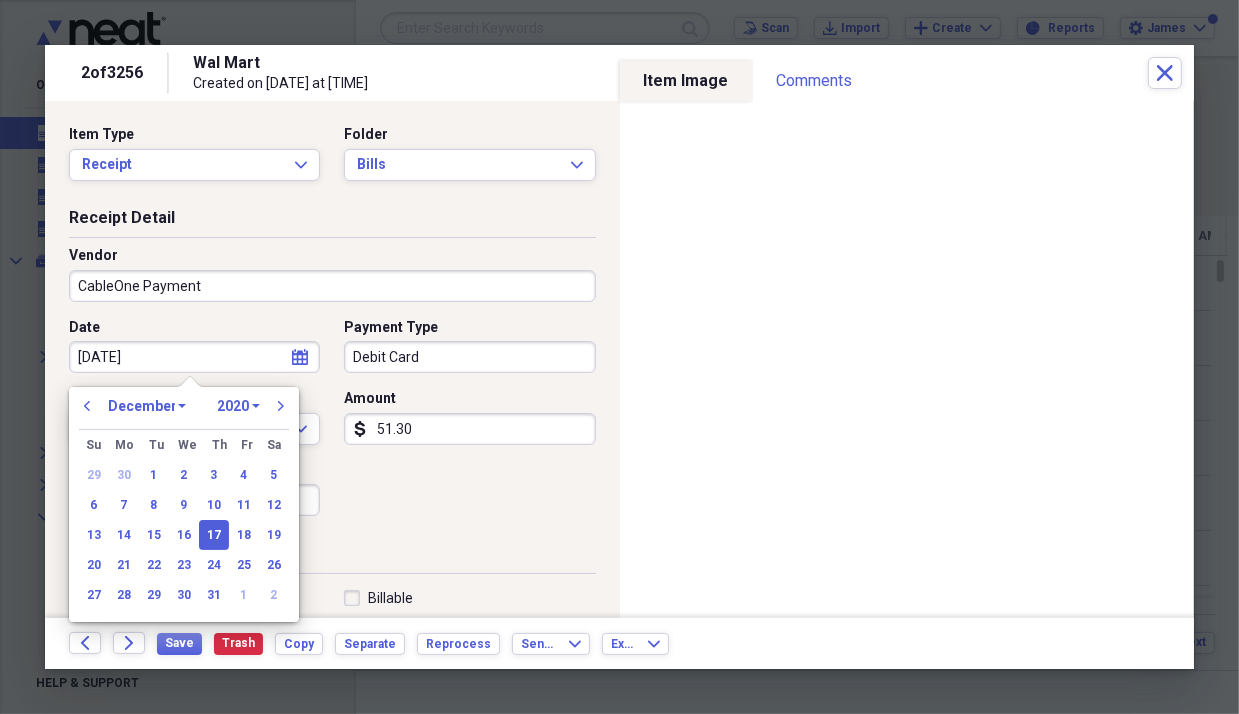 type on "[DATE]" 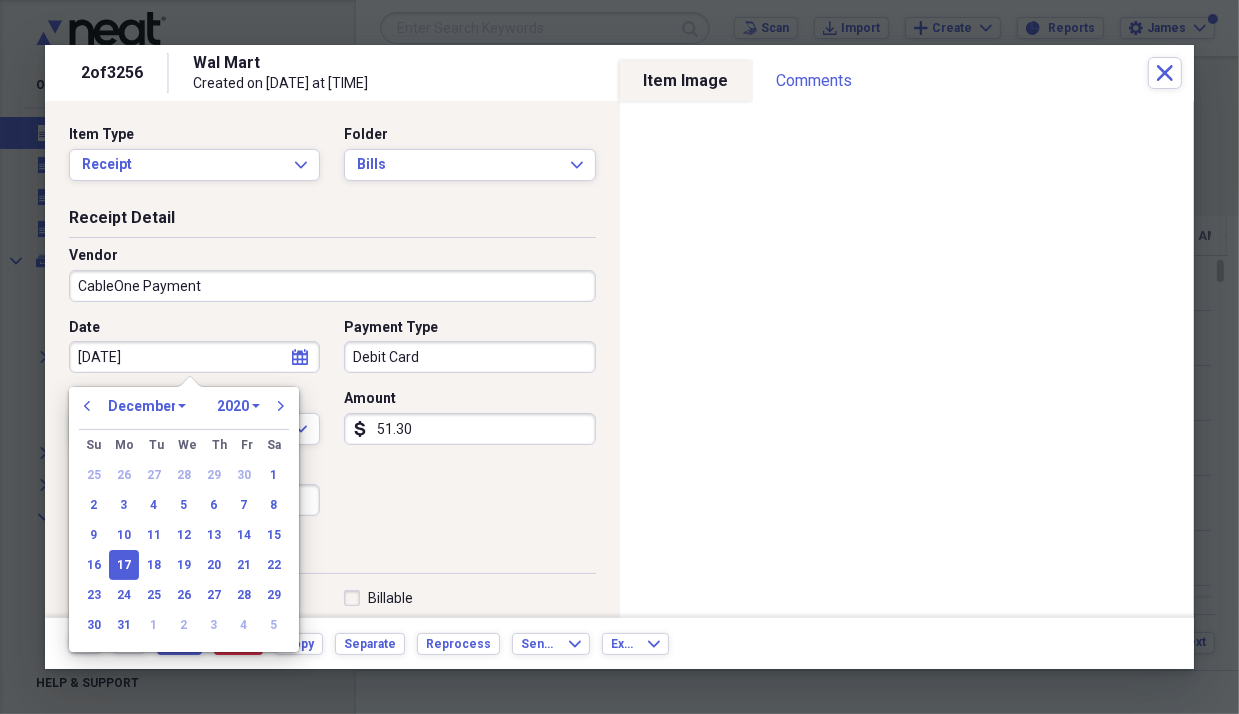 select on "2012" 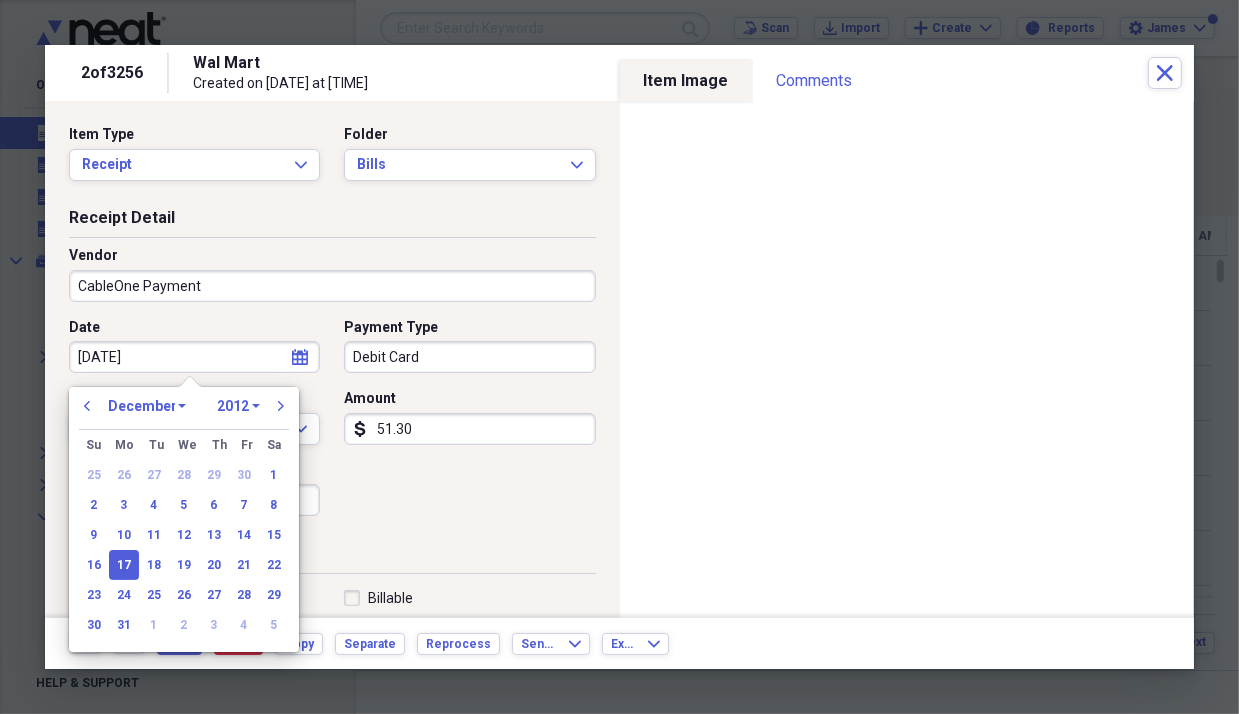 type on "[DATE]" 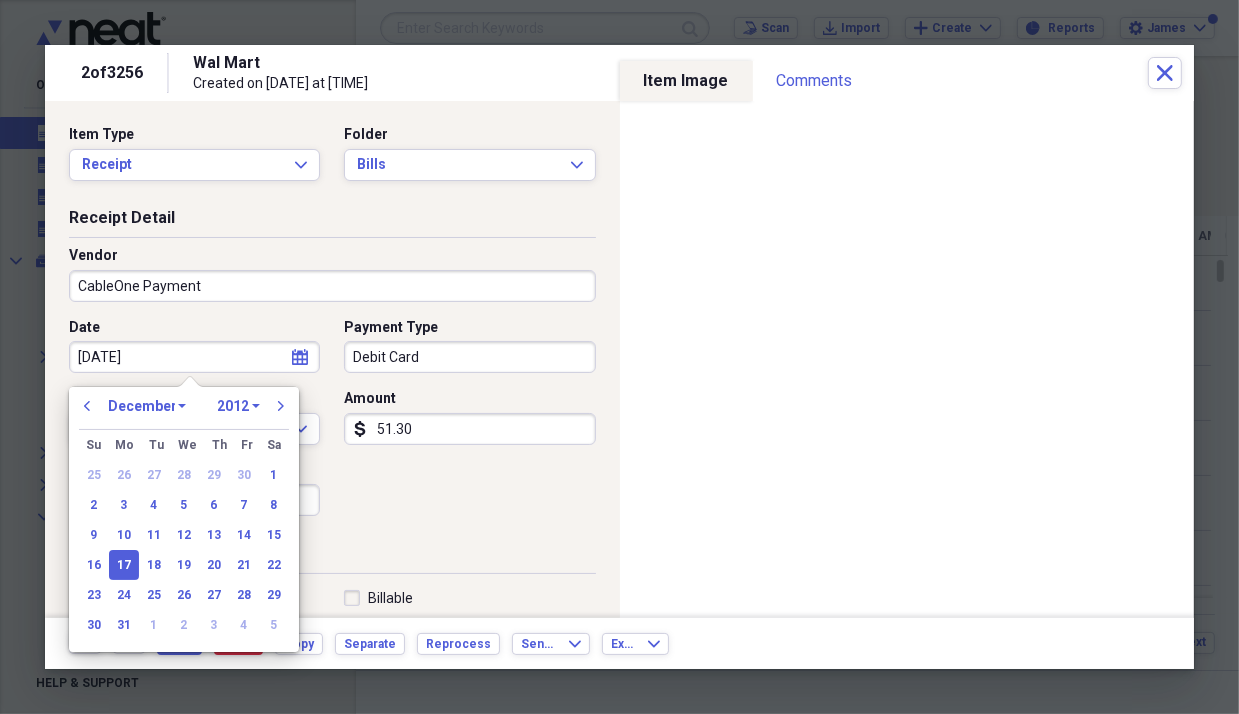 click on "17" at bounding box center (124, 565) 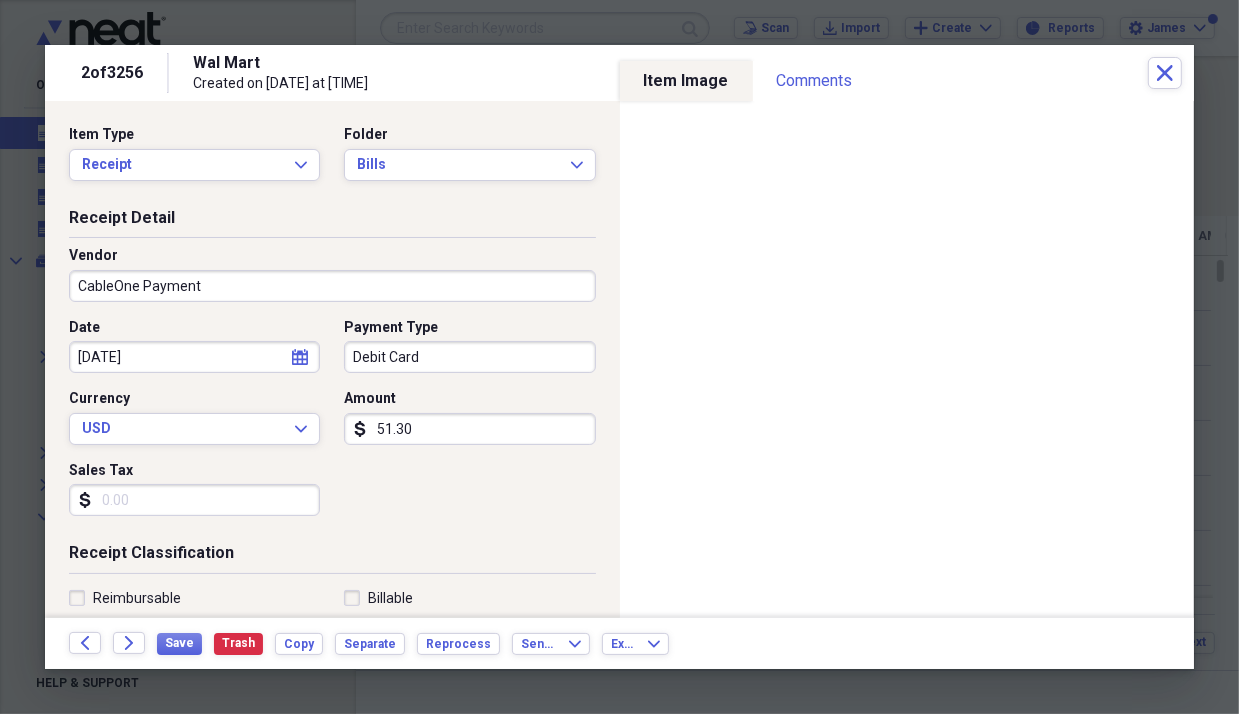 click on "Date [DATE] calendar Calendar Payment Type Debit Card Currency USD Expand Amount dollar-sign [AMOUNT] Sales Tax dollar-sign" at bounding box center [332, 425] 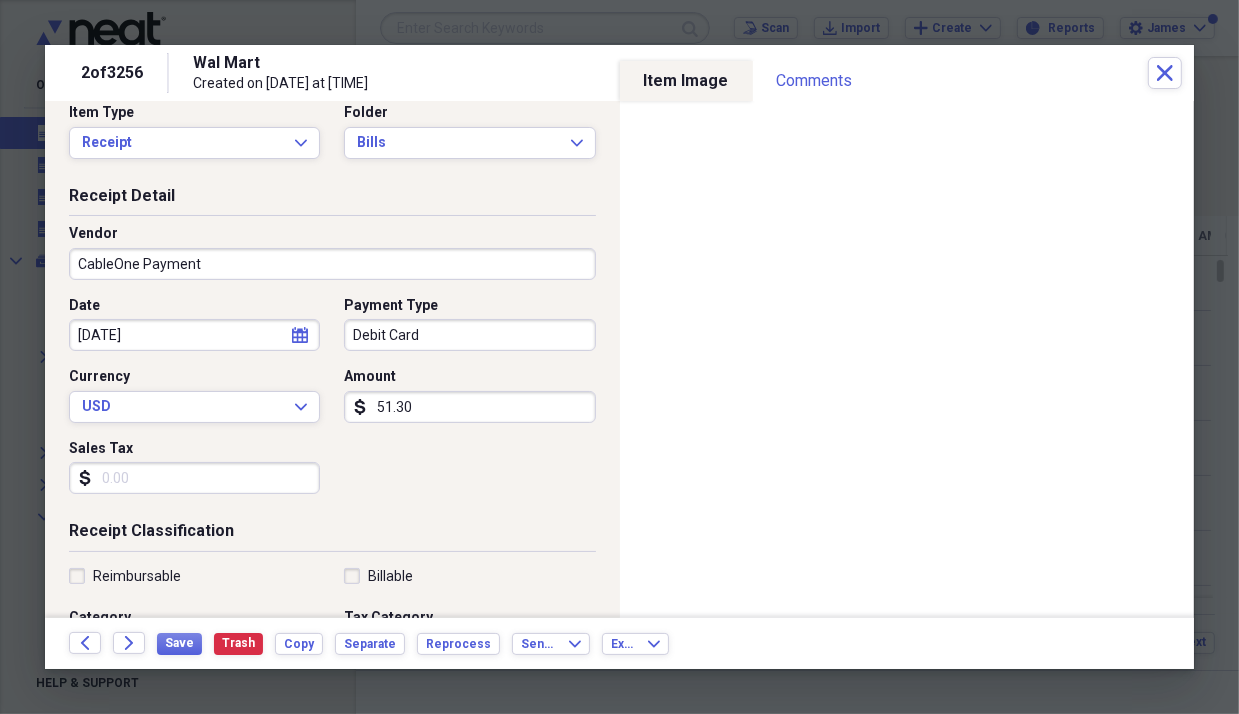 scroll, scrollTop: 0, scrollLeft: 0, axis: both 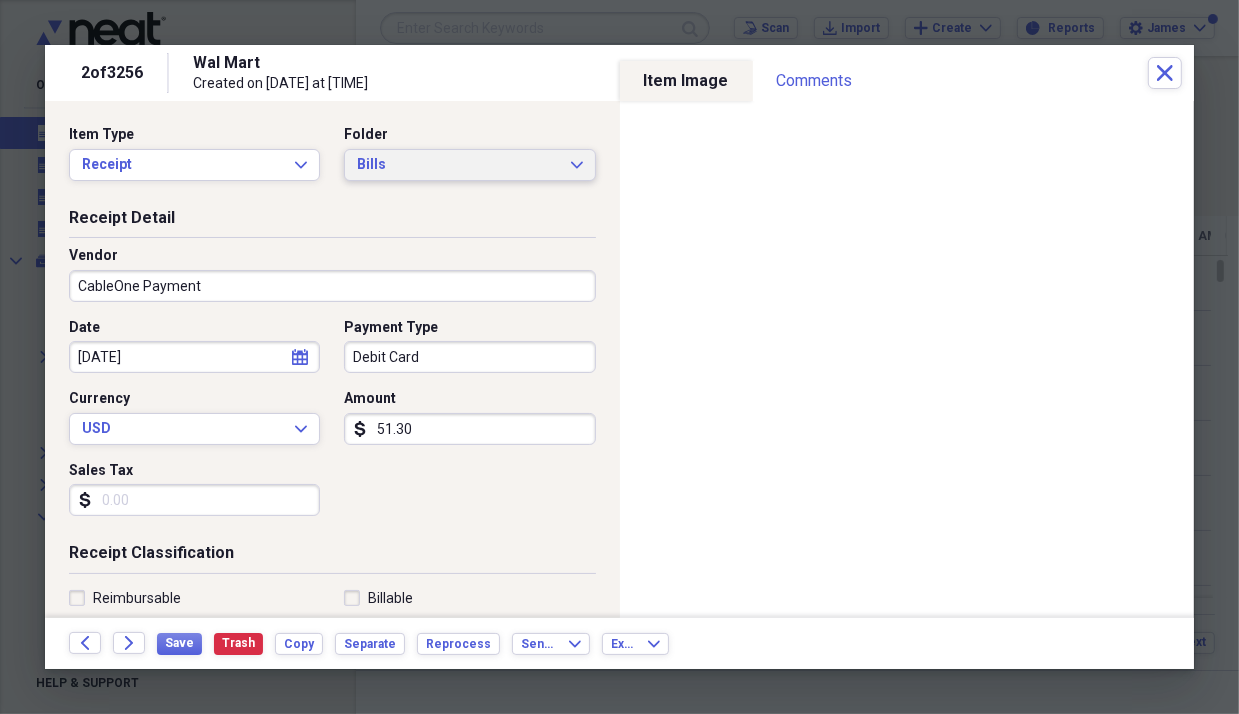 click on "Expand" 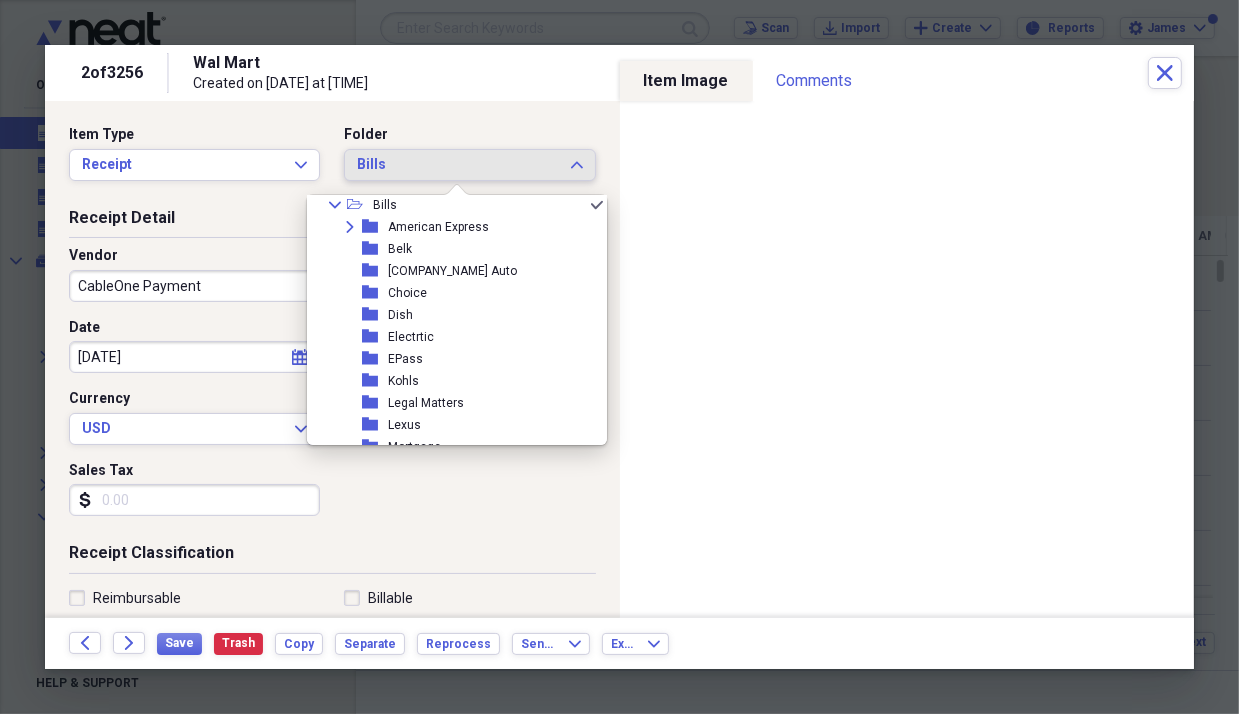 scroll, scrollTop: 0, scrollLeft: 0, axis: both 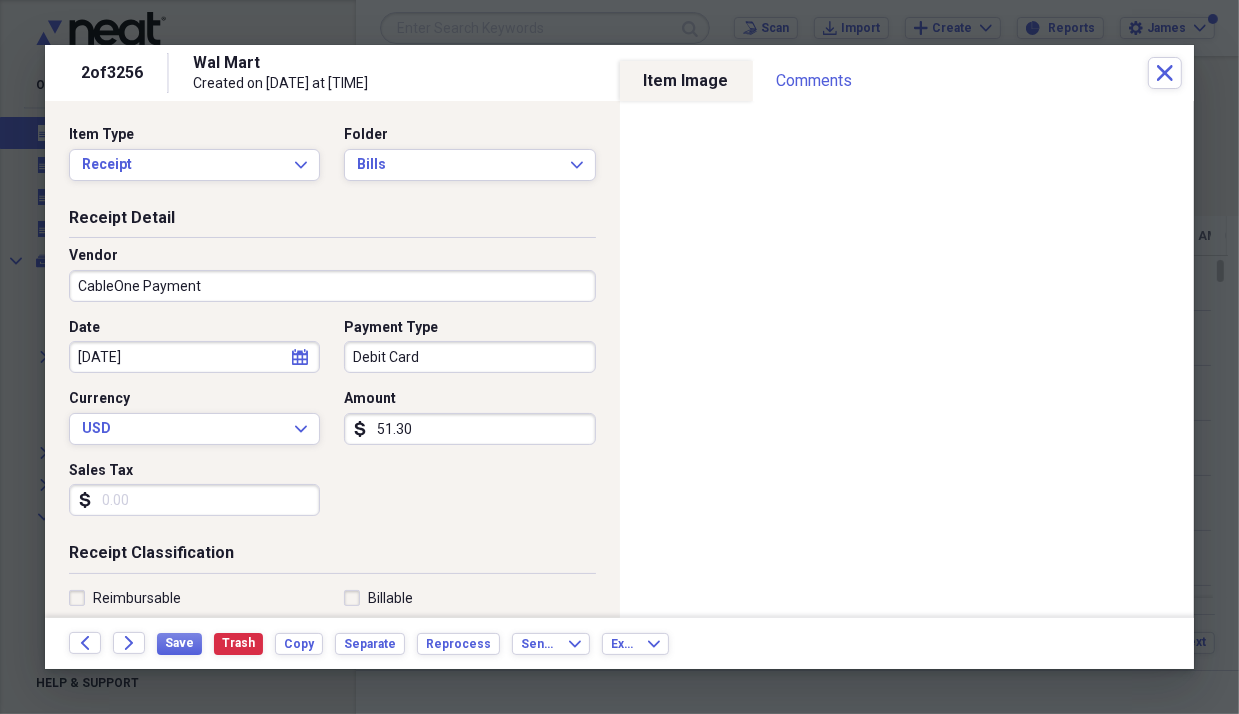 click on "Date [DATE] calendar Calendar Payment Type Debit Card Currency USD Expand Amount dollar-sign [AMOUNT] Sales Tax dollar-sign" at bounding box center [332, 425] 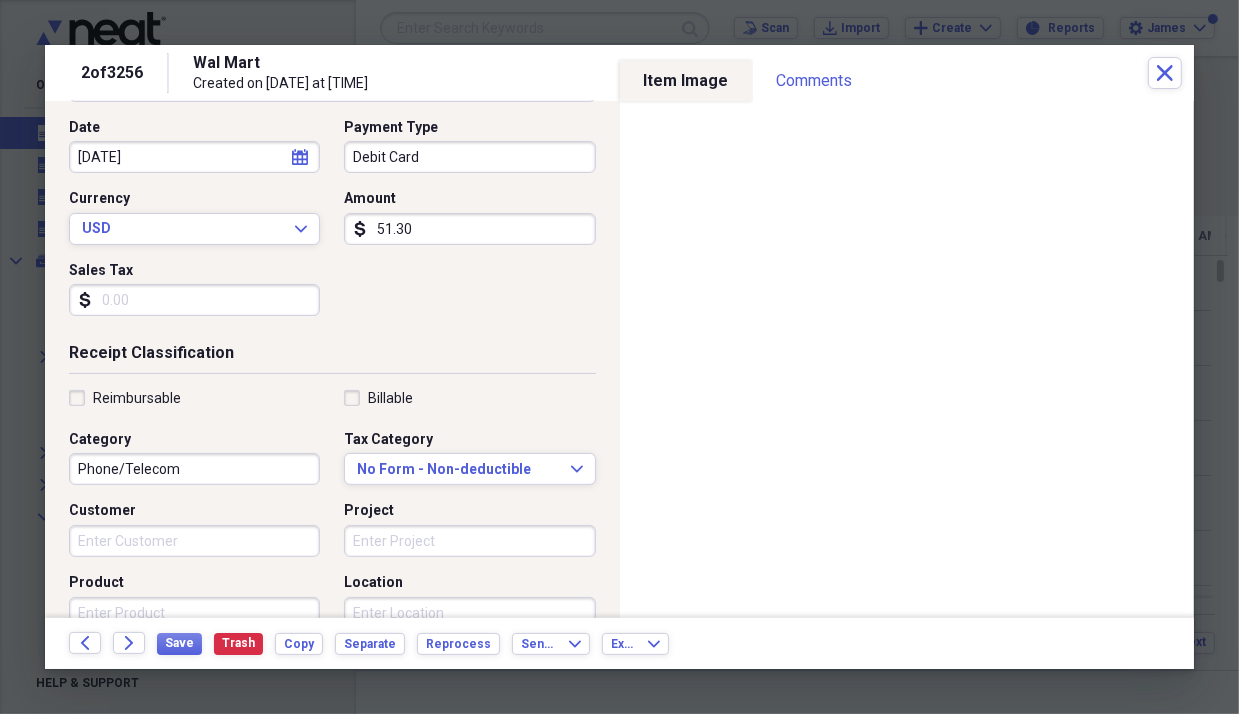 scroll, scrollTop: 300, scrollLeft: 0, axis: vertical 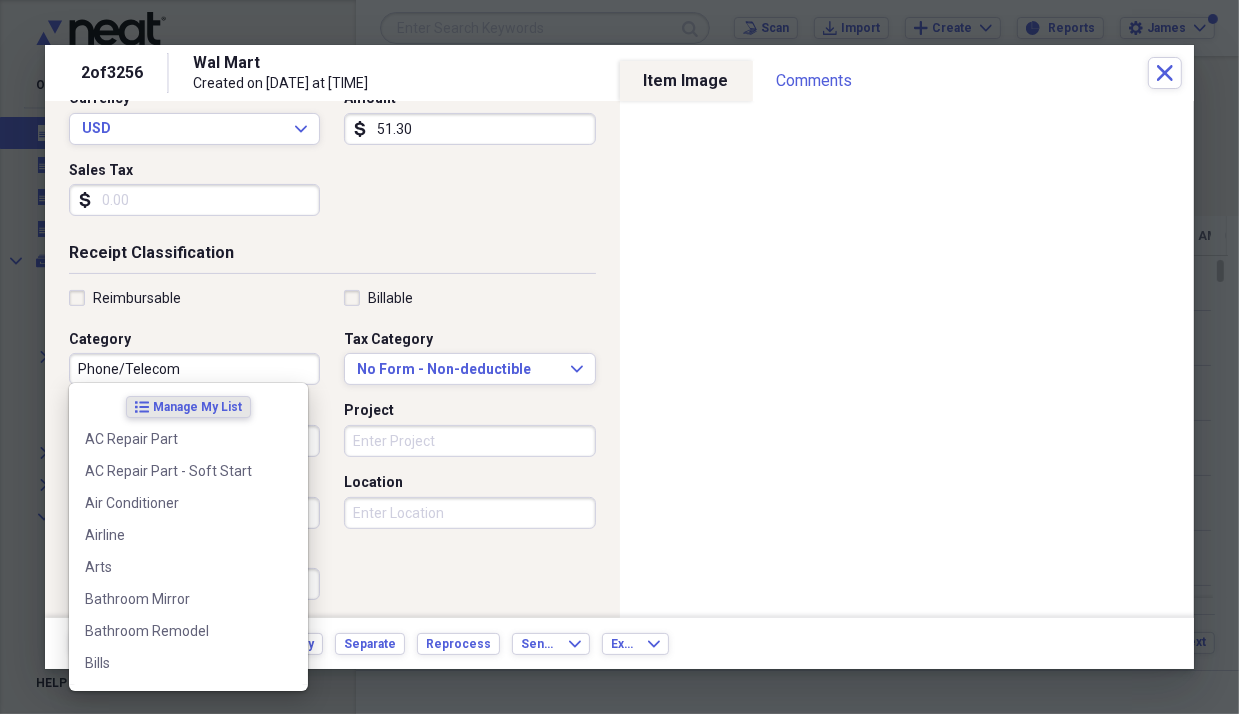 click on "Phone/Telecom" at bounding box center [194, 369] 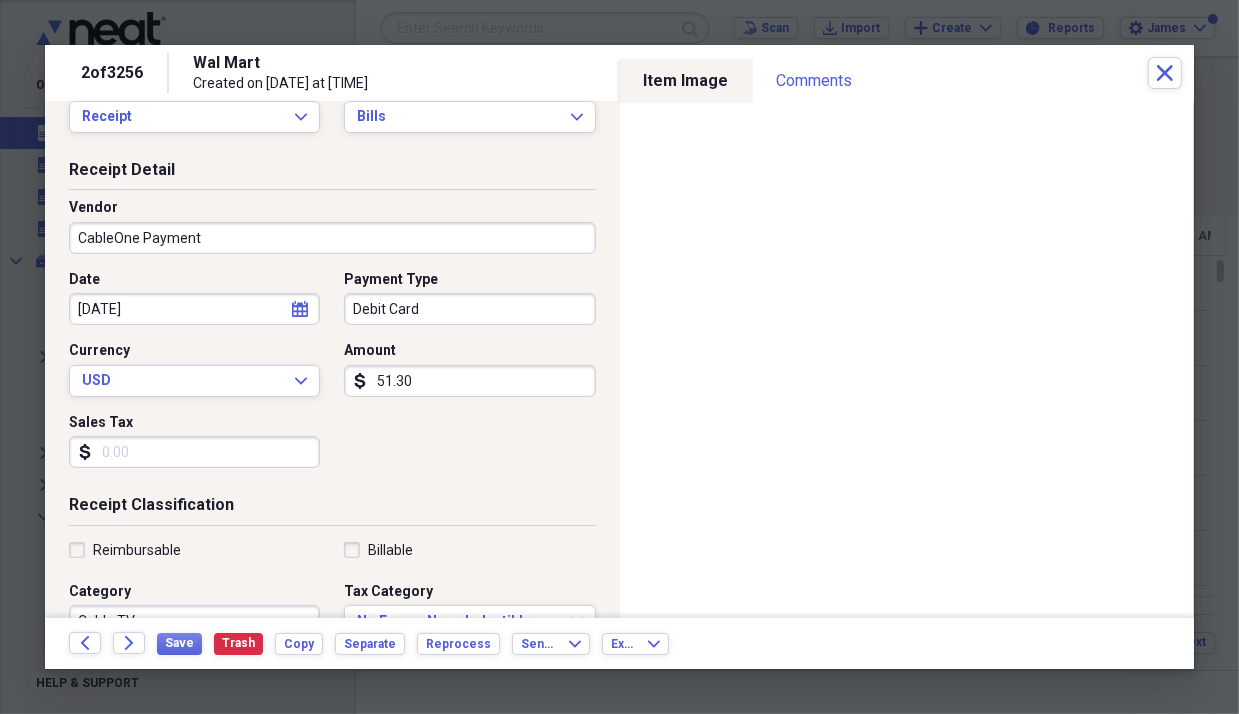 scroll, scrollTop: 0, scrollLeft: 0, axis: both 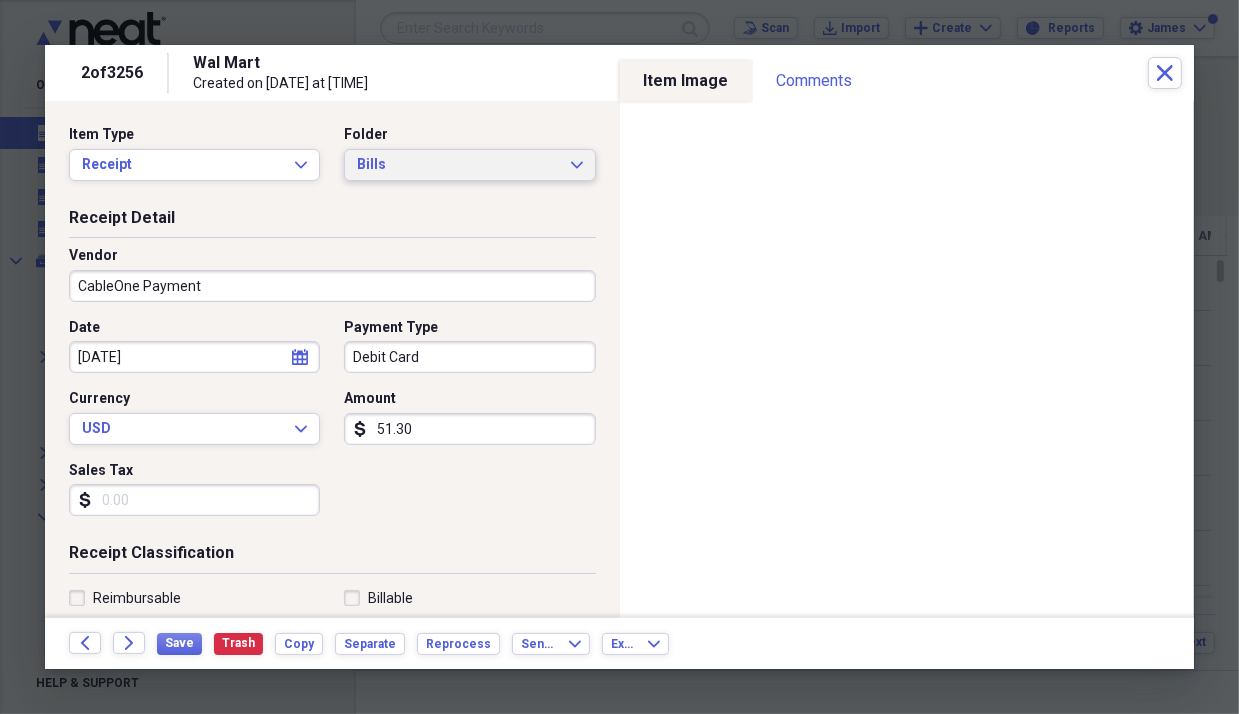 type on "Cable TV" 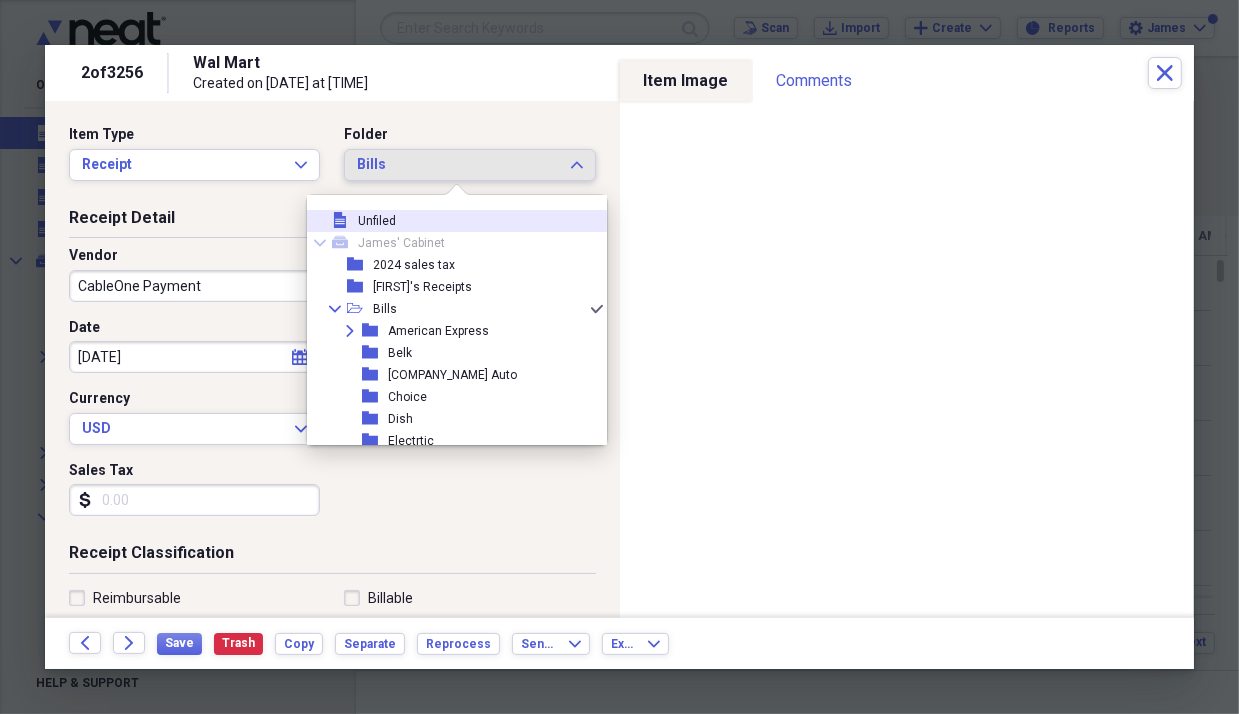 click on "file Unfiled" at bounding box center (449, 221) 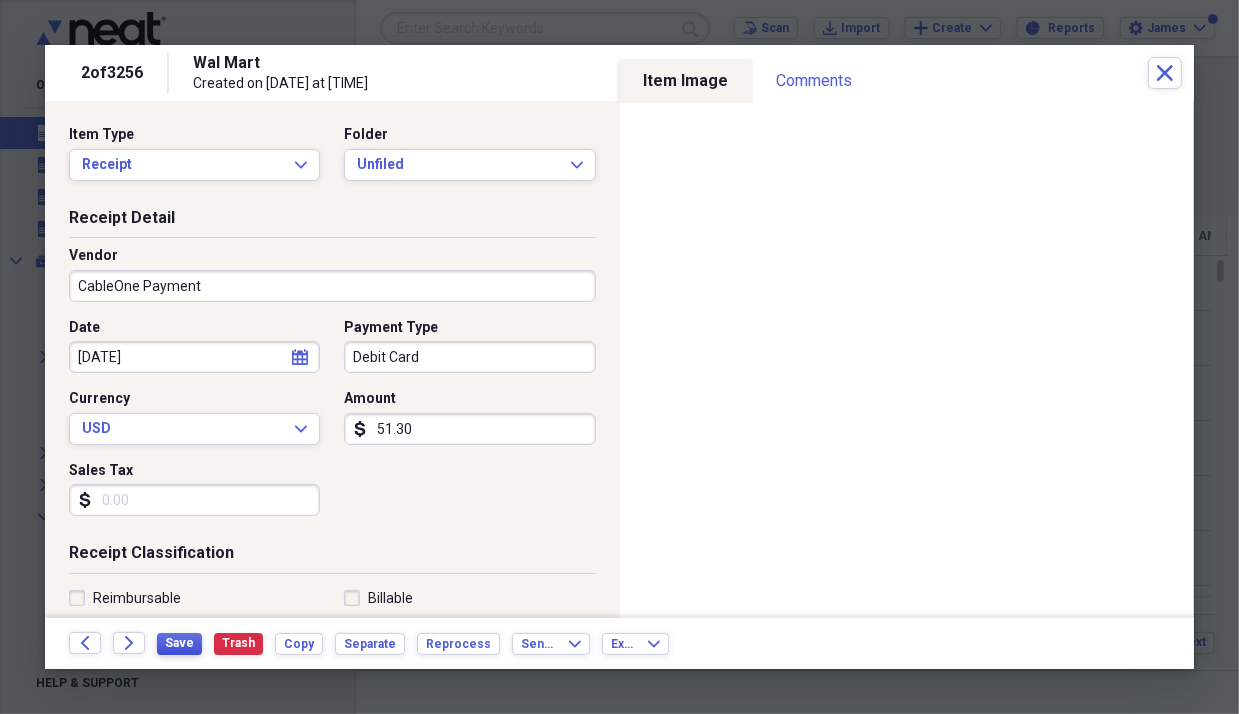 click on "Save" at bounding box center (179, 643) 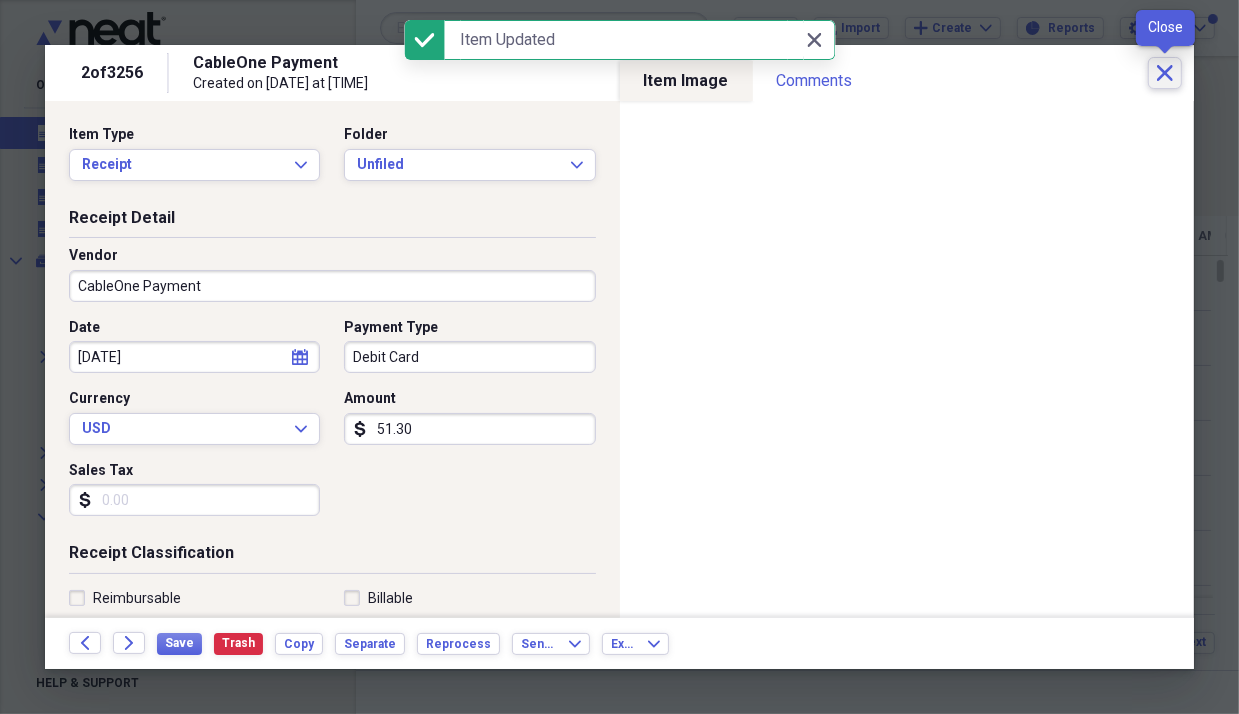 click on "Close" 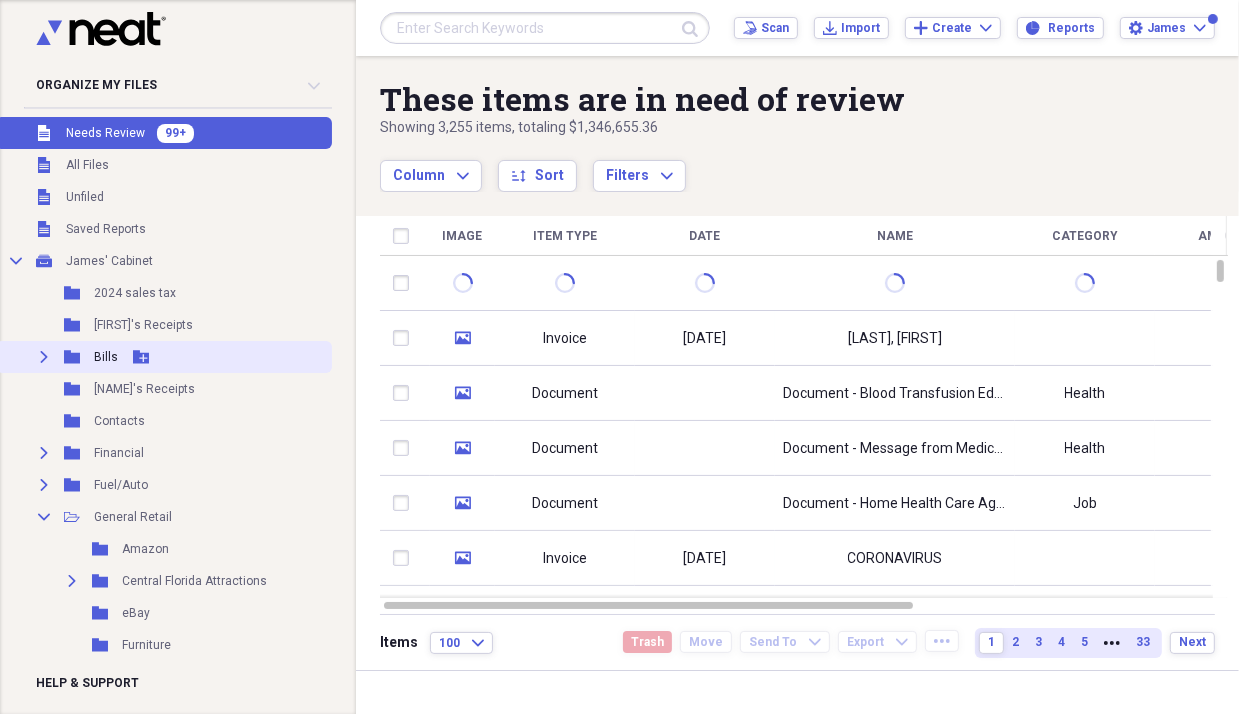 click 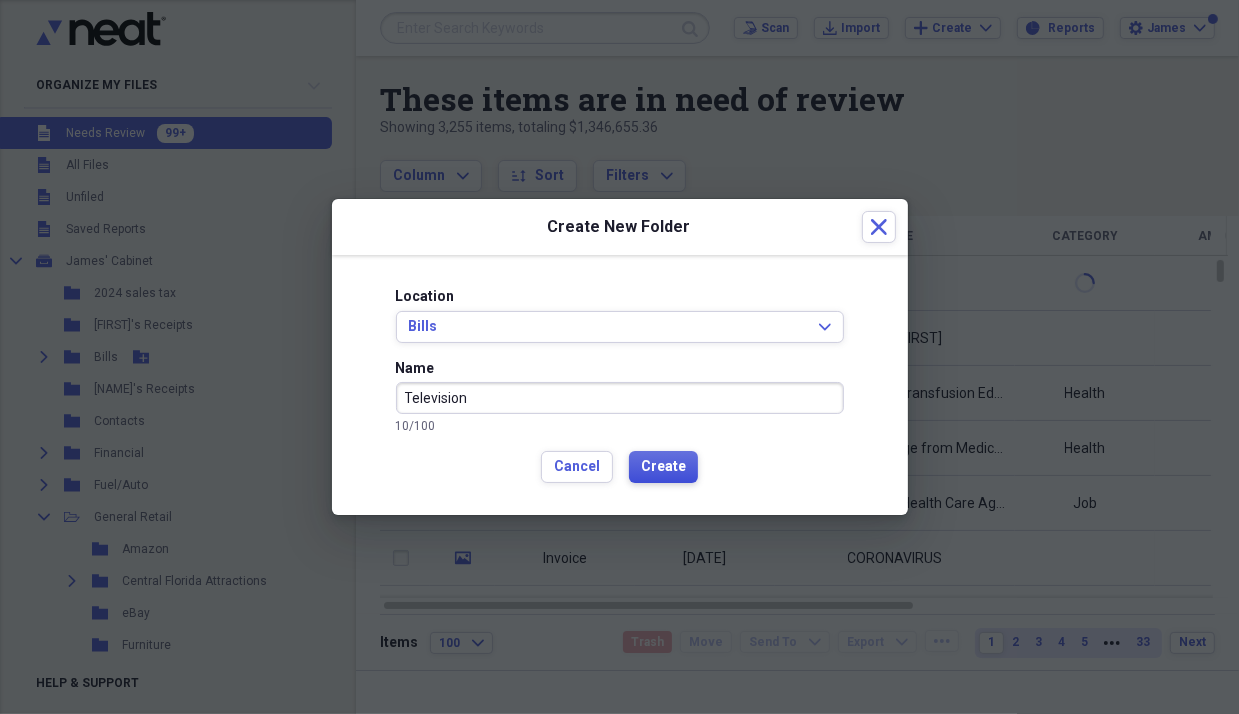 type on "Television" 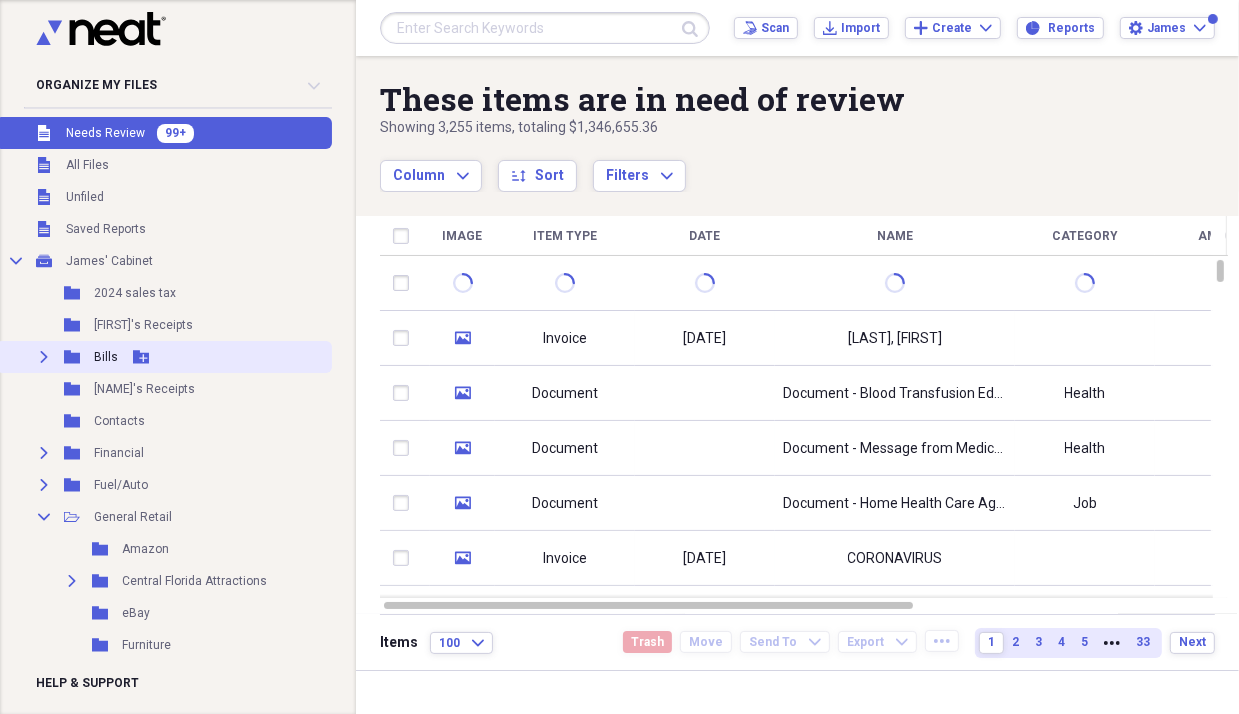 click on "Expand" 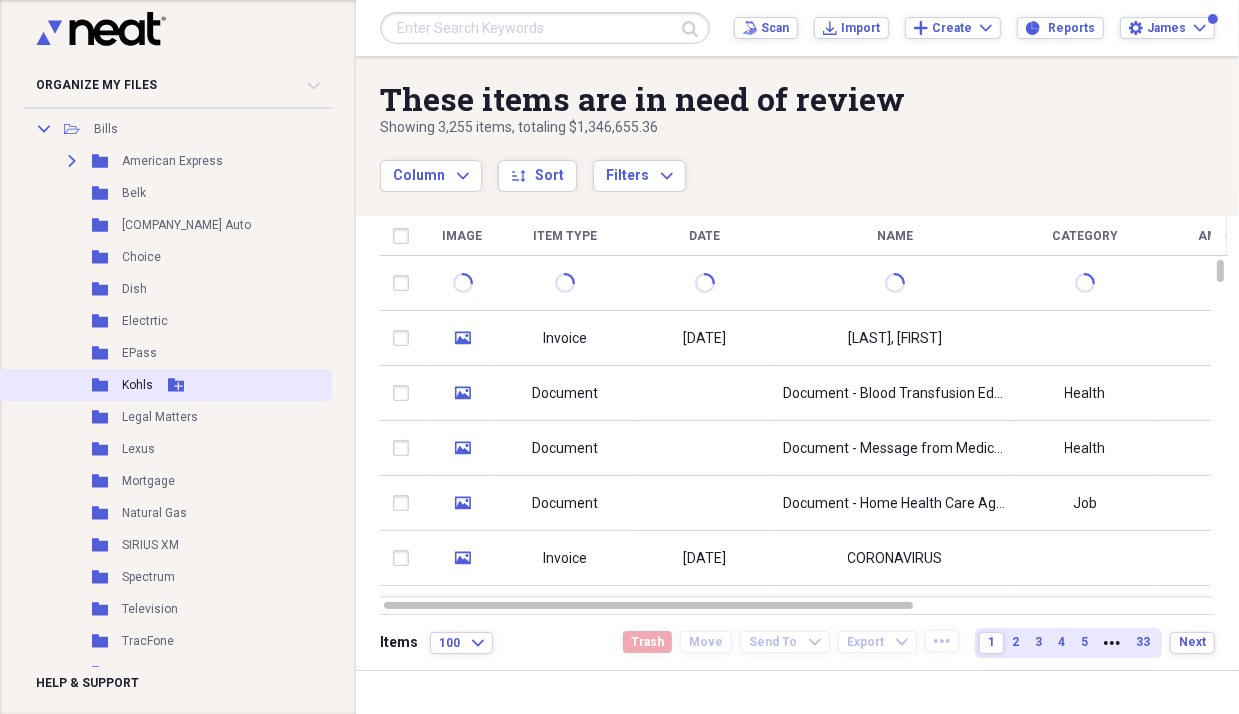 scroll, scrollTop: 100, scrollLeft: 0, axis: vertical 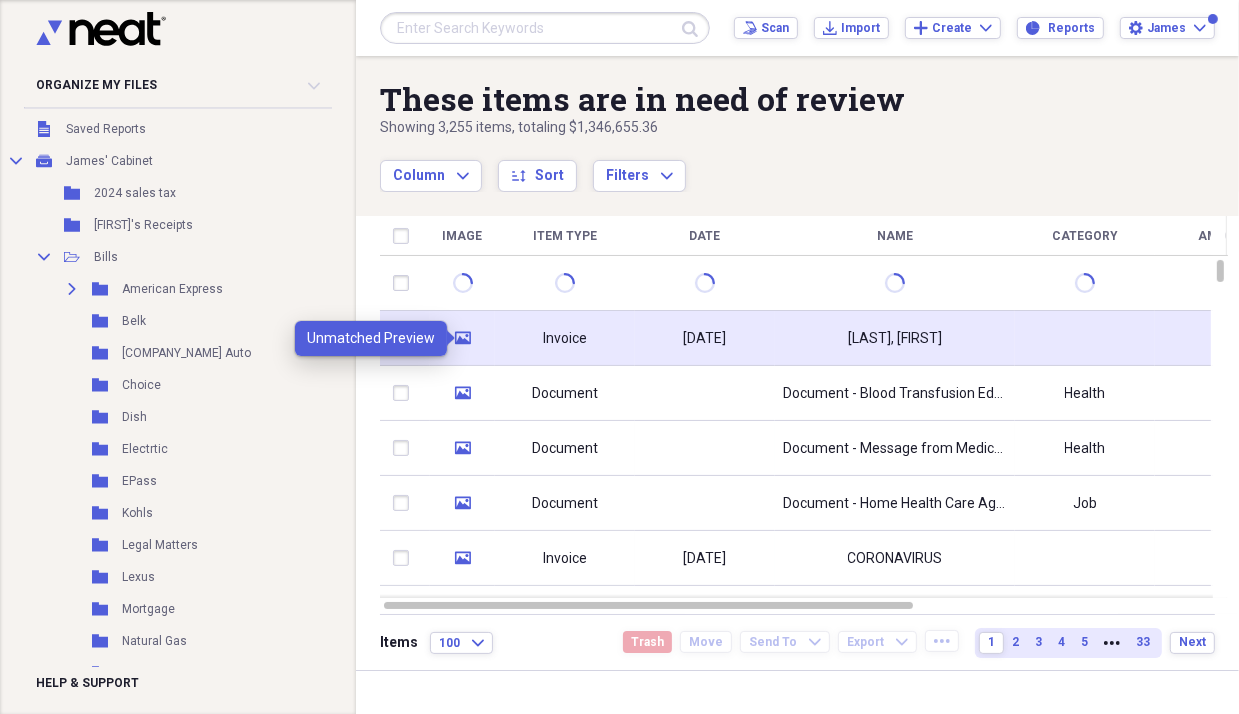 click 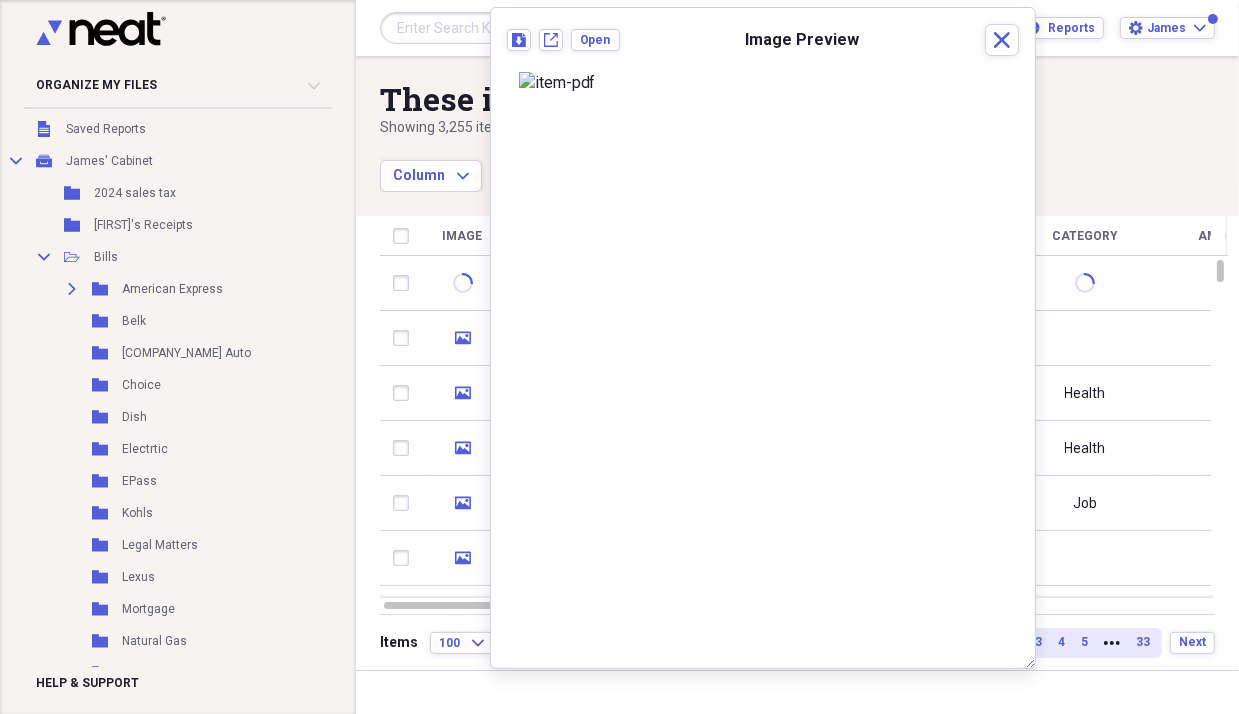 click on "These items are in need of review" at bounding box center (733, 99) 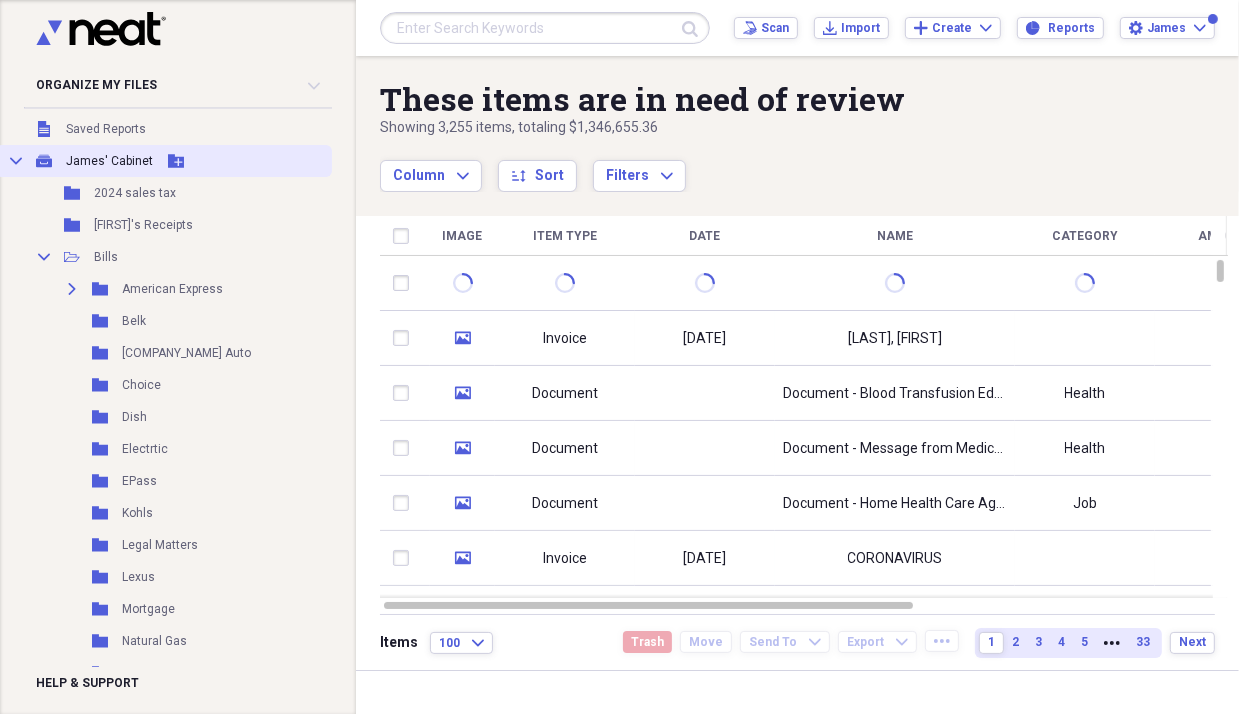 scroll, scrollTop: 0, scrollLeft: 0, axis: both 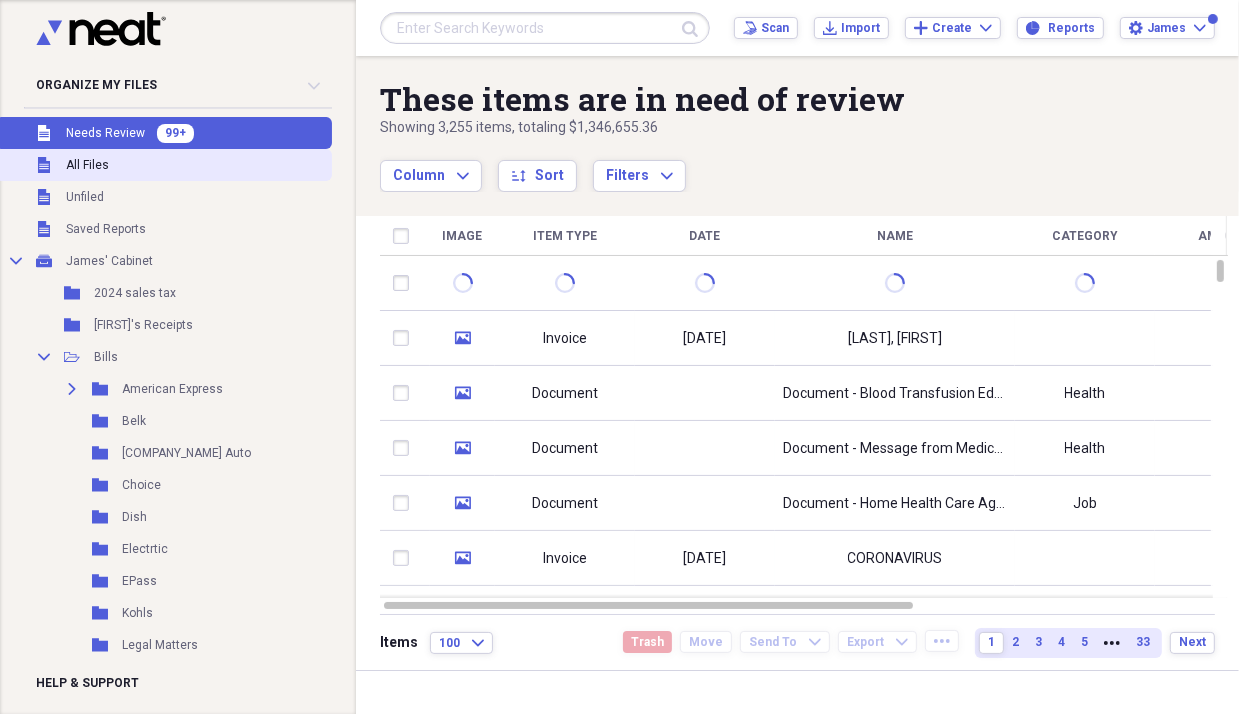 click on "All Files" at bounding box center (87, 165) 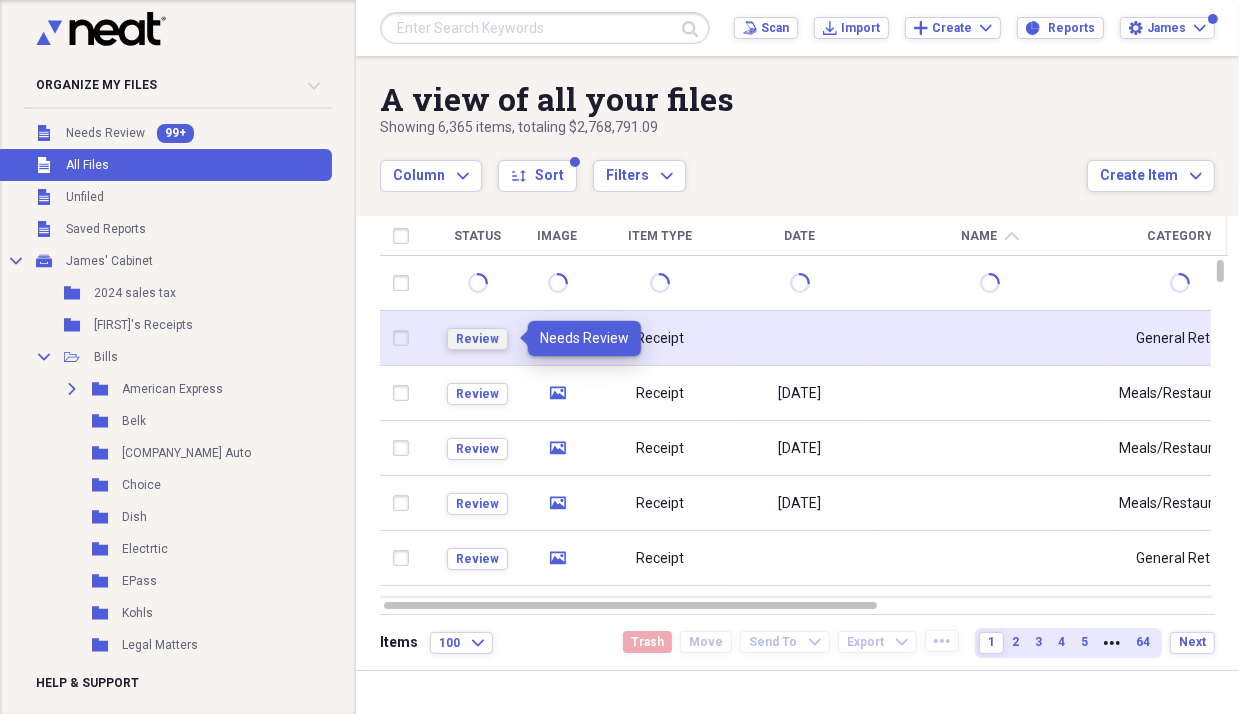 click on "Review" at bounding box center (477, 339) 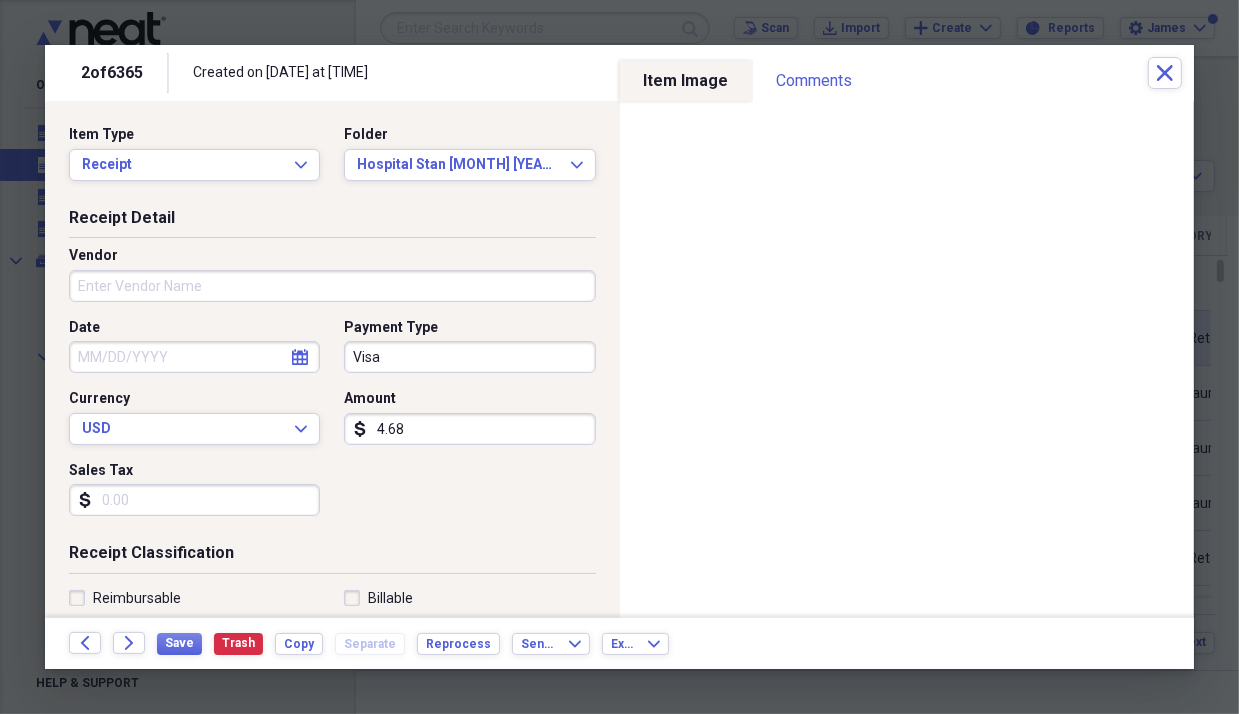 click on "Visa" at bounding box center (469, 357) 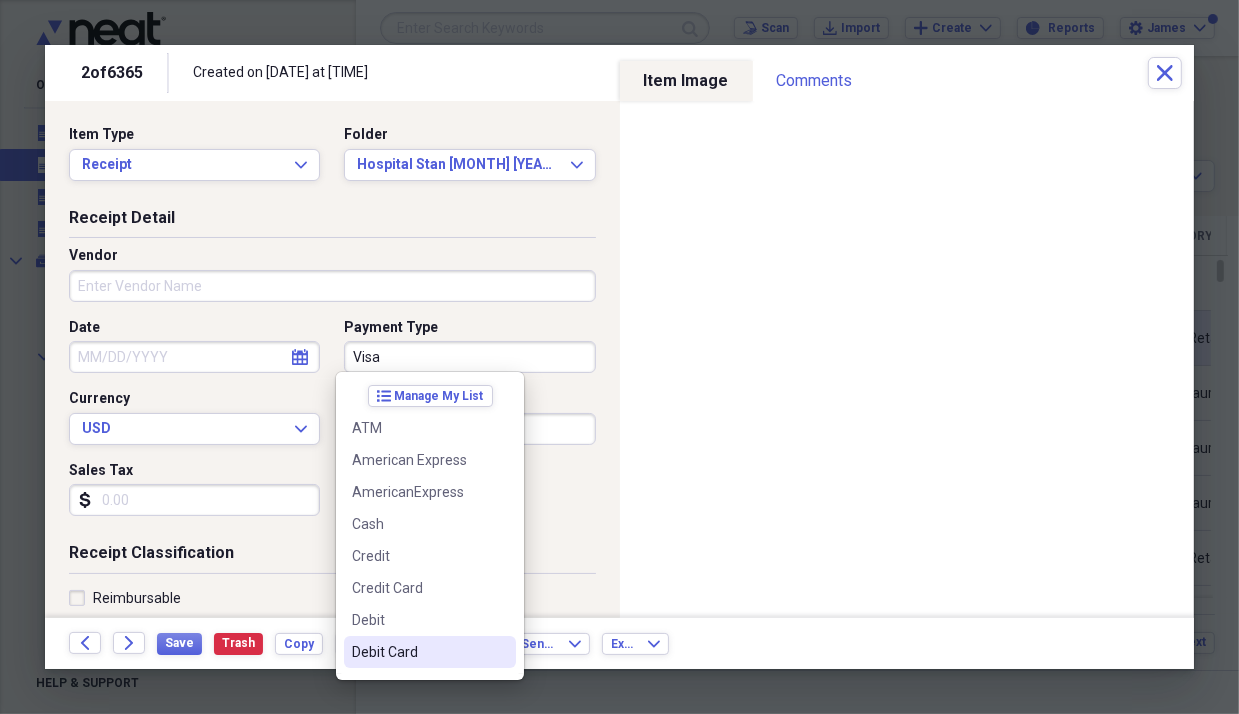click on "Debit Card" at bounding box center (430, 652) 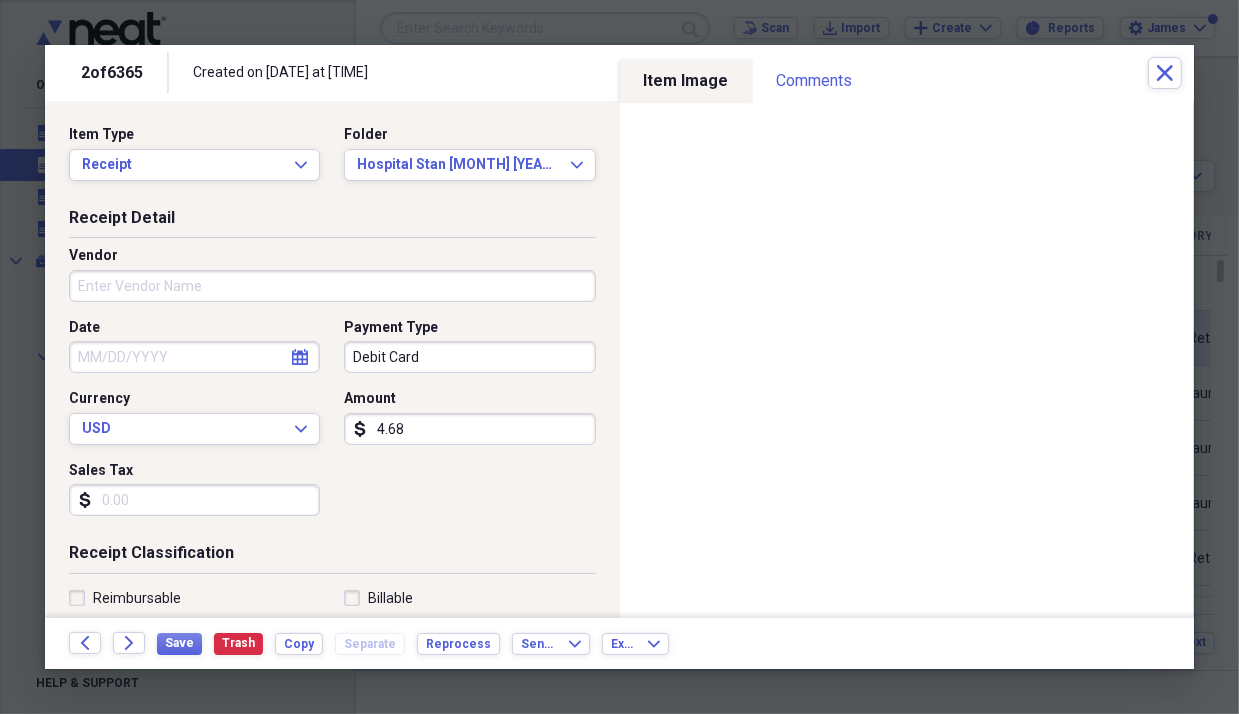 click on "Sales Tax" at bounding box center (194, 500) 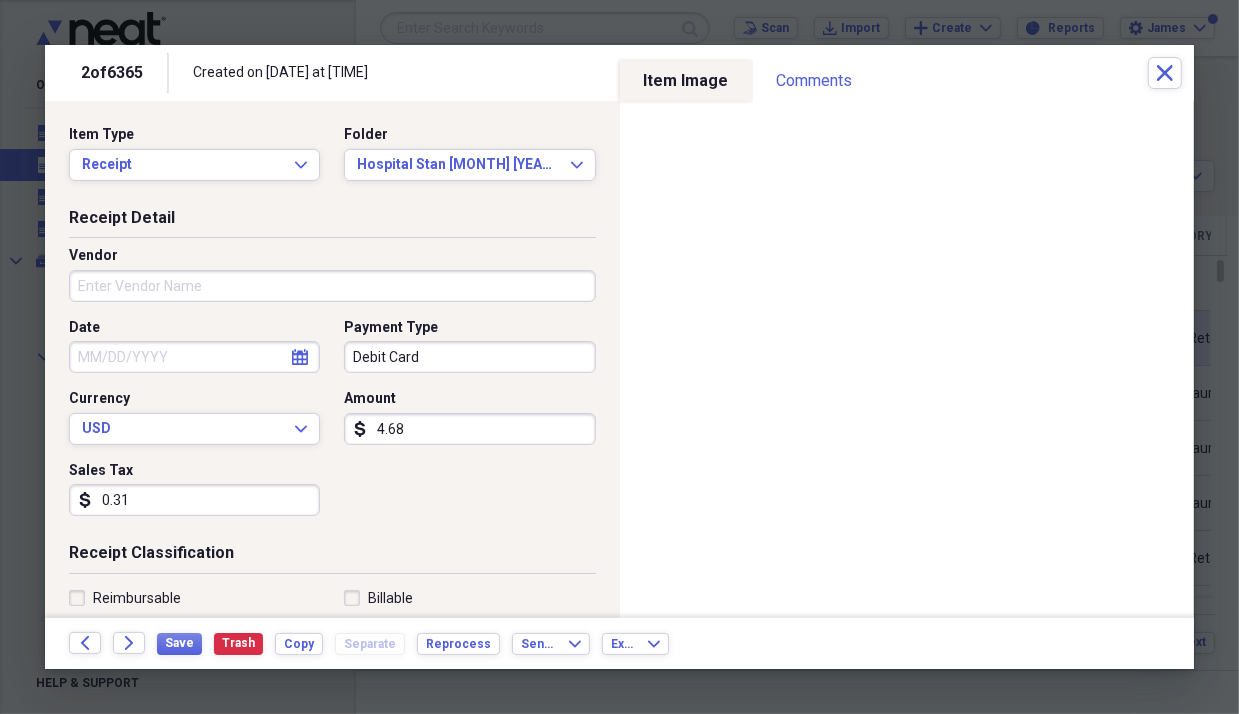 type on "0.31" 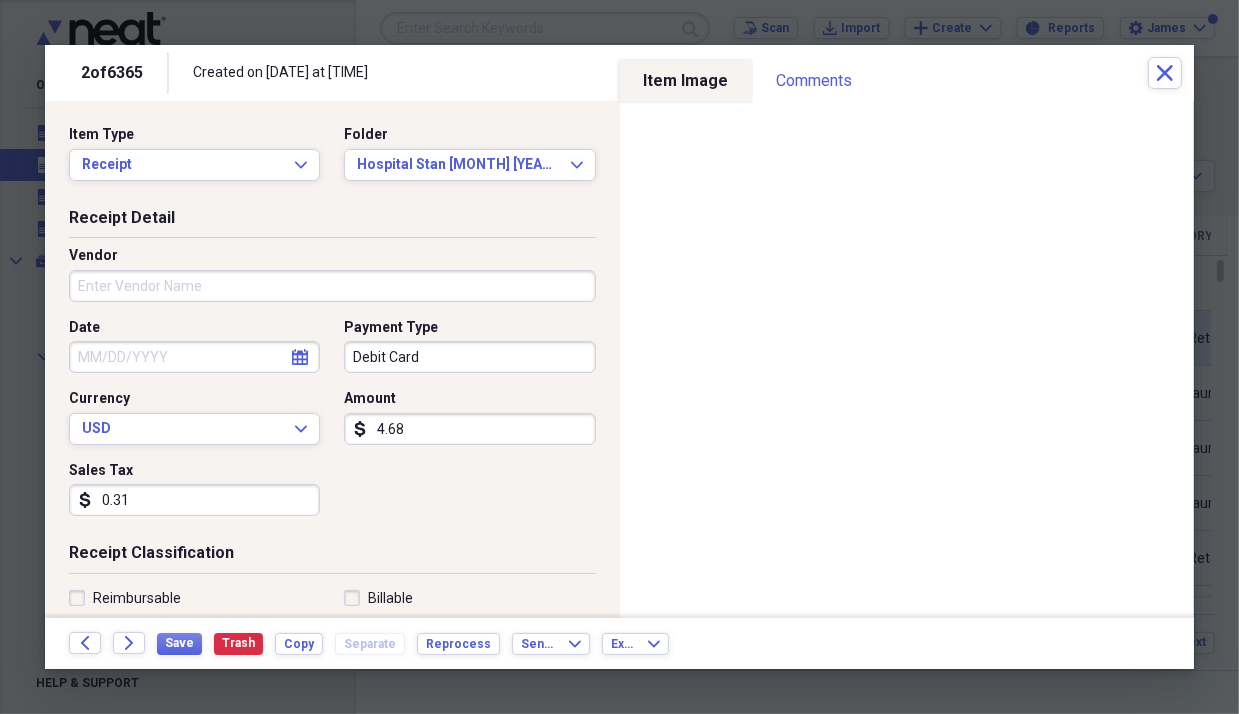 click on "Date" at bounding box center (194, 357) 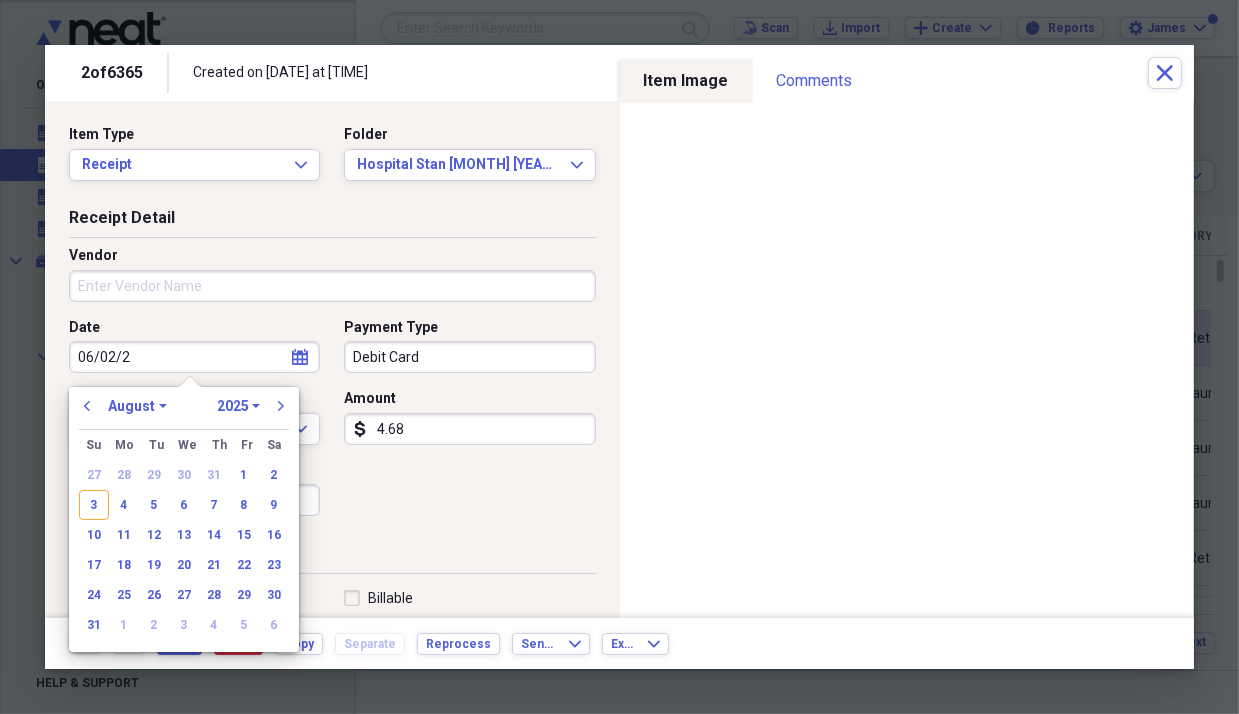 type on "[DATE]" 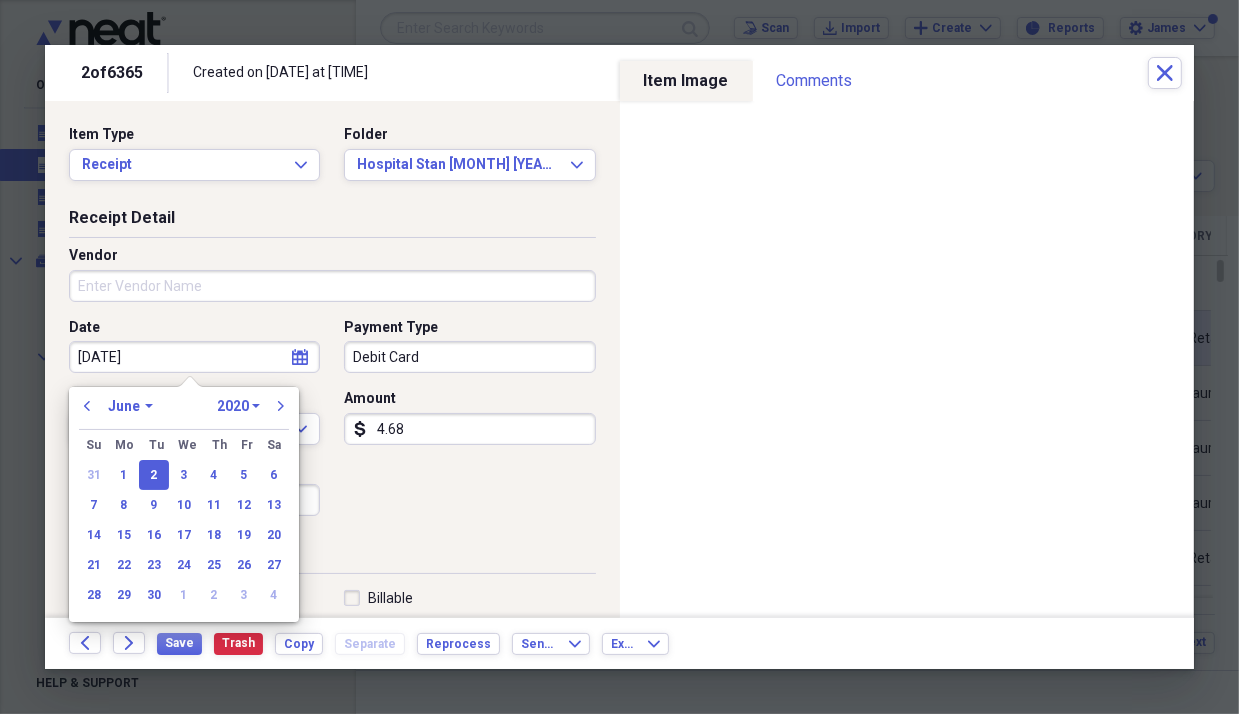 type on "[DATE]" 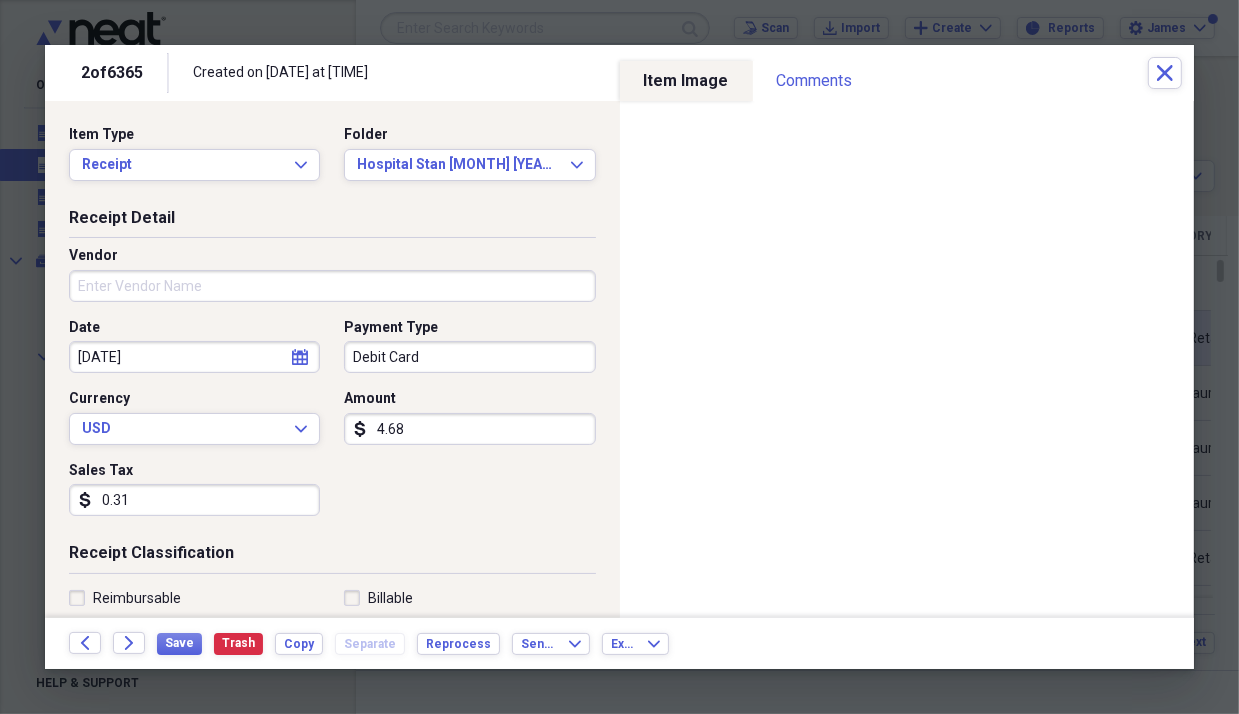 click on "Vendor" at bounding box center (332, 286) 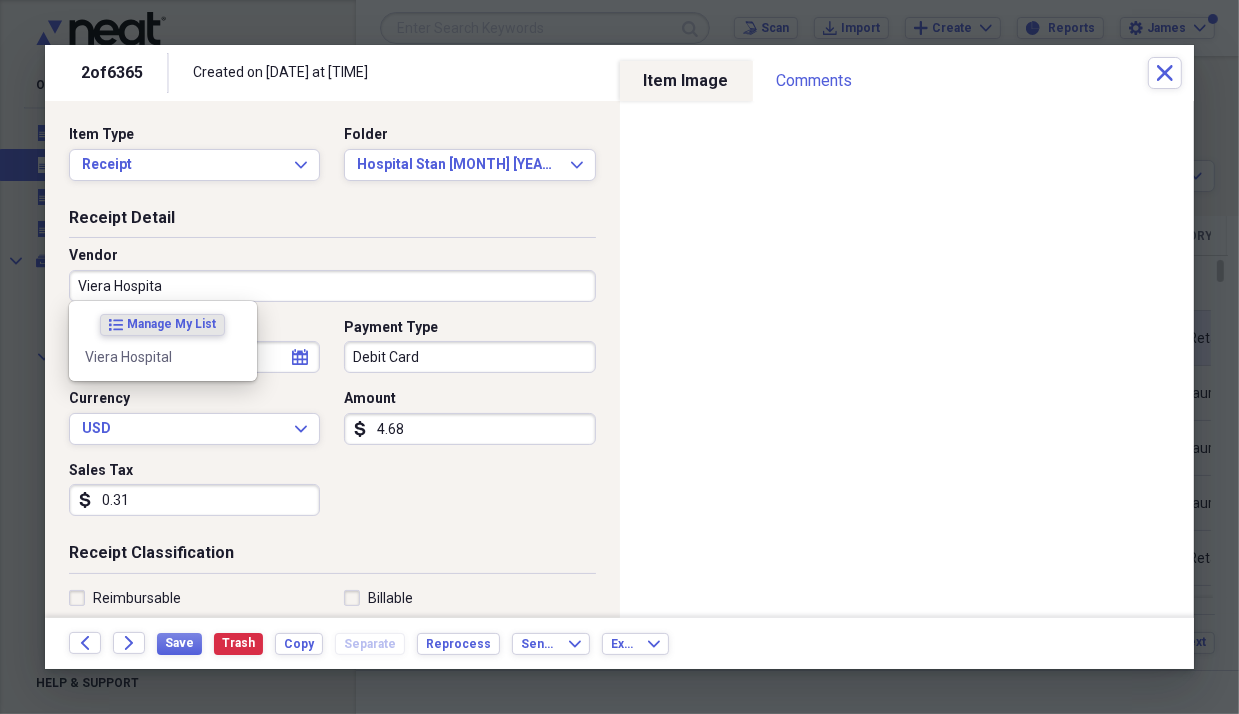 type on "Viera Hospital" 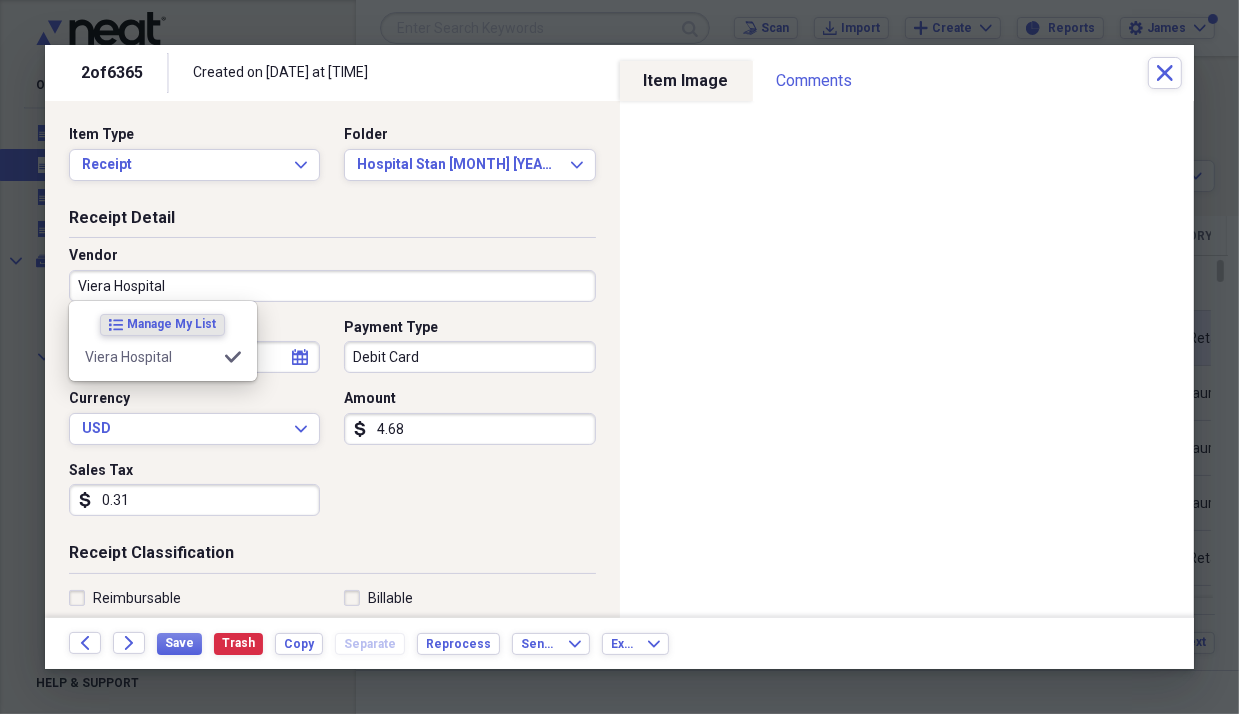 type on "Medical" 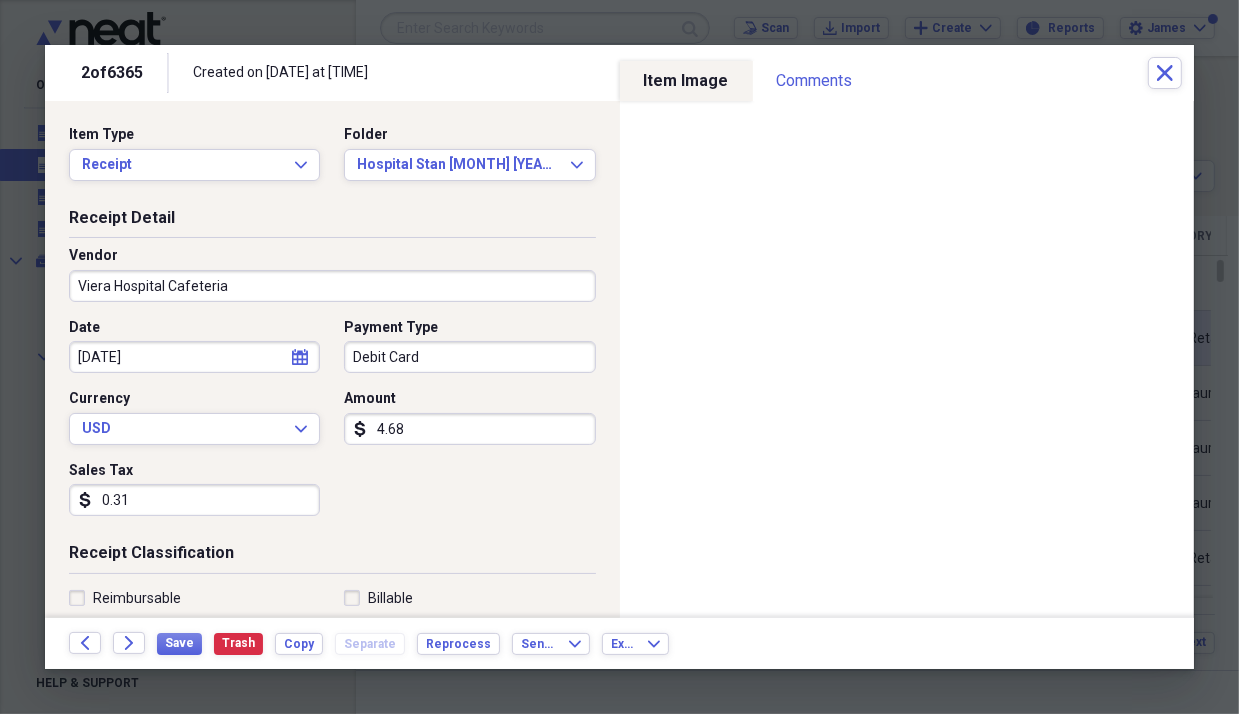 type on "Viera Hospital Cafeteria" 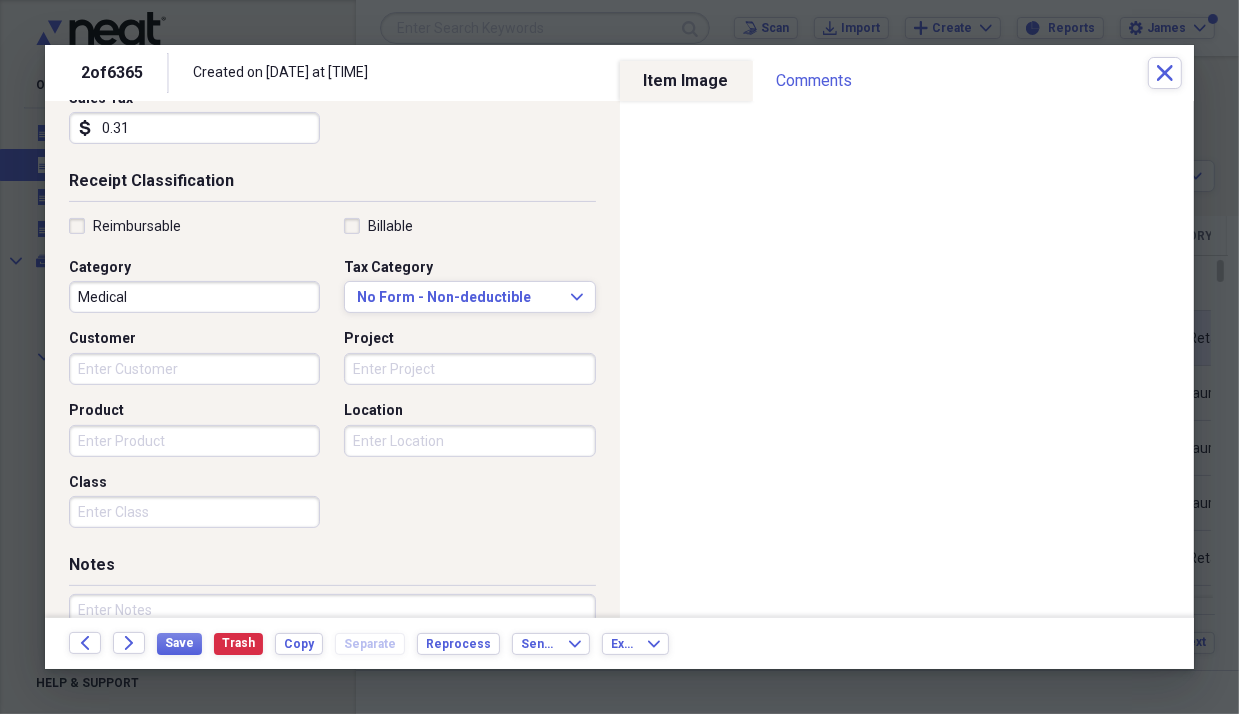 scroll, scrollTop: 400, scrollLeft: 0, axis: vertical 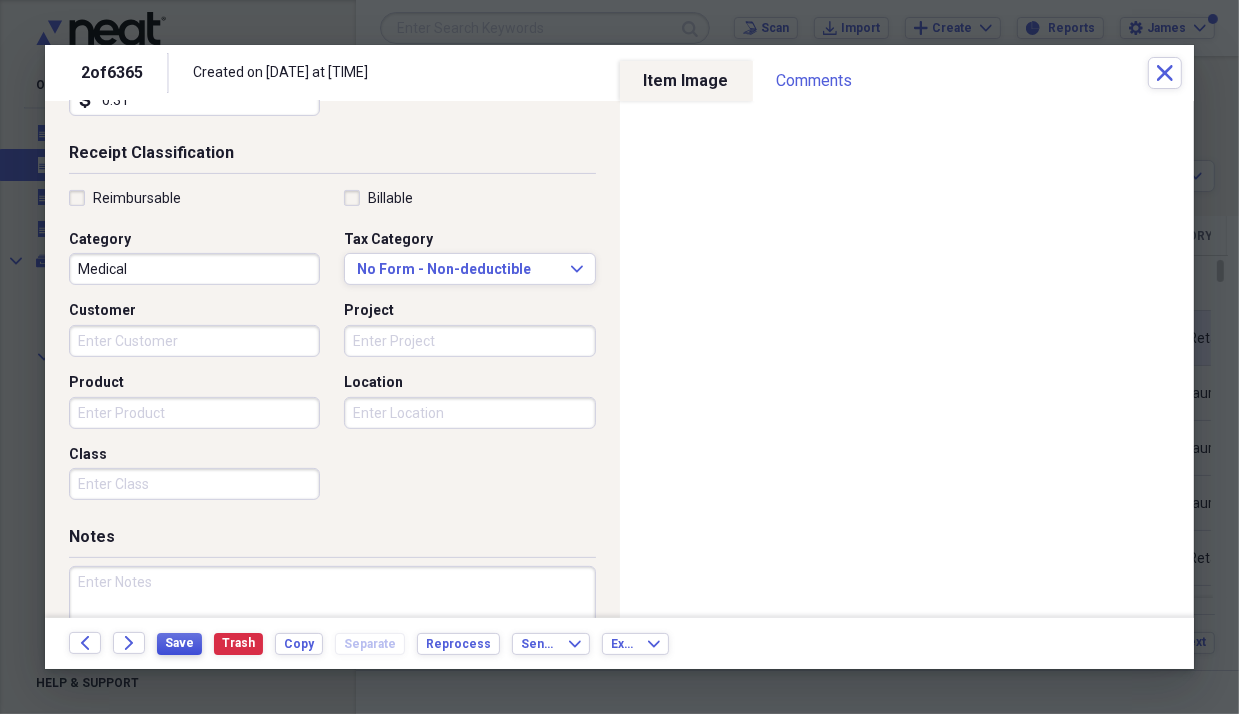 click on "Save" at bounding box center (179, 643) 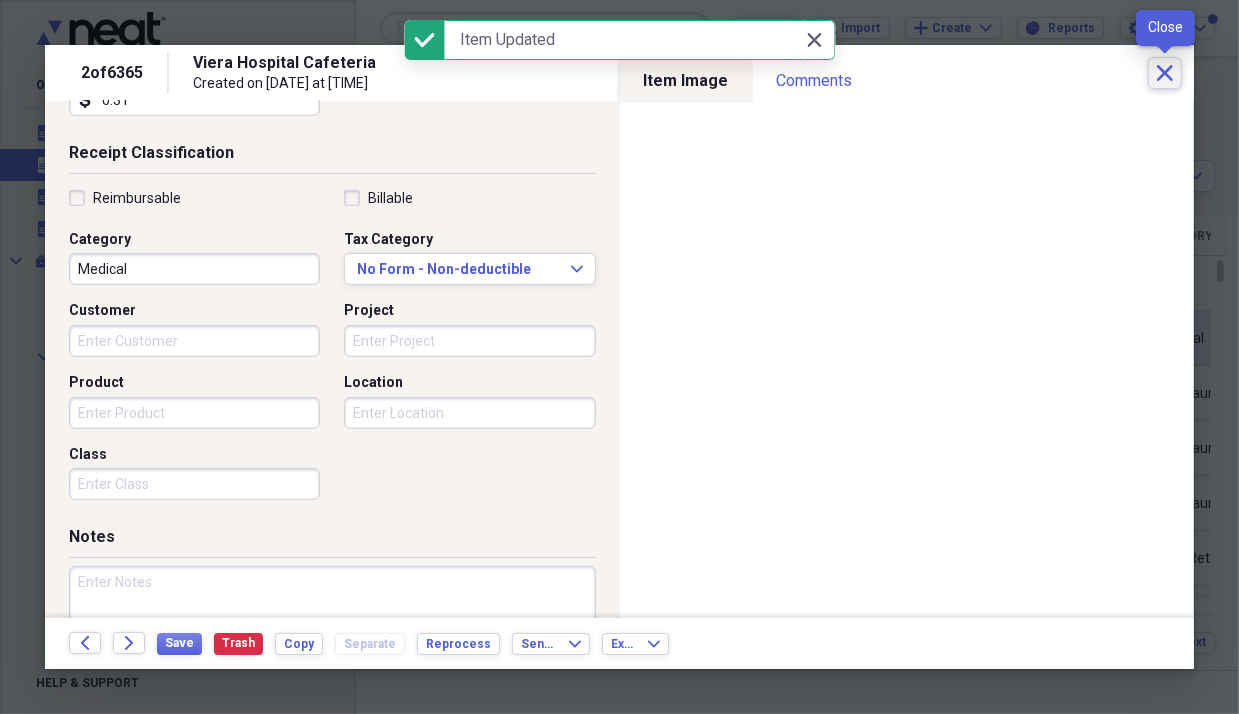 click on "Close" 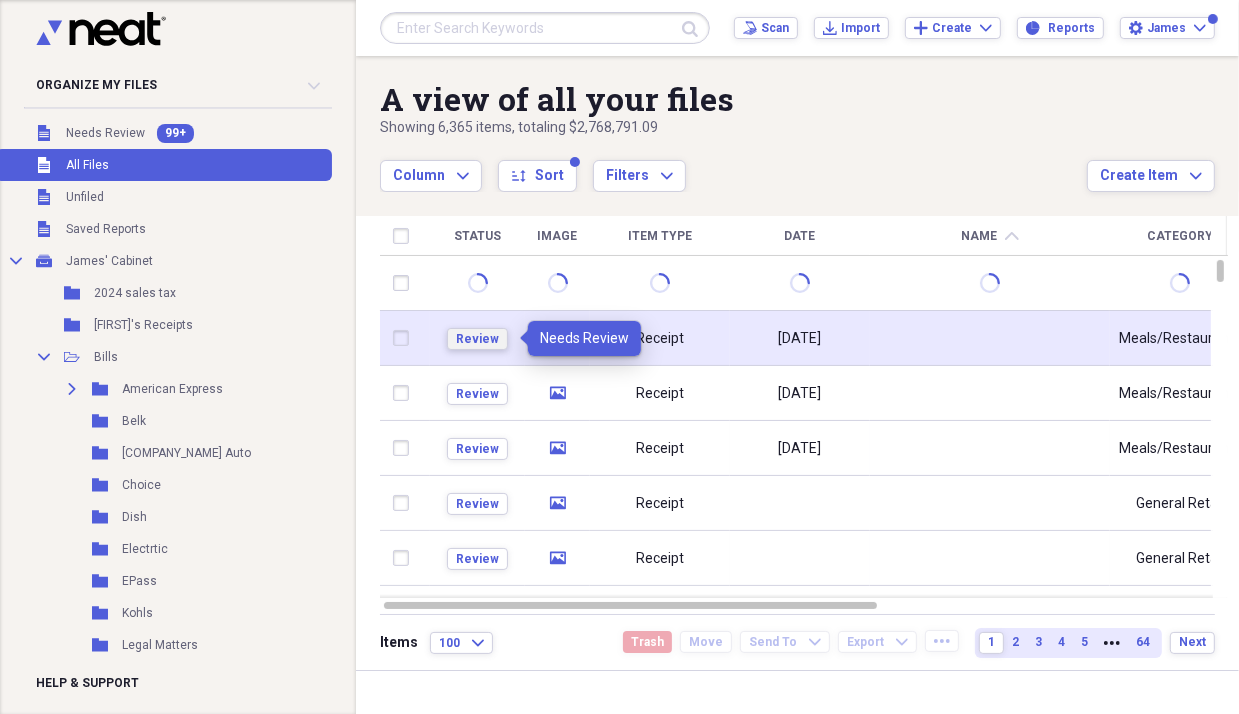 click on "Review" at bounding box center [477, 339] 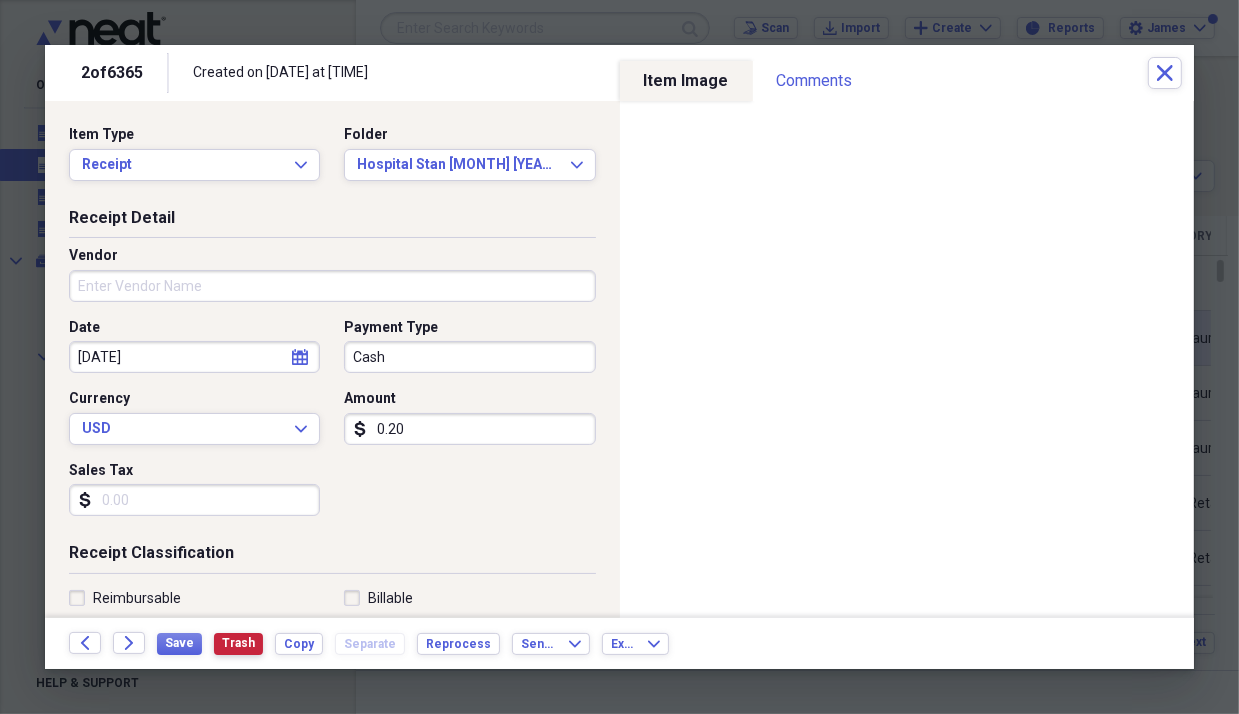 click on "Trash" at bounding box center (238, 643) 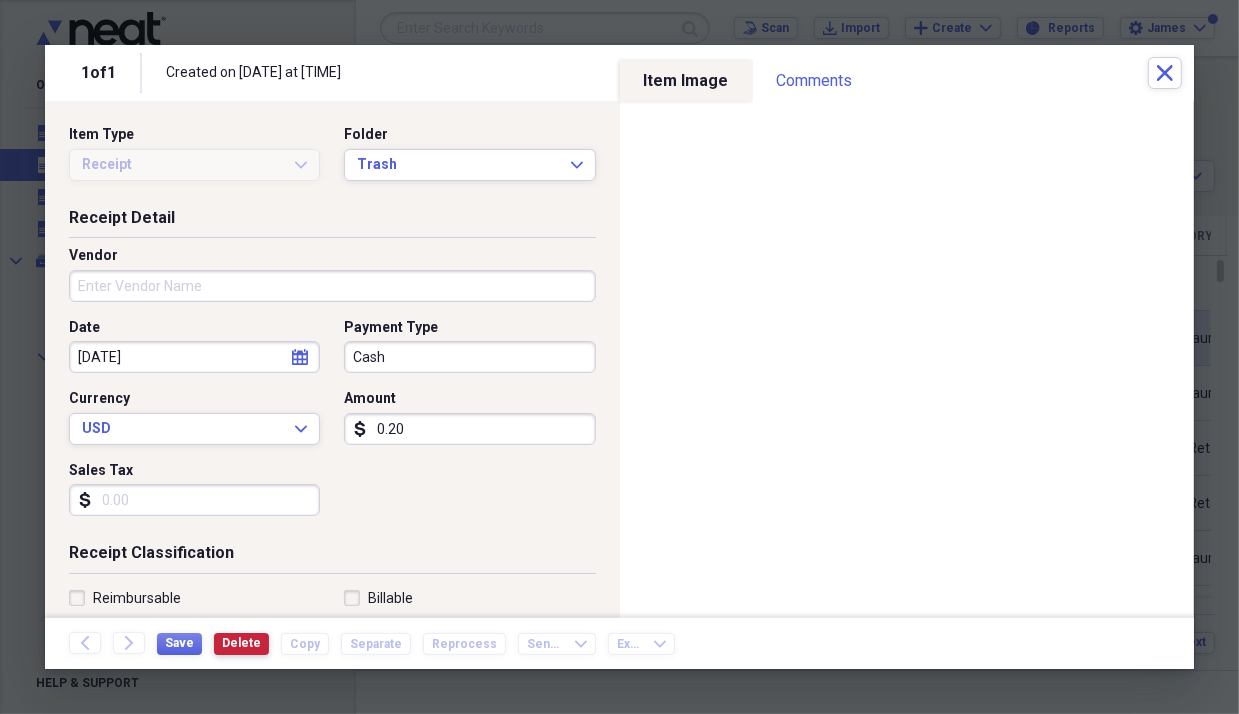 click on "Delete" at bounding box center [241, 643] 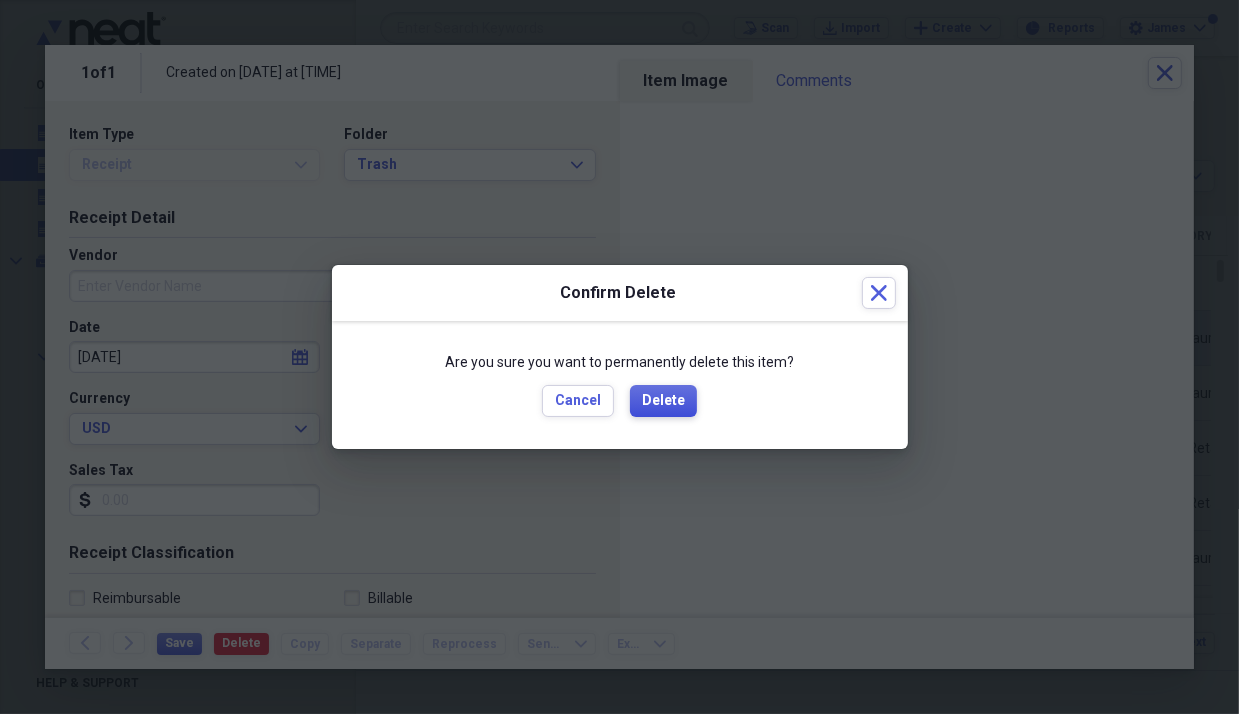 click on "Delete" at bounding box center (663, 401) 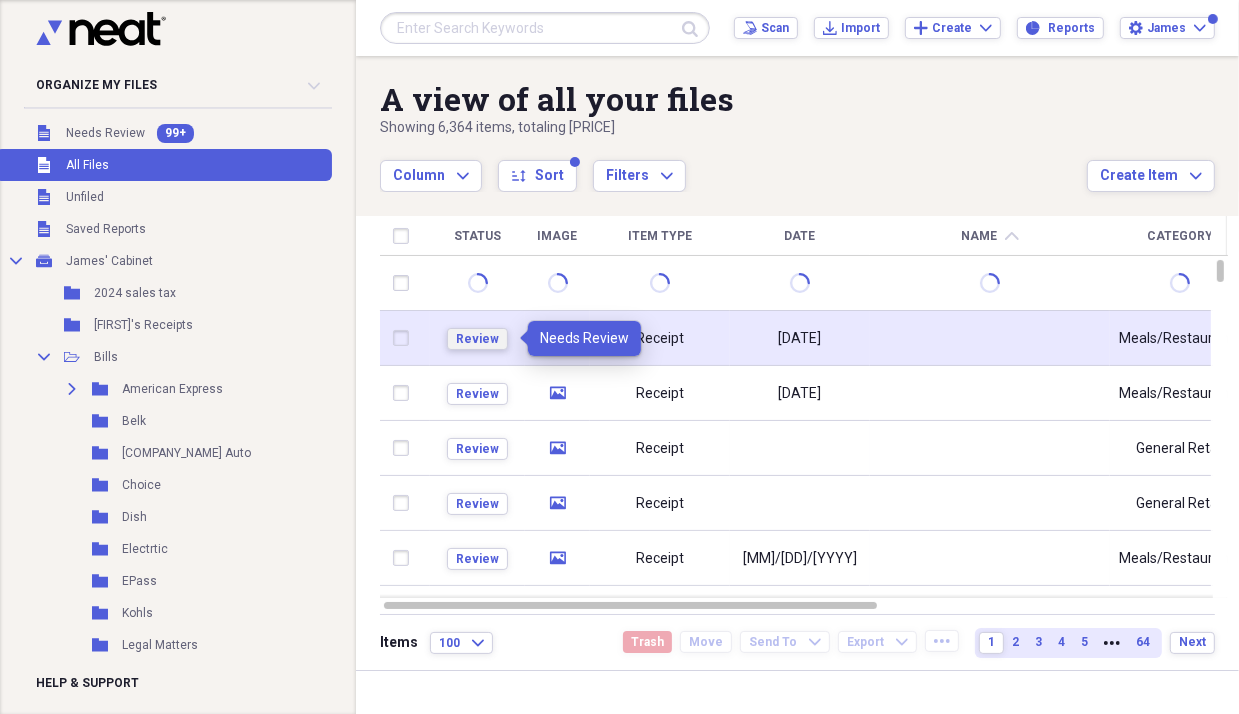 click on "Review" at bounding box center [477, 339] 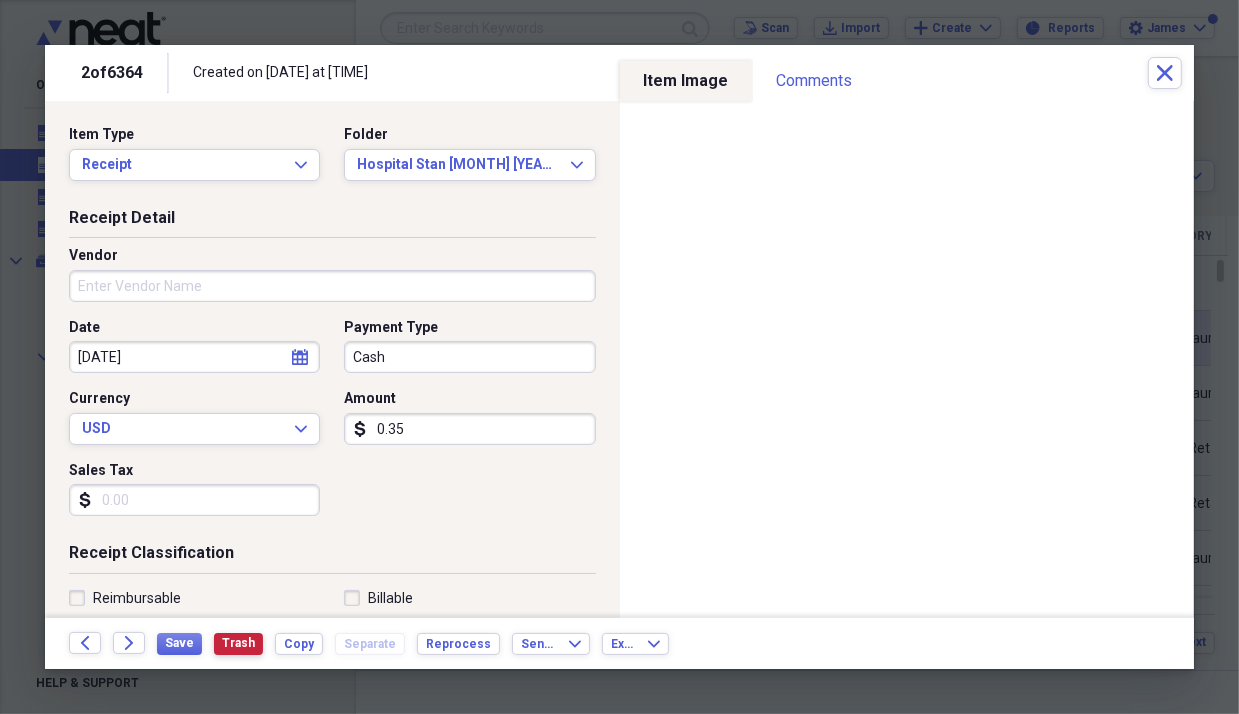 click on "Trash" at bounding box center (238, 643) 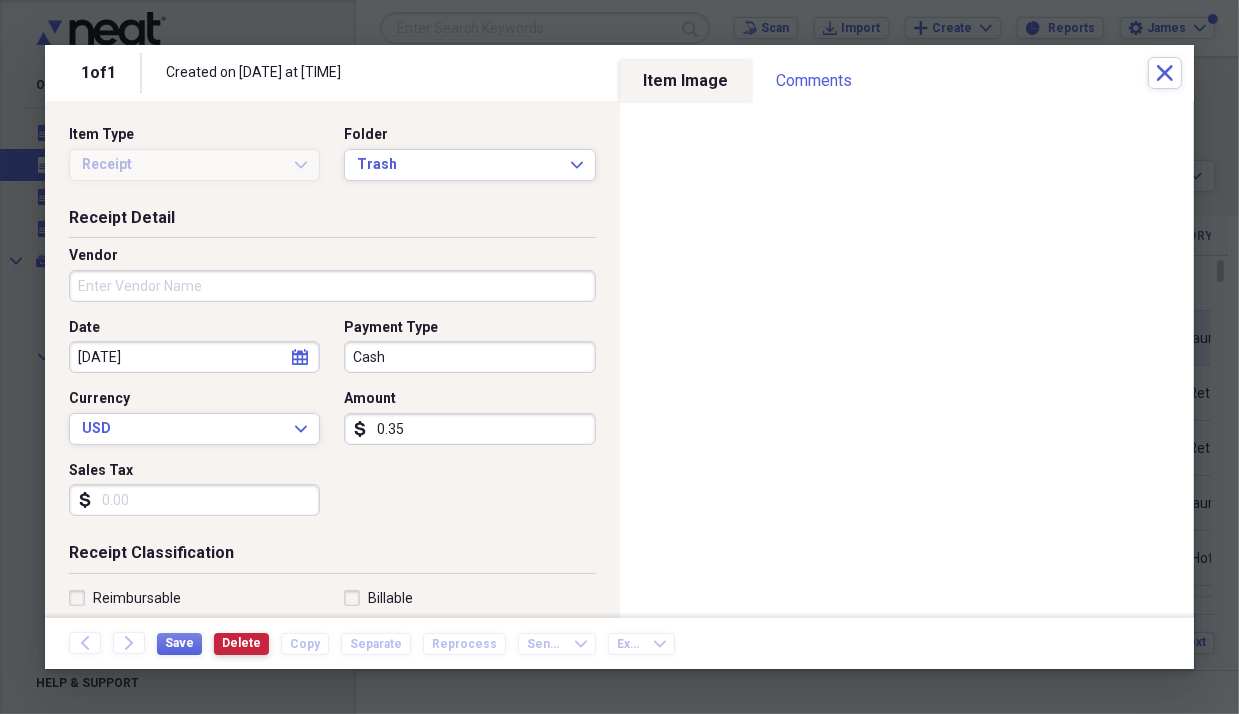 click on "Delete" at bounding box center (241, 643) 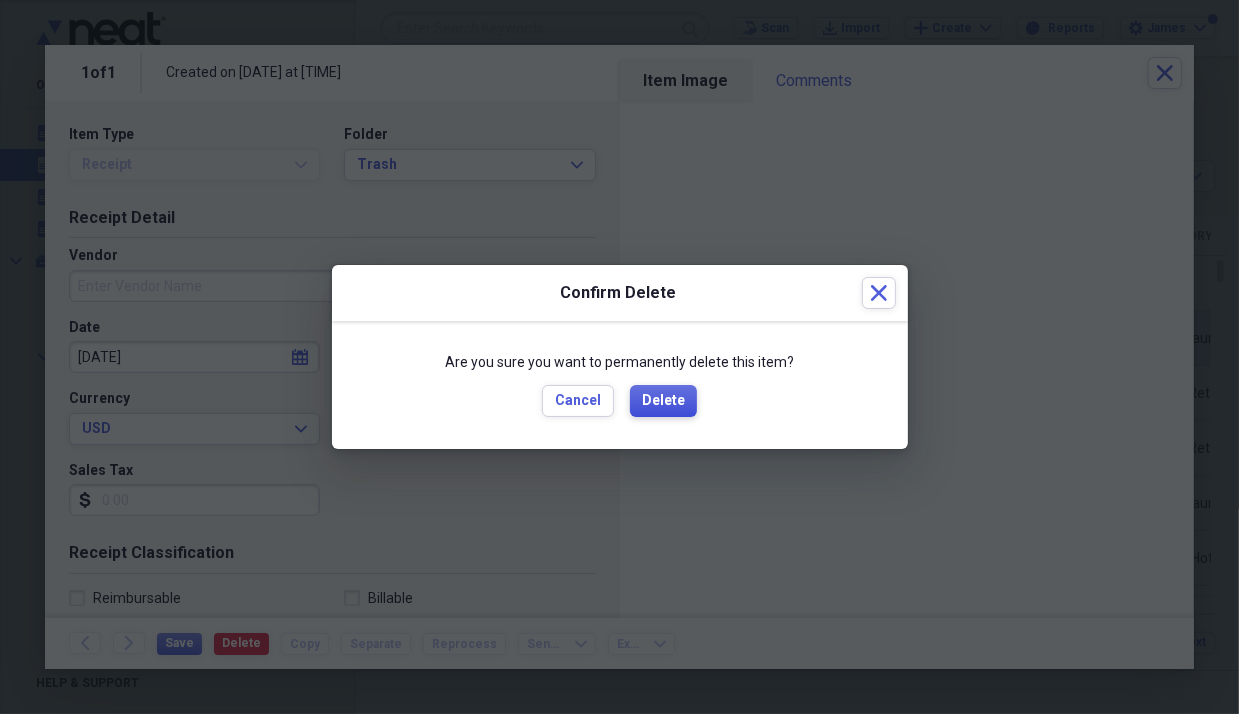 click on "Delete" at bounding box center (663, 401) 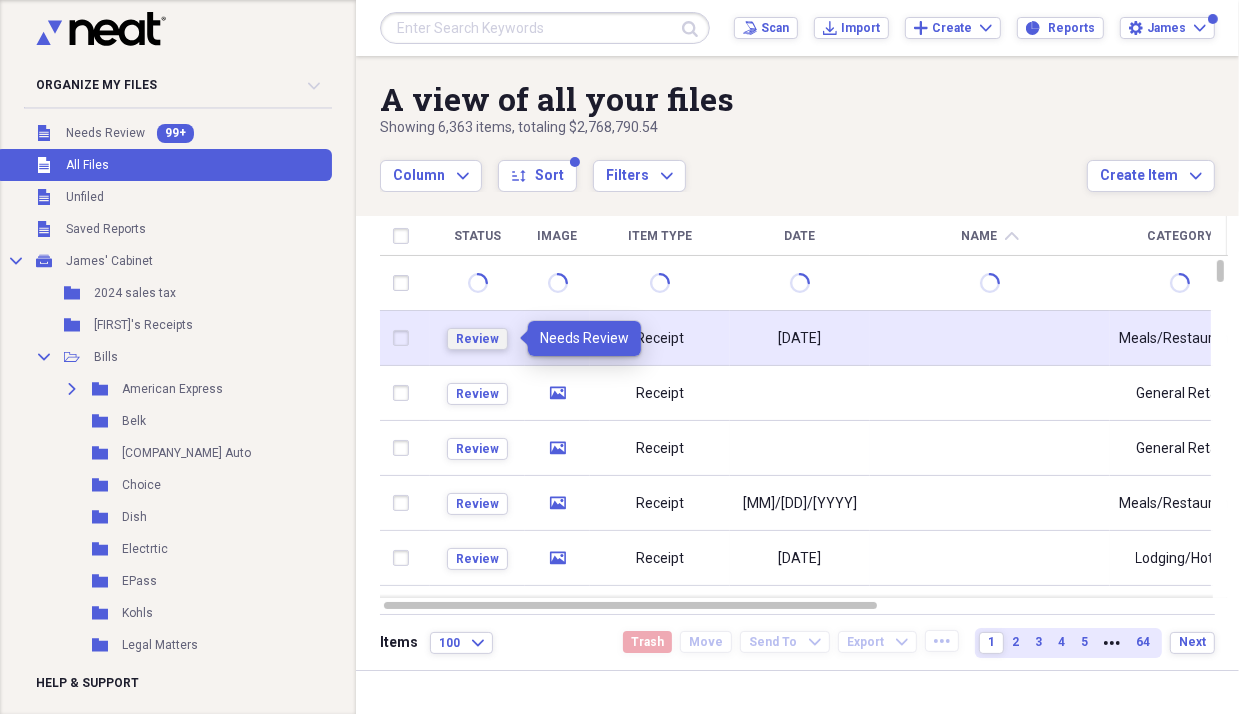 click on "Review" at bounding box center (477, 339) 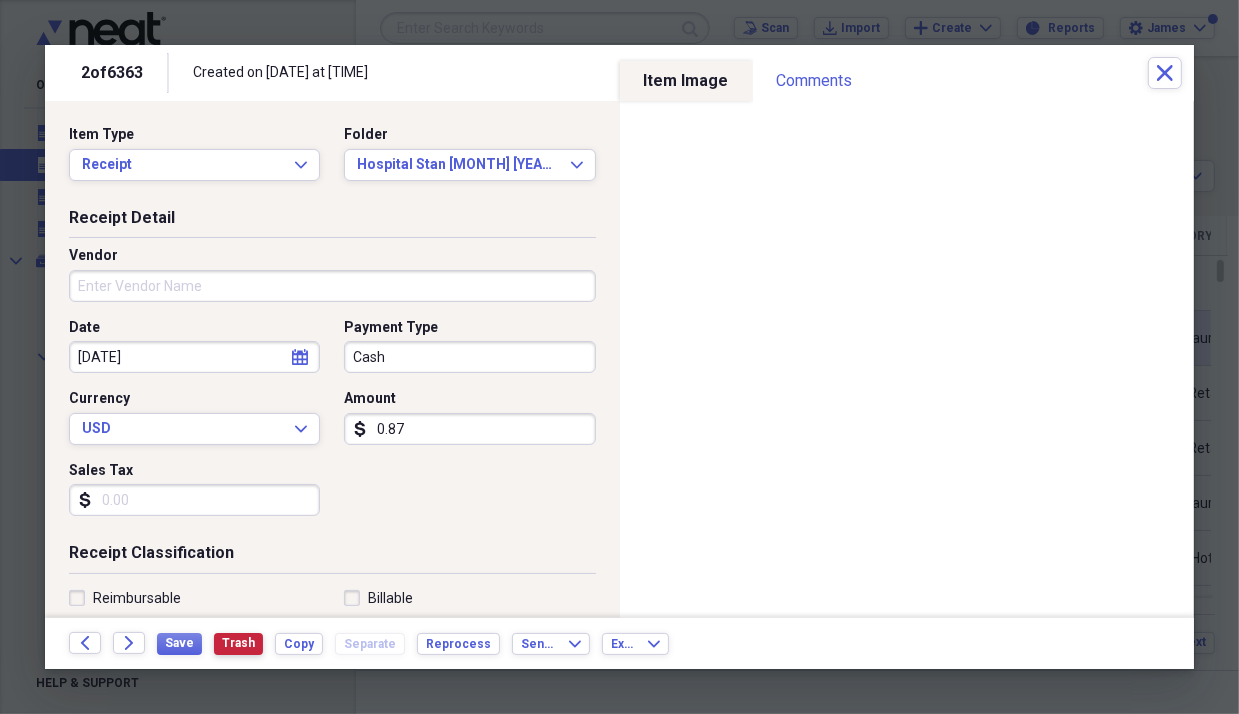click on "Trash" at bounding box center [238, 643] 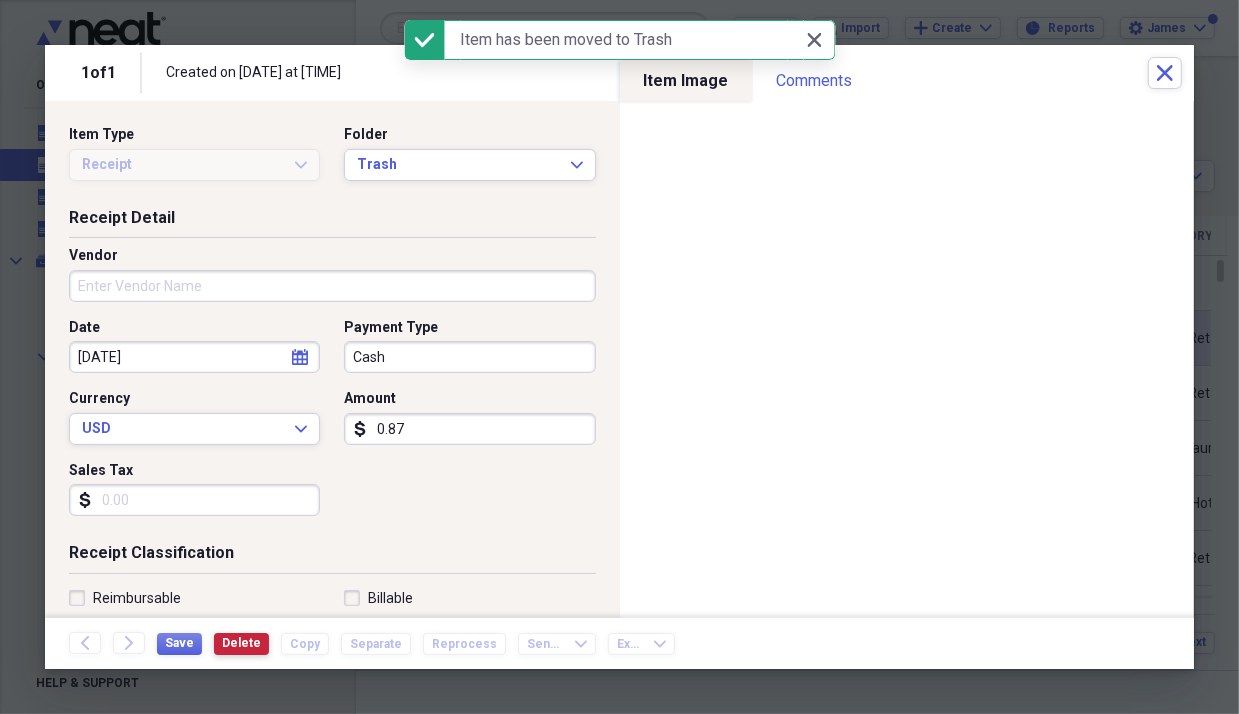click on "Delete" at bounding box center [241, 643] 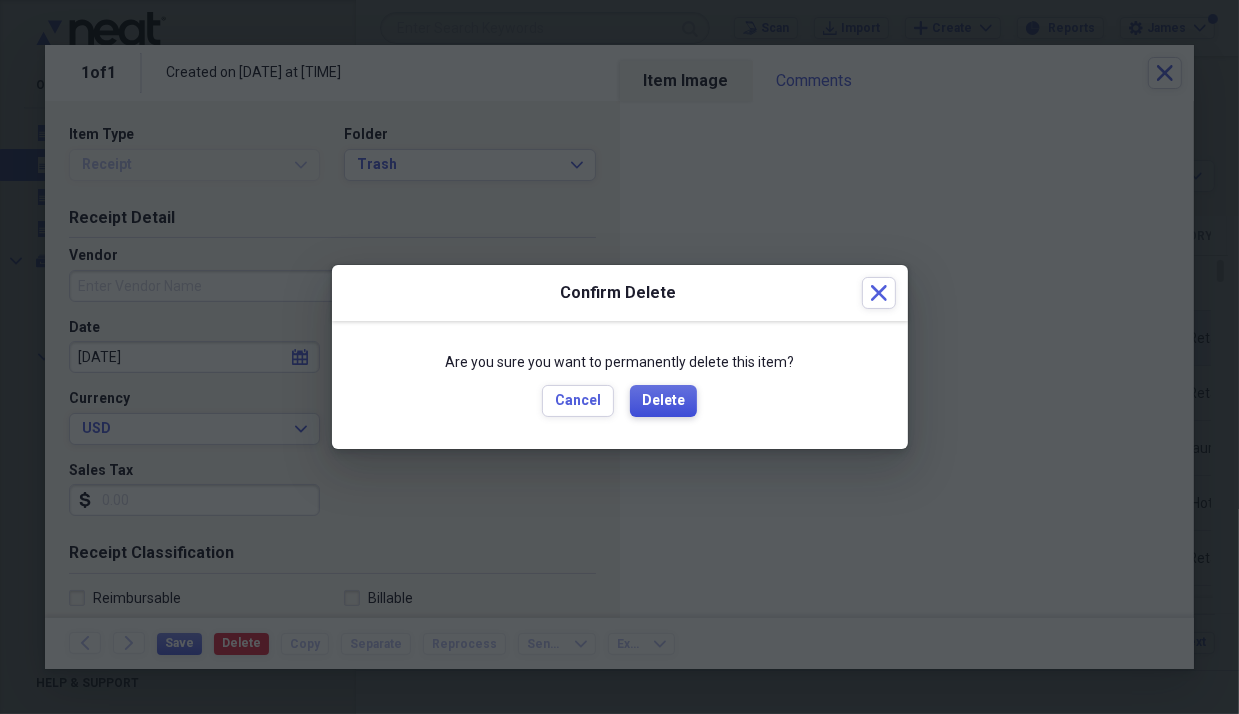 click on "Delete" at bounding box center (663, 401) 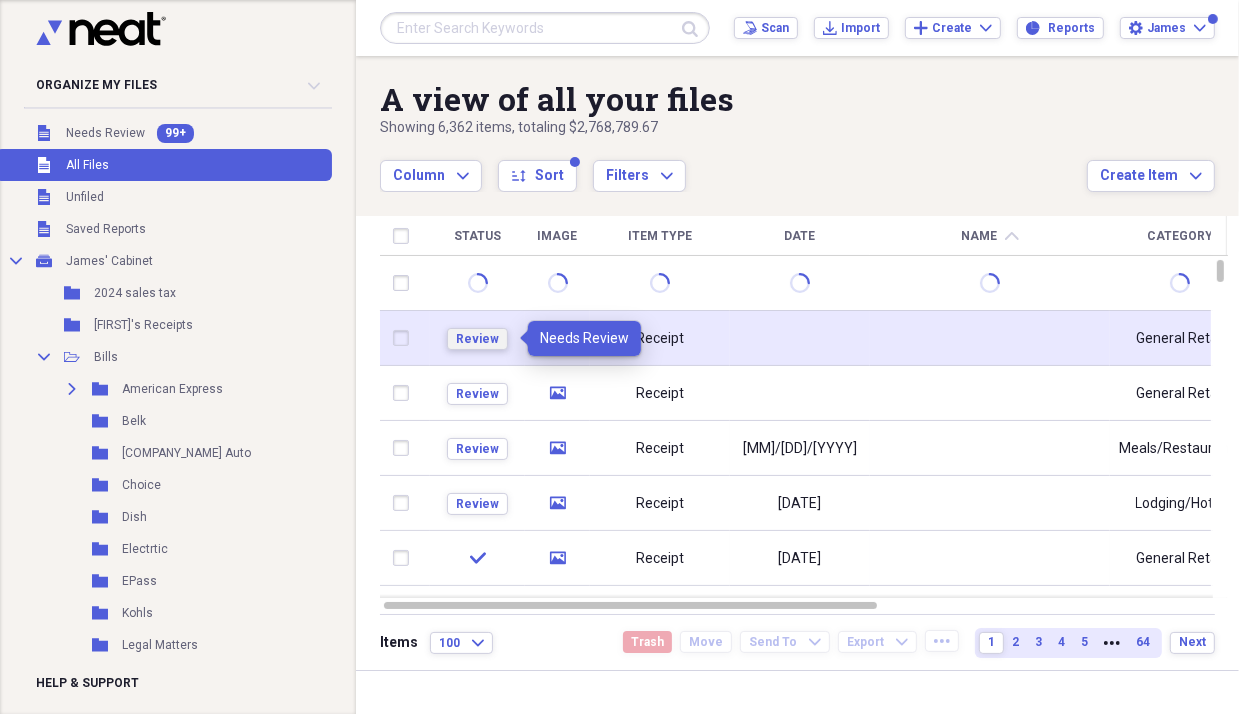 click on "Review" at bounding box center (477, 339) 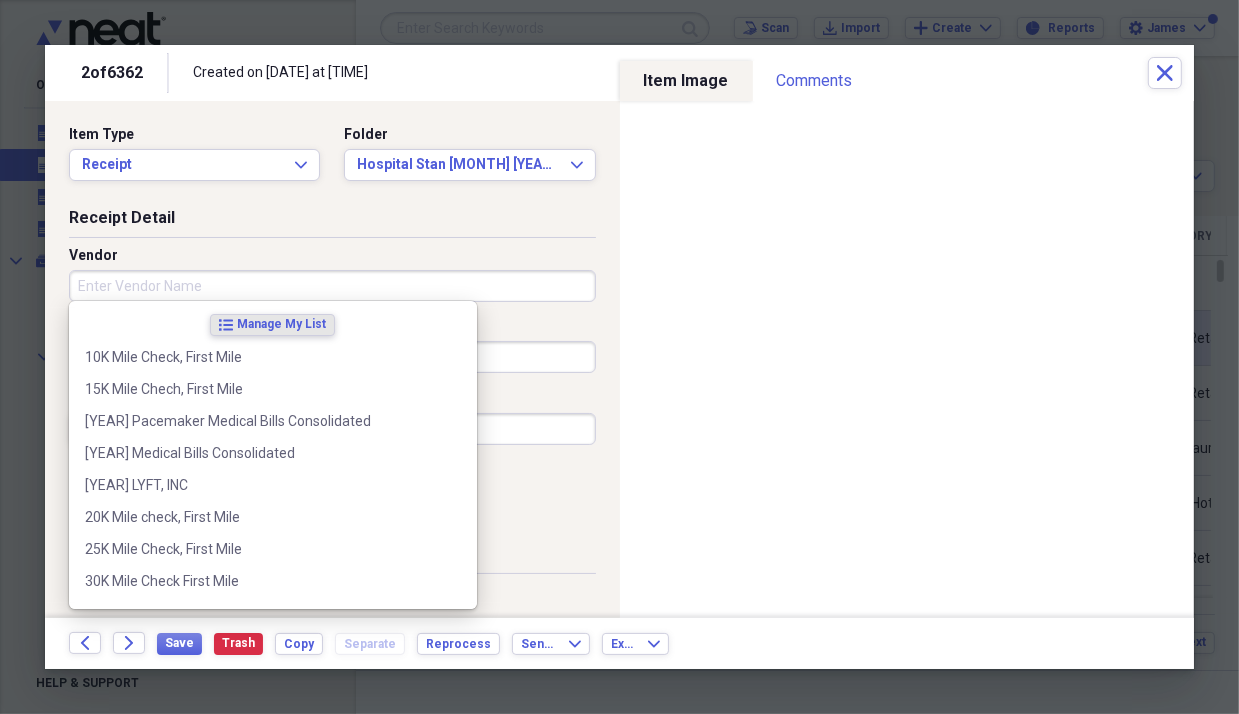 click on "Vendor" at bounding box center (332, 286) 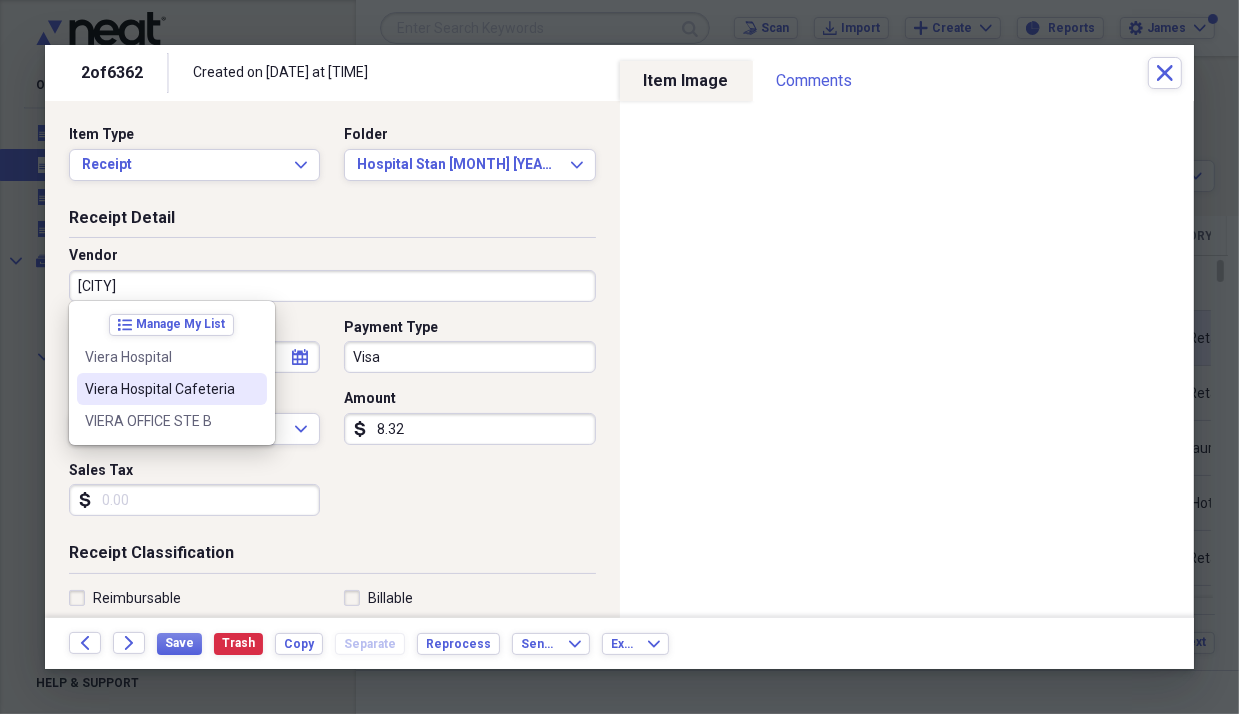 click on "Viera Hospital Cafeteria" at bounding box center (160, 389) 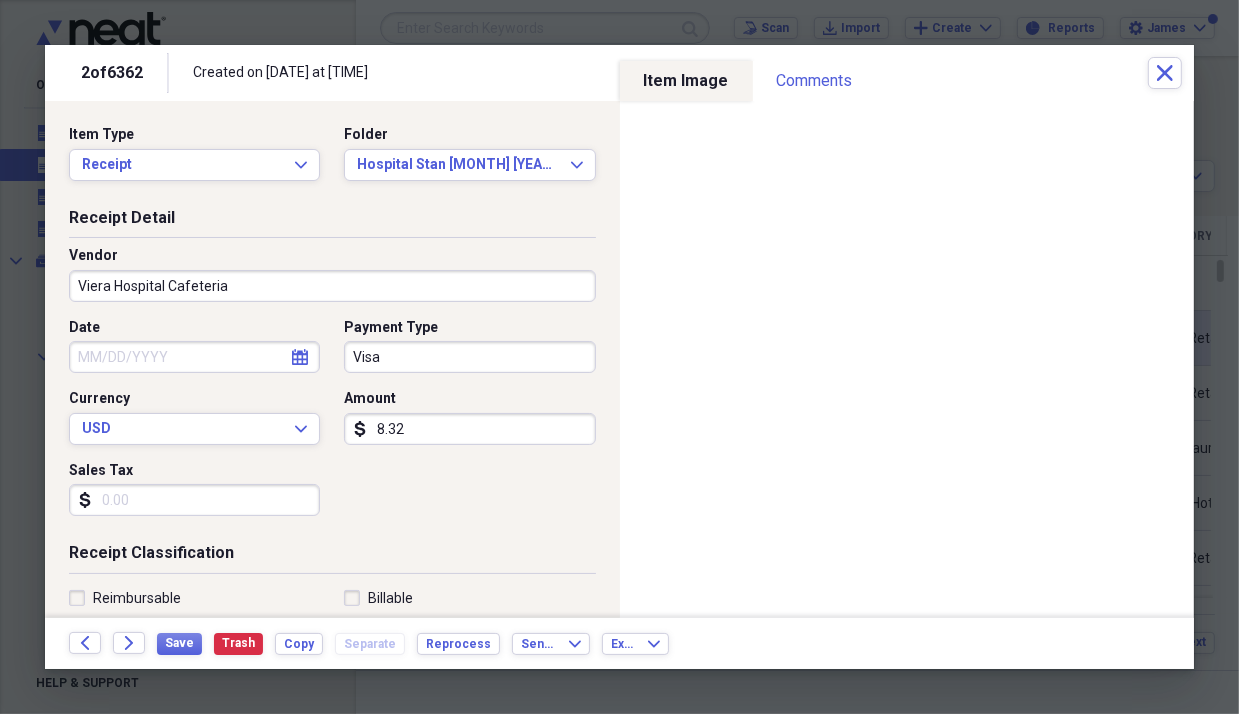 type on "Medical" 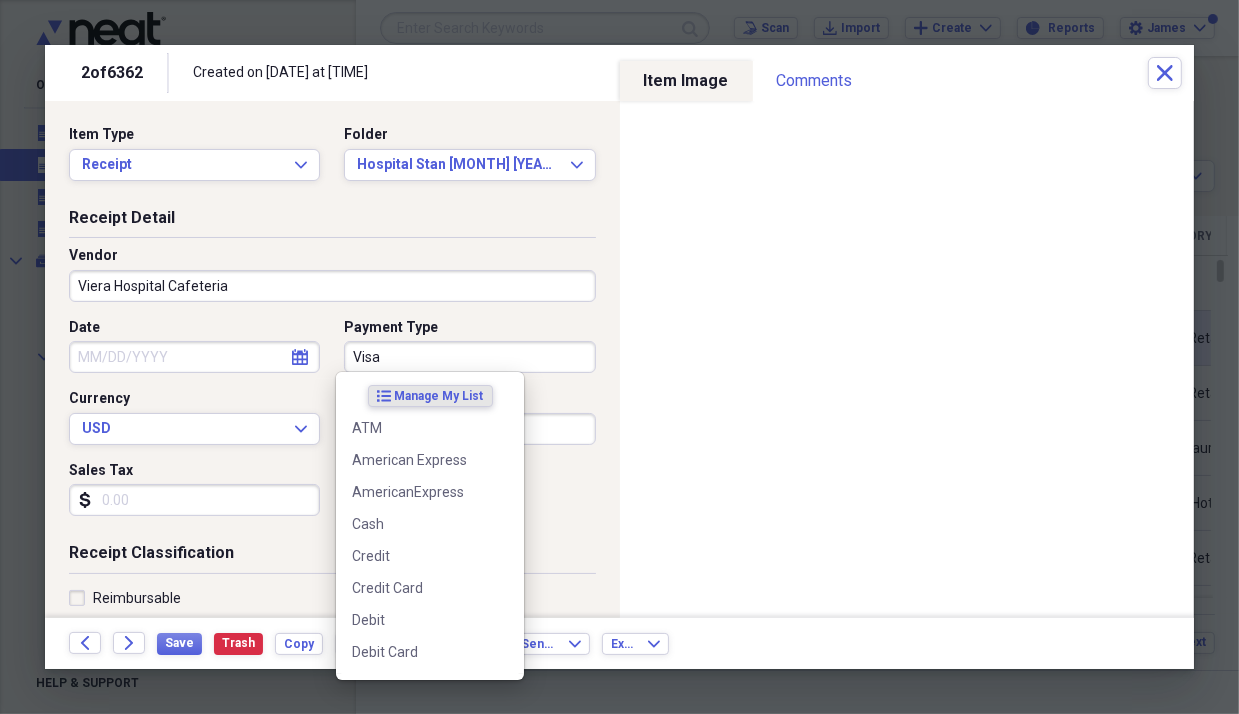 click on "Visa" at bounding box center (469, 357) 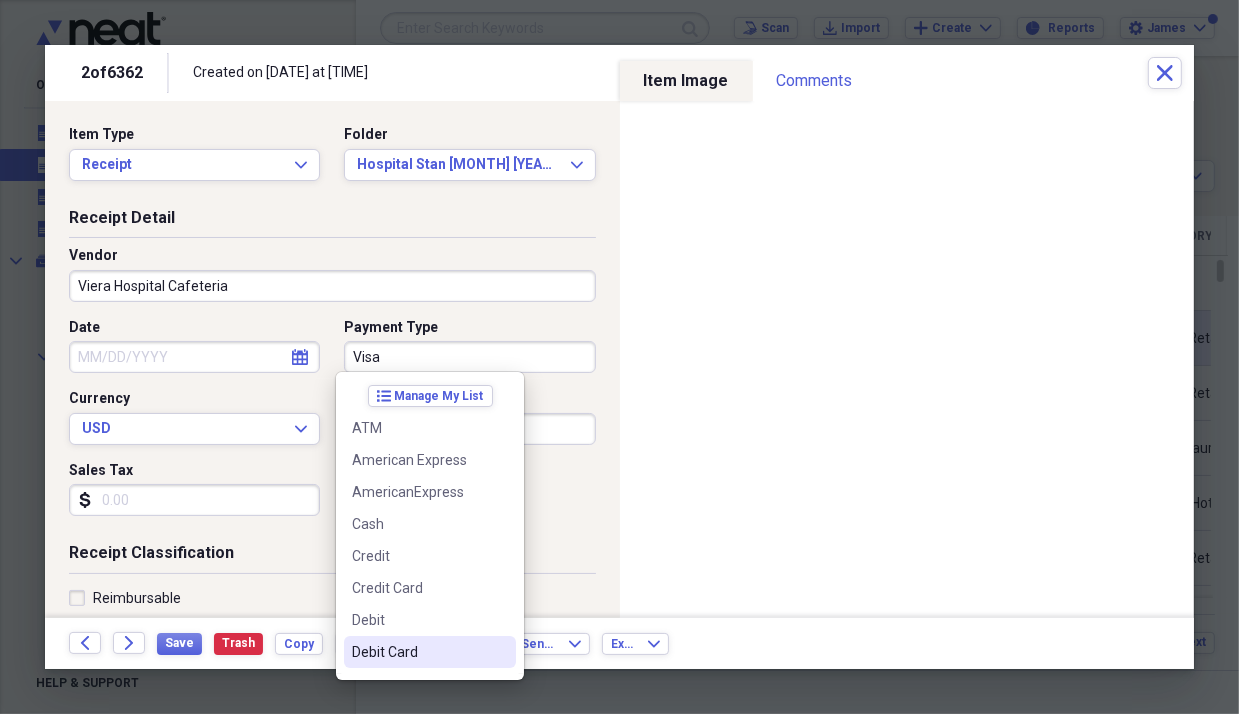 click on "Debit Card" at bounding box center (418, 652) 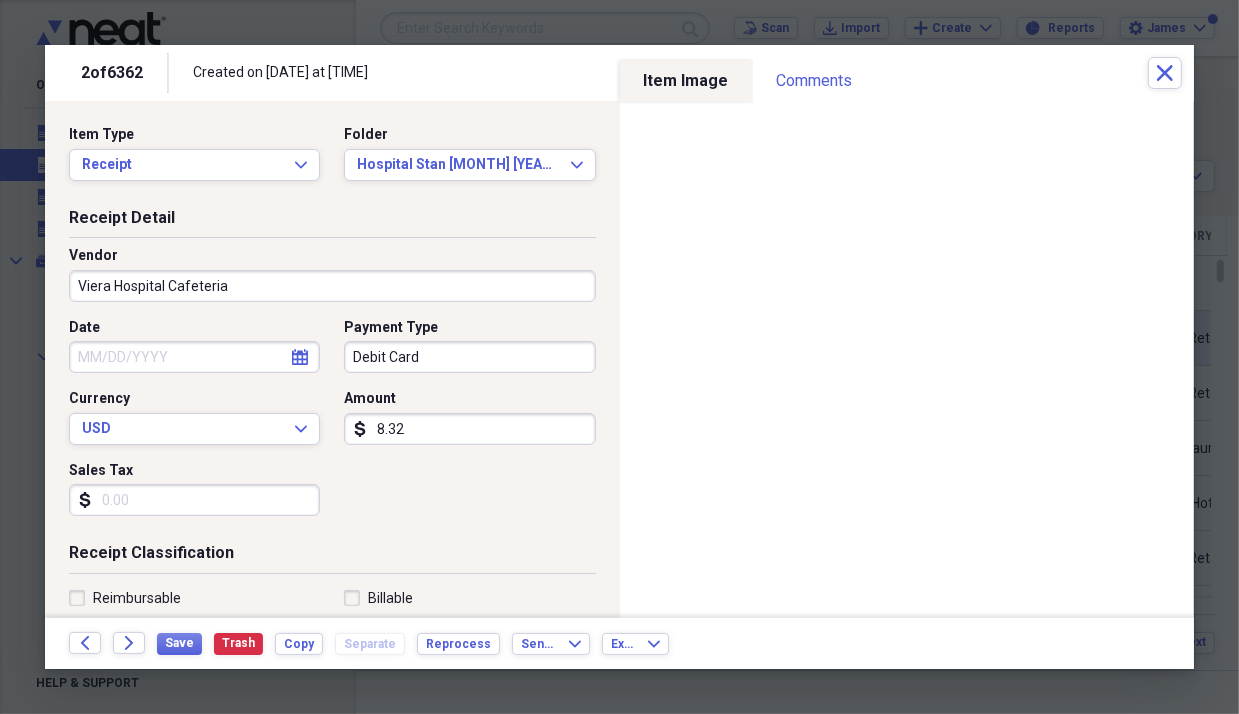 click on "Sales Tax" at bounding box center (194, 500) 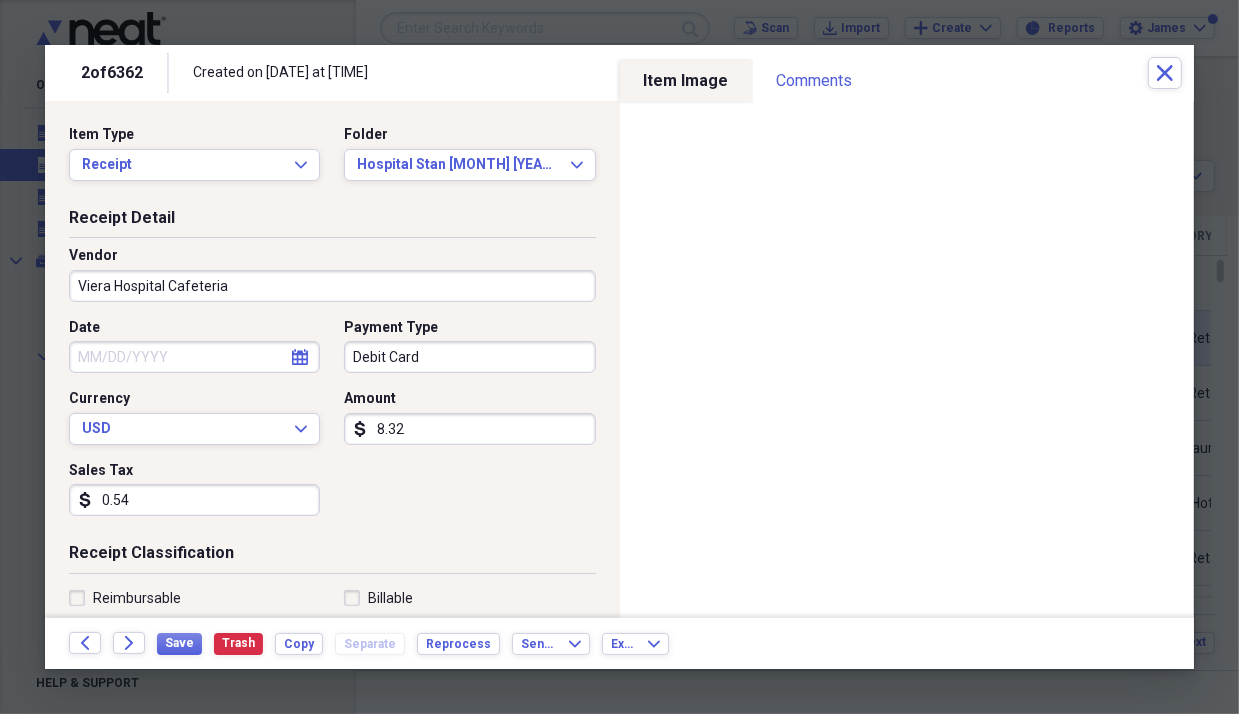 type on "0.54" 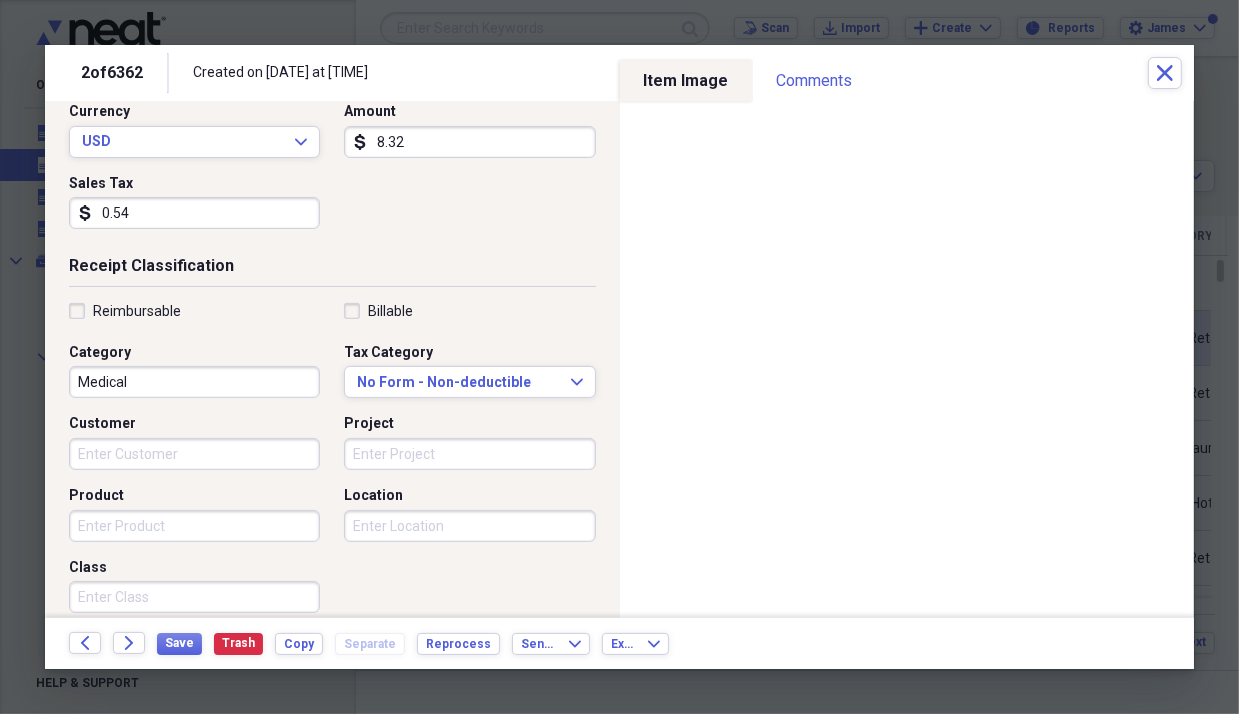 scroll, scrollTop: 300, scrollLeft: 0, axis: vertical 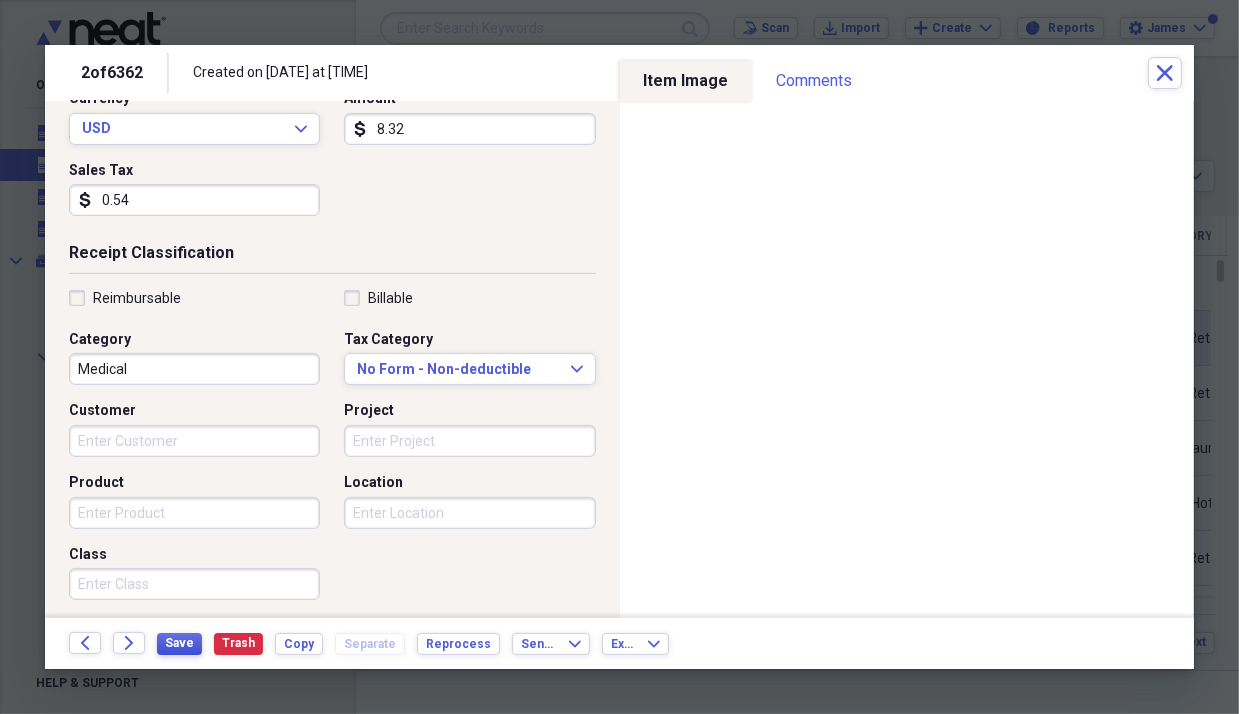 click on "Save" at bounding box center (179, 643) 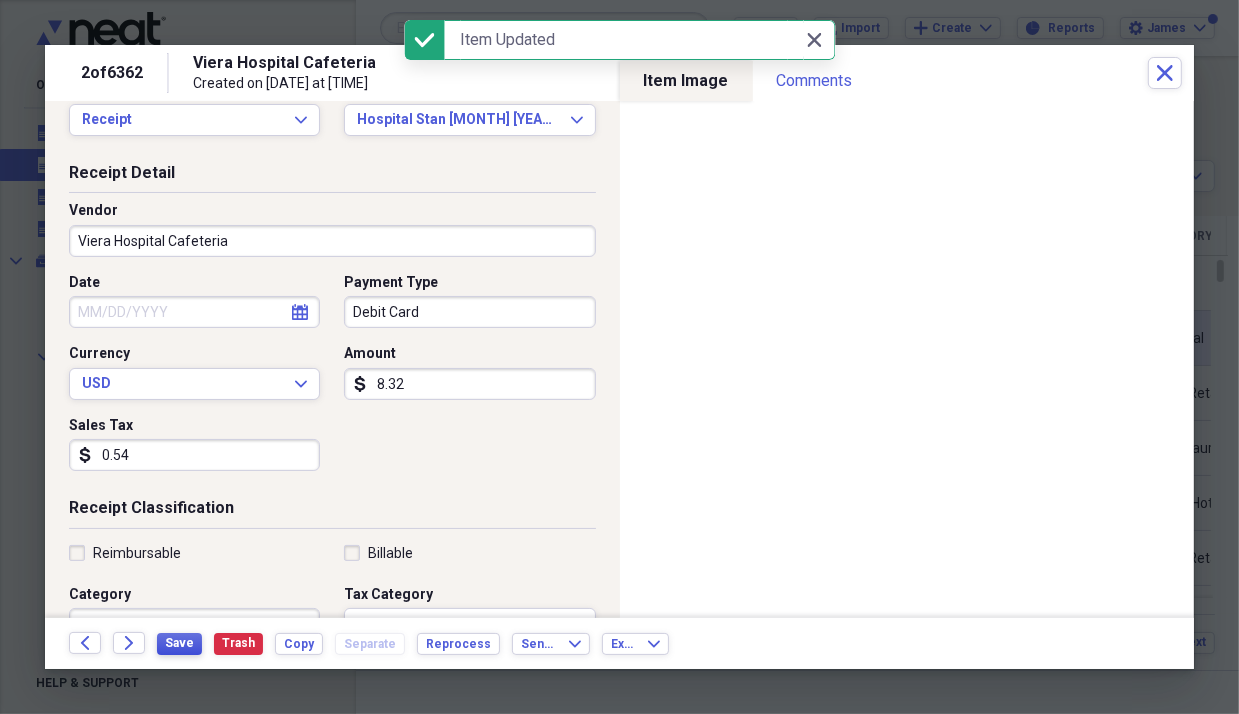 scroll, scrollTop: 0, scrollLeft: 0, axis: both 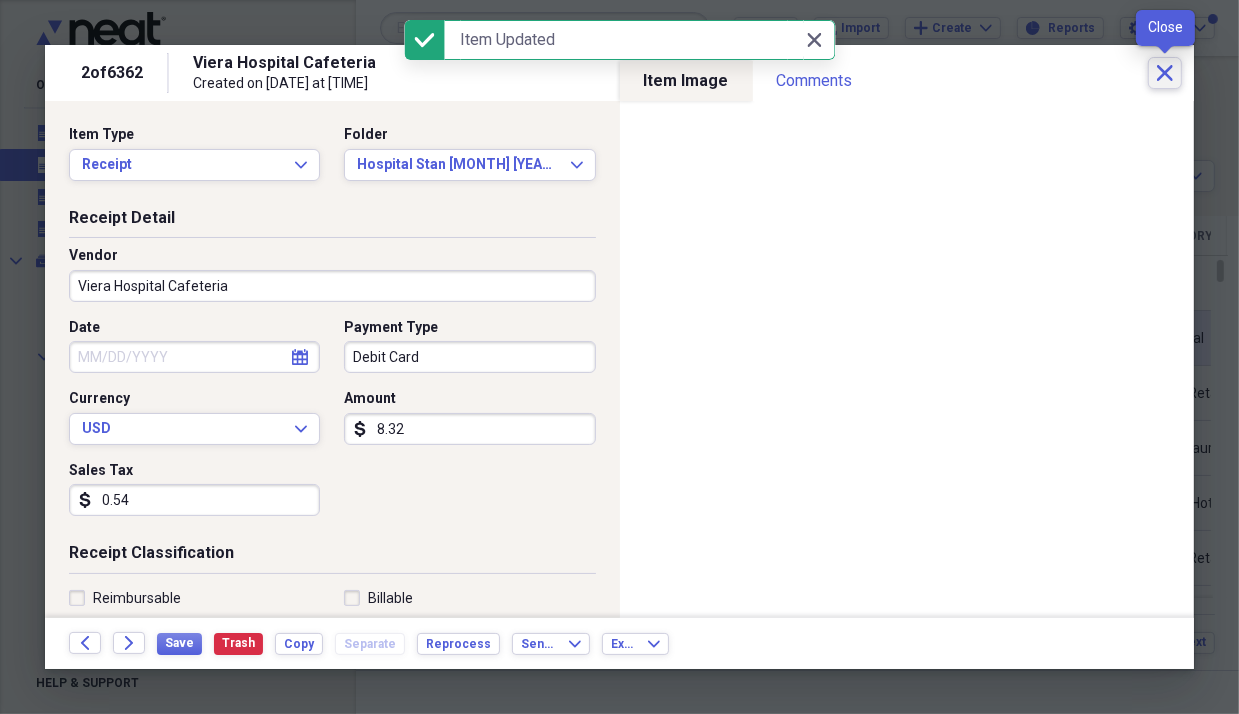 click on "Close" 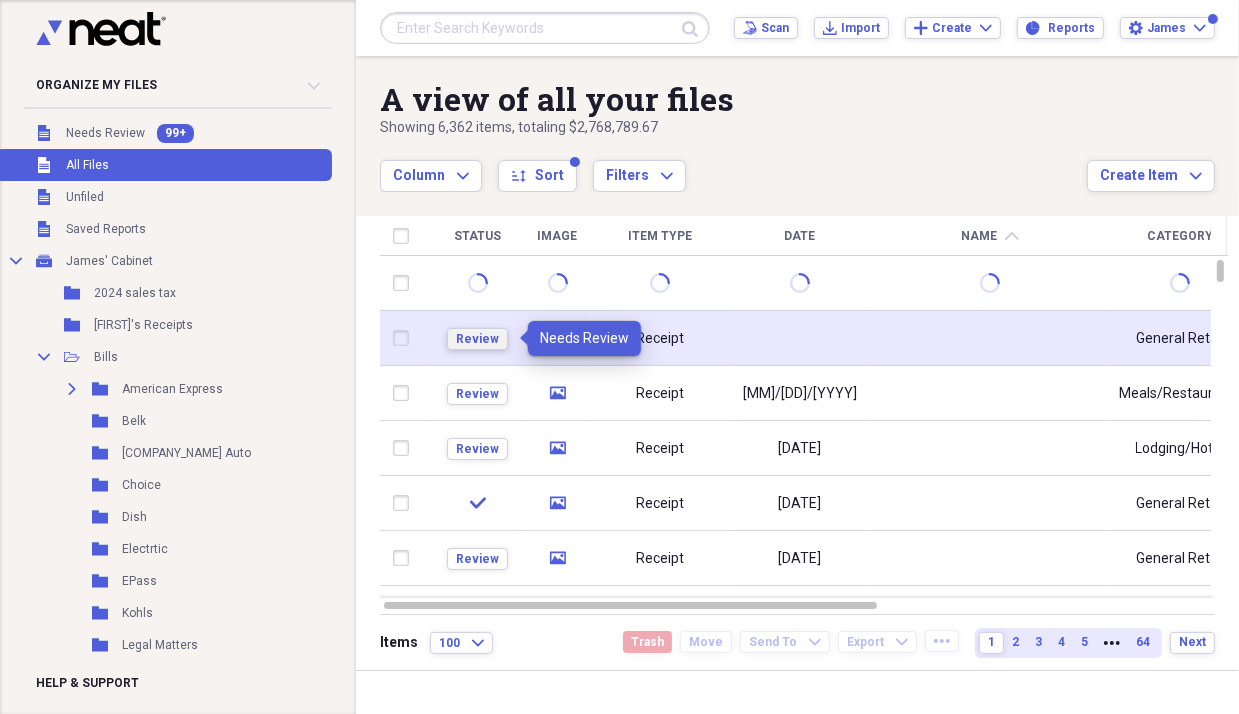 click on "Review" at bounding box center (477, 339) 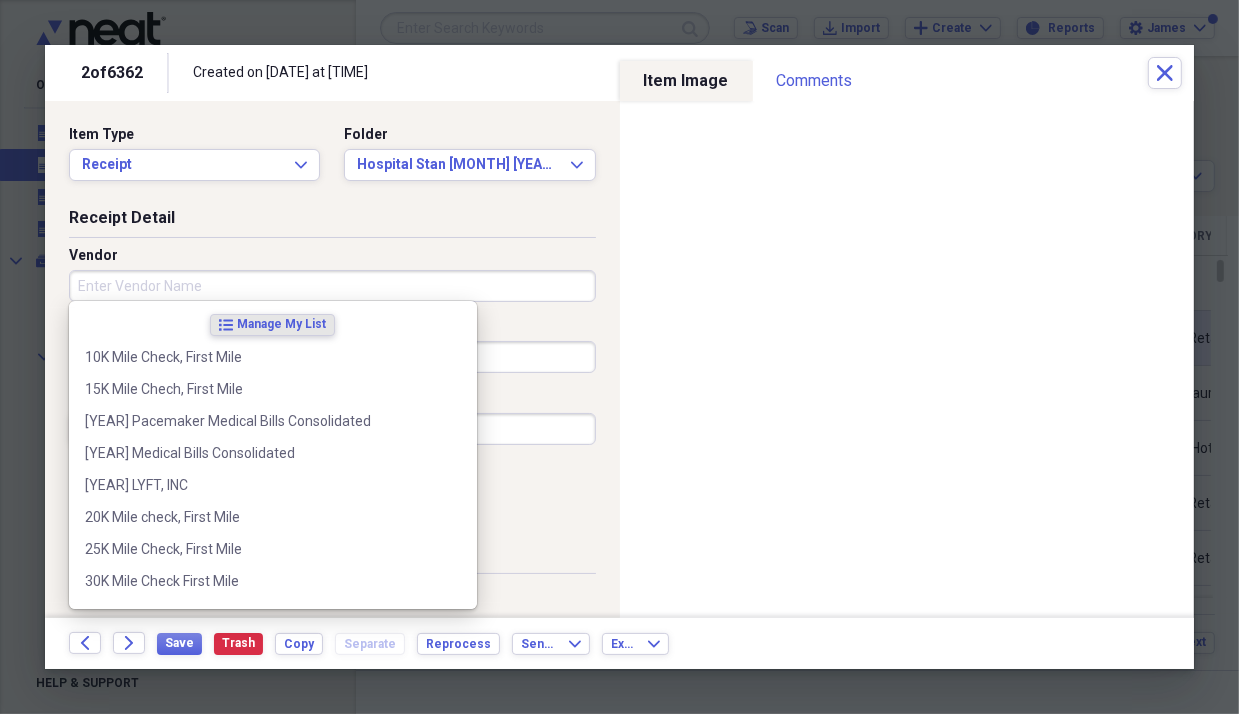 click on "Vendor" at bounding box center (332, 286) 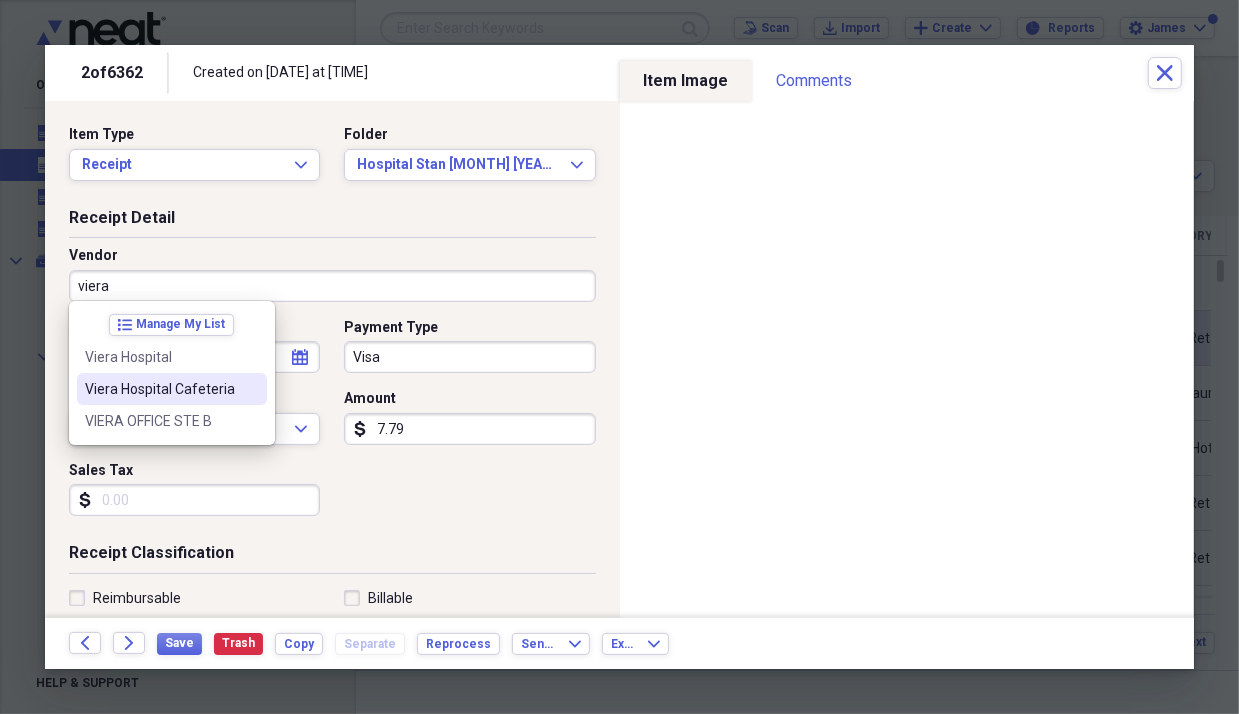 click on "Viera Hospital Cafeteria" at bounding box center (160, 389) 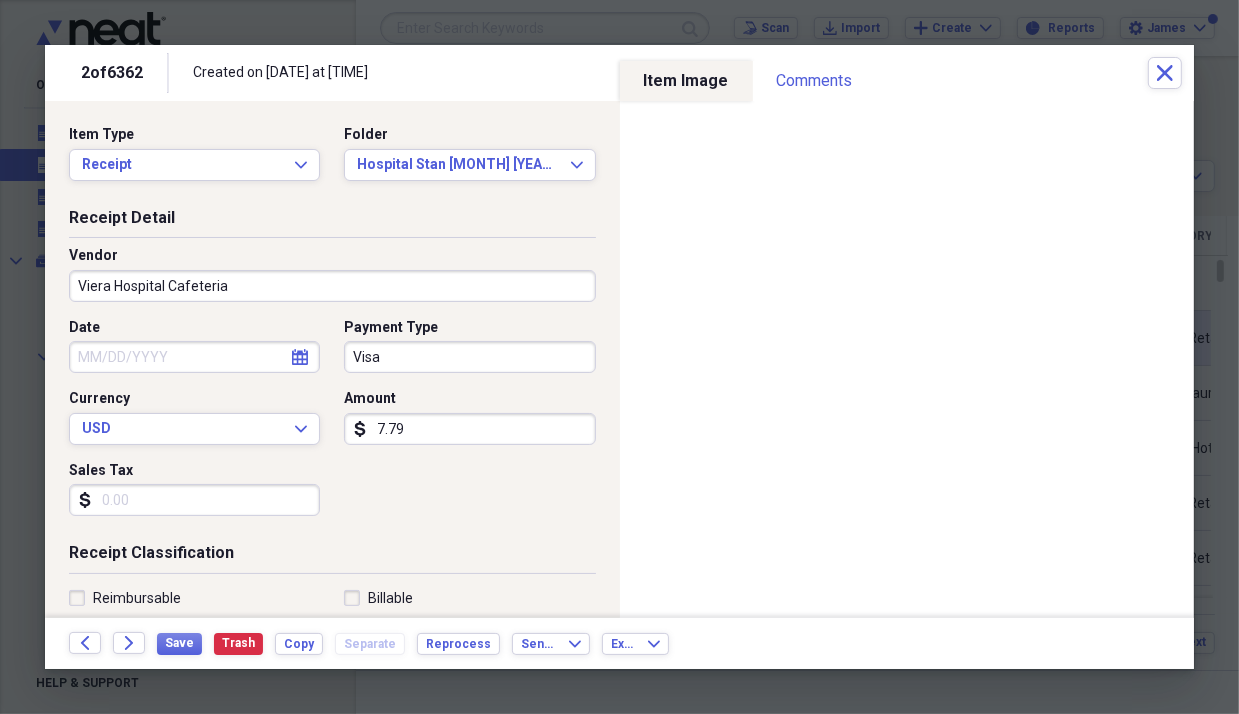 type on "Medical" 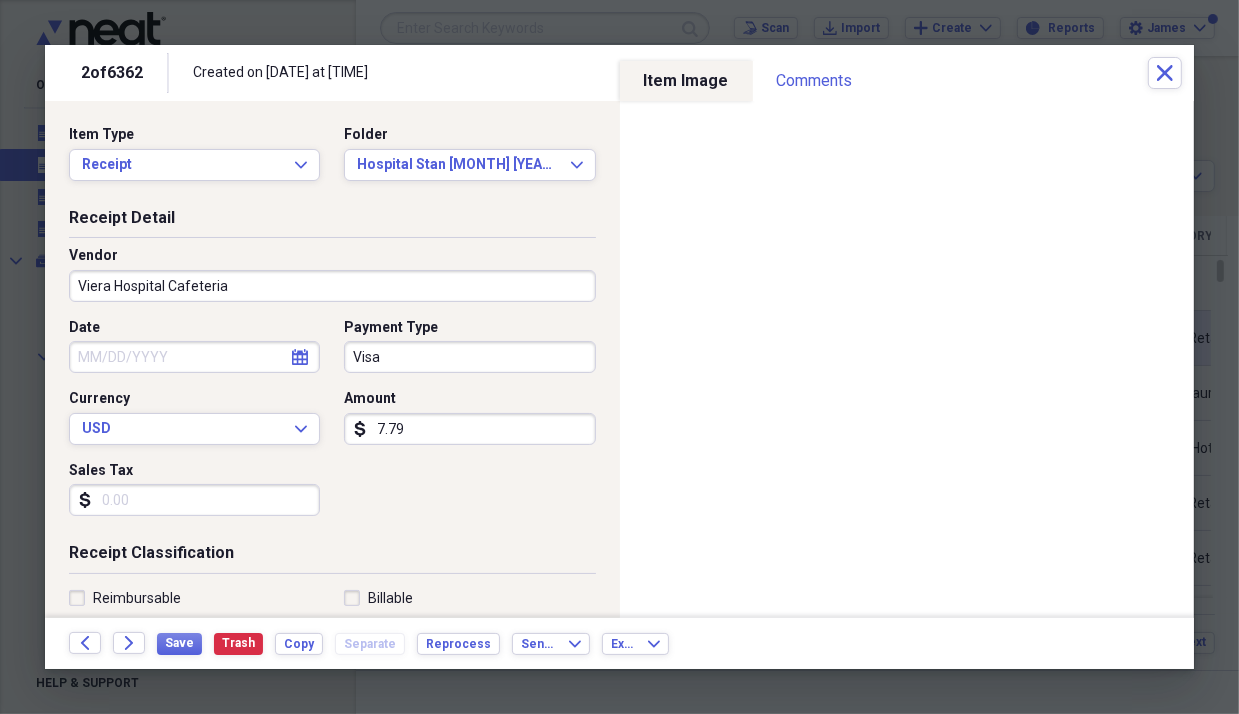 click on "Sales Tax" at bounding box center (194, 500) 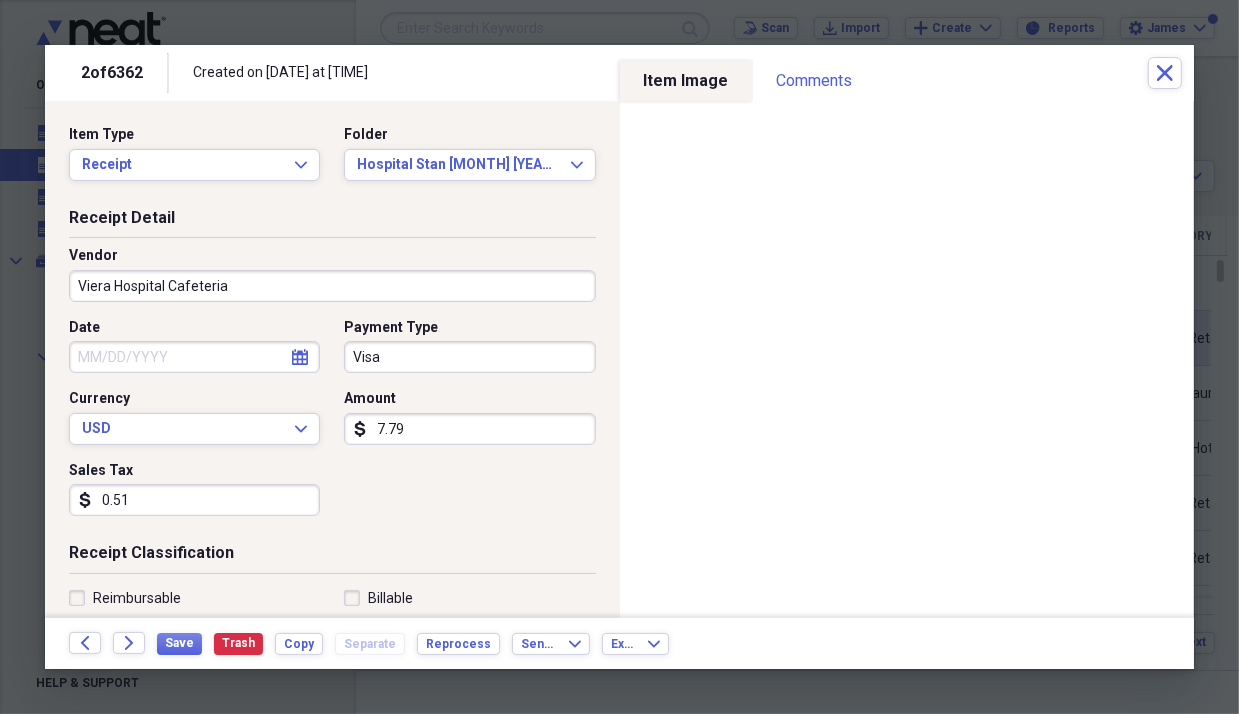 click on "0.51" at bounding box center [194, 500] 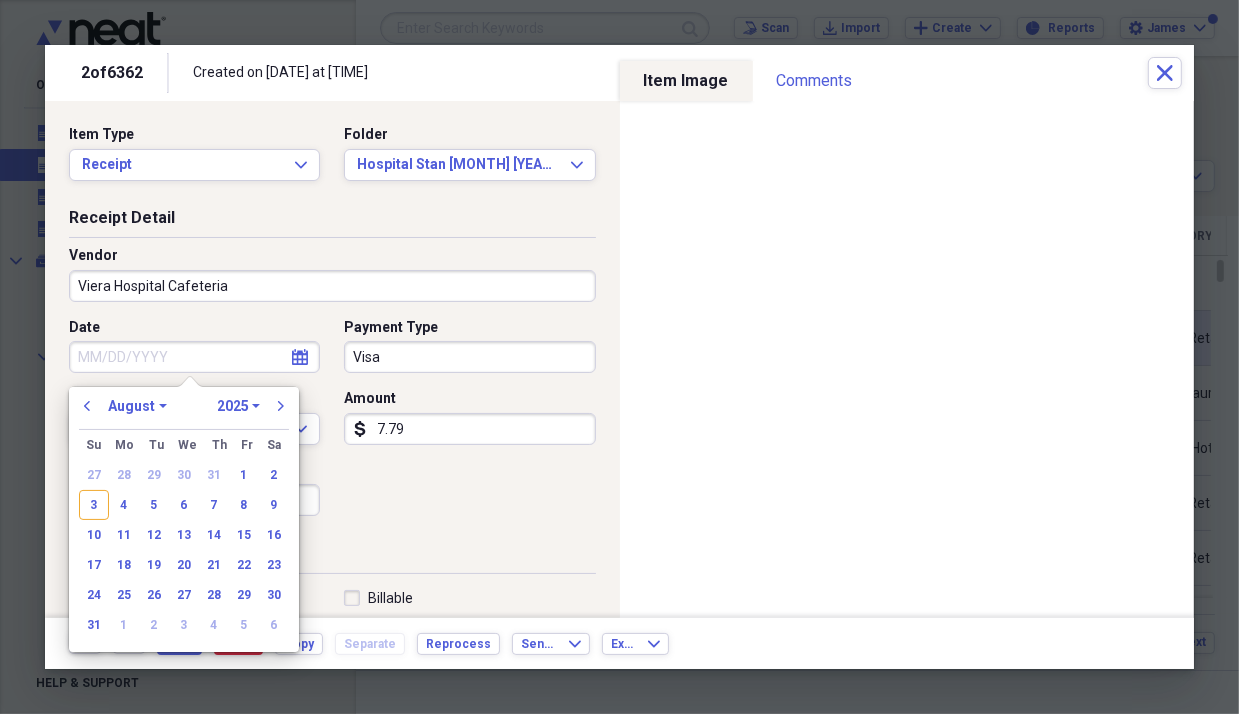 click on "Date" at bounding box center [194, 357] 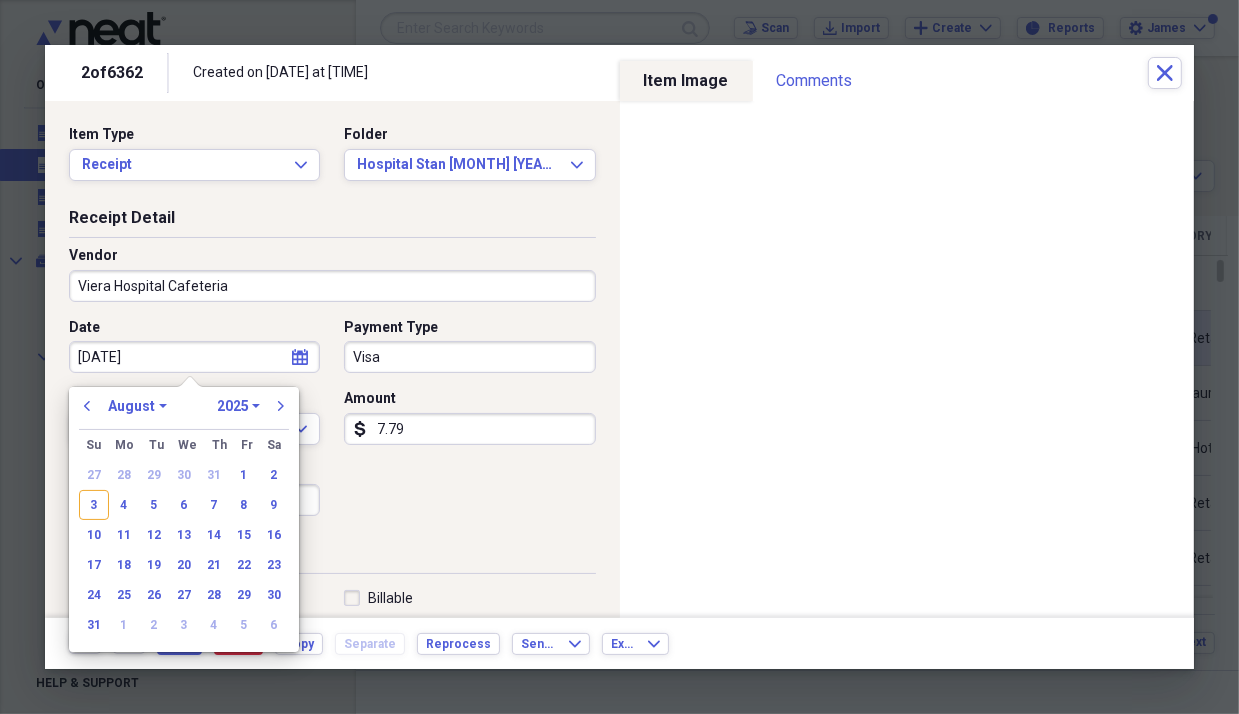 click on "[DATE]" at bounding box center [194, 357] 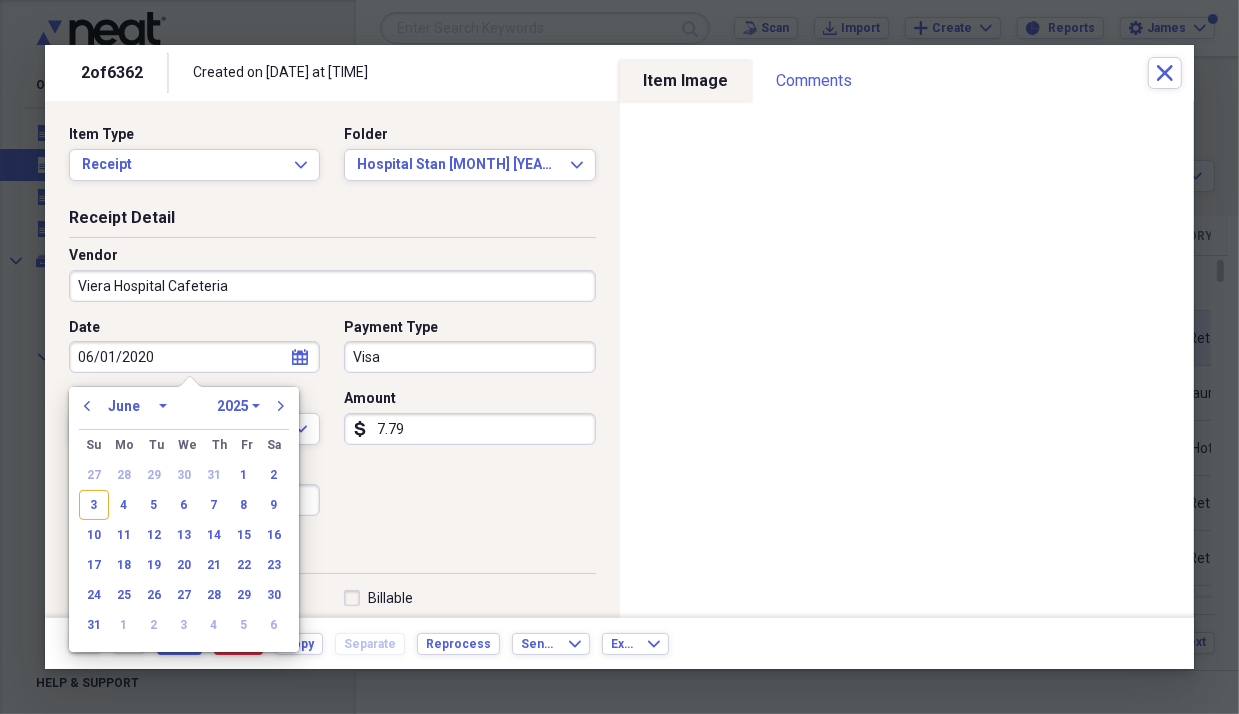 select on "2020" 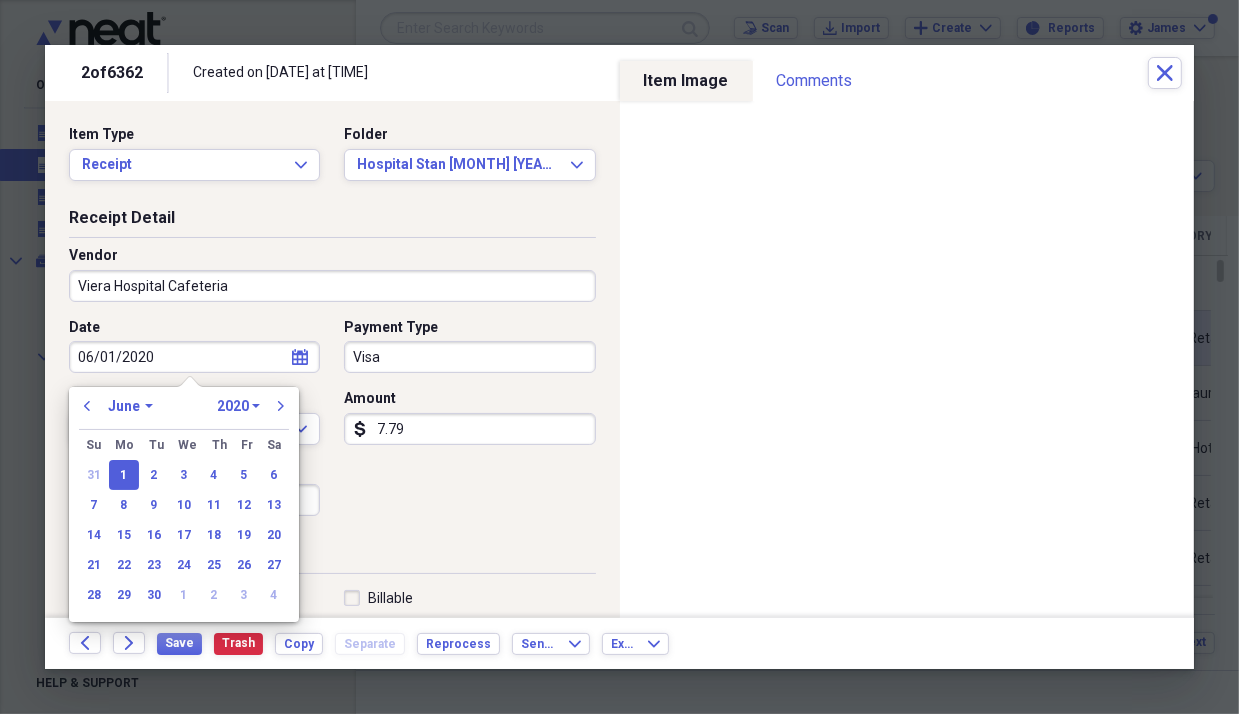 type on "06/01/2020" 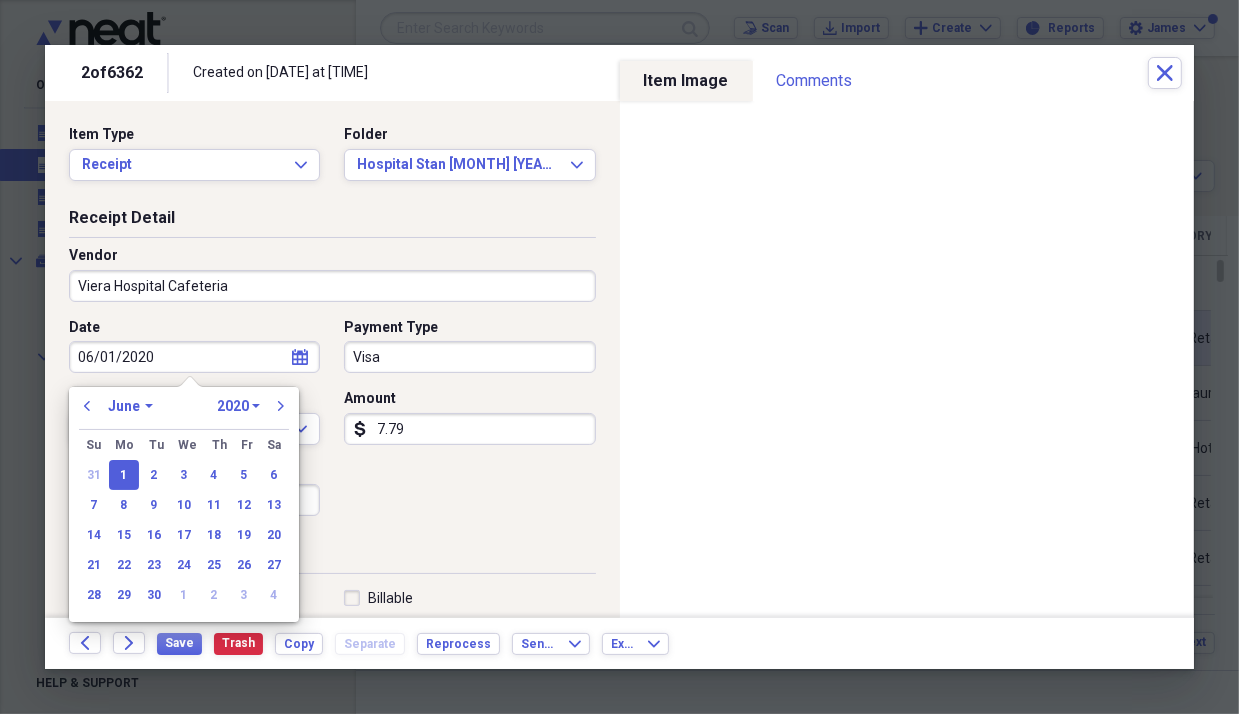 click on "1" at bounding box center [124, 475] 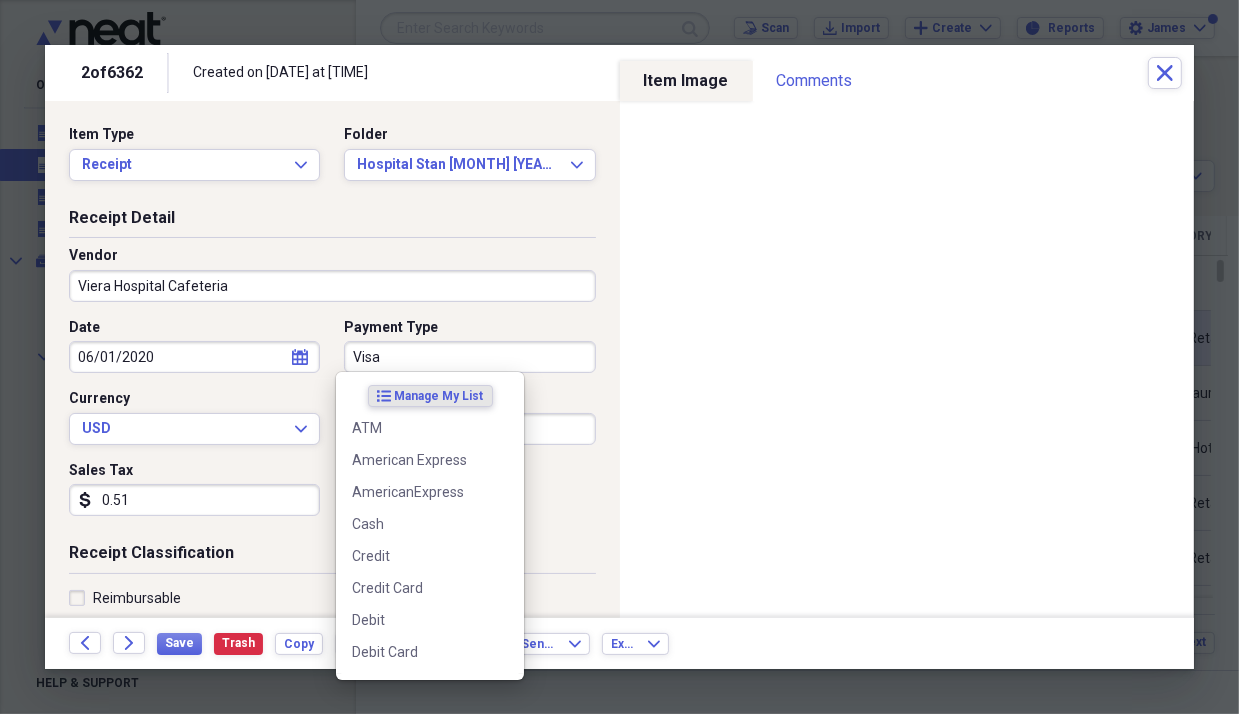 click on "Visa" at bounding box center (469, 357) 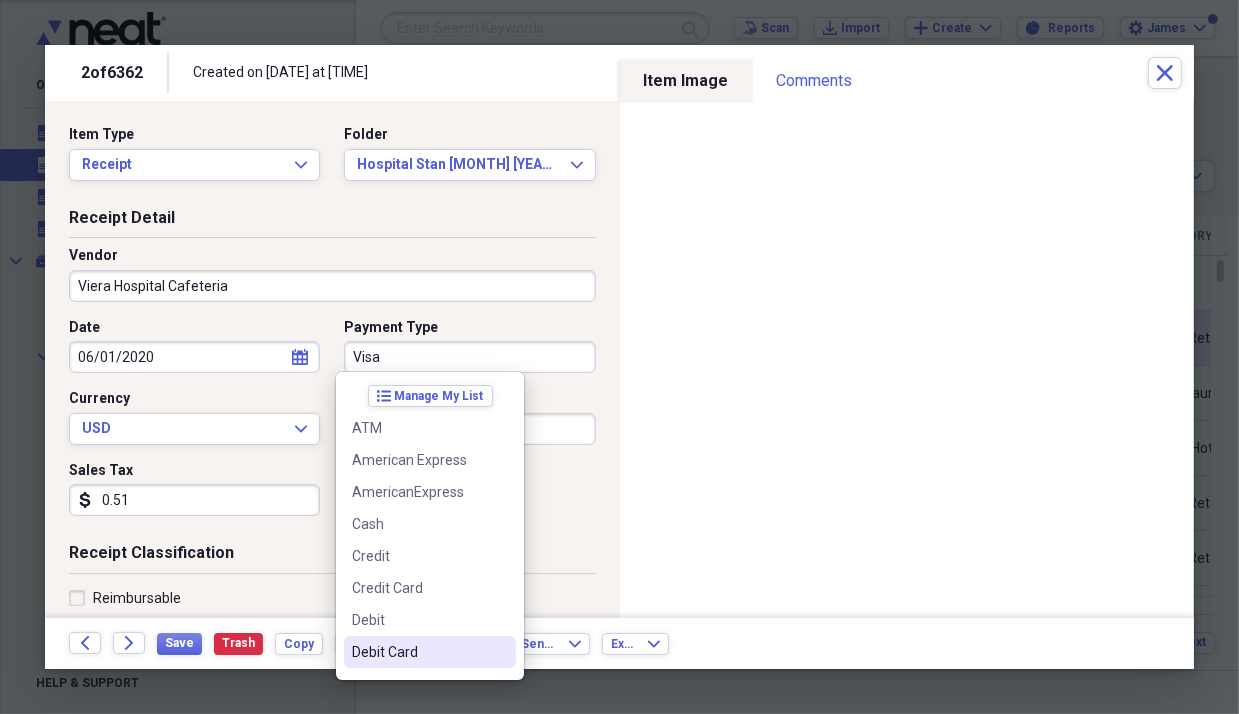 click on "Debit Card" at bounding box center (418, 652) 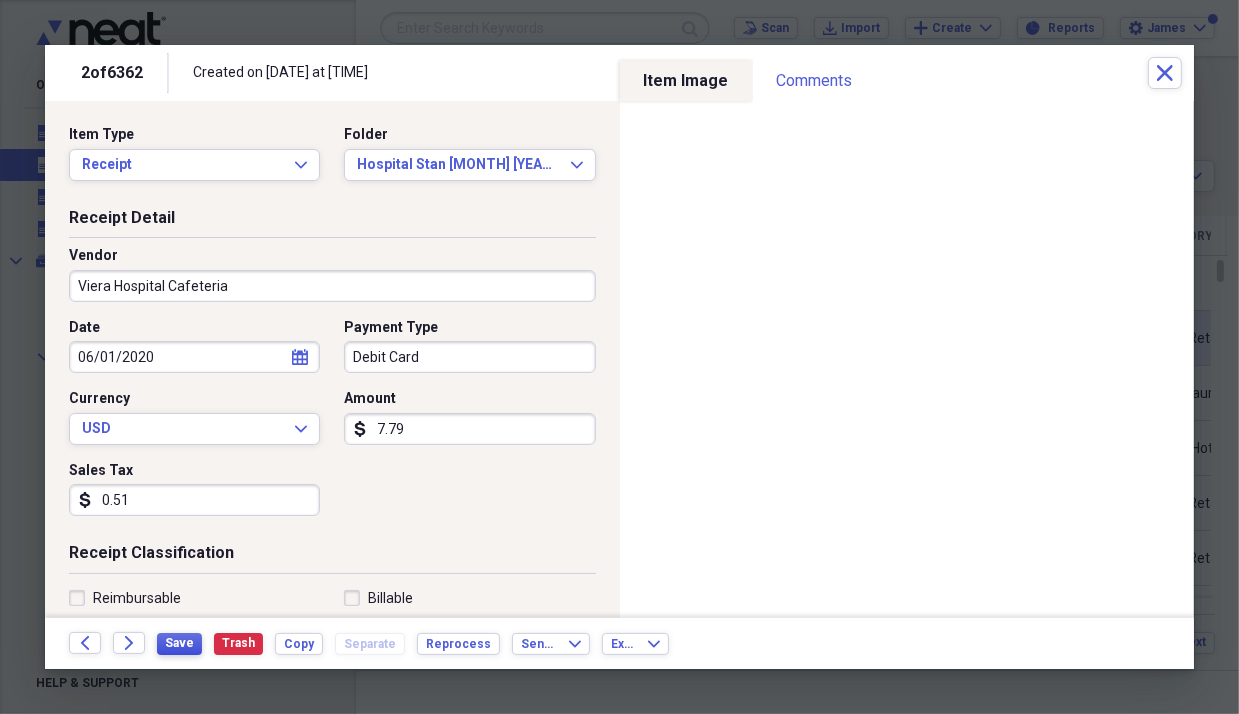 click on "Save" at bounding box center [179, 643] 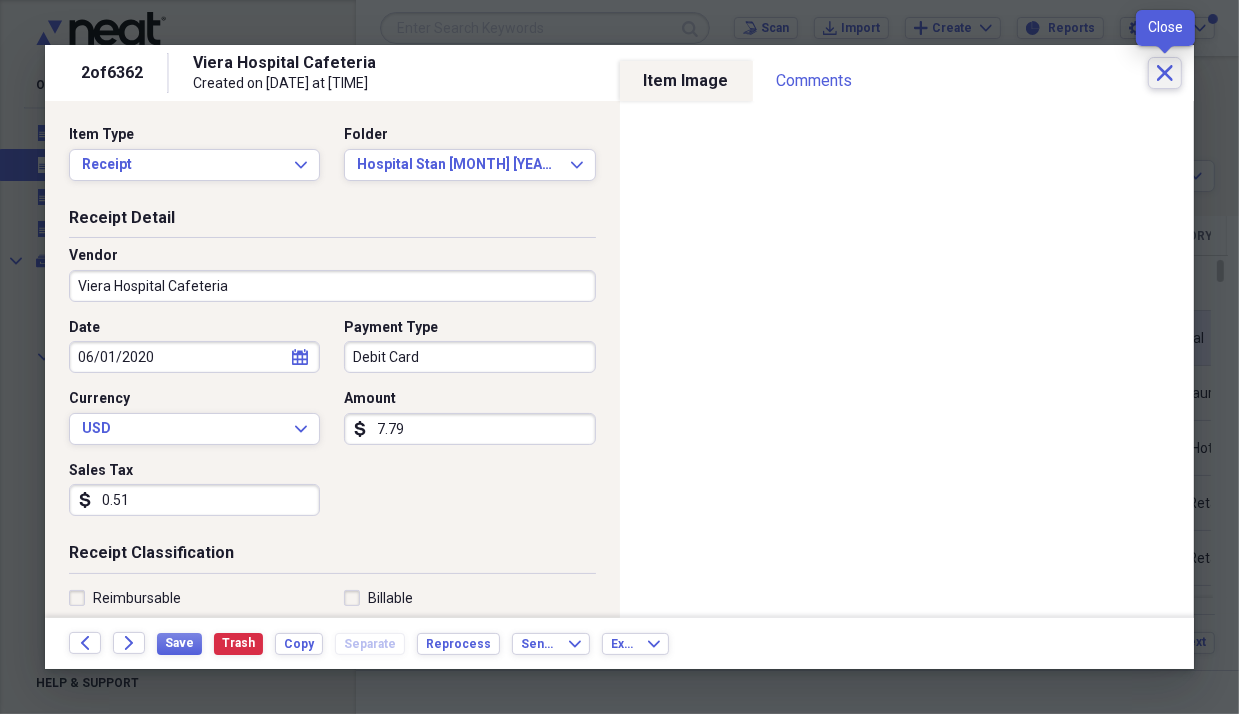 click on "Close" 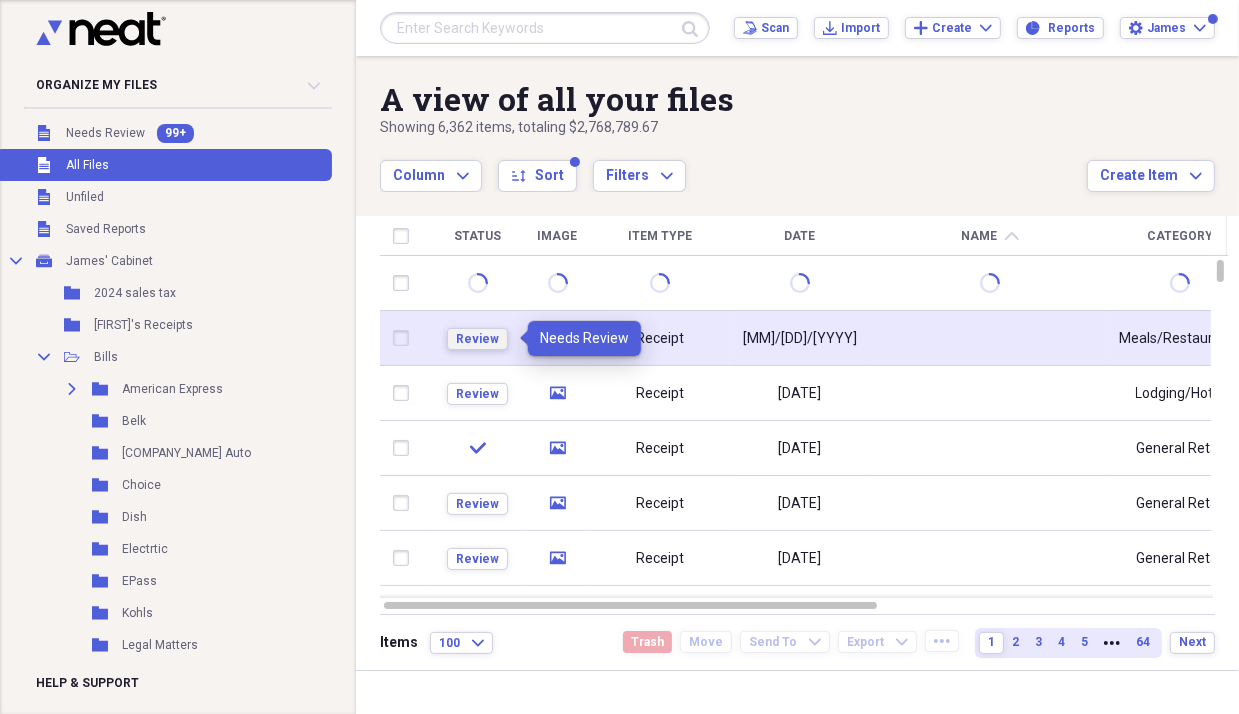 click on "Review" at bounding box center [477, 339] 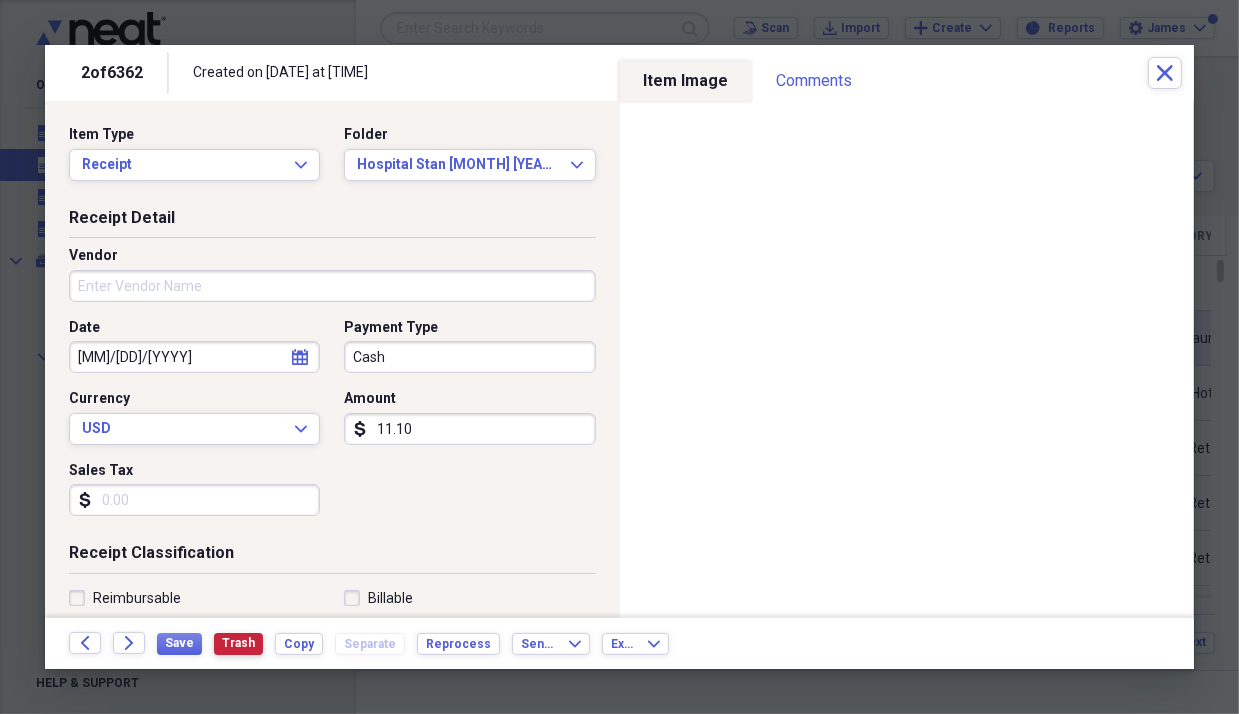click on "Trash" at bounding box center [238, 643] 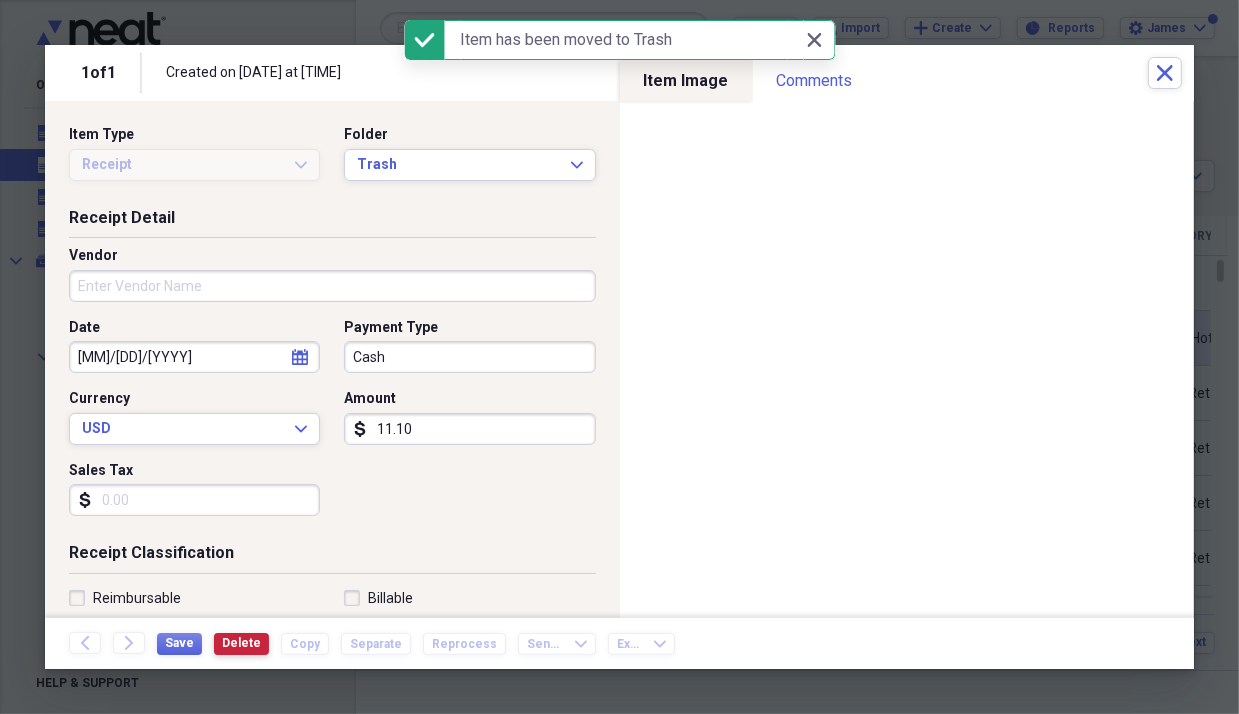 click on "Delete" at bounding box center (241, 643) 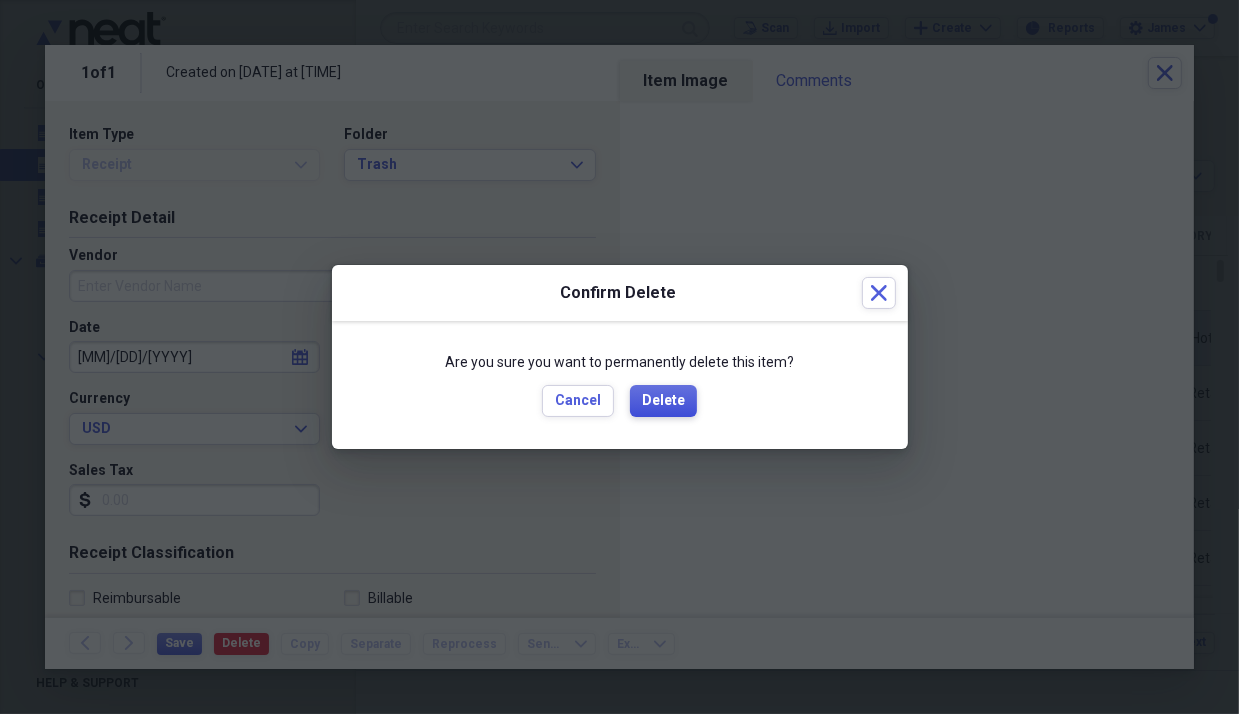 click on "Delete" at bounding box center (663, 401) 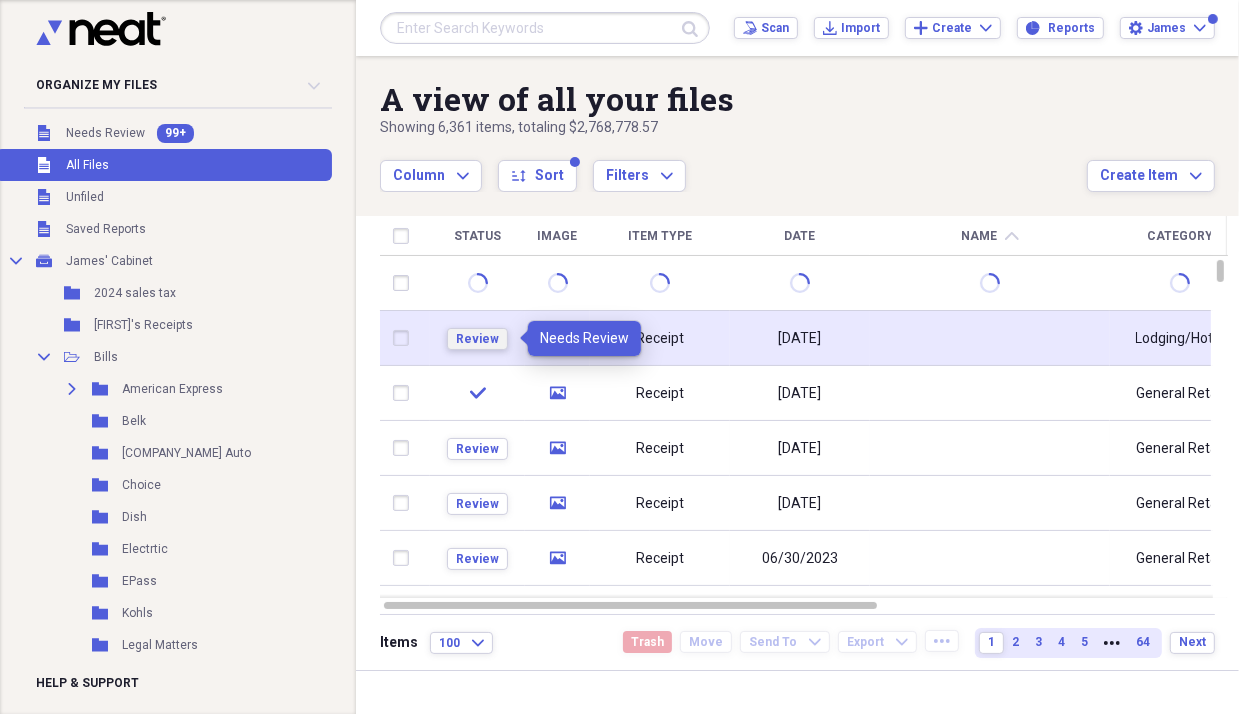 click on "Review" at bounding box center [477, 339] 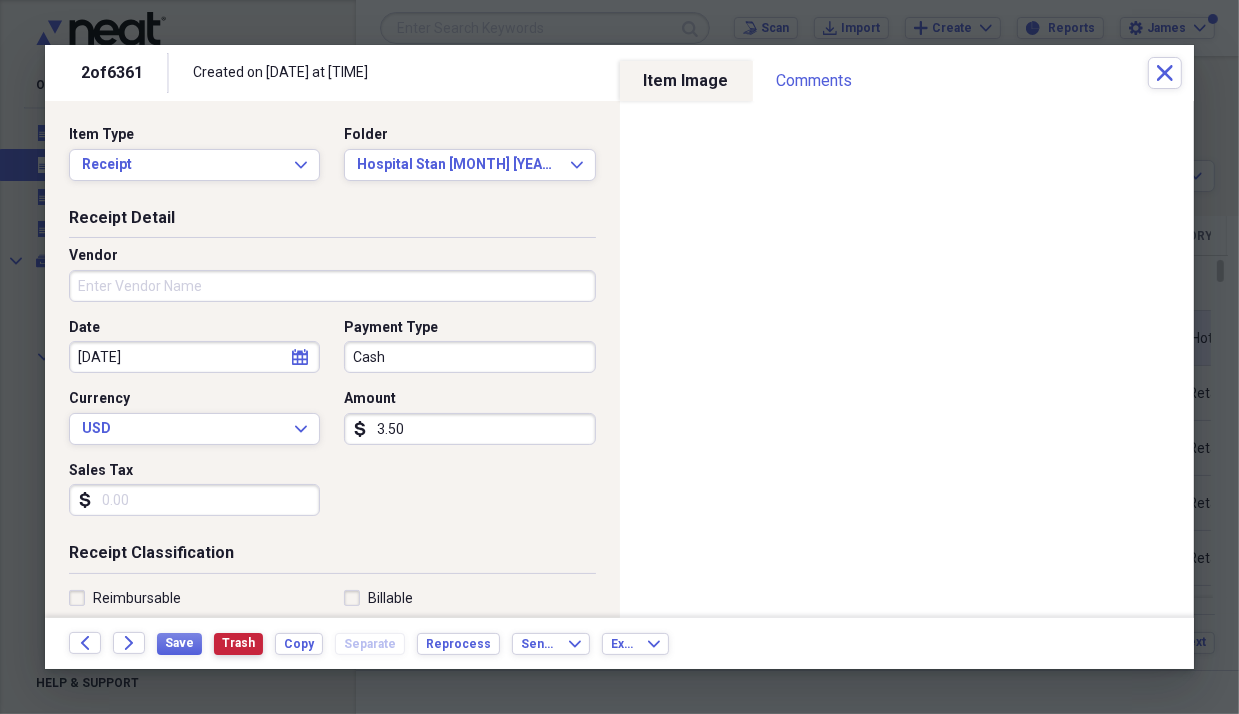 click on "Trash" at bounding box center [238, 643] 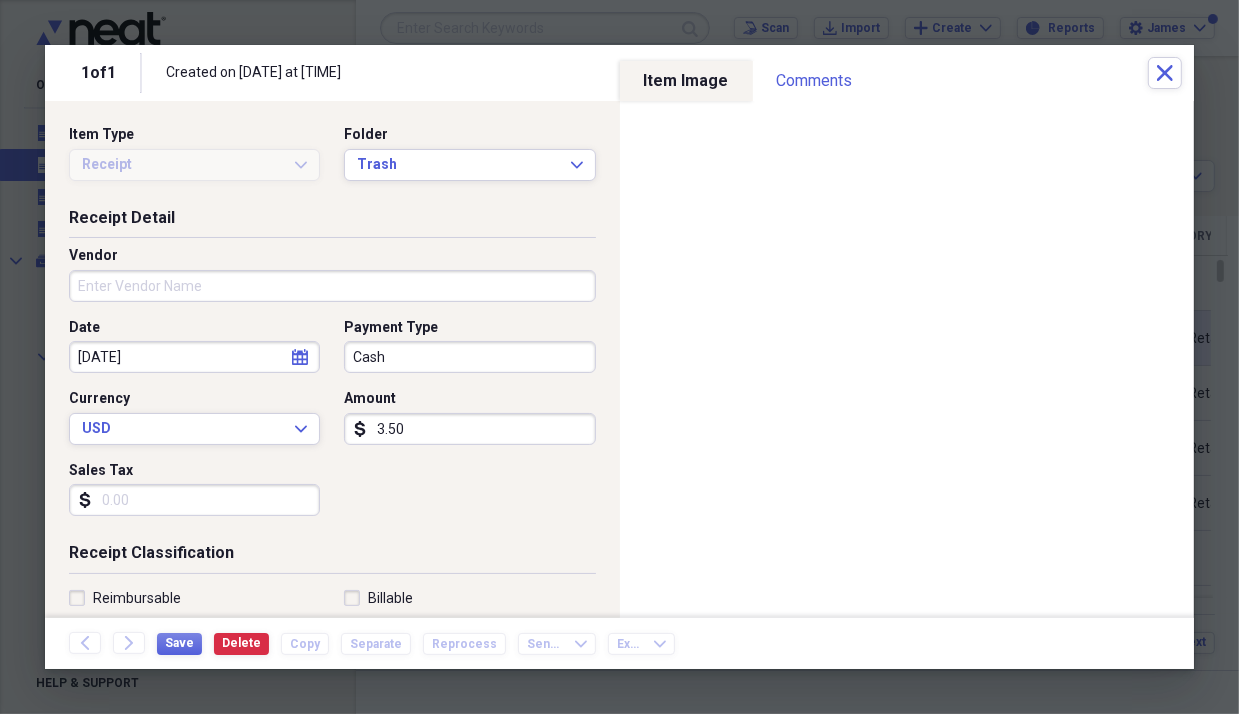 click on "Cash" at bounding box center (469, 357) 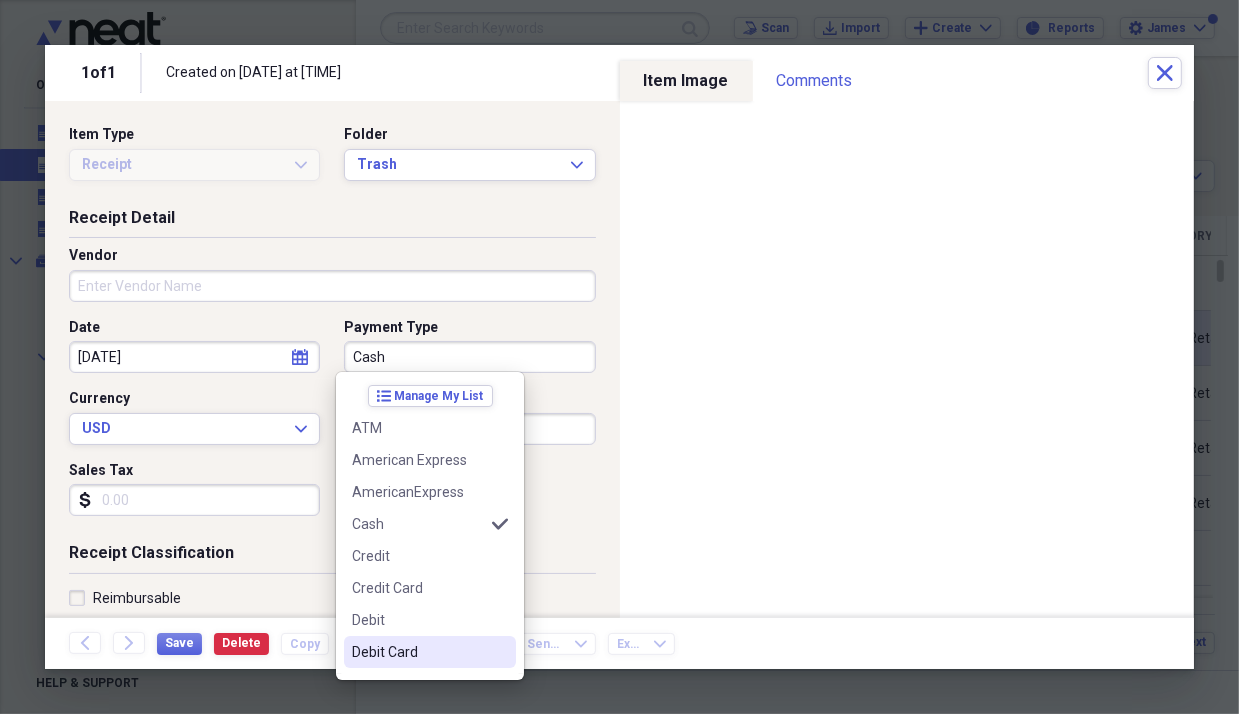 click on "Debit Card" at bounding box center (418, 652) 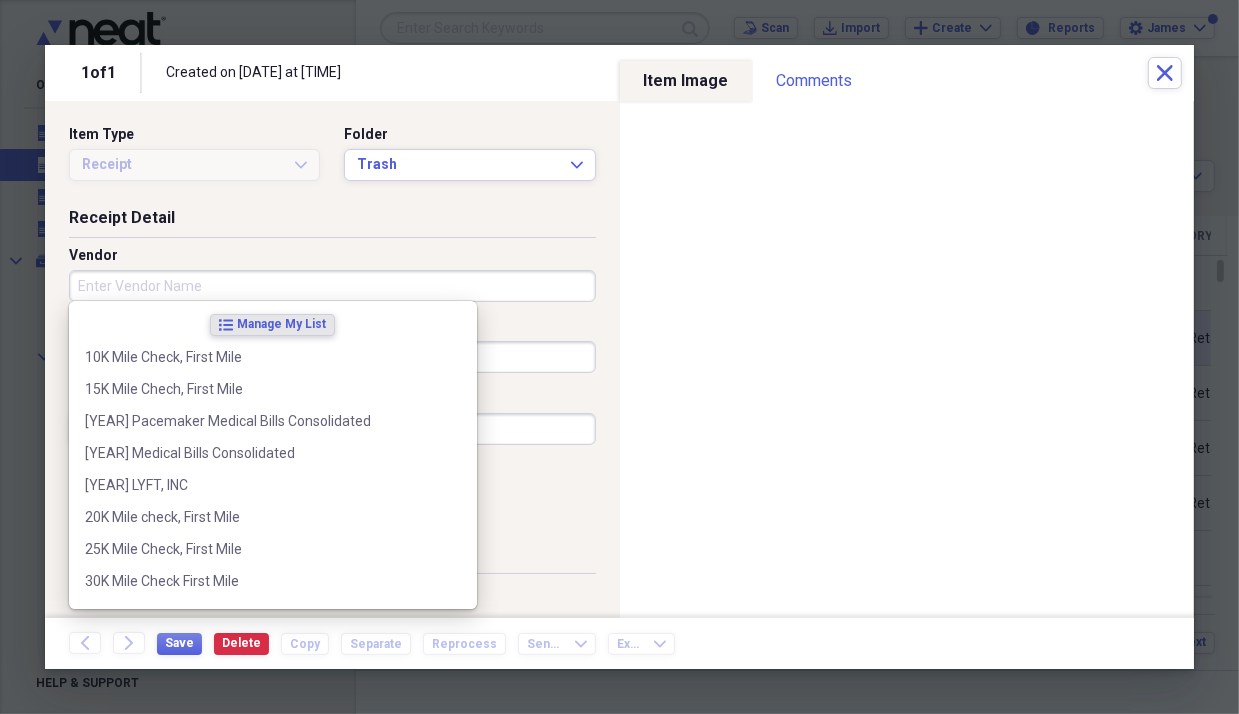 click on "Vendor" at bounding box center (332, 286) 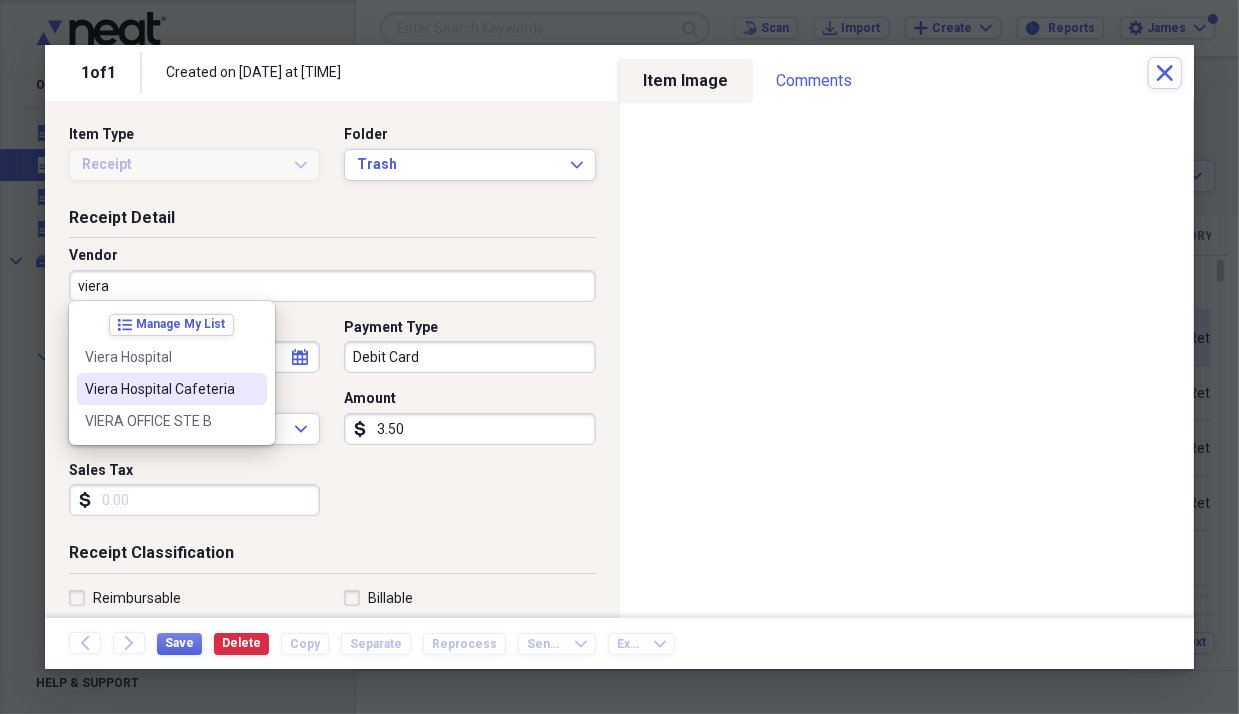 click on "Viera Hospital Cafeteria" at bounding box center [160, 389] 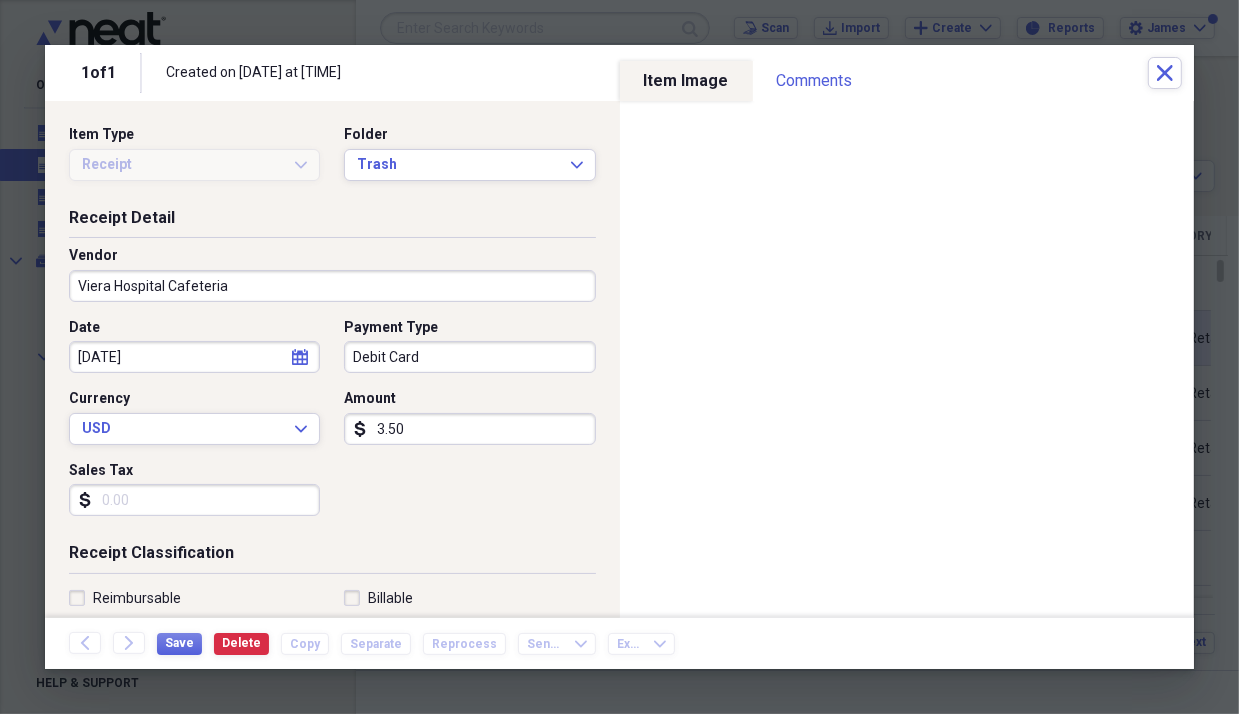 type on "Medical" 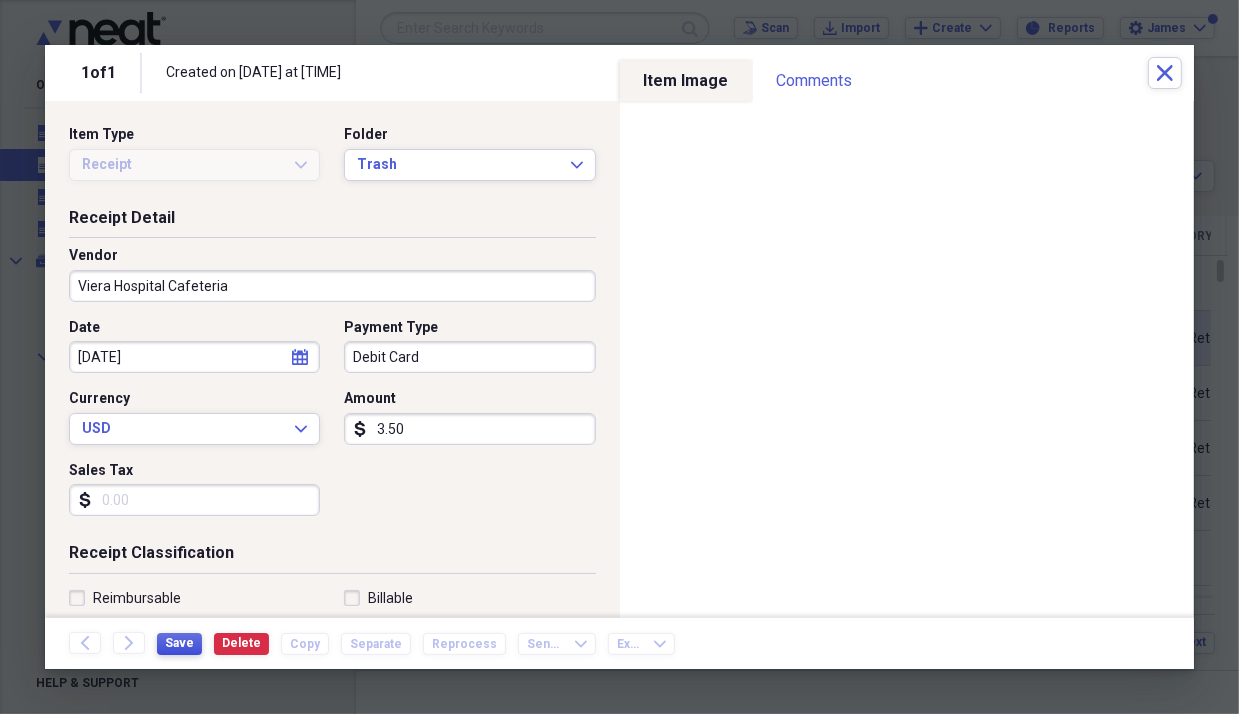 click on "Save" at bounding box center (179, 643) 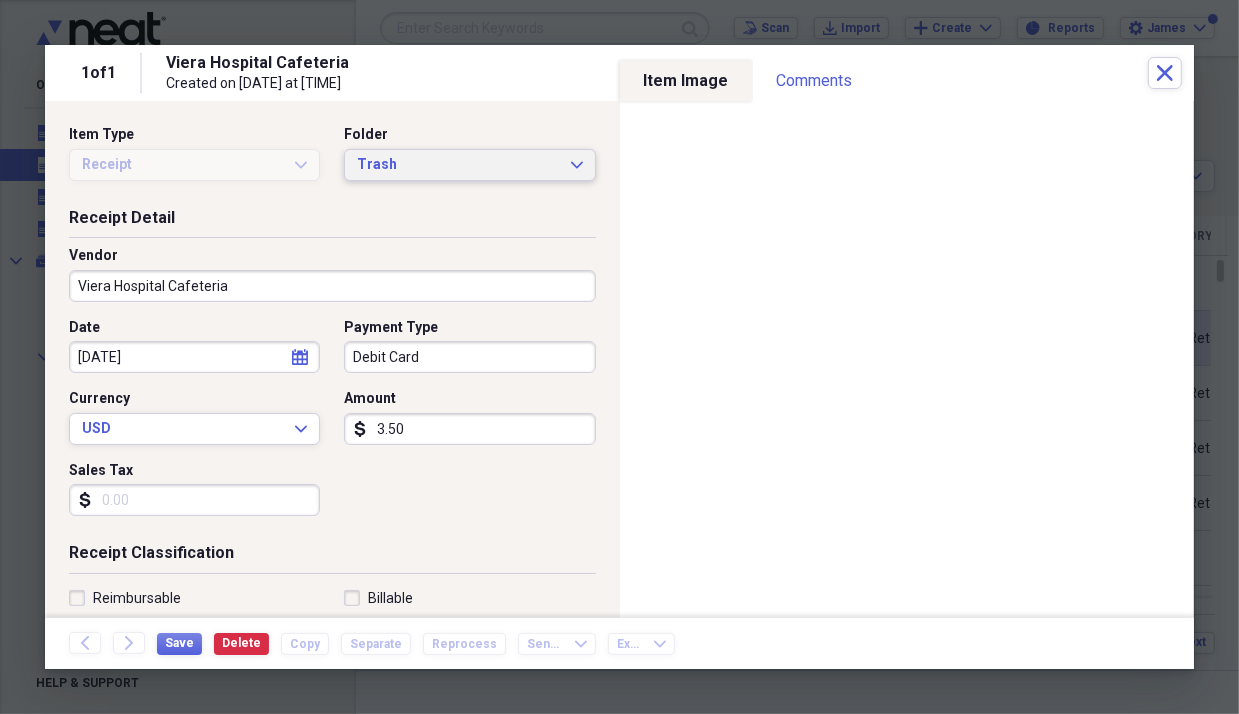 click on "Trash" at bounding box center [457, 165] 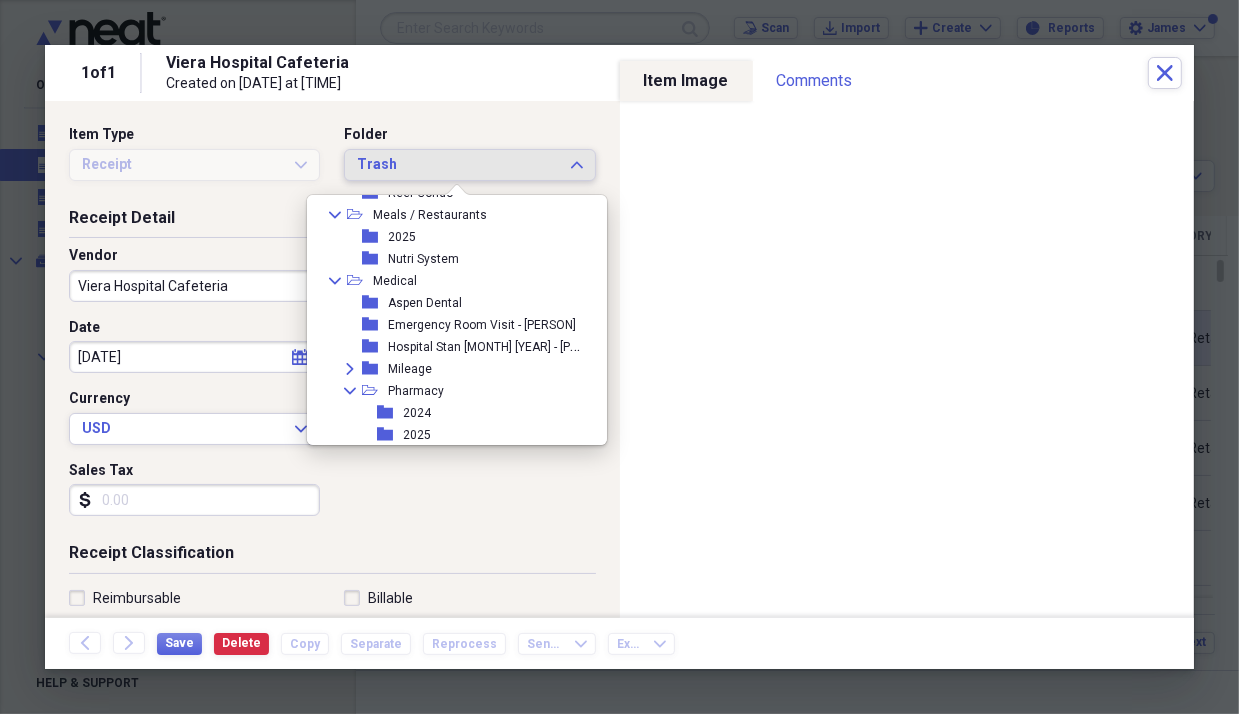 scroll, scrollTop: 1212, scrollLeft: 0, axis: vertical 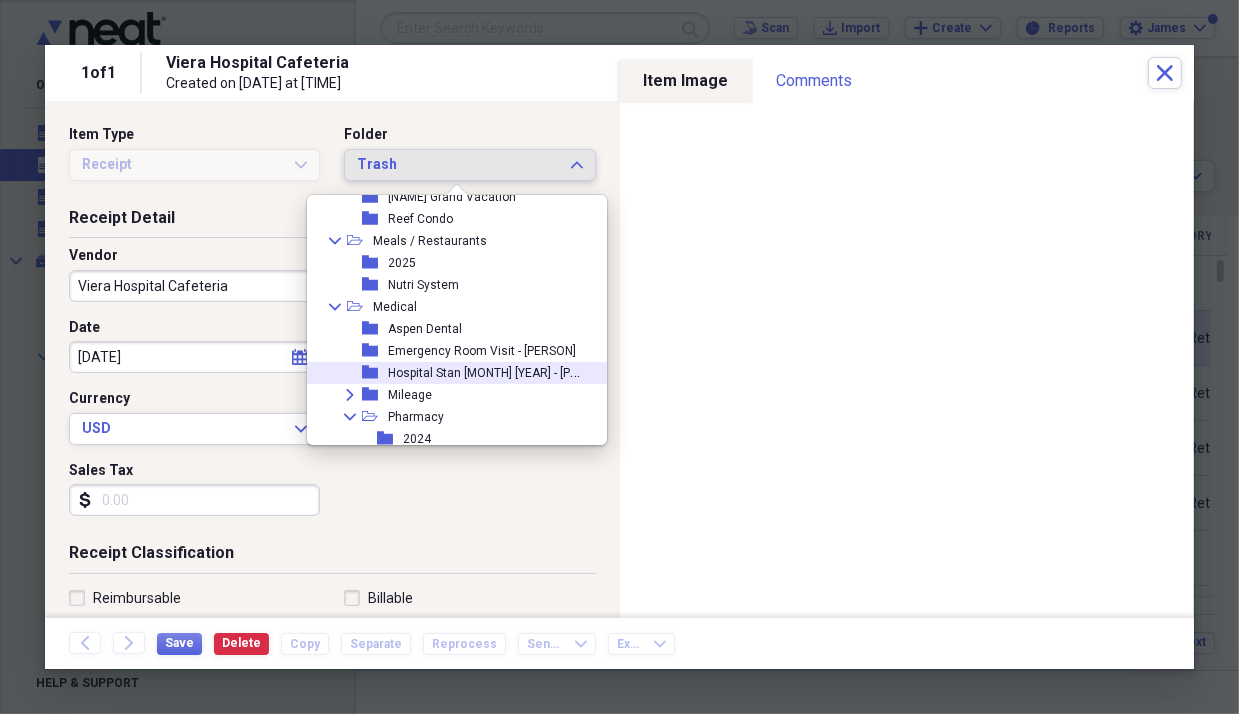 click on "Hospital Stan [MONTH] [YEAR] - [PERSON]" at bounding box center (500, 371) 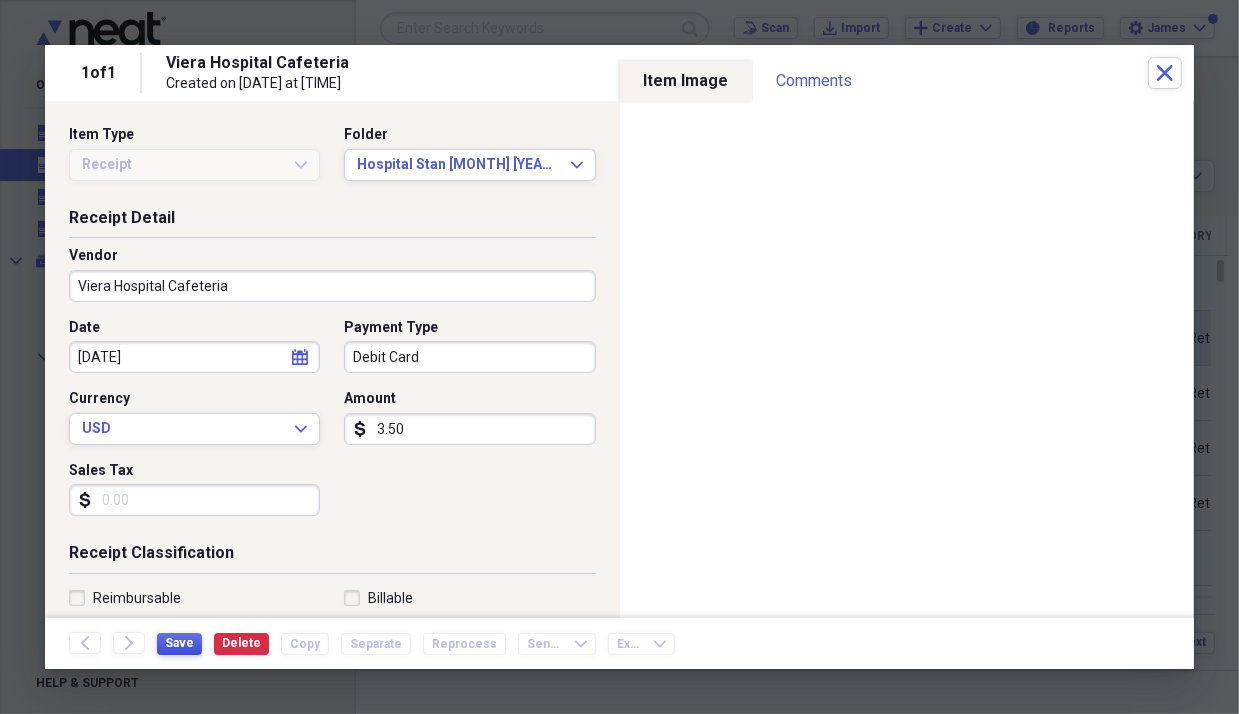 click on "Save" at bounding box center (179, 643) 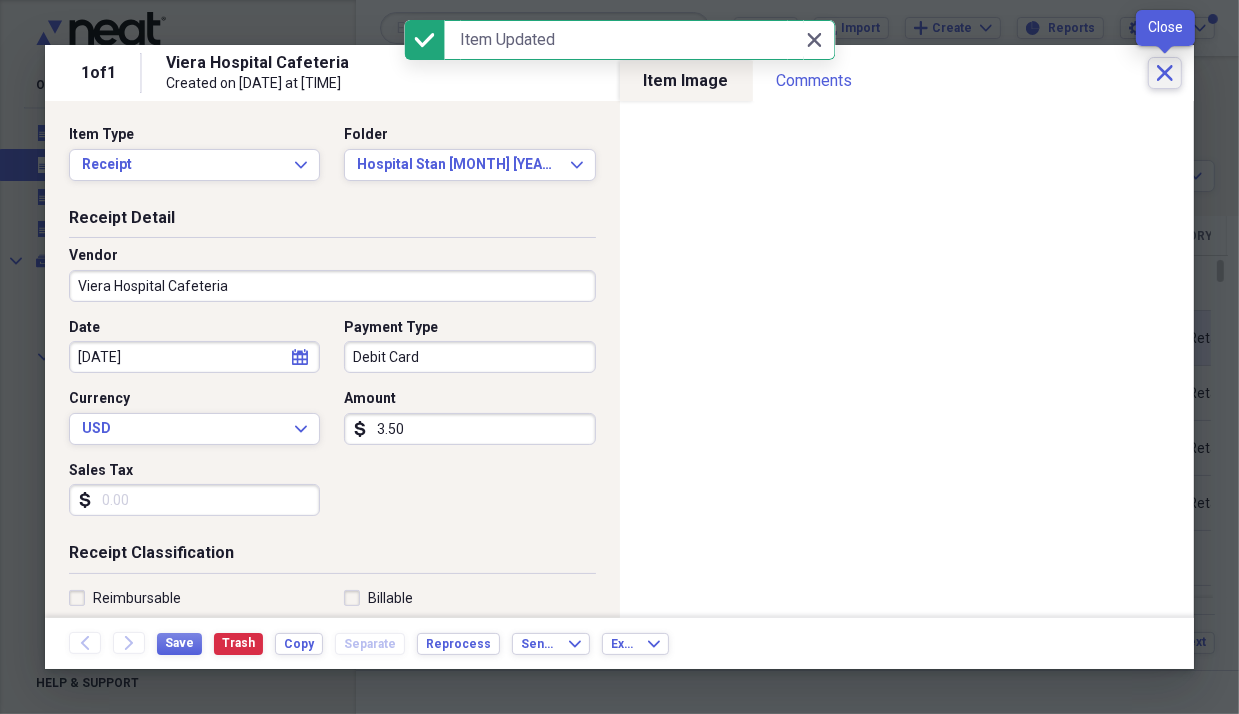 click 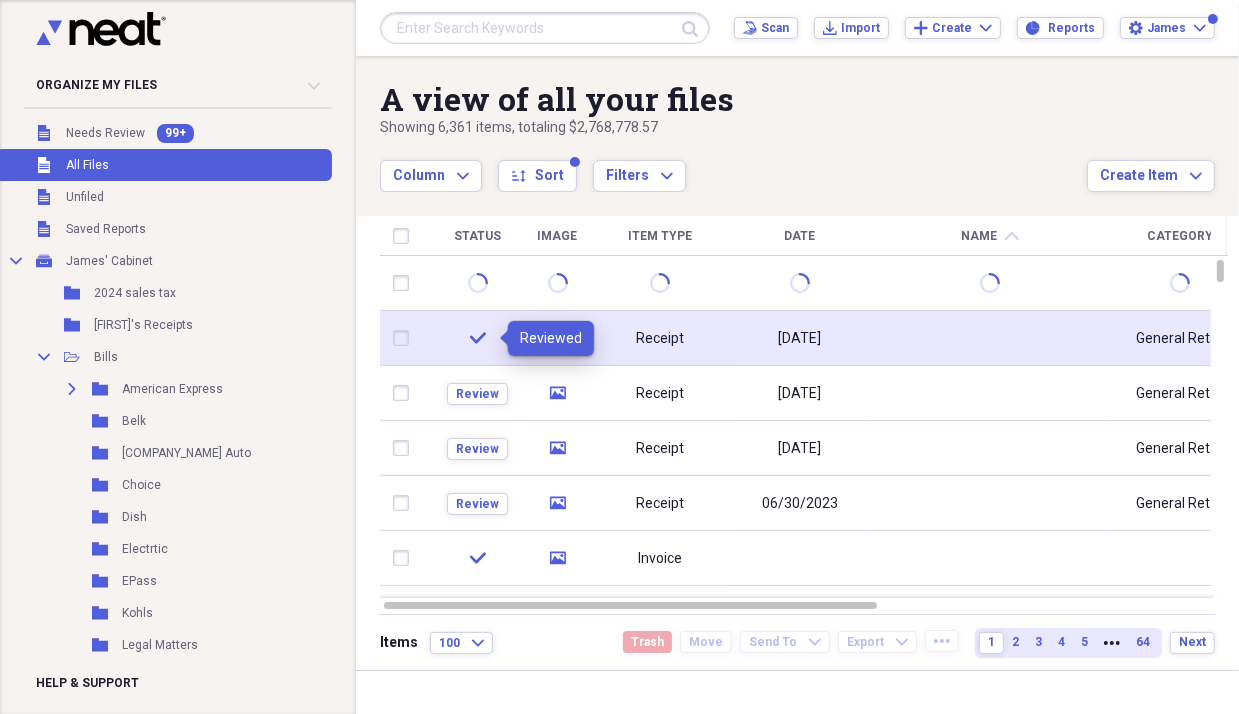 click on "check" 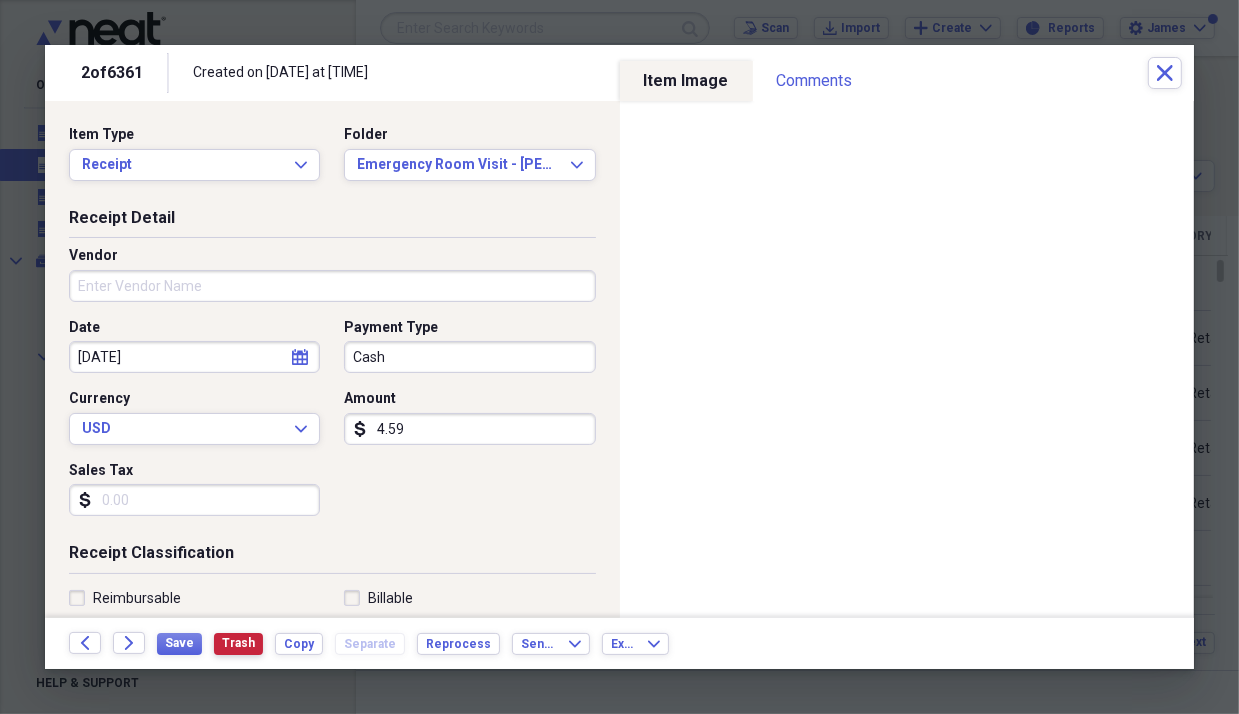 click on "Trash" at bounding box center (238, 643) 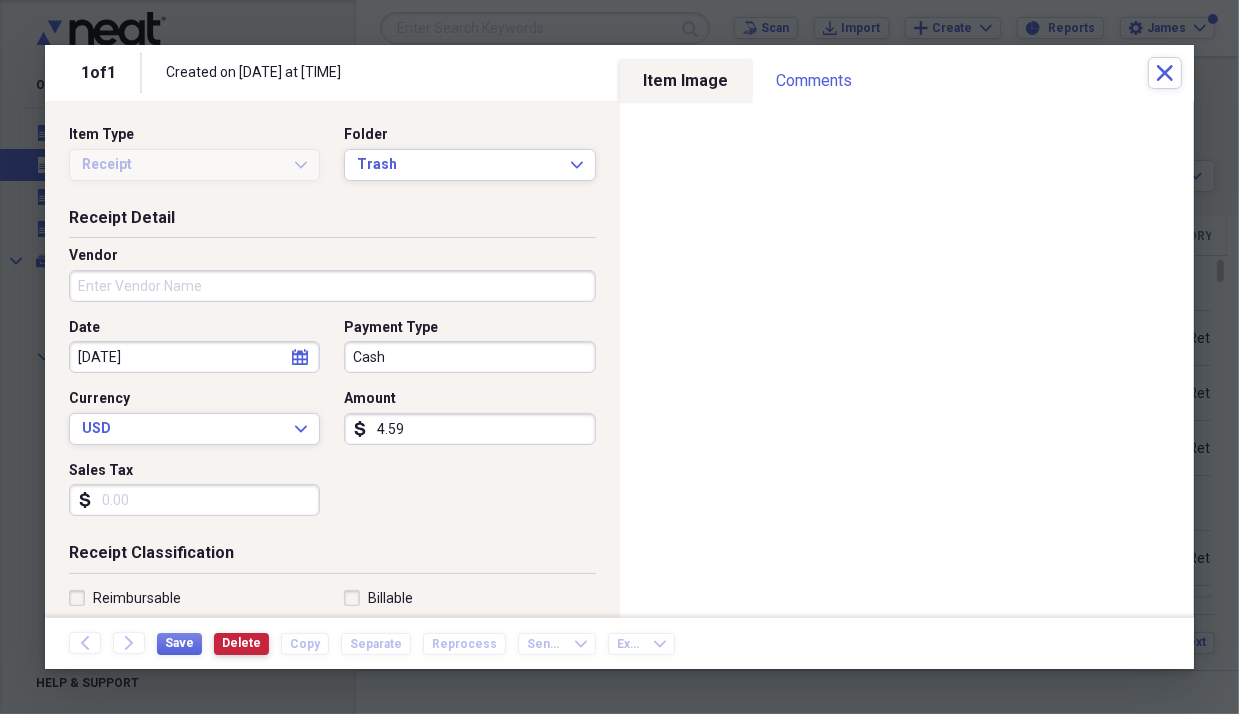 click on "Delete" at bounding box center (241, 643) 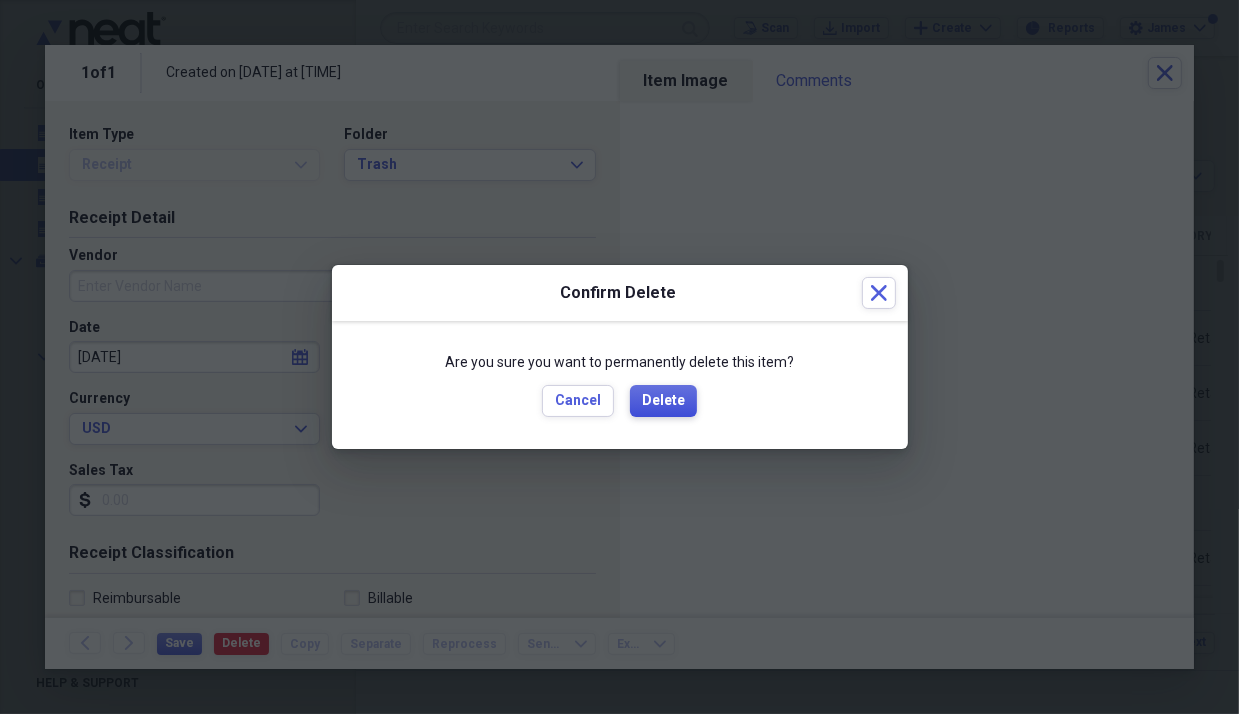 click on "Delete" at bounding box center [663, 401] 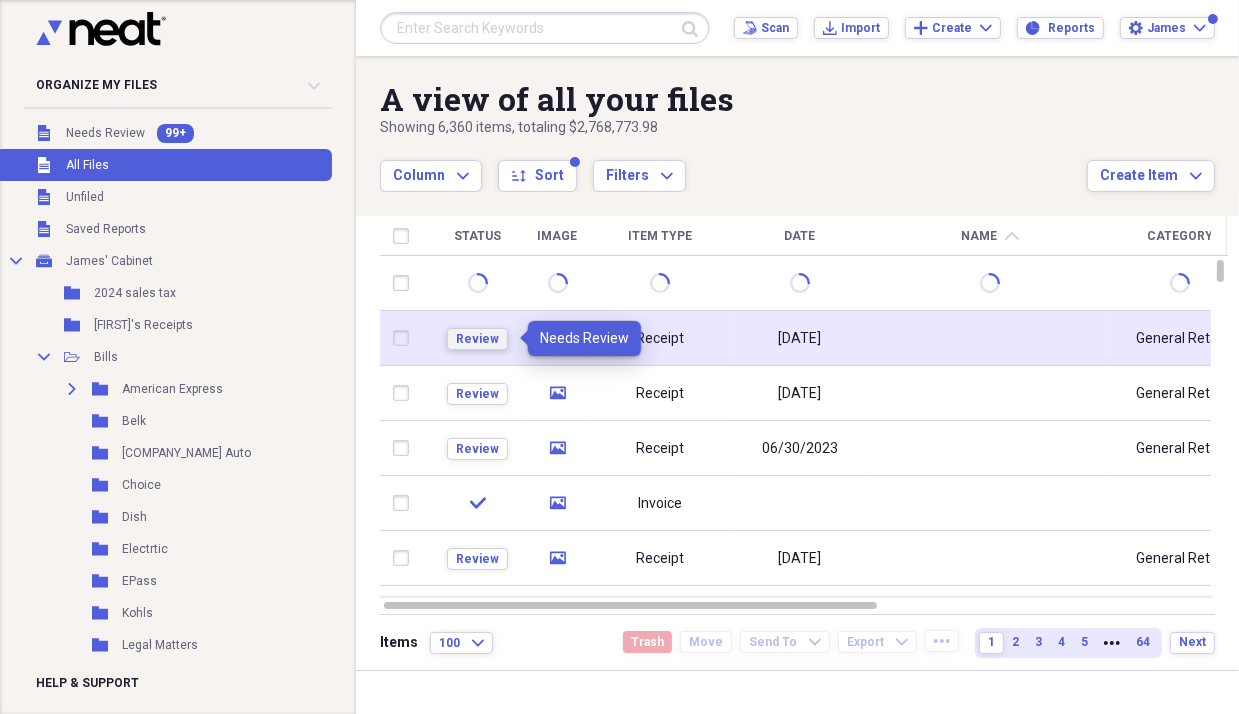 click on "Review" at bounding box center [477, 339] 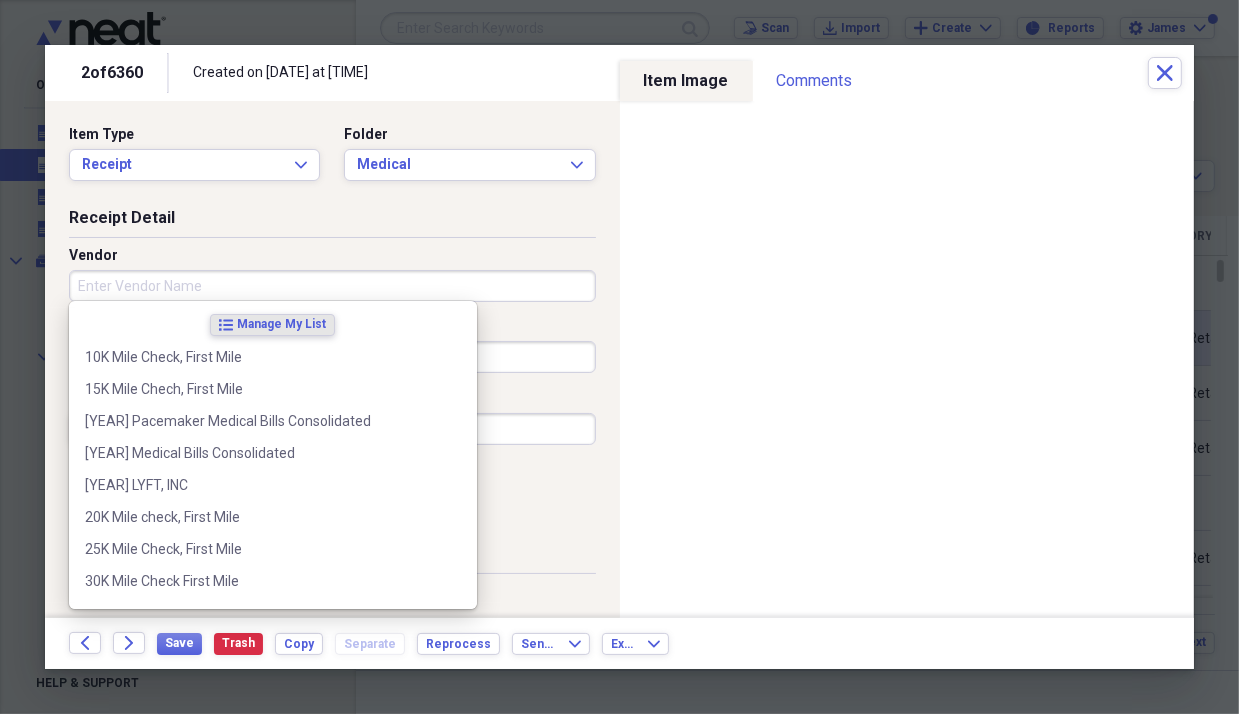 click on "Vendor" at bounding box center [332, 286] 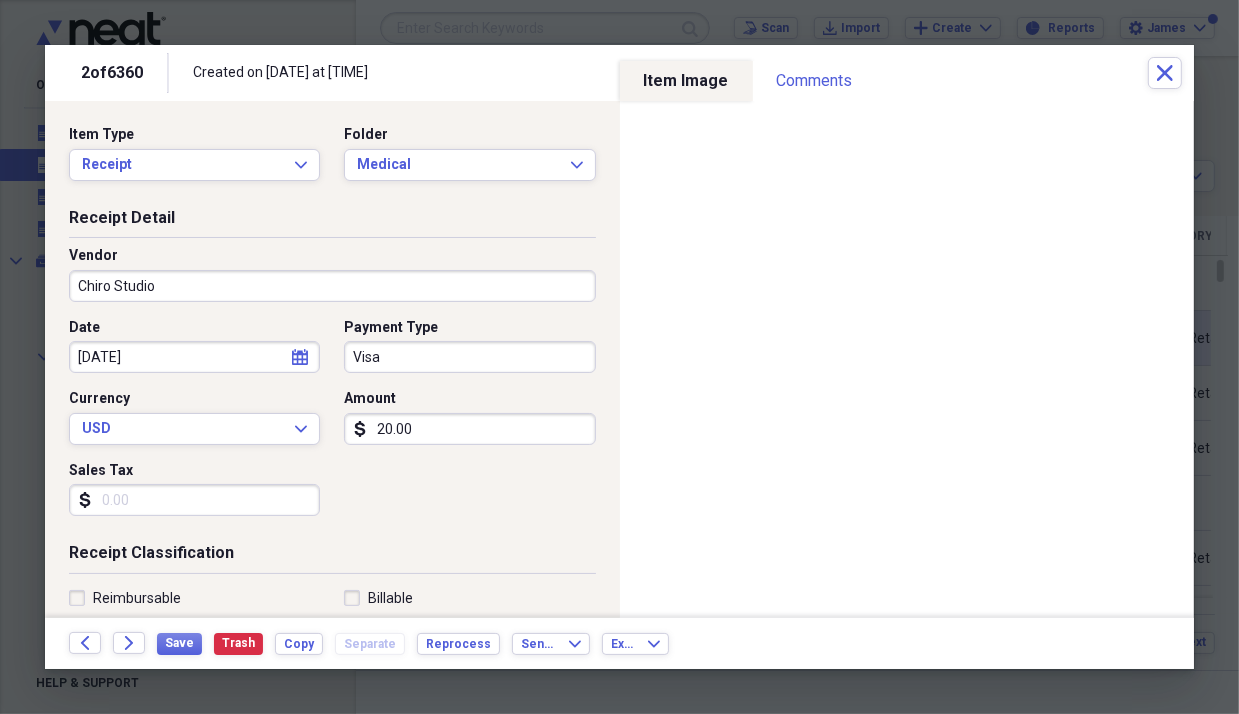 type on "Chiro Studio" 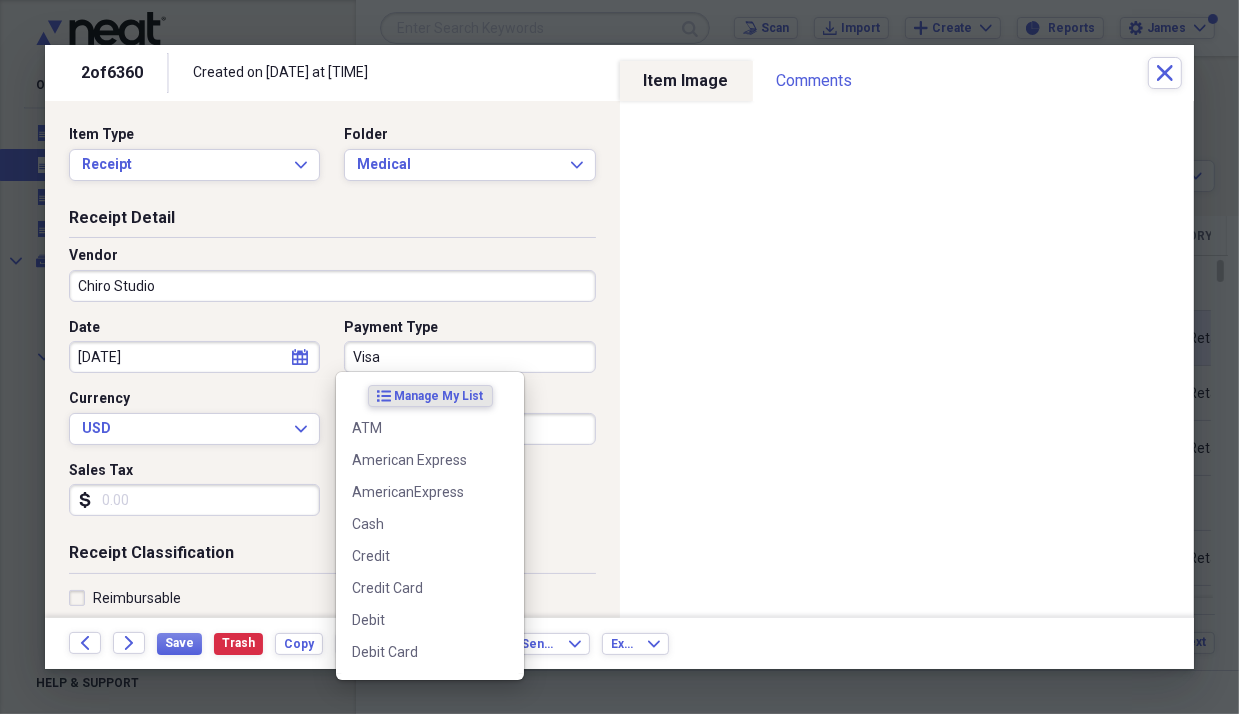 click on "Visa" at bounding box center (469, 357) 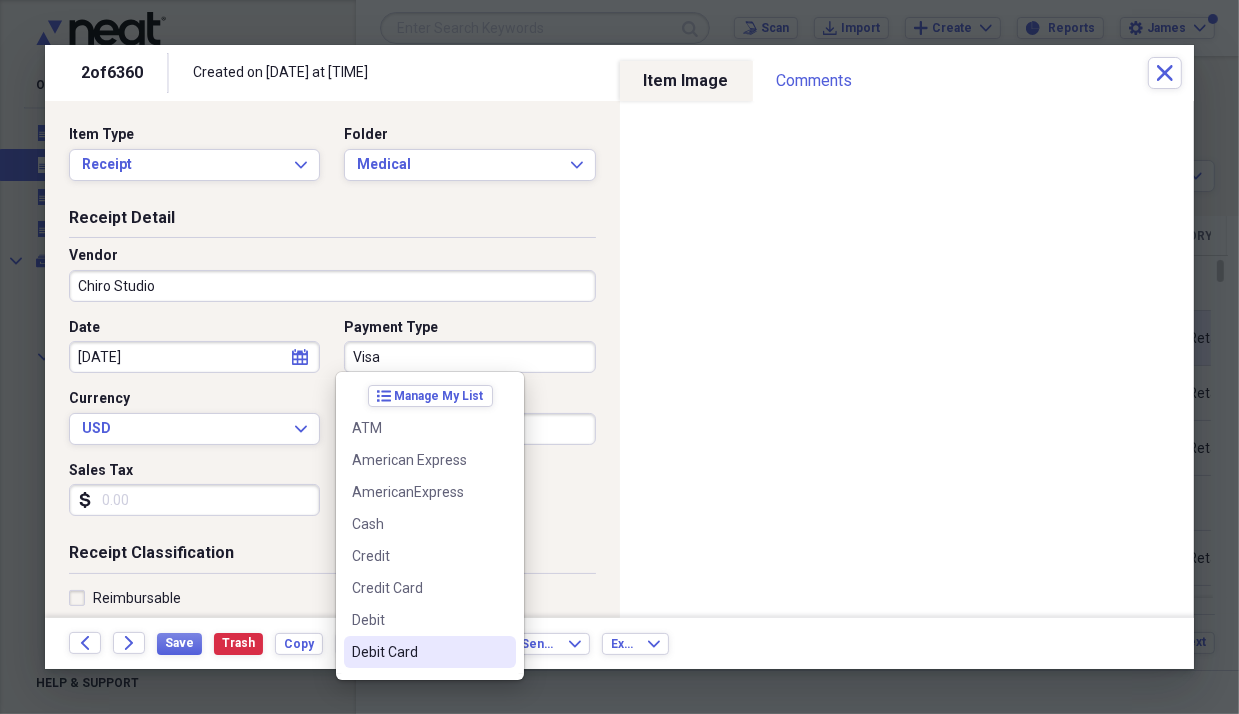 click on "Debit Card" at bounding box center (418, 652) 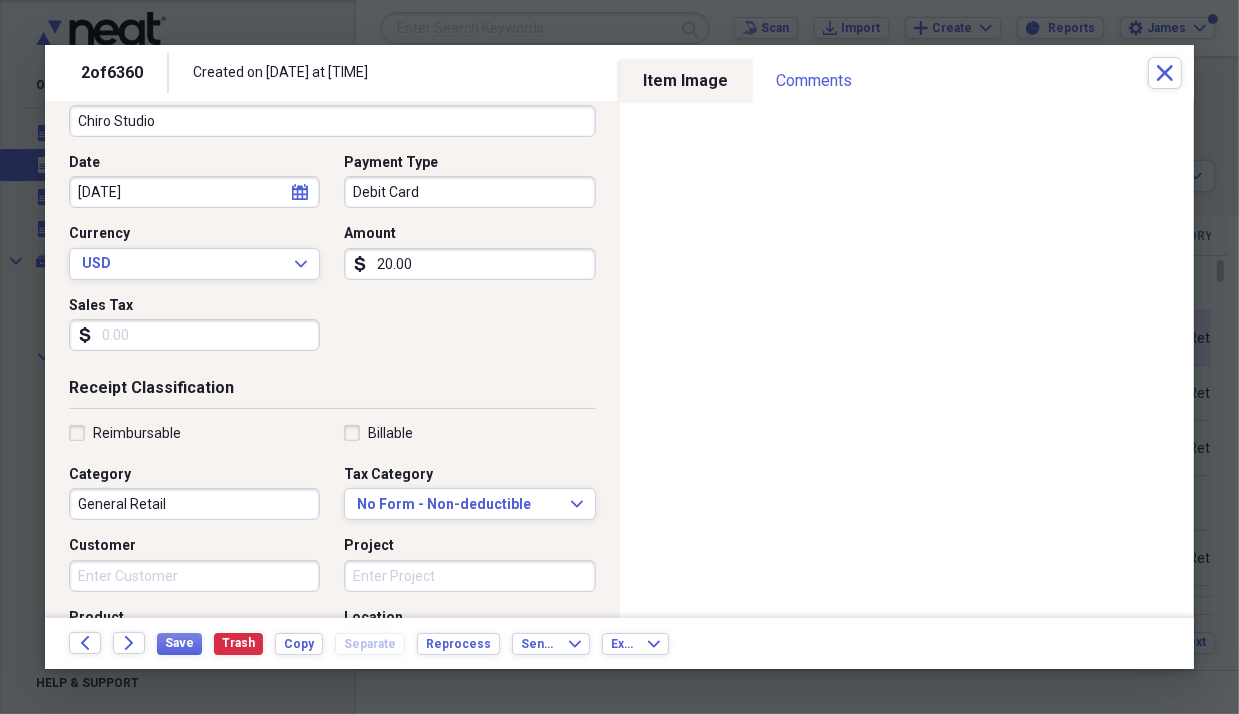 scroll, scrollTop: 200, scrollLeft: 0, axis: vertical 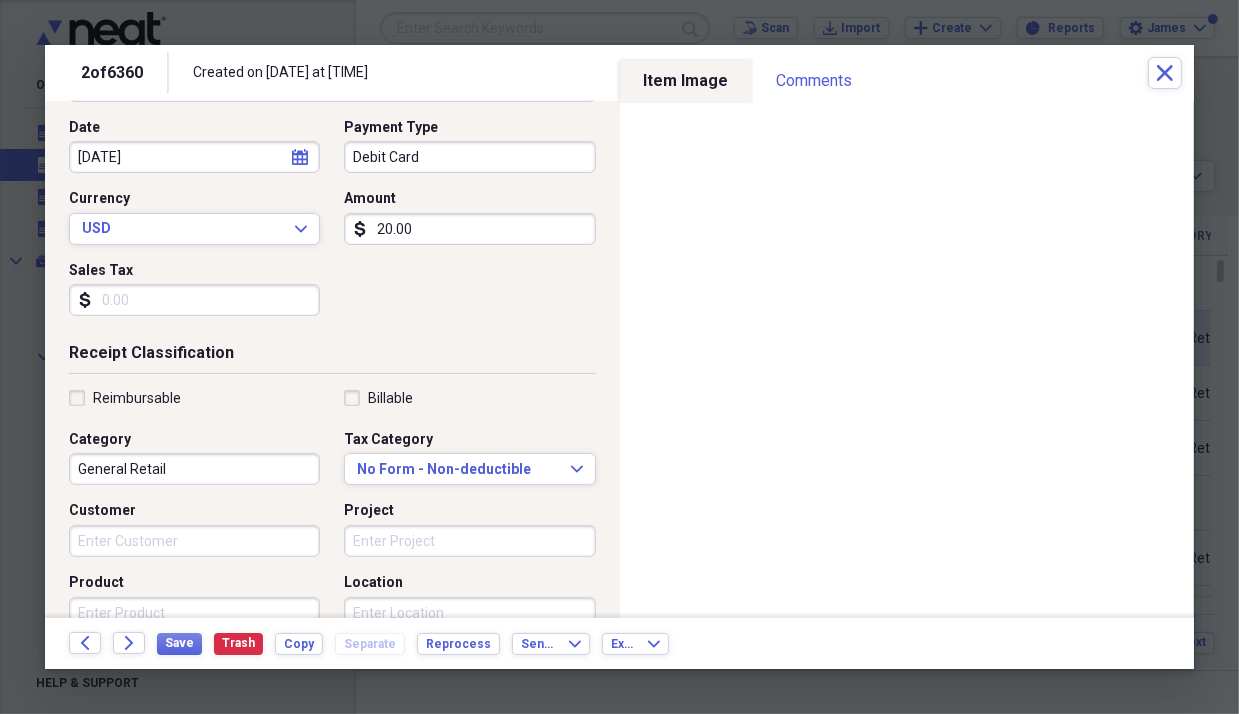 click on "General Retail" at bounding box center [194, 469] 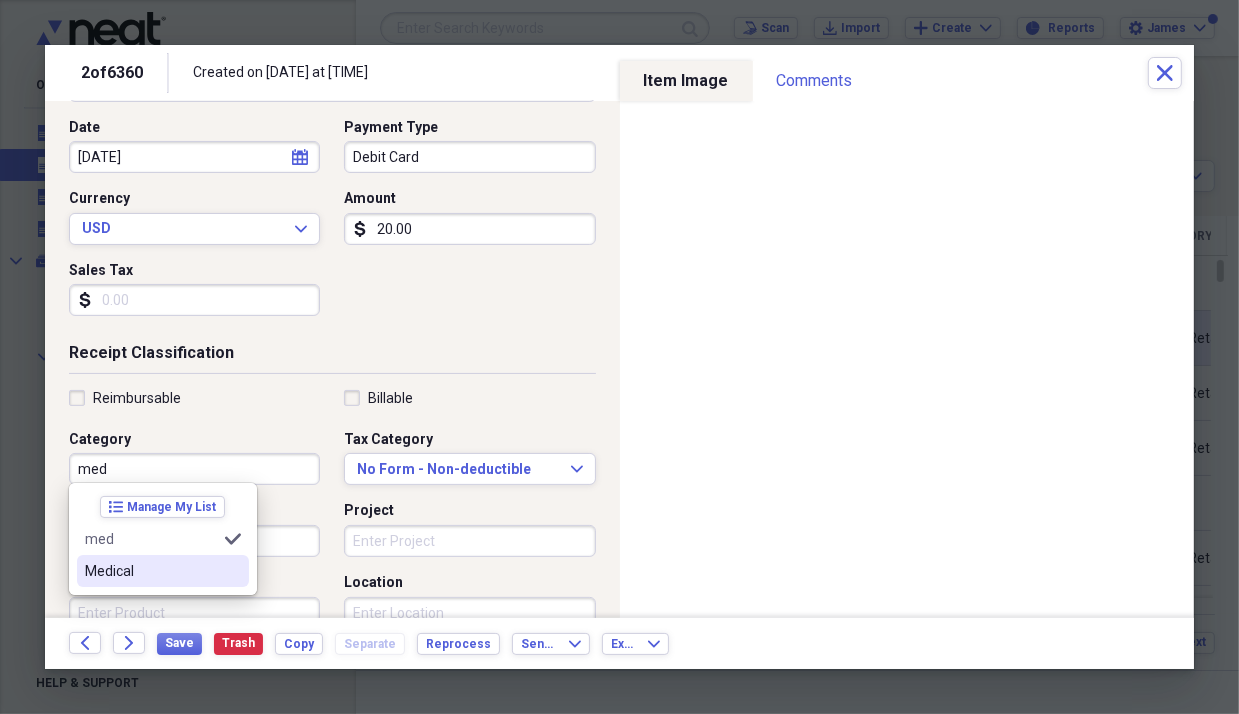 click on "Medical" at bounding box center (151, 571) 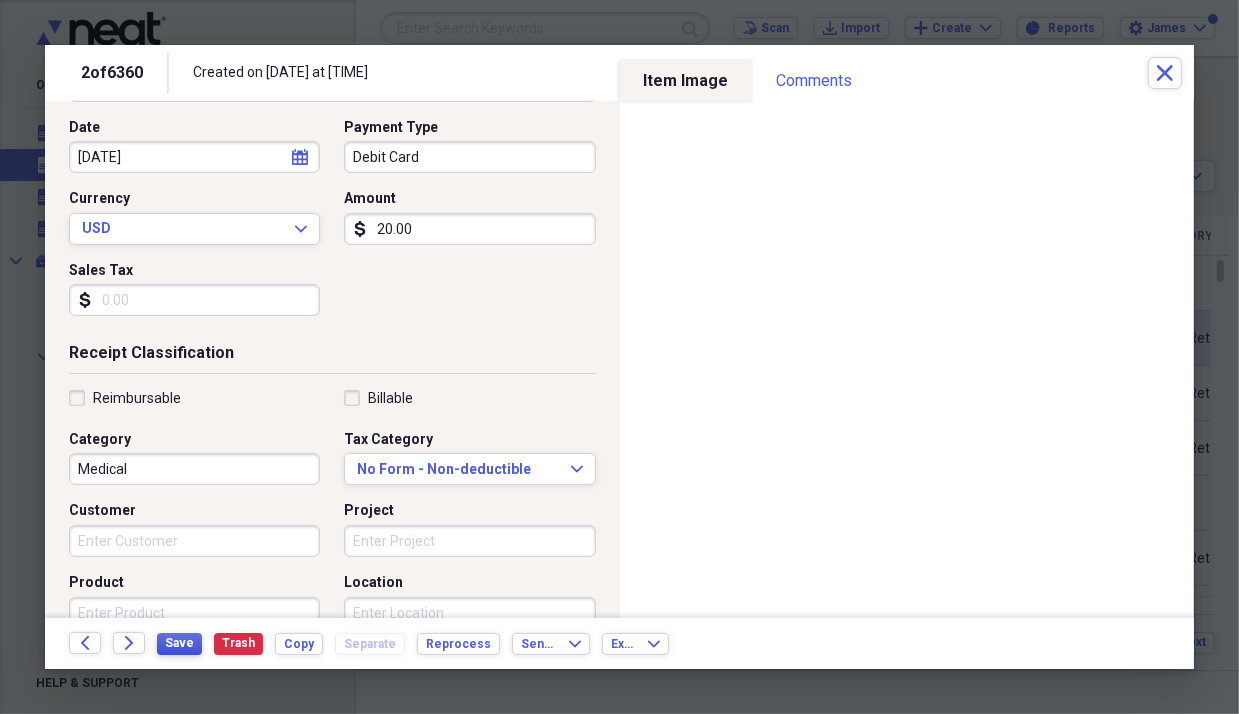 click on "Save" at bounding box center (179, 643) 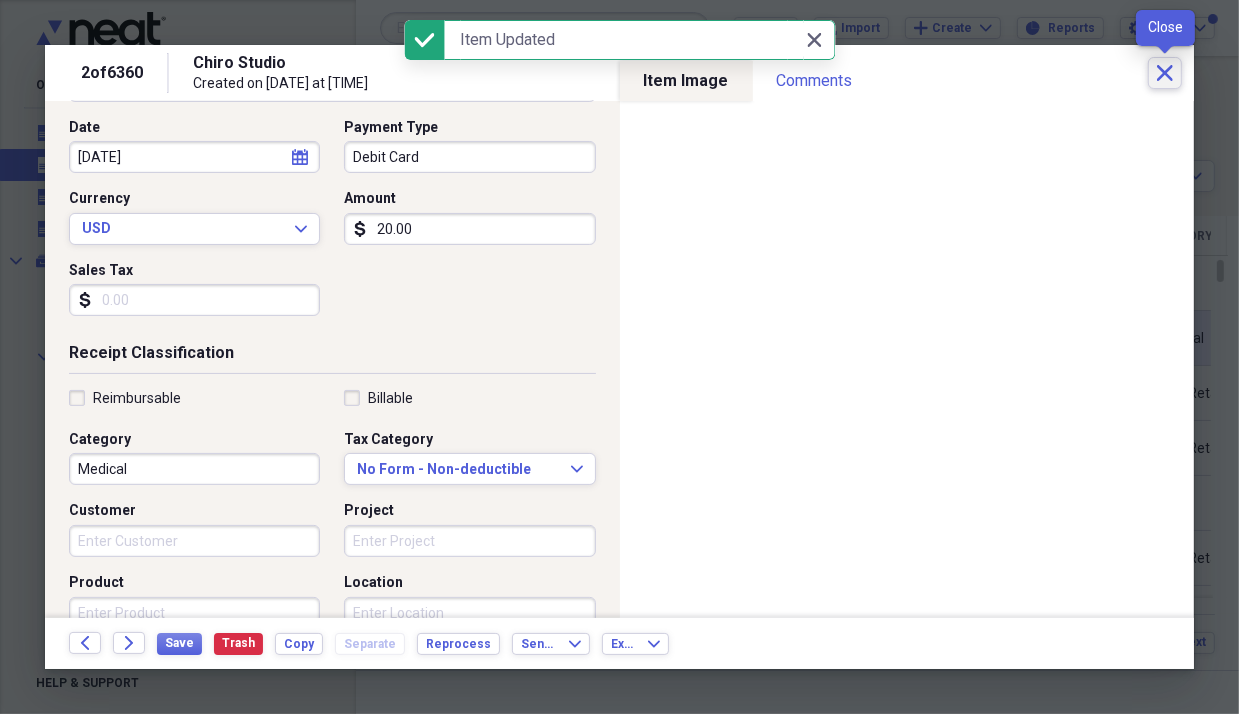 click on "Close" at bounding box center (1165, 73) 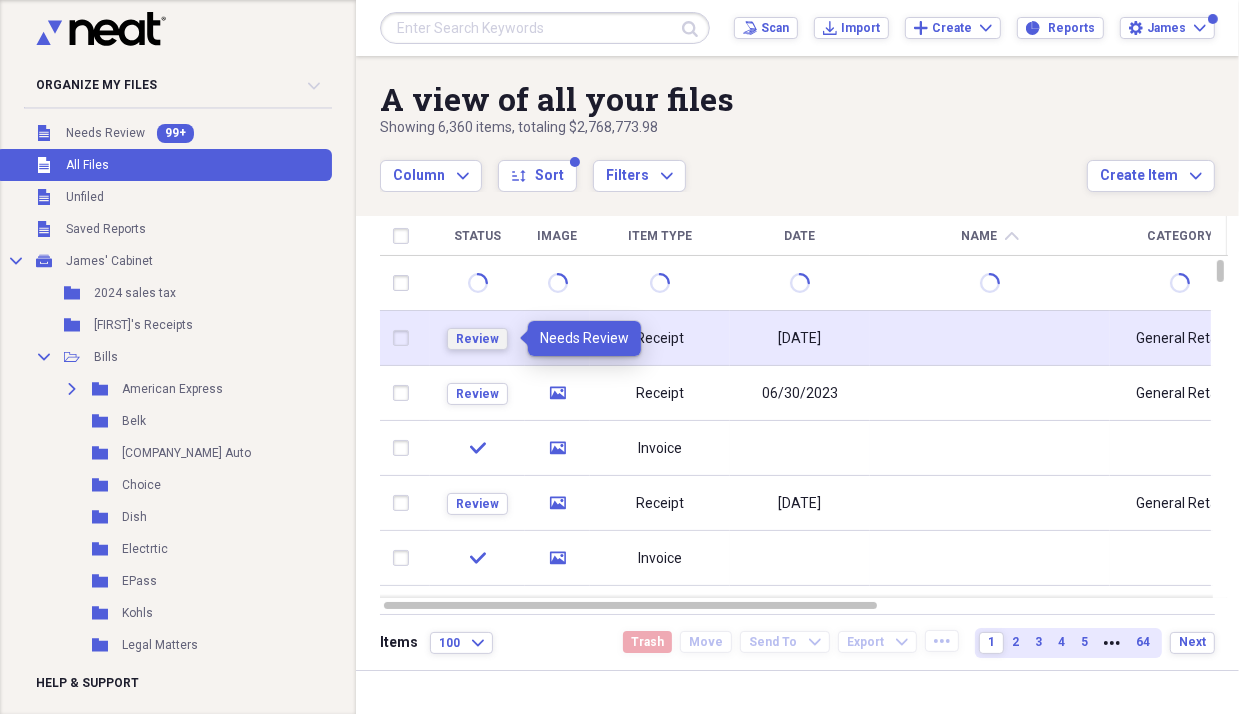 click on "Review" at bounding box center [477, 339] 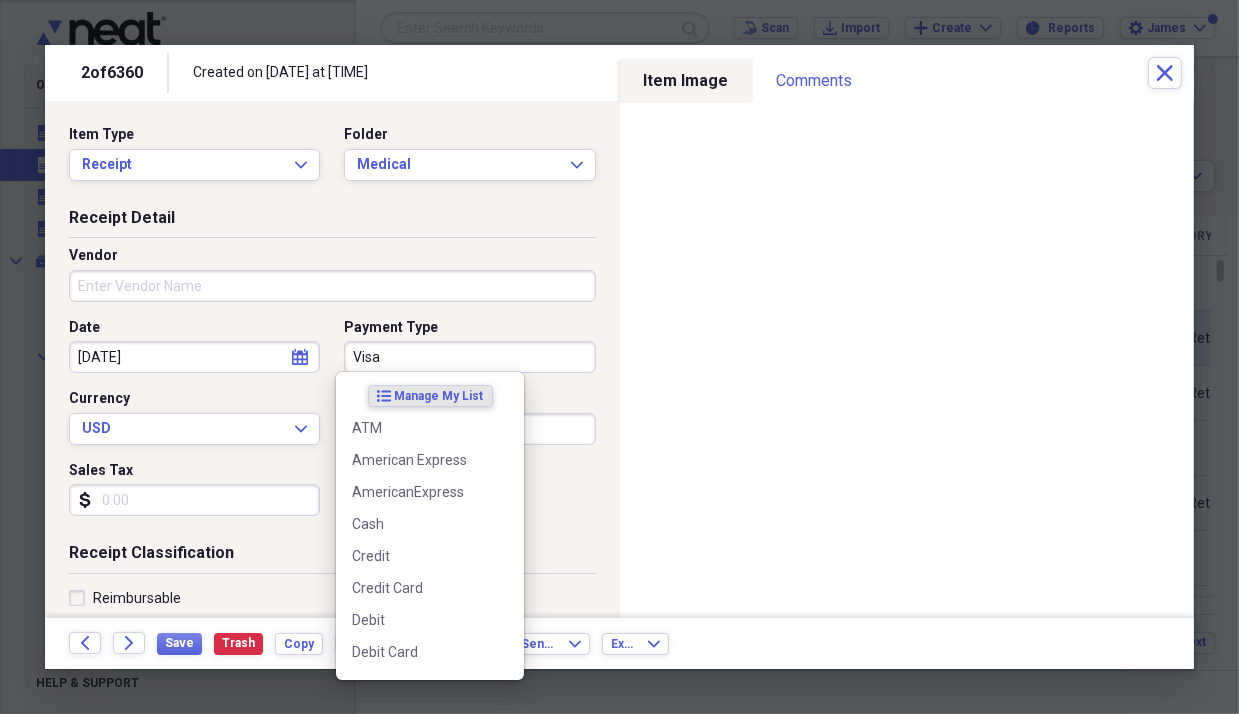 click on "Visa" at bounding box center (469, 357) 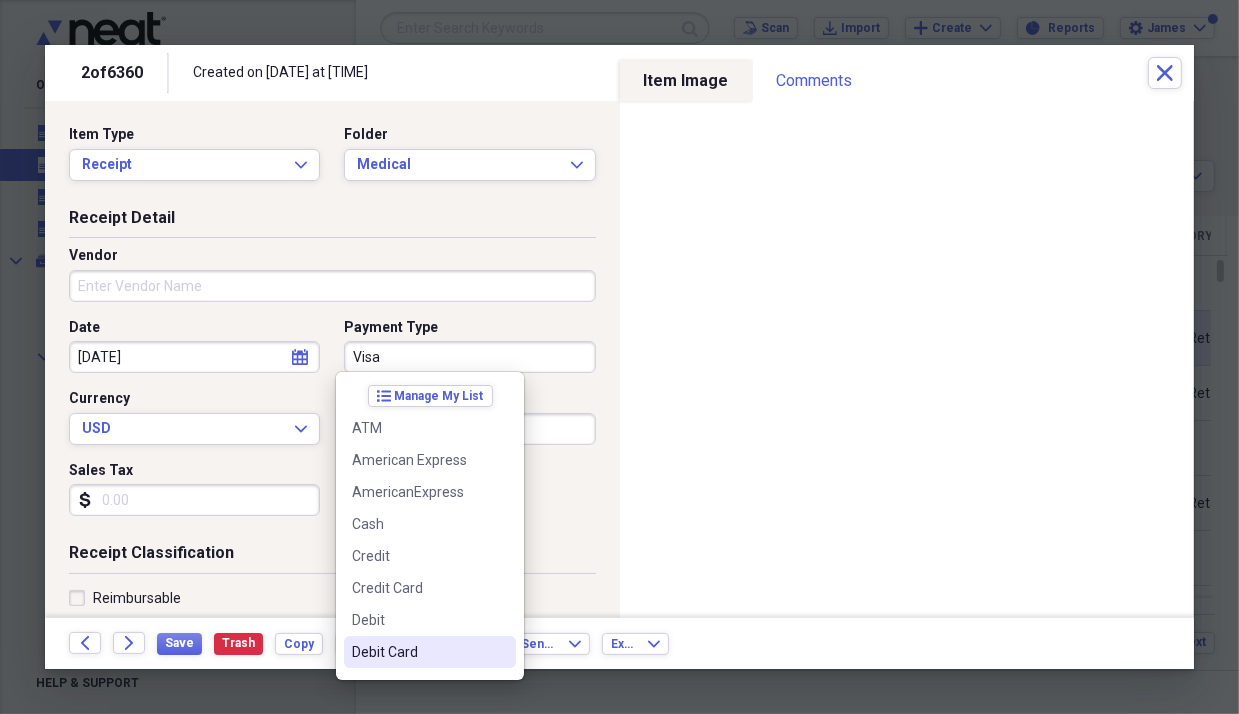 click on "Debit Card" at bounding box center [418, 652] 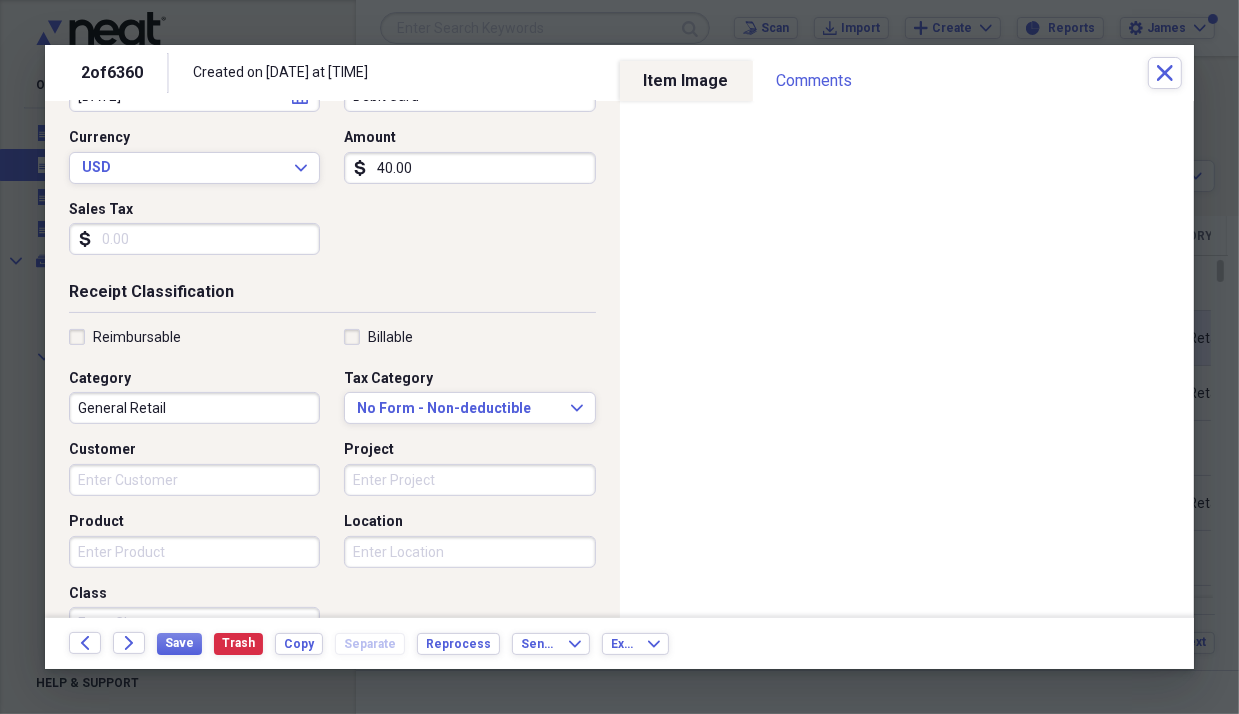 scroll, scrollTop: 300, scrollLeft: 0, axis: vertical 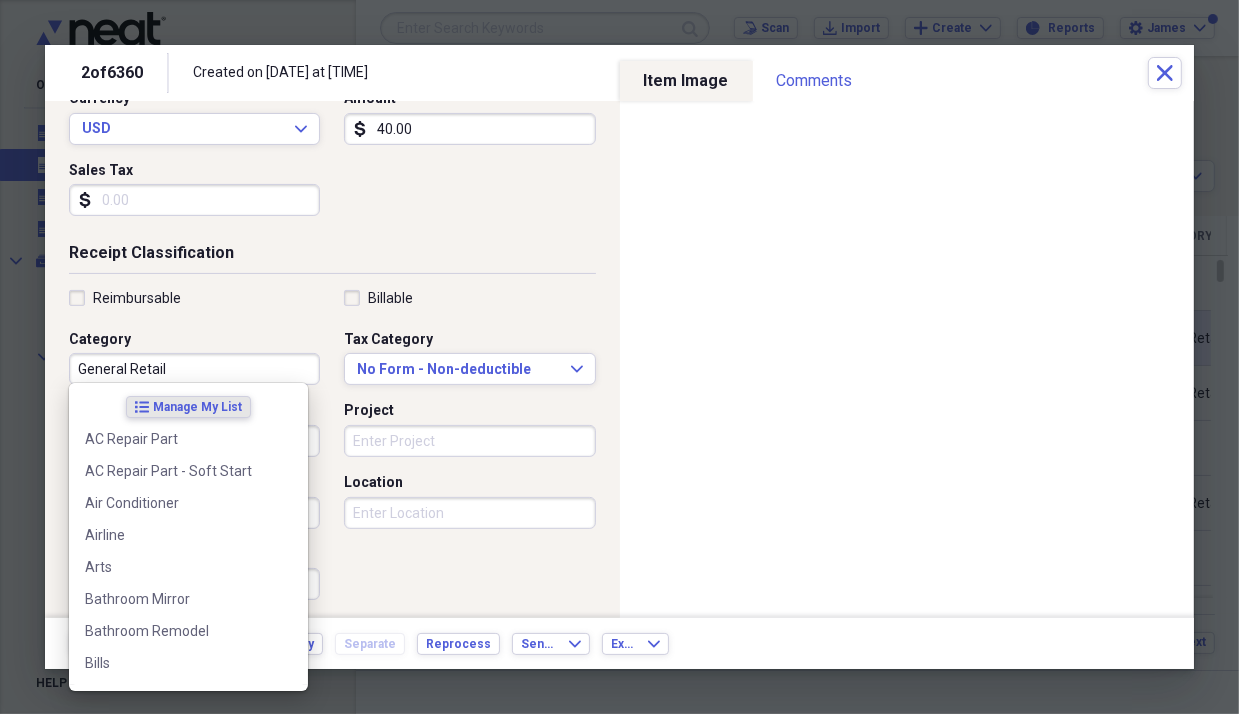 click on "General Retail" at bounding box center [194, 369] 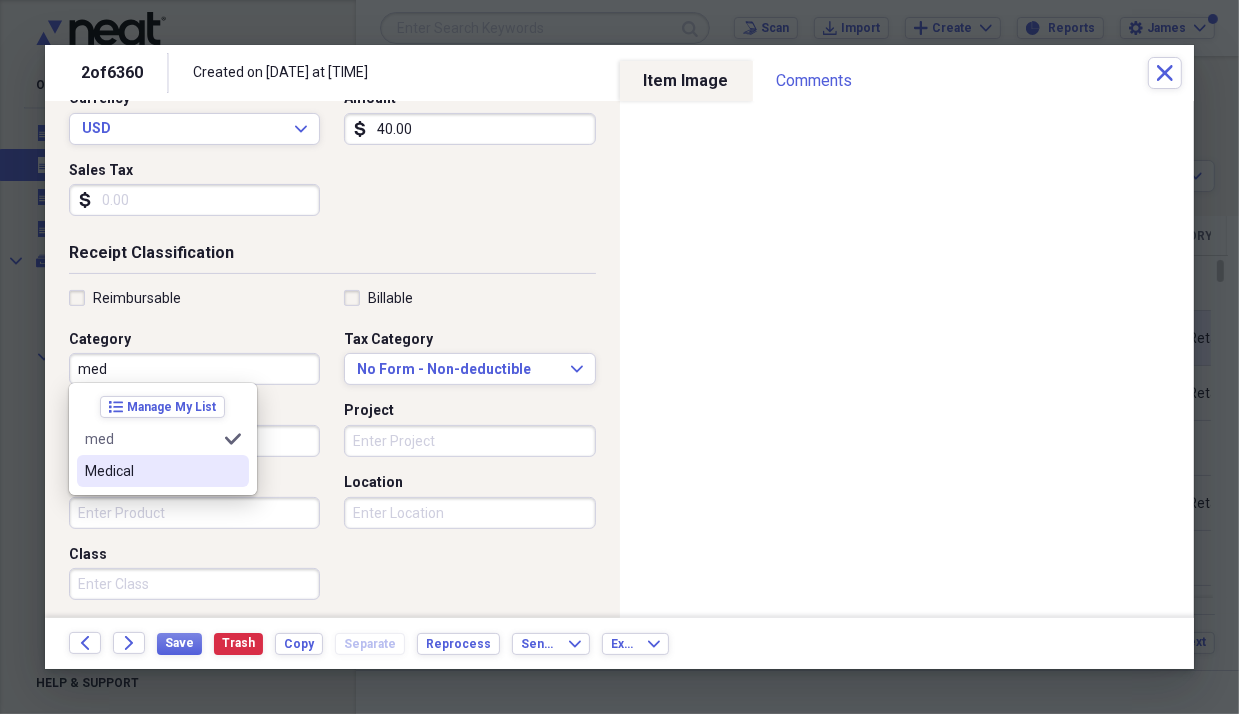 click on "Medical" at bounding box center [151, 471] 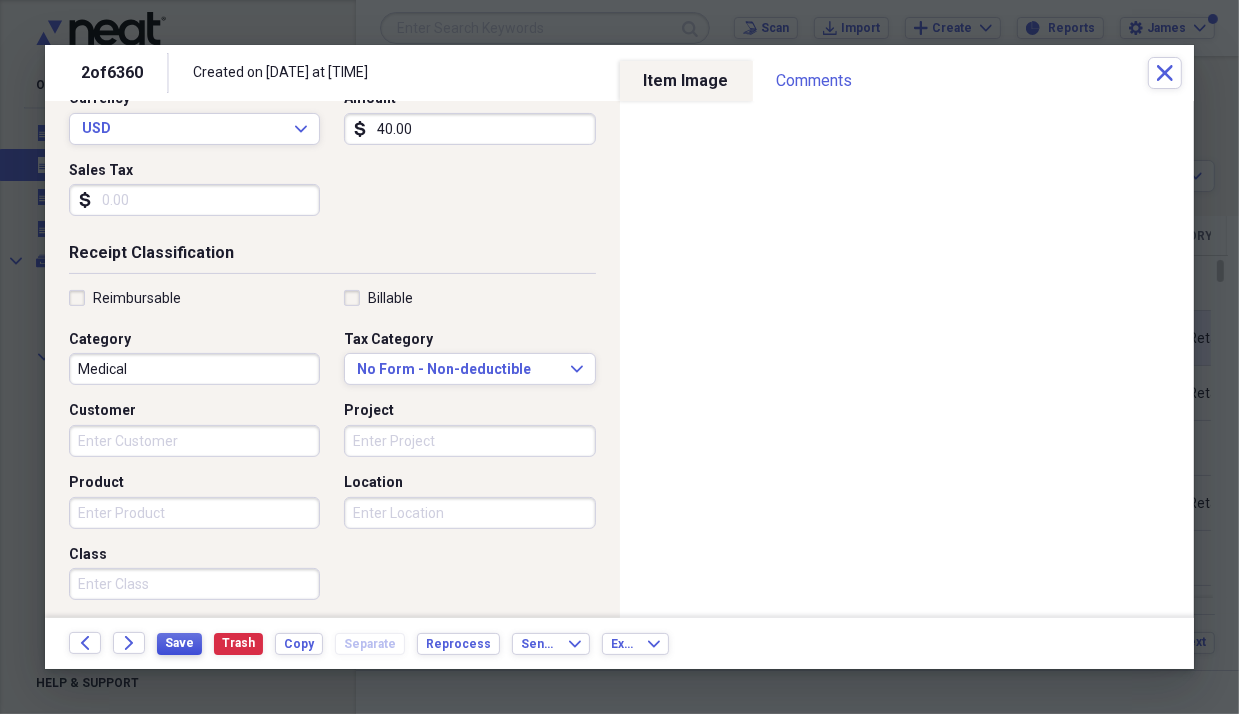 click on "Save" at bounding box center (179, 643) 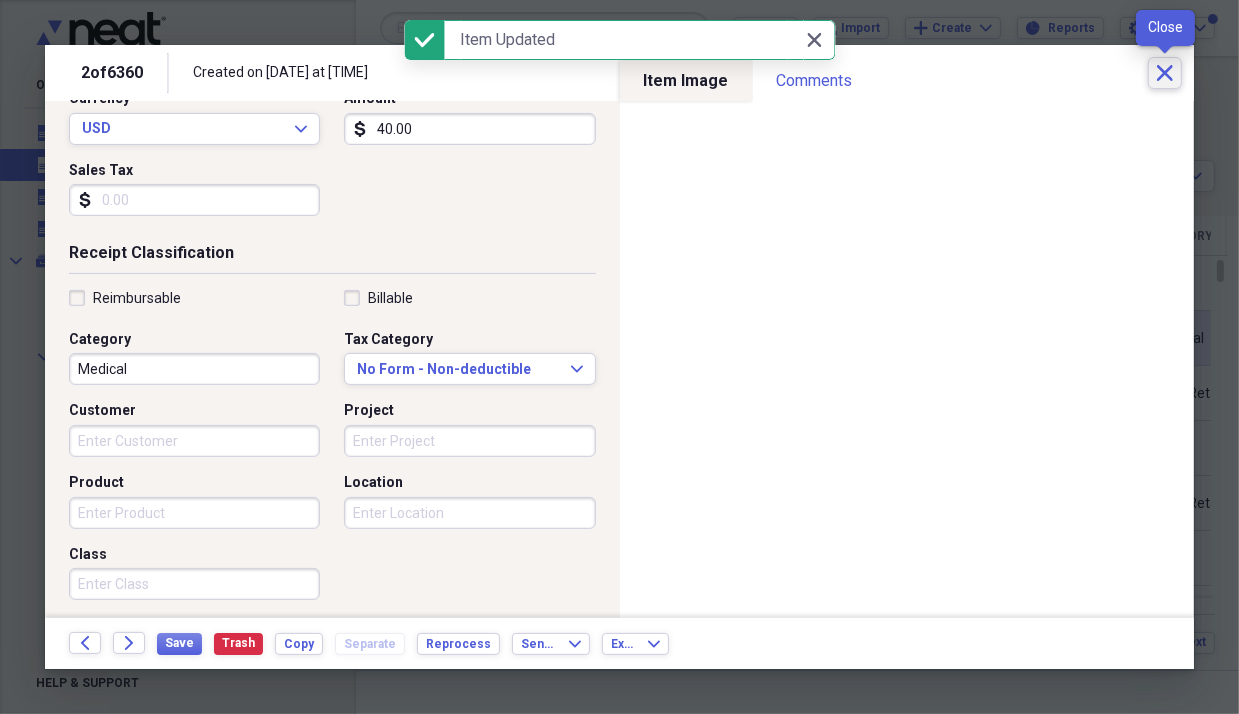click 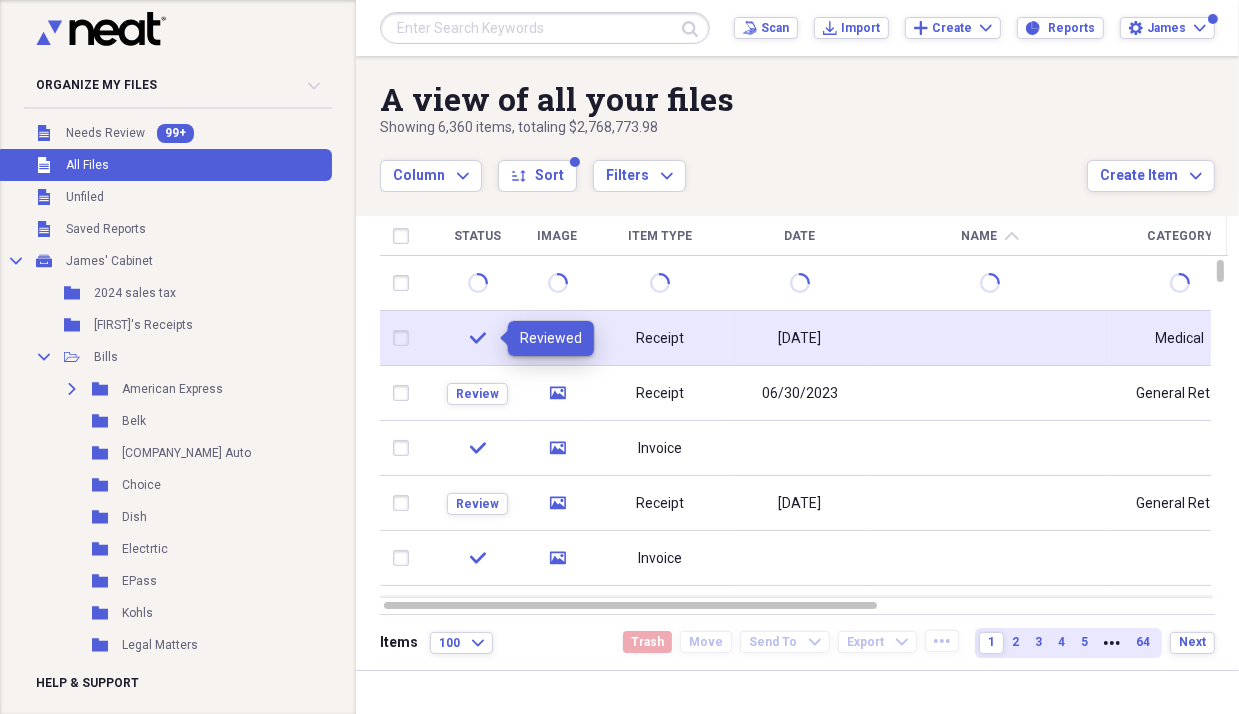 click on "check" 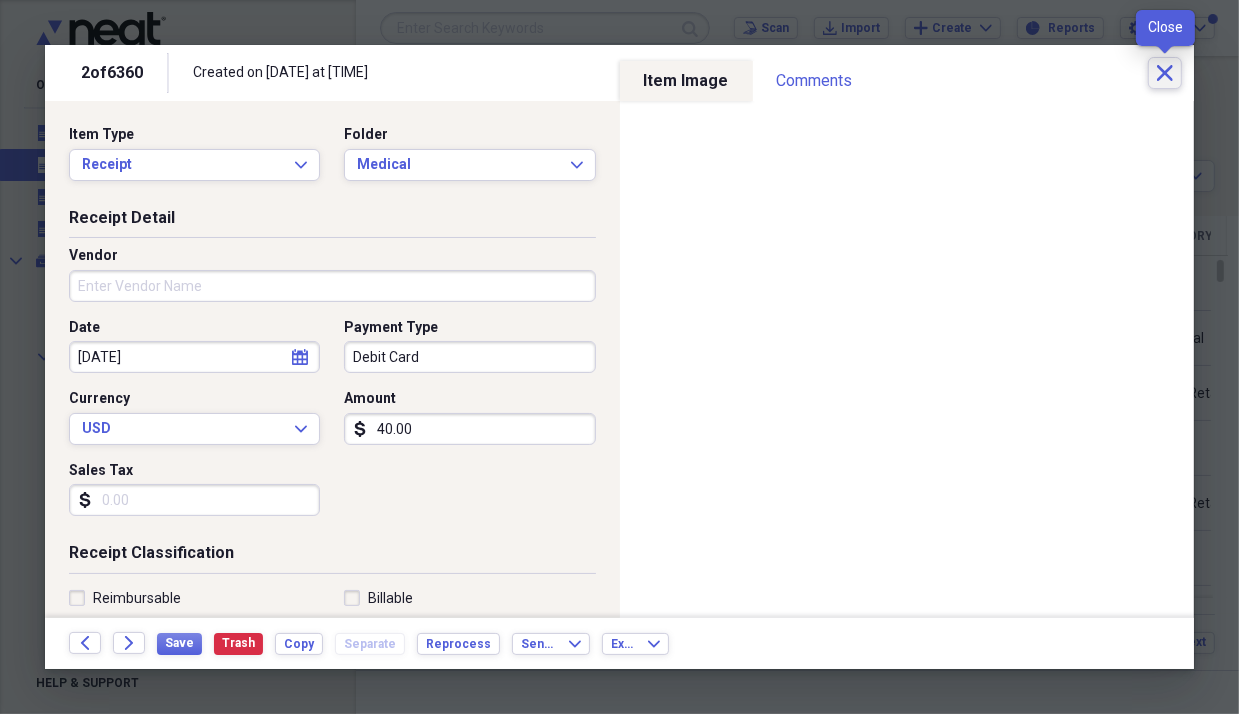 click on "Close" 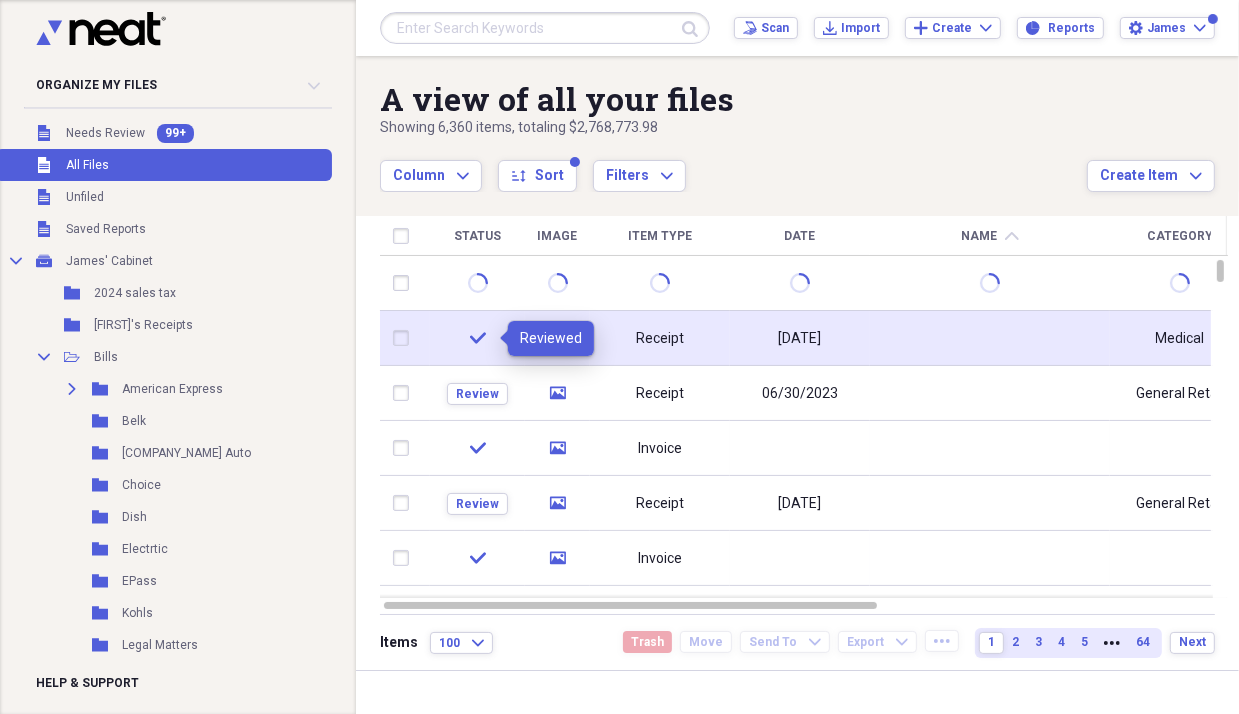 click 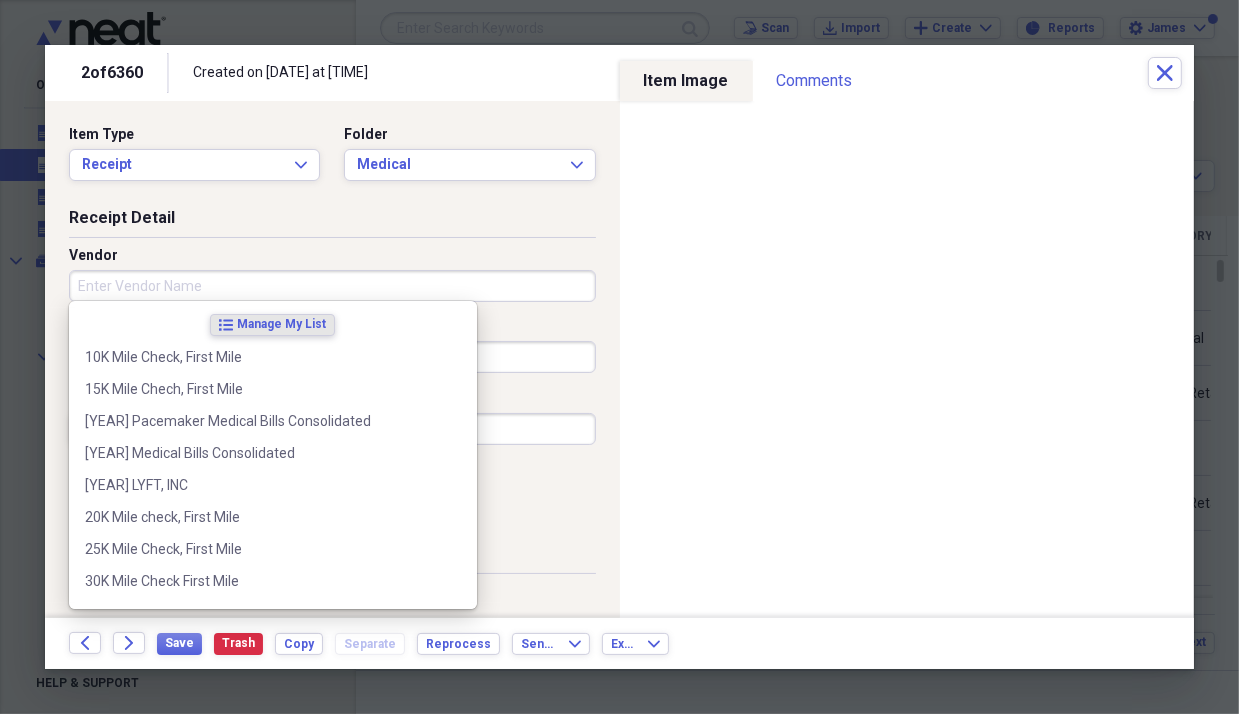 click on "Vendor" at bounding box center [332, 286] 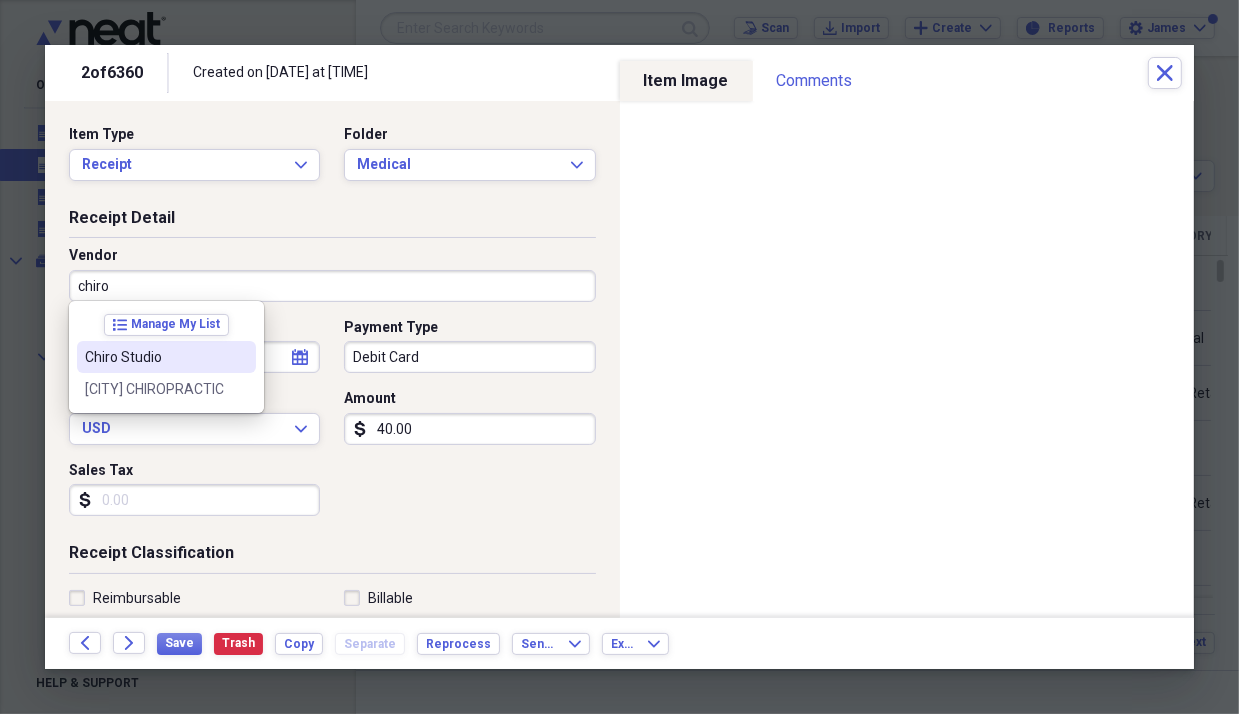 click on "Chiro Studio" at bounding box center (154, 357) 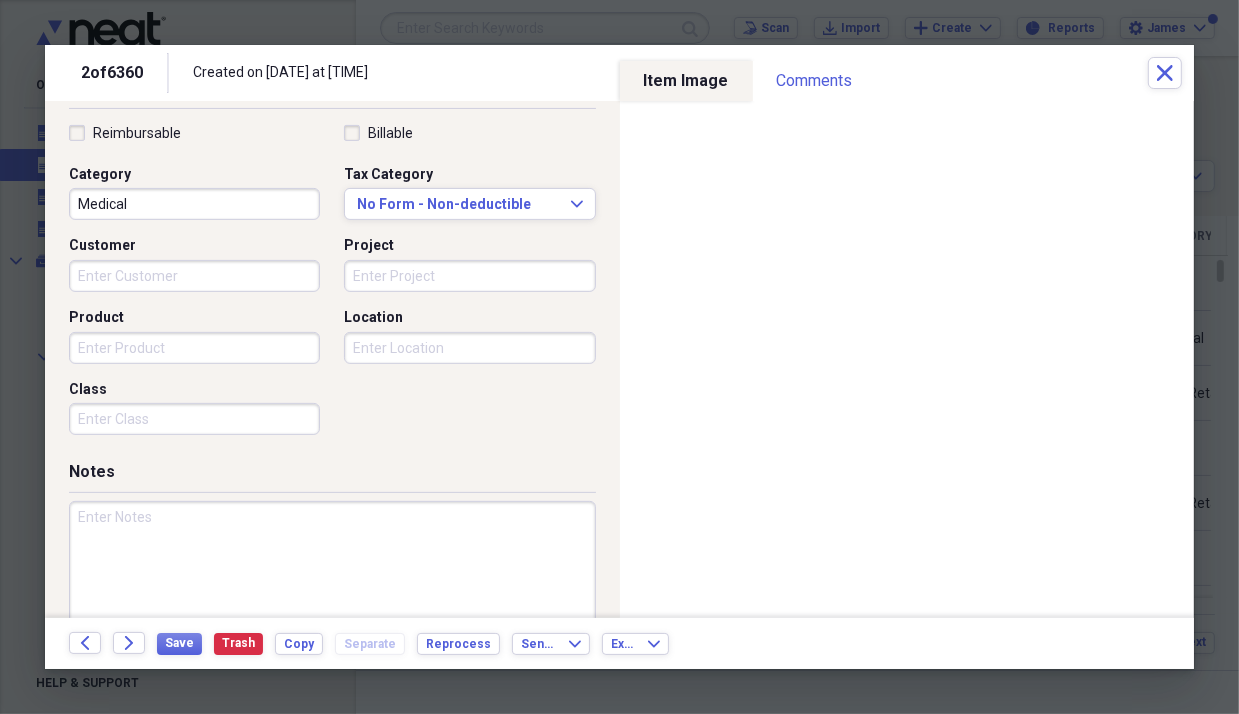 scroll, scrollTop: 496, scrollLeft: 0, axis: vertical 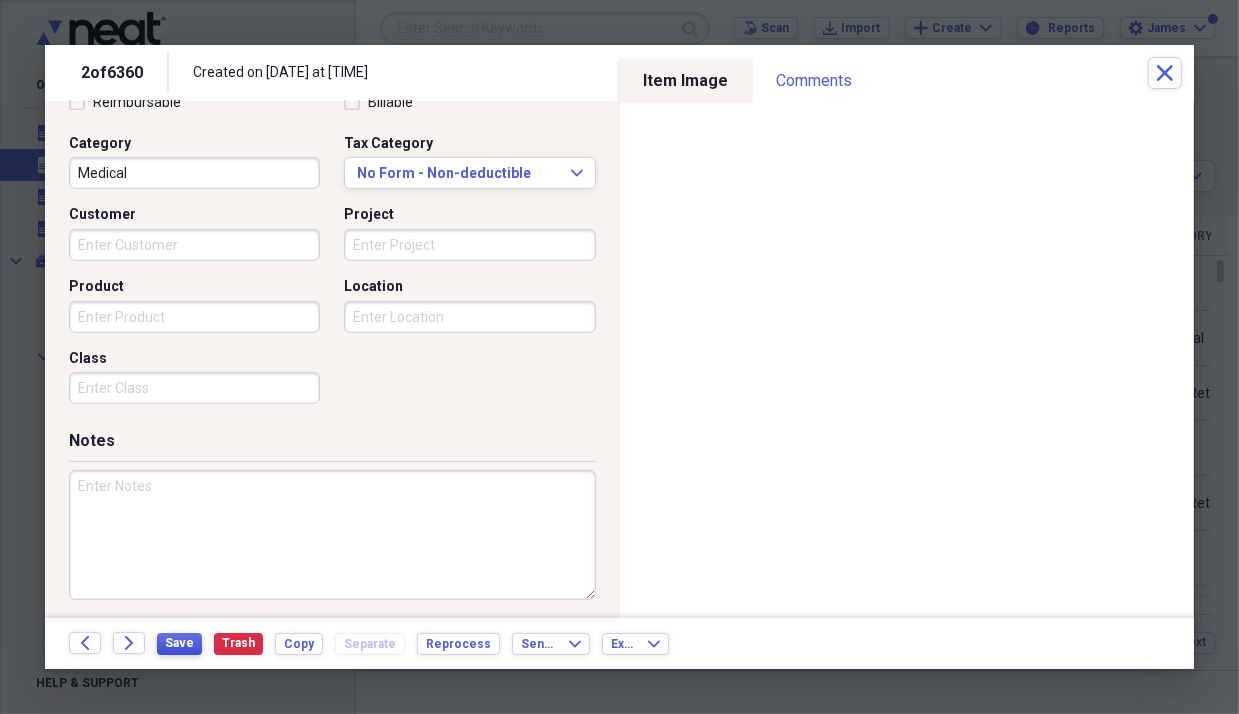 click on "Save" at bounding box center (179, 643) 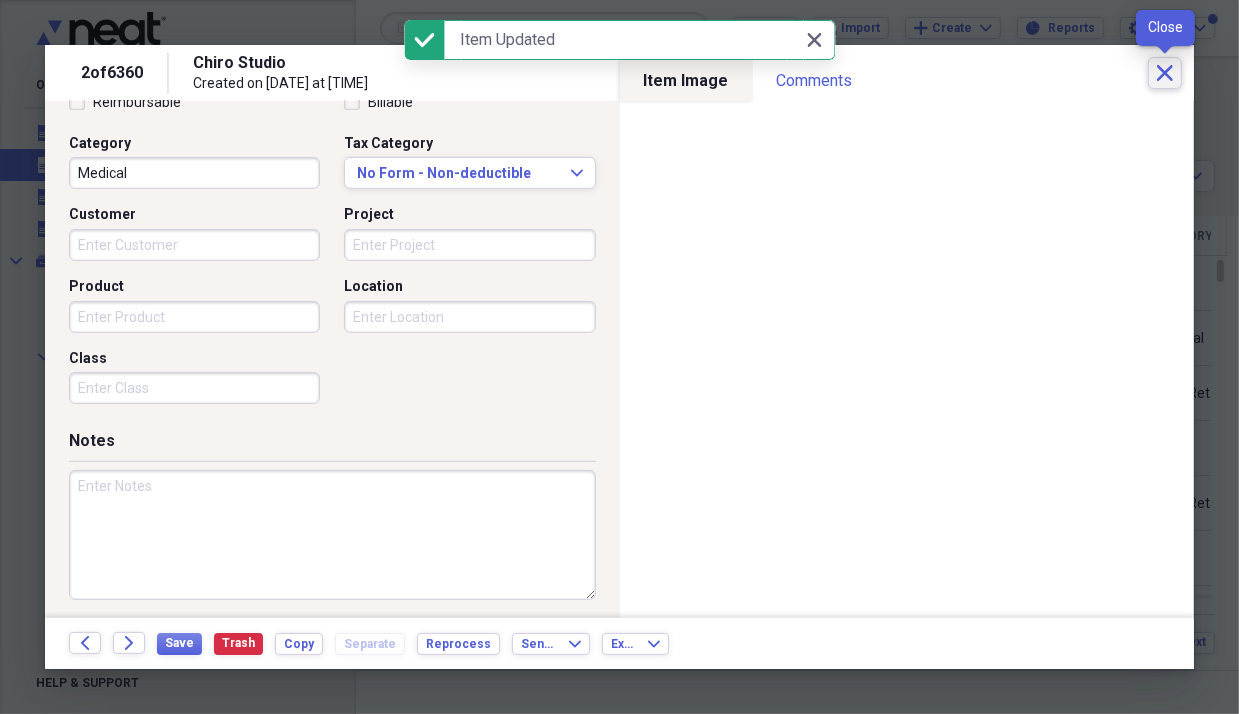 click 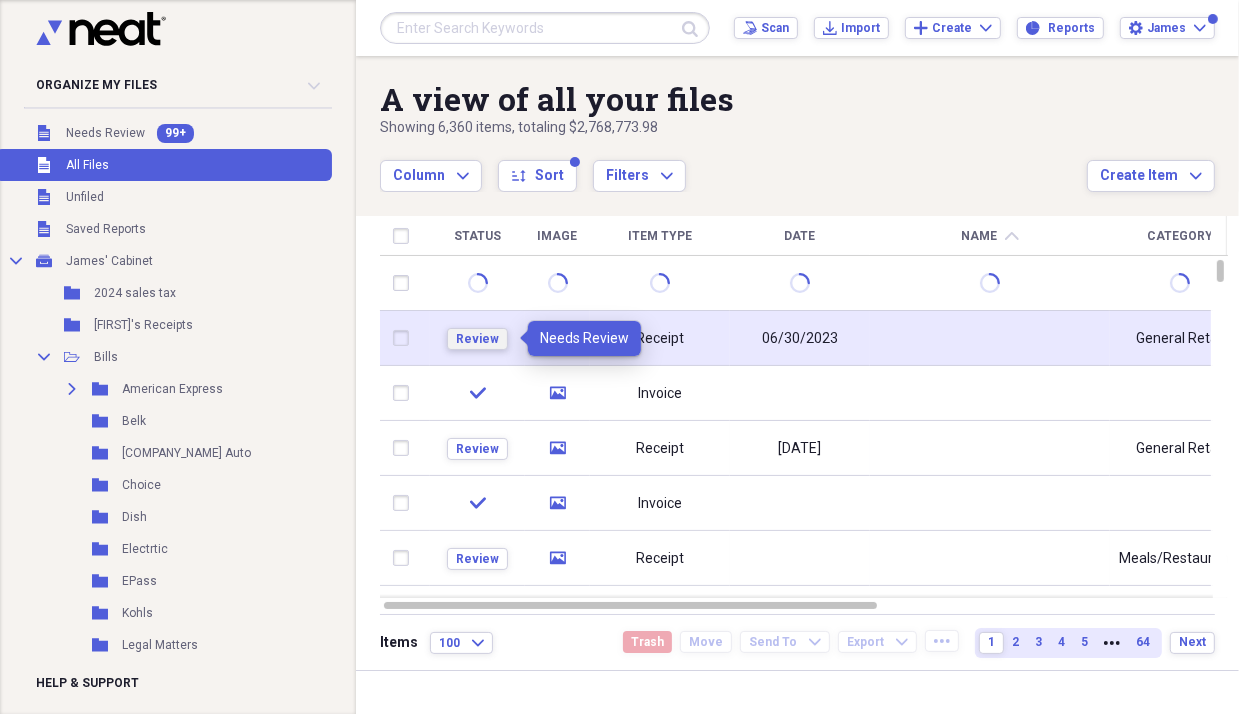 click on "Review" at bounding box center (477, 339) 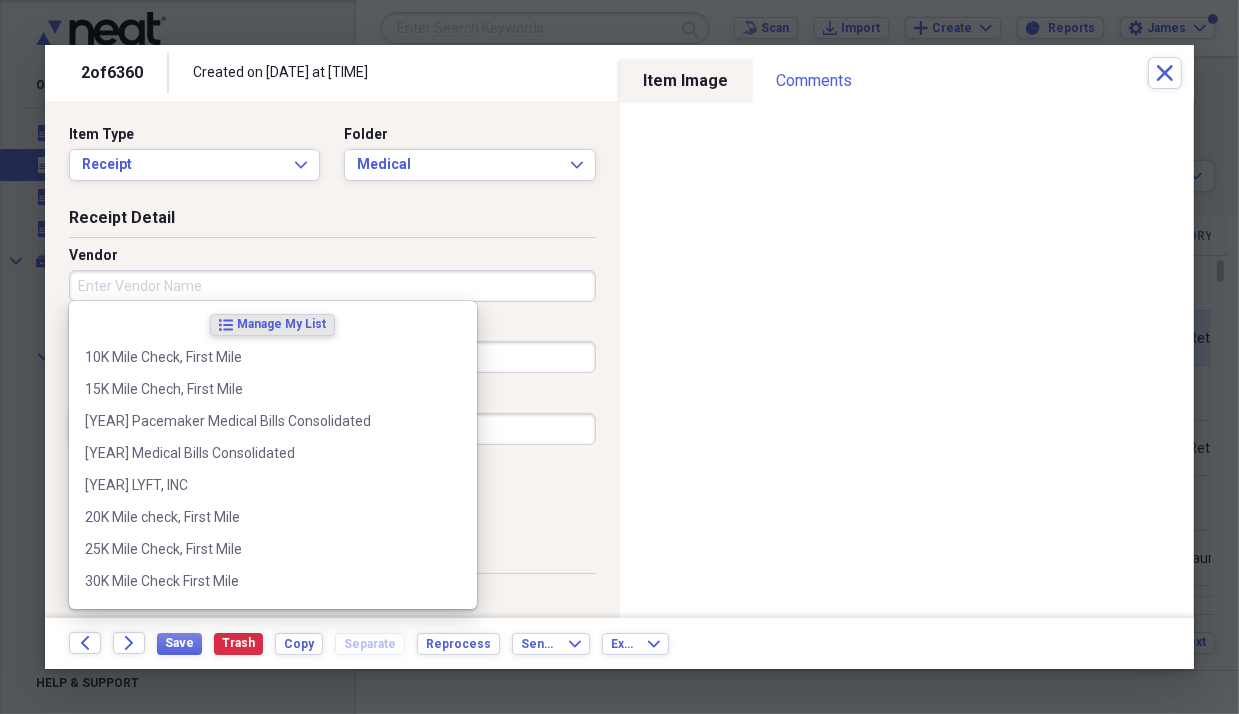 click on "Vendor" at bounding box center [332, 286] 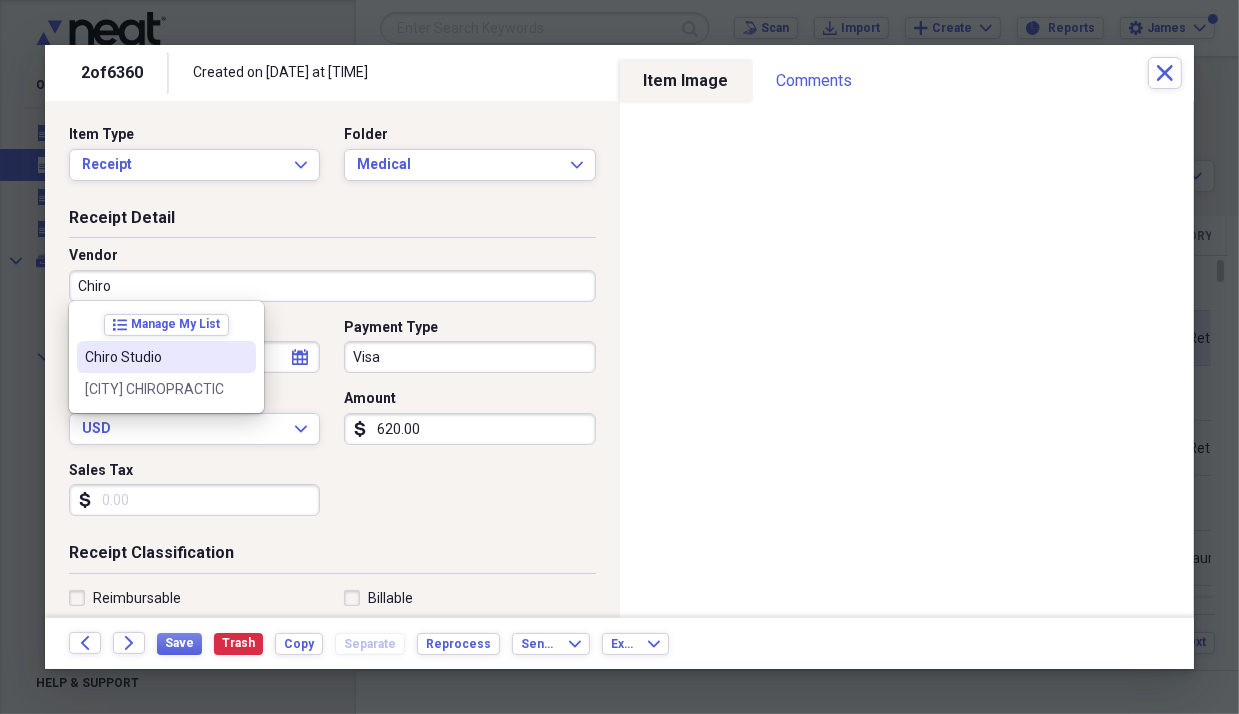 click on "Chiro Studio" at bounding box center (154, 357) 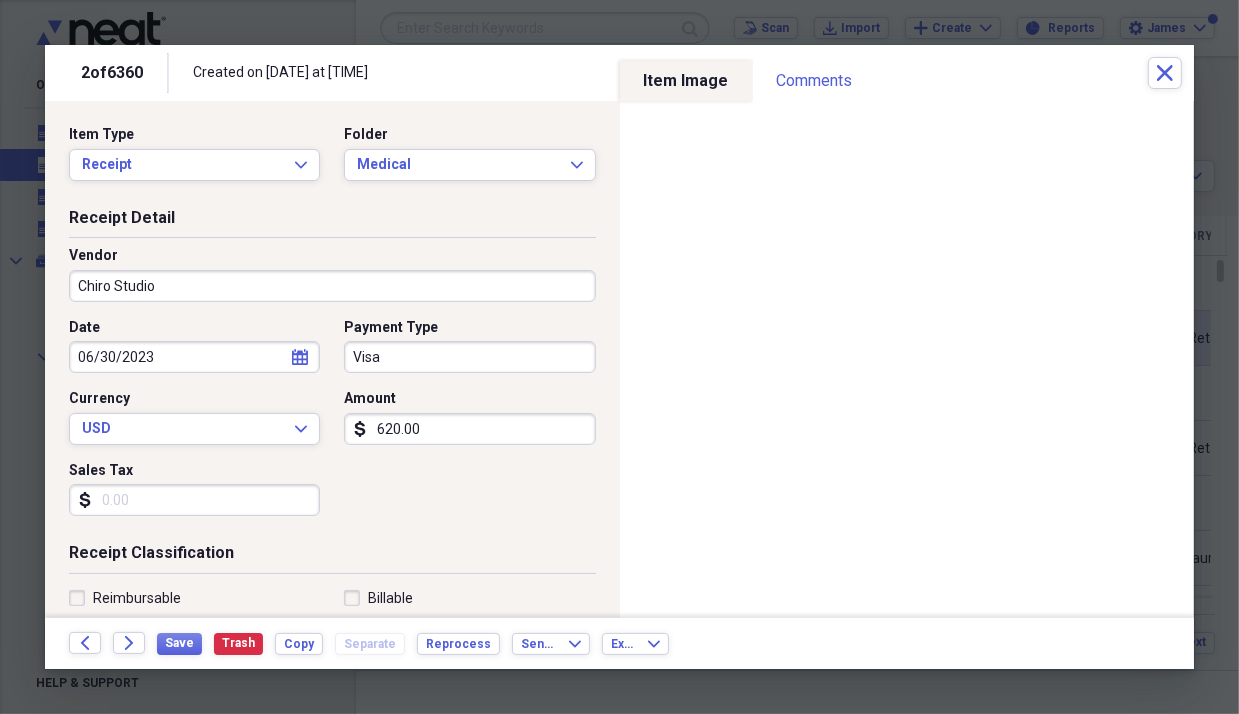 type on "Medical" 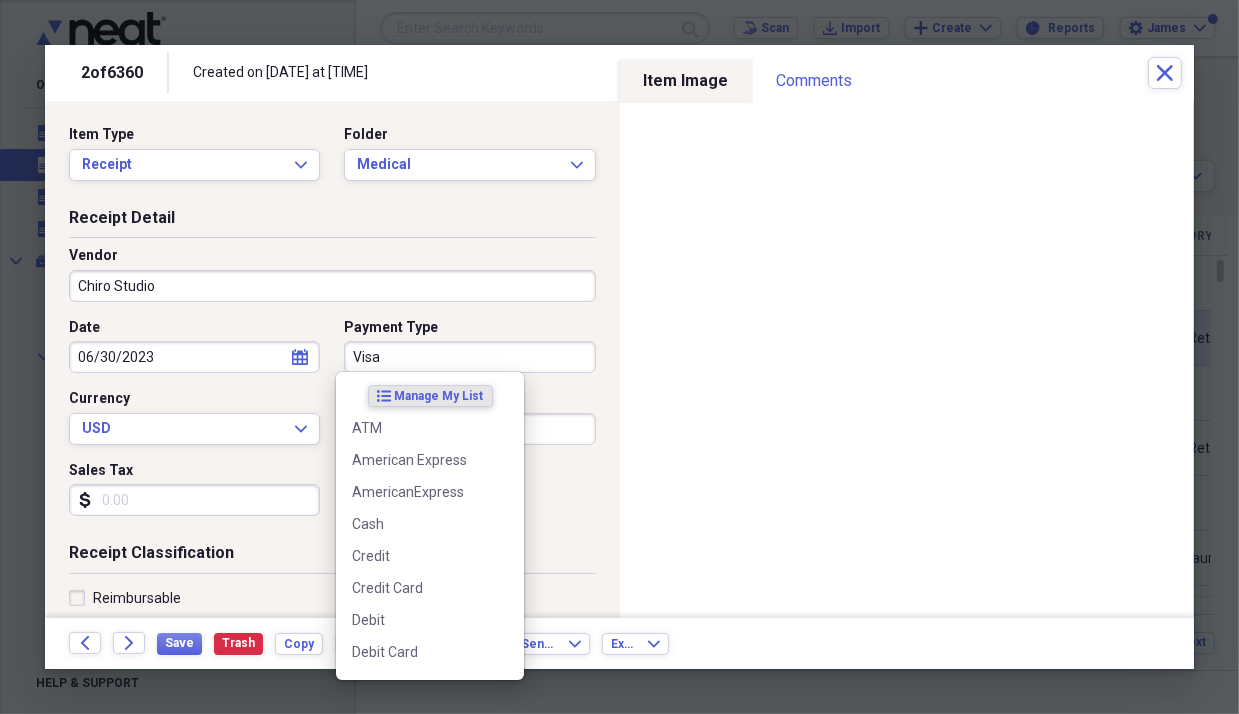click on "Visa" at bounding box center [469, 357] 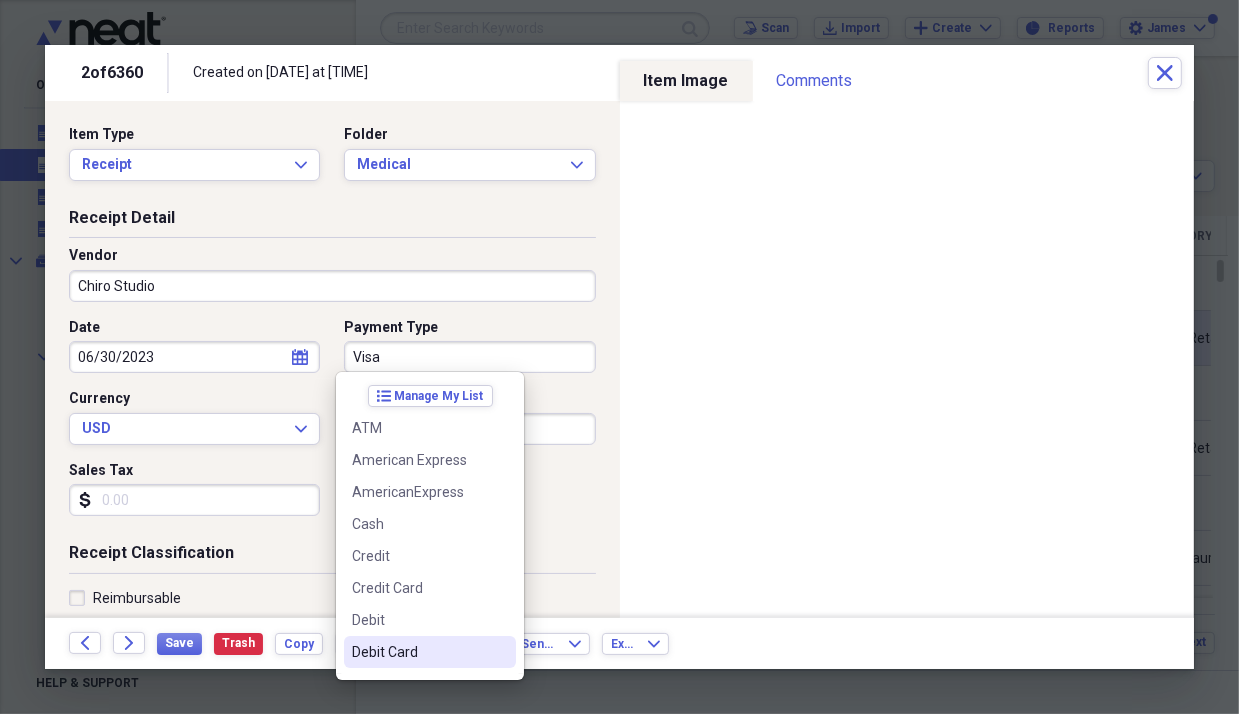 click on "Debit Card" at bounding box center (418, 652) 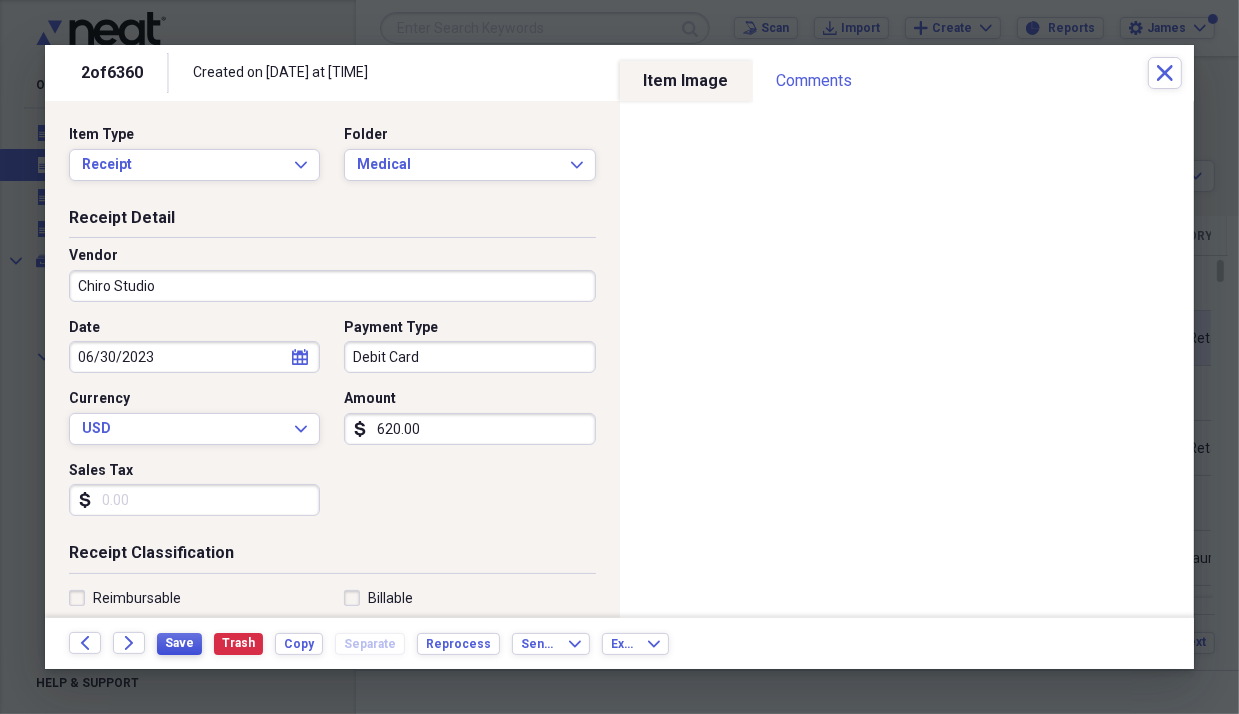 click on "Save" at bounding box center (179, 643) 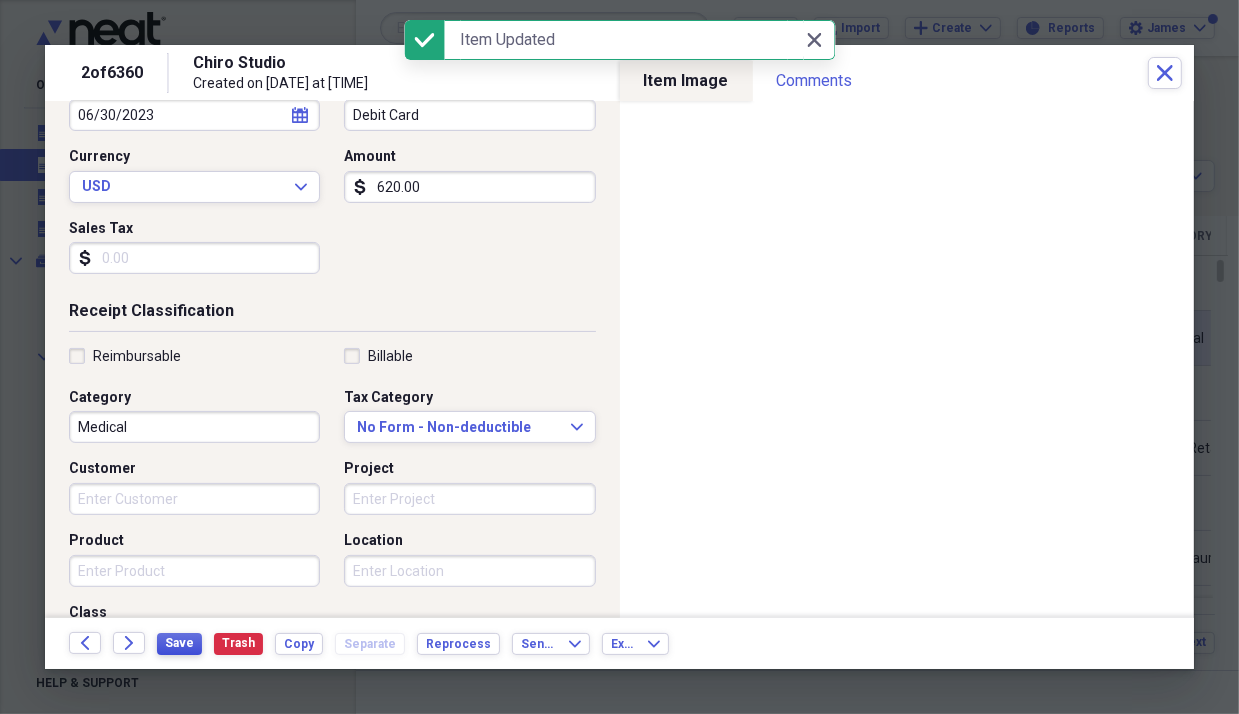 scroll, scrollTop: 300, scrollLeft: 0, axis: vertical 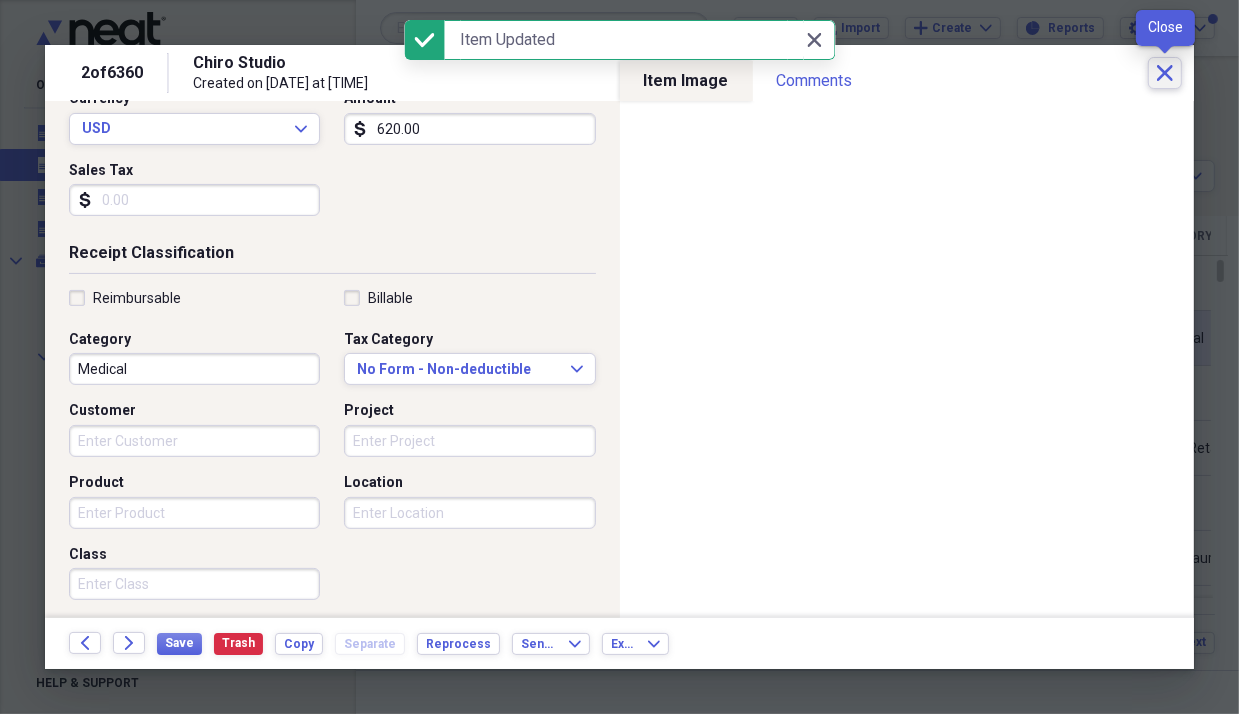 click on "Close" 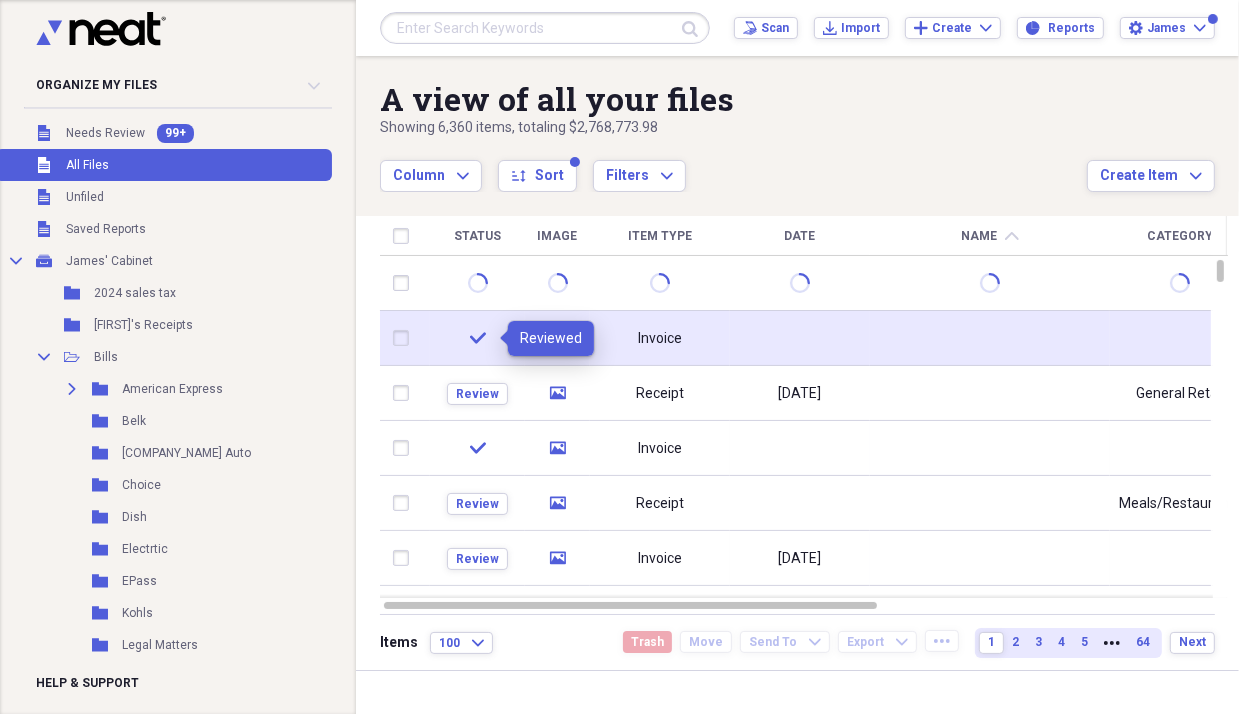 click on "check" 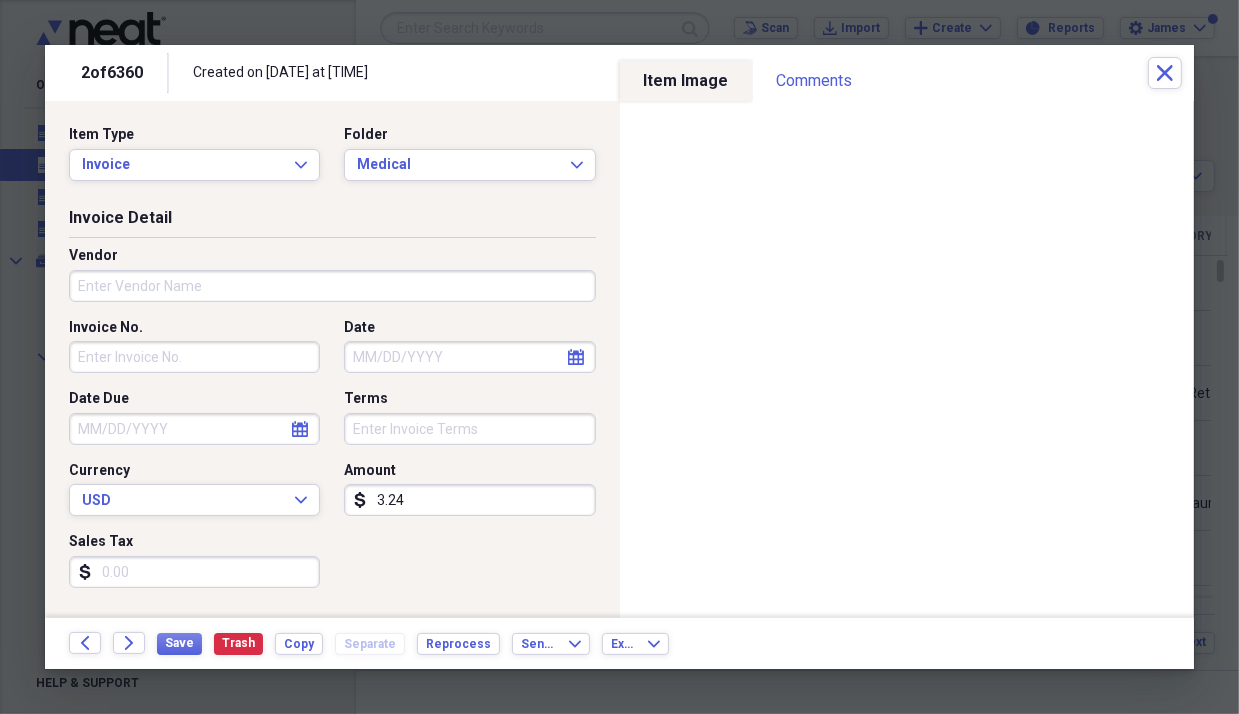click on "Vendor" at bounding box center (332, 286) 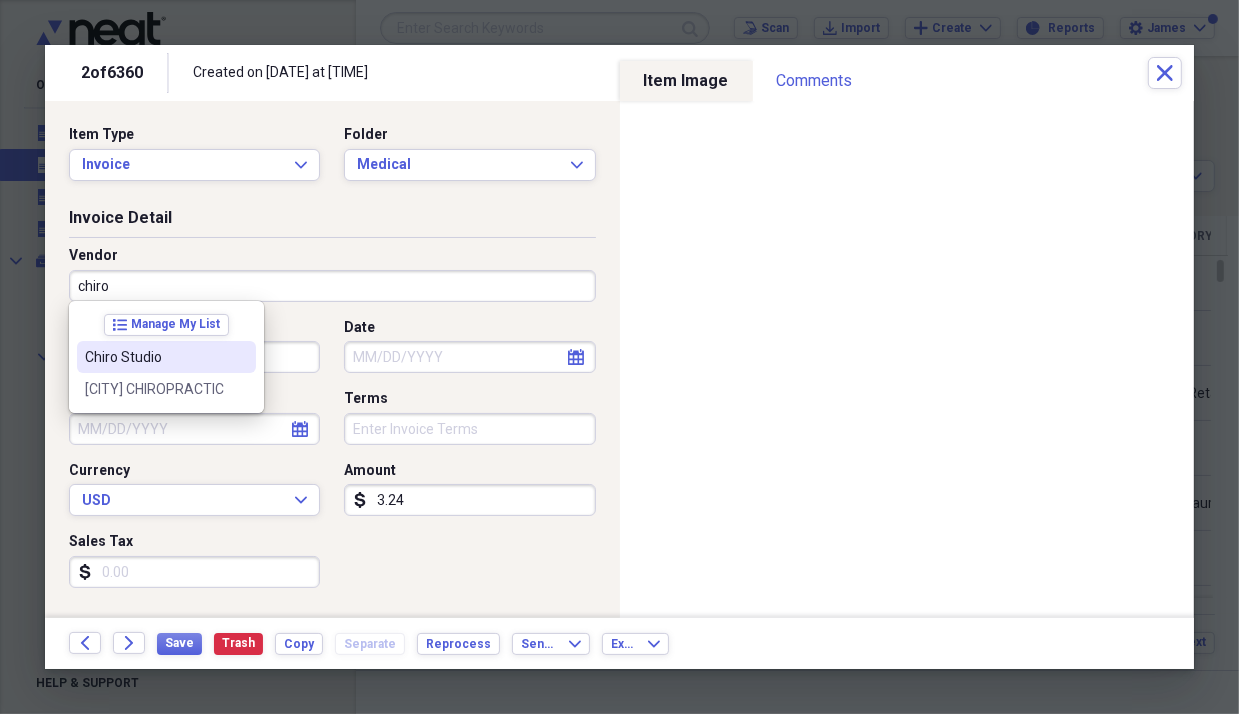 click on "Chiro Studio" at bounding box center [154, 357] 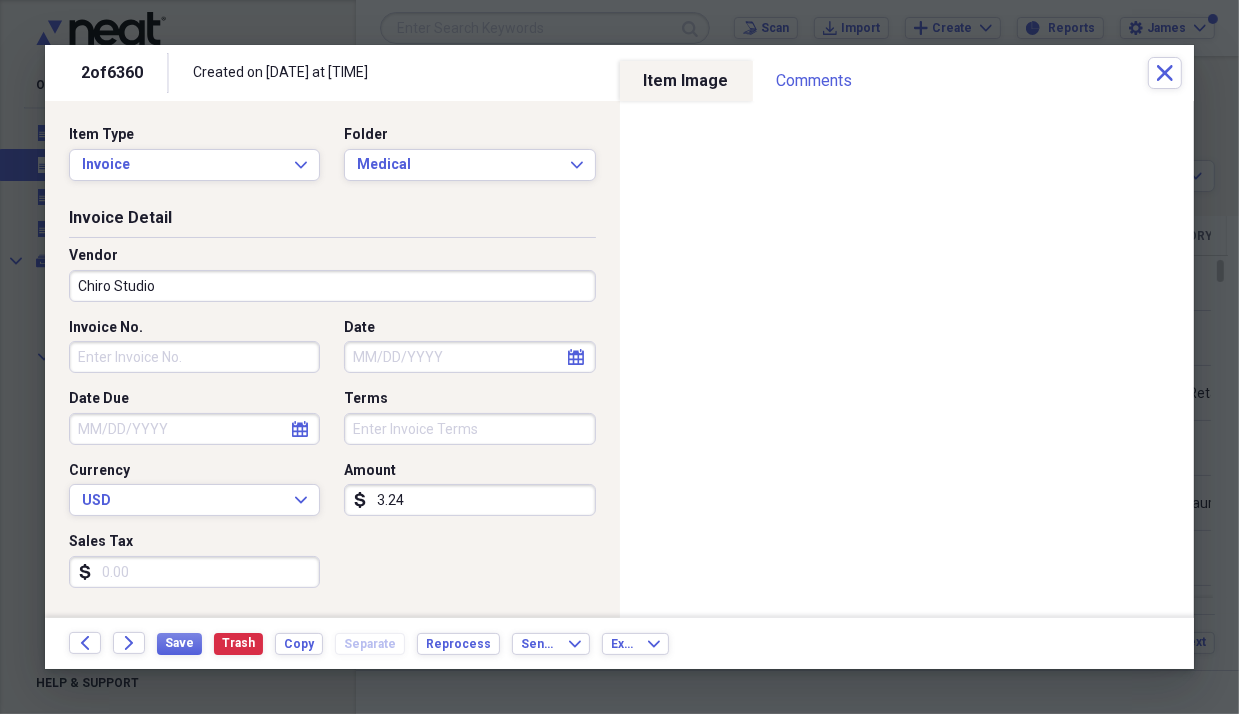 type on "Medical" 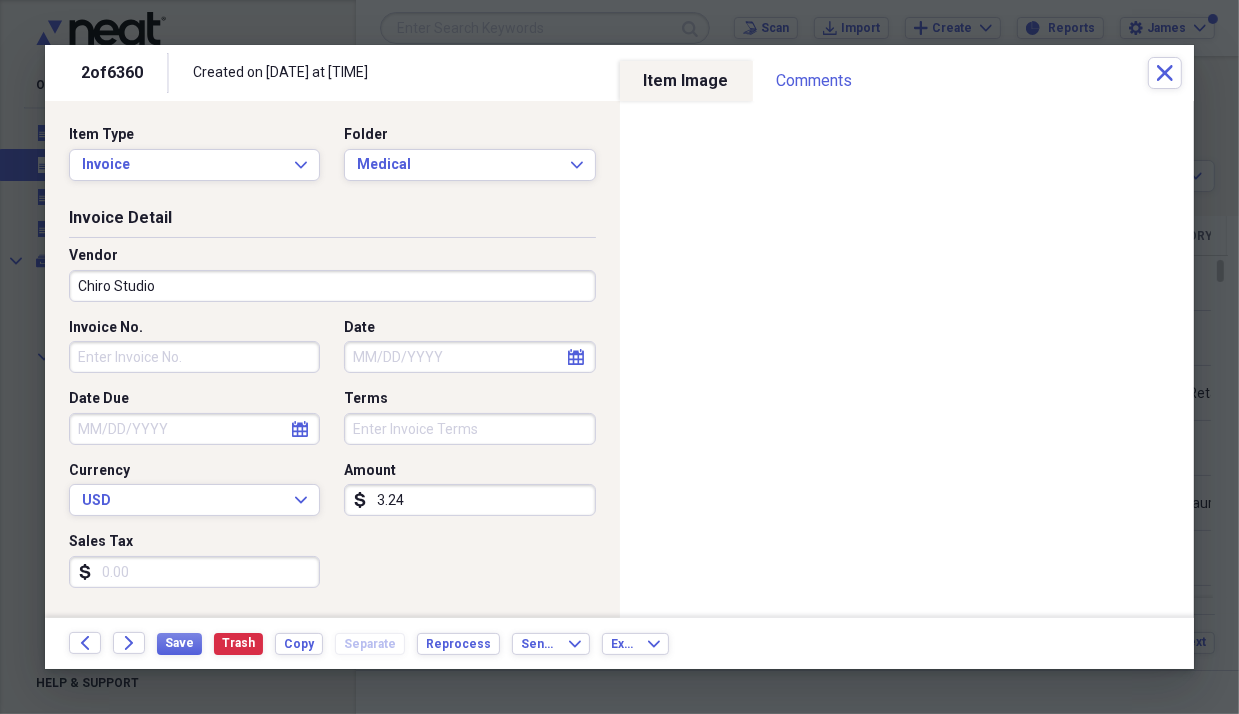 click on "3.24" at bounding box center [469, 500] 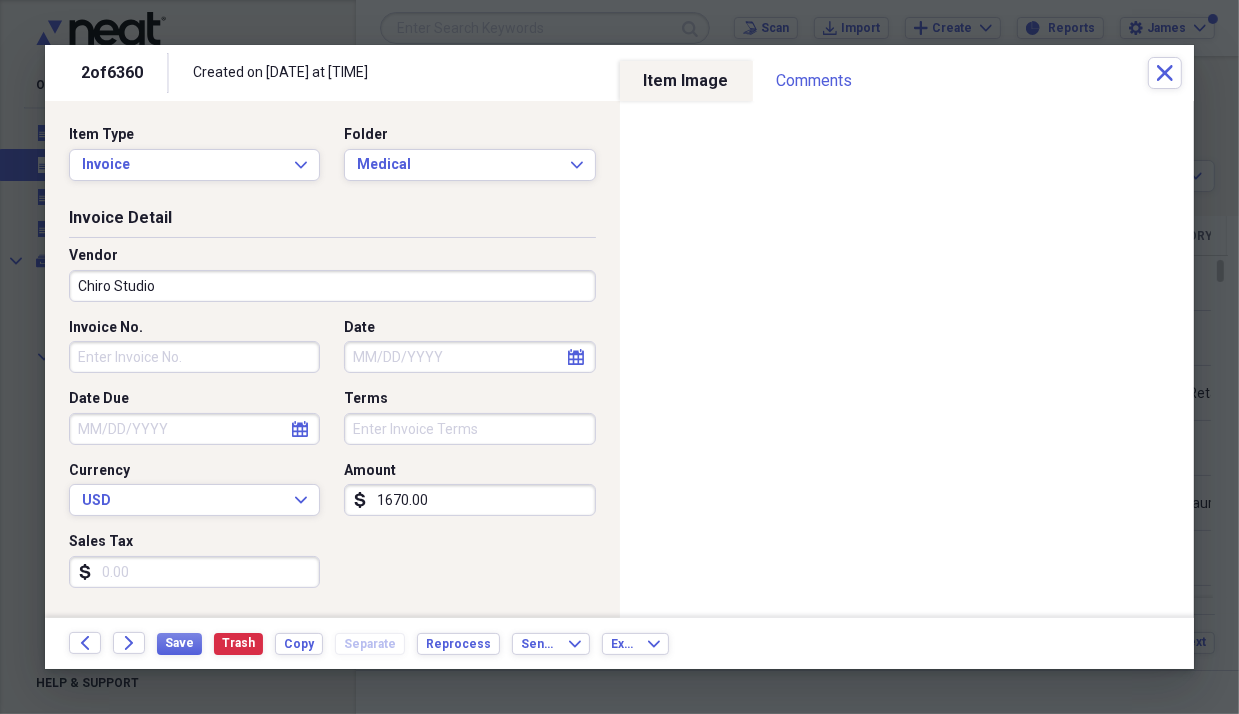 type on "1670.00" 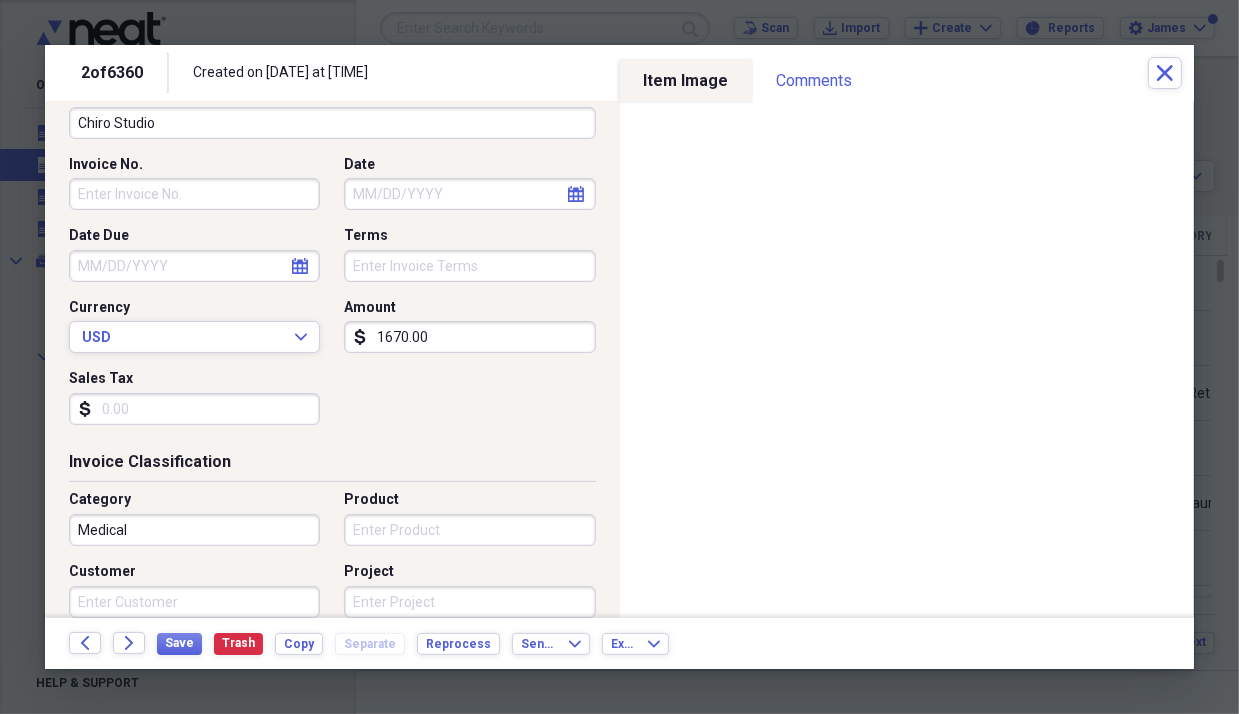 scroll, scrollTop: 200, scrollLeft: 0, axis: vertical 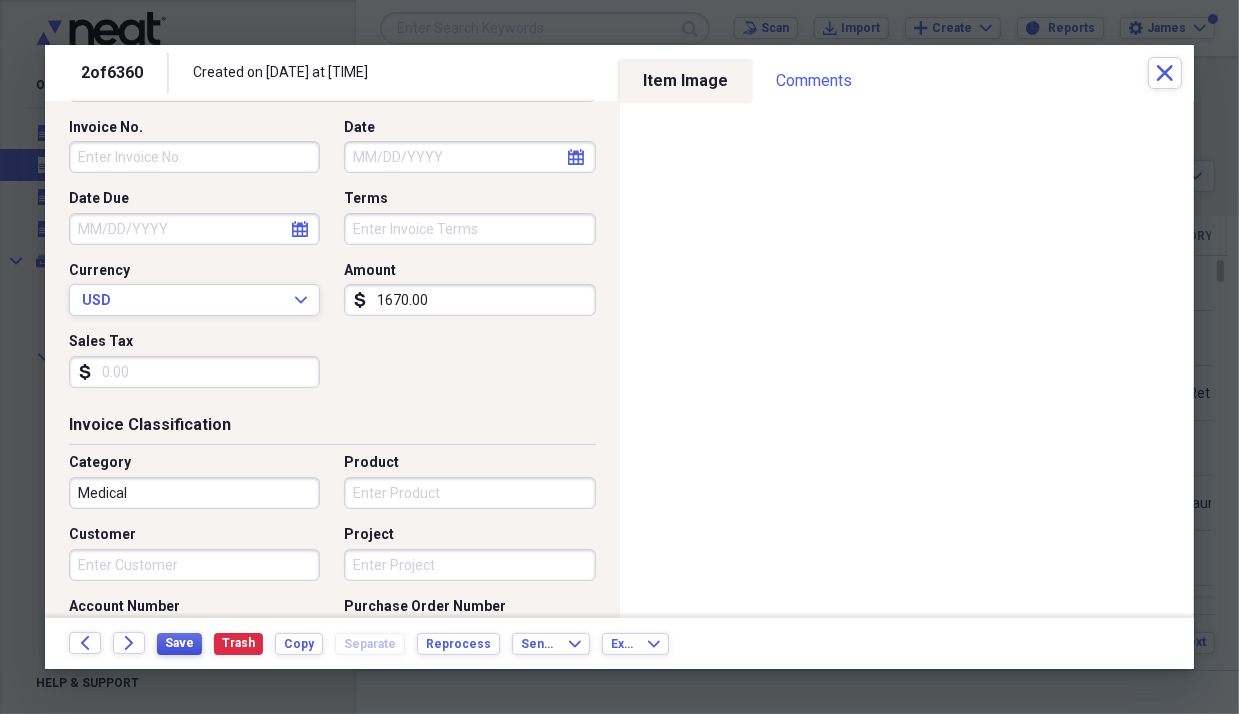 click on "Save" at bounding box center (179, 643) 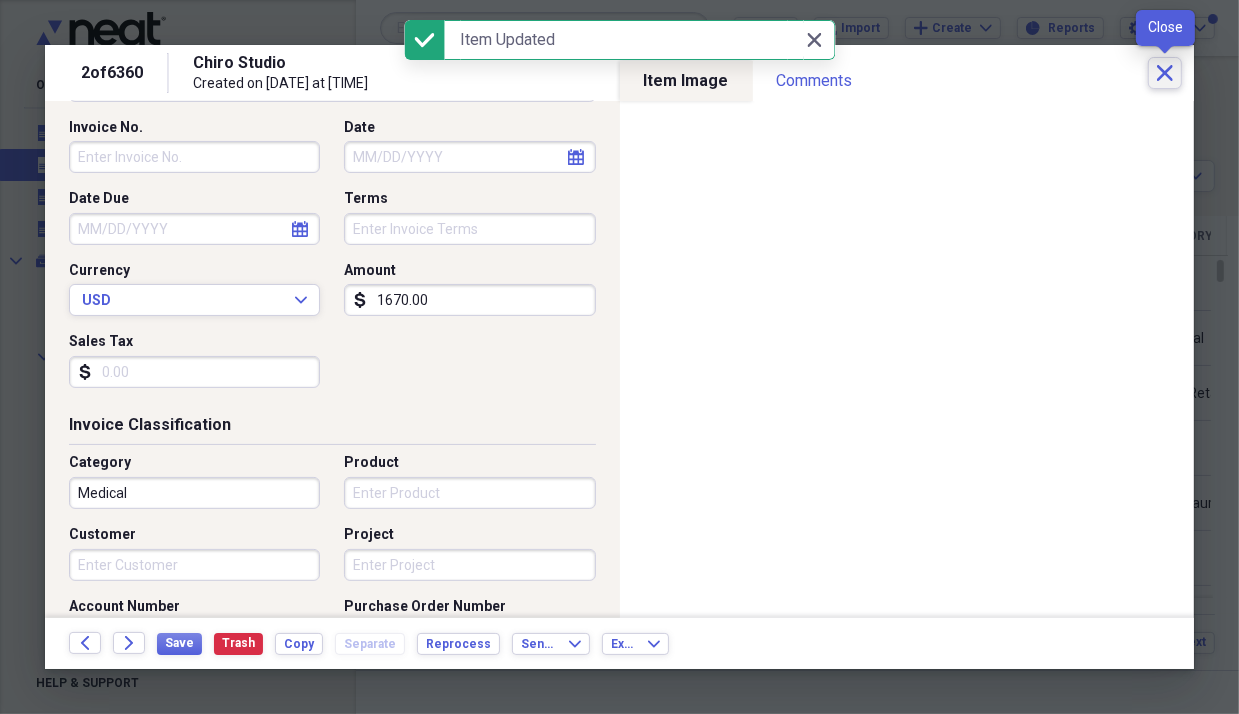 click 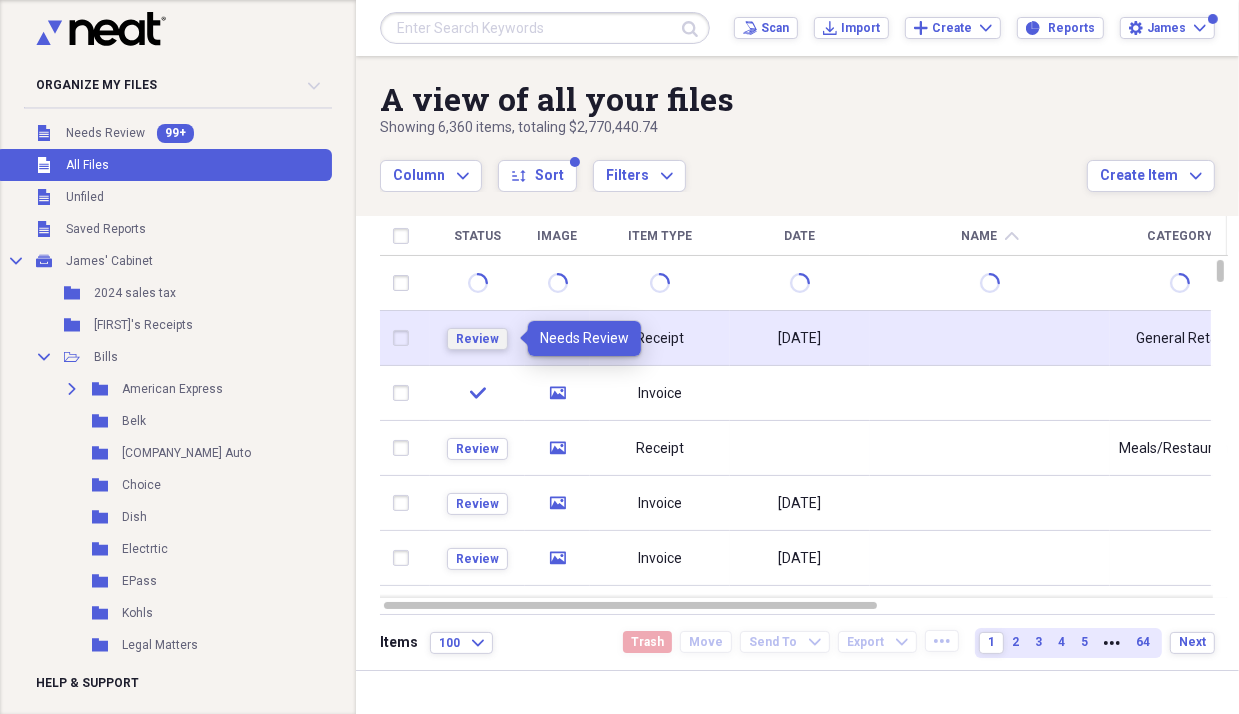 click on "Review" at bounding box center [477, 339] 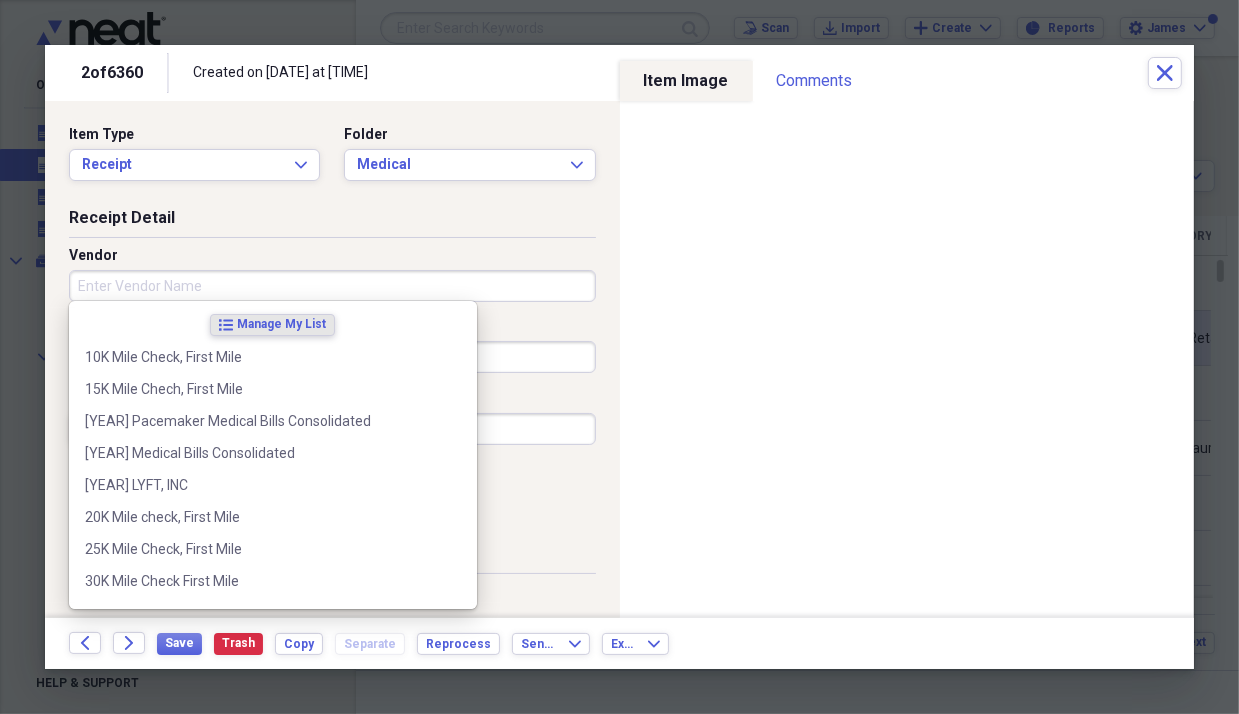 click on "Vendor" at bounding box center (332, 286) 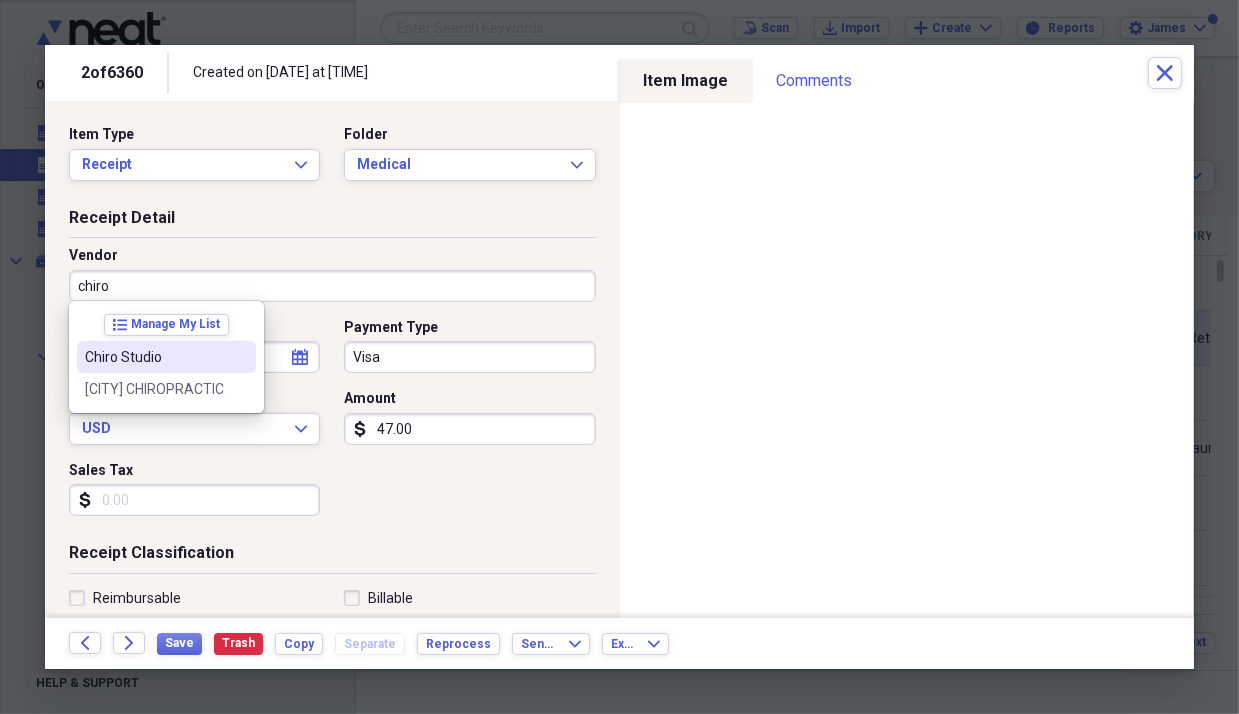 click on "Chiro Studio" at bounding box center (154, 357) 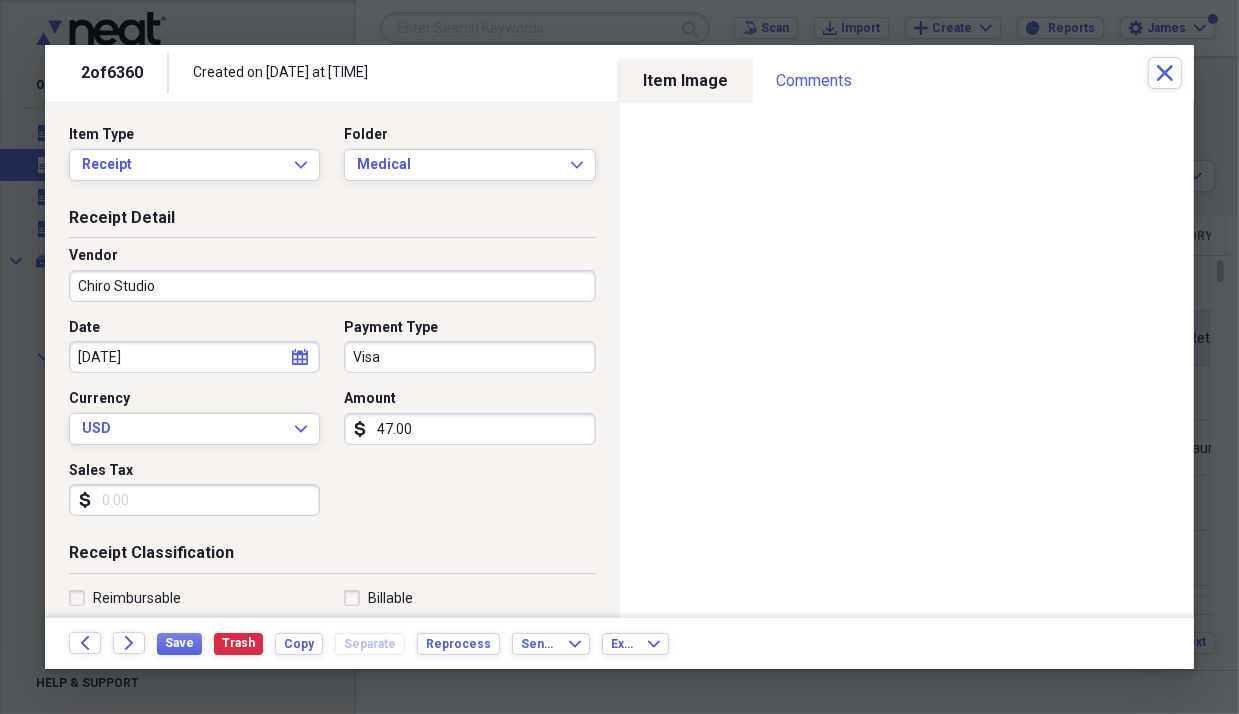 type on "Medical" 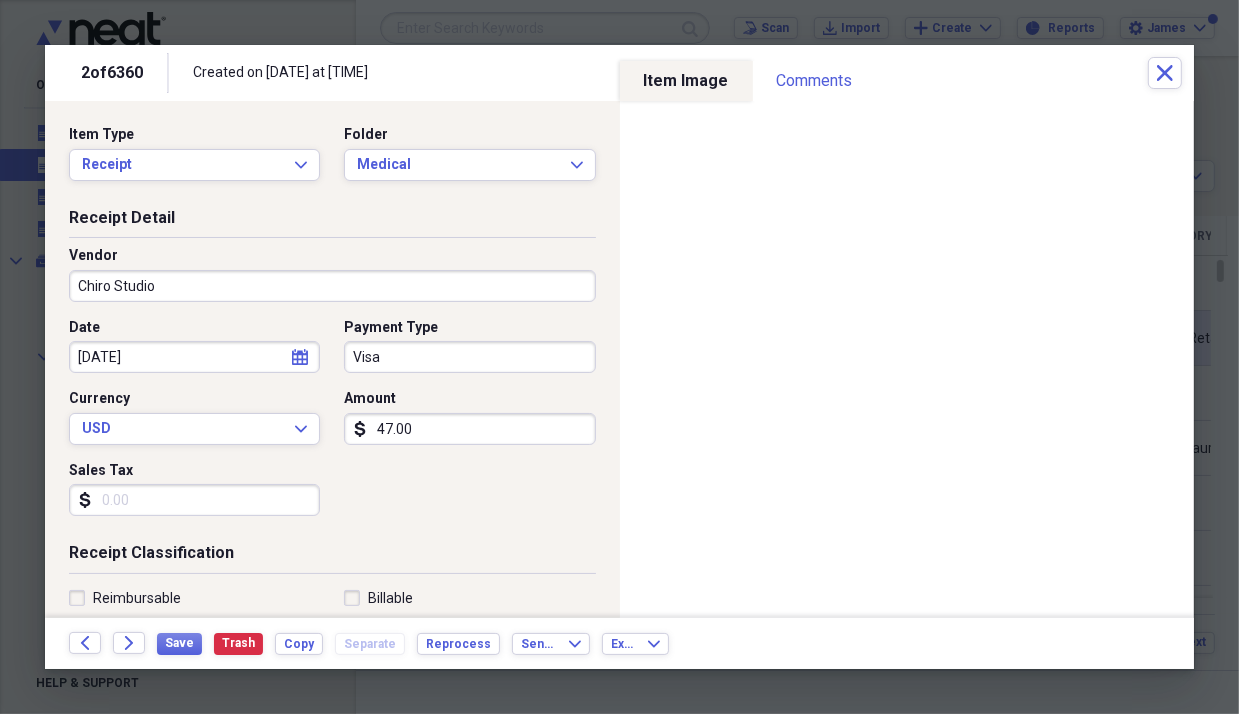 click on "Visa" at bounding box center (469, 357) 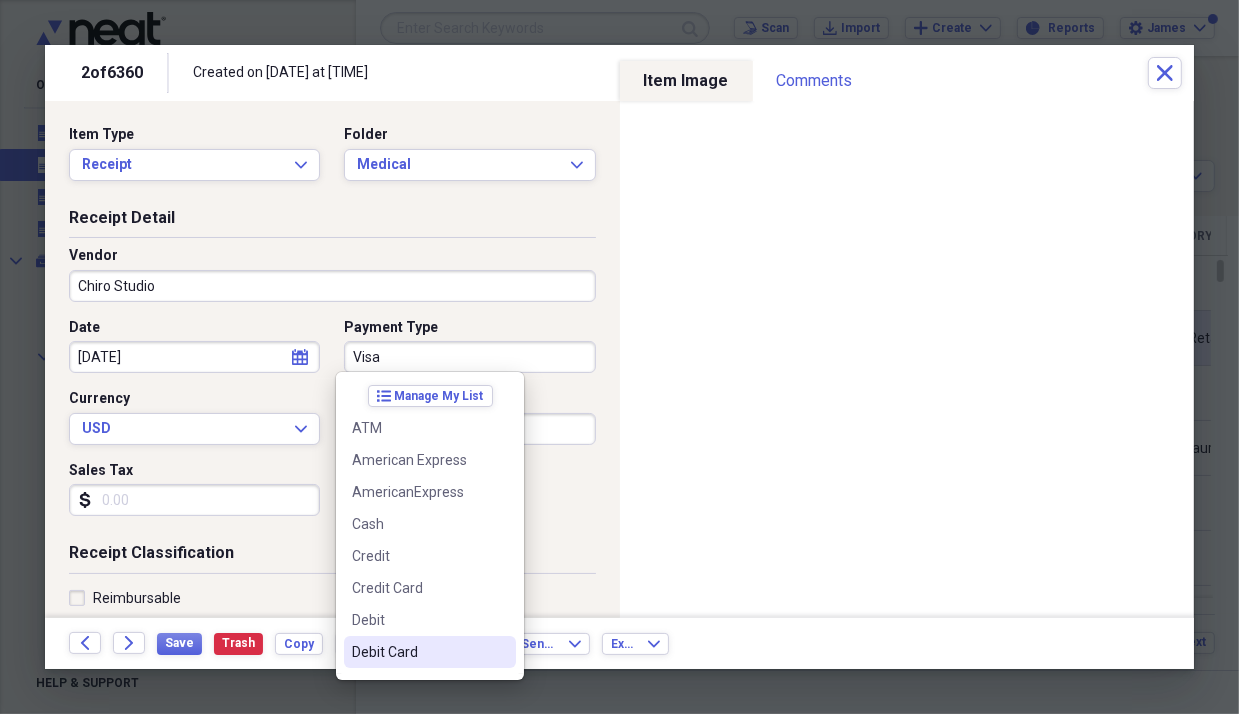 click on "Debit Card" at bounding box center [430, 652] 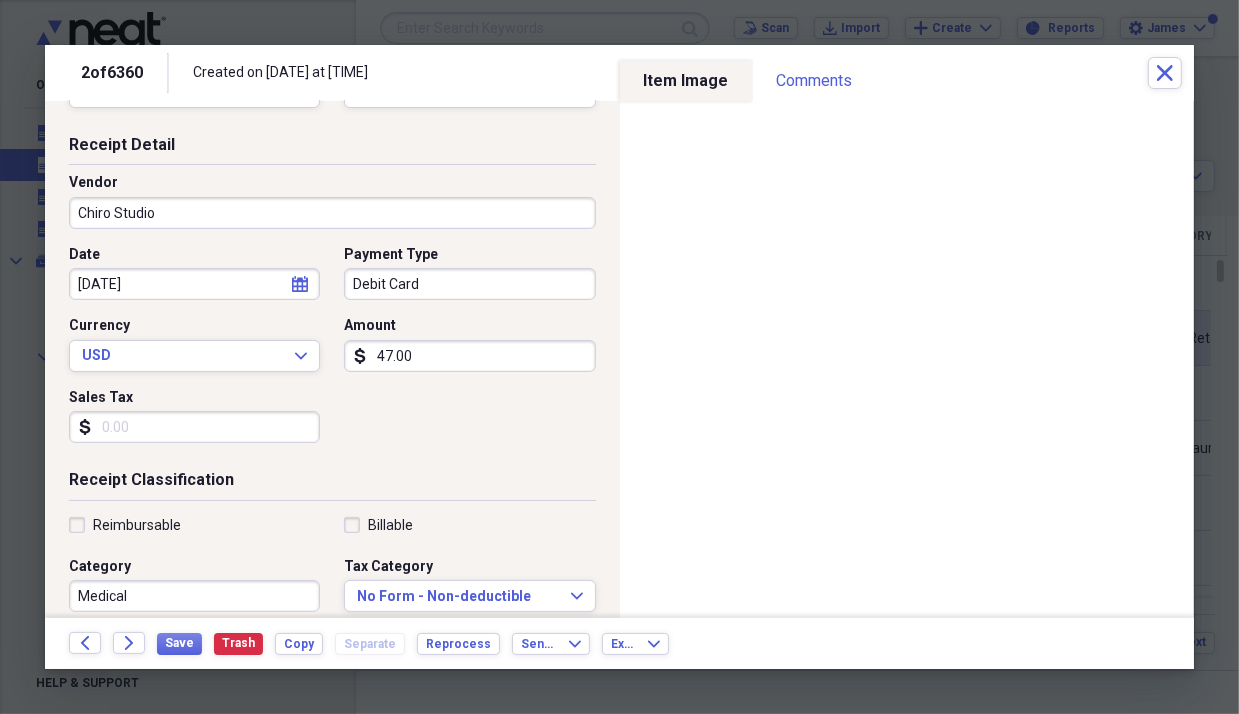 scroll, scrollTop: 200, scrollLeft: 0, axis: vertical 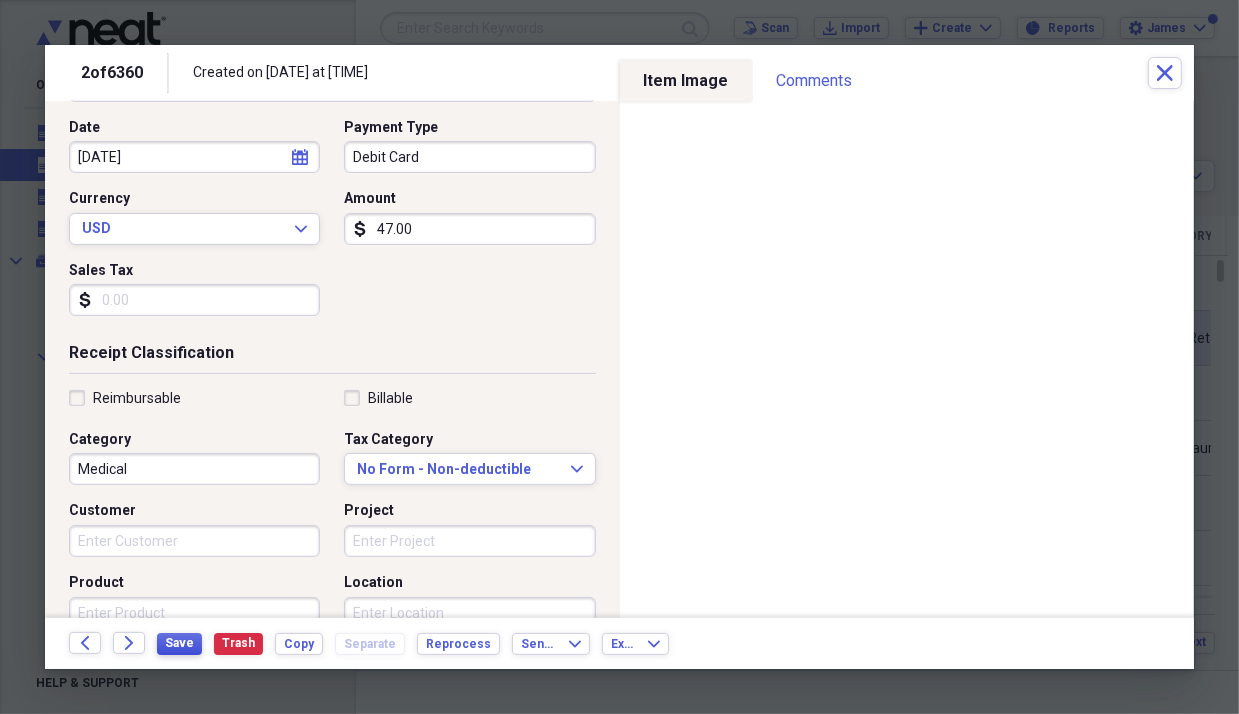 click on "Save" at bounding box center (179, 643) 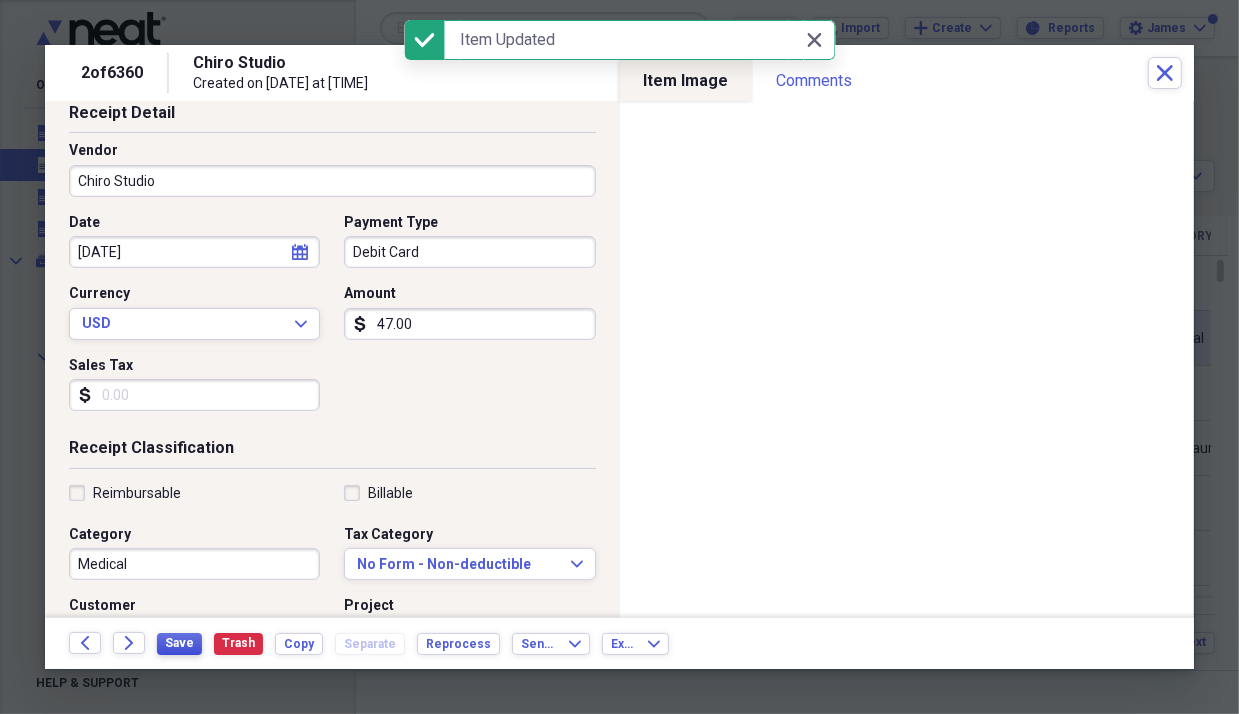 scroll, scrollTop: 0, scrollLeft: 0, axis: both 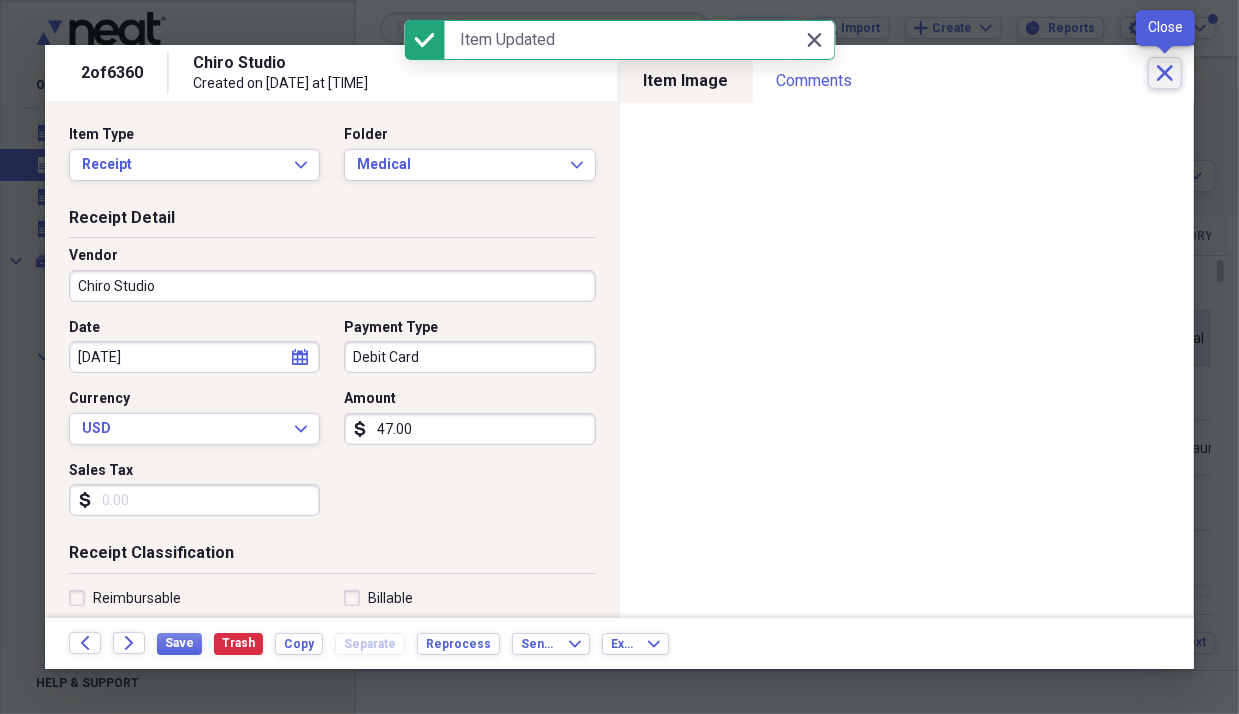 click 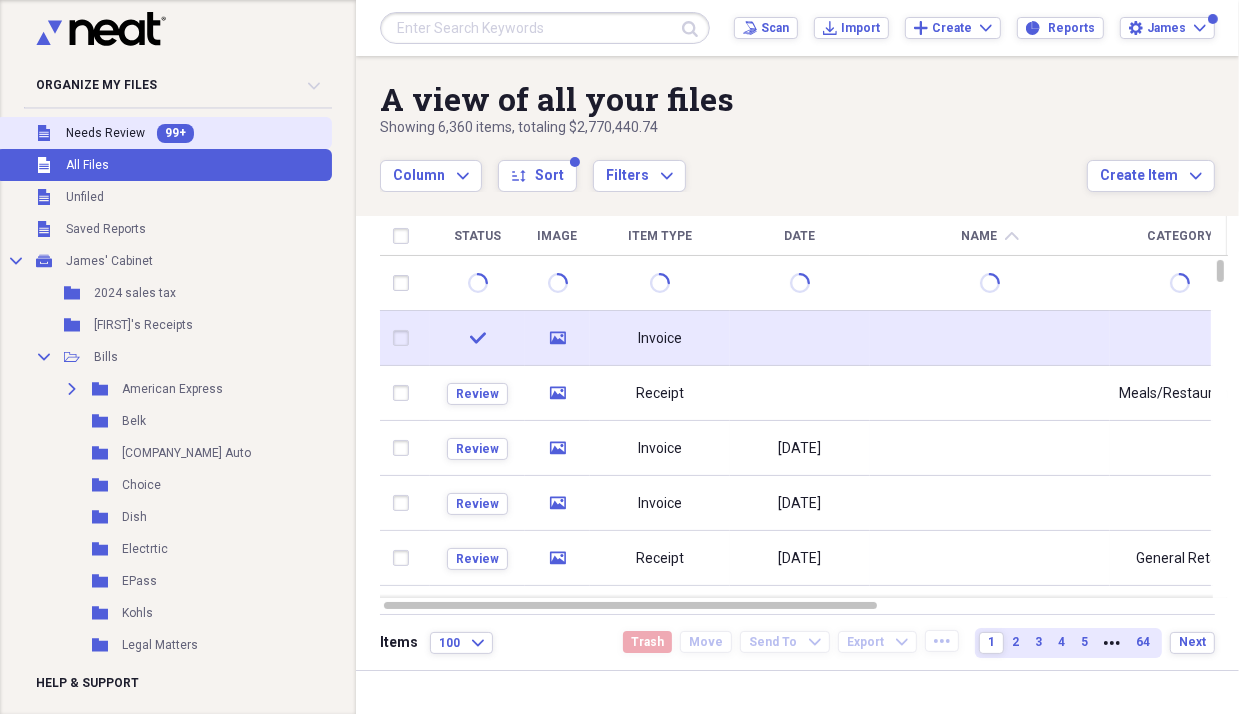 click on "Needs Review" at bounding box center (105, 133) 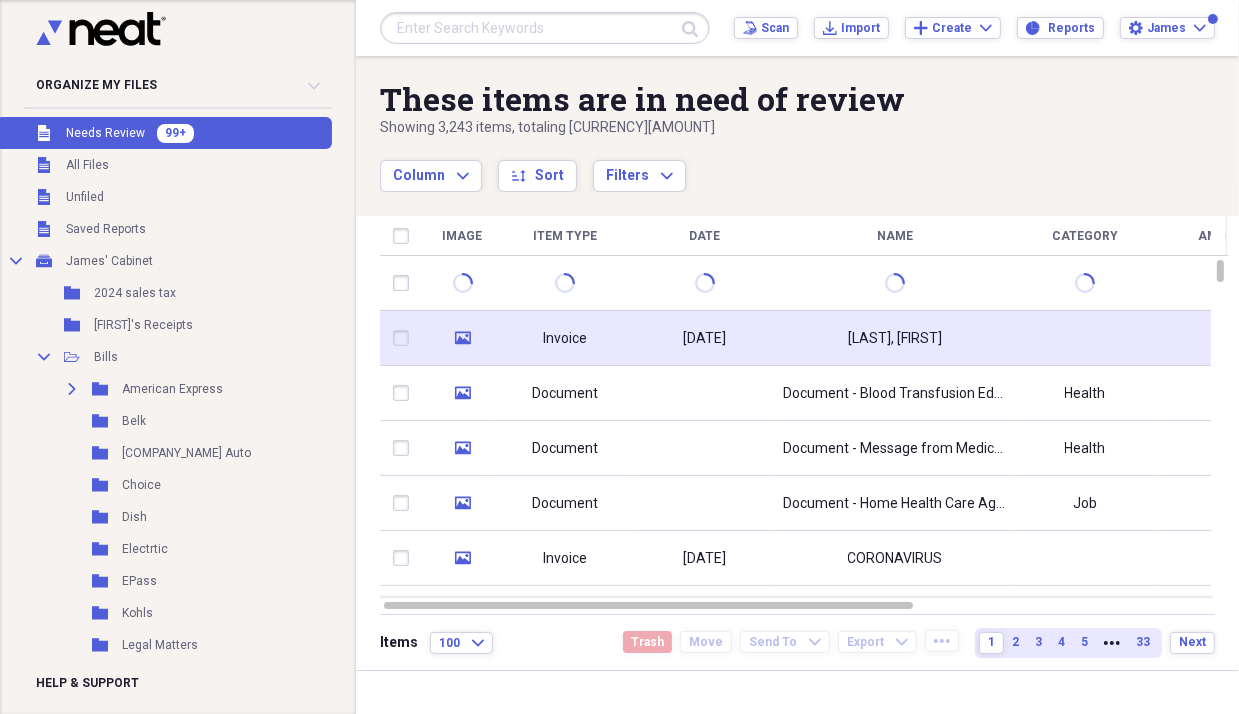 click on "Invoice" at bounding box center (565, 339) 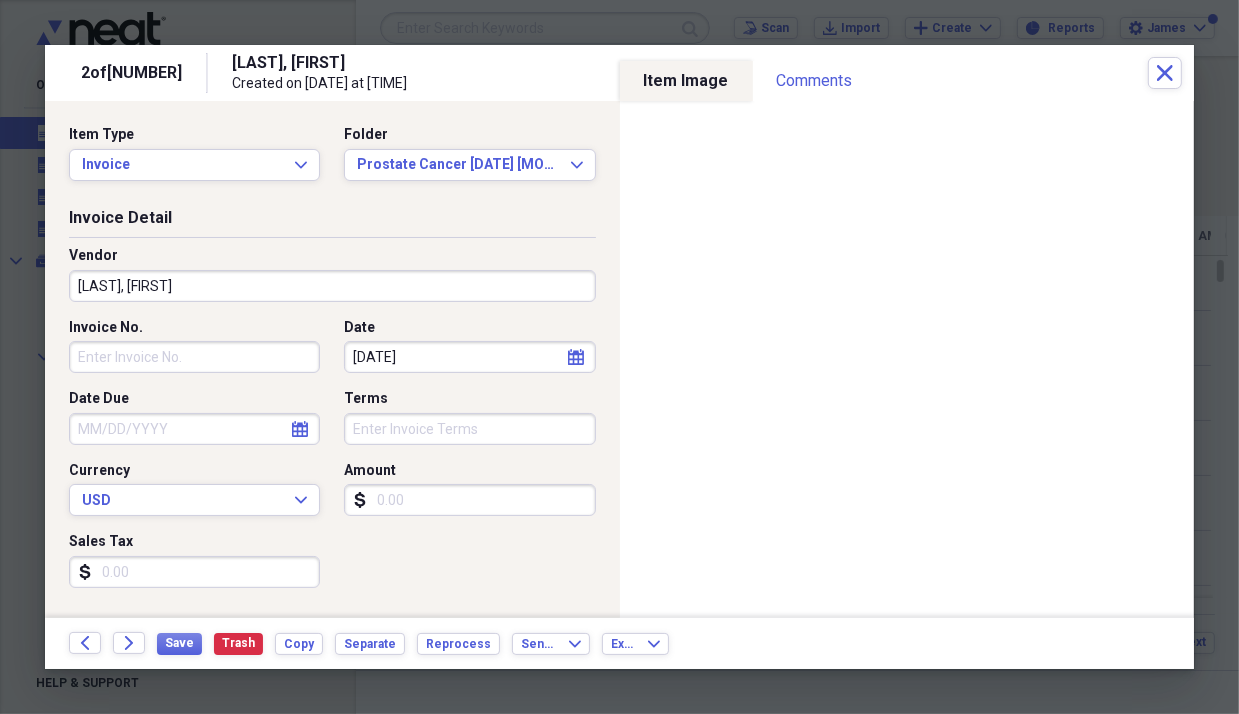 click on "[LAST], [FIRST]" at bounding box center [332, 286] 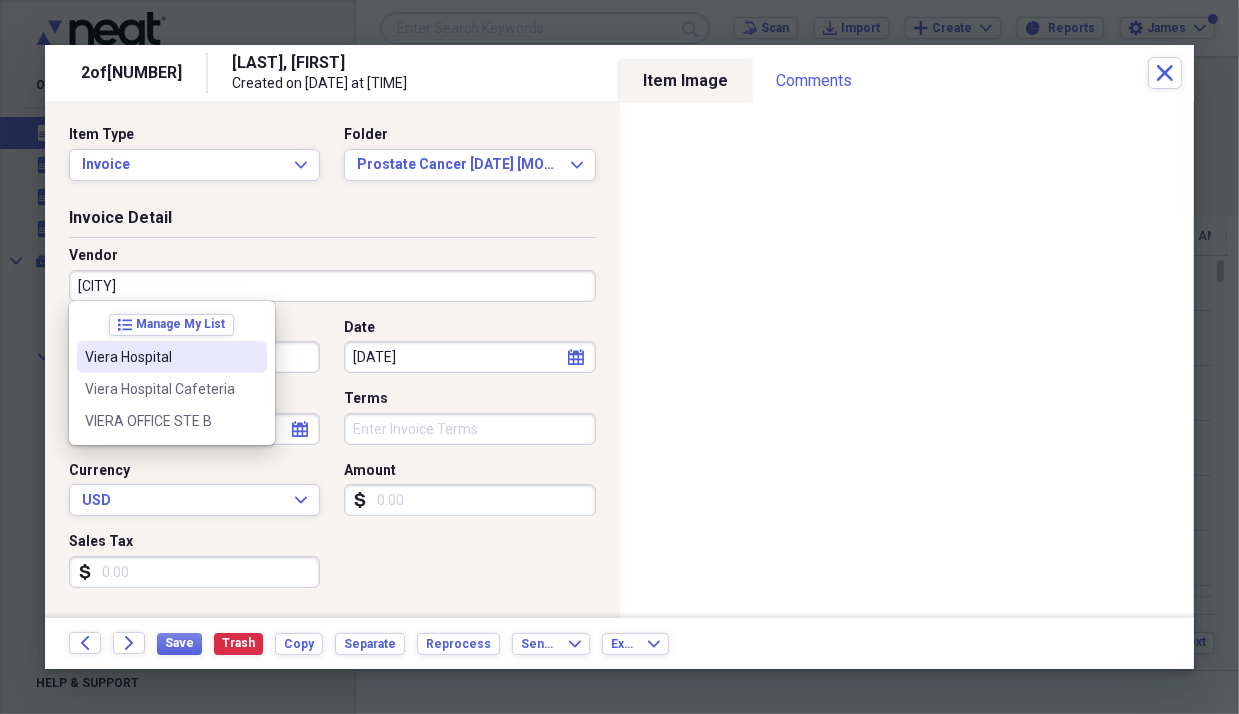 click on "Viera Hospital" at bounding box center [160, 357] 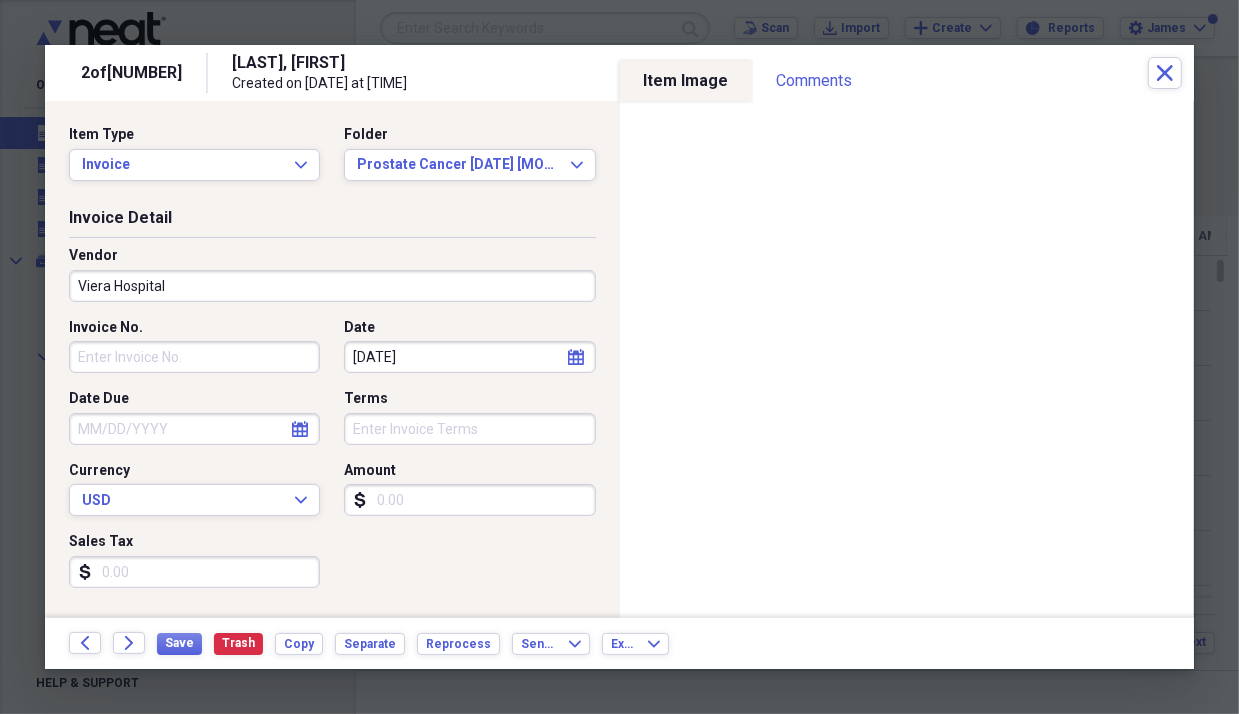 type on "Medical" 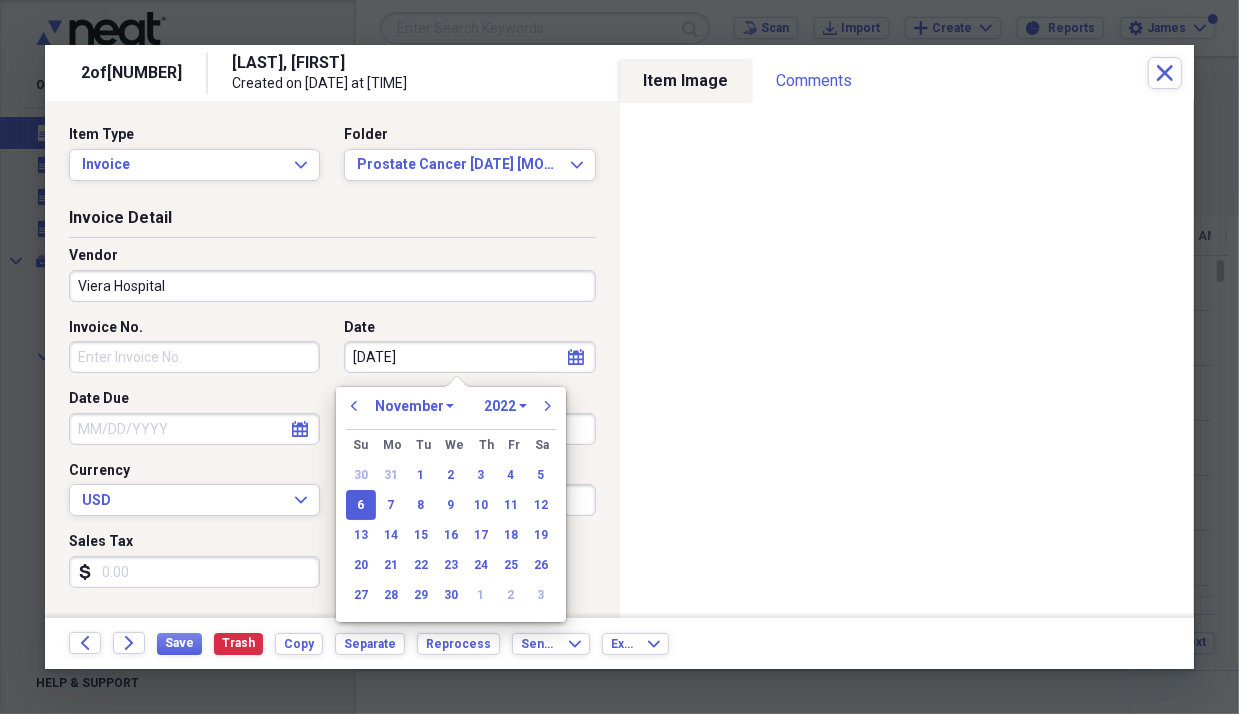 type on "[MM]/[DD]/[YYYY]" 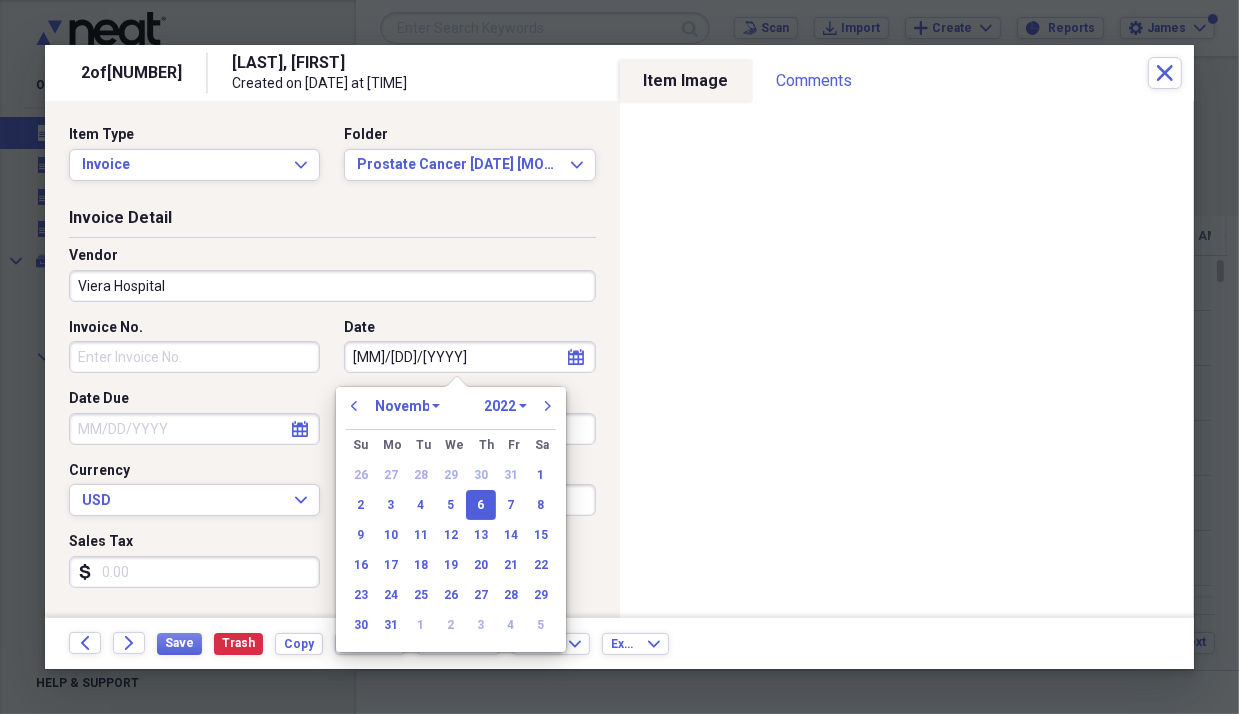 select on "0" 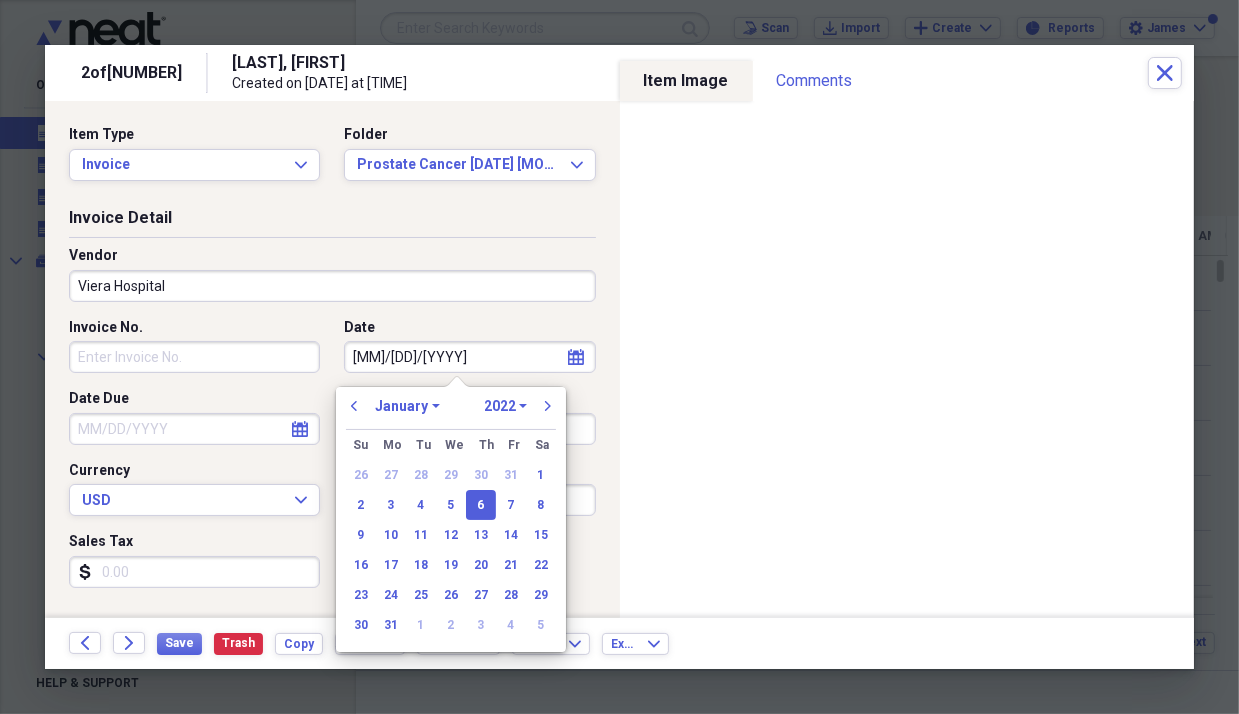 type on "10/06/2022" 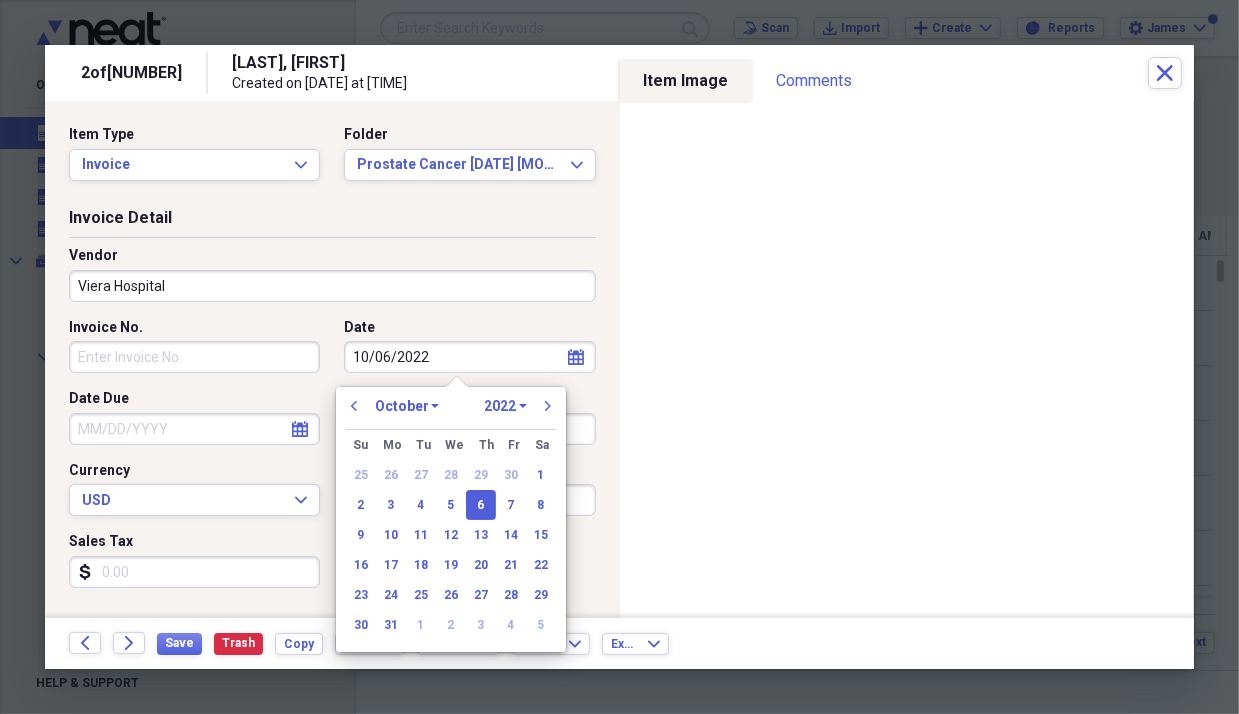 click on "10/06/2022" at bounding box center [469, 357] 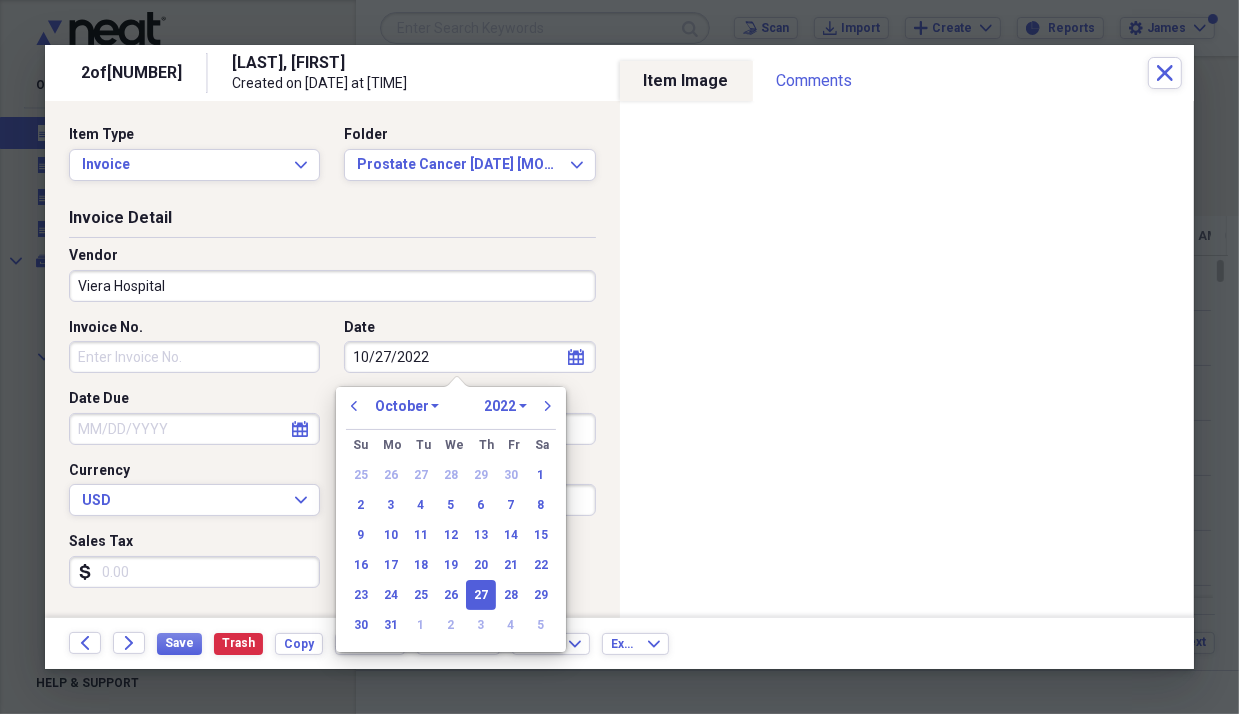 type on "10/27/2022" 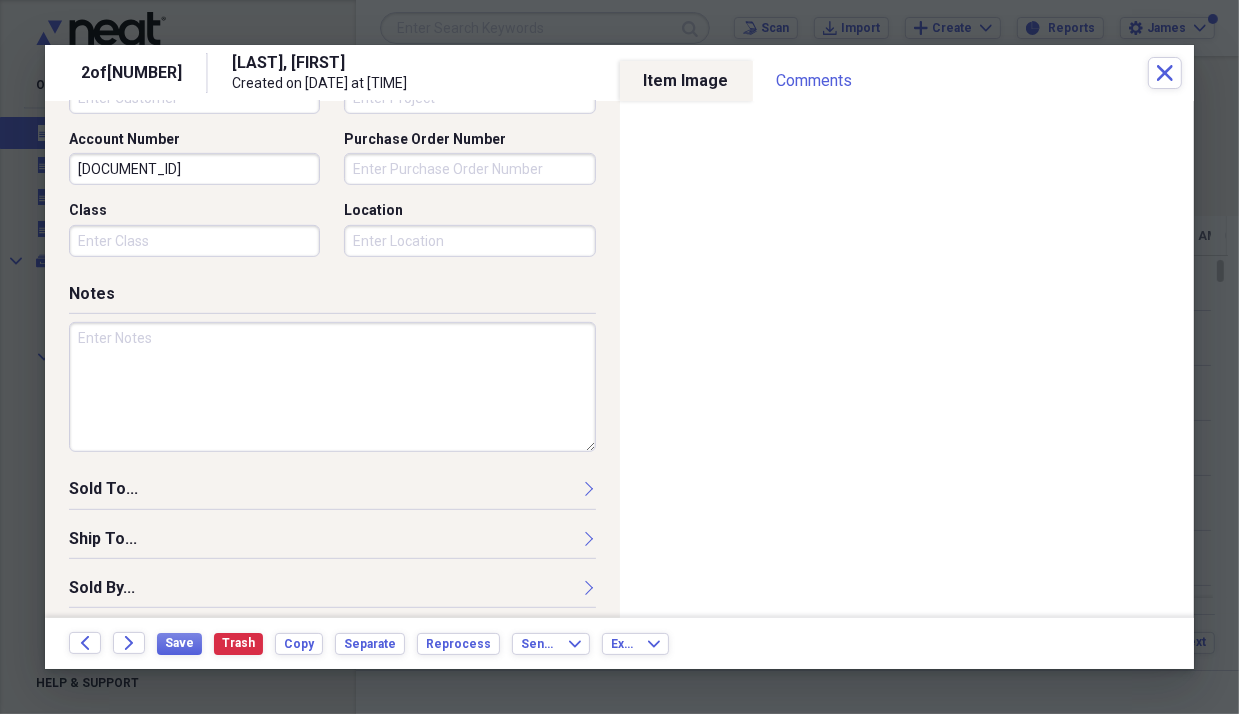 scroll, scrollTop: 668, scrollLeft: 0, axis: vertical 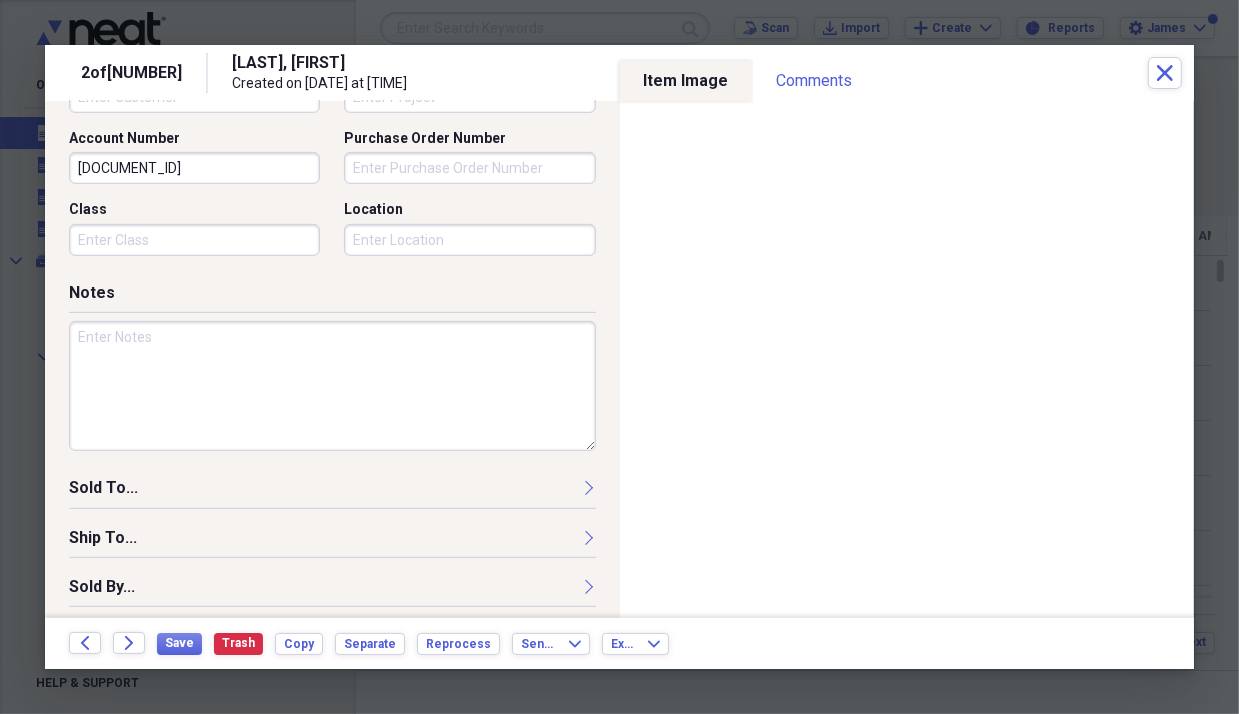 click at bounding box center (332, 386) 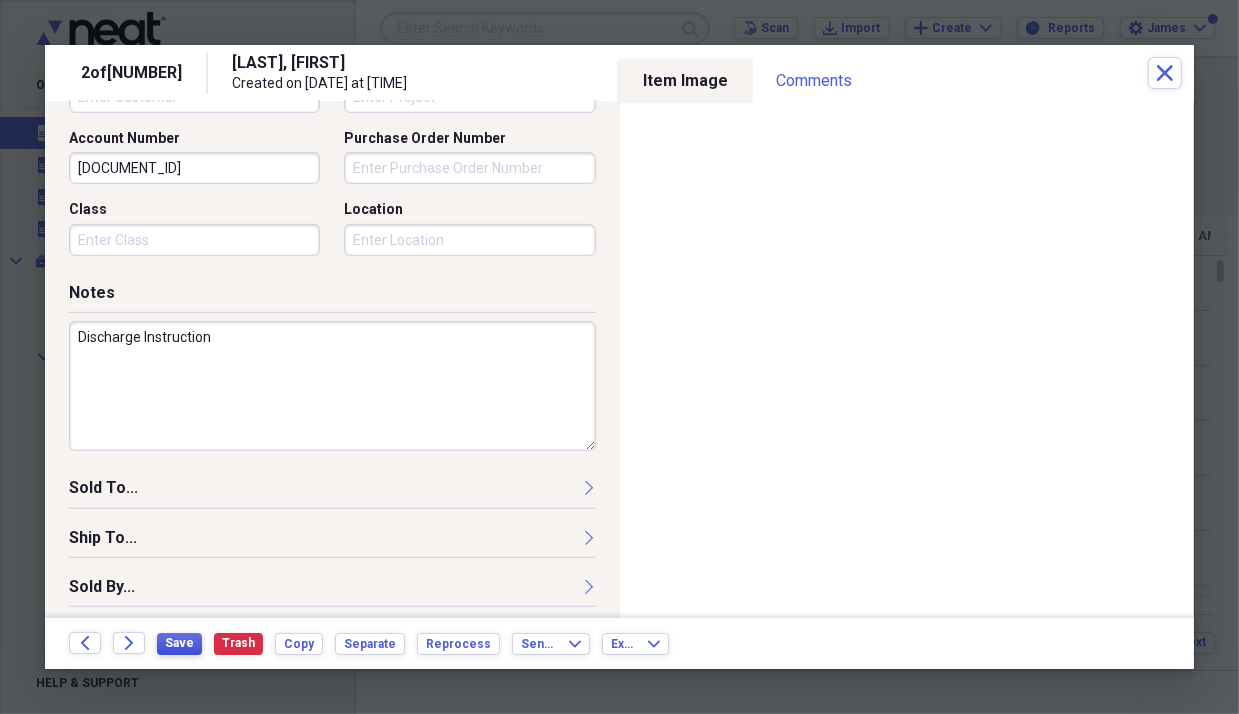 type on "Discharge Instruction" 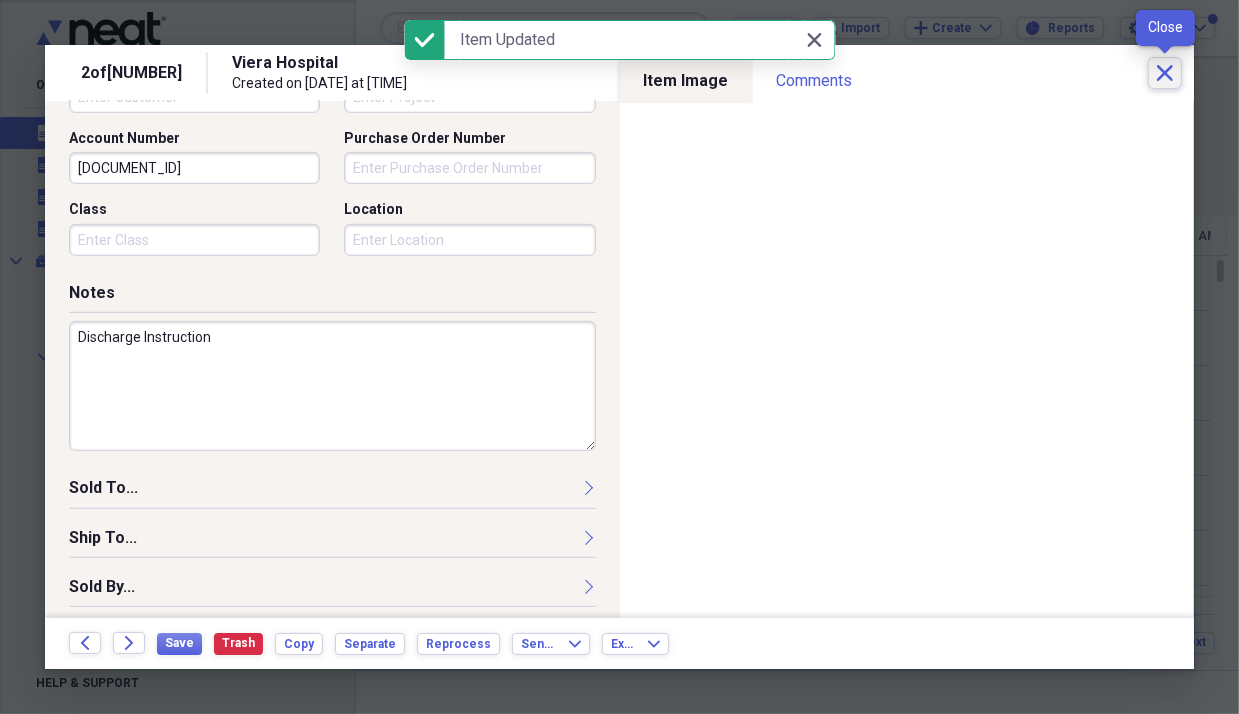 click on "Close" 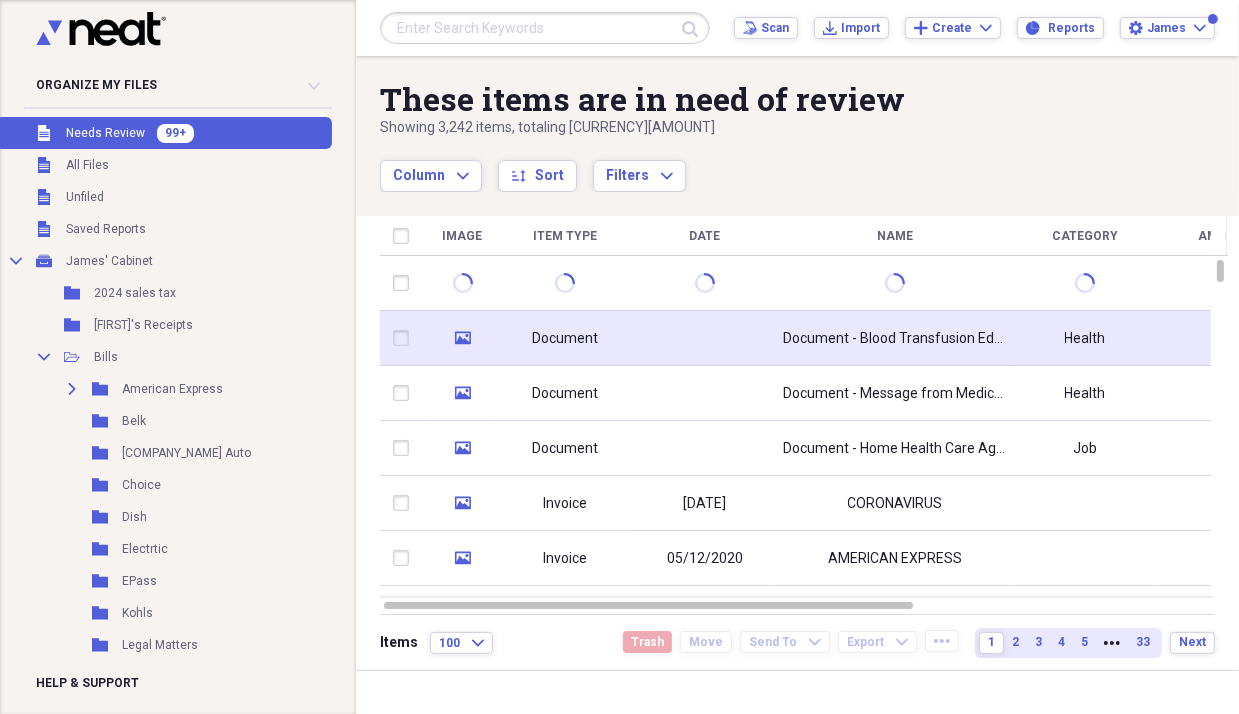 click on "Document" at bounding box center (565, 339) 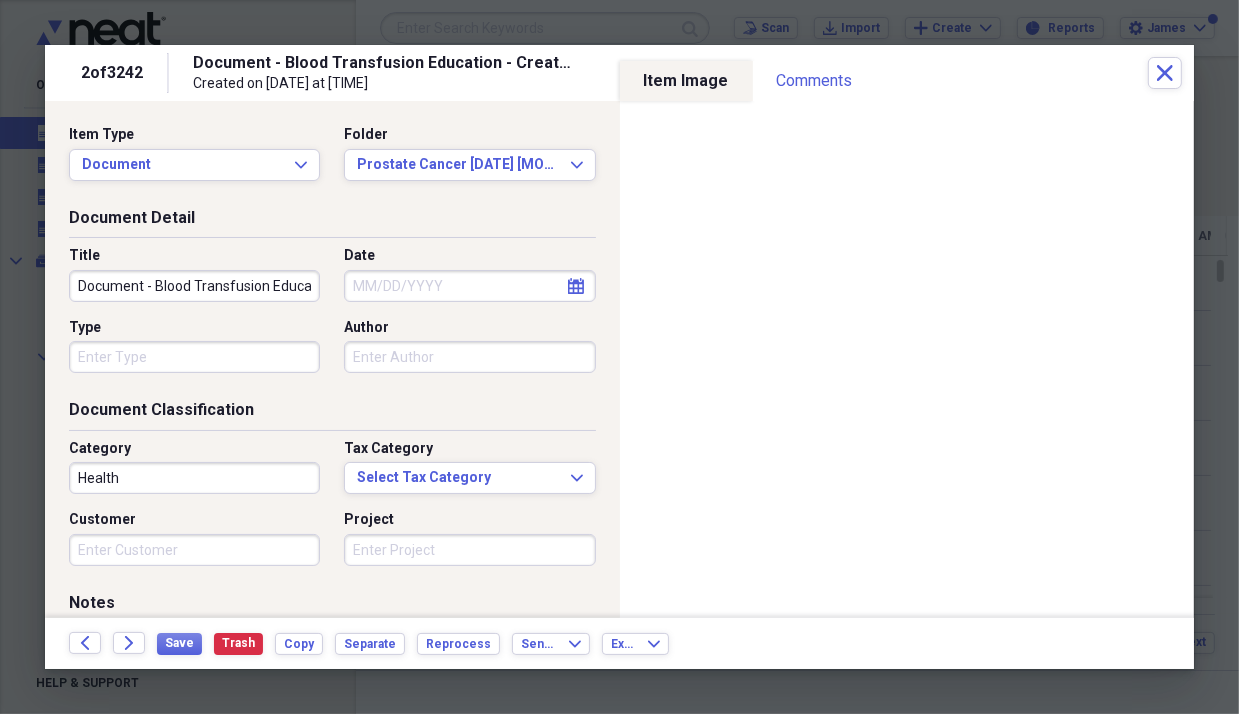 click on "Document - Blood Transfusion Education - Created [DATE]" at bounding box center (194, 286) 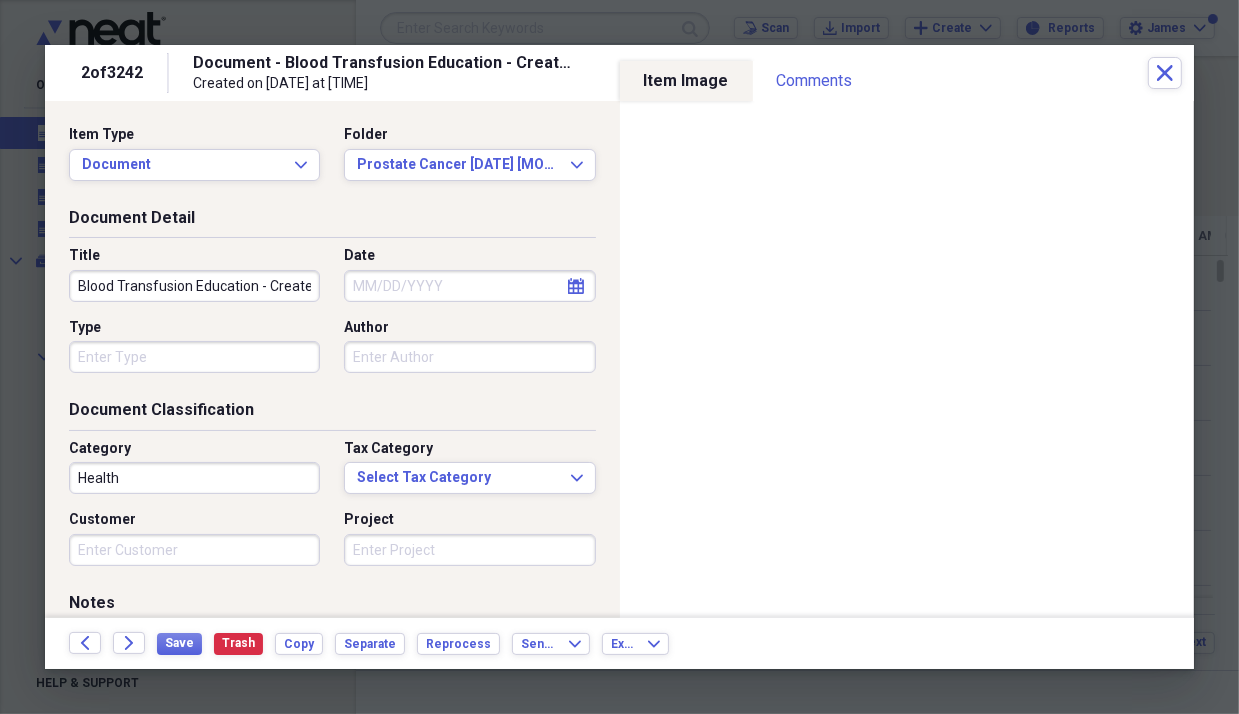 click on "Blood Transfusion Education - Created Oct 30, 2022" at bounding box center (194, 286) 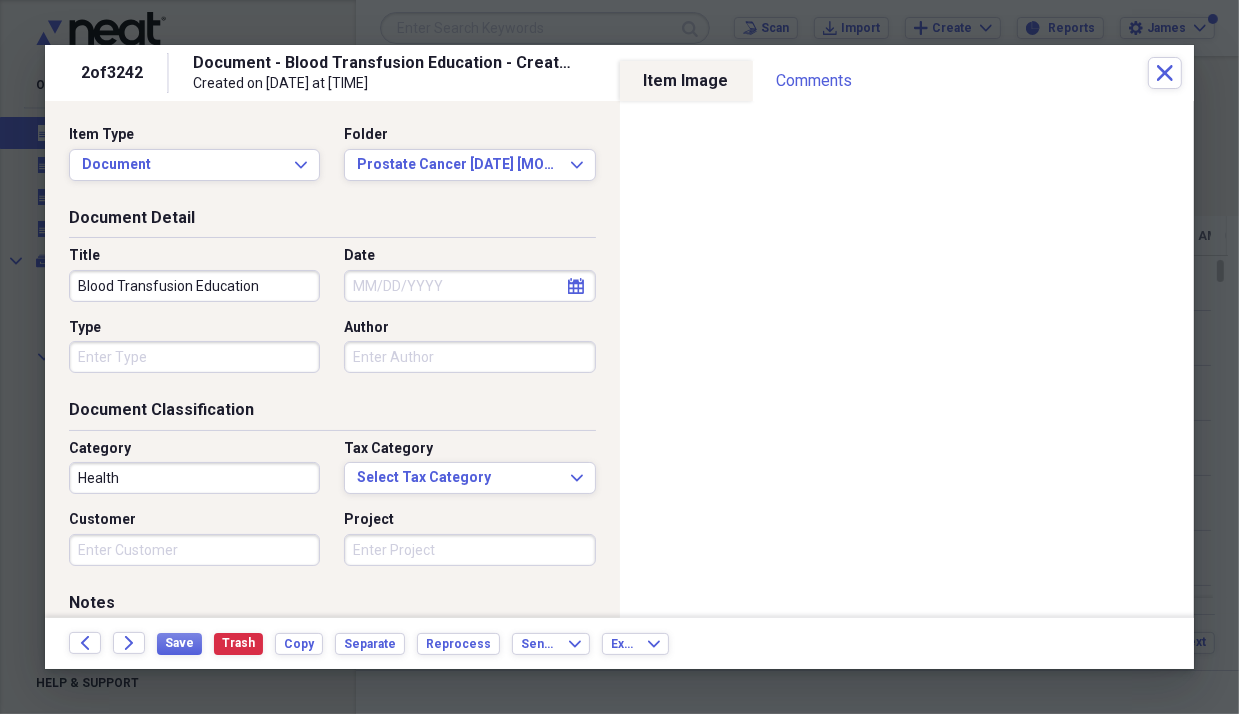 type on "Blood Transfusion Education" 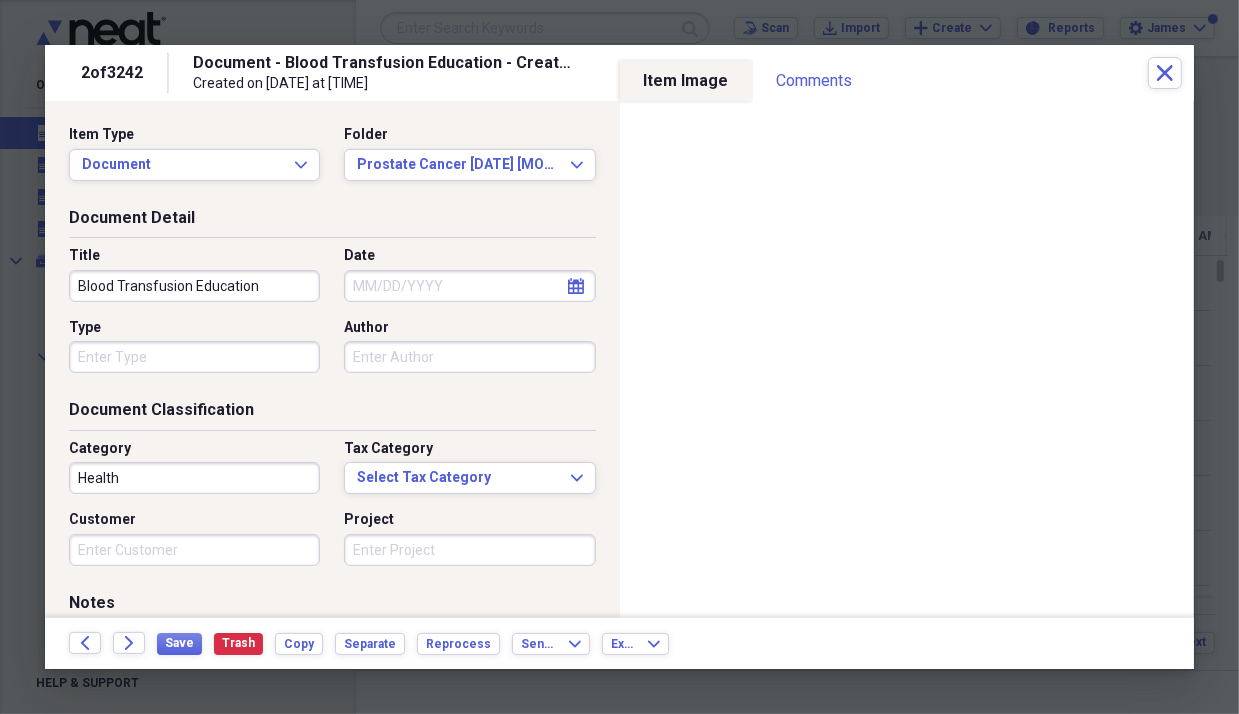 select on "7" 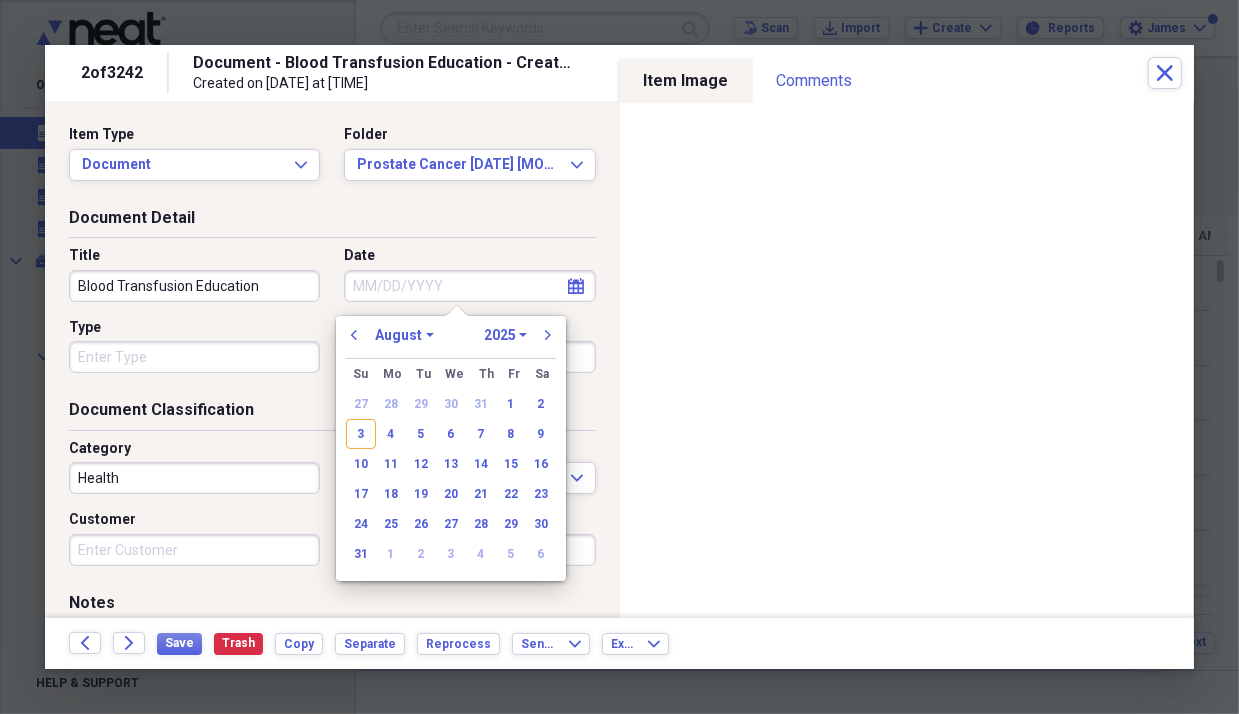 click on "Date" at bounding box center (469, 286) 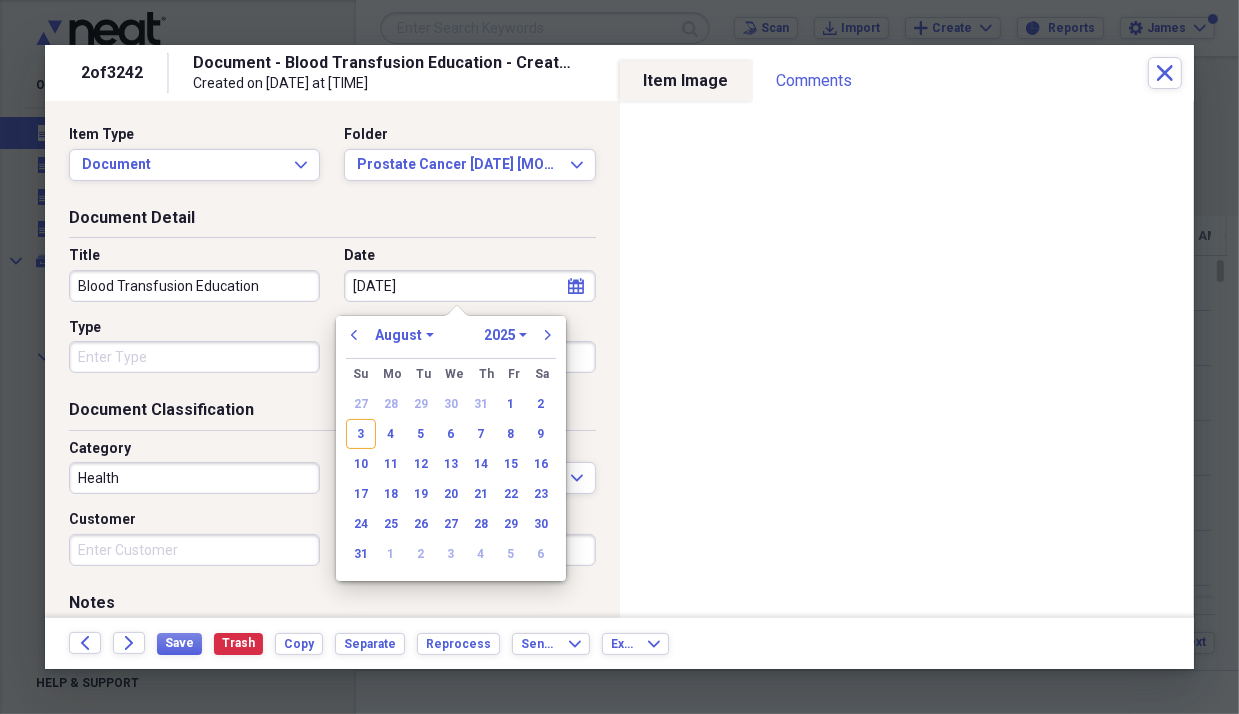 type on "[DATE]" 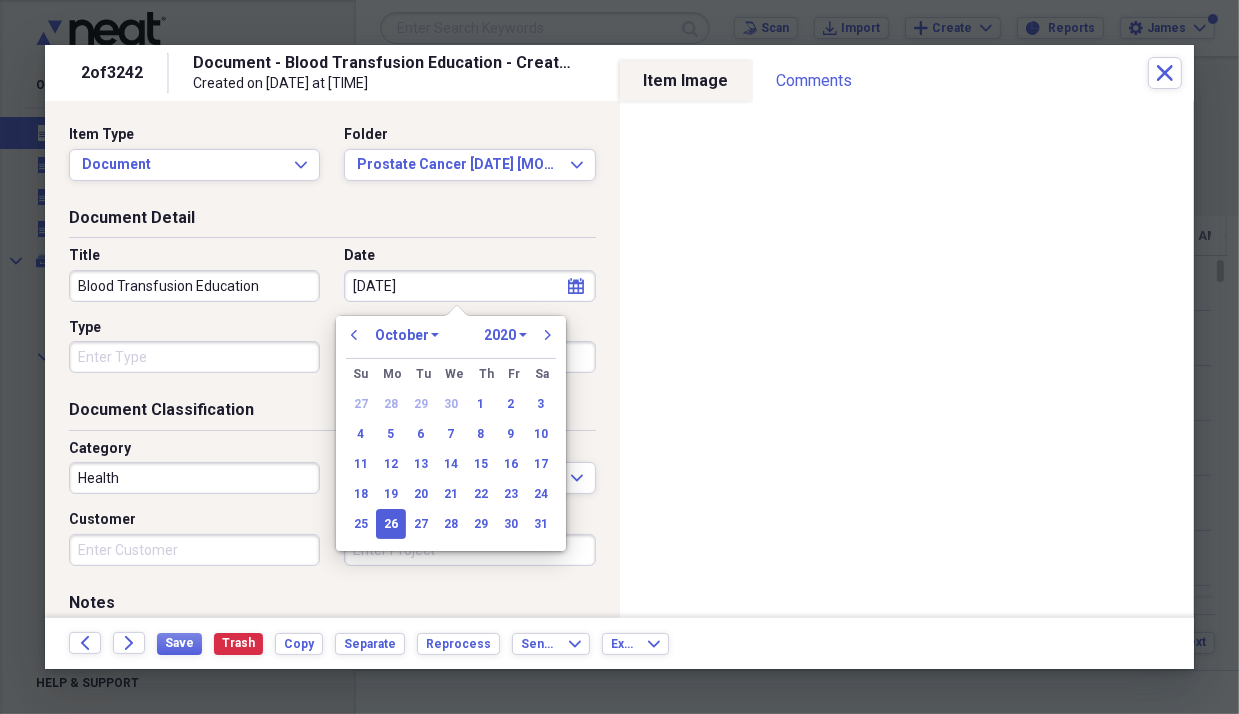 type on "10/26/2022" 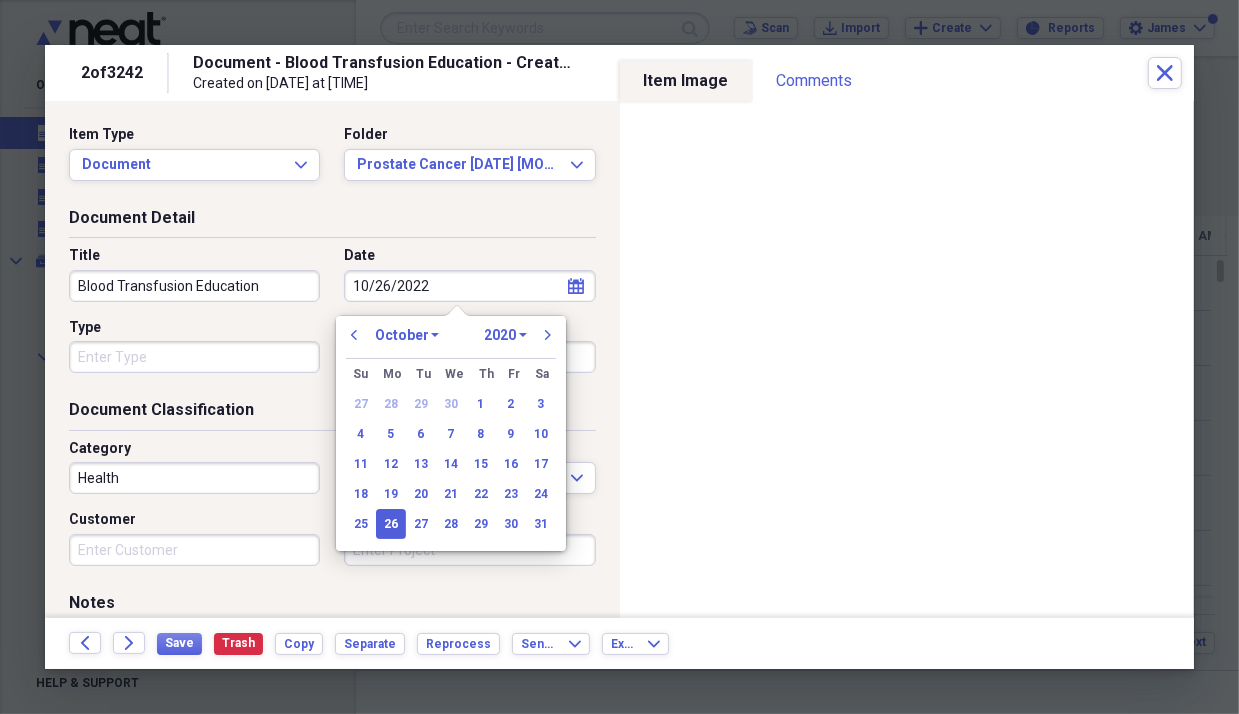 select on "2022" 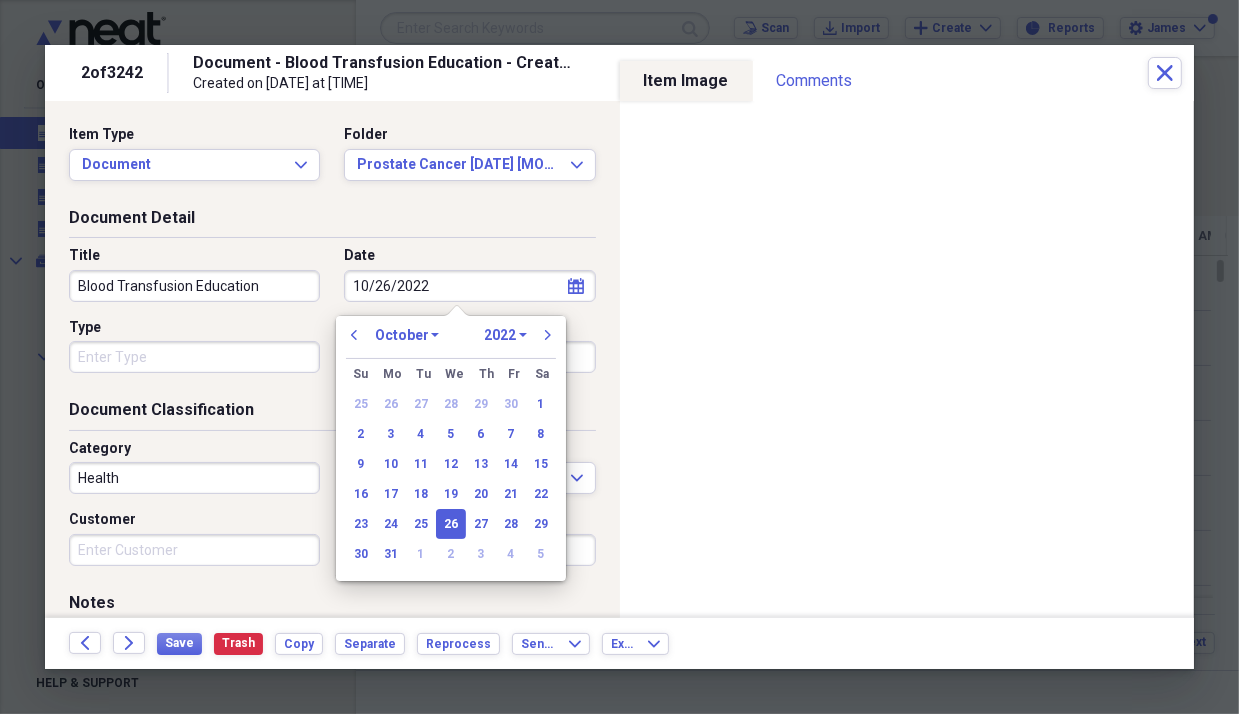 type on "10/26/2022" 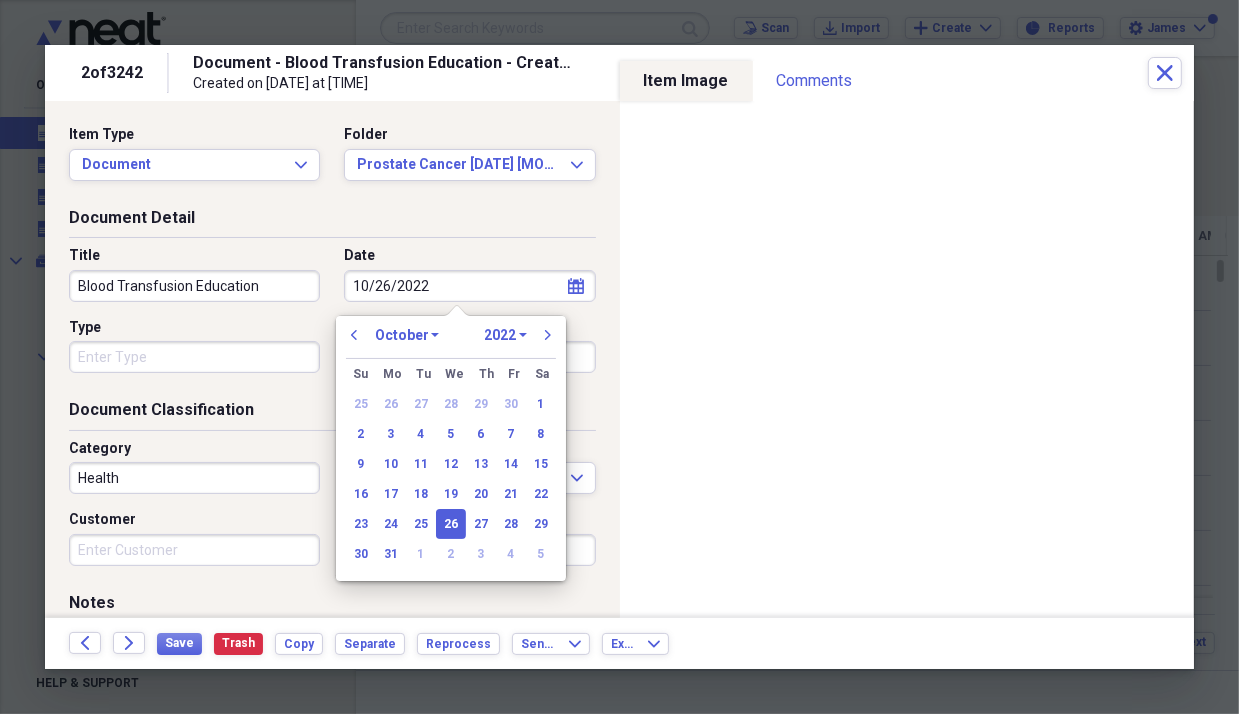 click on "26" at bounding box center [451, 524] 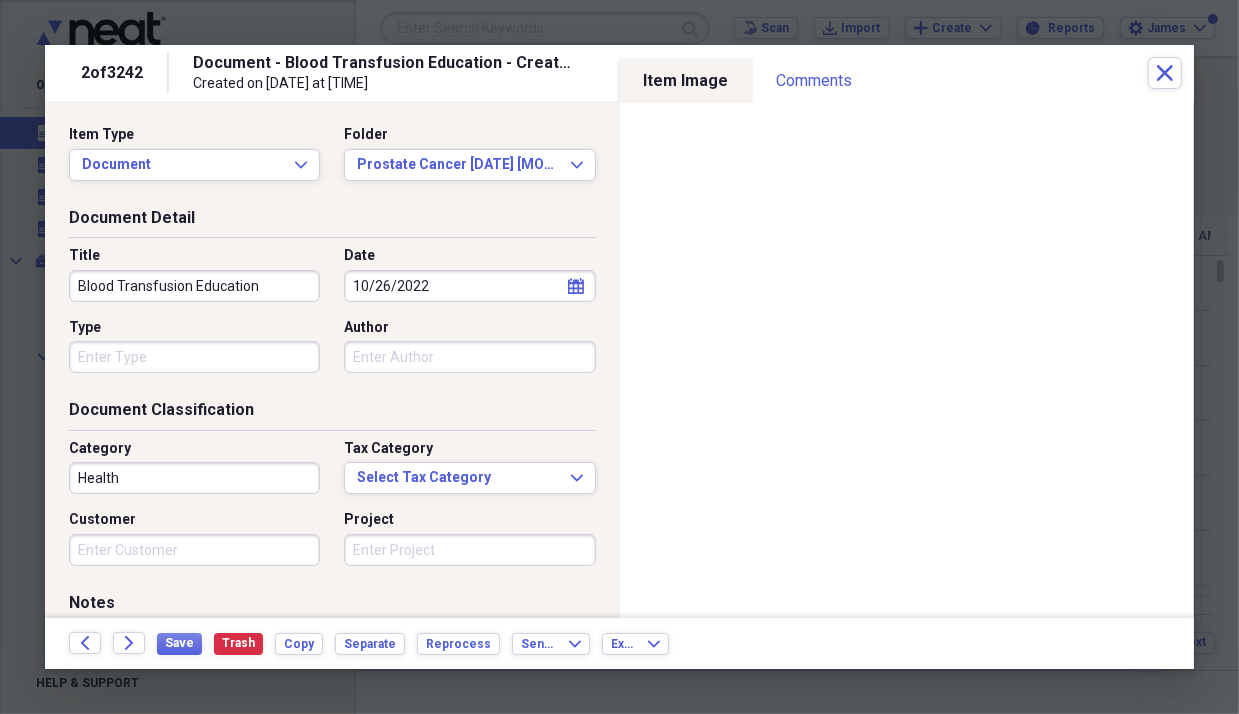 click on "Title Blood Transfusion Education Date [DATE] calendar Calendar Type Author" at bounding box center [332, 317] 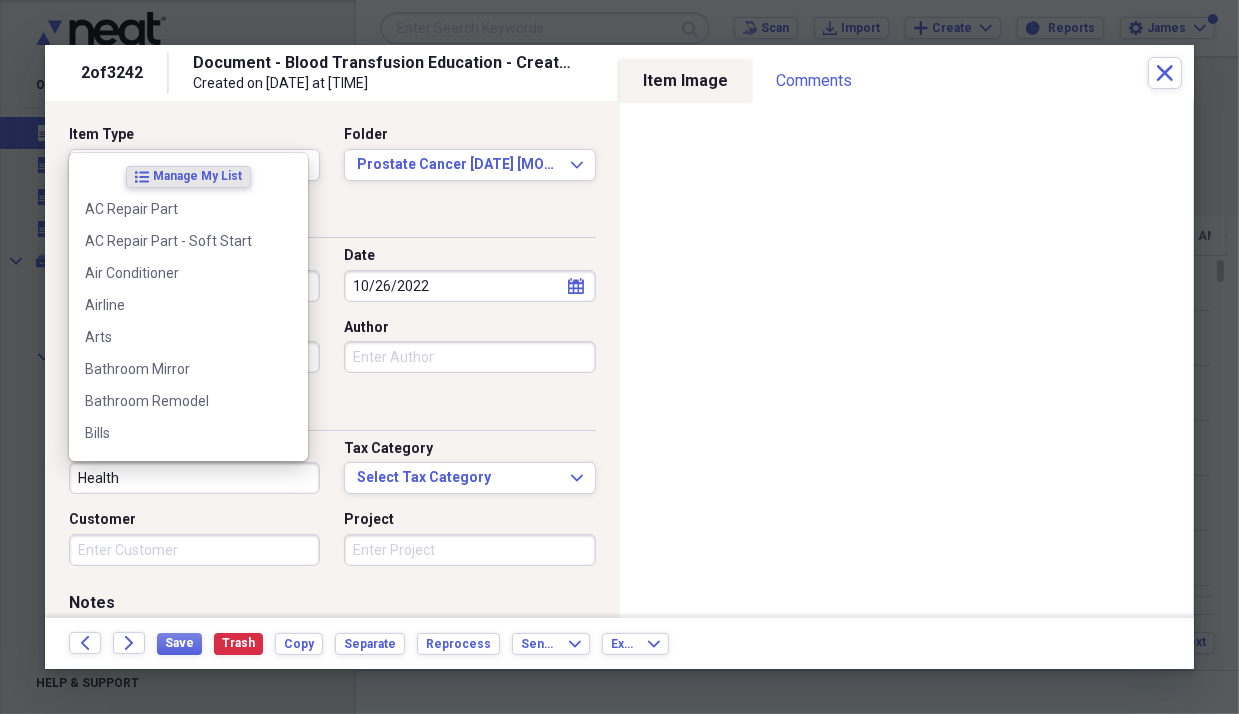 click on "Health" at bounding box center [194, 478] 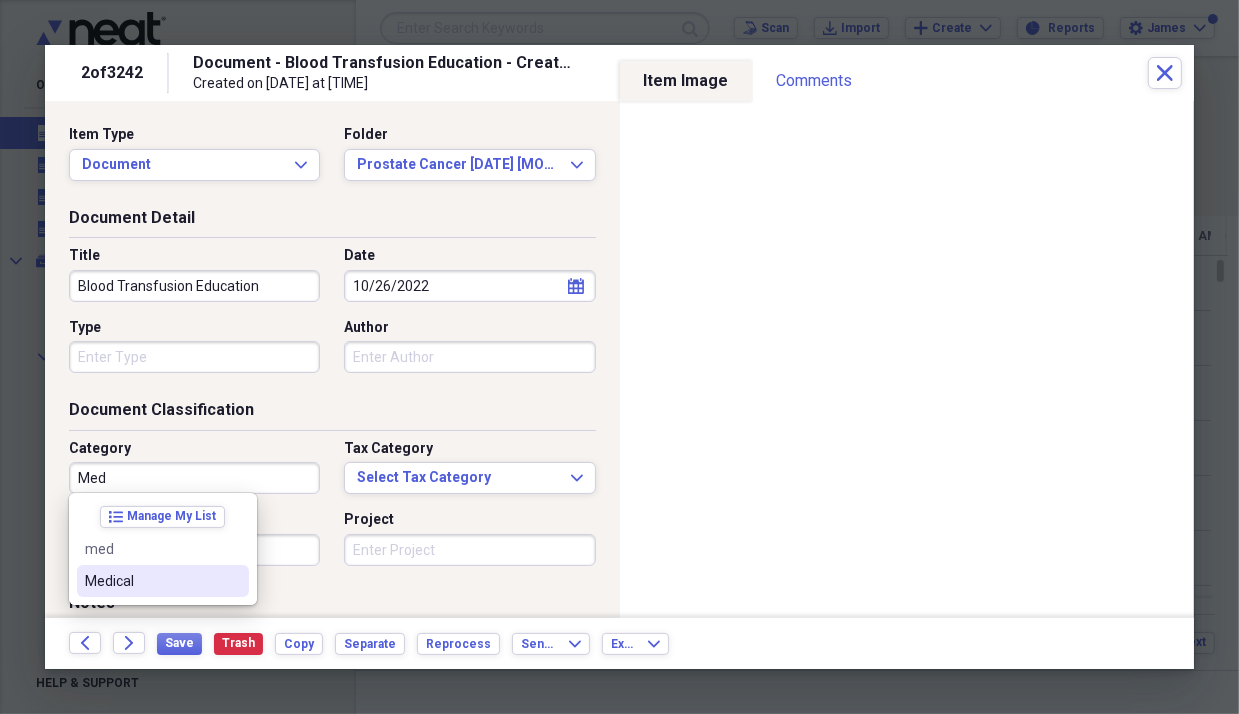 click on "Medical" at bounding box center [151, 581] 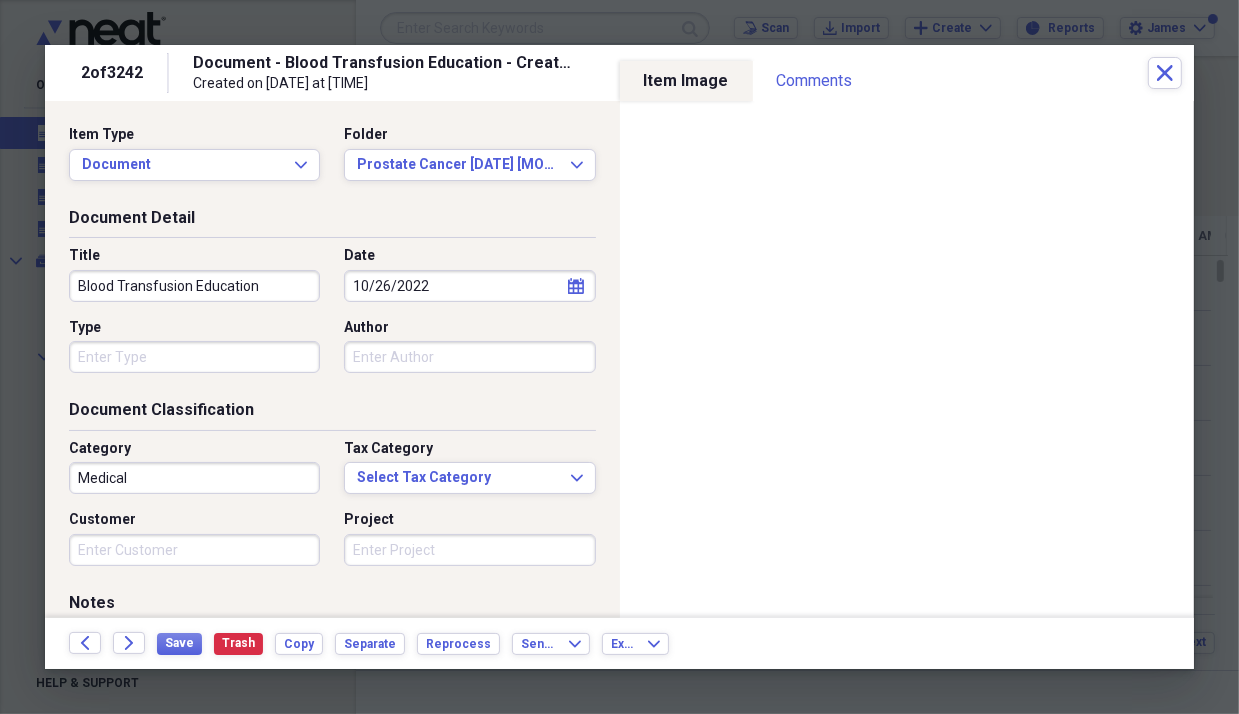 click on "Title Blood Transfusion Education Date [DATE] calendar Calendar Type Author" at bounding box center (332, 317) 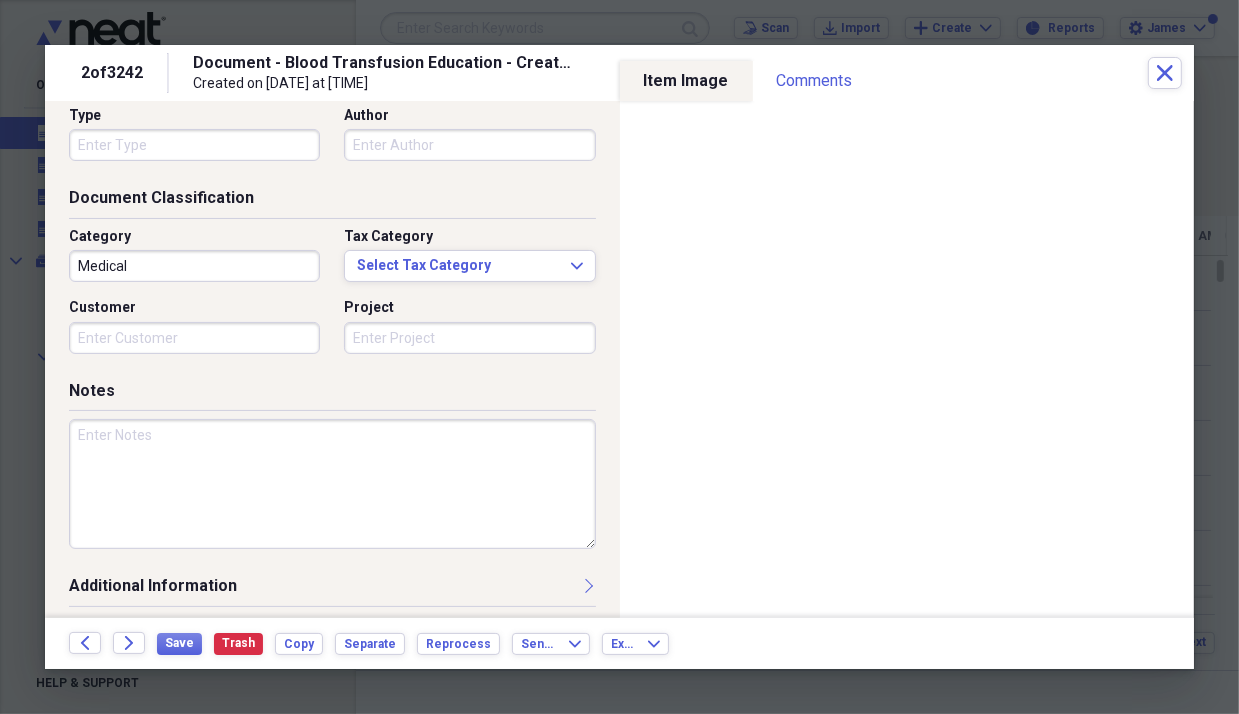 scroll, scrollTop: 0, scrollLeft: 0, axis: both 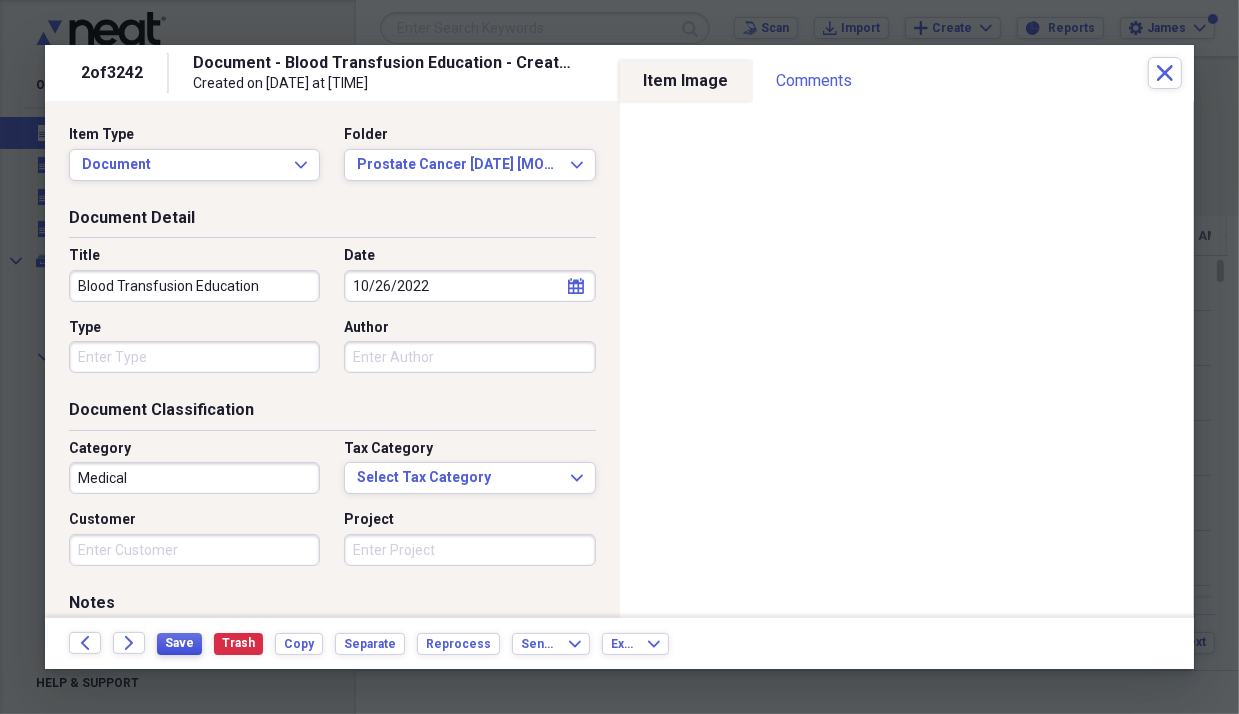 click on "Save" at bounding box center (179, 643) 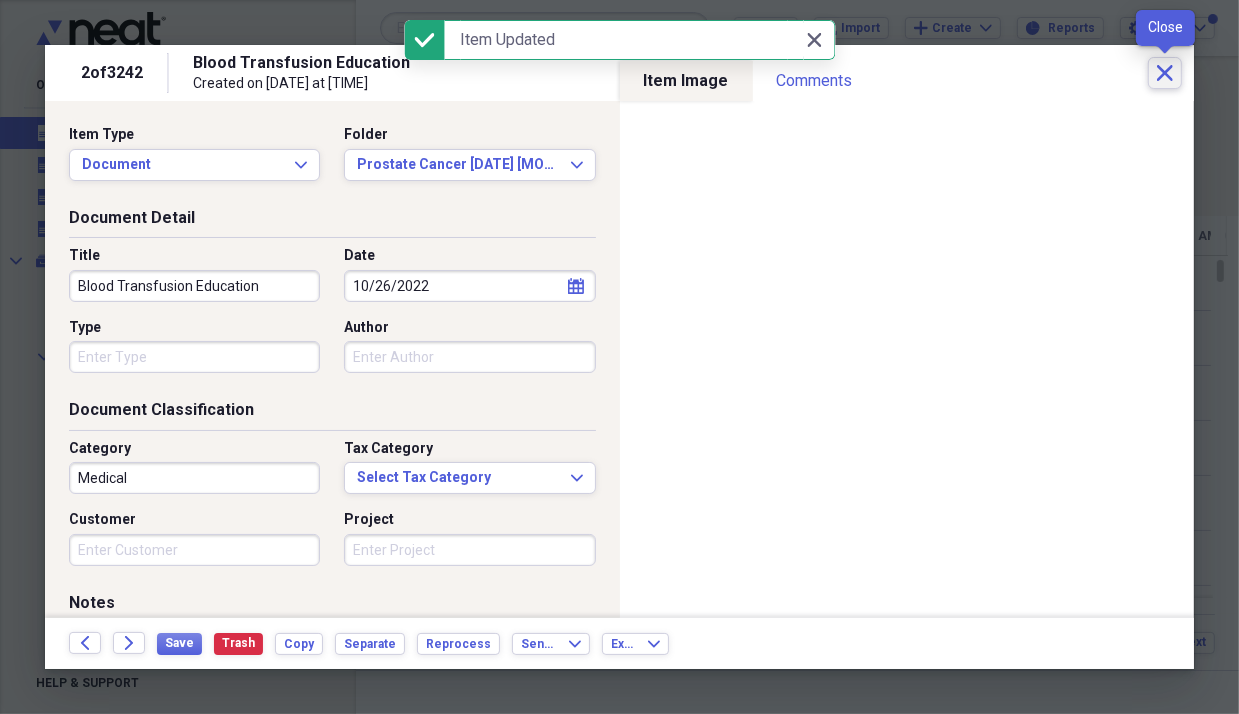 click on "Close" 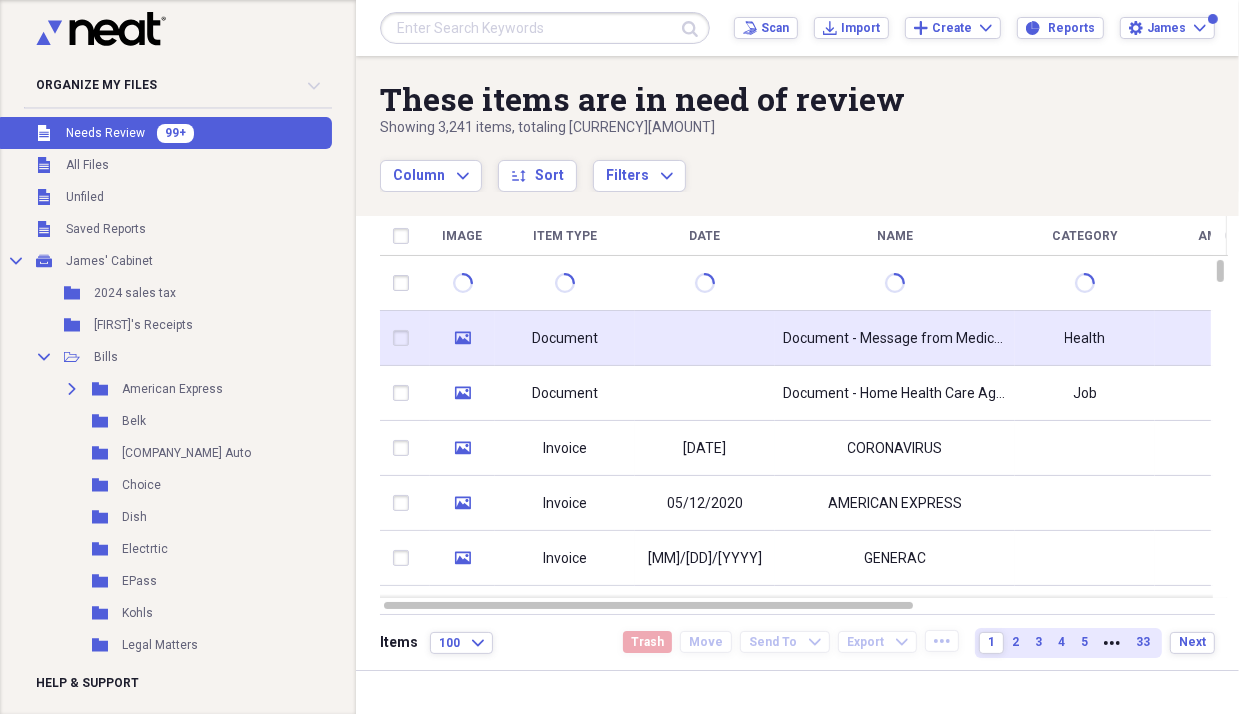 click on "Document" at bounding box center [565, 338] 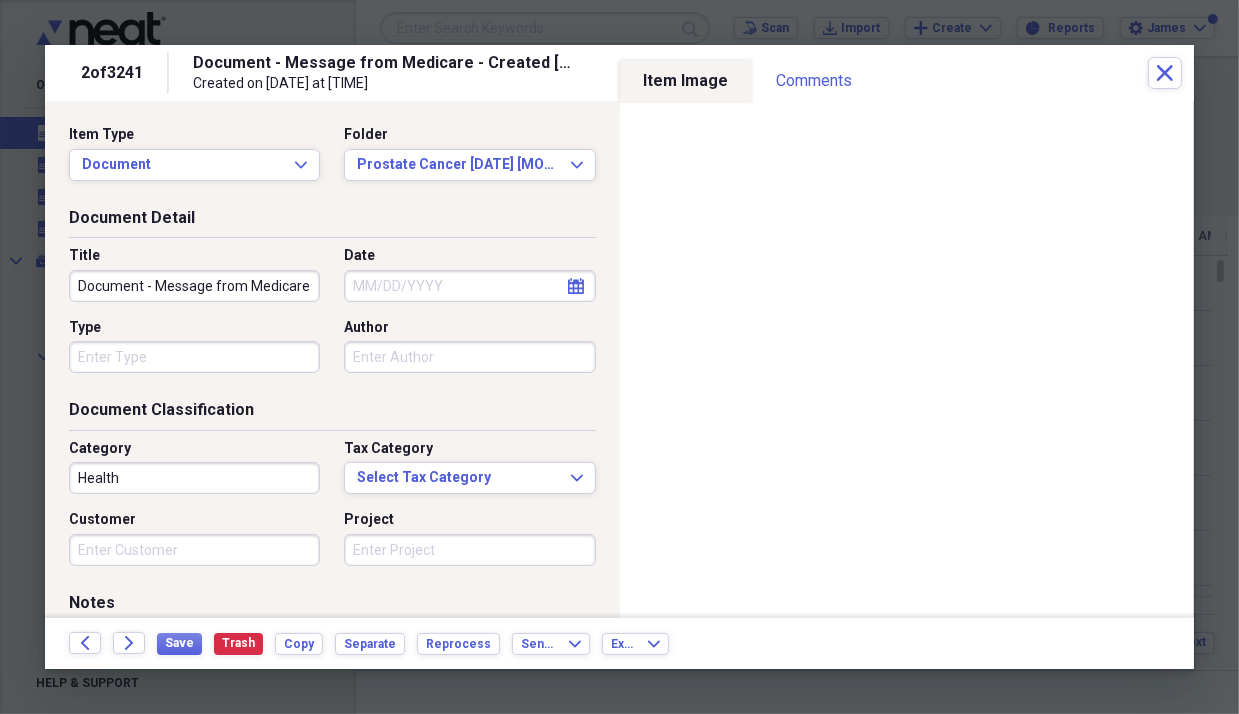 click on "Document - Message from Medicare - Created [DATE]" at bounding box center [194, 286] 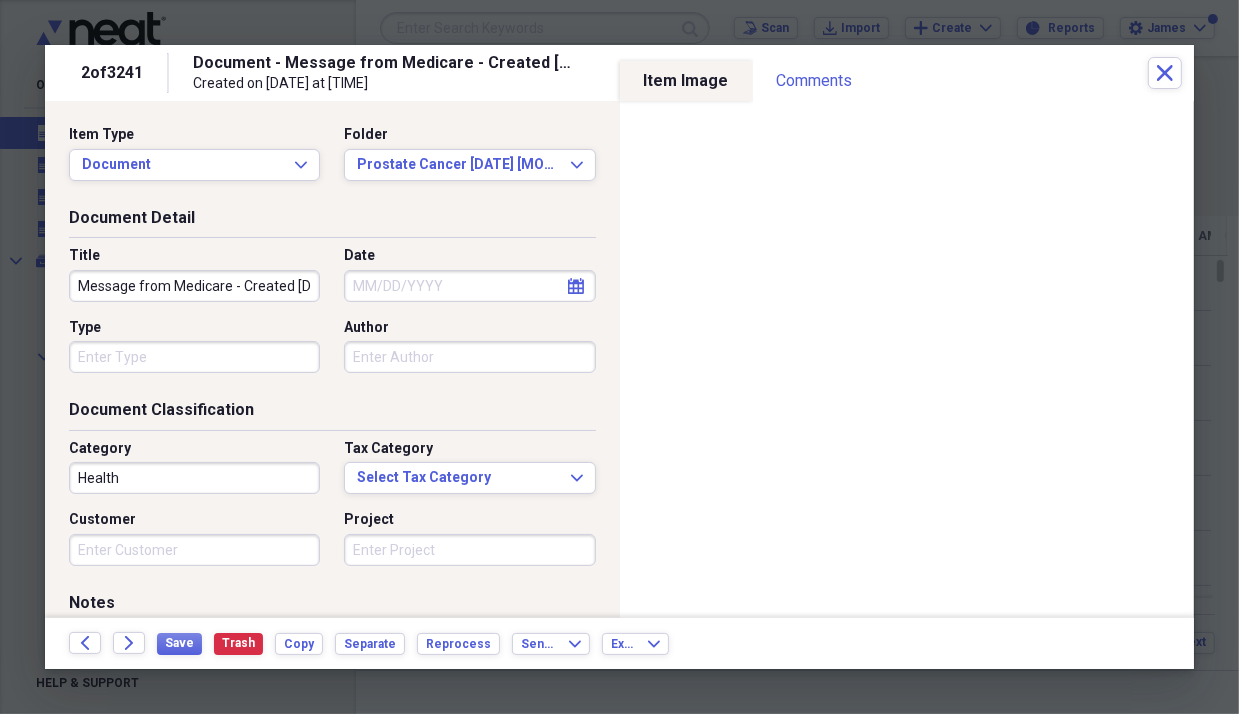 click on "Message from Medicare - Created [DATE]" at bounding box center (194, 286) 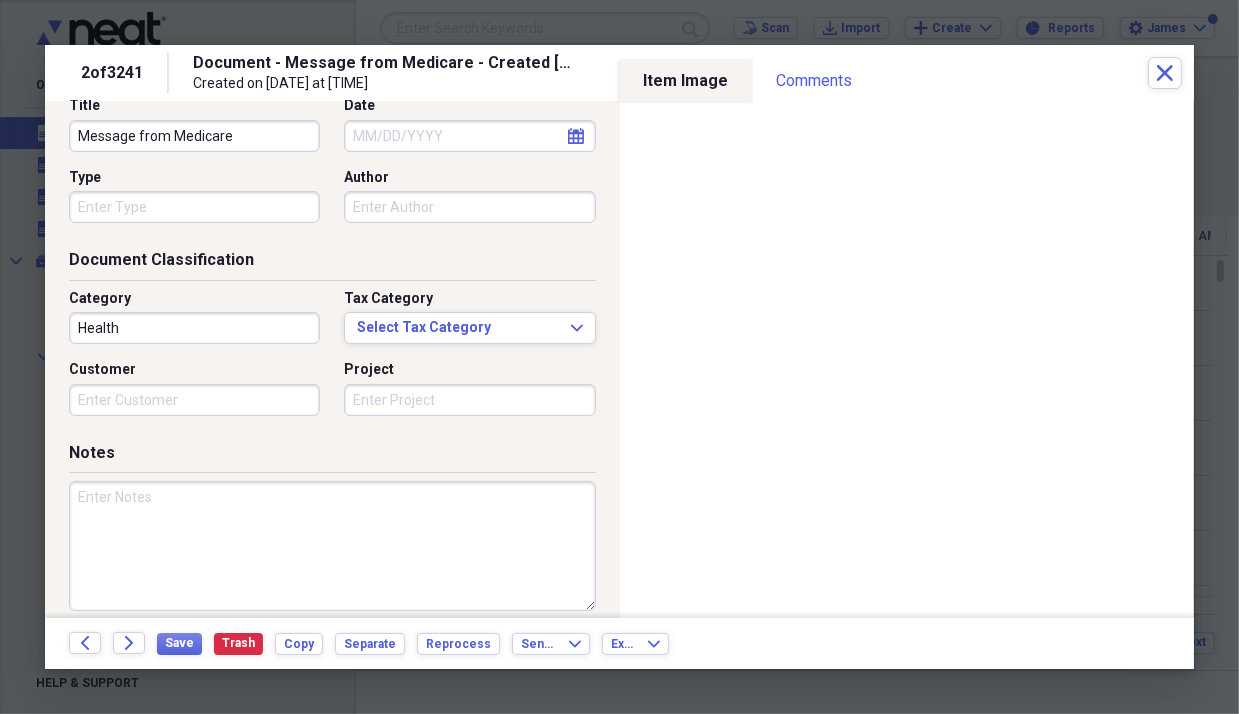 scroll, scrollTop: 112, scrollLeft: 0, axis: vertical 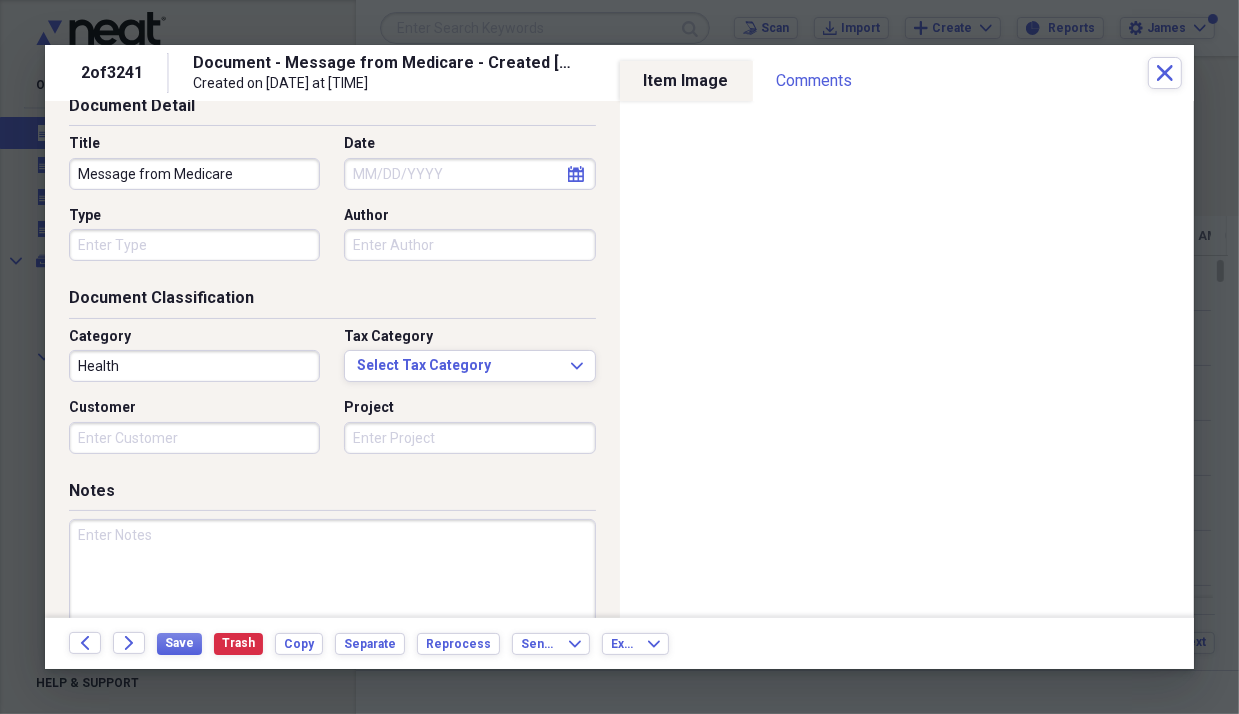 type on "Message from Medicare" 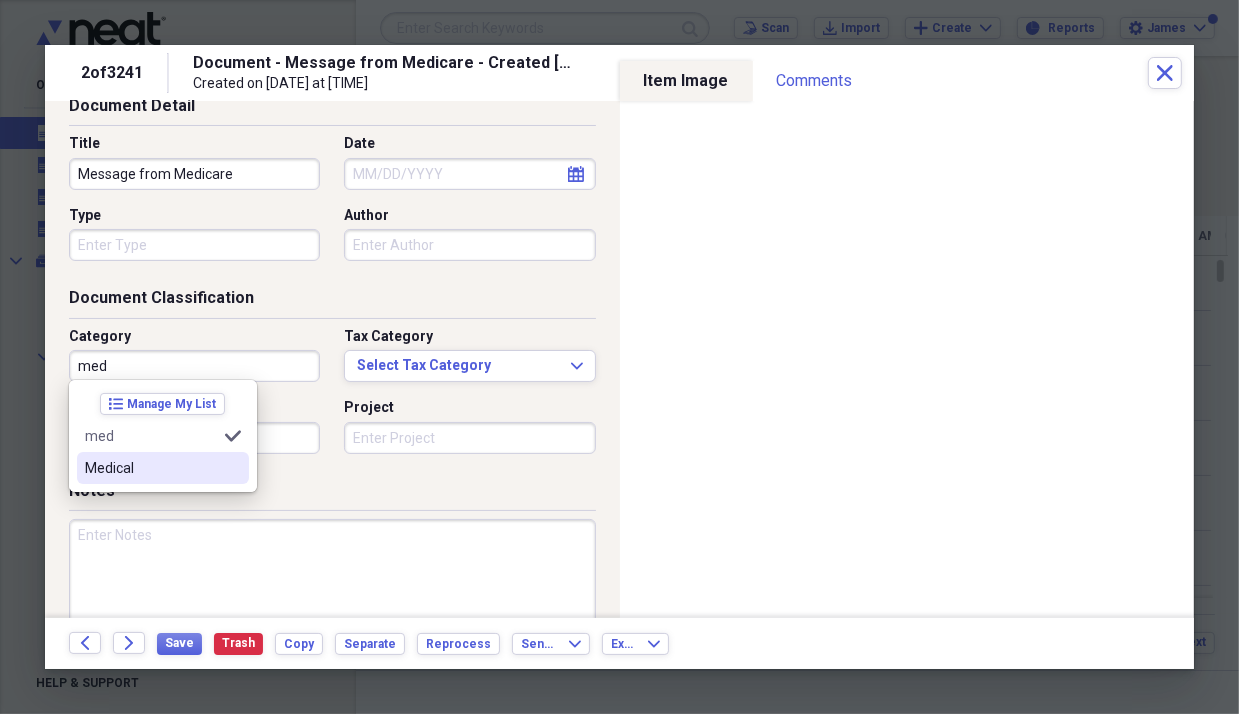 click on "Medical" at bounding box center (151, 468) 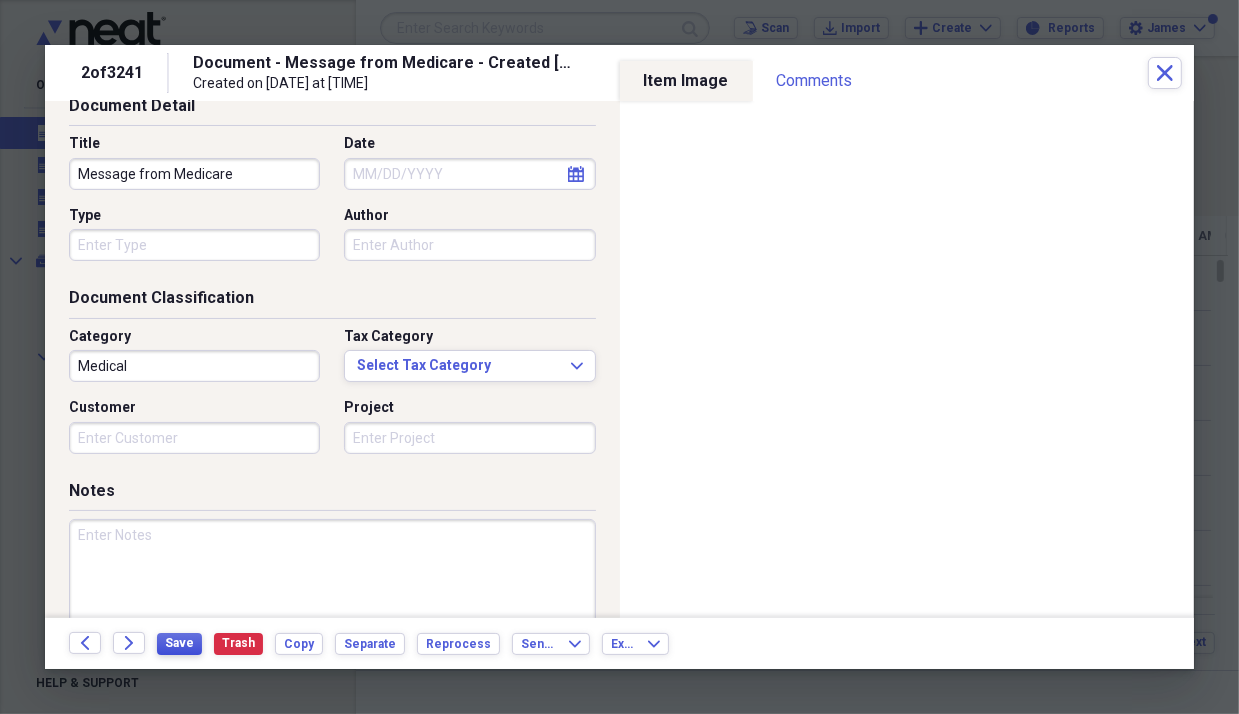 click on "Save" at bounding box center [179, 643] 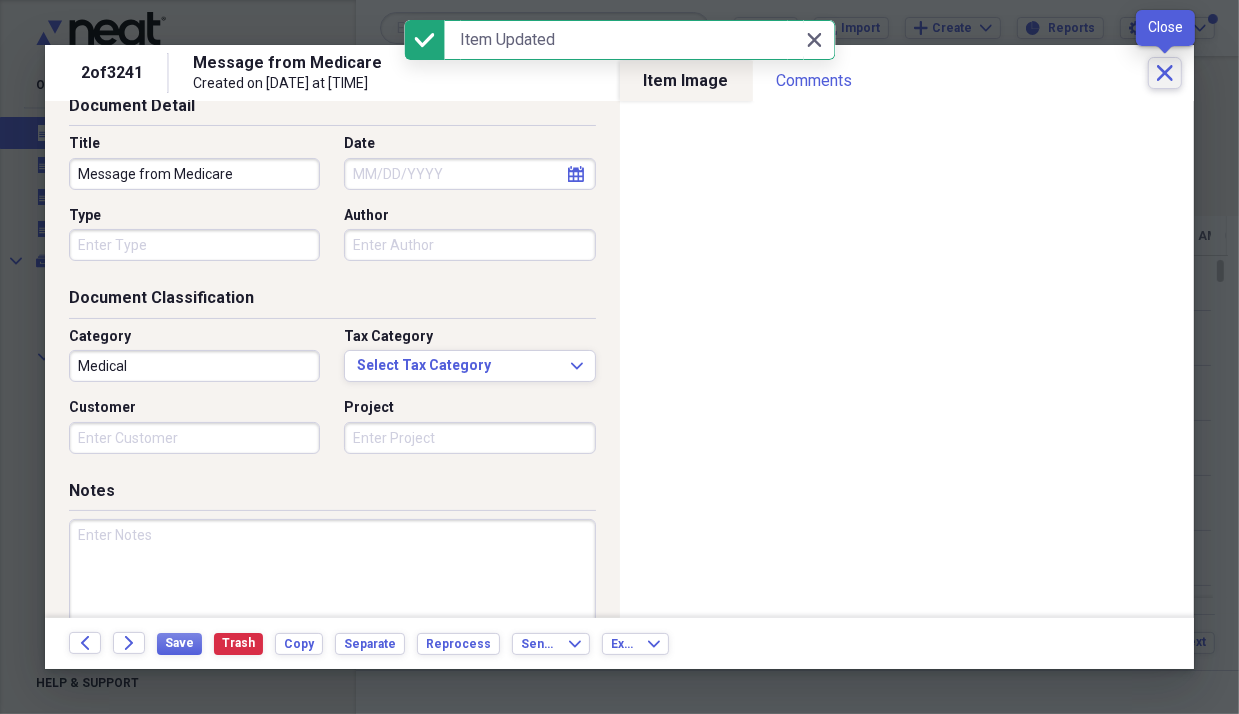 click on "Close" 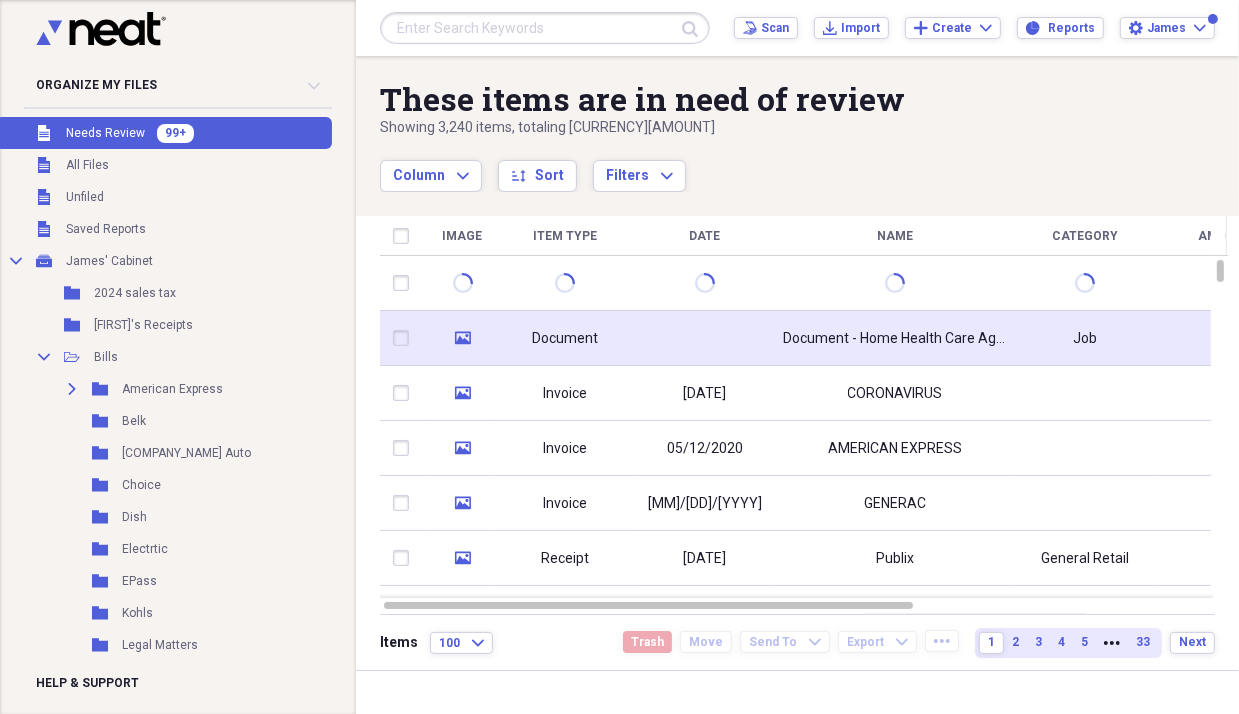 click on "Document" at bounding box center (565, 339) 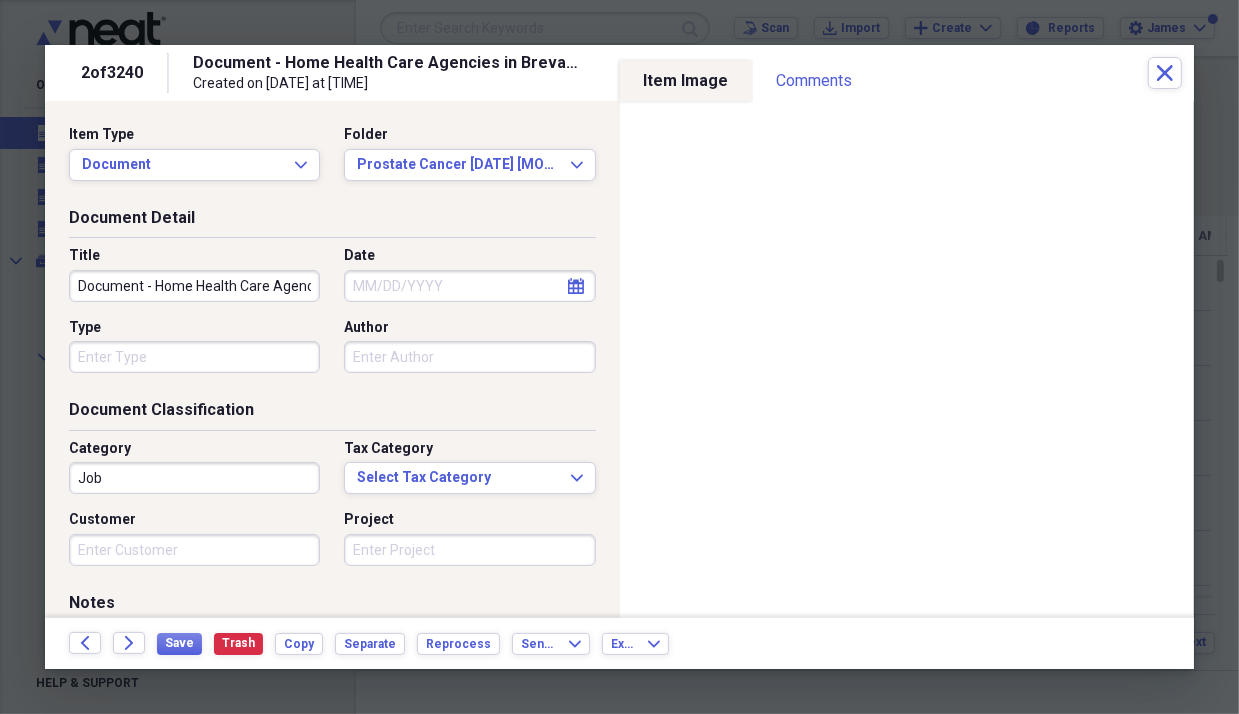 click on "Document - Home Health Care Agencies in Brevard - Created [DATE]" at bounding box center [194, 286] 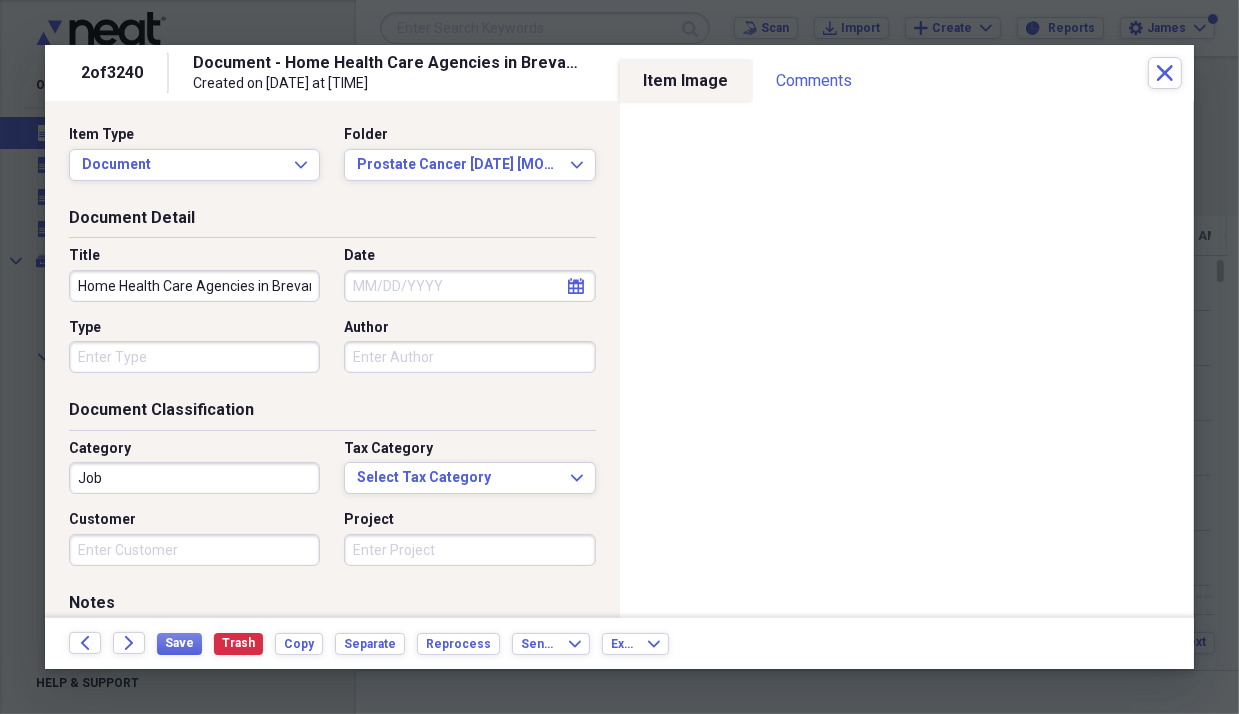 type on "Home Health Care Agencies in Brevard - Created [DATE]" 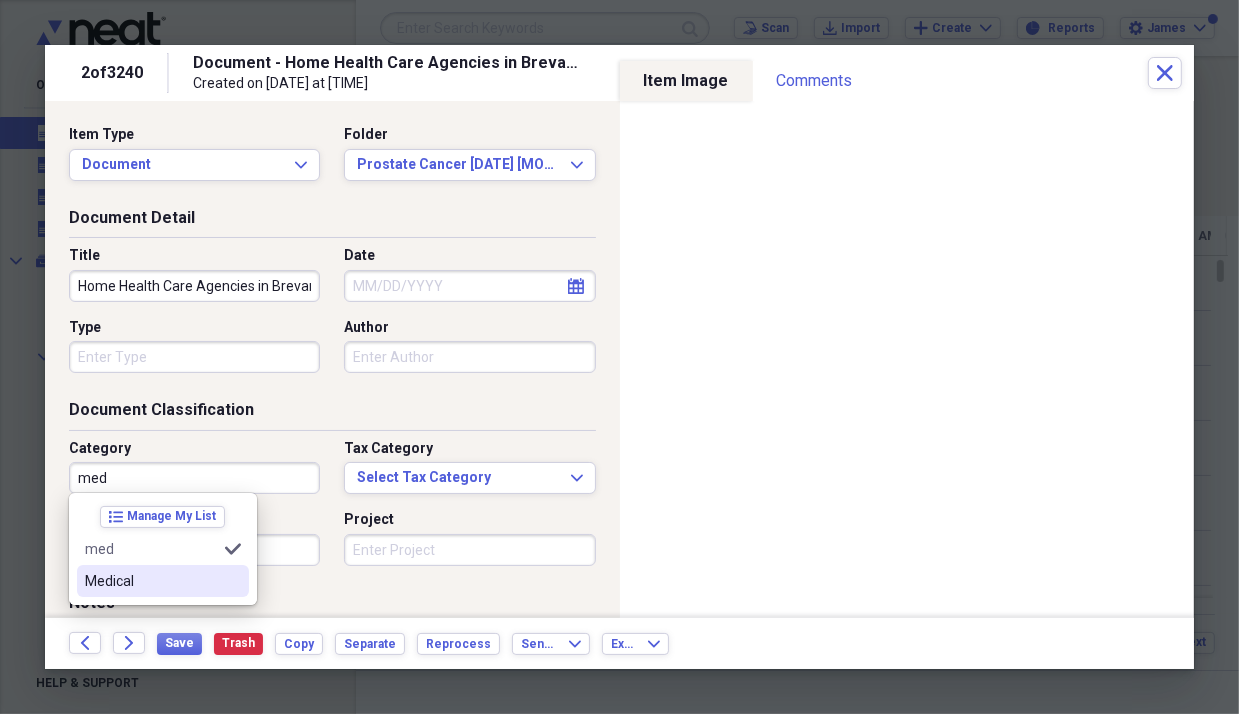 click on "Medical" at bounding box center [151, 581] 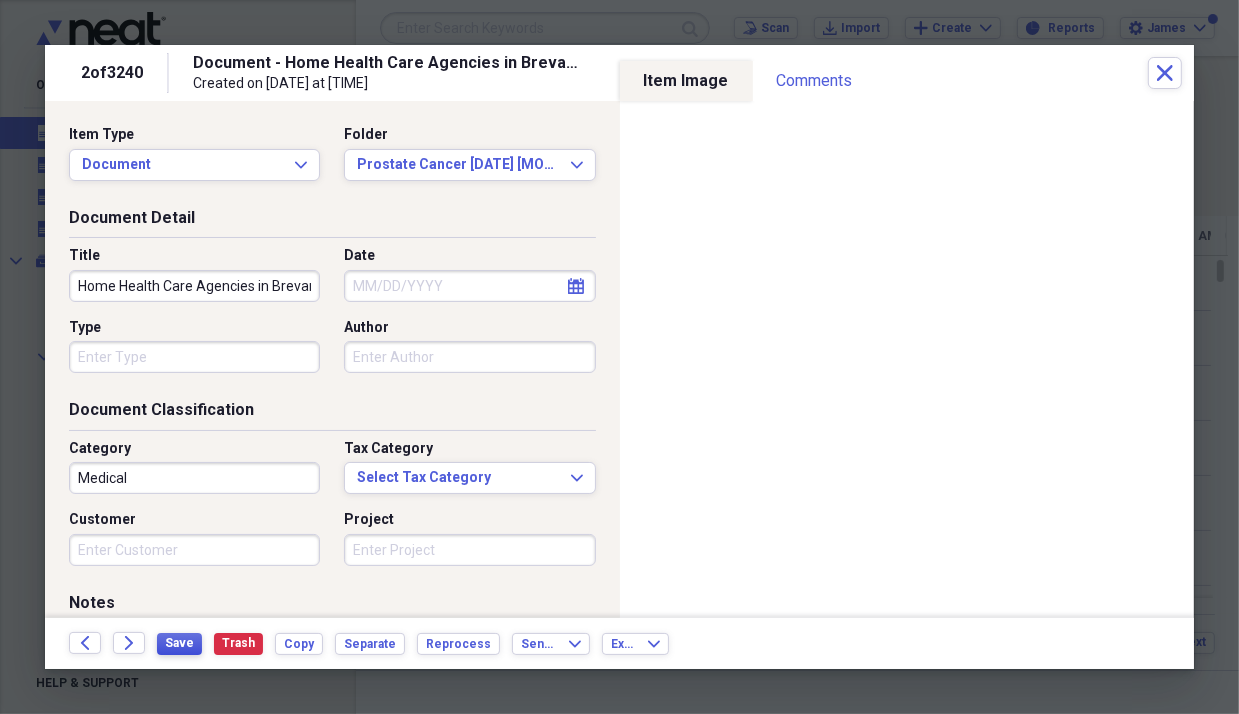 click on "Save" at bounding box center (179, 643) 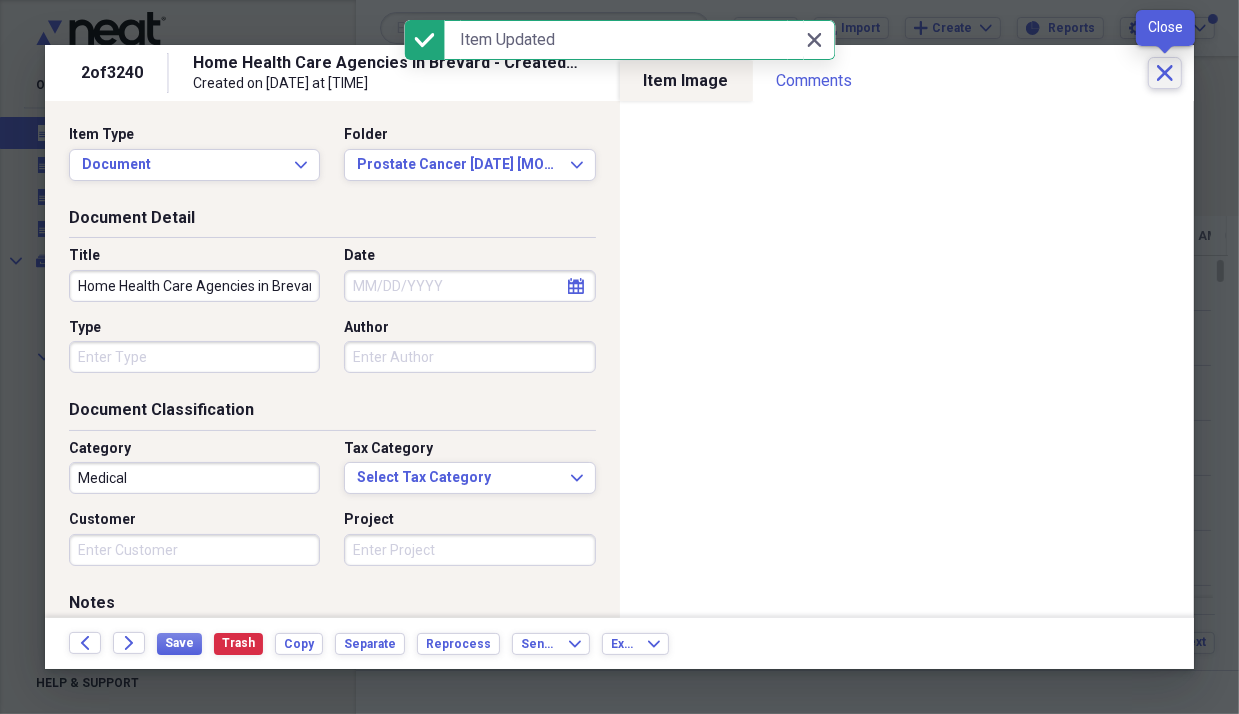 click 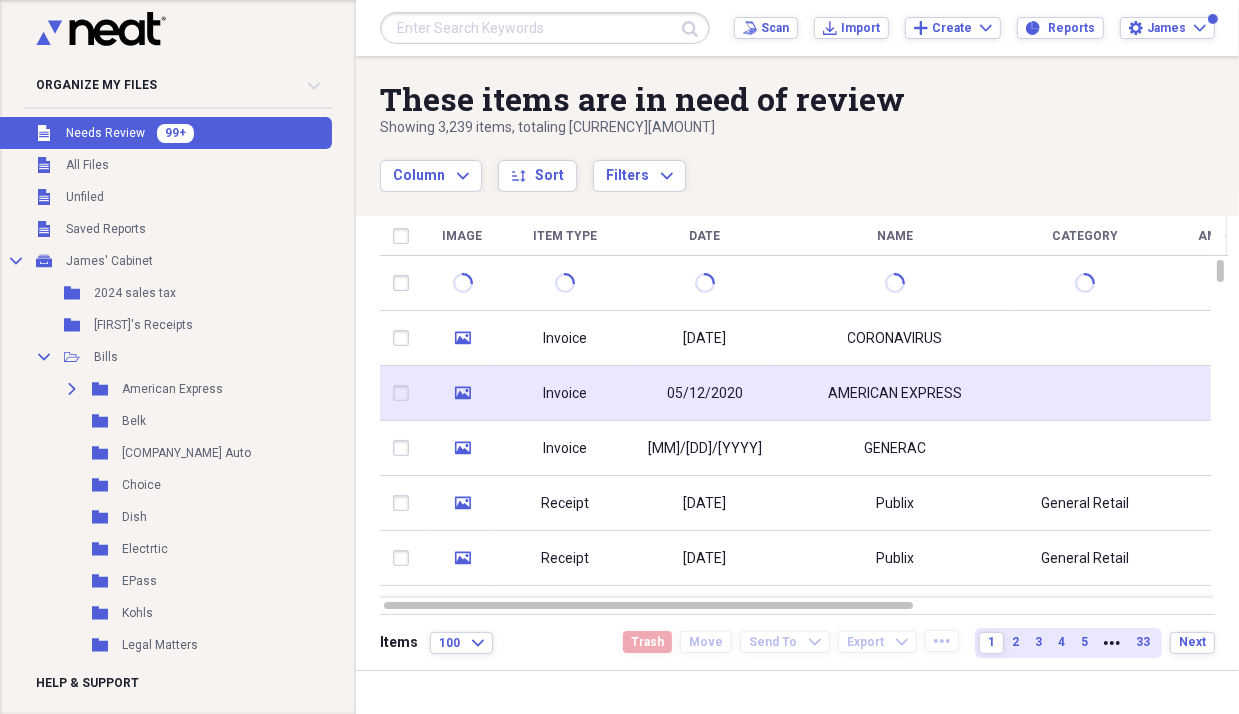 click on "Invoice" at bounding box center (565, 394) 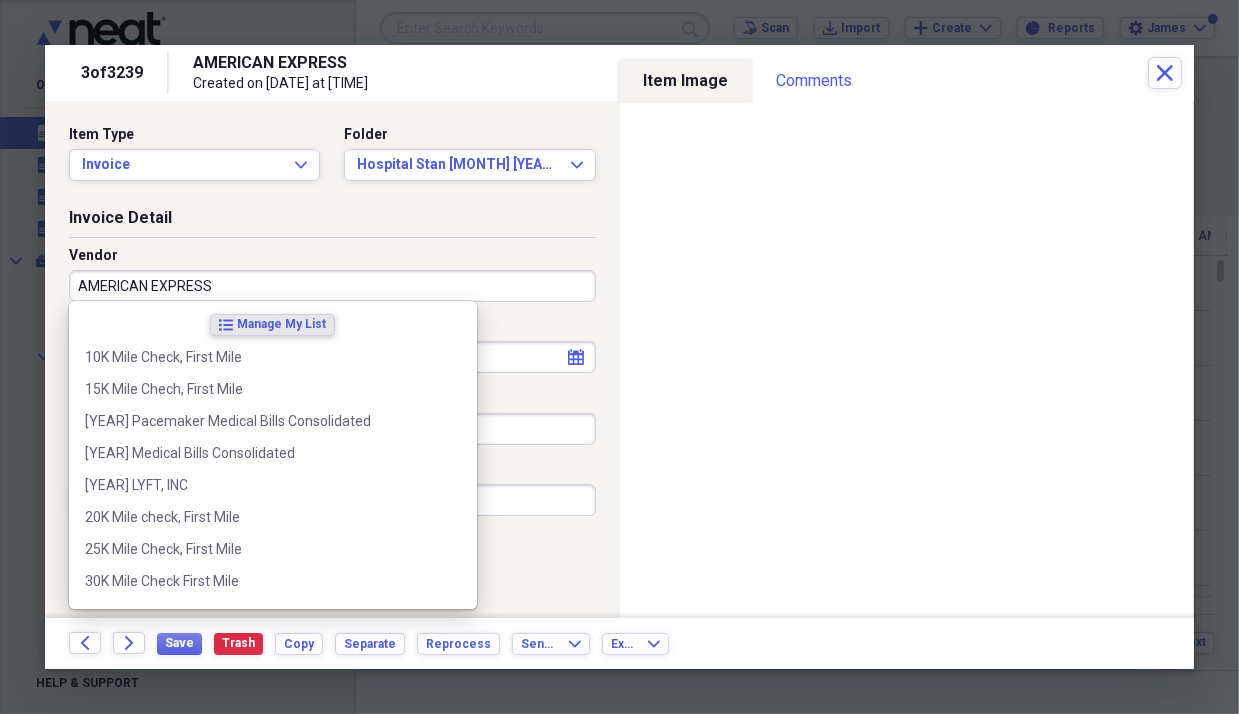 click on "AMERICAN EXPRESS" at bounding box center (332, 286) 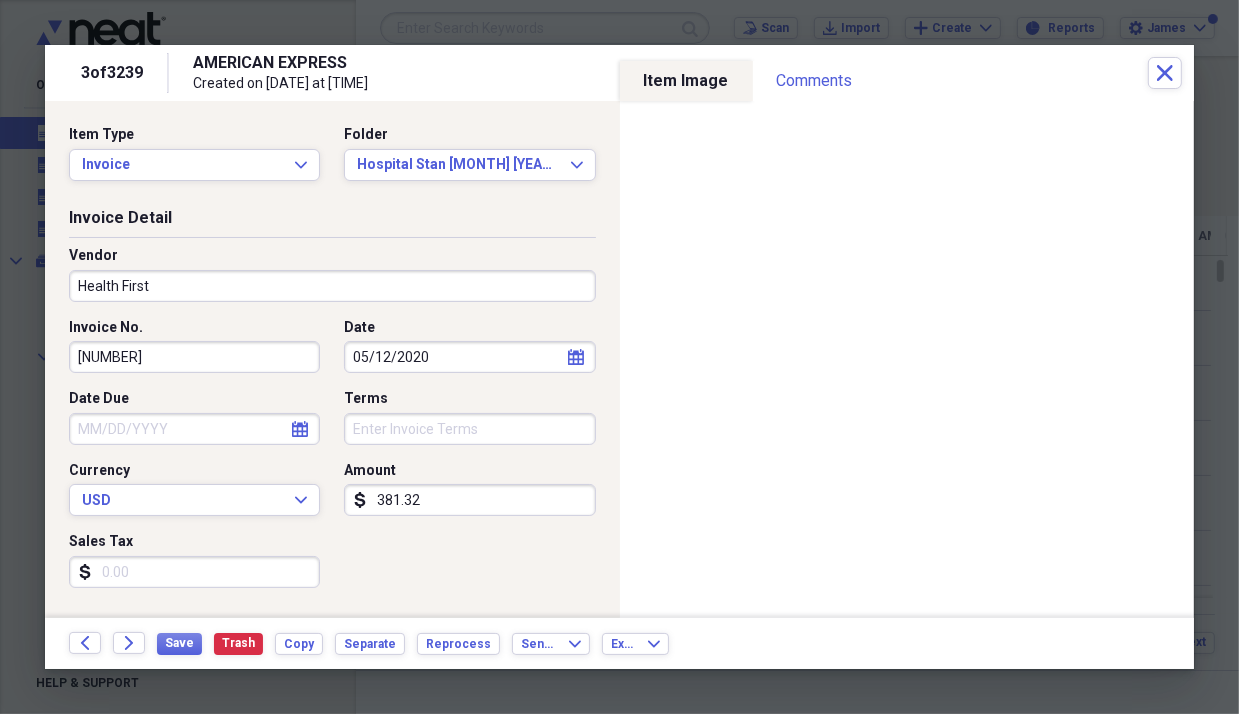type on "Health First" 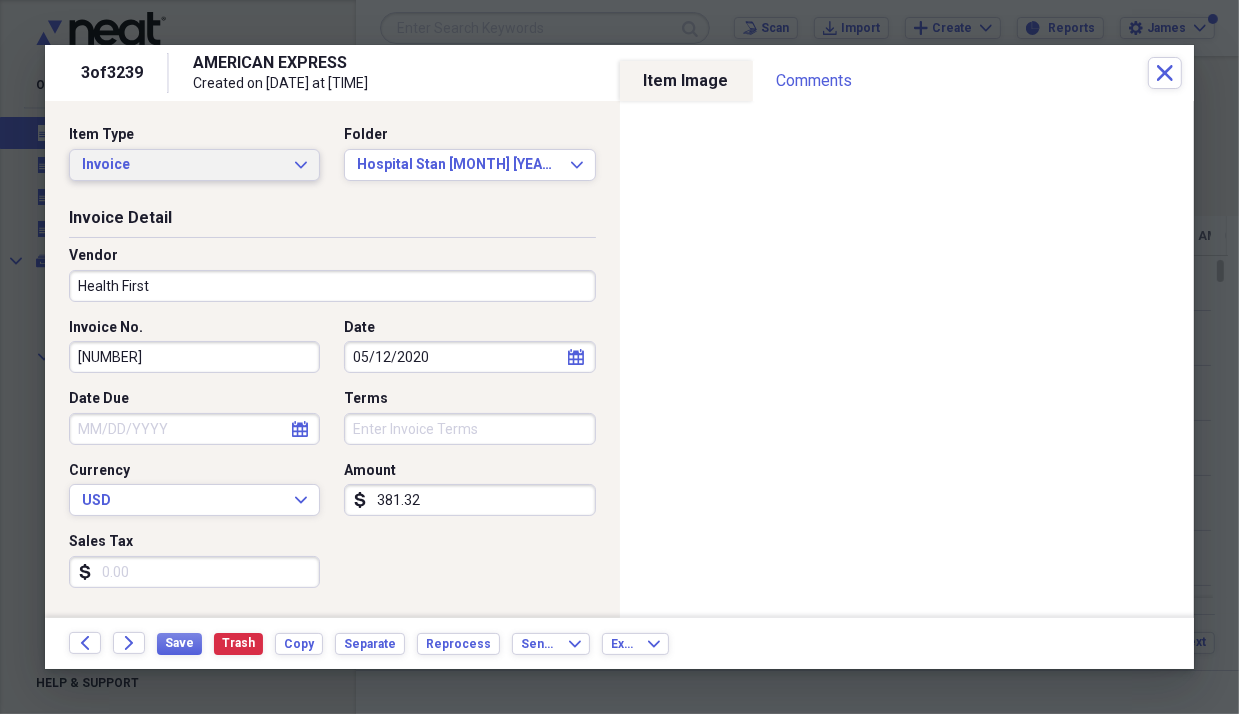 click on "Expand" 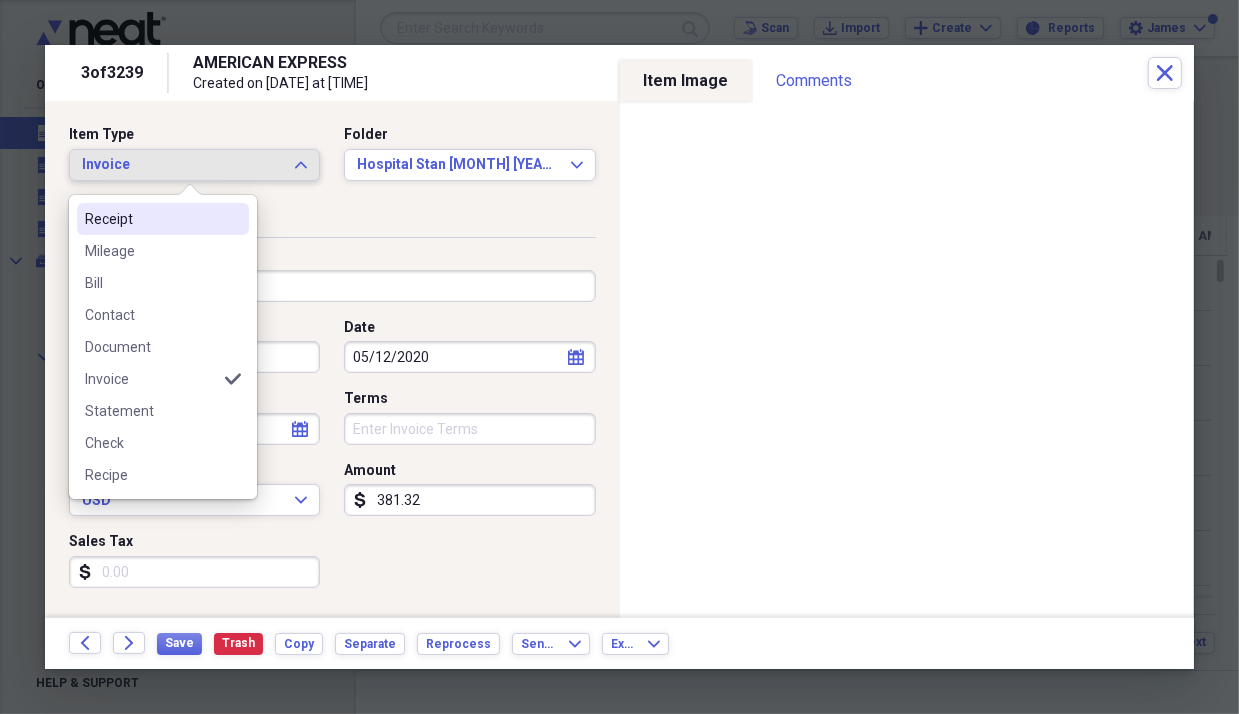 click on "Receipt" at bounding box center [151, 219] 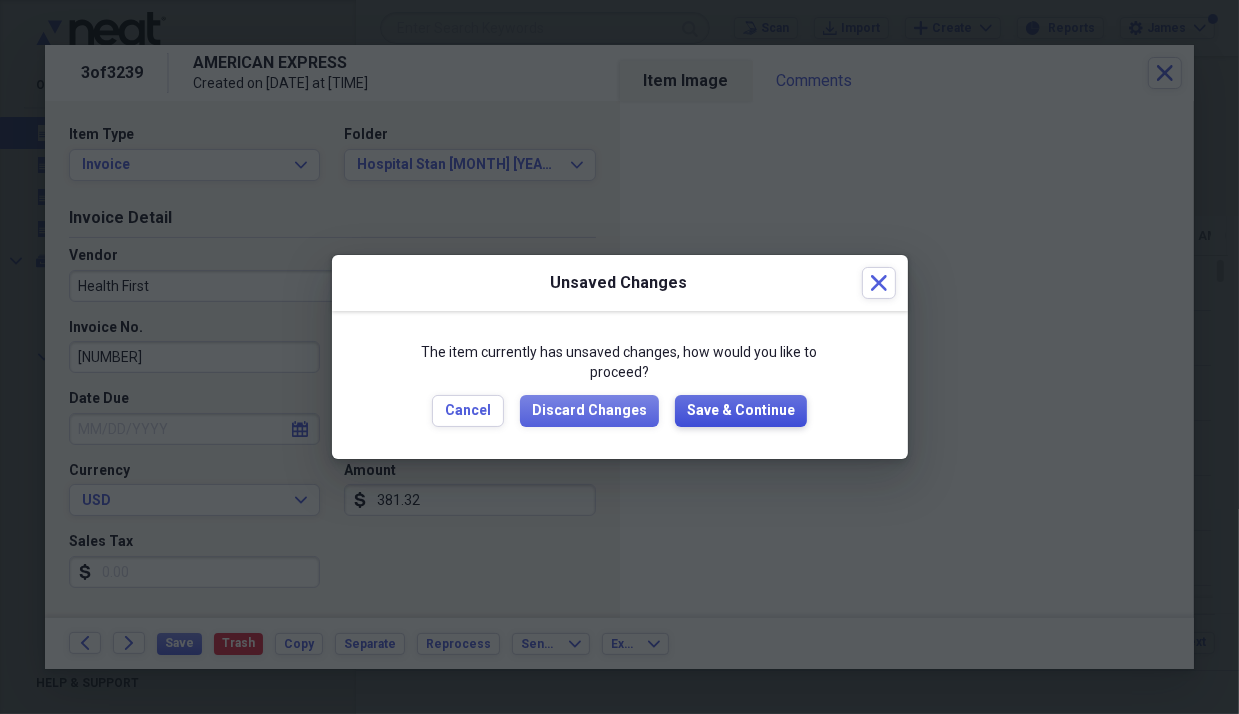 click on "Save & Continue" at bounding box center [741, 411] 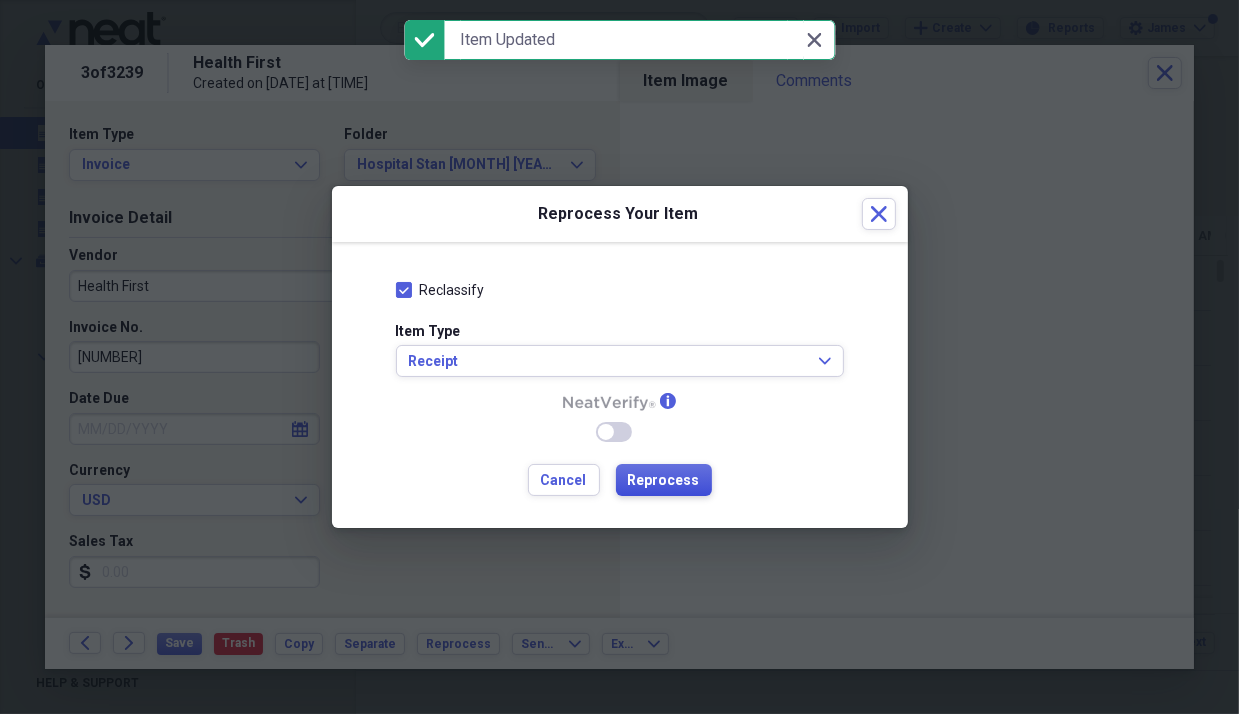 click on "Reprocess" at bounding box center [664, 481] 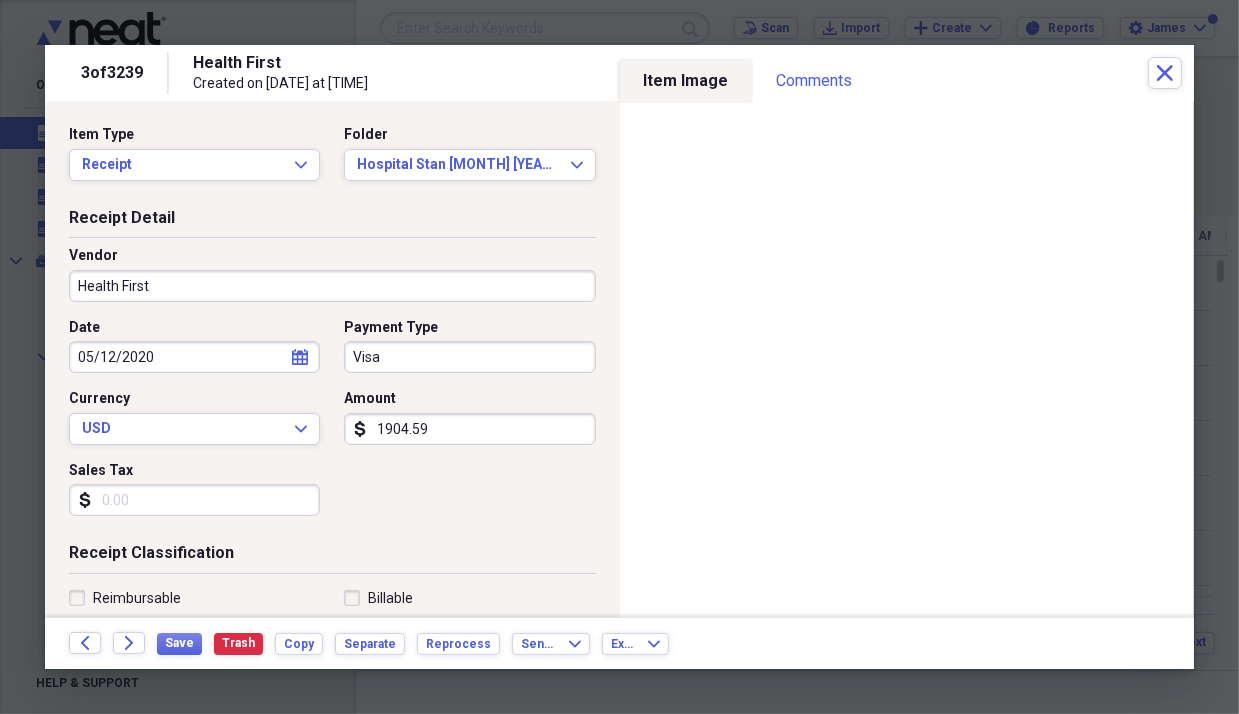 type on "Visa" 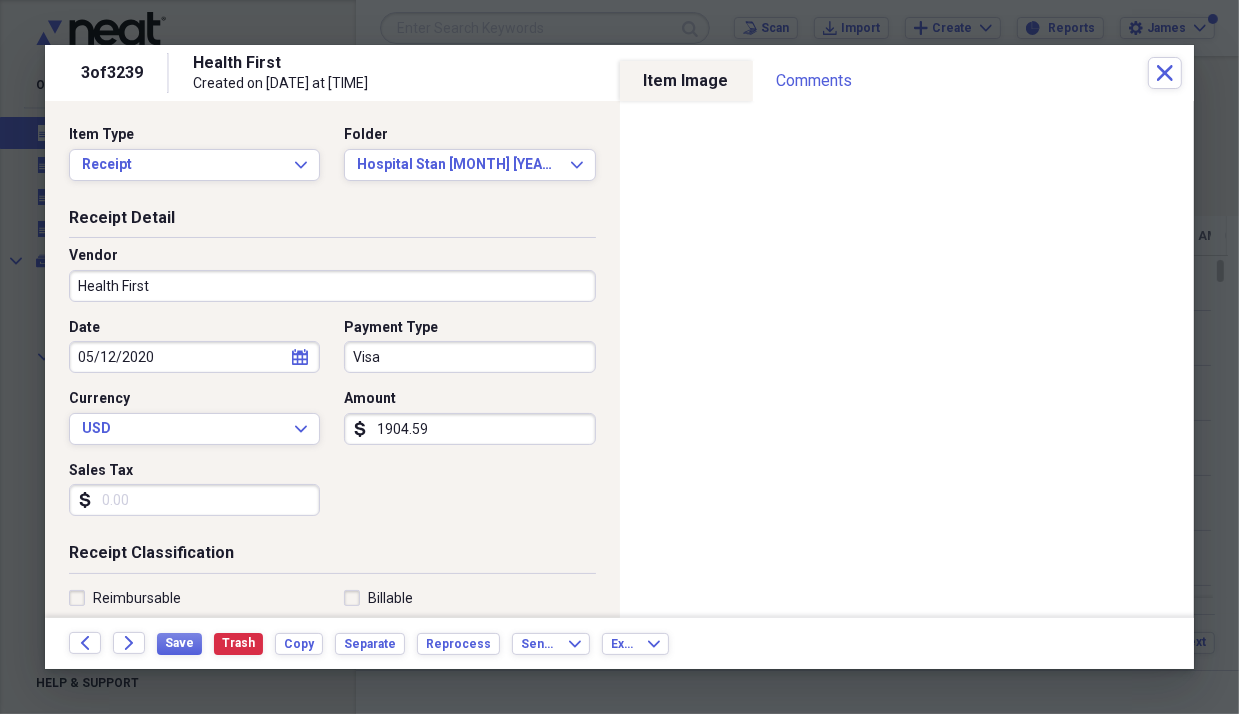 click on "Visa" at bounding box center [469, 357] 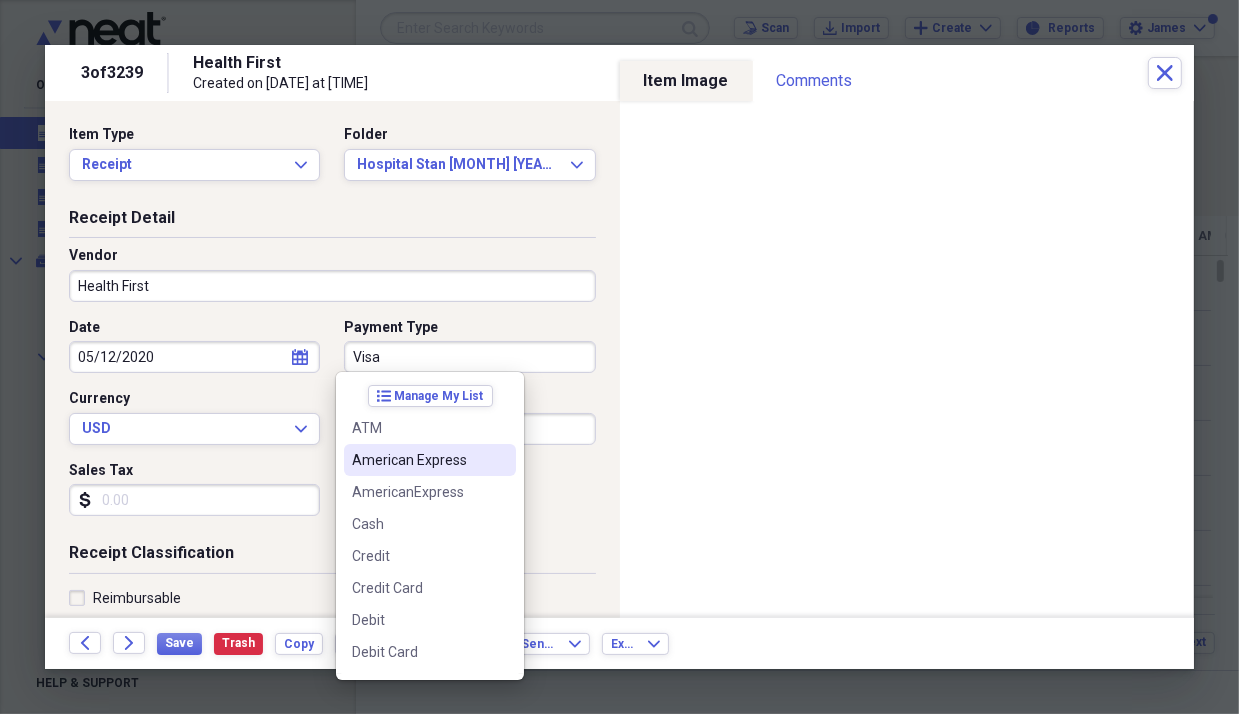 click on "American Express" at bounding box center (418, 460) 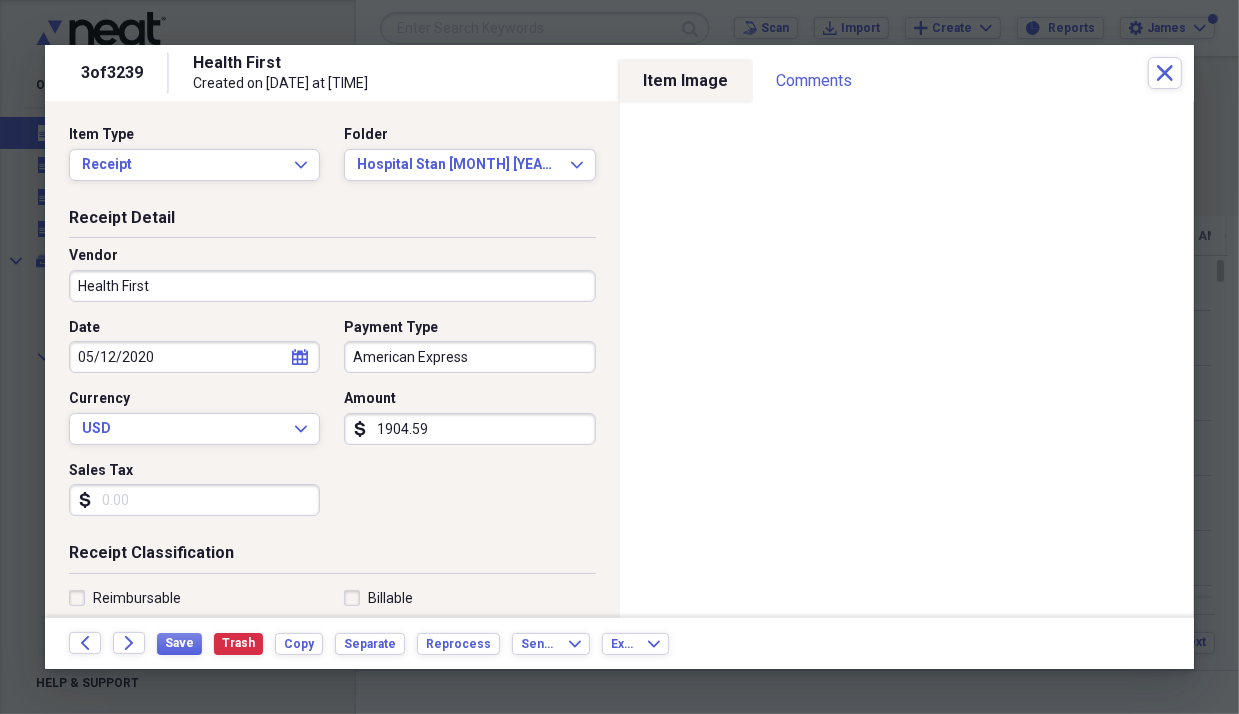 click on "1904.59" at bounding box center (469, 429) 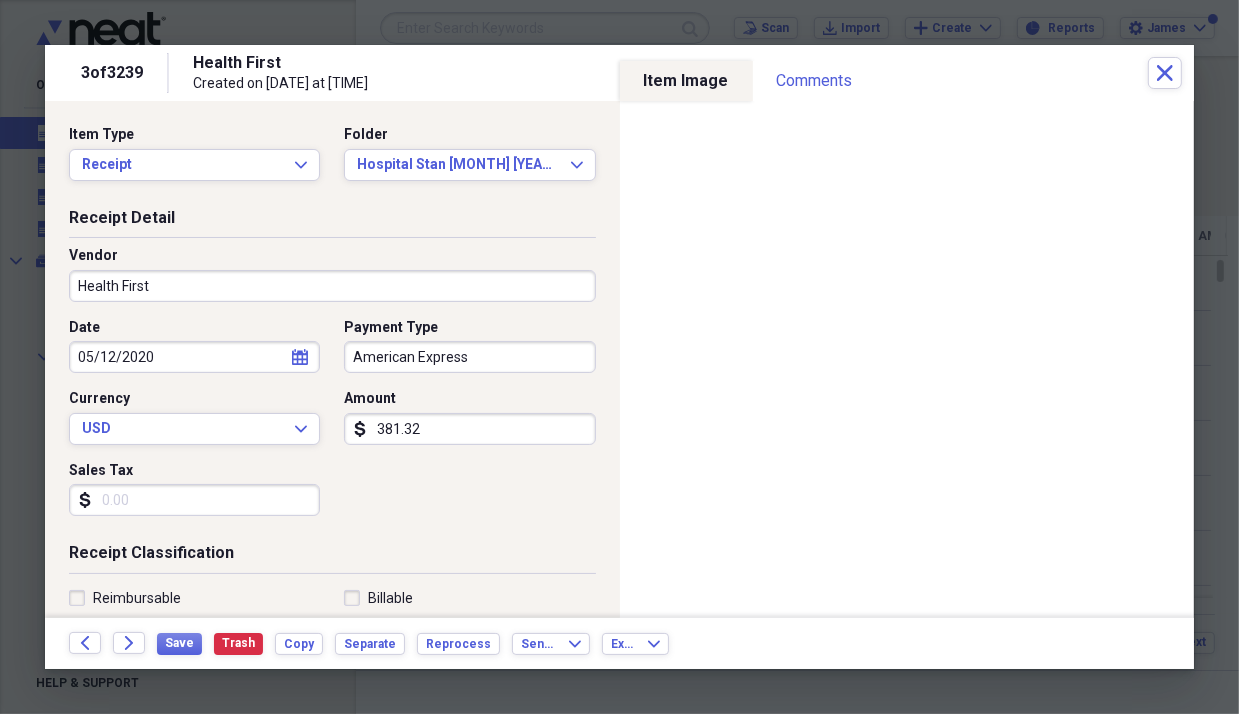 type on "381.32" 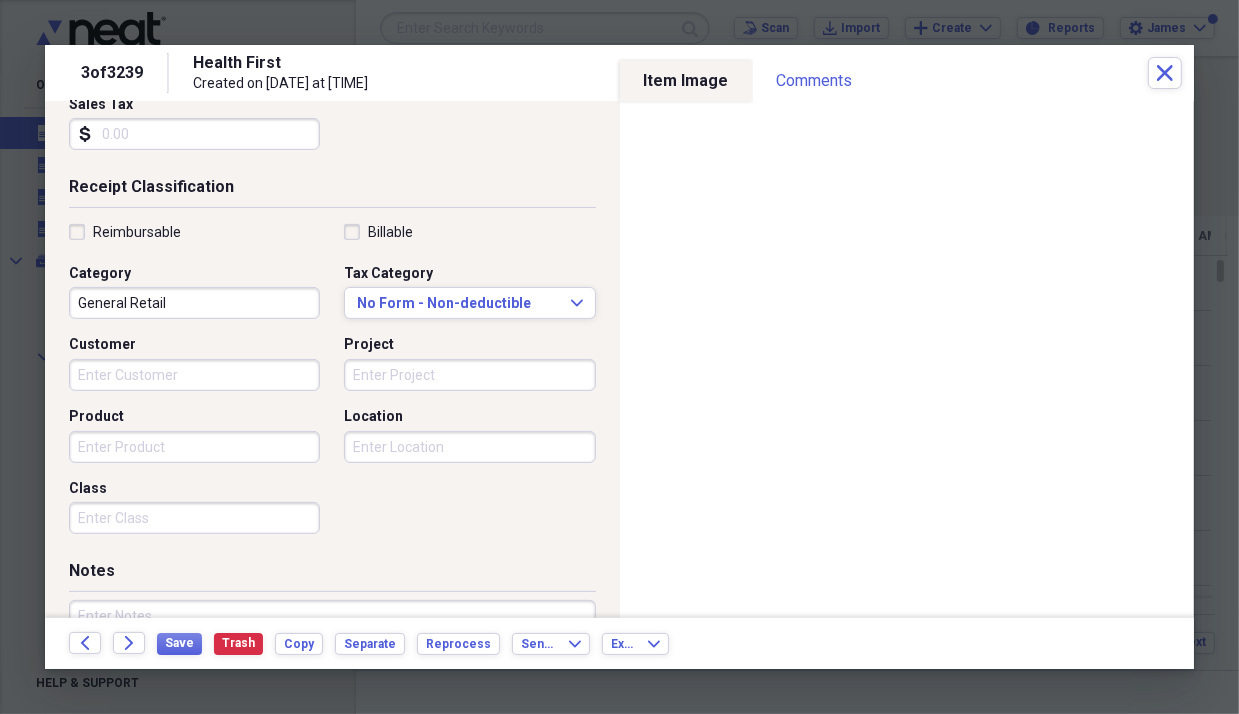 scroll, scrollTop: 400, scrollLeft: 0, axis: vertical 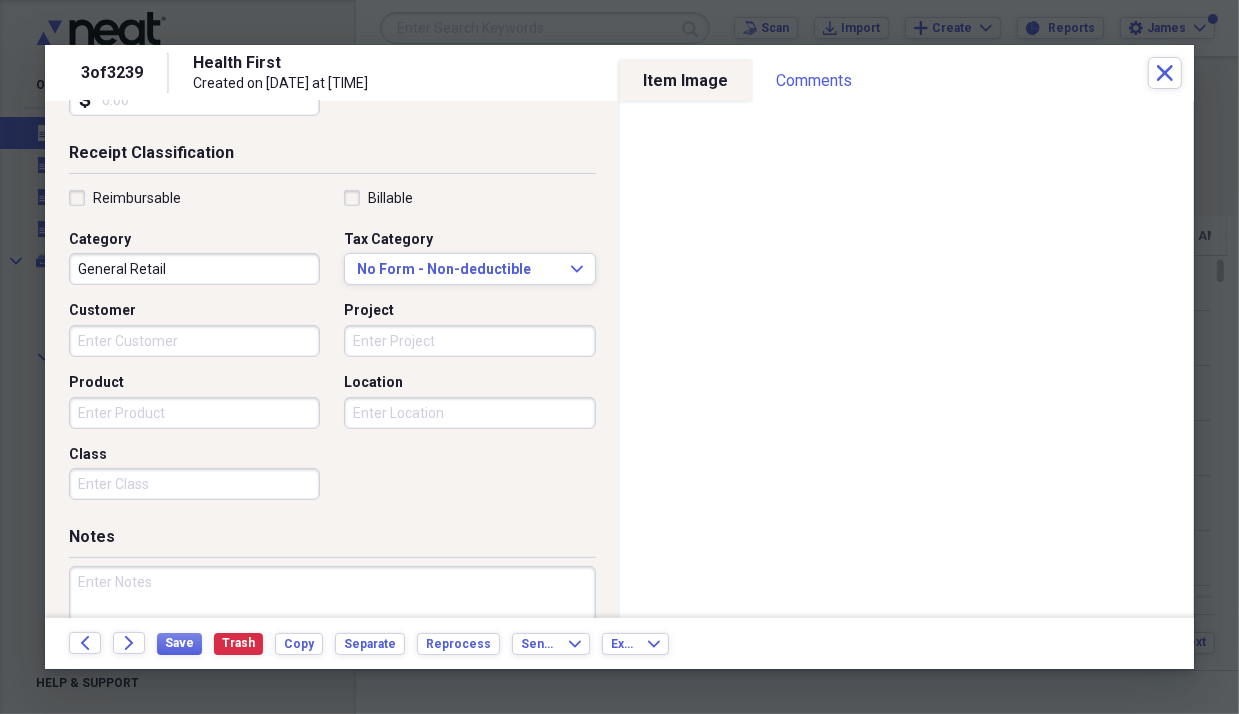 click on "General Retail" at bounding box center (194, 269) 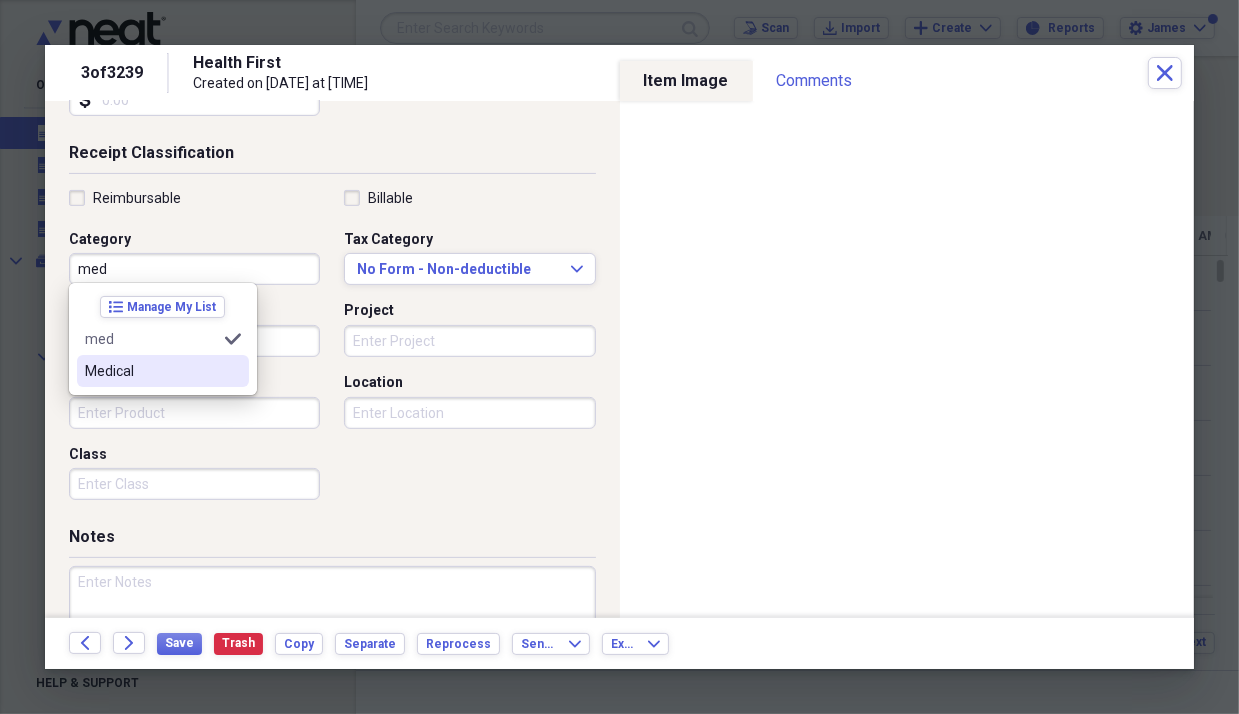 click on "Medical" at bounding box center (151, 371) 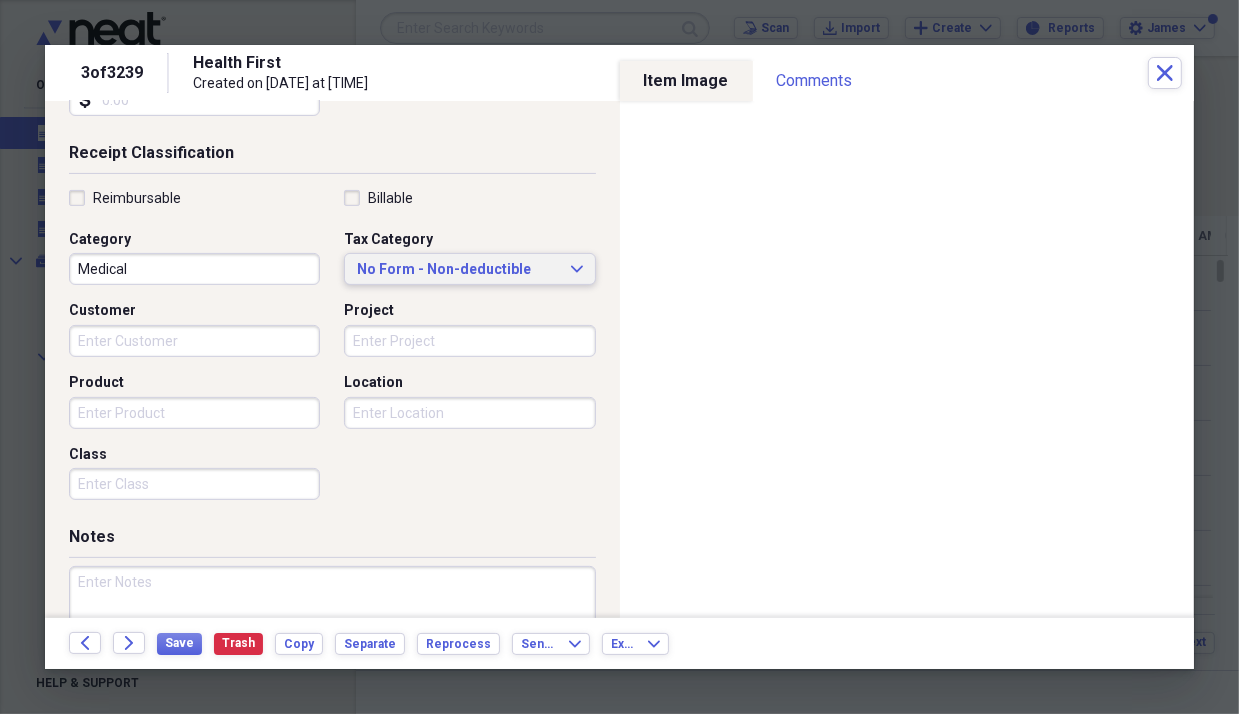 click on "No Form - Non-deductible" at bounding box center [457, 270] 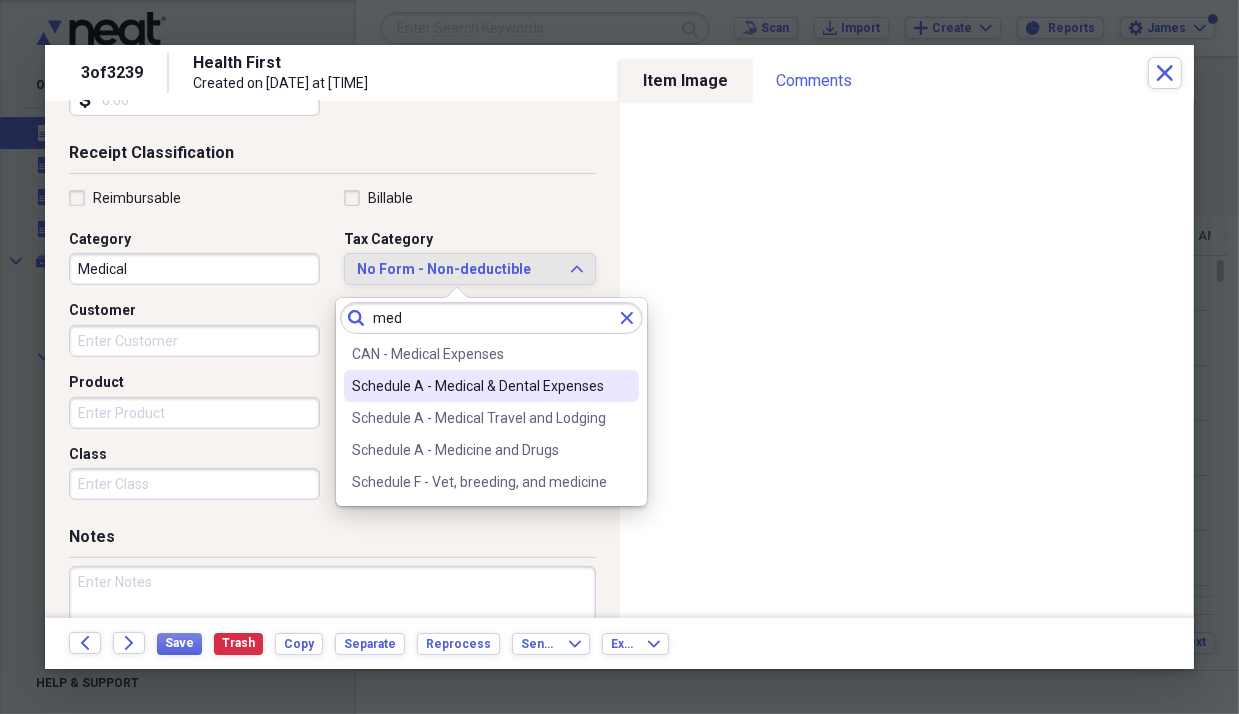 type on "med" 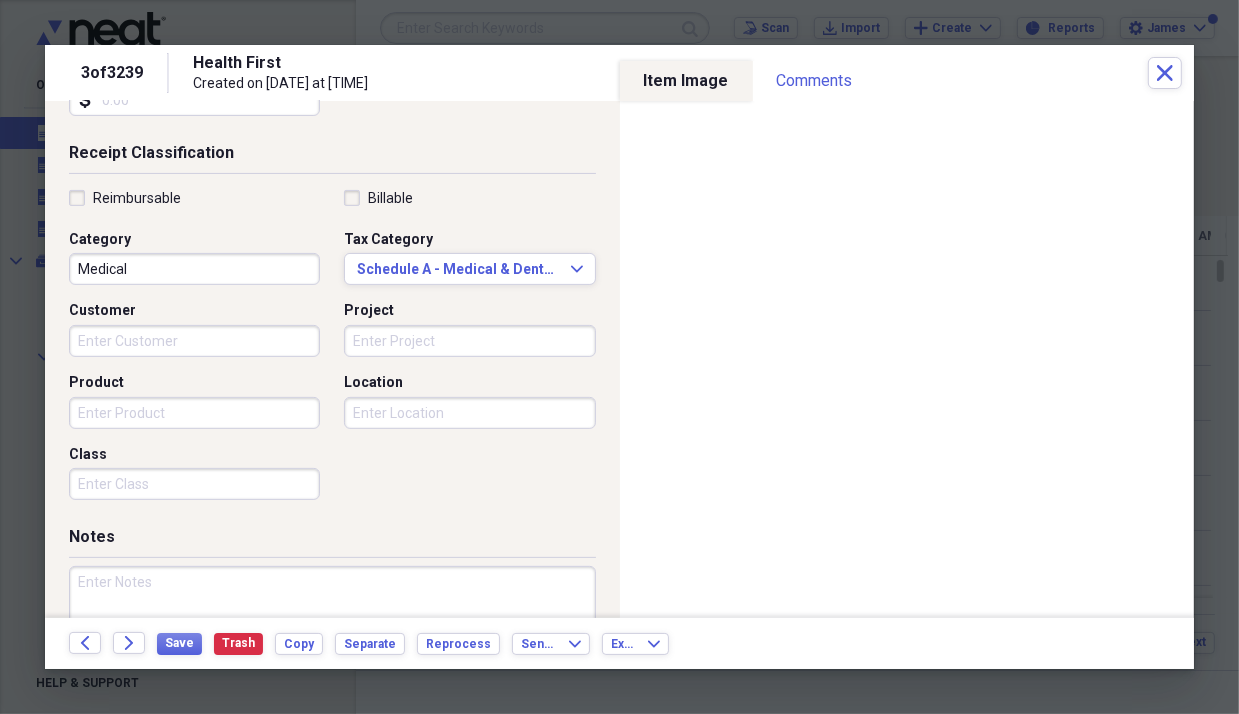 click on "Reimbursable Billable Category Medical Tax Category Schedule A - Medical & Dental Expenses Expand Customer Project Product Location Class" at bounding box center (332, 349) 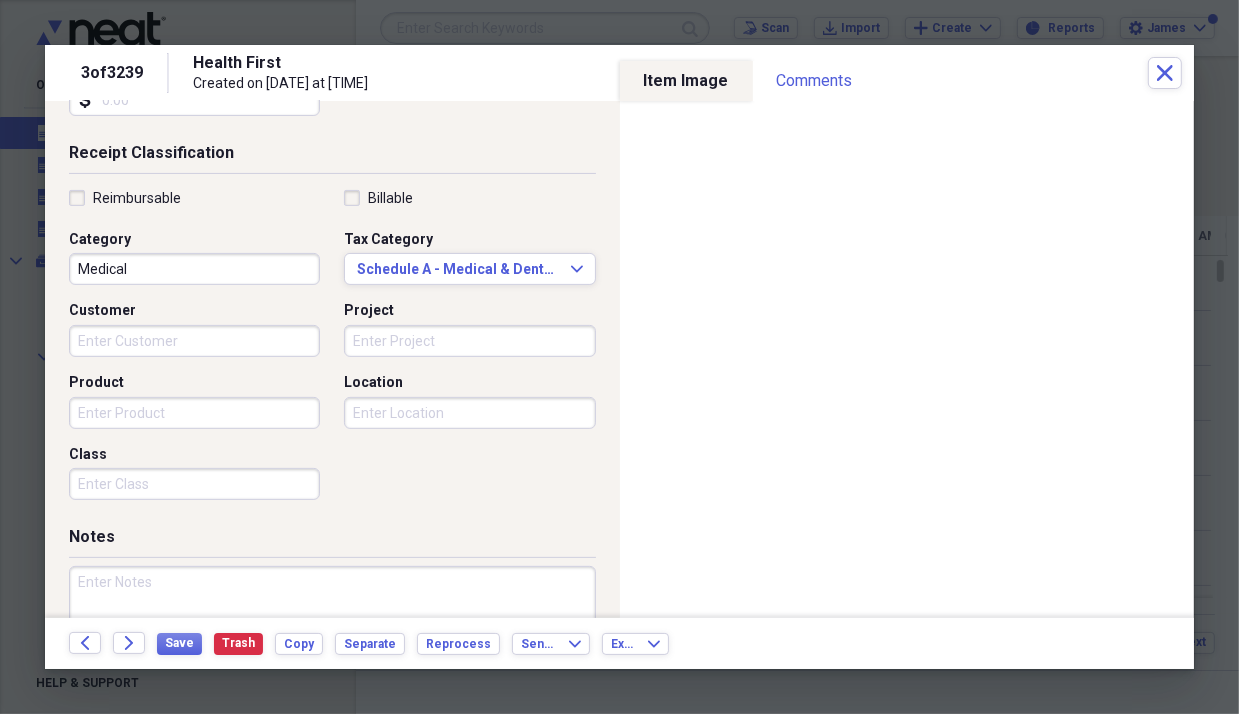 click at bounding box center [332, 631] 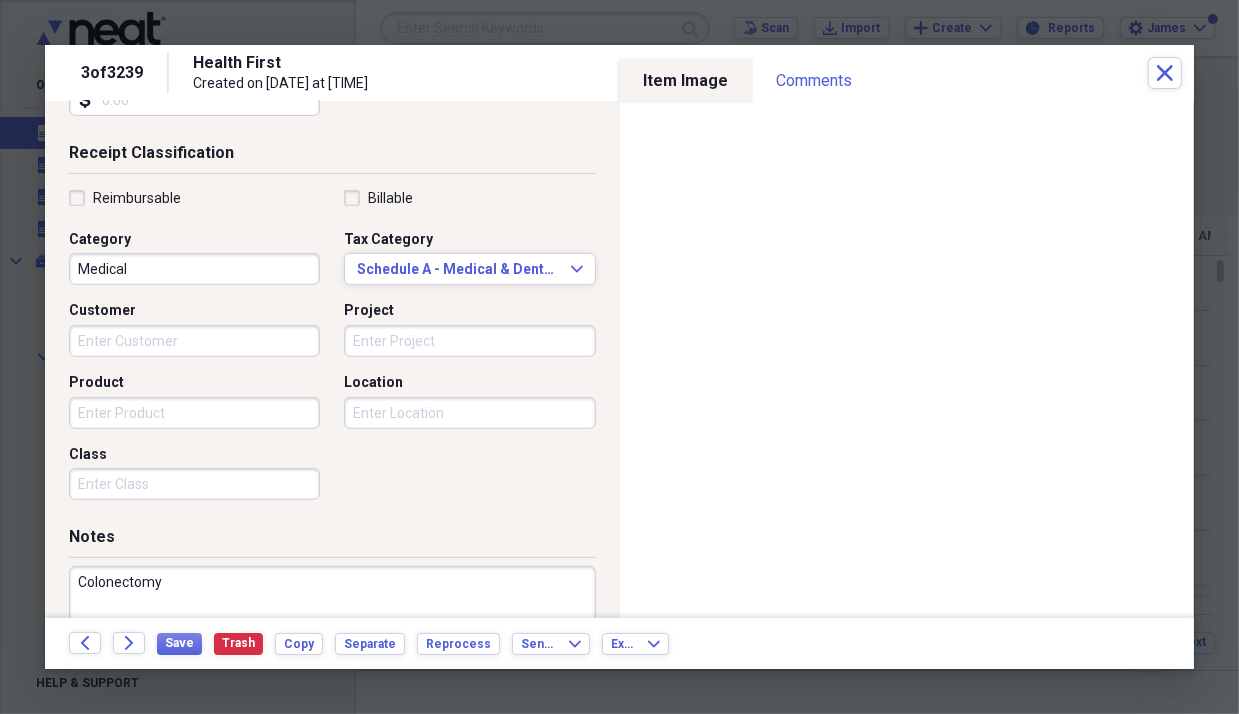 click on "Colonectomy" at bounding box center (332, 631) 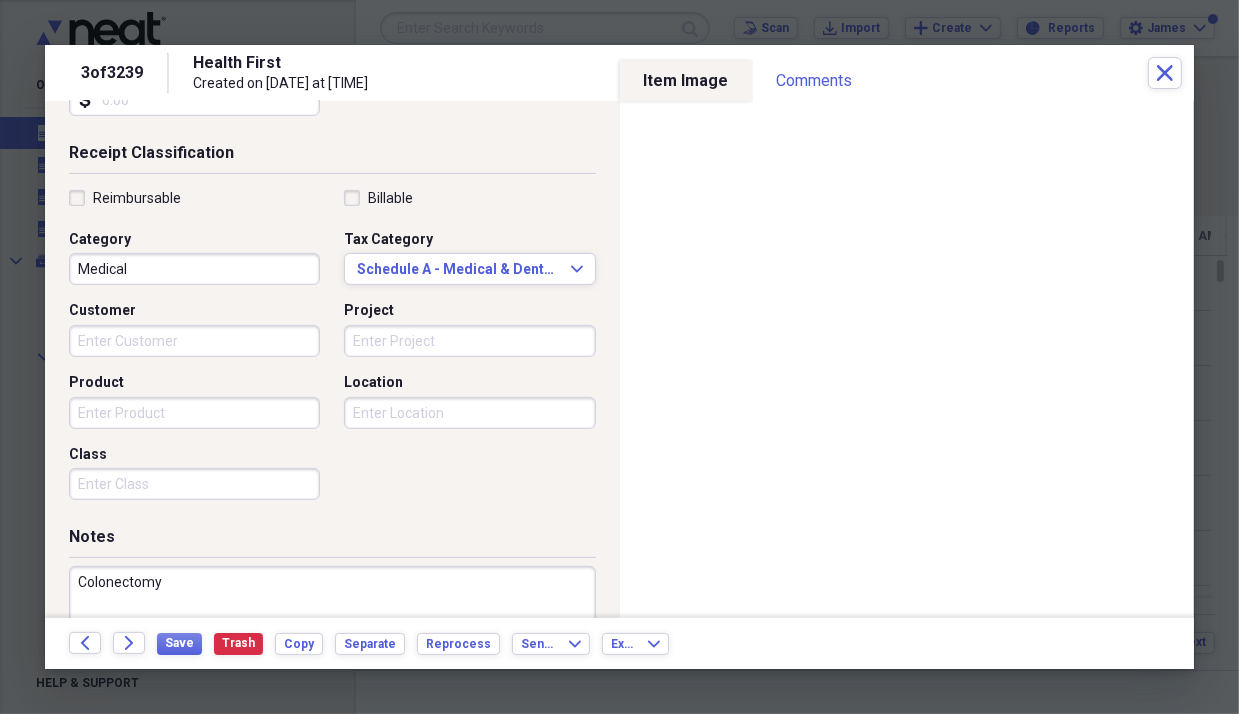 click on "Colonectomy" at bounding box center (332, 631) 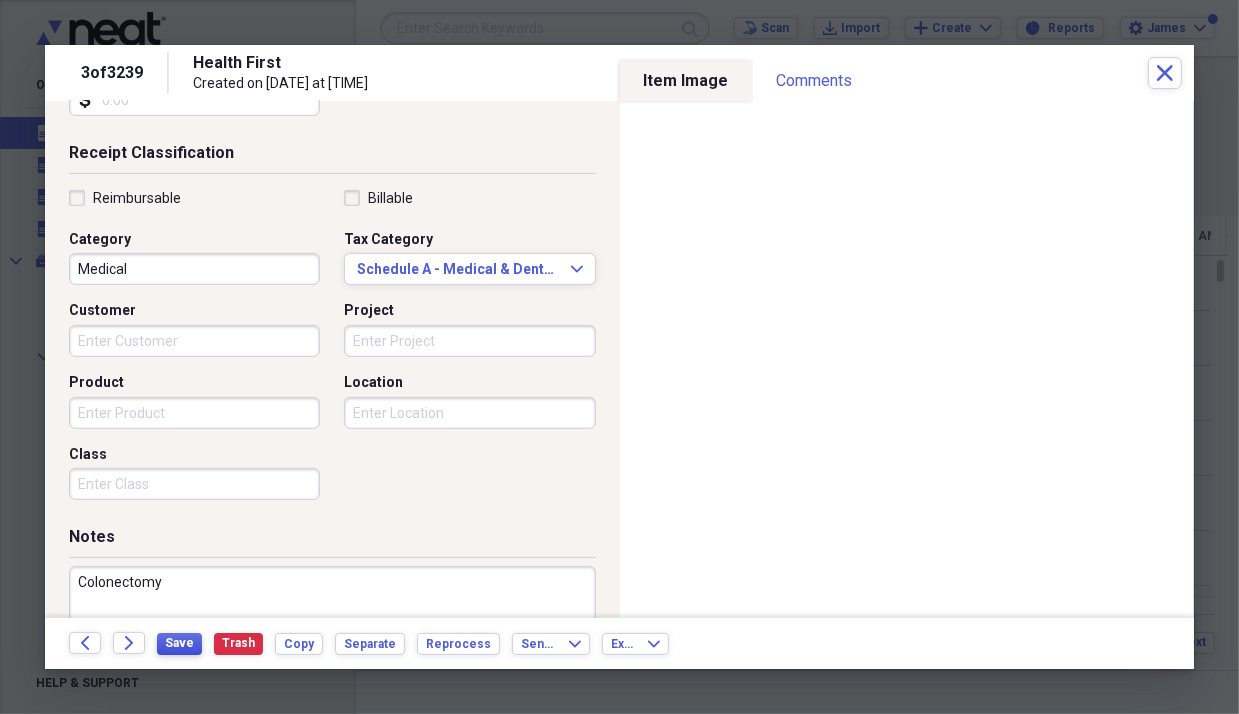 type on "Colonectomy" 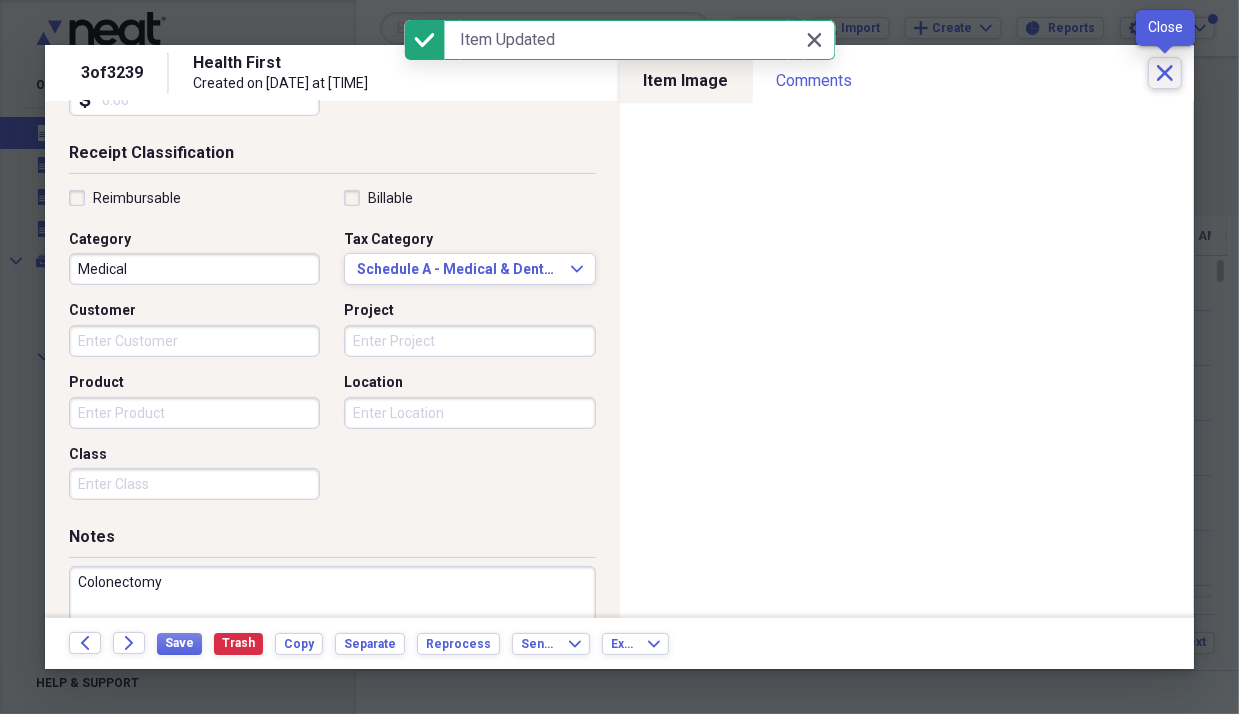 click 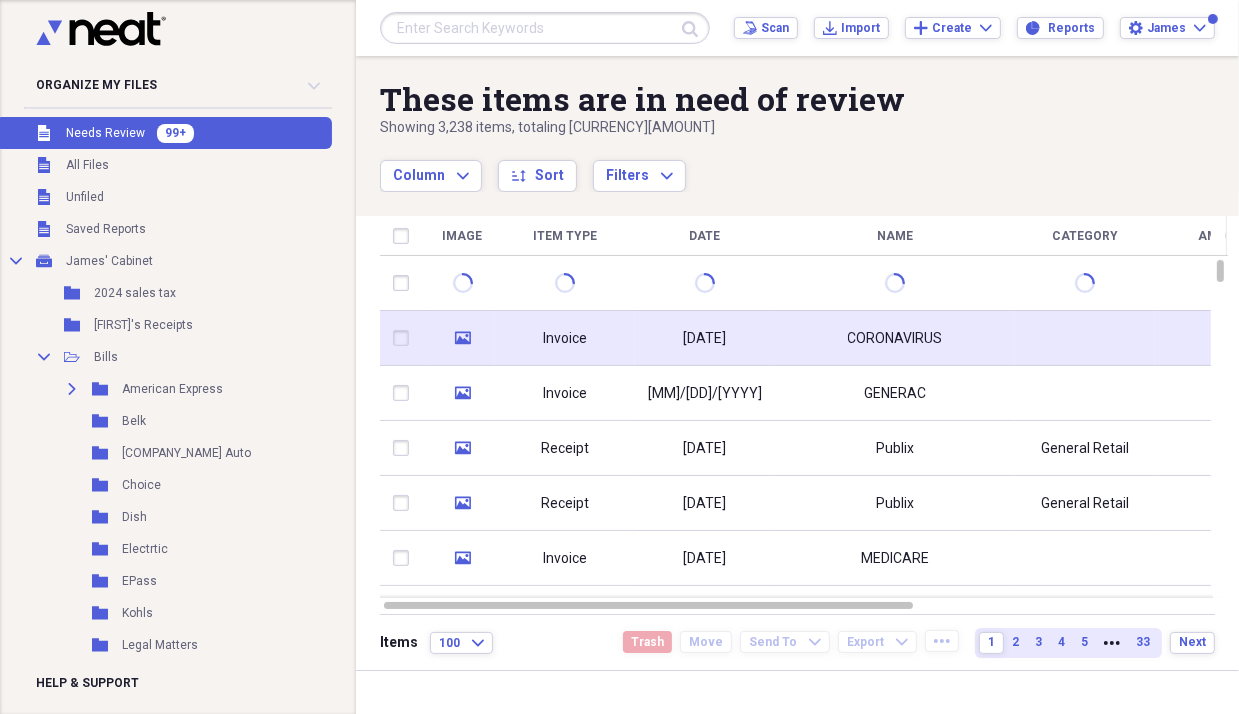 click on "Invoice" at bounding box center (565, 339) 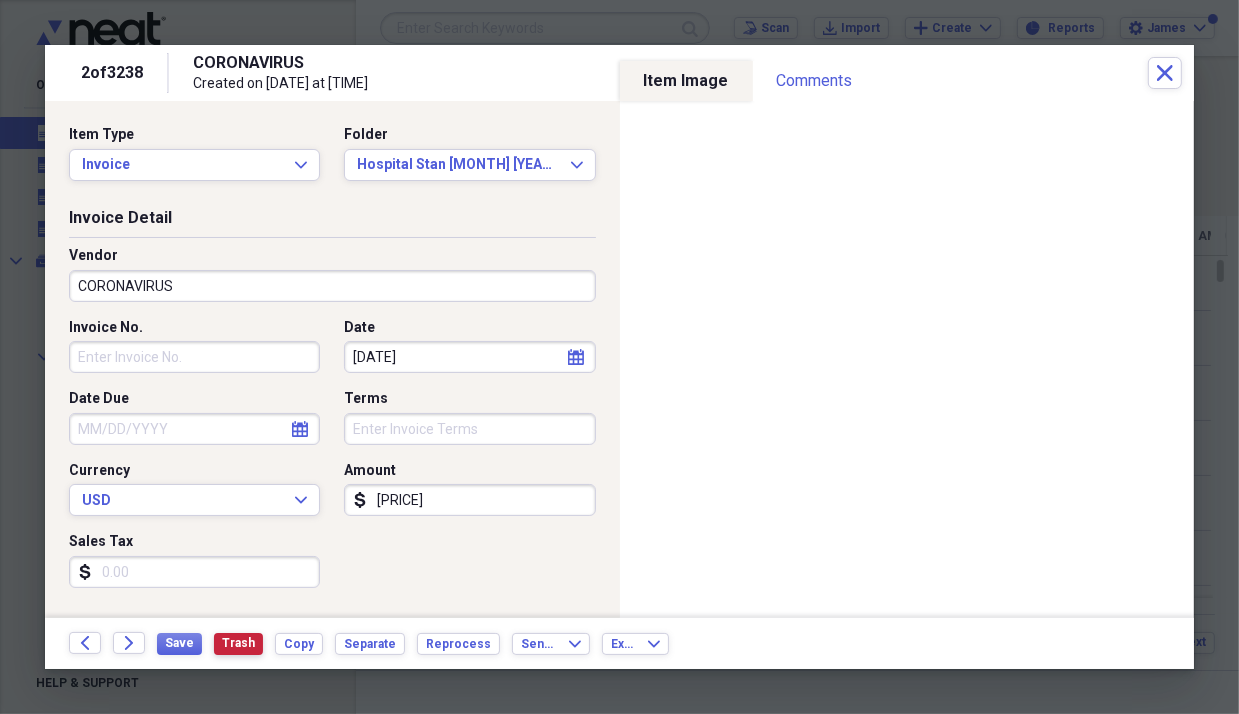 click on "Trash" at bounding box center [238, 643] 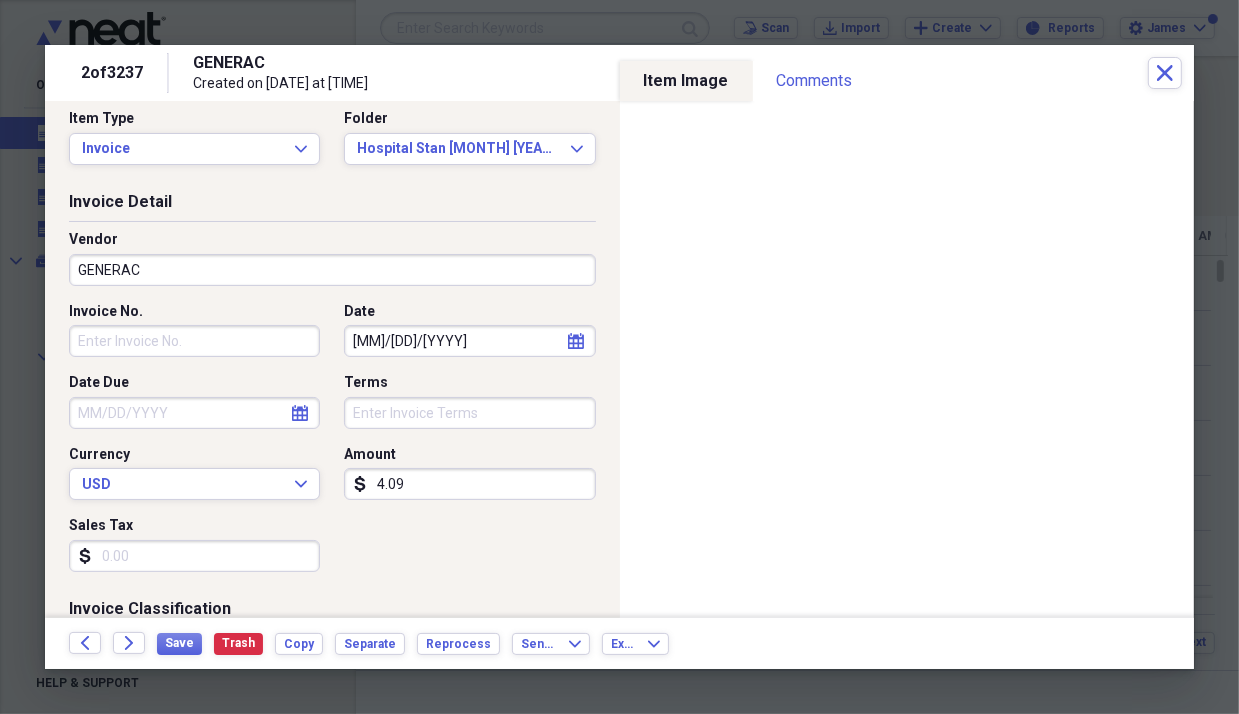 scroll, scrollTop: 0, scrollLeft: 0, axis: both 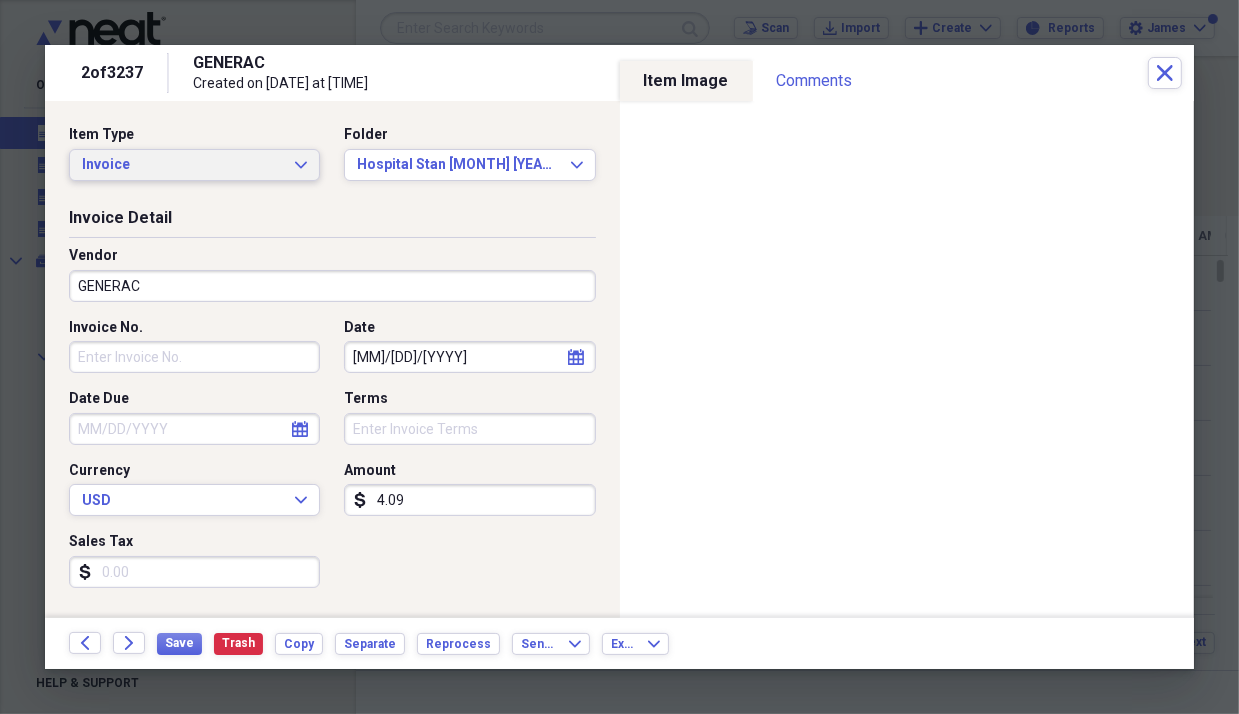 click on "Expand" 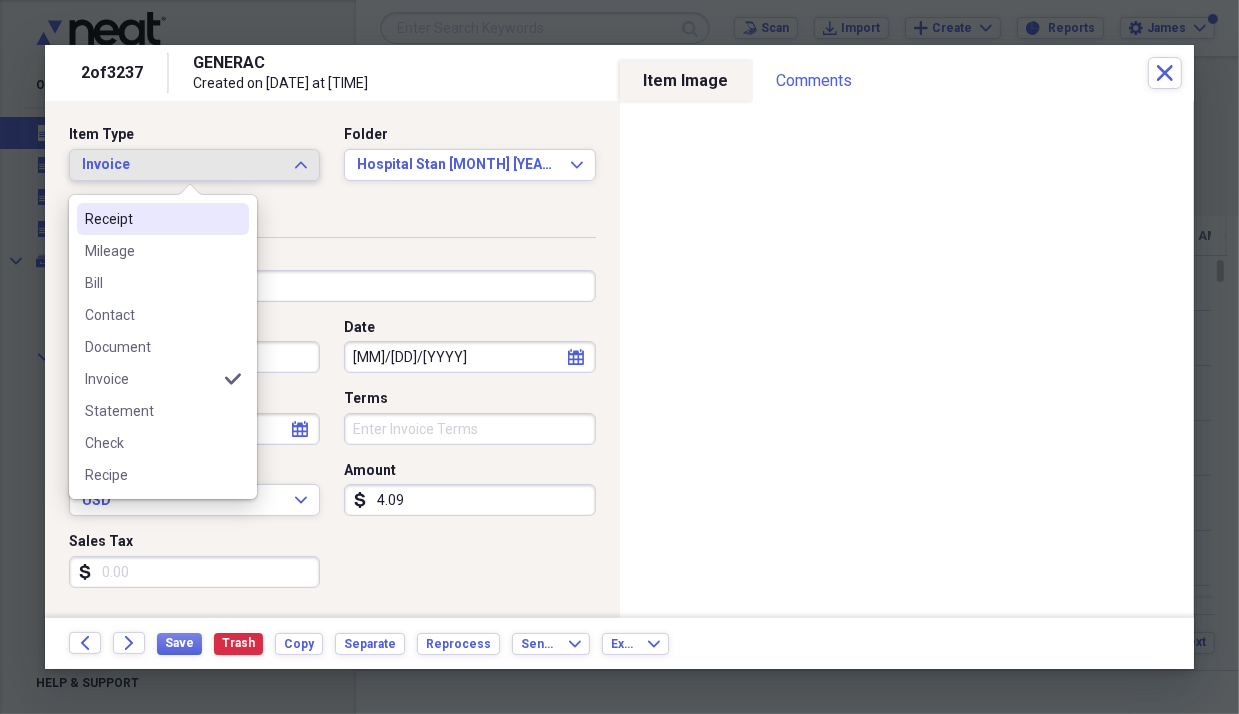 click on "Receipt" at bounding box center (151, 219) 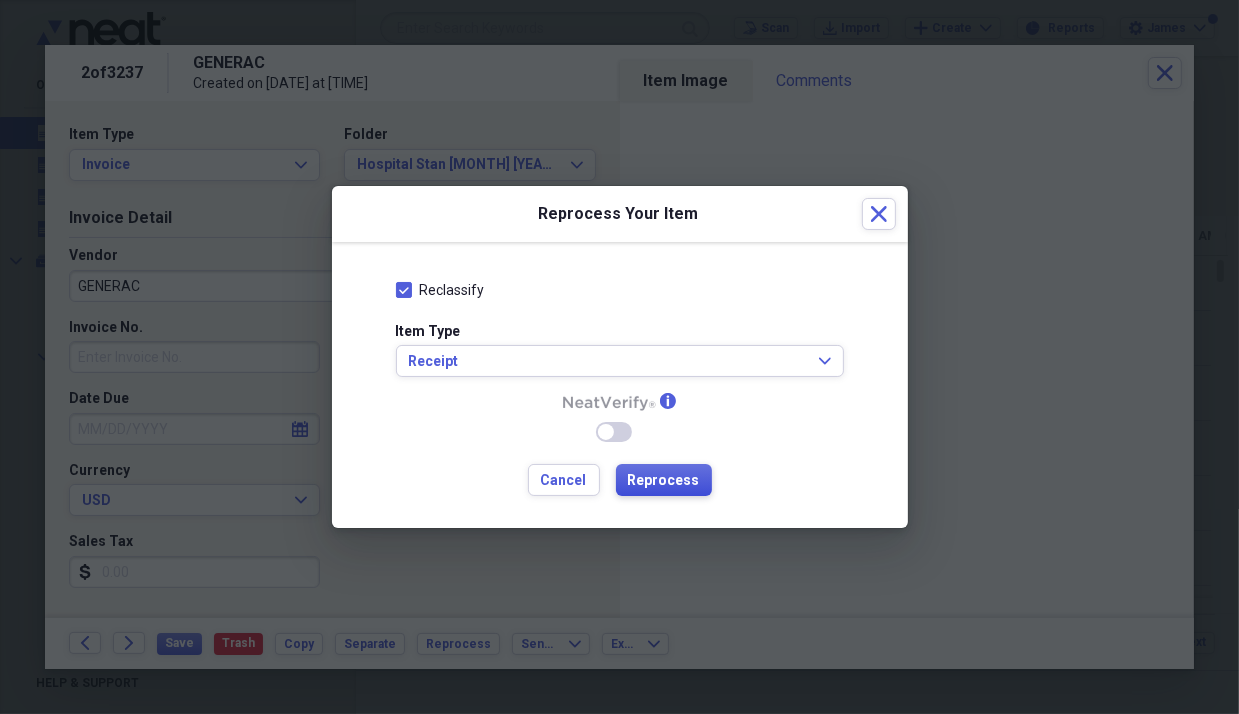 click on "Reprocess" at bounding box center [664, 481] 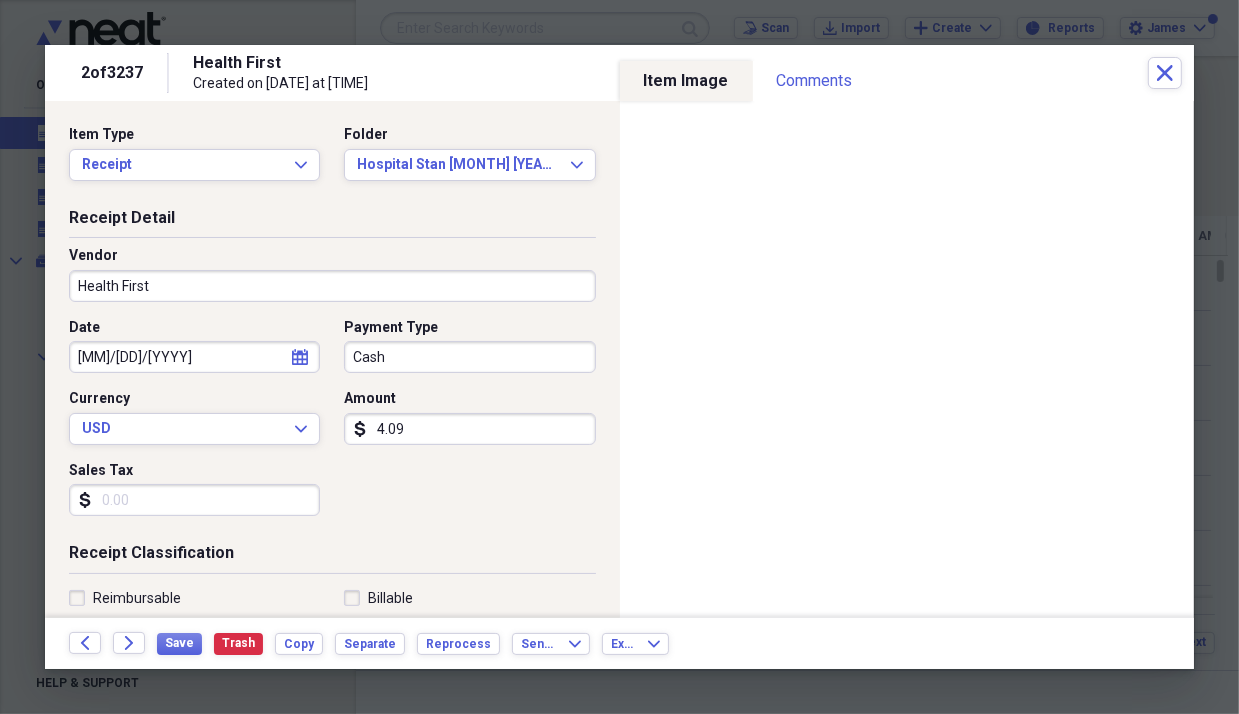 type on "Health First" 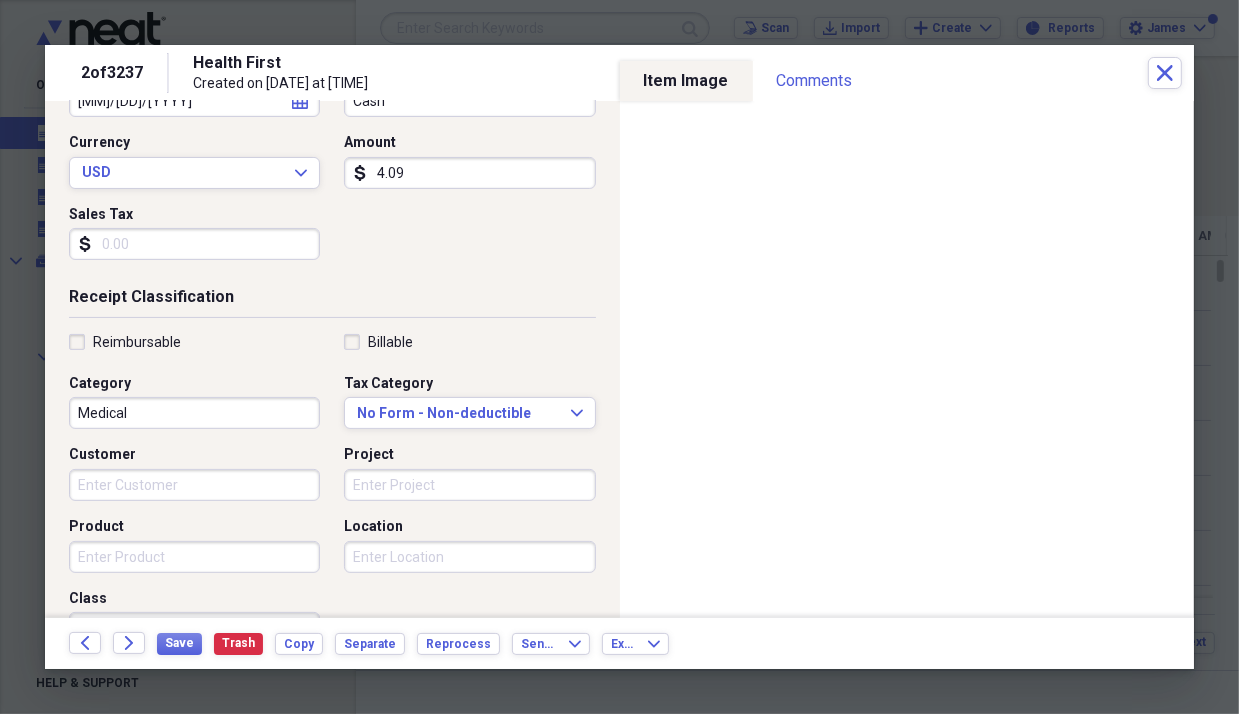 scroll, scrollTop: 300, scrollLeft: 0, axis: vertical 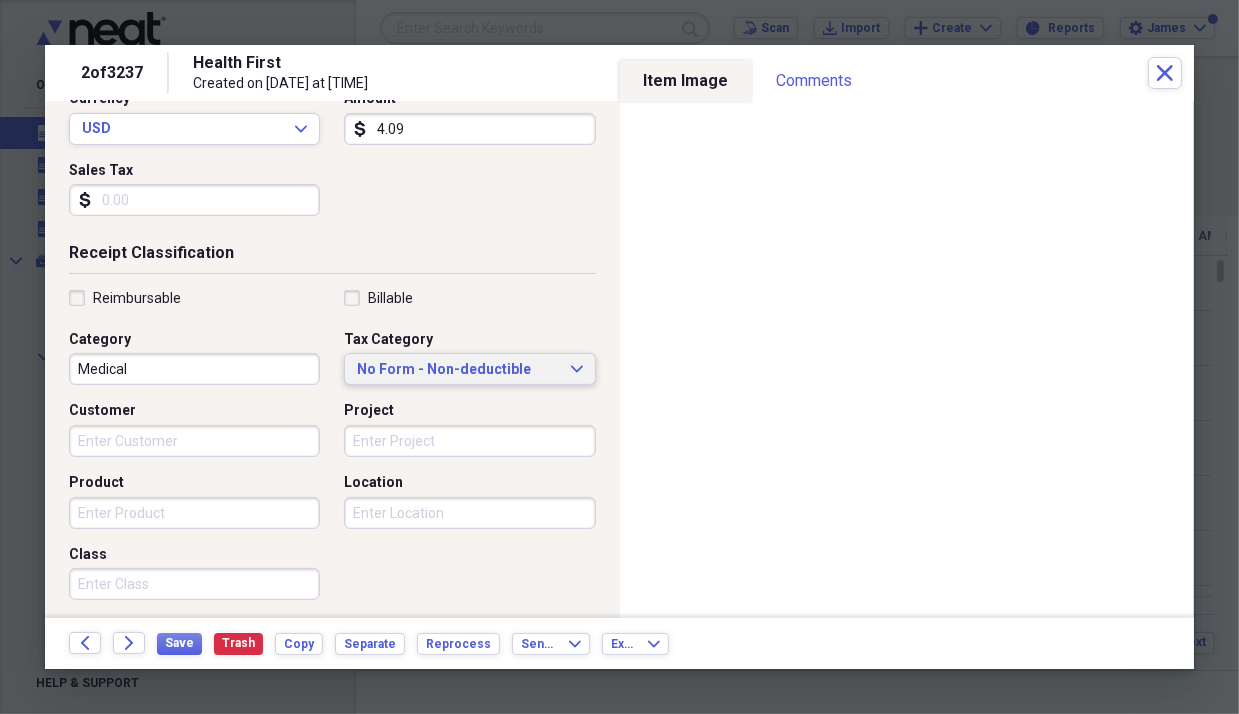 click on "No Form - Non-deductible" at bounding box center [457, 370] 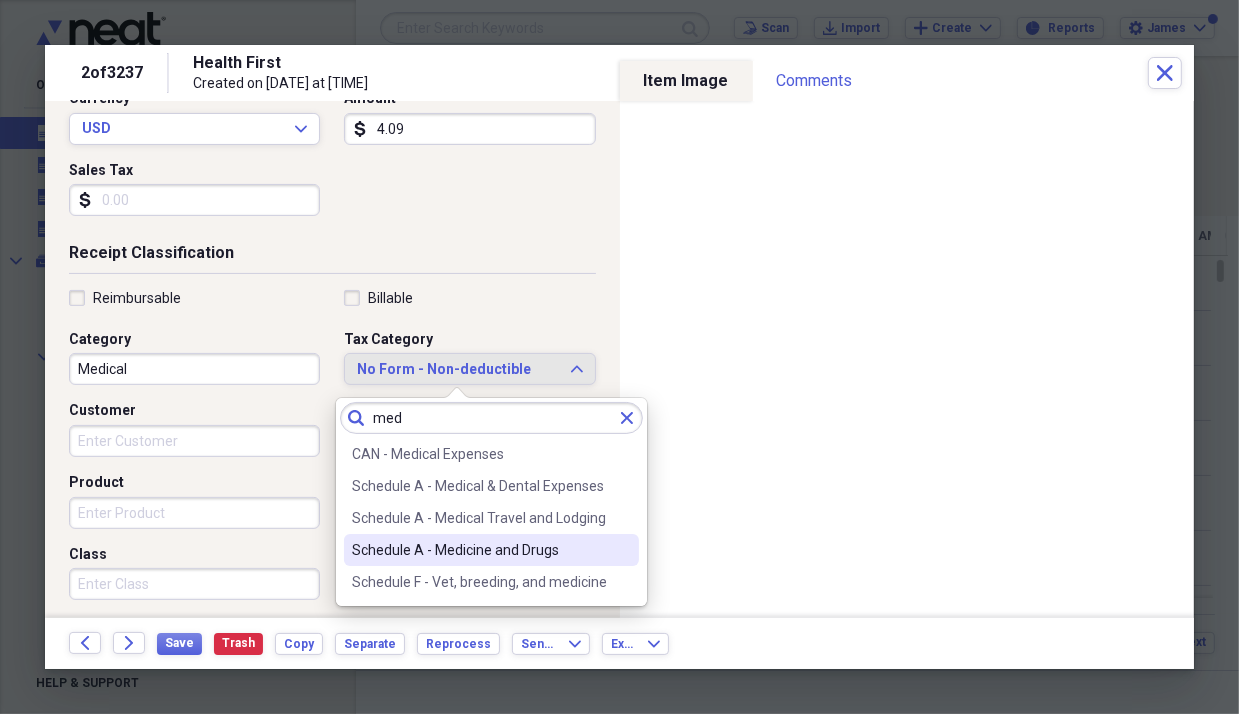 type on "med" 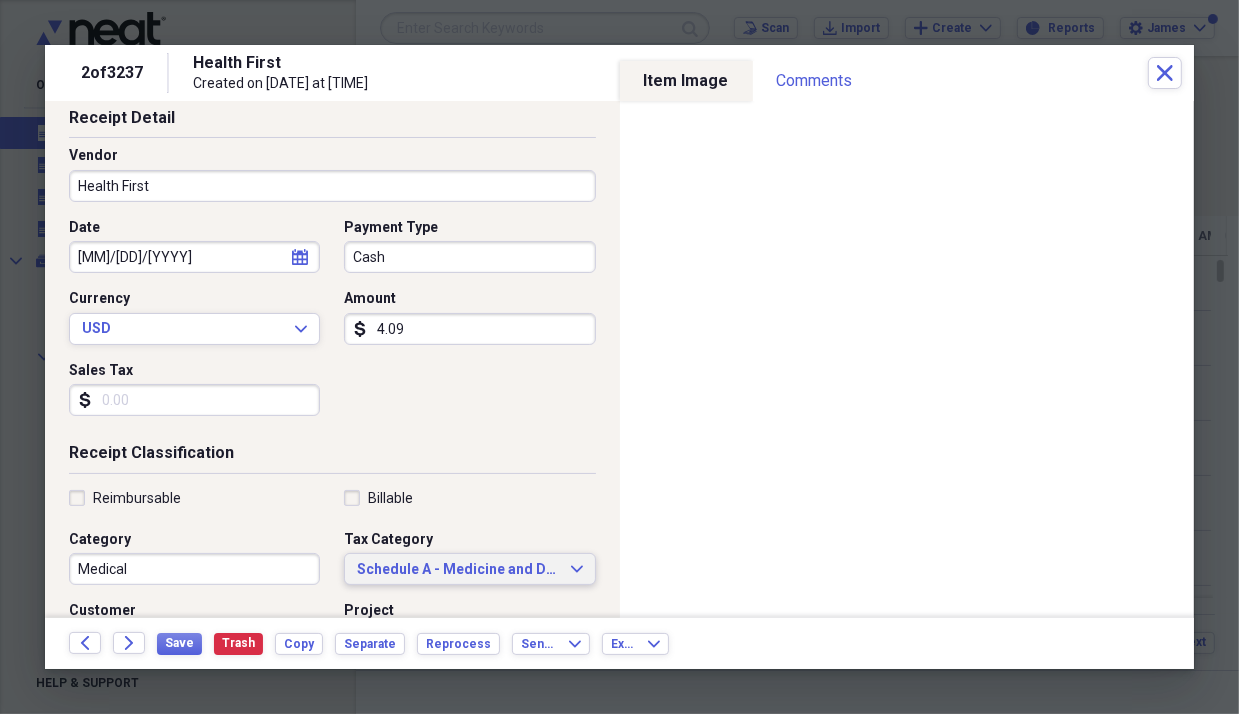 scroll, scrollTop: 0, scrollLeft: 0, axis: both 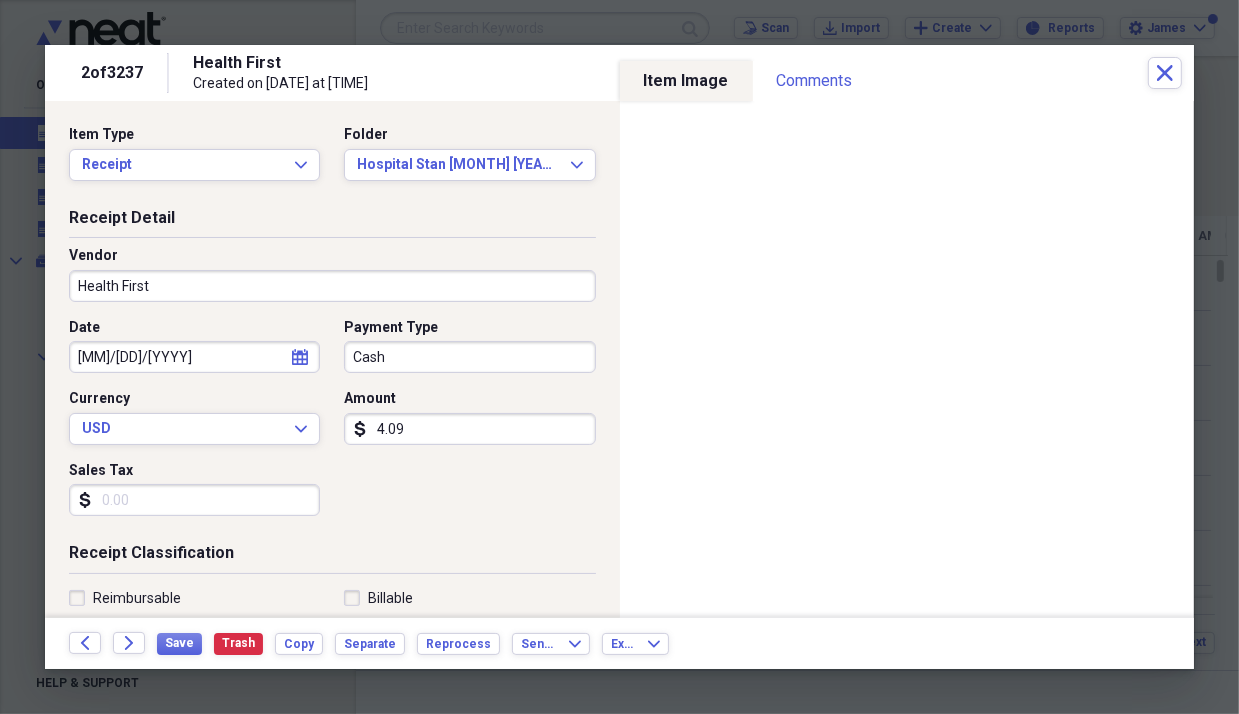 click on "Cash" at bounding box center (469, 357) 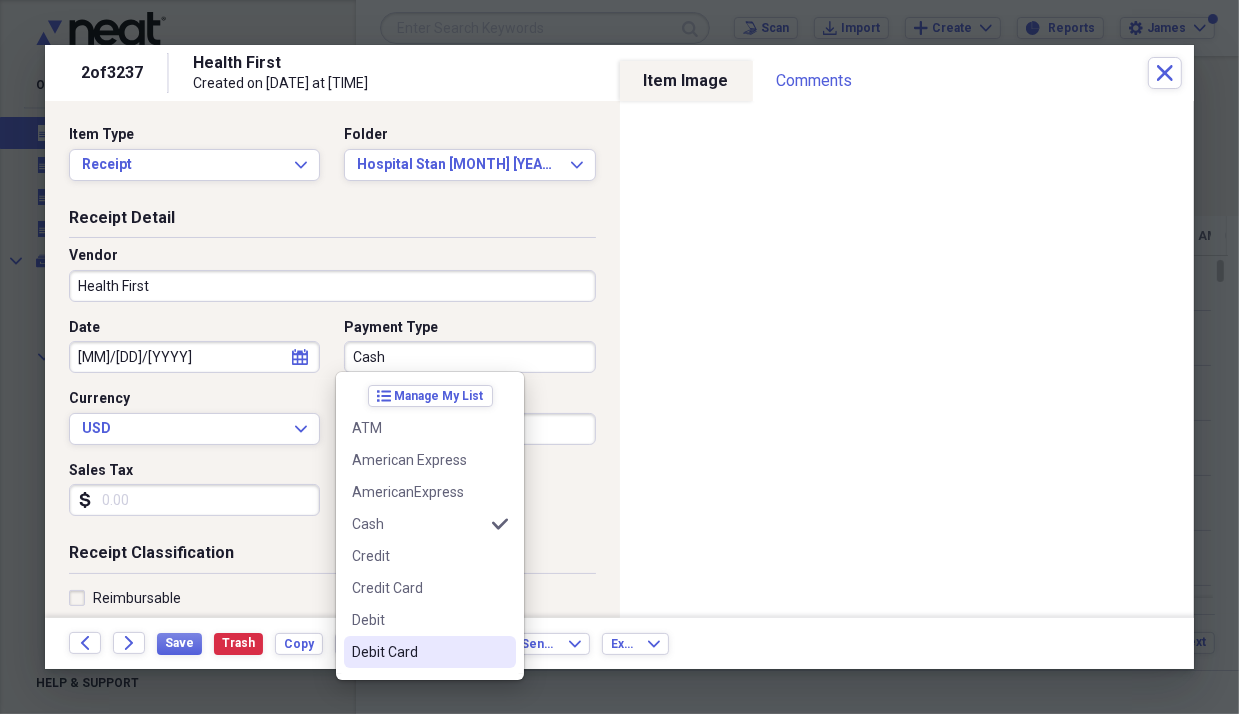 click on "Debit Card" at bounding box center (430, 652) 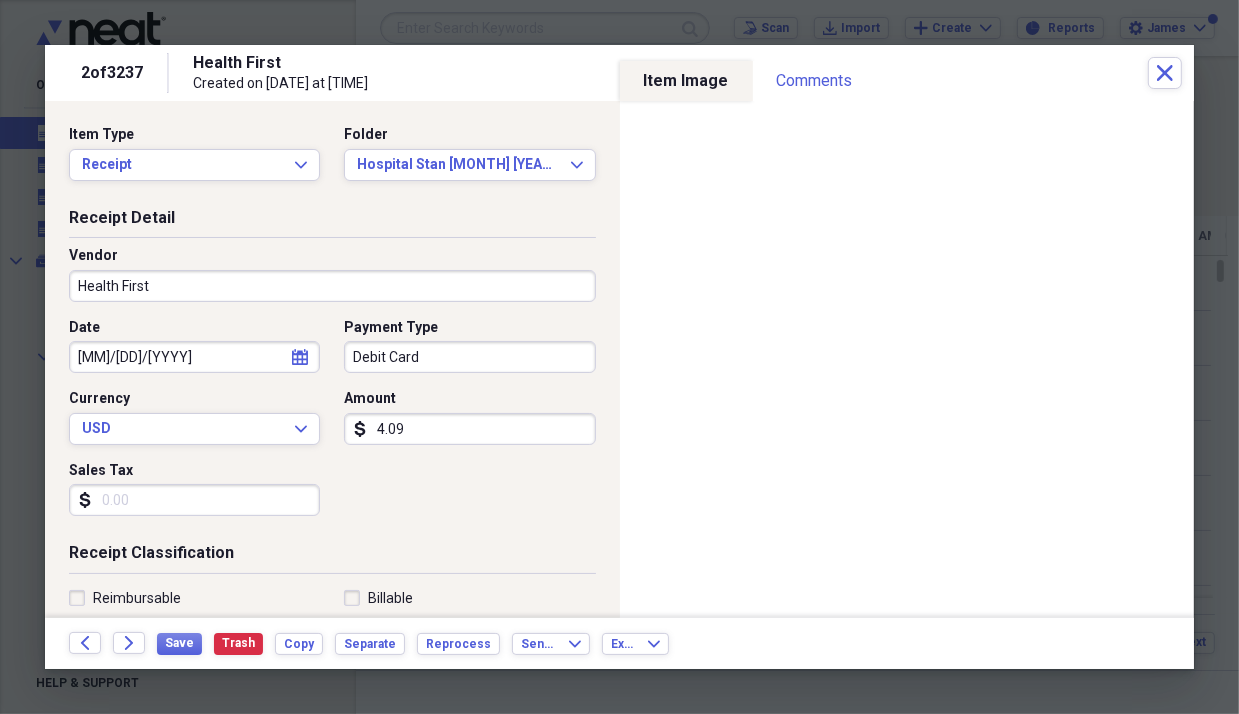 click on "Date [DATE] calendar Calendar Payment Type Debit Card Currency USD Expand Amount dollar-sign 4.09 Sales Tax dollar-sign" at bounding box center [332, 425] 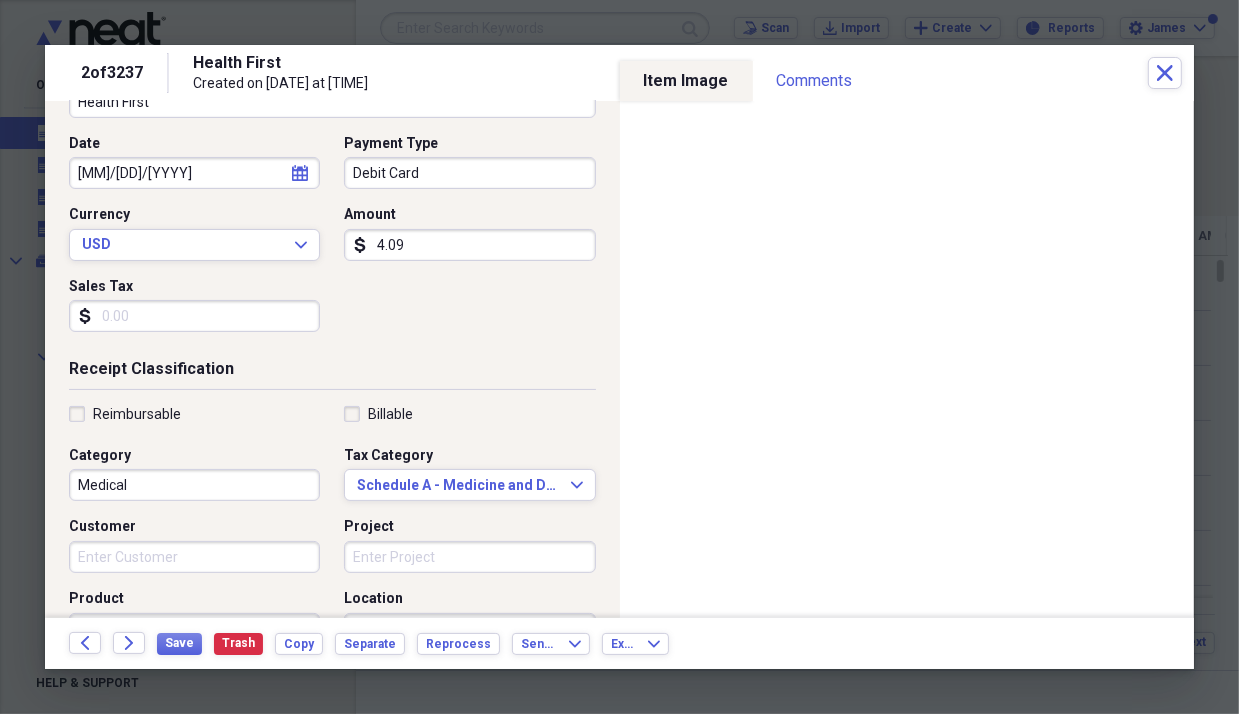 scroll, scrollTop: 300, scrollLeft: 0, axis: vertical 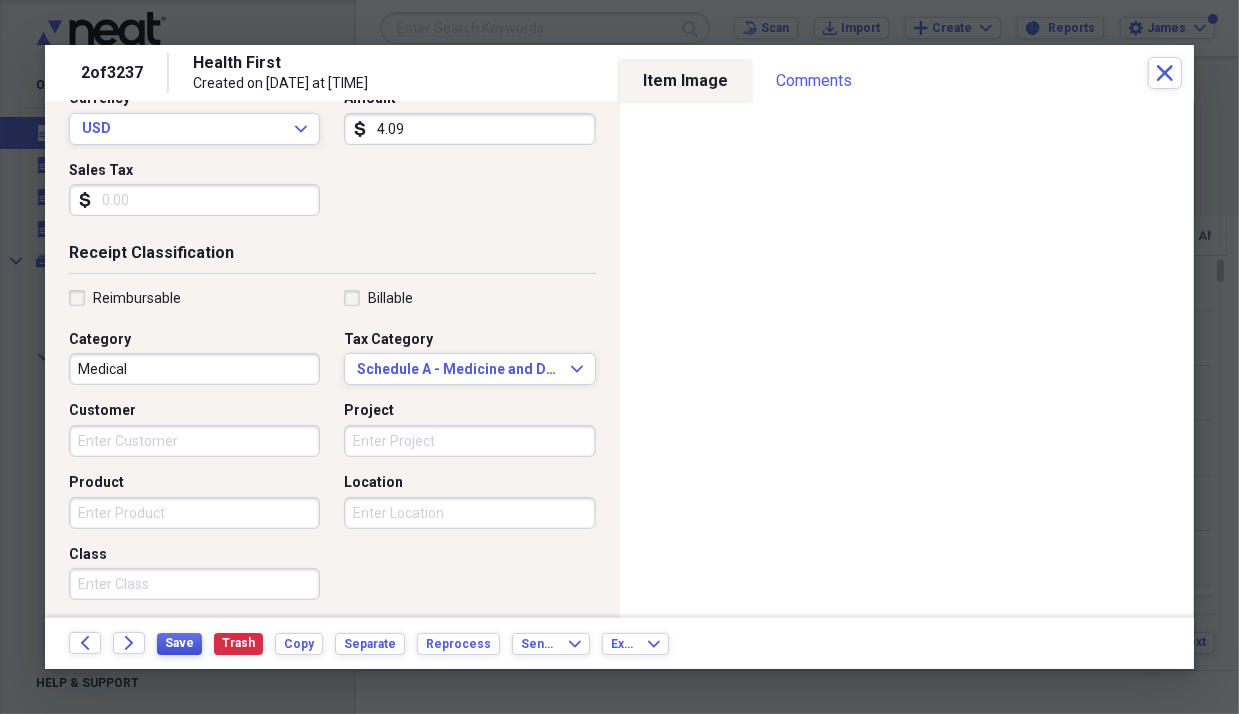 click on "Save" at bounding box center (179, 643) 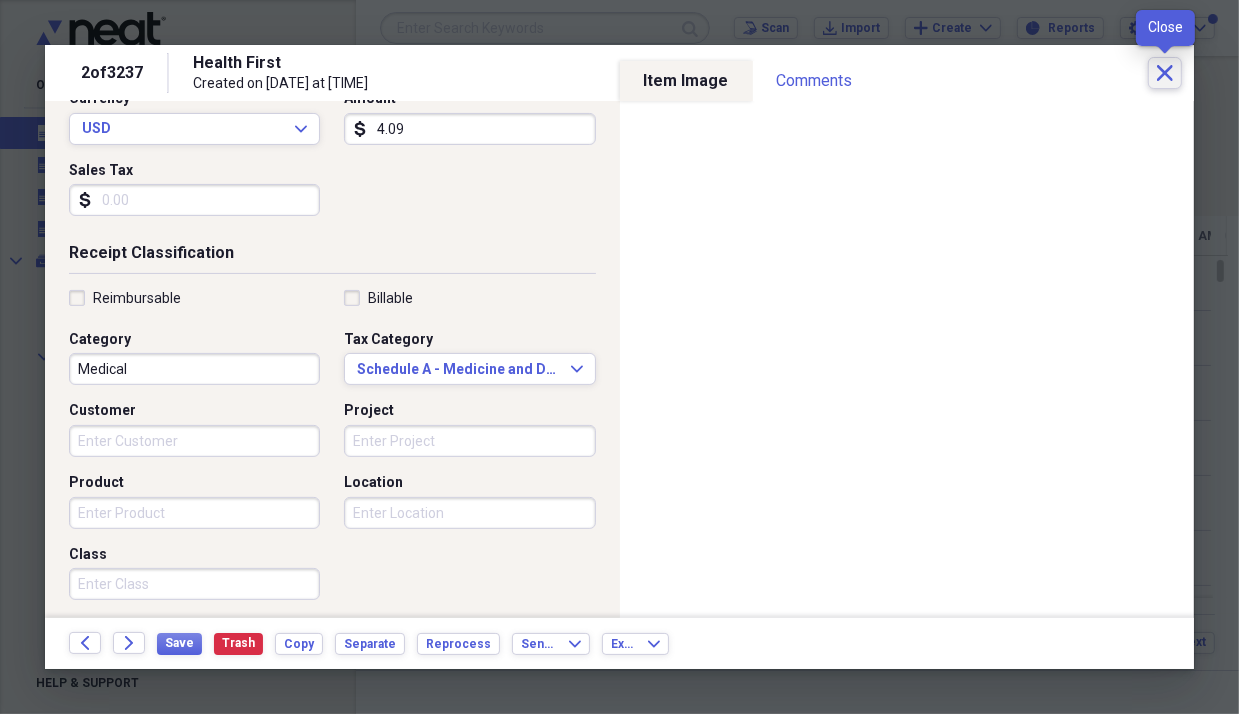 click on "Close" 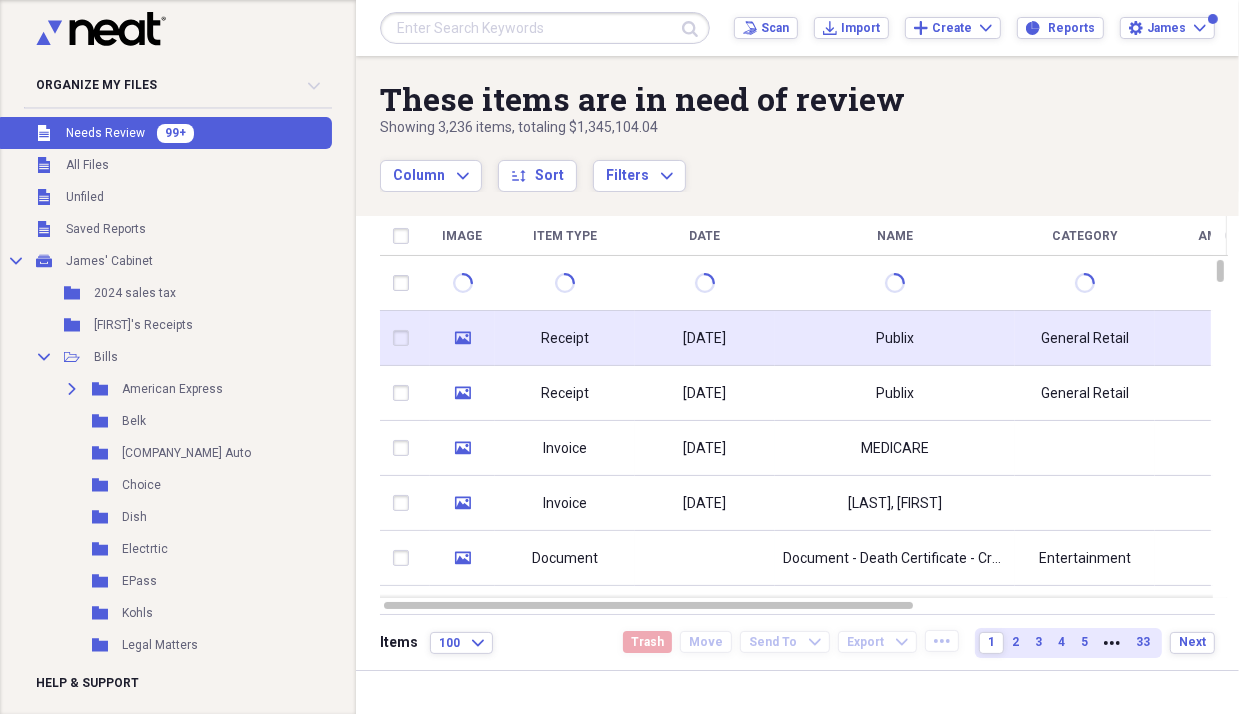 click on "Receipt" at bounding box center [565, 339] 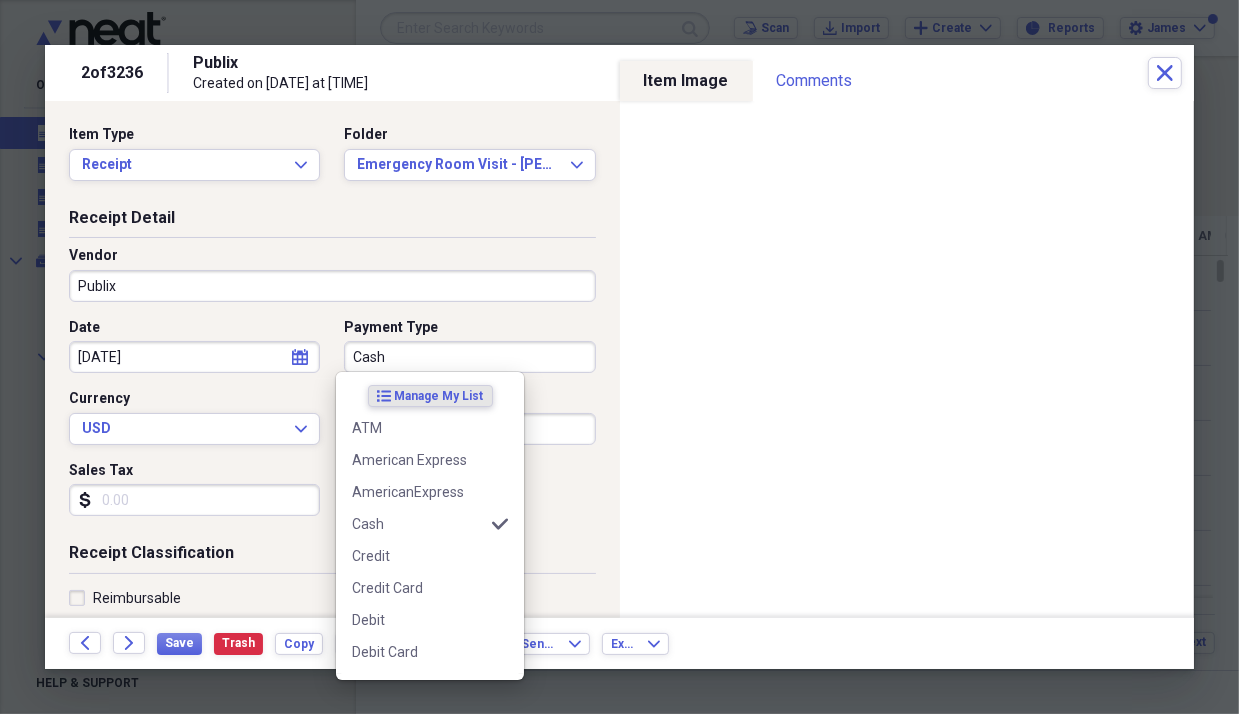click on "Cash" at bounding box center [469, 357] 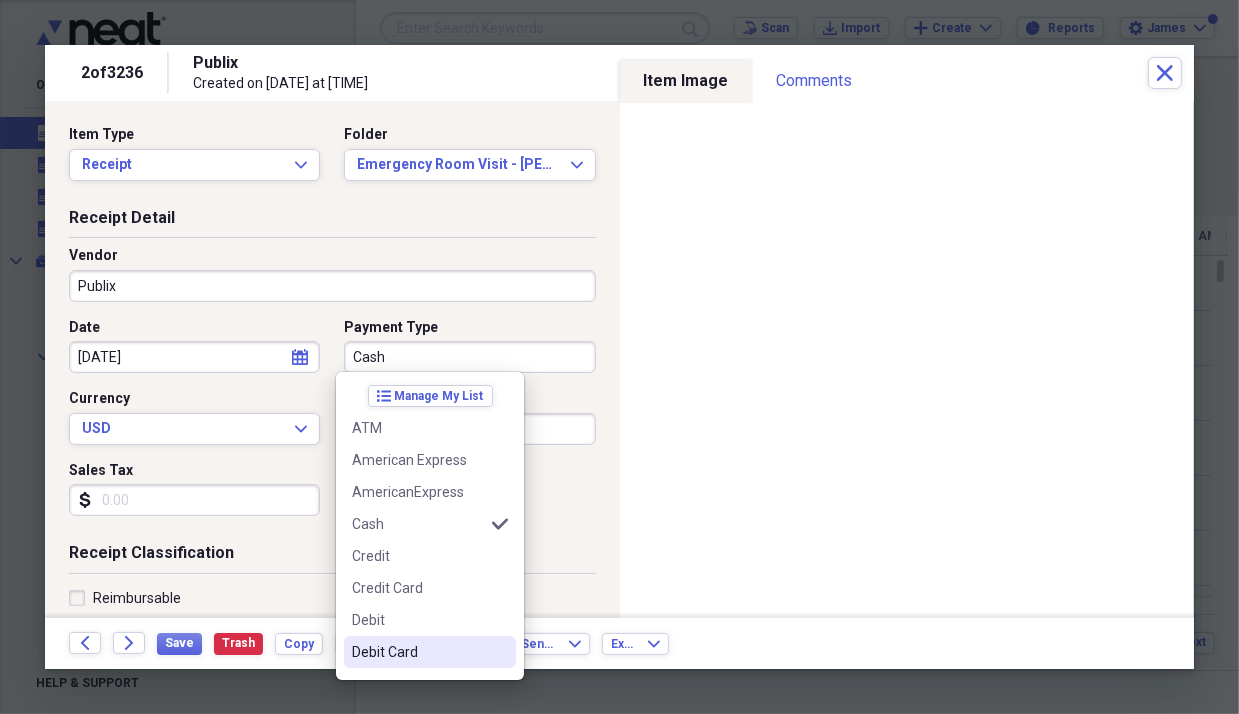 click on "Debit Card" at bounding box center (418, 652) 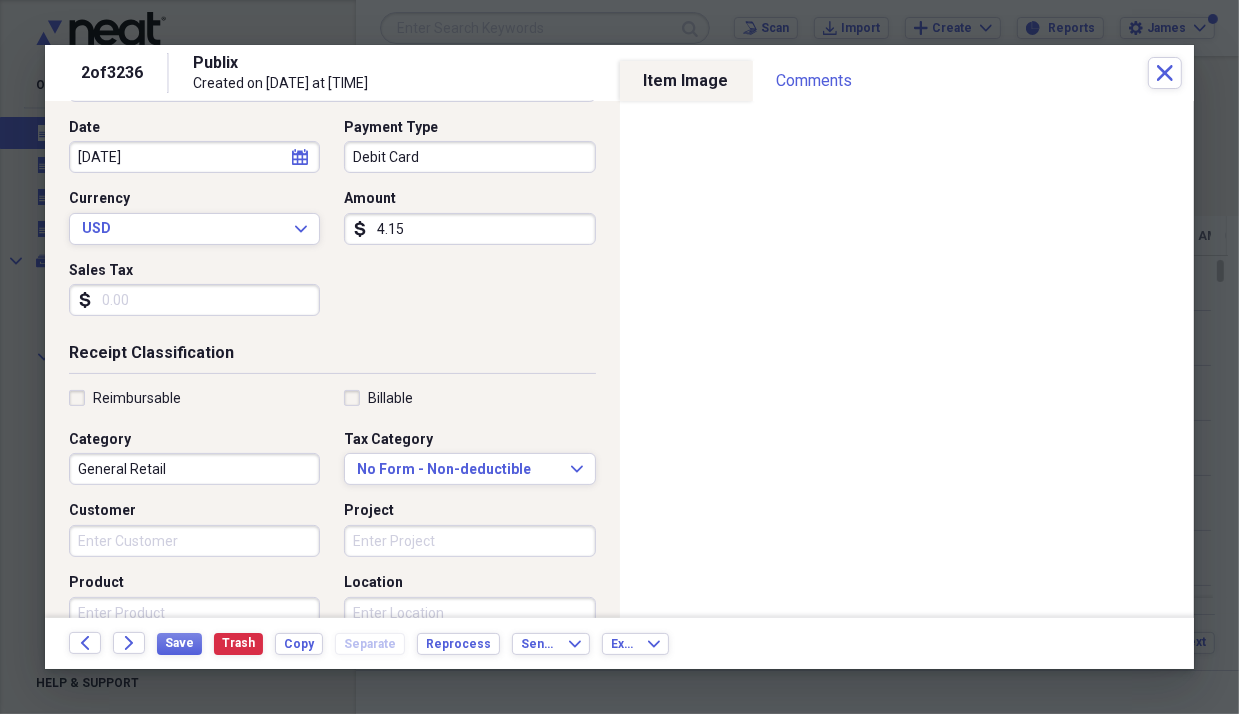 scroll, scrollTop: 300, scrollLeft: 0, axis: vertical 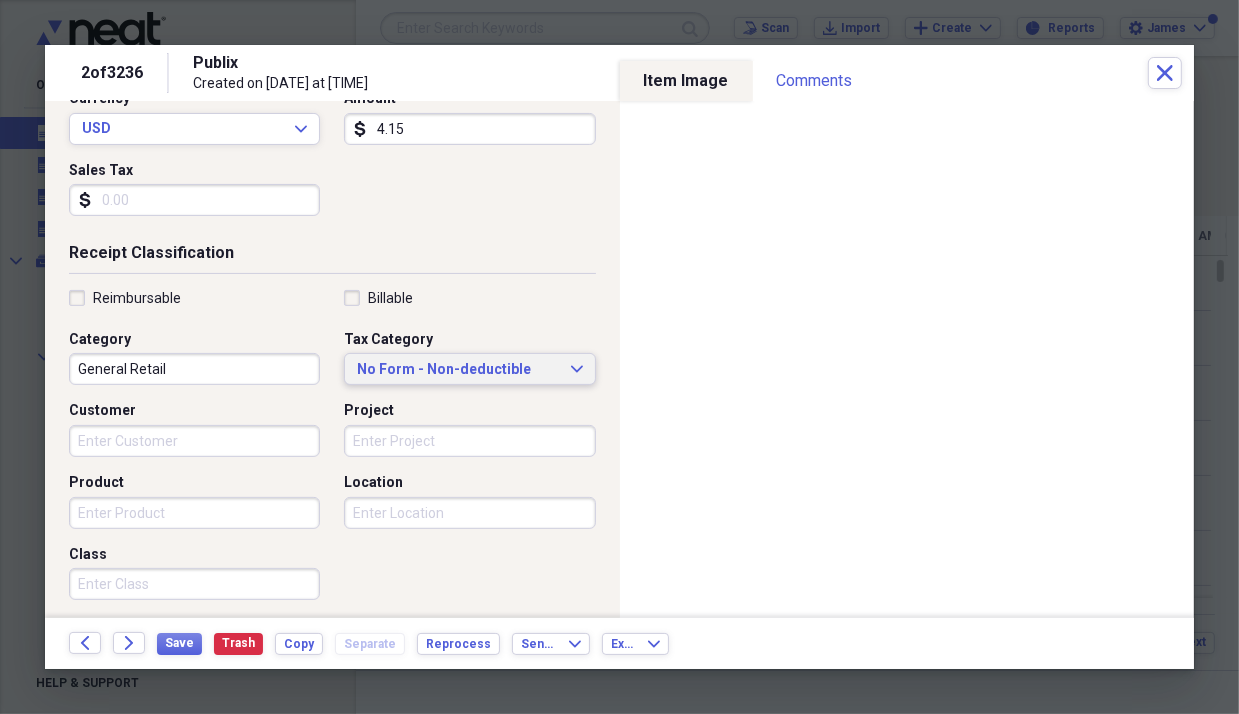 click on "No Form - Non-deductible" at bounding box center [457, 370] 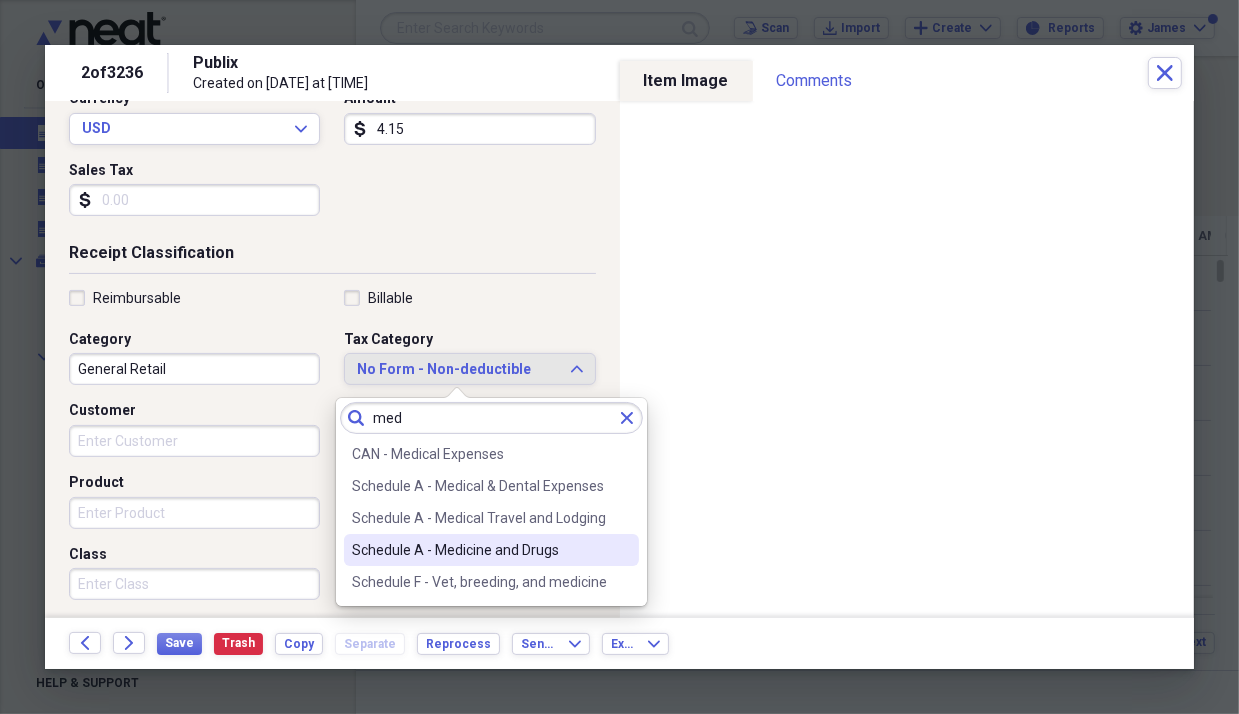 type on "med" 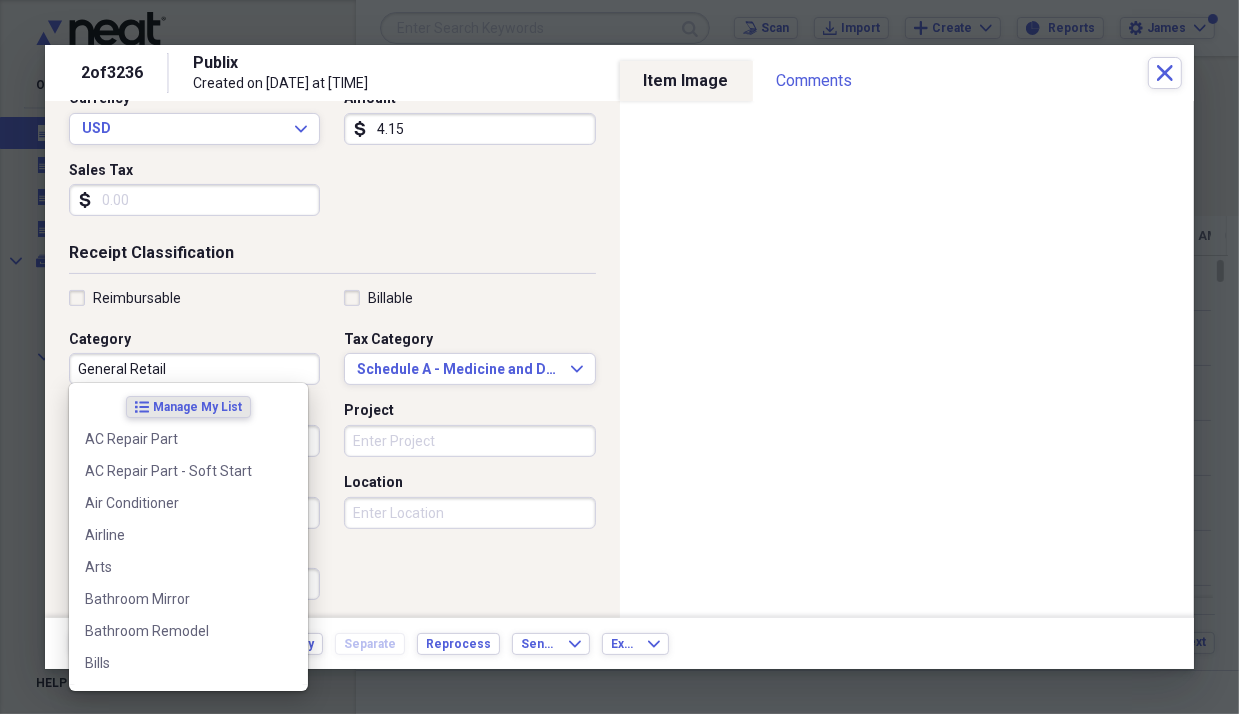 click on "General Retail" at bounding box center [194, 369] 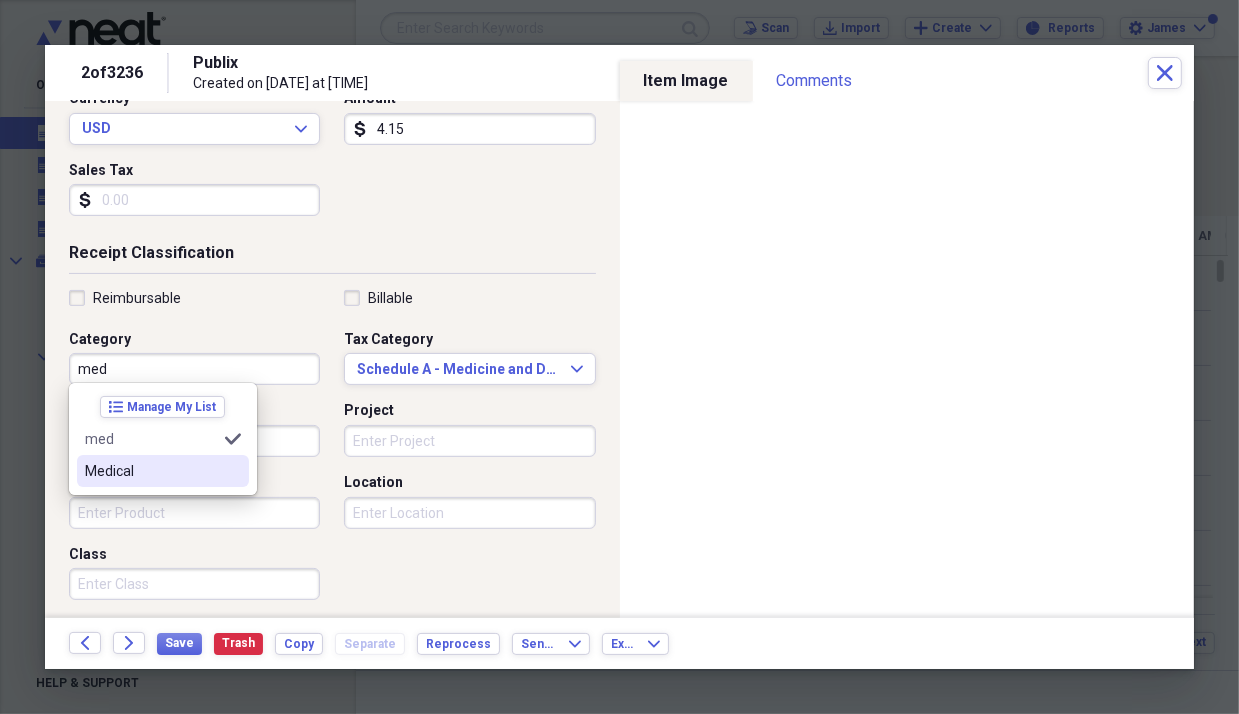 click on "Medical" at bounding box center (151, 471) 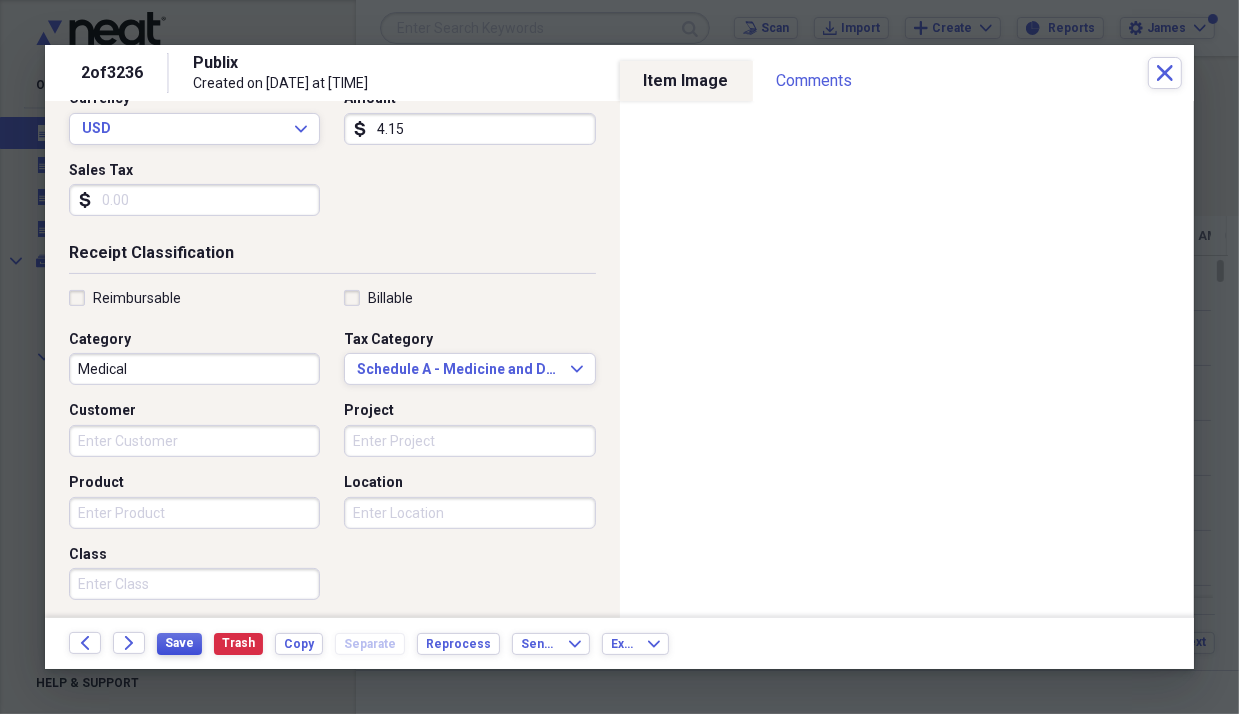 click on "Save" at bounding box center [179, 643] 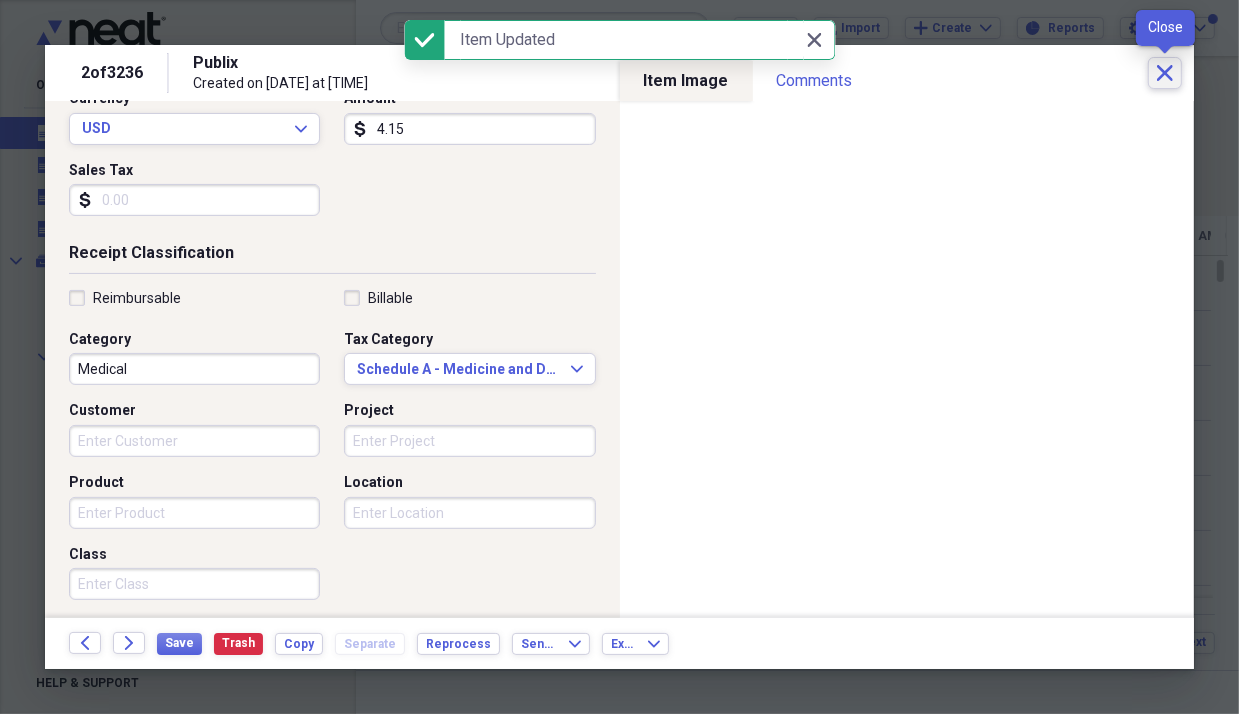 click on "Close" 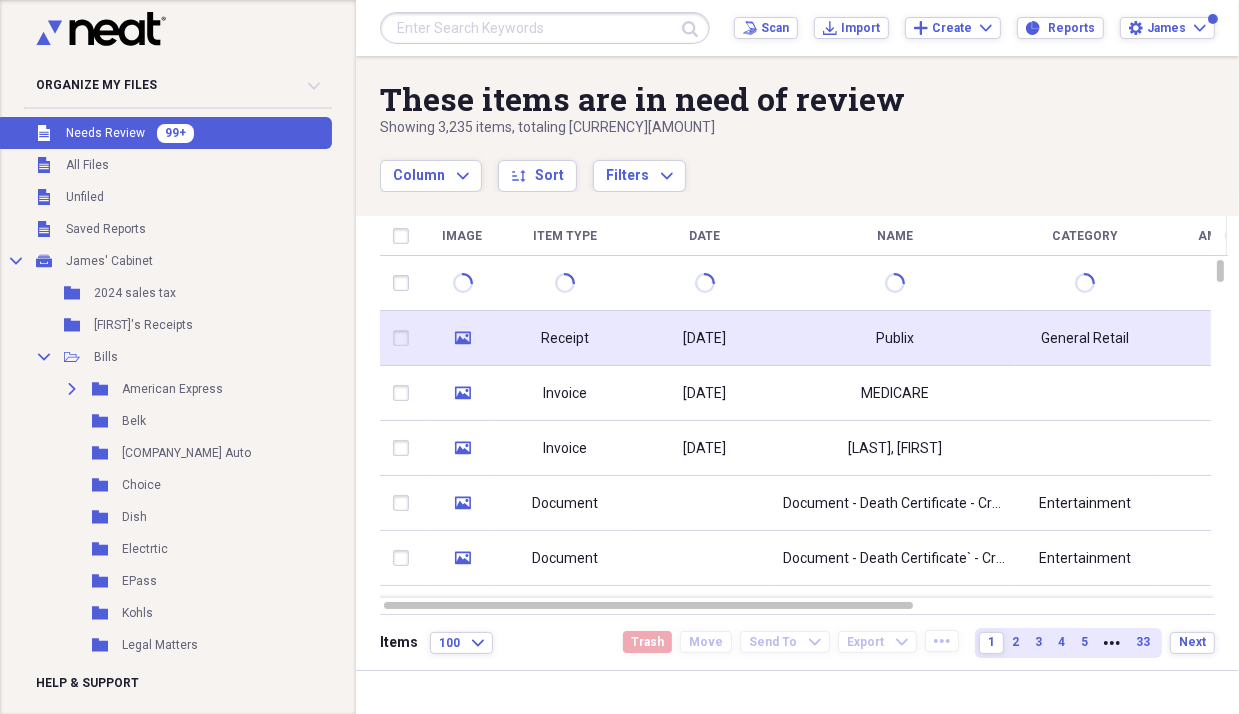 click on "Receipt" at bounding box center (565, 339) 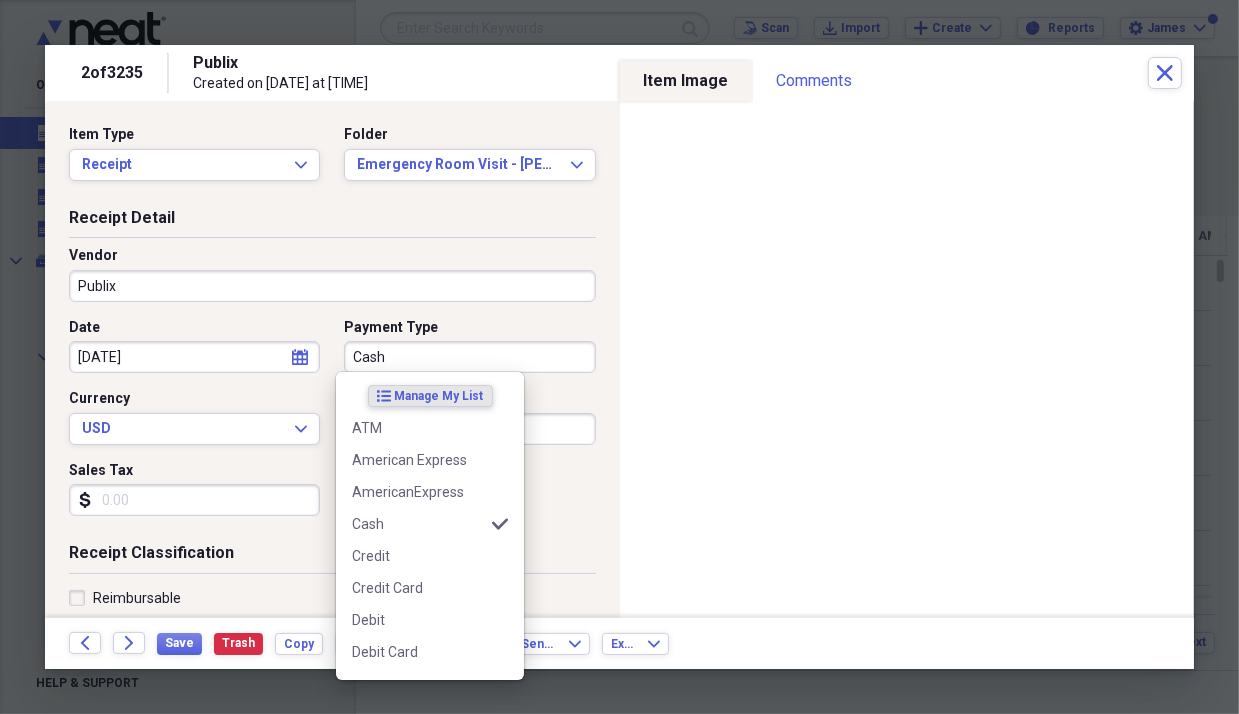 click on "Cash" at bounding box center (469, 357) 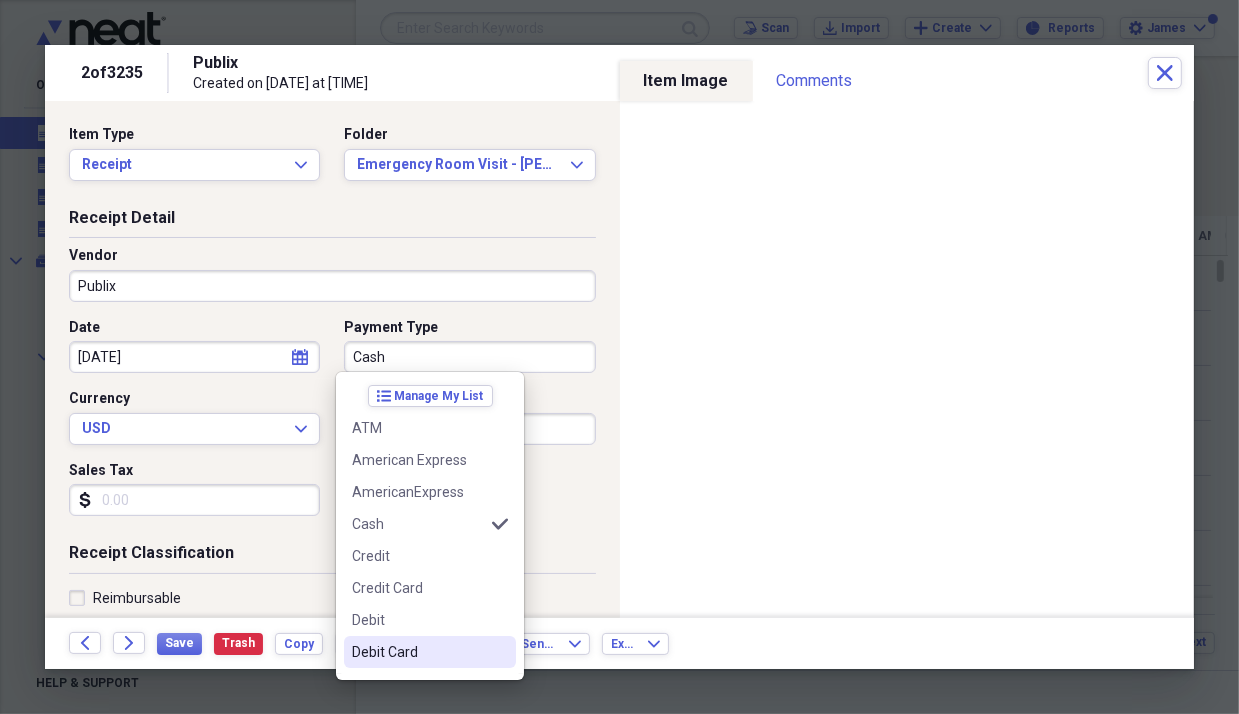 click on "Debit Card" at bounding box center [418, 652] 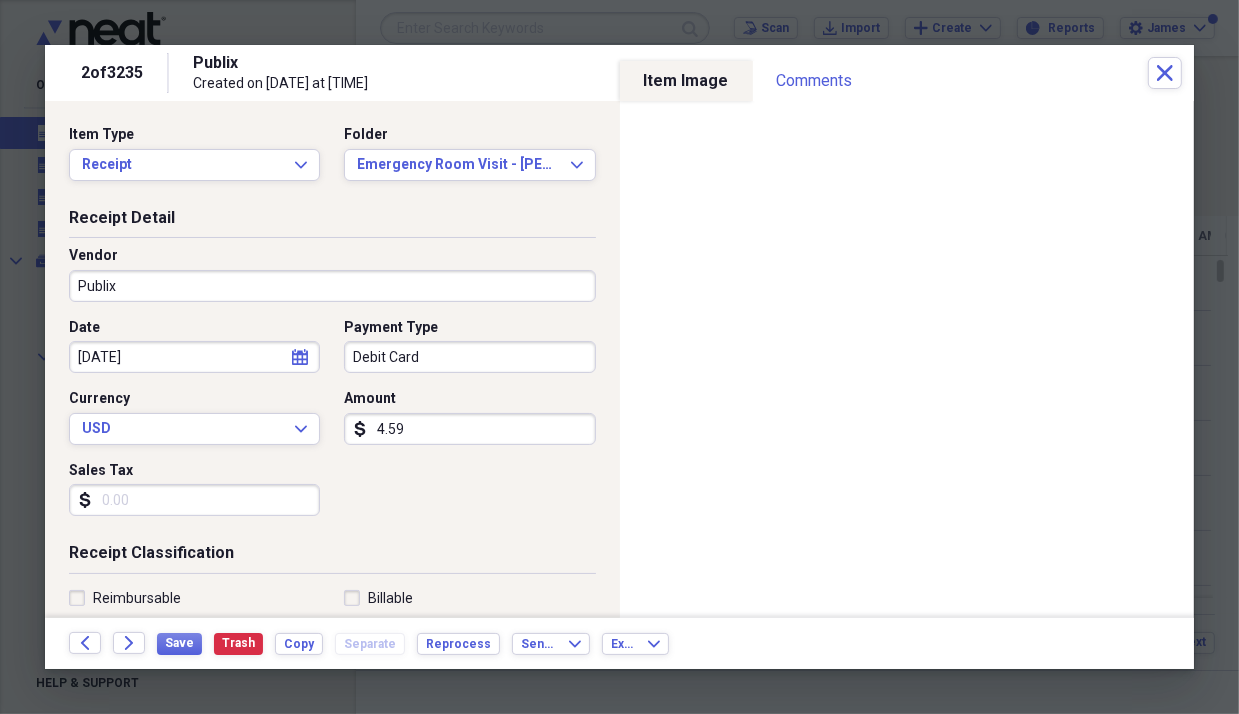 click on "Receipt Detail Vendor Publix Date [DATE] calendar Calendar Payment Type Debit Card Currency USD Expand Amount dollar-sign [PRICE] Sales Tax dollar-sign" at bounding box center (332, 375) 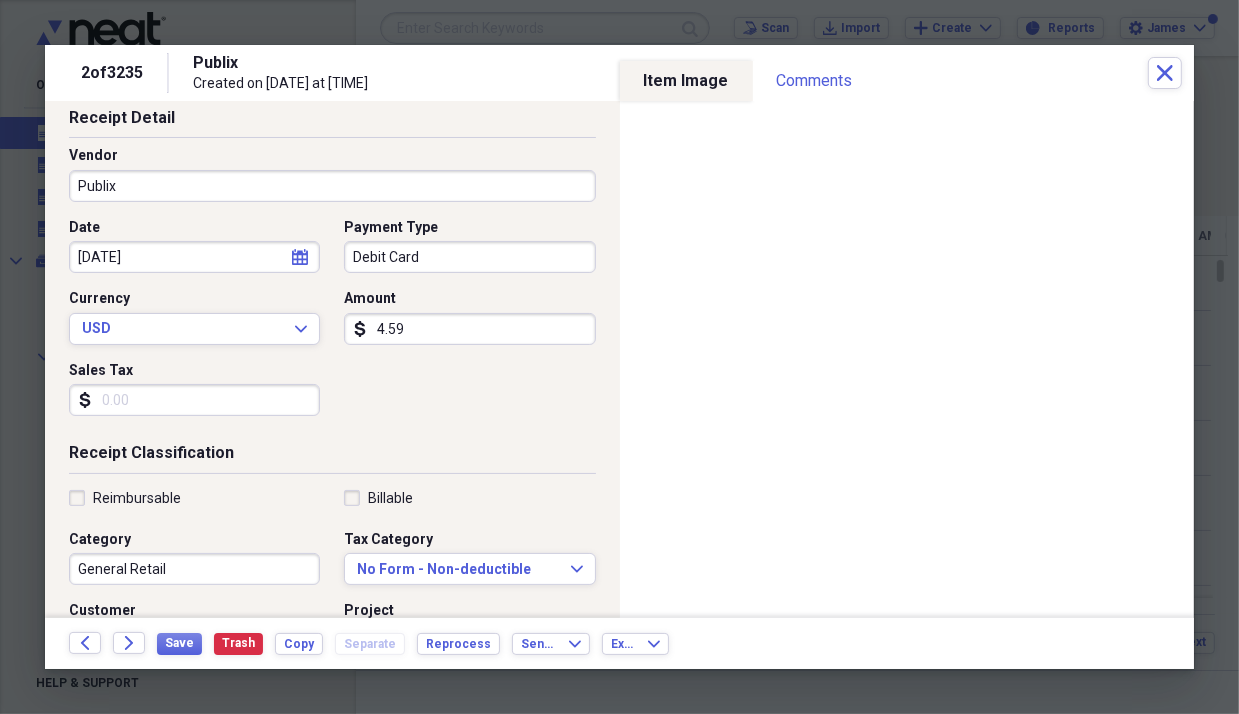 scroll, scrollTop: 200, scrollLeft: 0, axis: vertical 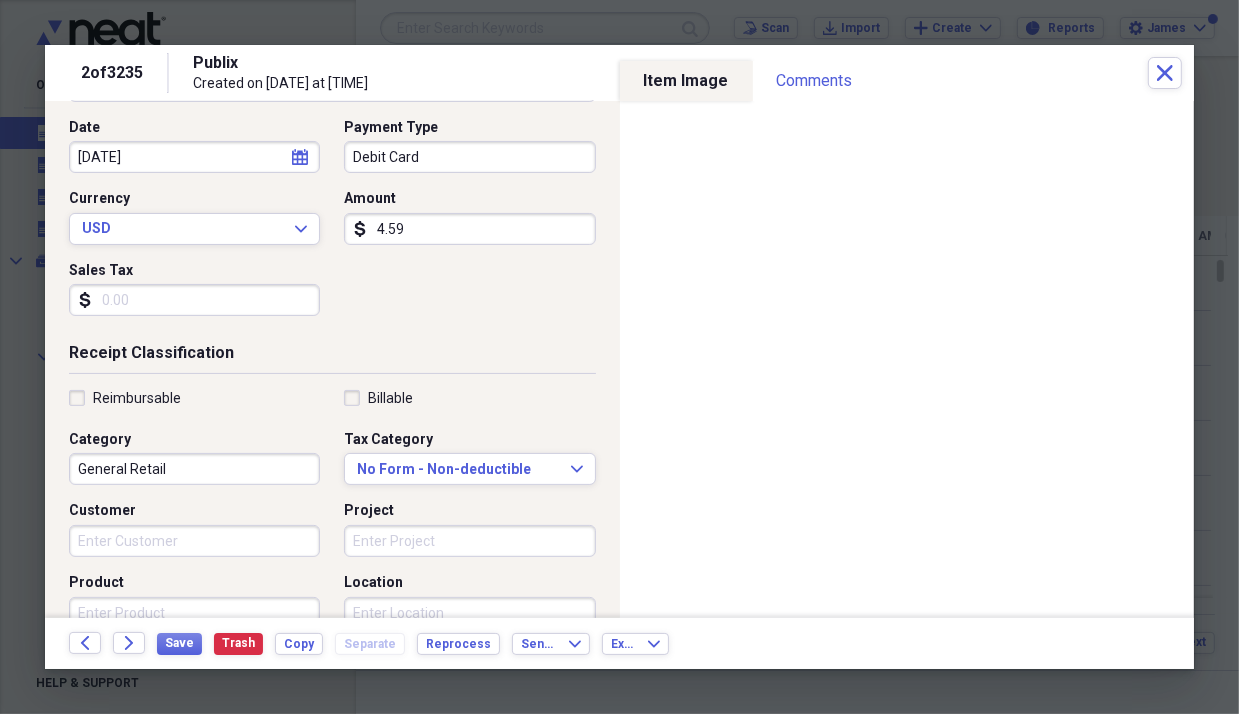click on "General Retail" at bounding box center [194, 469] 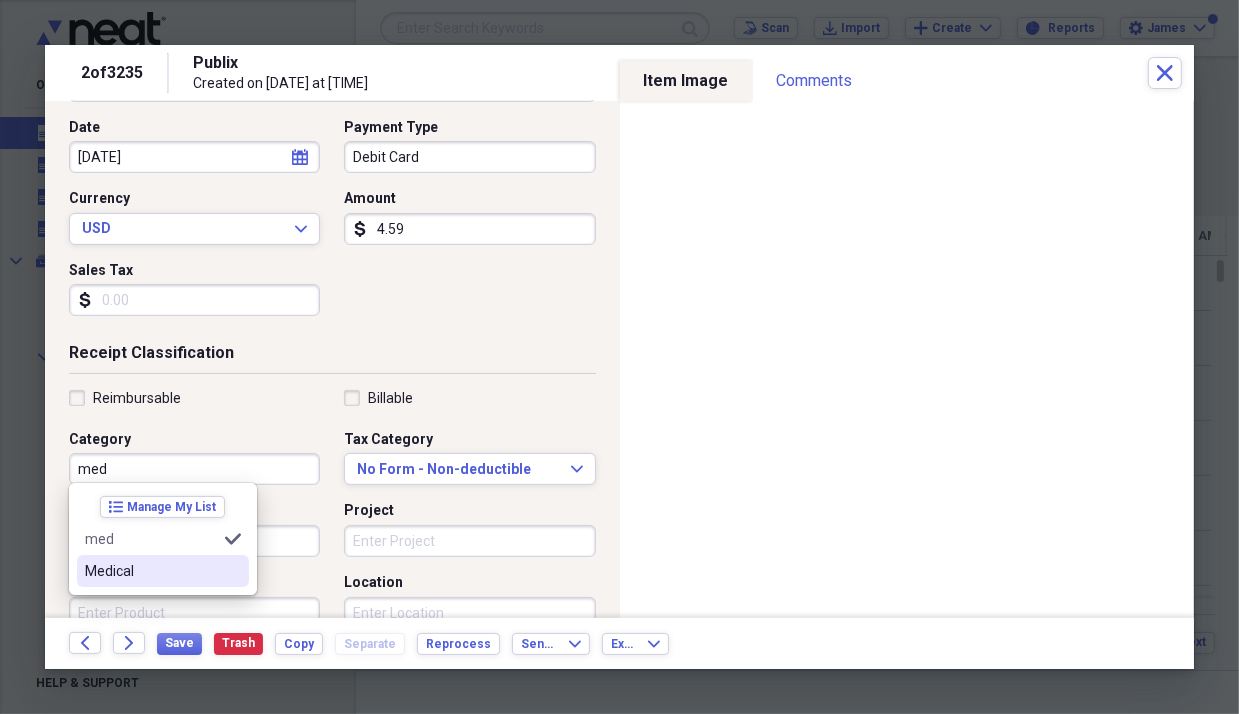 click on "Medical" at bounding box center (151, 571) 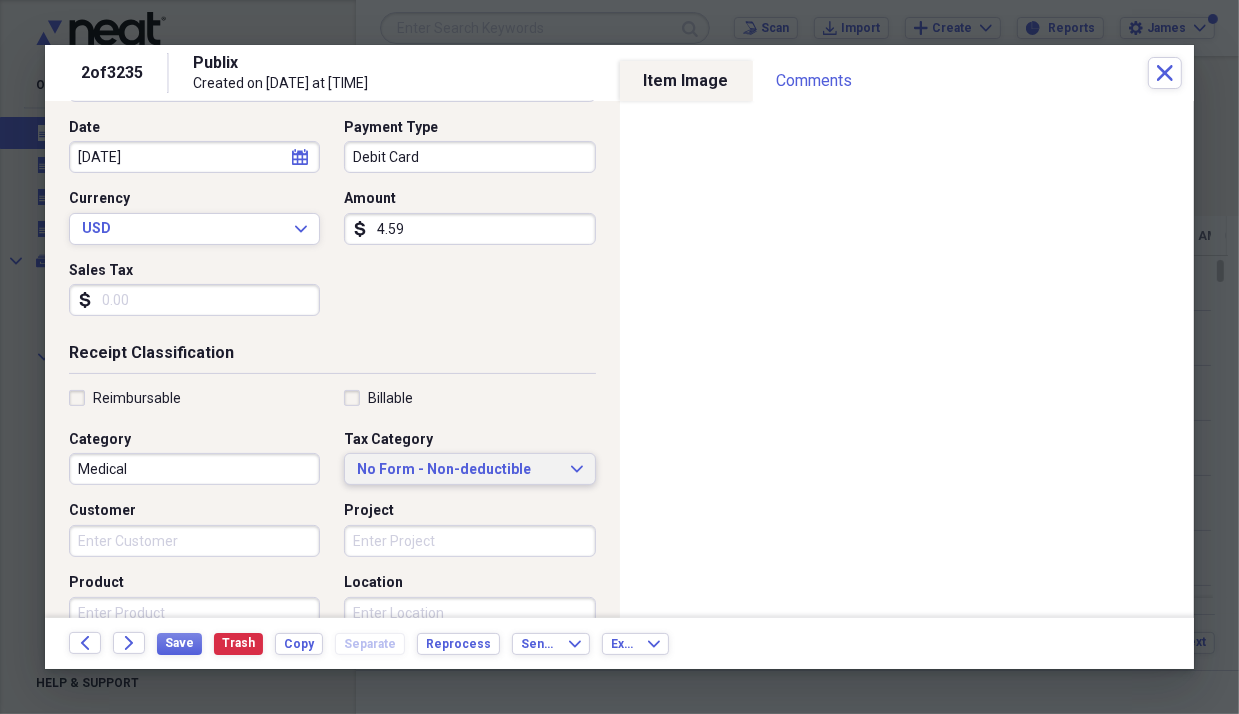 click on "No Form - Non-deductible" at bounding box center [457, 470] 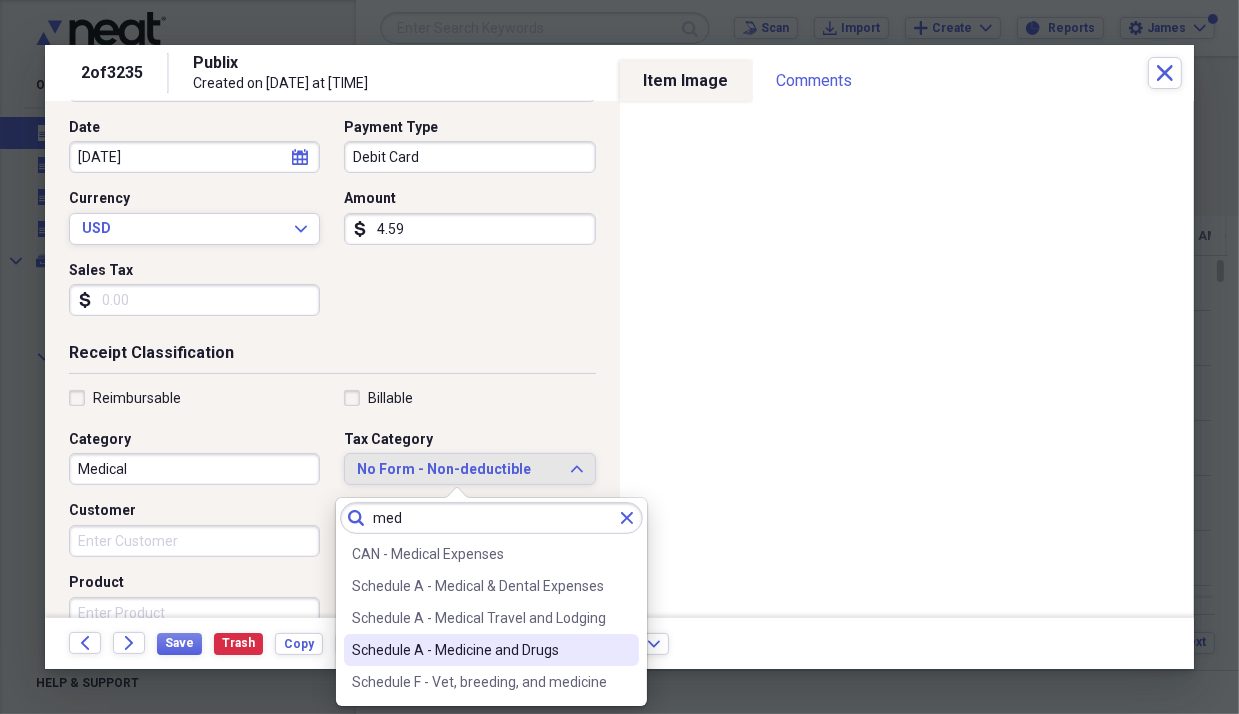 type on "med" 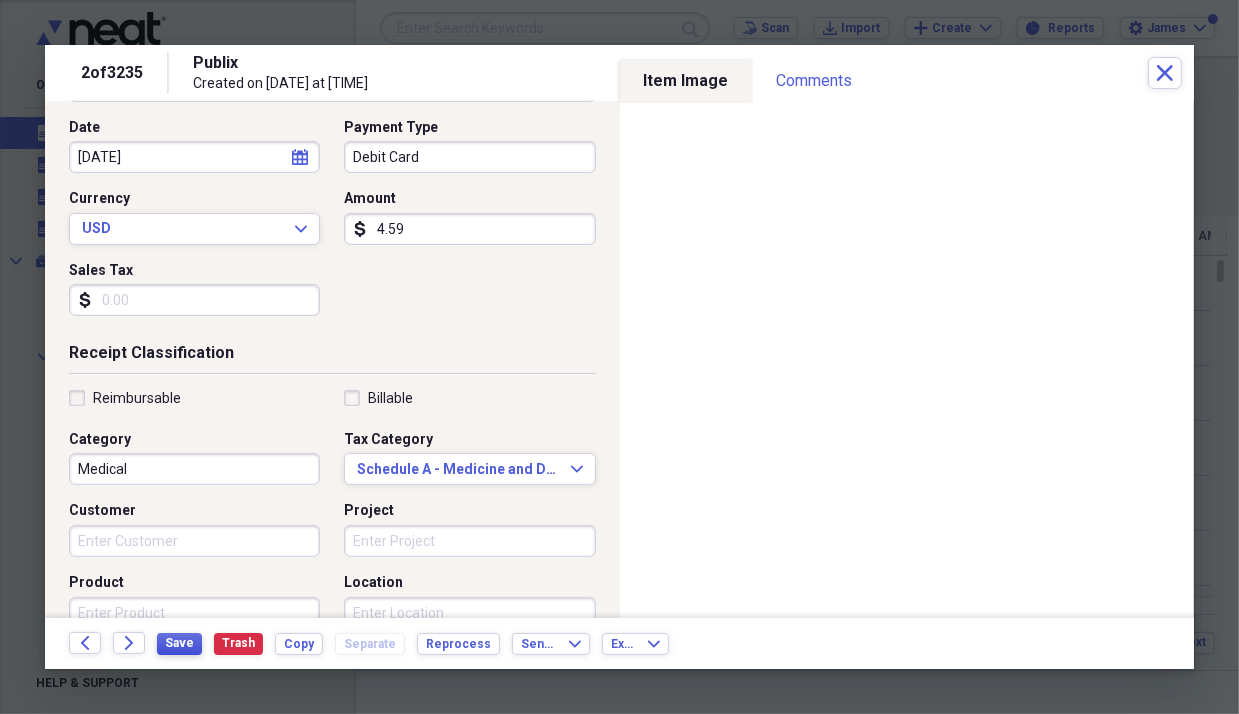 click on "Save" at bounding box center (179, 643) 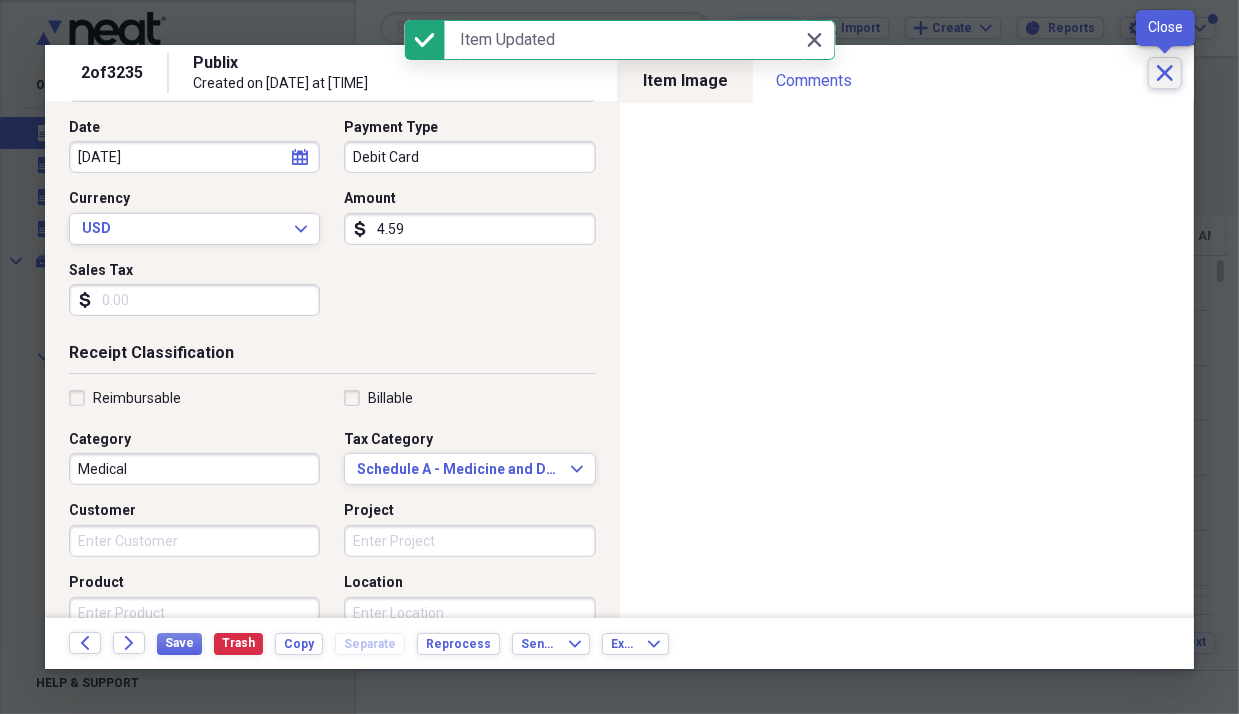 click 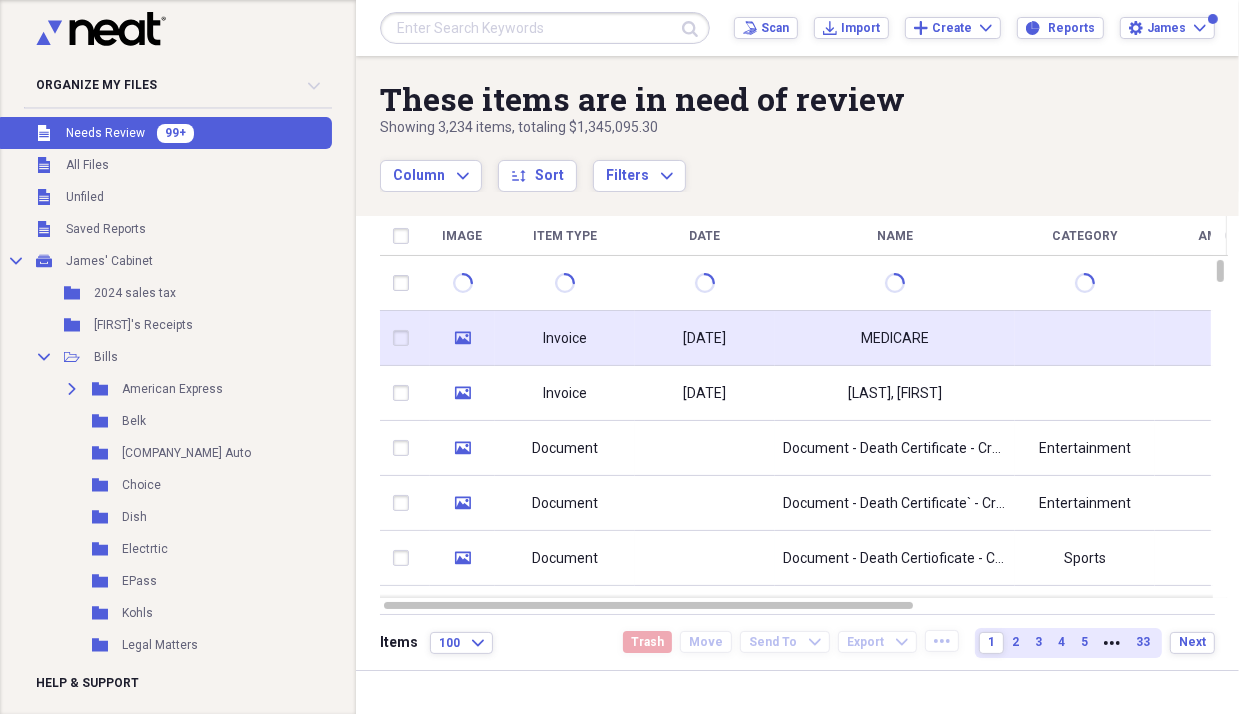 click on "Invoice" at bounding box center (565, 339) 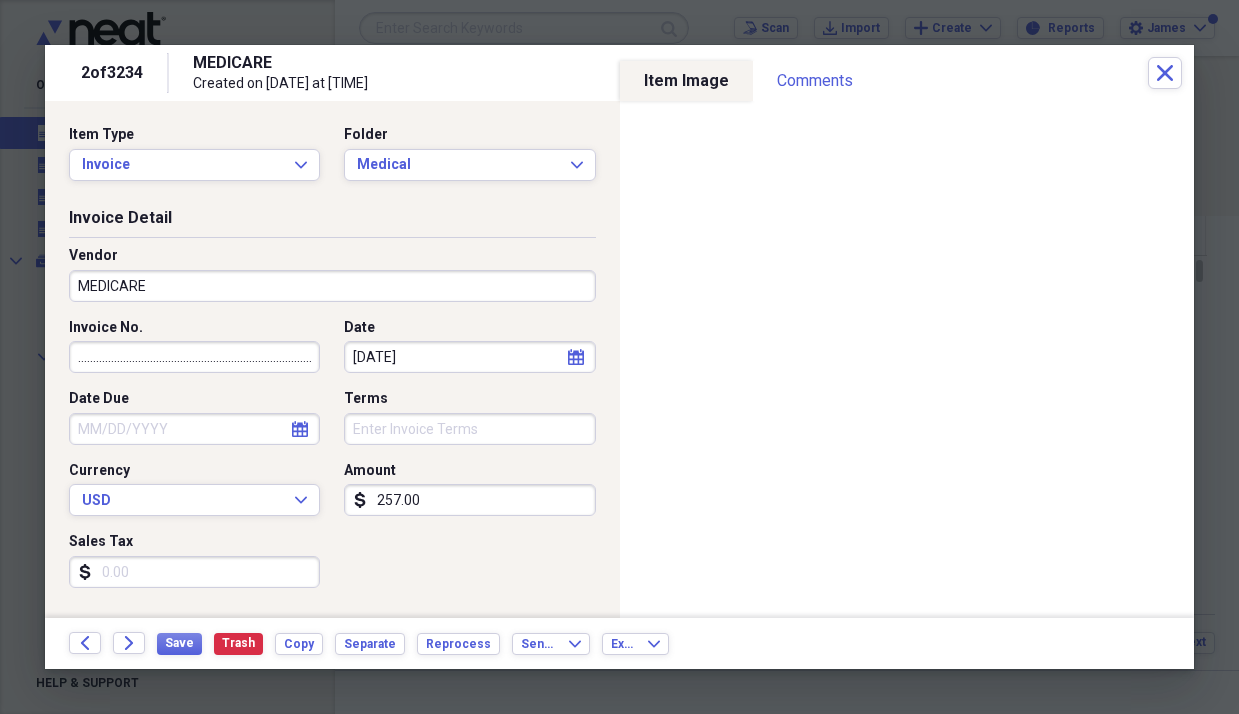 scroll, scrollTop: 0, scrollLeft: 0, axis: both 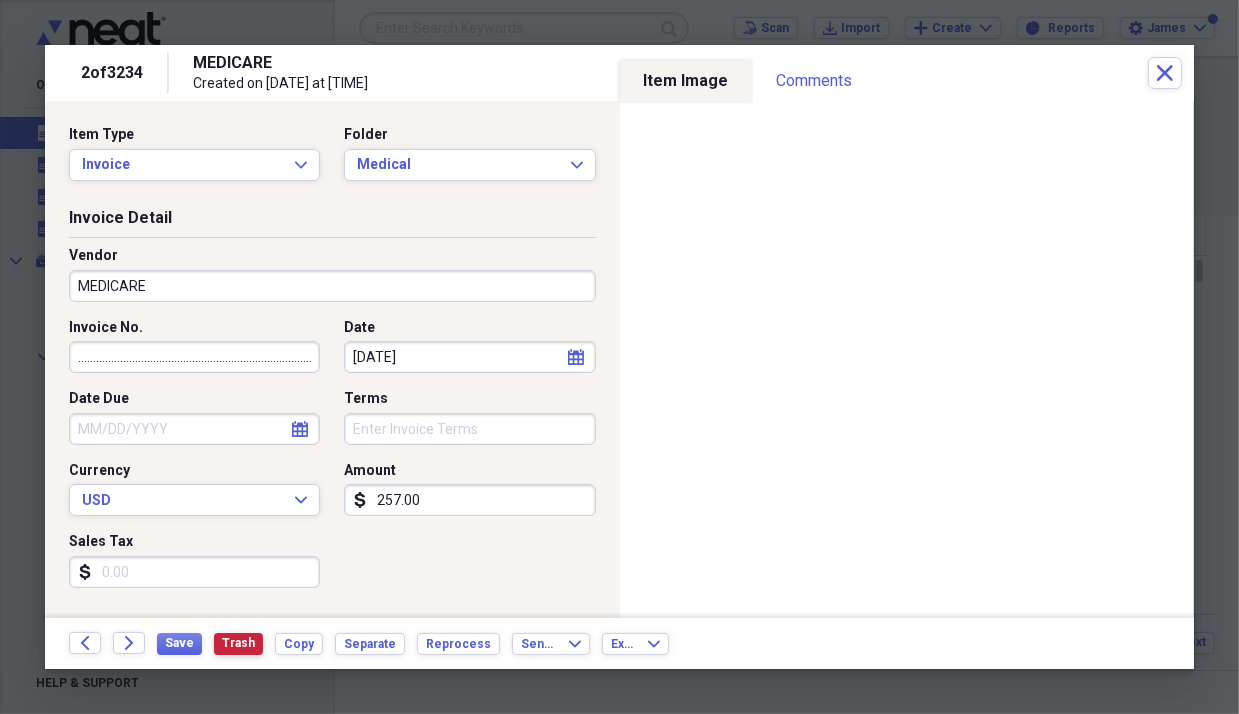 click on "Trash" at bounding box center [238, 643] 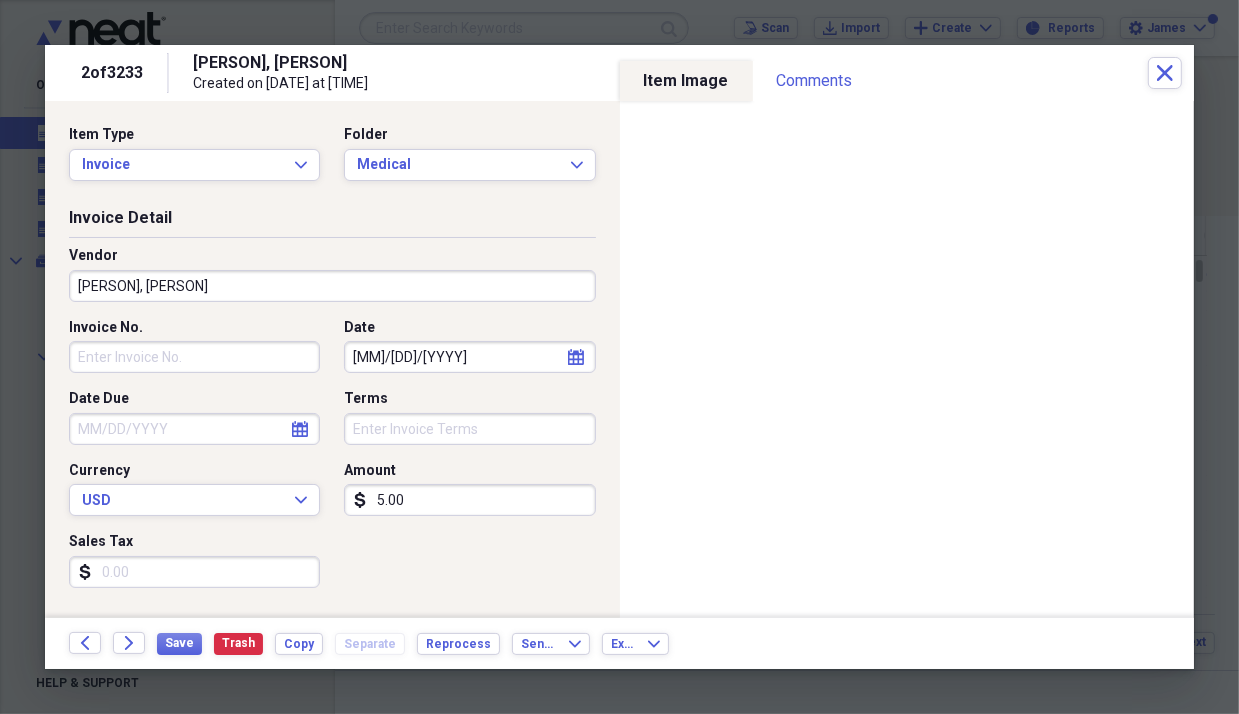 click on "[LAST], [FIRST]" at bounding box center (332, 286) 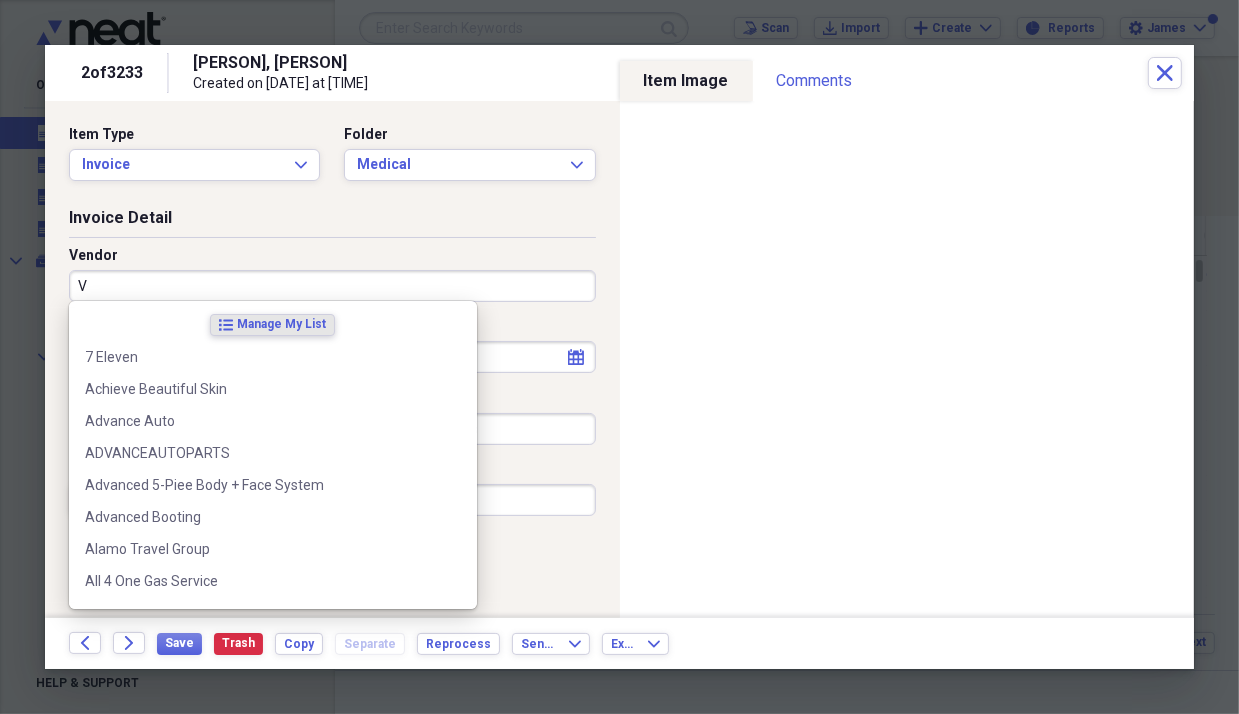 type on "VA" 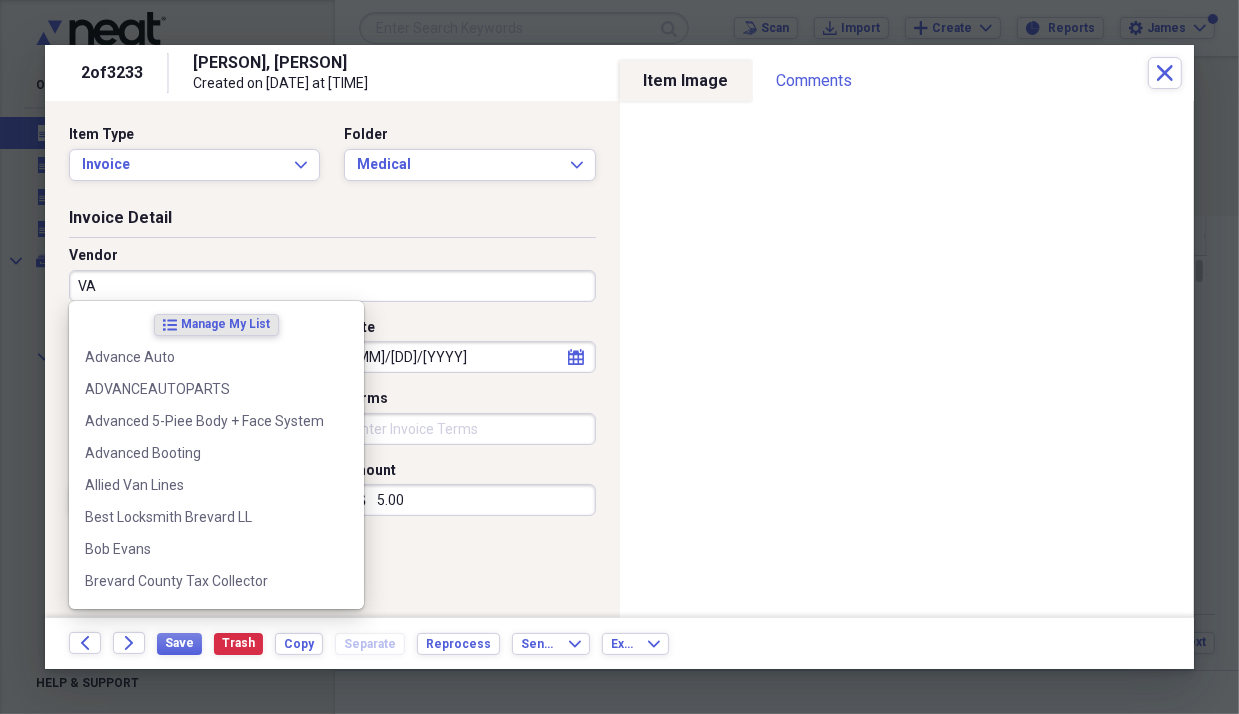 type on "Transportation" 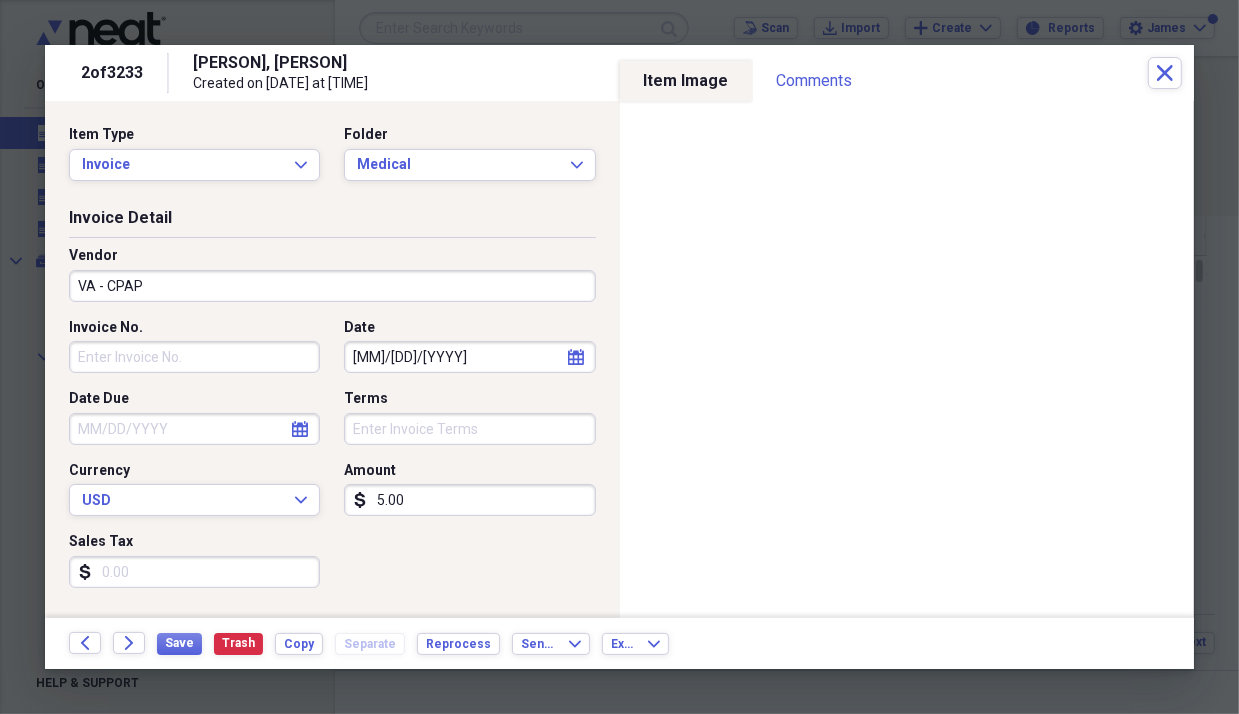 type on "VA - CPAP" 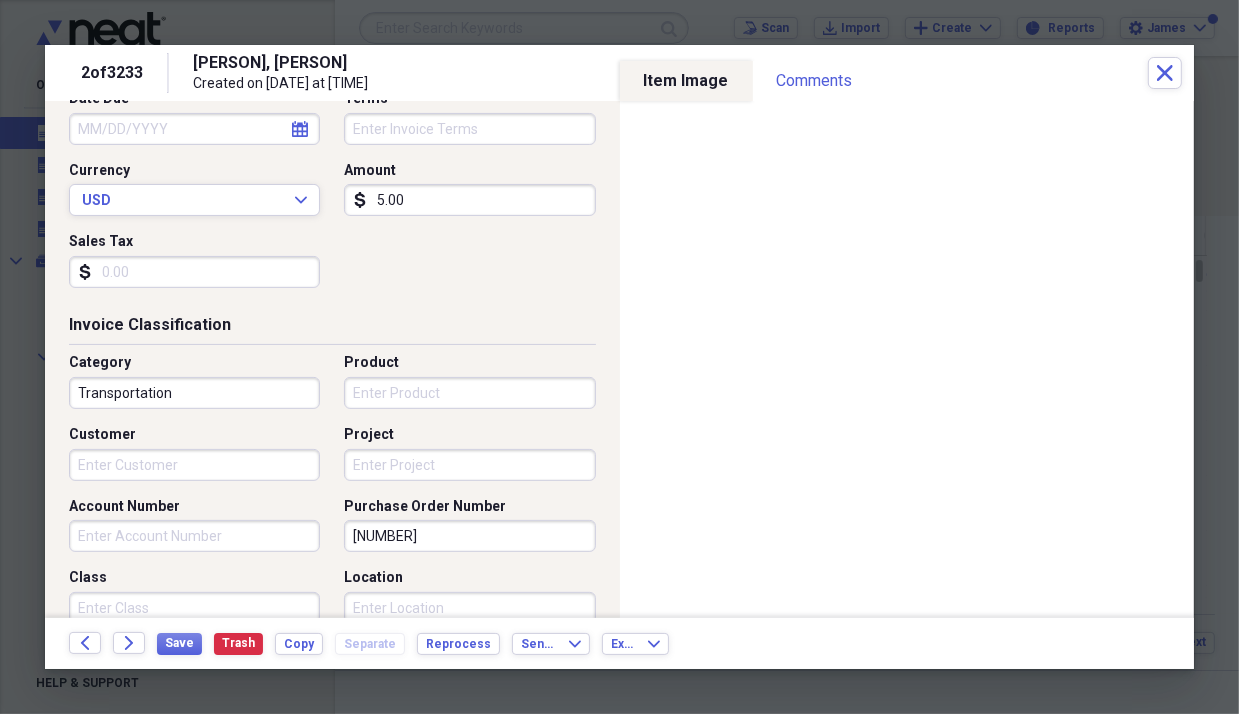 scroll, scrollTop: 400, scrollLeft: 0, axis: vertical 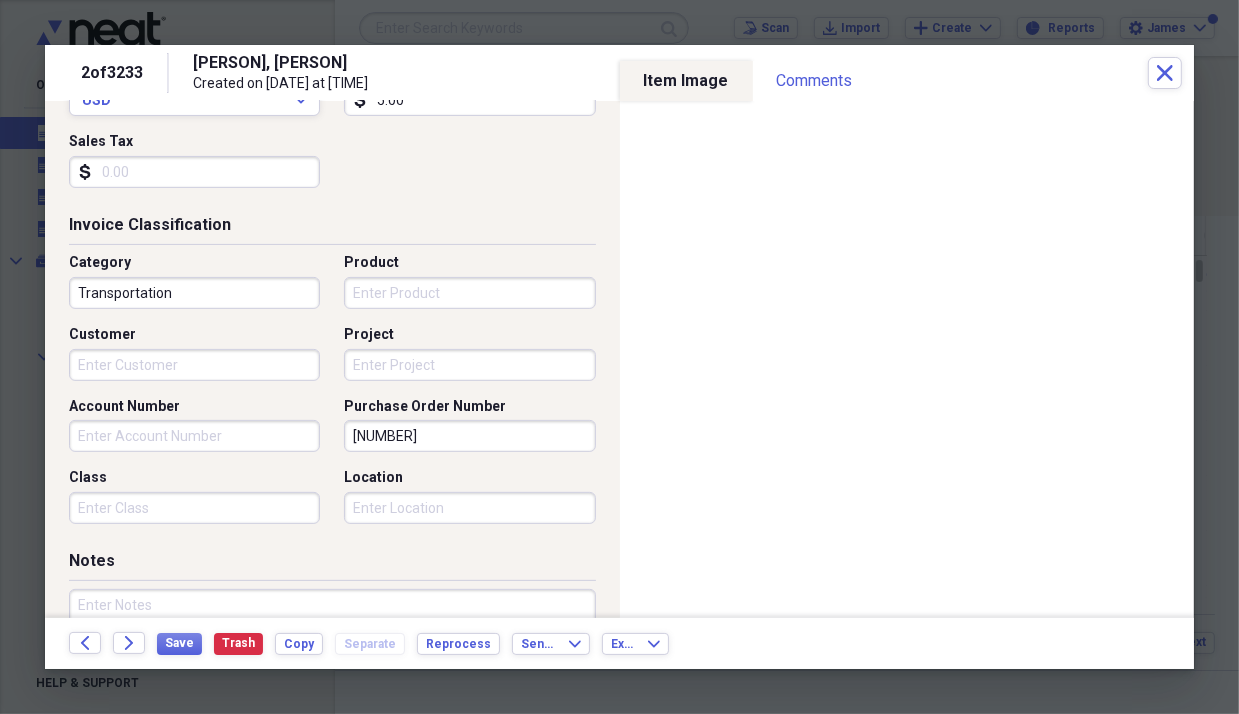 click on "Transportation" at bounding box center [194, 293] 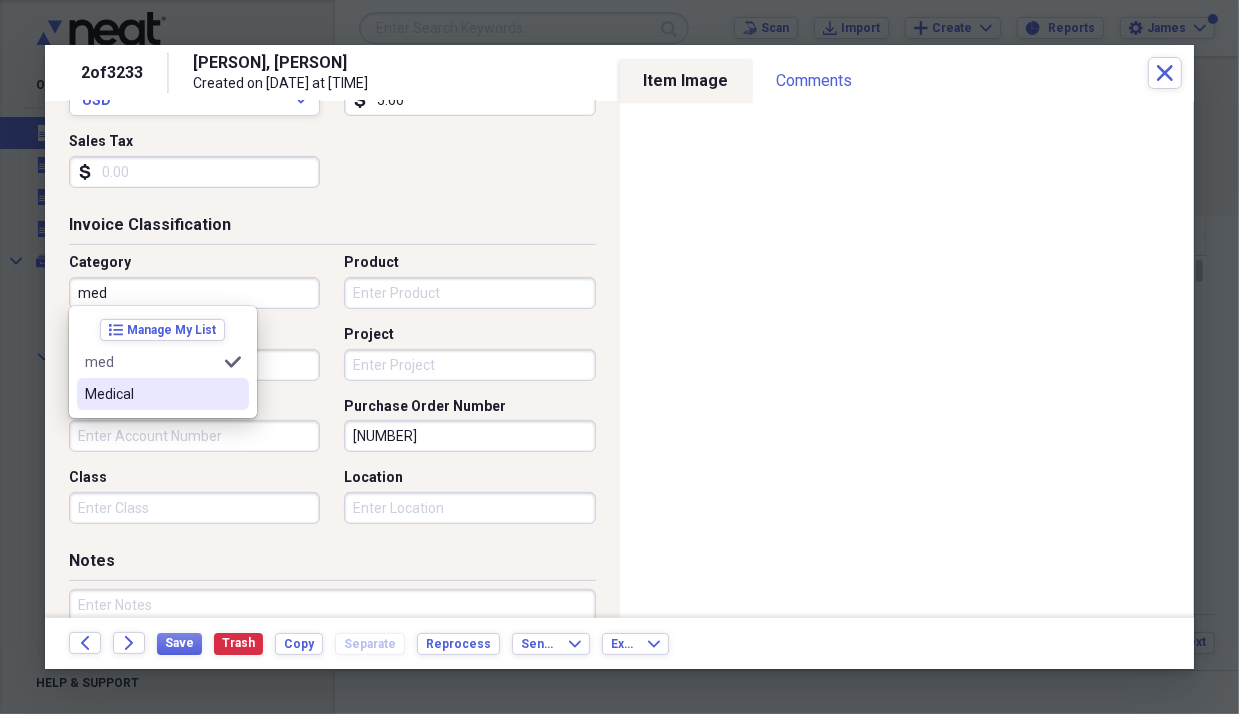 click on "Medical" at bounding box center (151, 394) 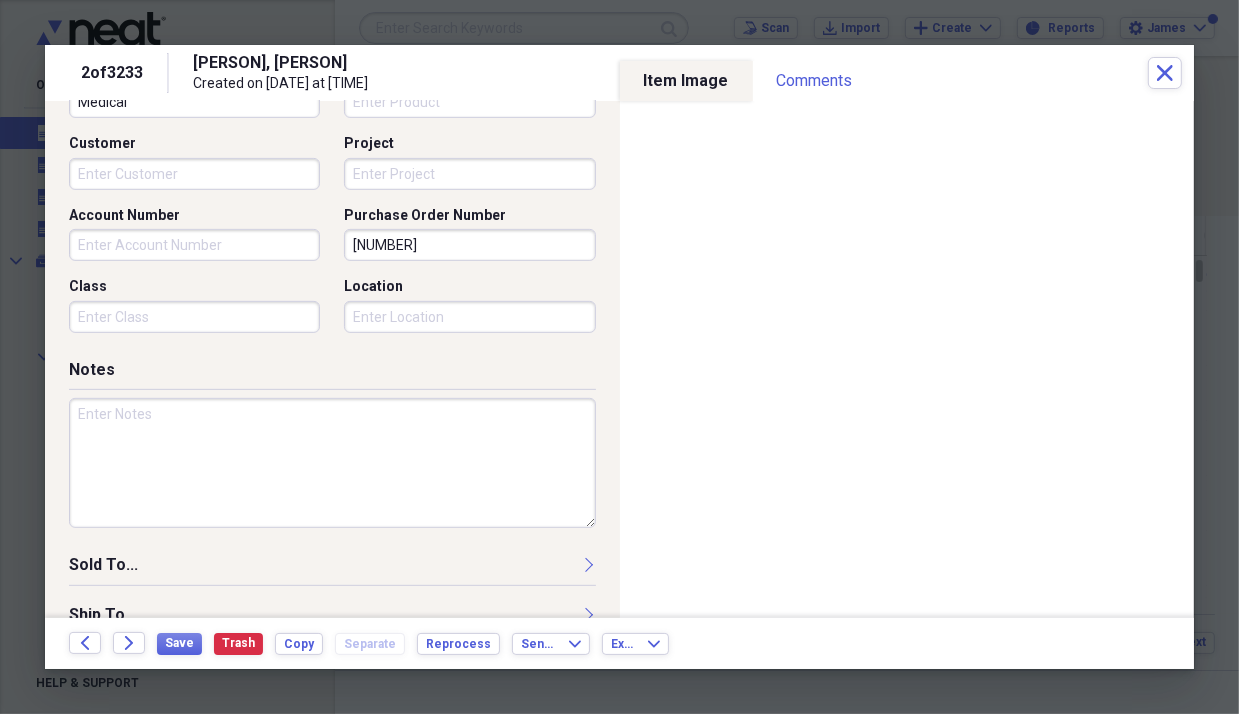 scroll, scrollTop: 600, scrollLeft: 0, axis: vertical 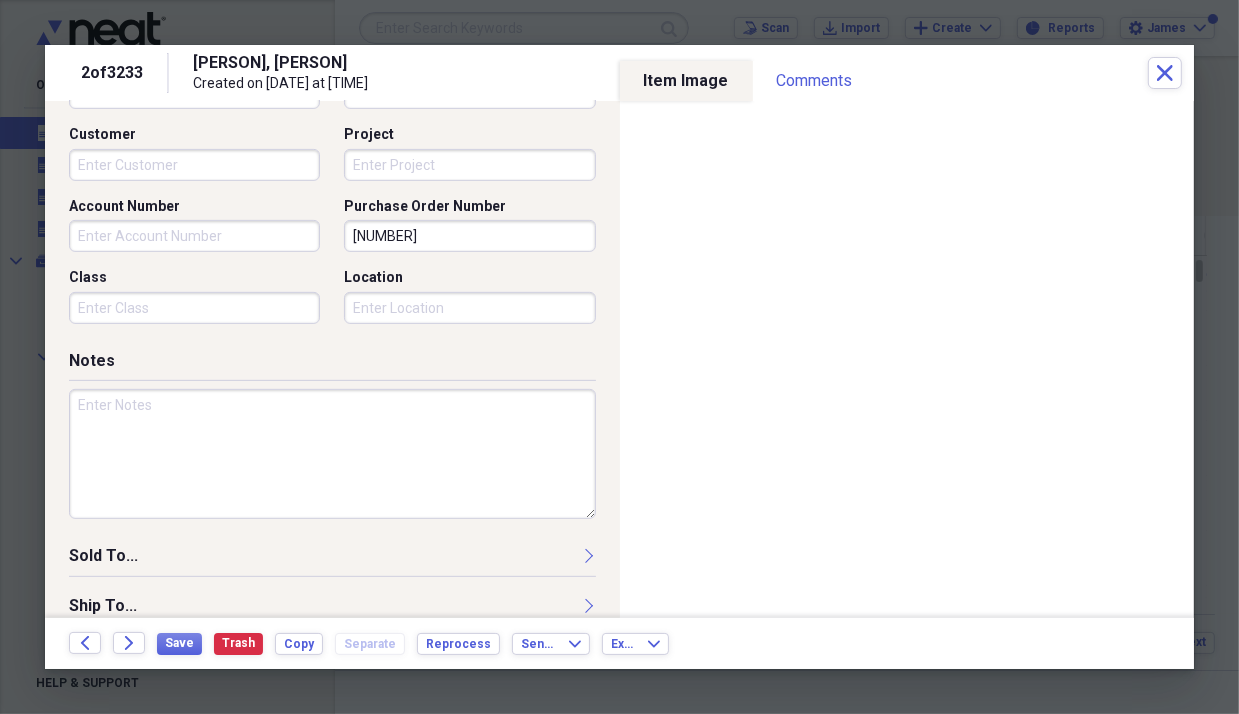 click at bounding box center (332, 454) 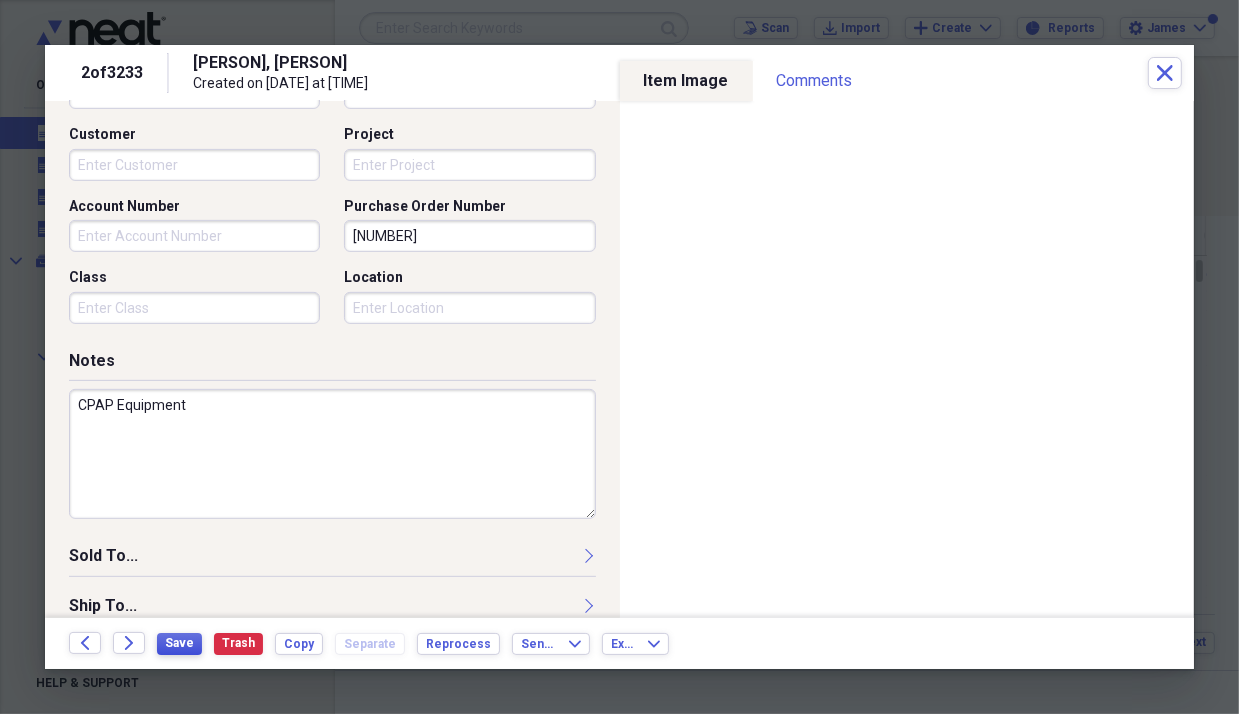 type on "CPAP Equipment" 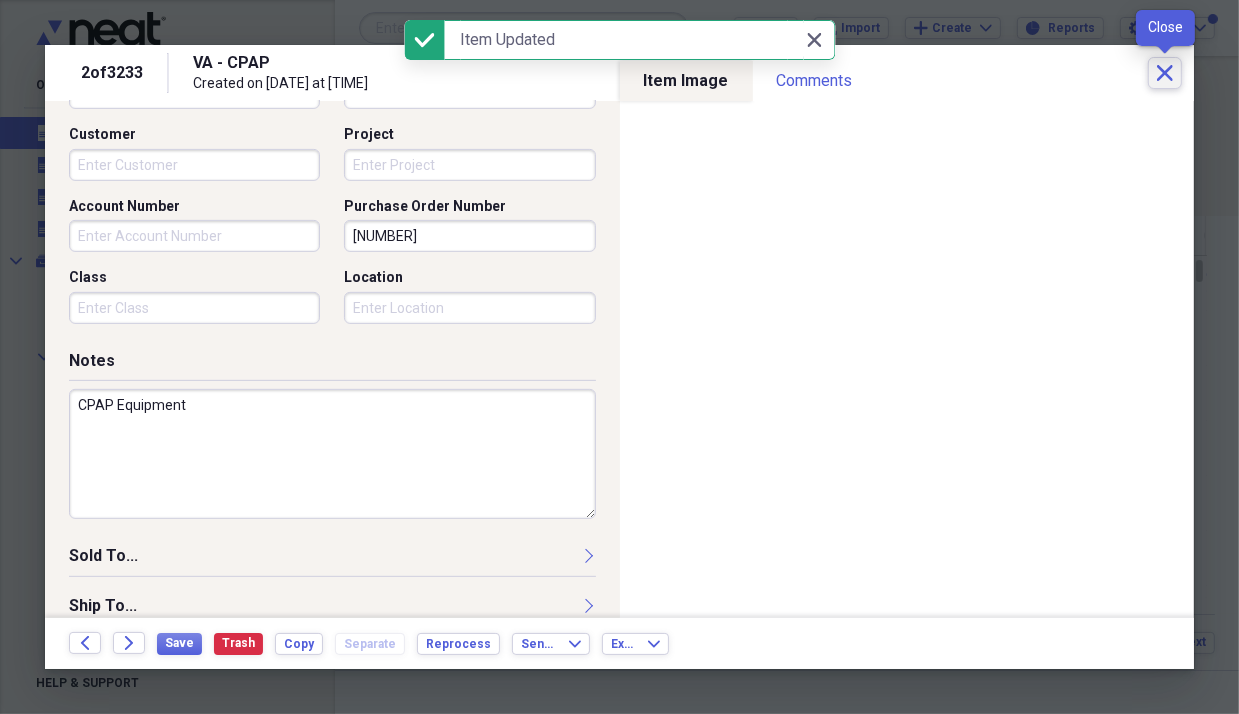 click 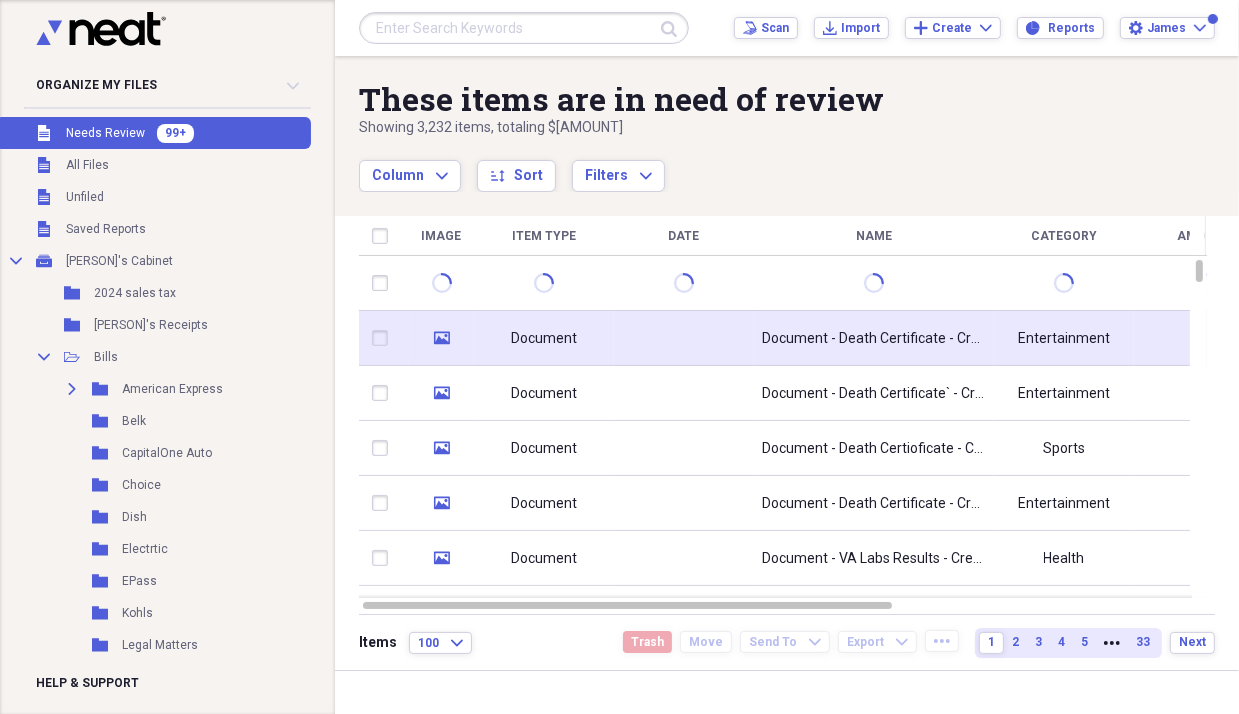 click on "Document" at bounding box center (544, 339) 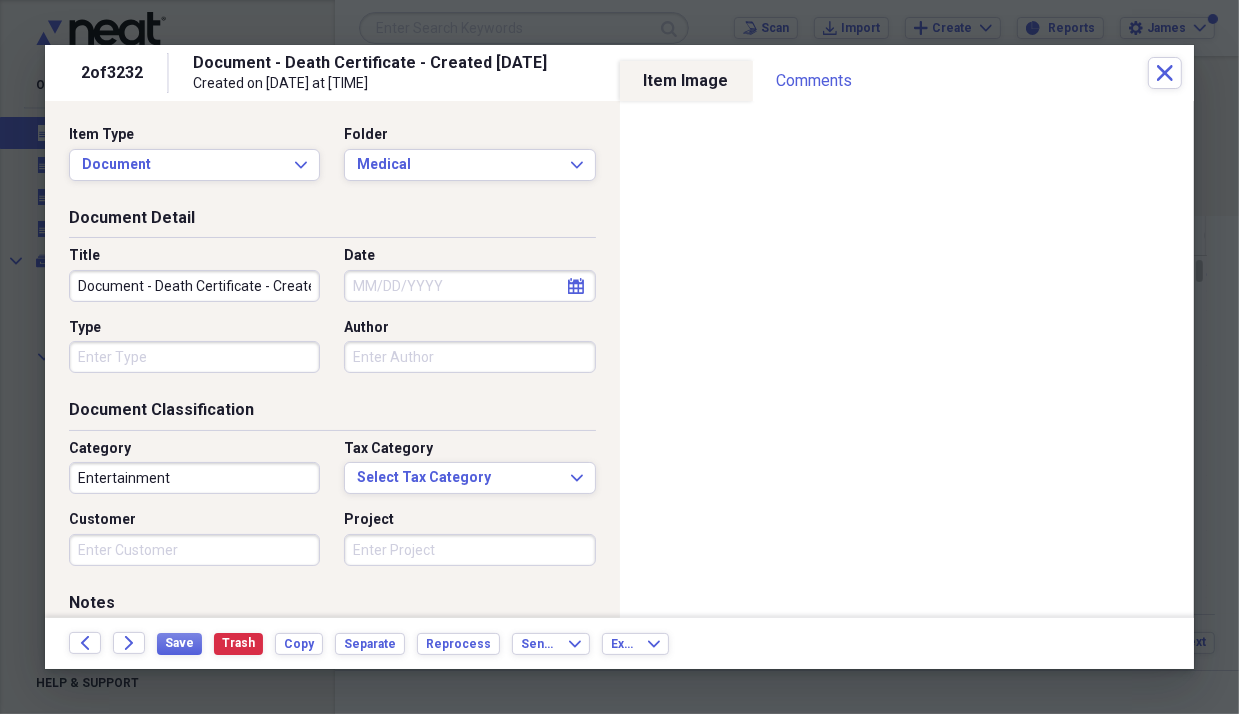 click on "Document - Death Certificate - Created [DATE]" at bounding box center (194, 286) 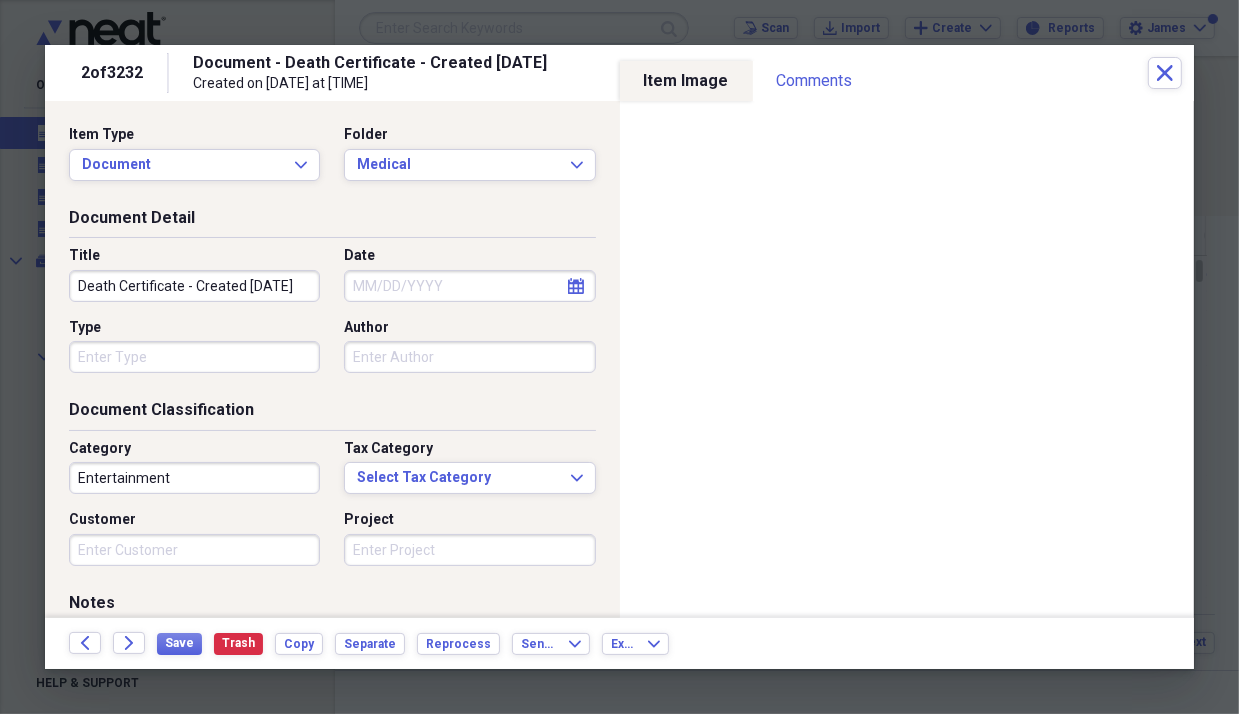 click on "Death Certificate - Created Feb 11, 2024" at bounding box center [194, 286] 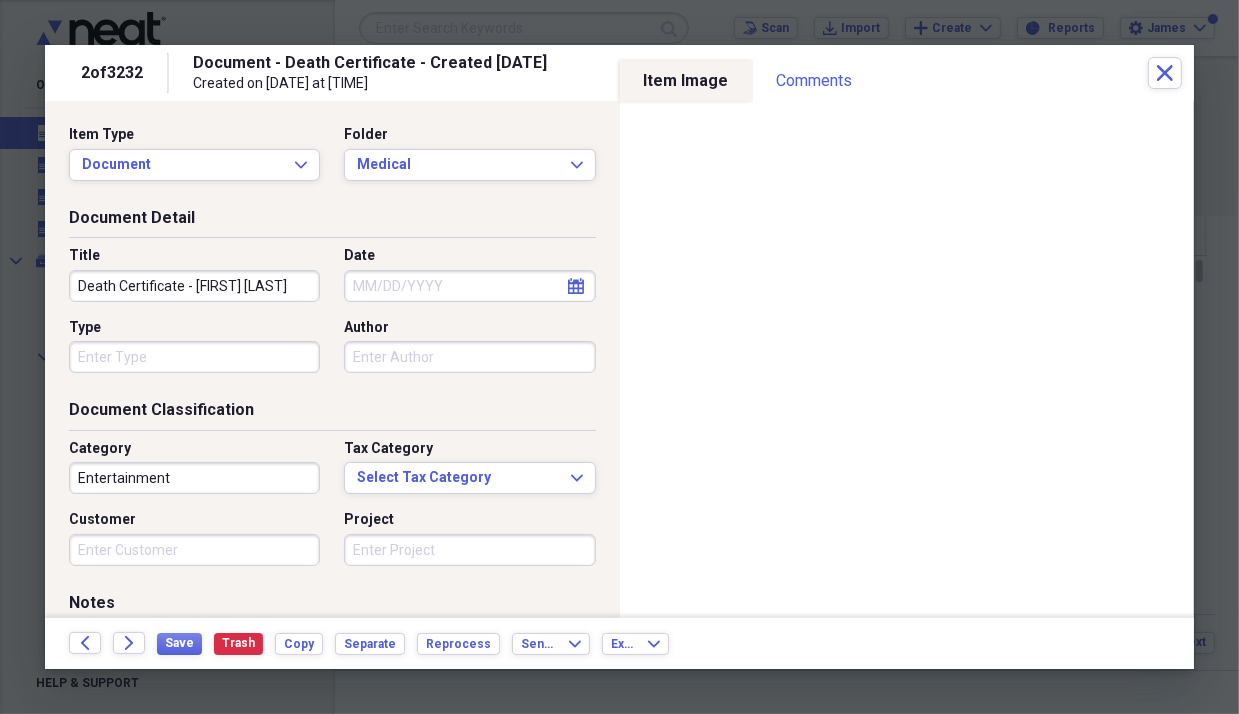 type on "Death Certificate - Susan Furry" 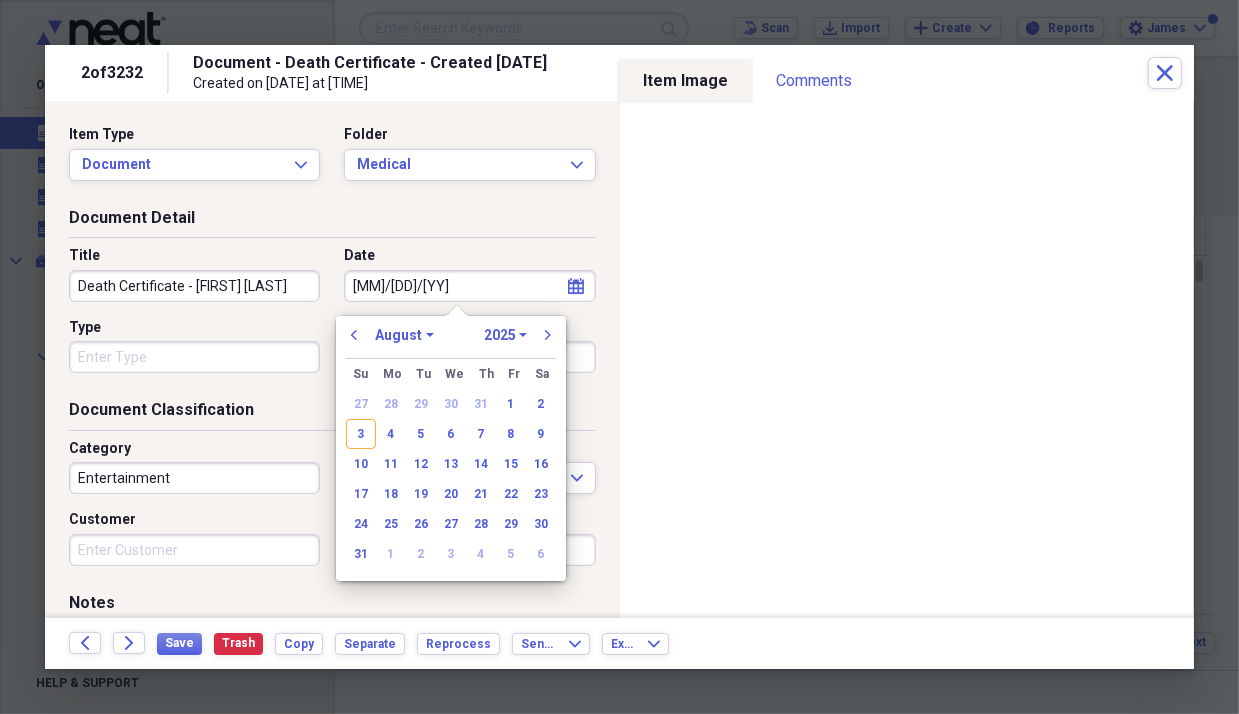 type on "04/18/20" 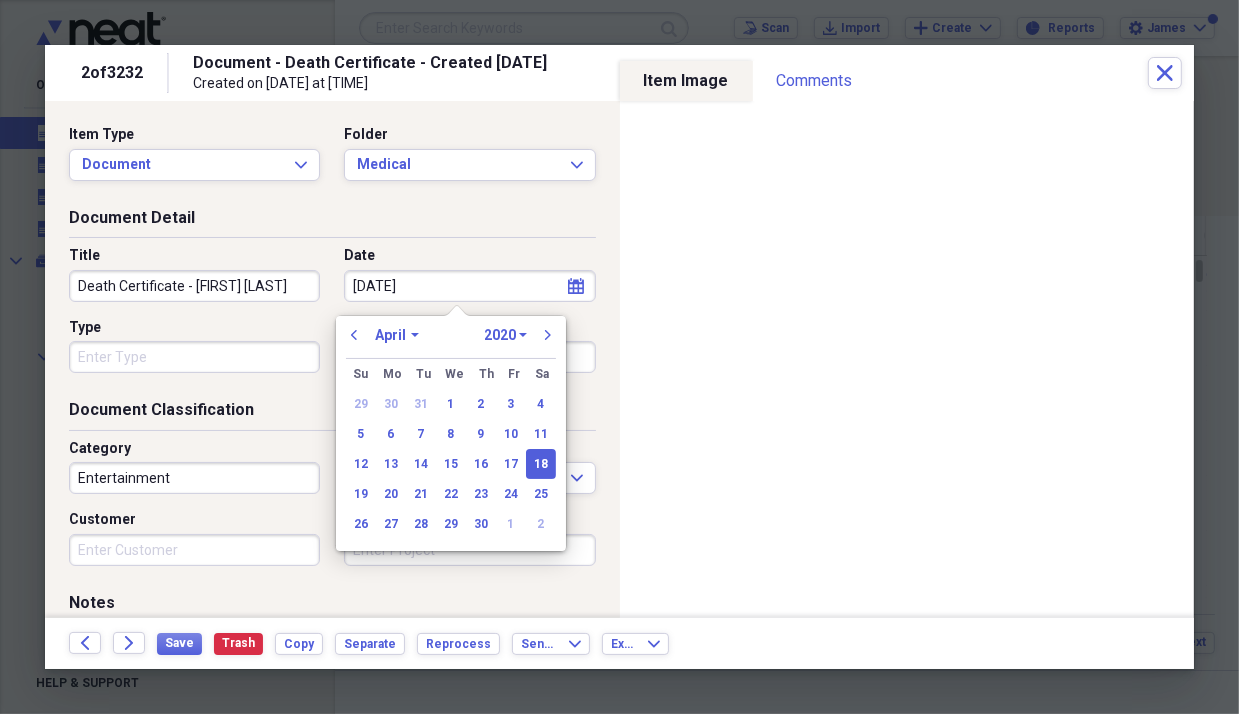 type on "04/18/2023" 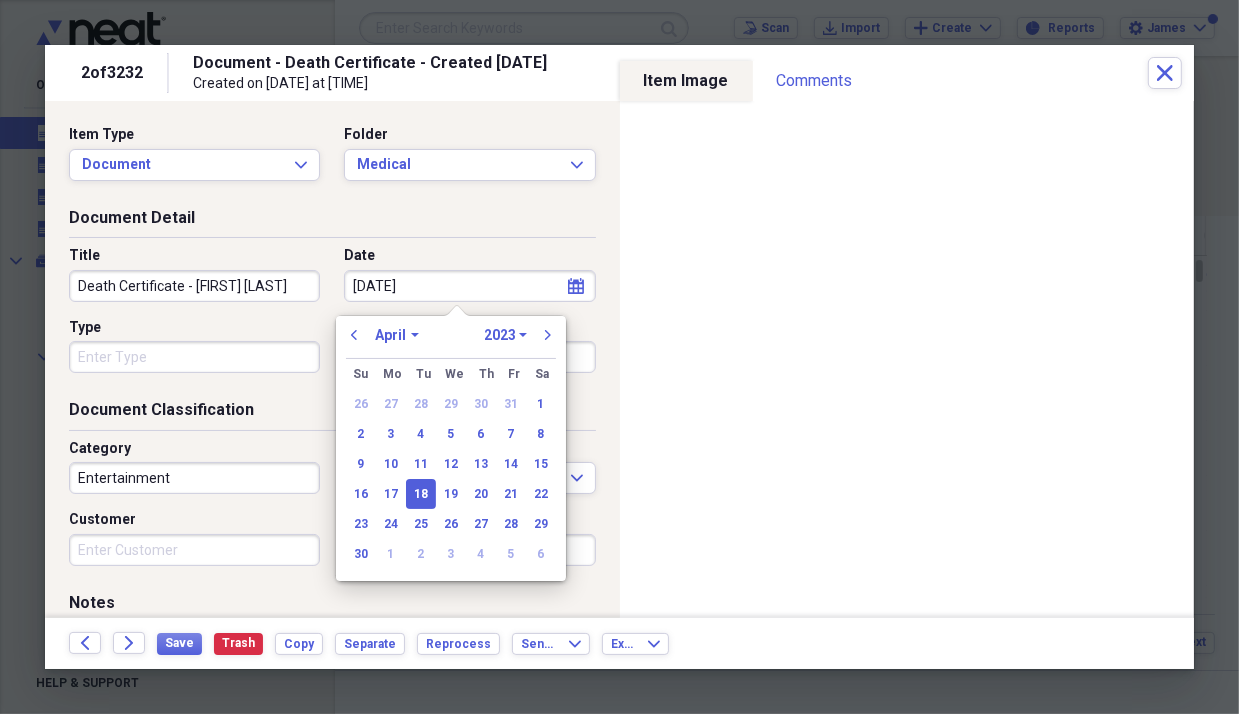 type on "04/18/2023" 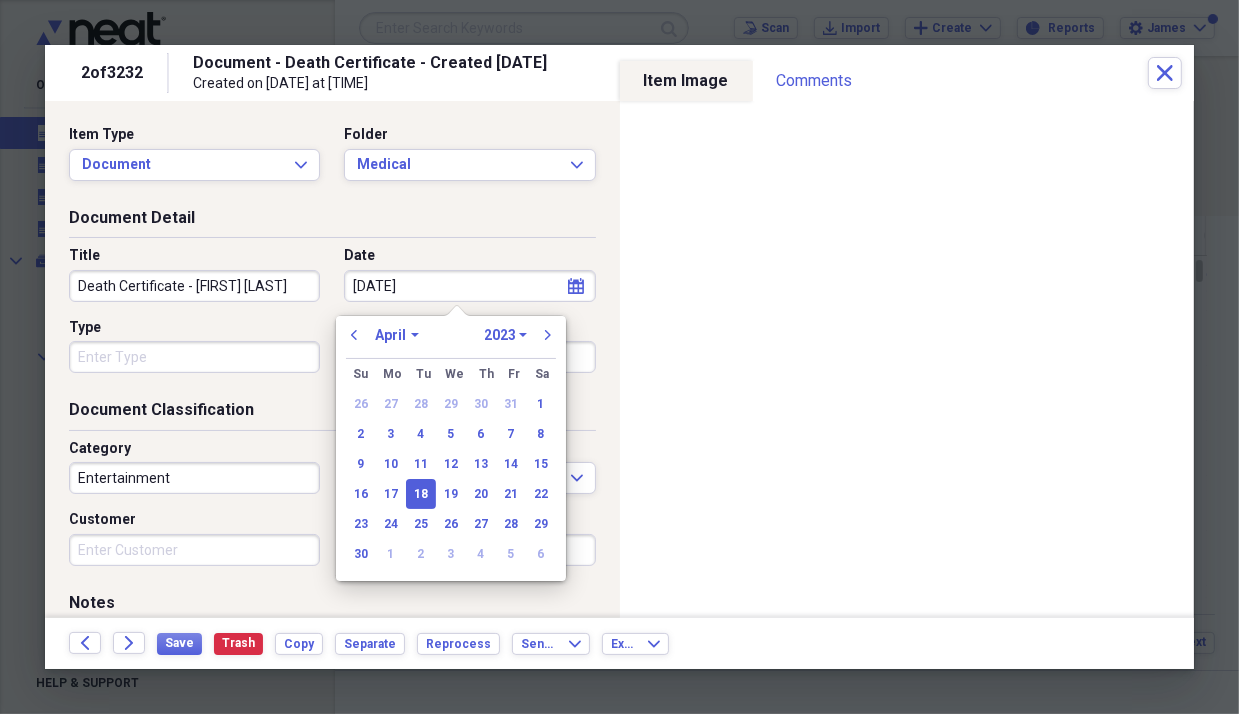 click on "18" at bounding box center [421, 494] 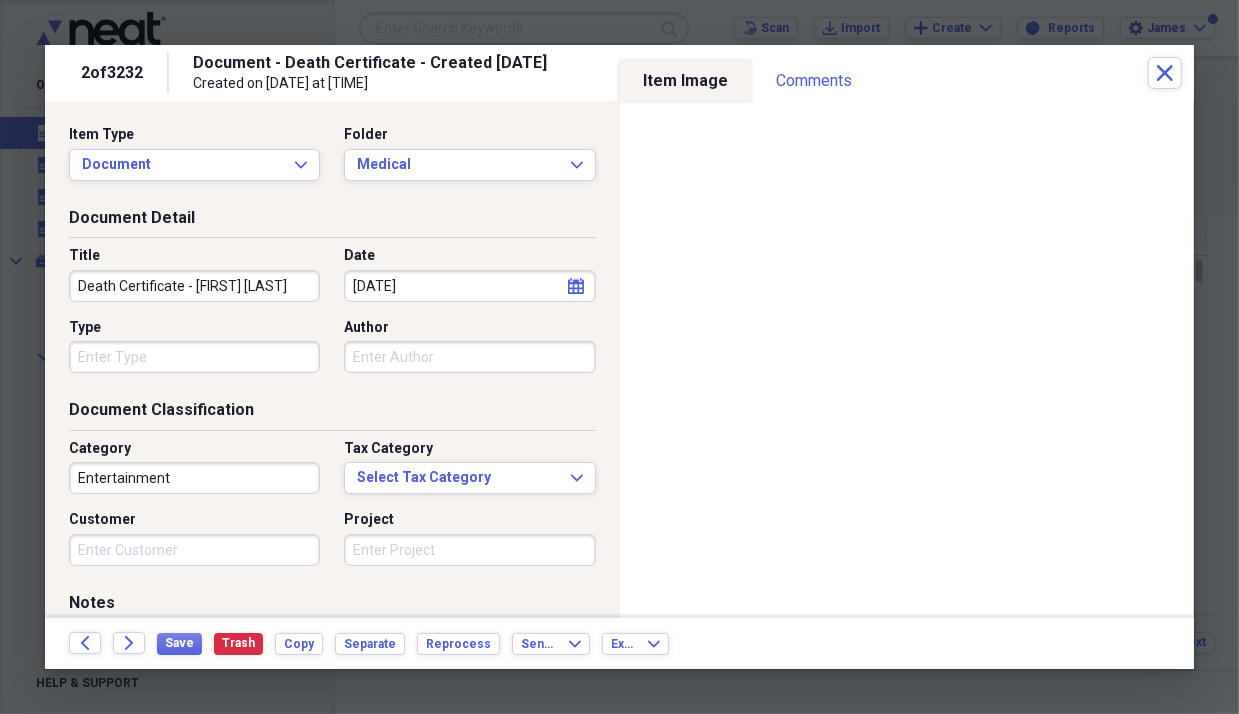 click on "Entertainment" at bounding box center [194, 478] 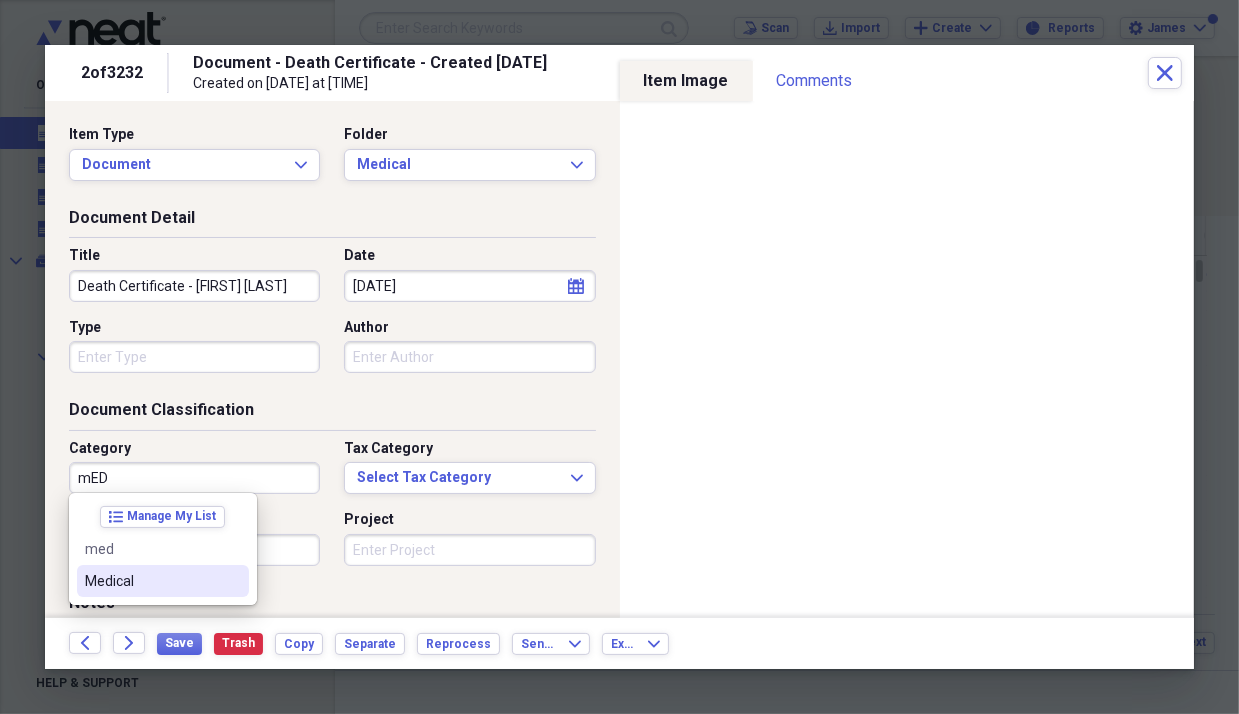 click on "Medical" at bounding box center (151, 581) 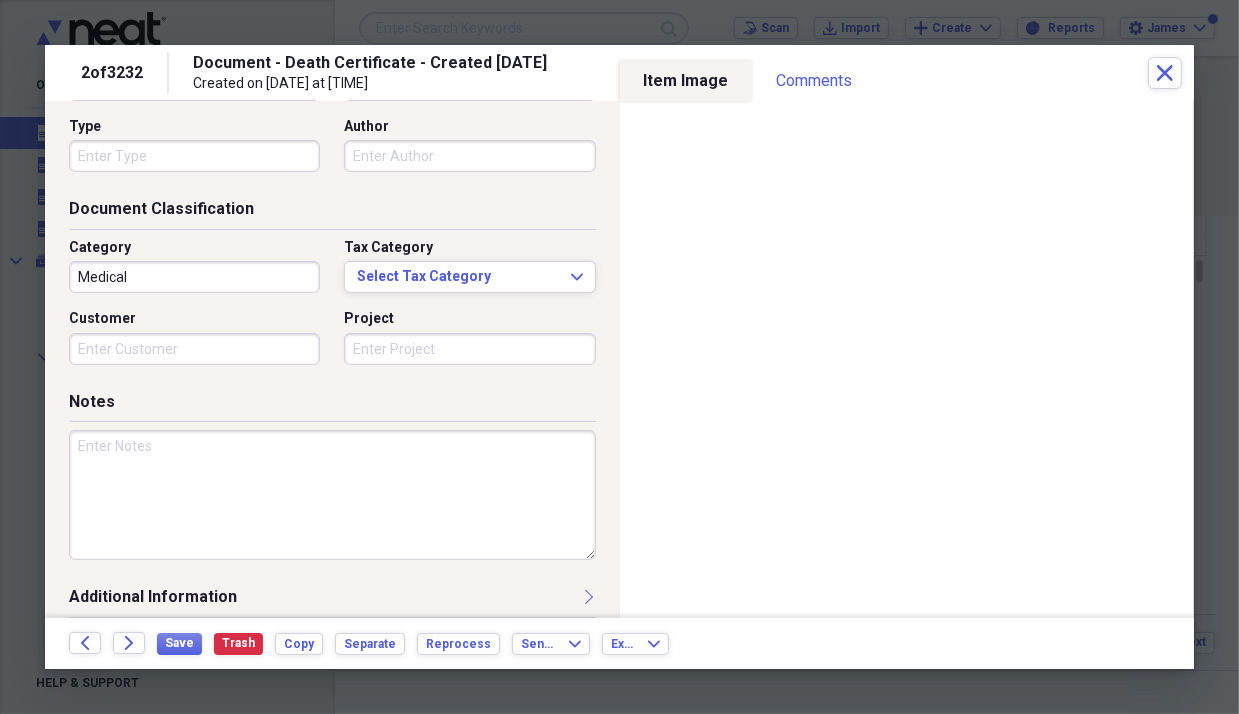 scroll, scrollTop: 212, scrollLeft: 0, axis: vertical 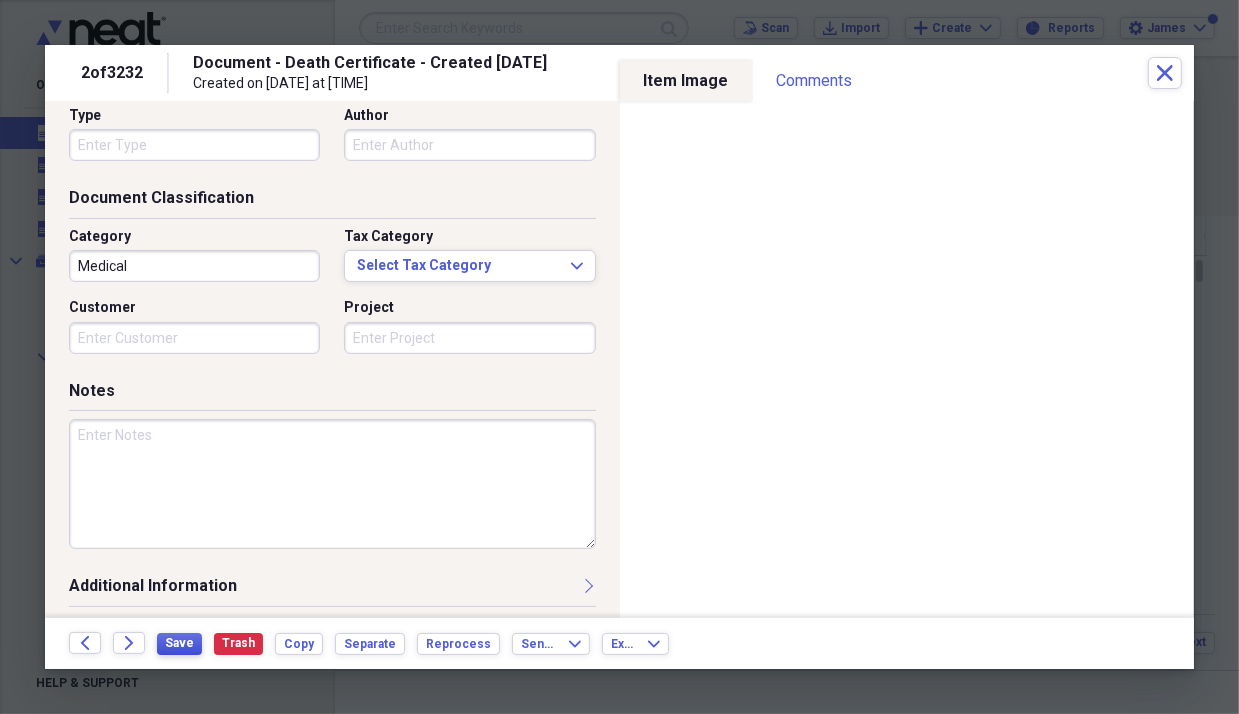 drag, startPoint x: 172, startPoint y: 645, endPoint x: 433, endPoint y: 588, distance: 267.15164 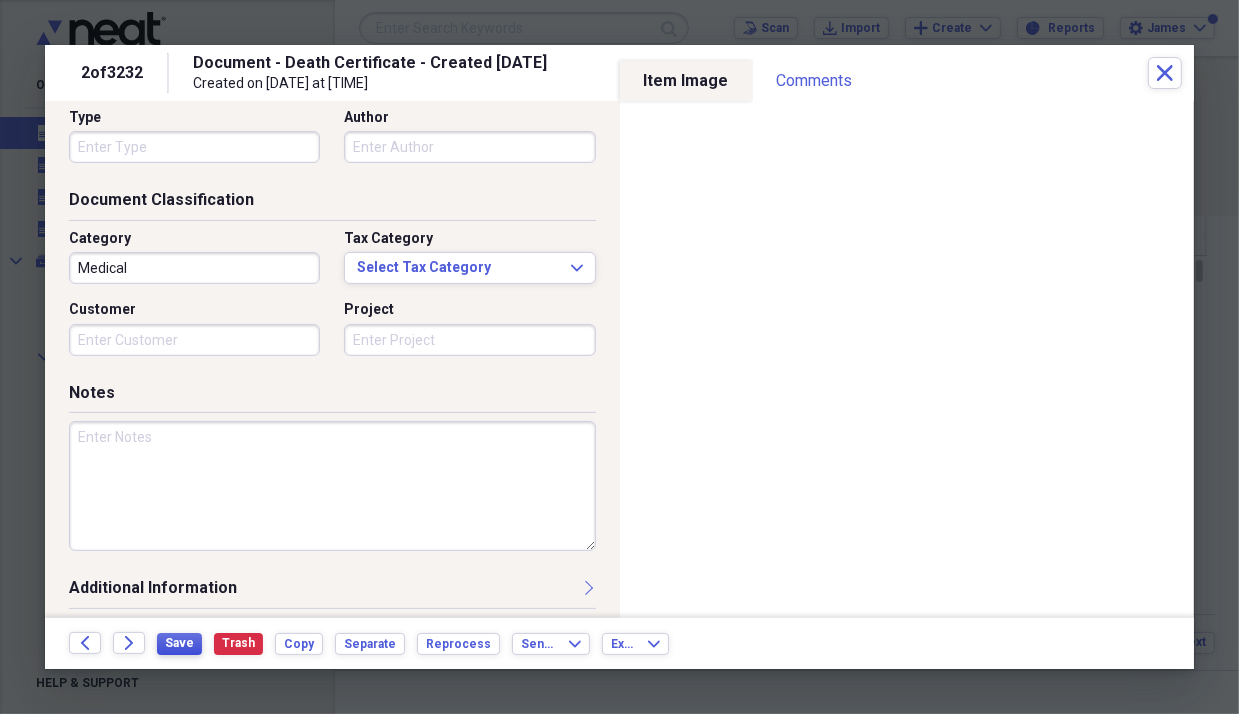 scroll, scrollTop: 212, scrollLeft: 0, axis: vertical 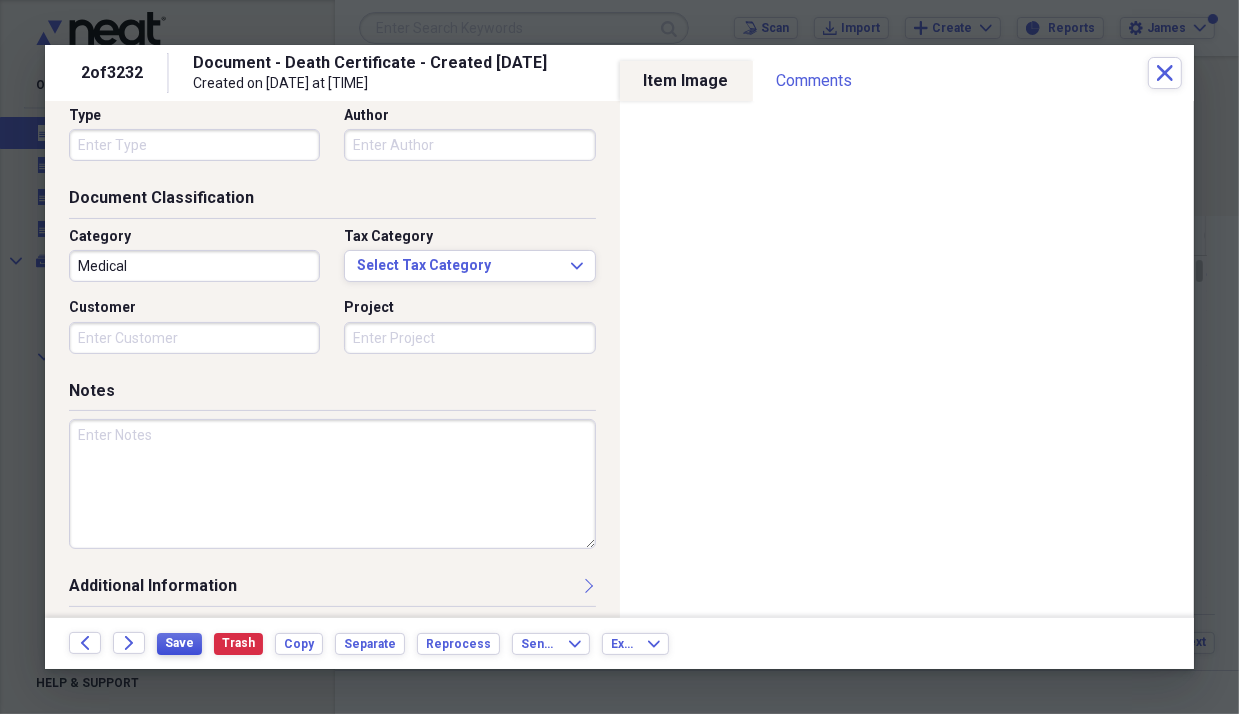 click on "Save" at bounding box center [179, 643] 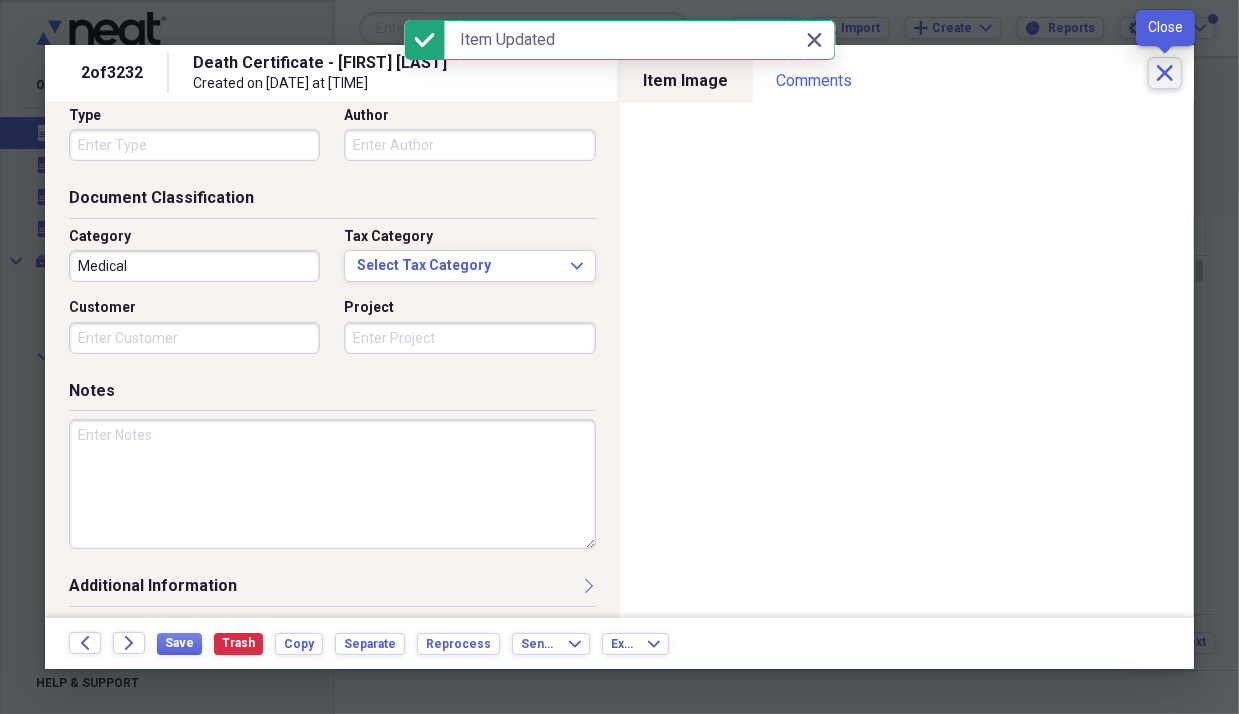 click 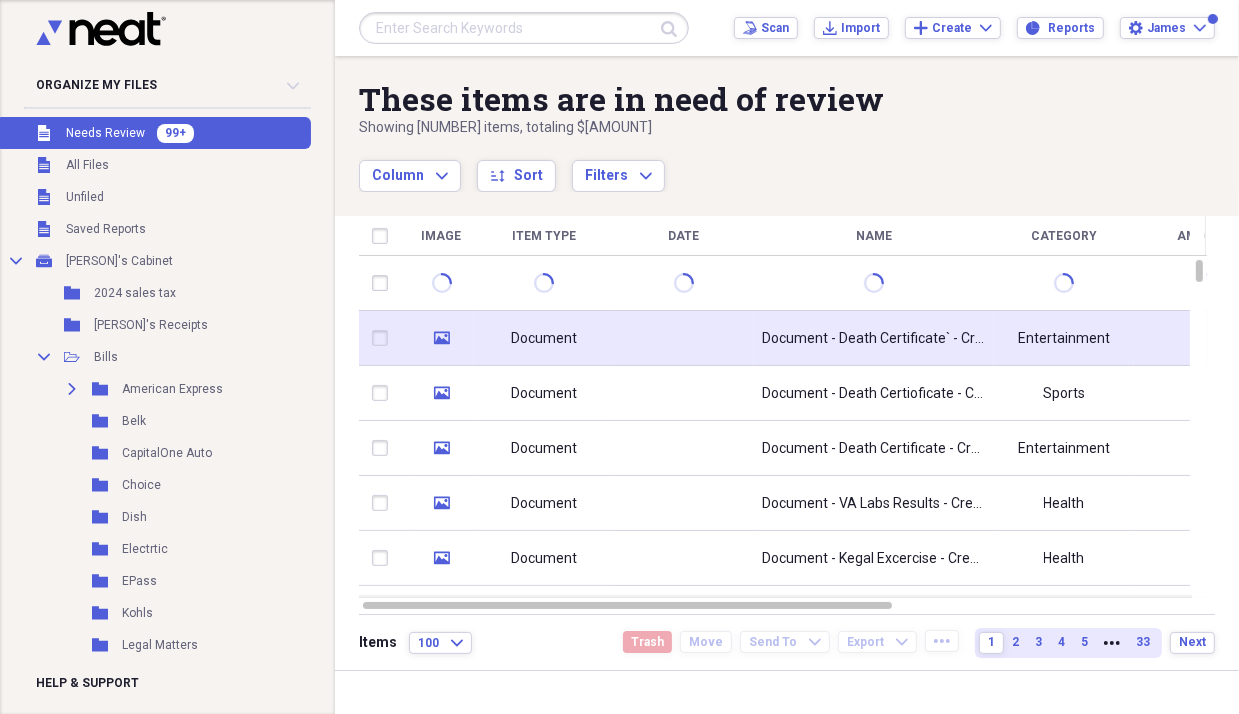 click on "Document" at bounding box center (544, 339) 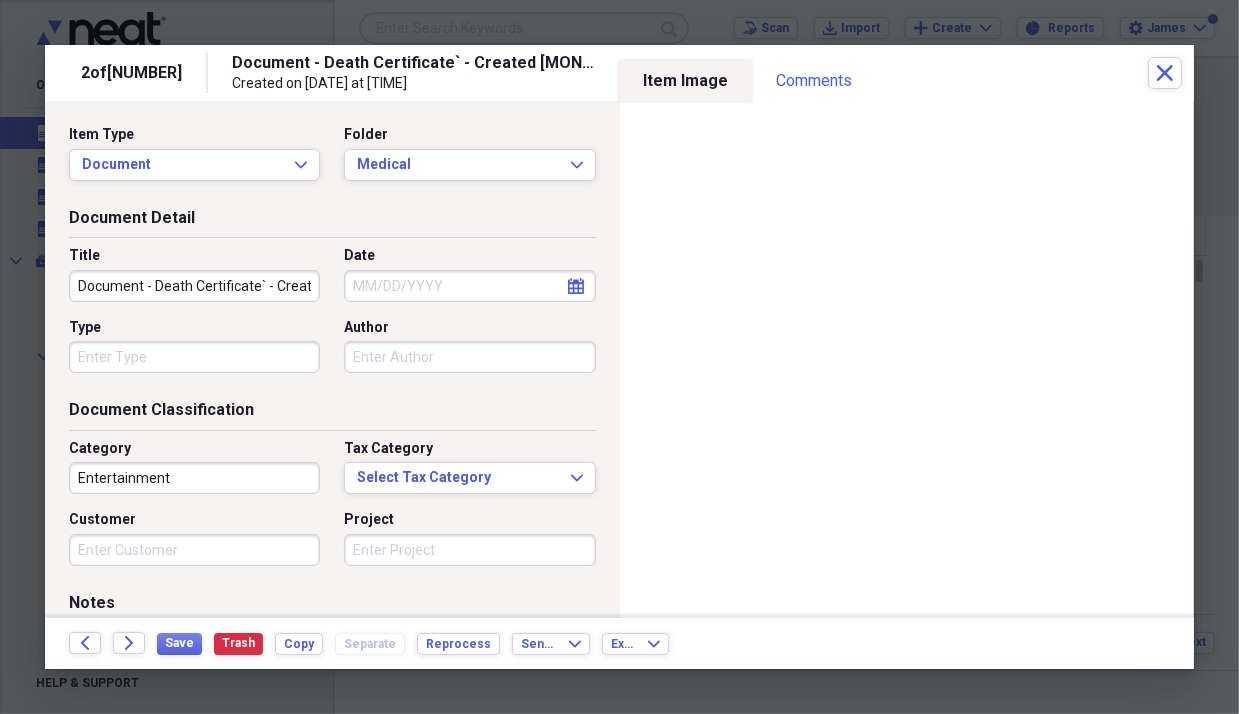 click on "Document - Death Certificate` - Created [DATE]" at bounding box center [194, 286] 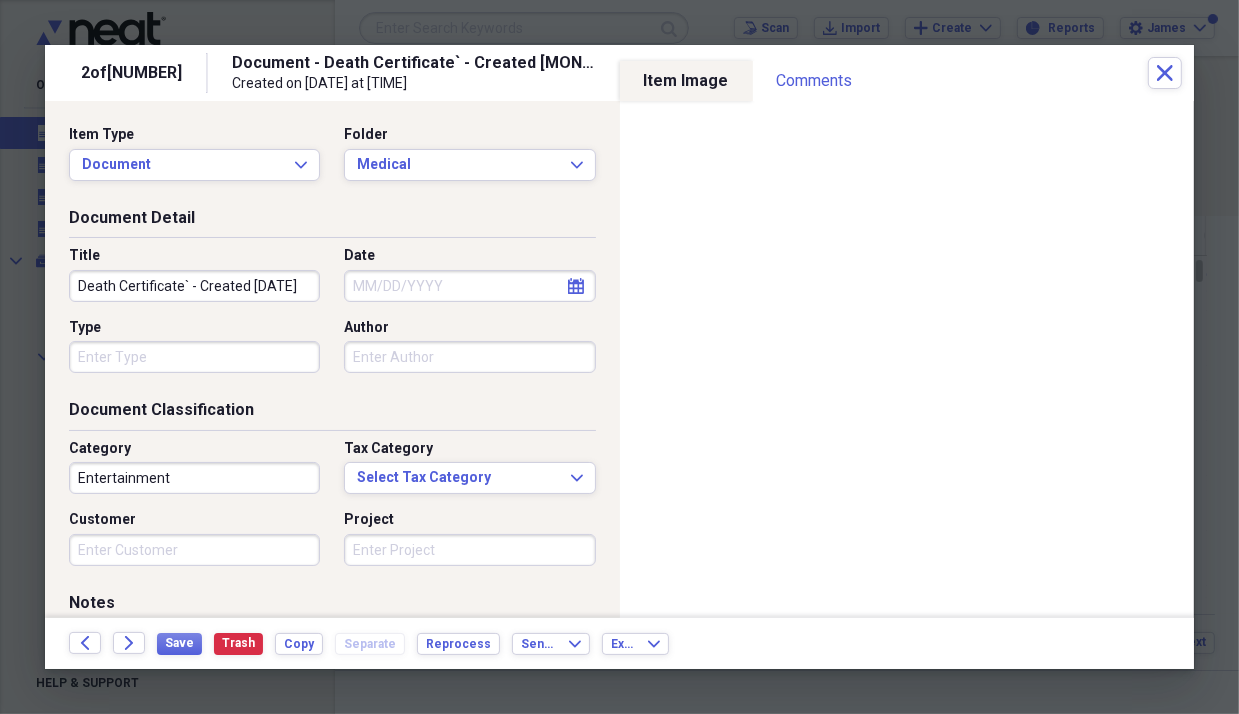 click on "Death Certificate` - Created Feb 11, 2024" at bounding box center [194, 286] 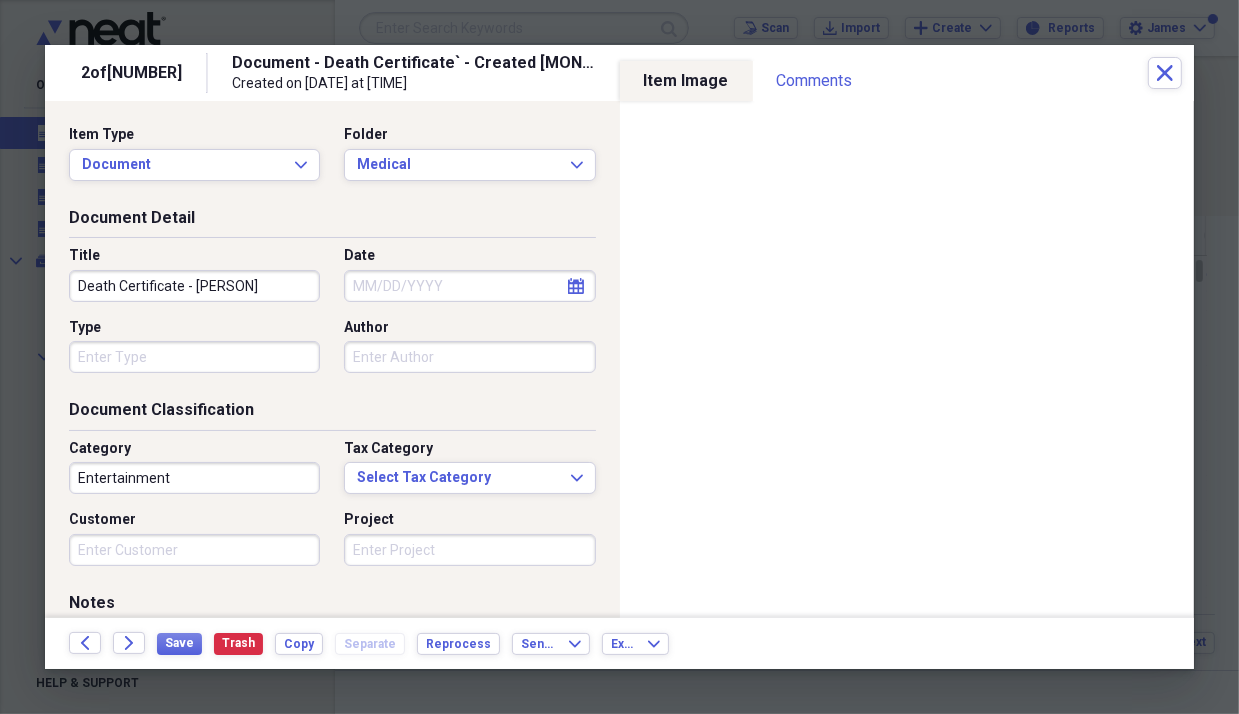 type on "Death Certificate - Paula Toombs" 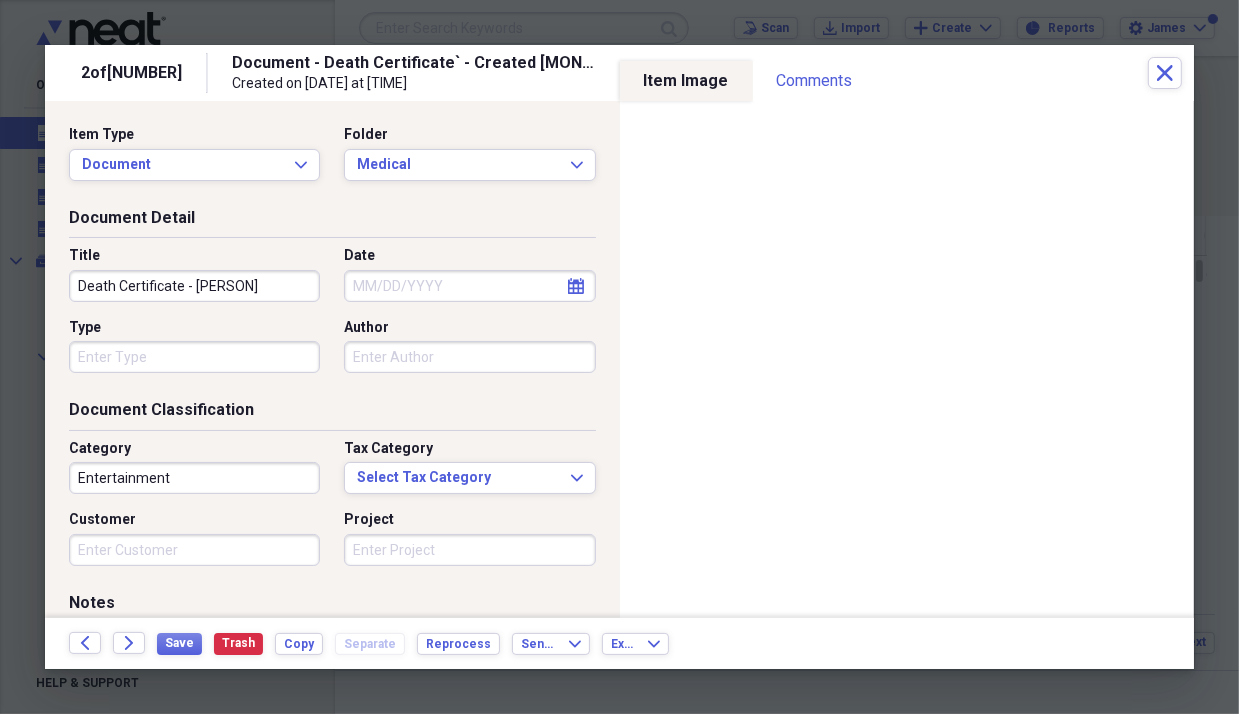 click on "Date" at bounding box center [469, 286] 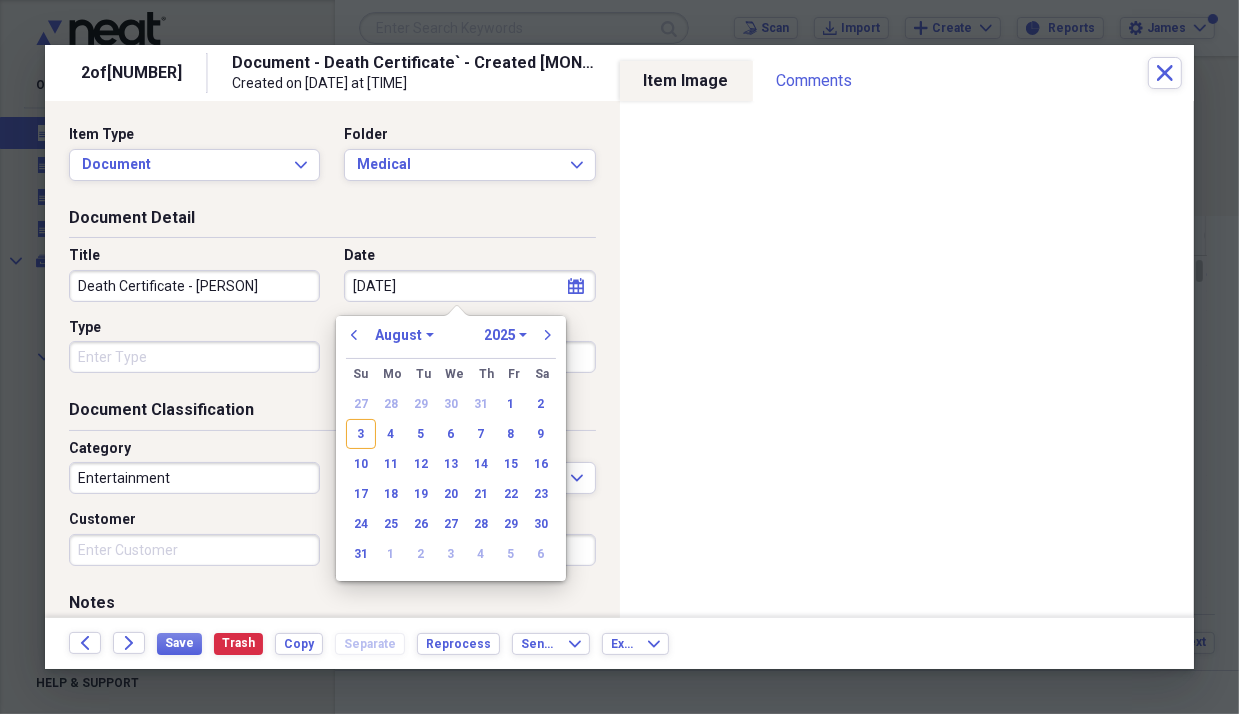 type on "03/20/20" 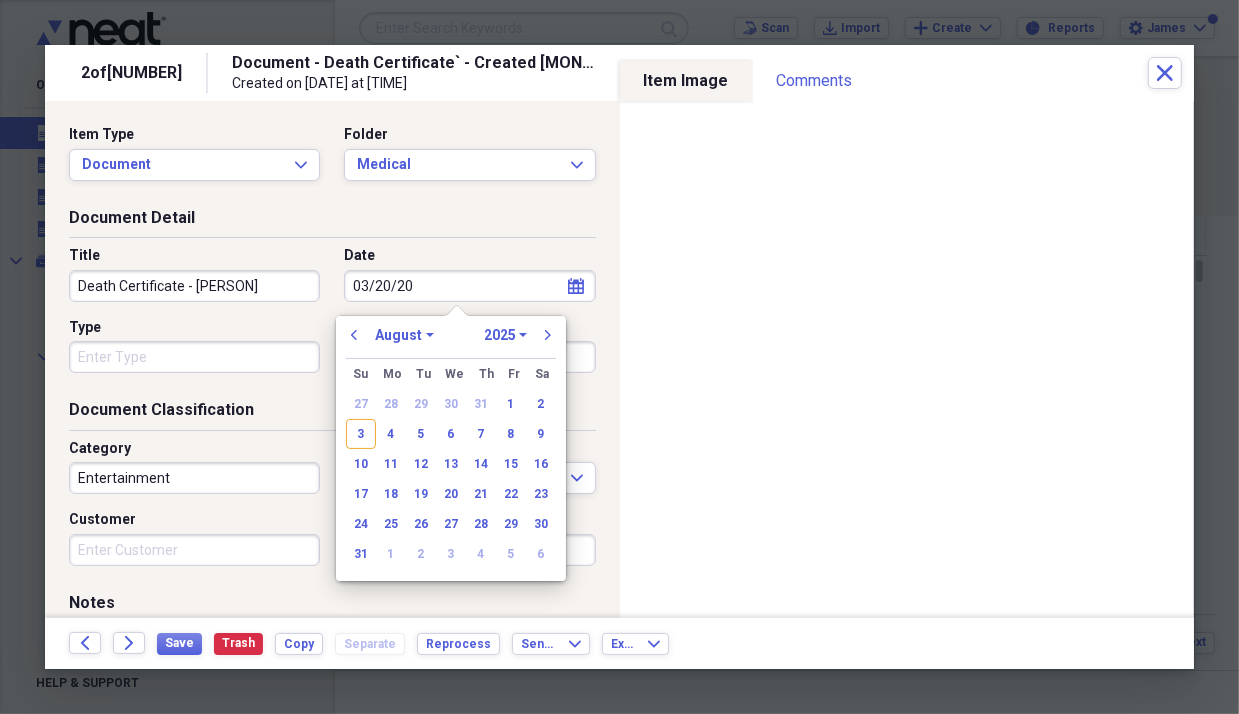 select on "2" 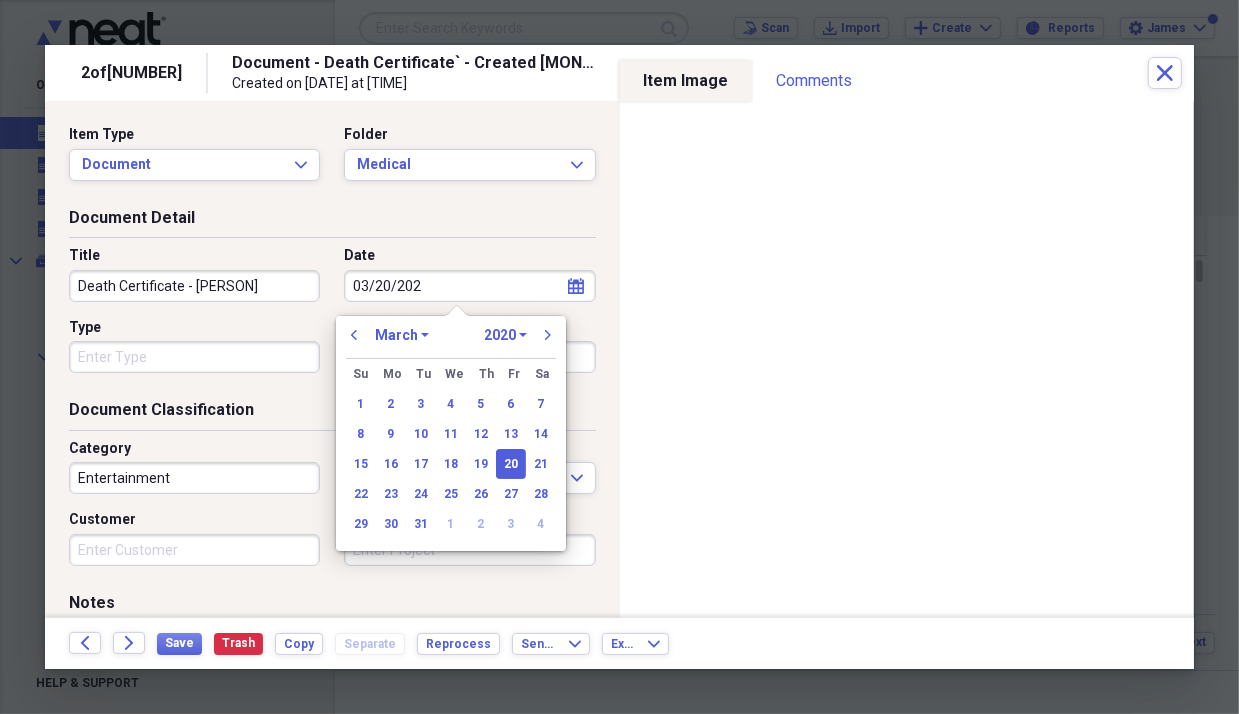 type on "03/20/2023" 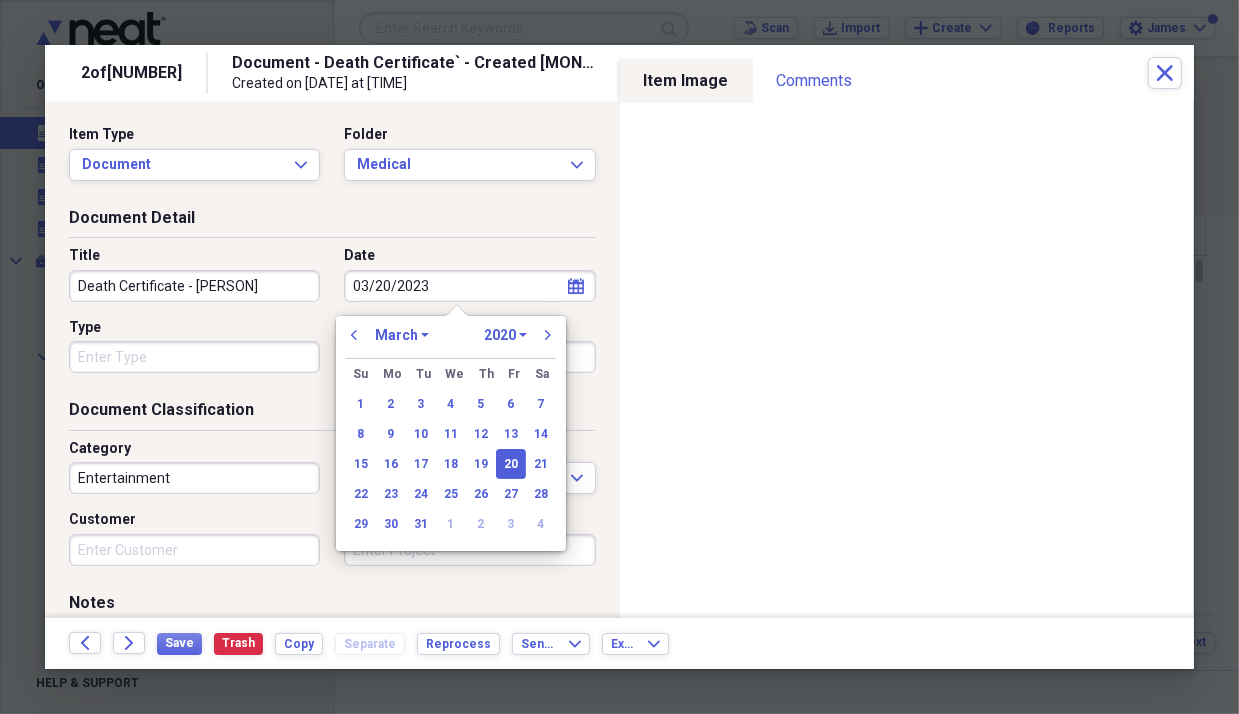 select on "2023" 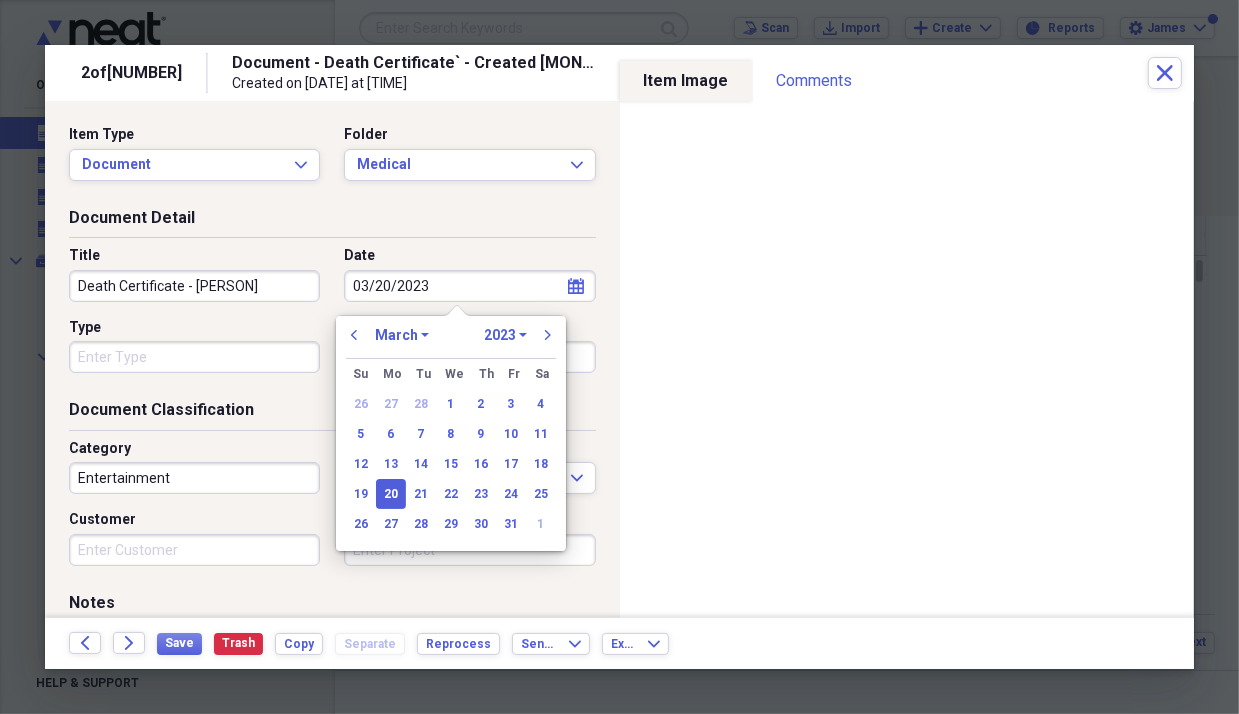 type on "03/20/2023" 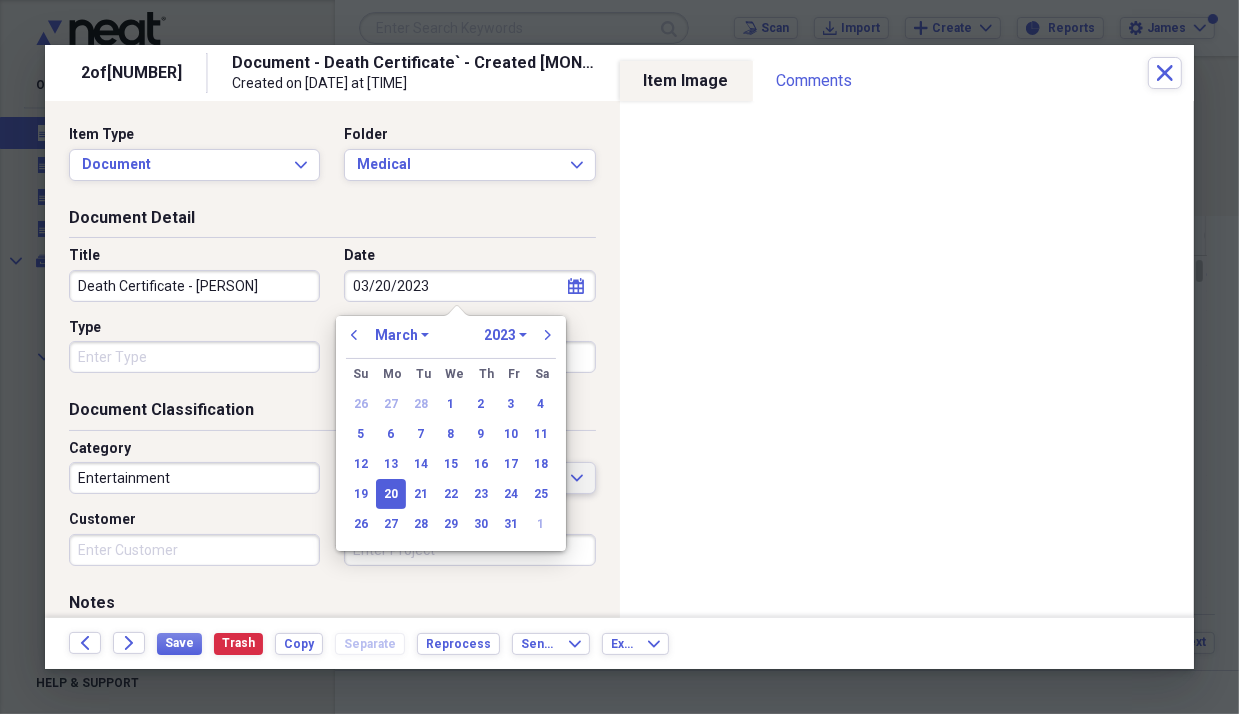 click on "20" at bounding box center [391, 494] 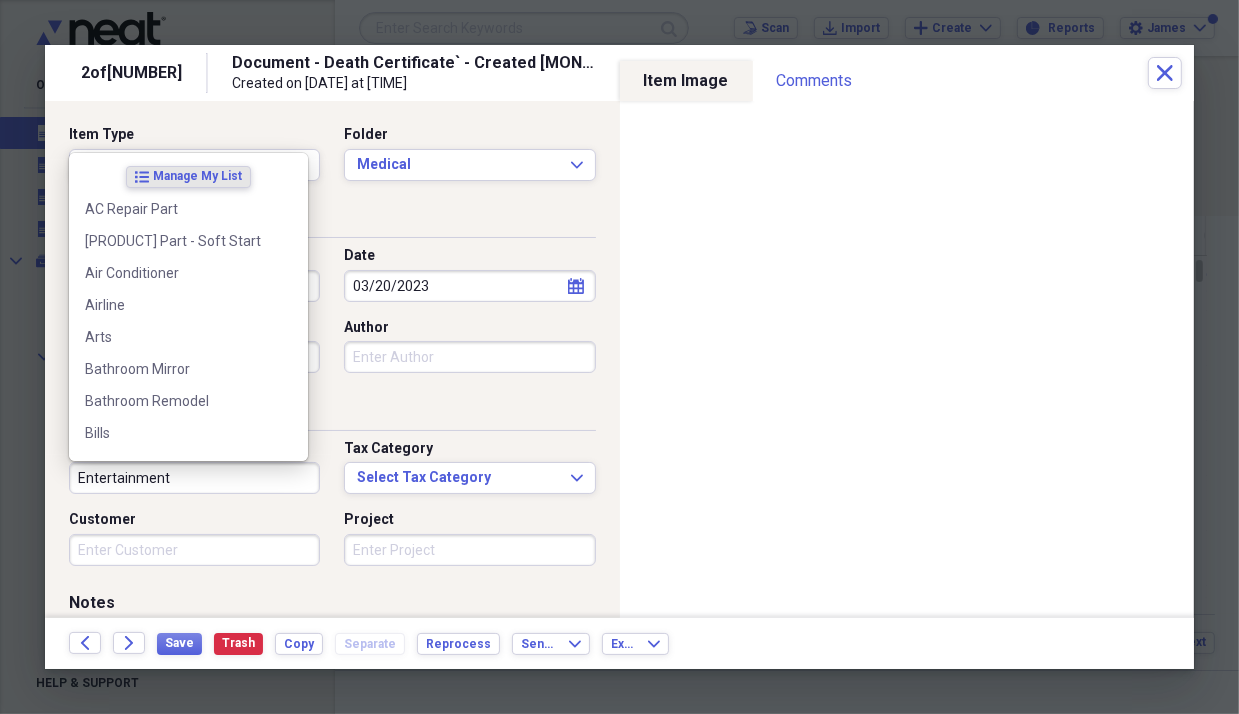 click on "Entertainment" at bounding box center (194, 478) 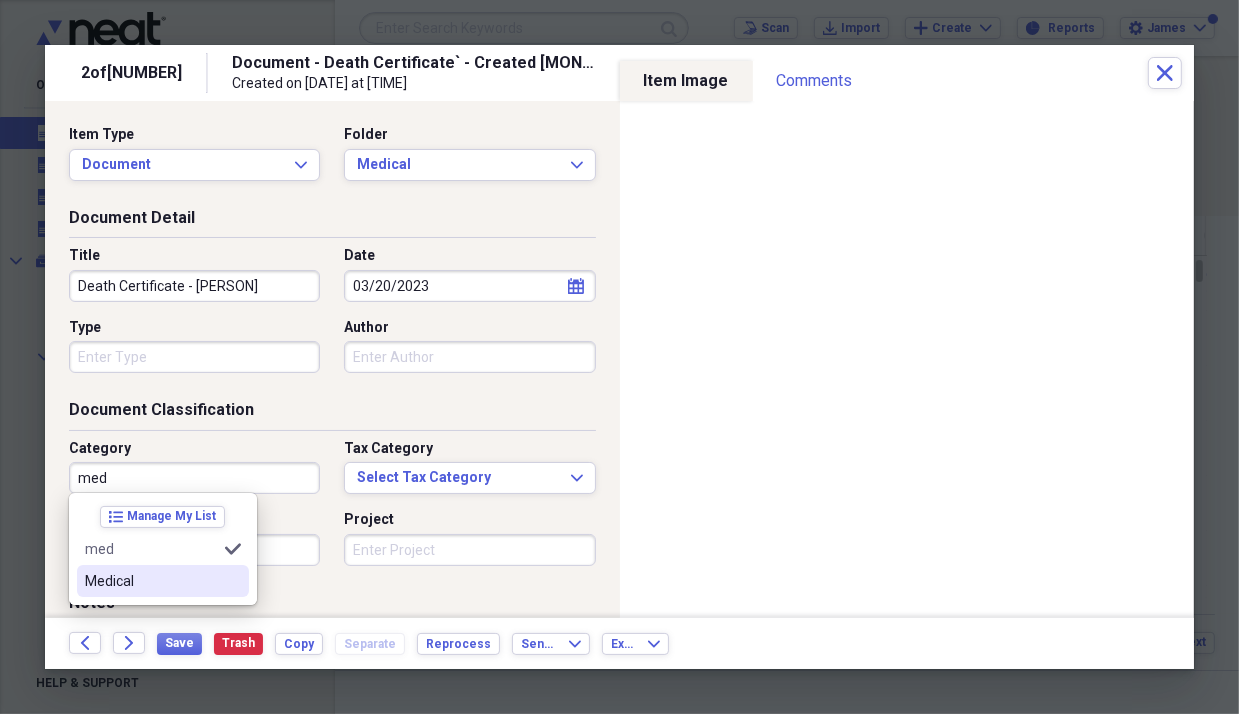 click on "Medical" at bounding box center (151, 581) 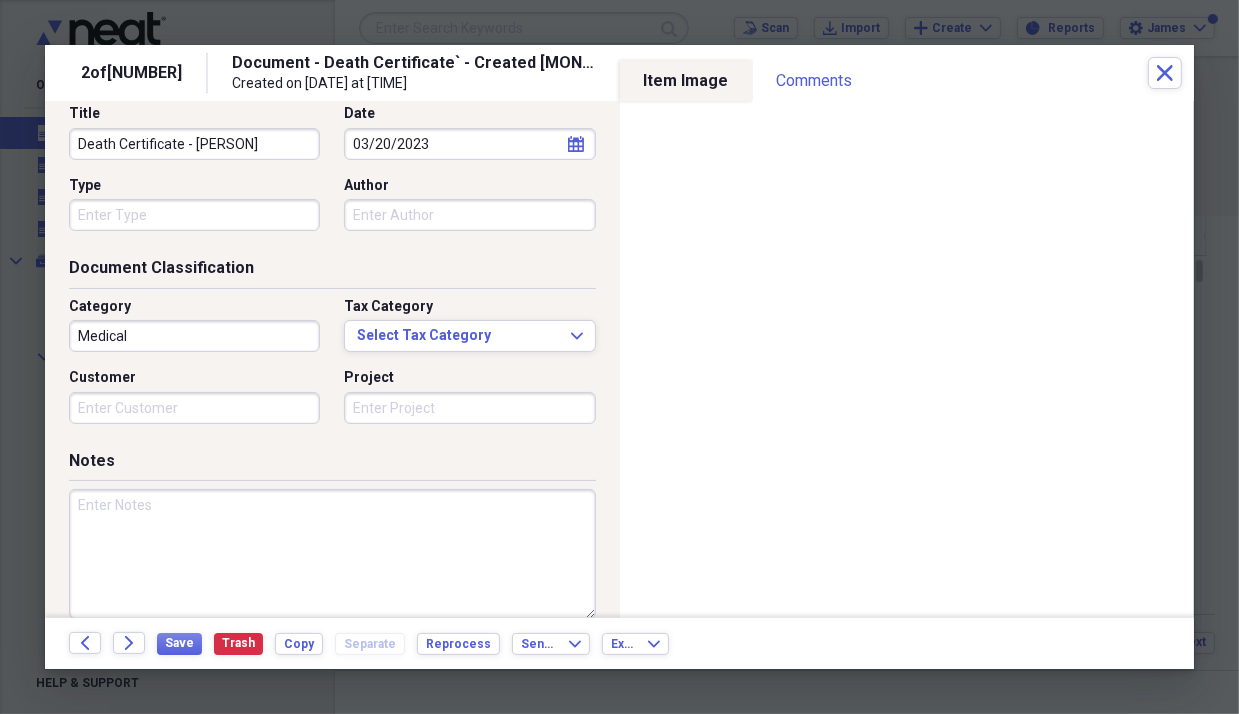 scroll, scrollTop: 100, scrollLeft: 0, axis: vertical 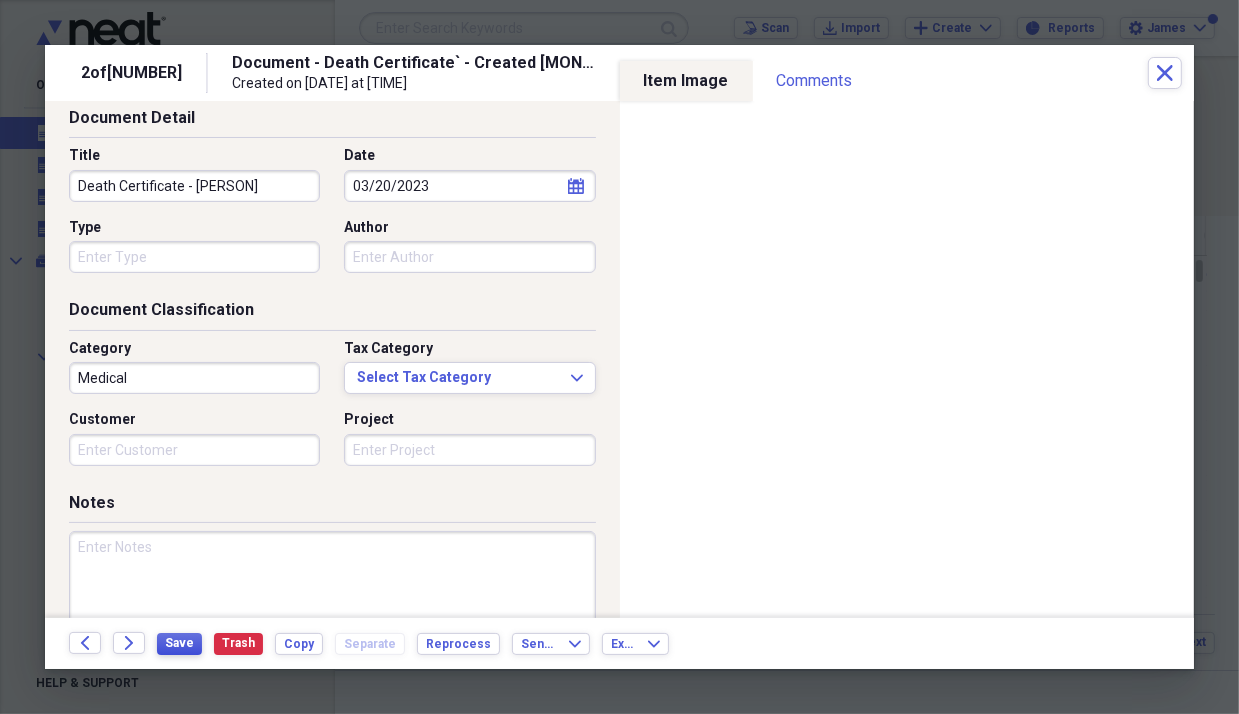 click on "Save" at bounding box center [179, 643] 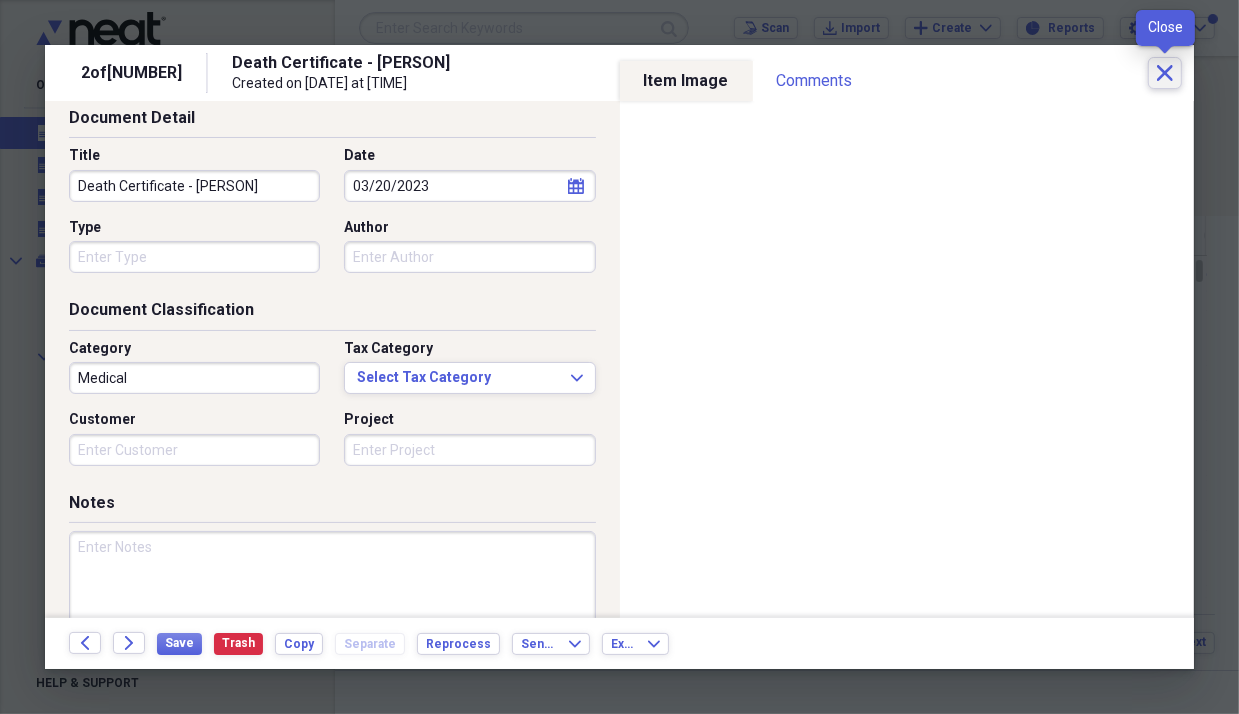 click 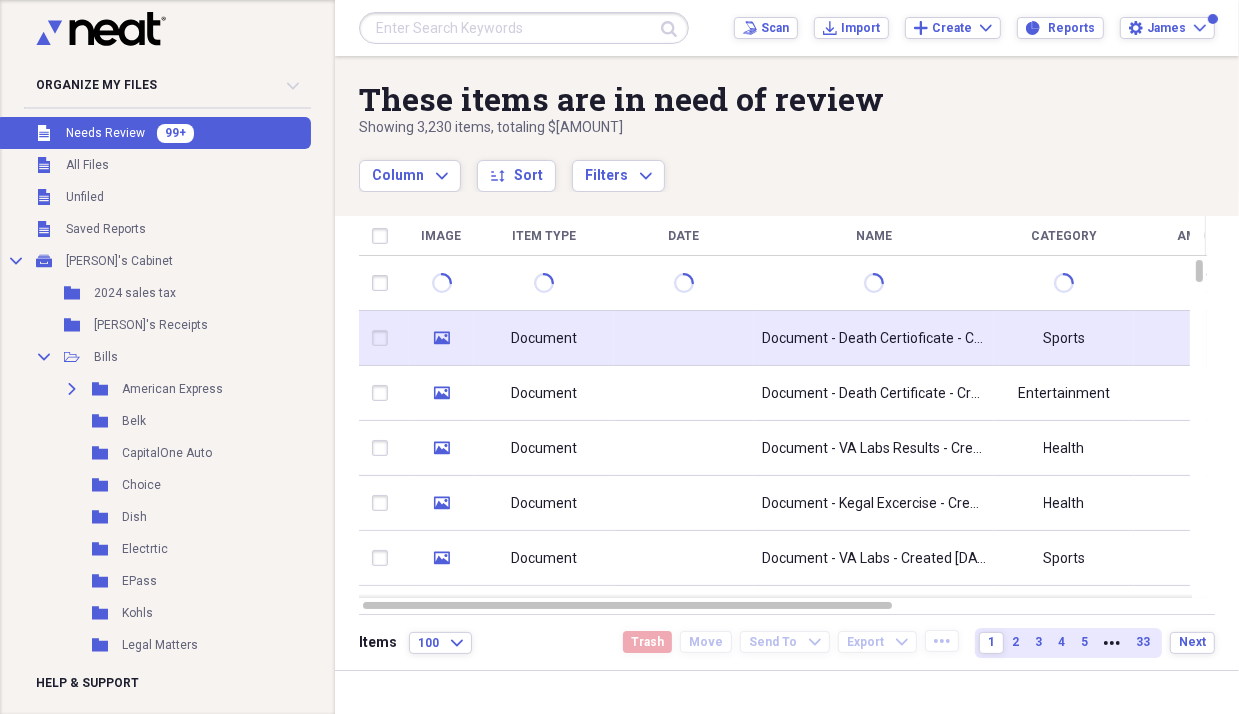 click on "Document" at bounding box center (544, 339) 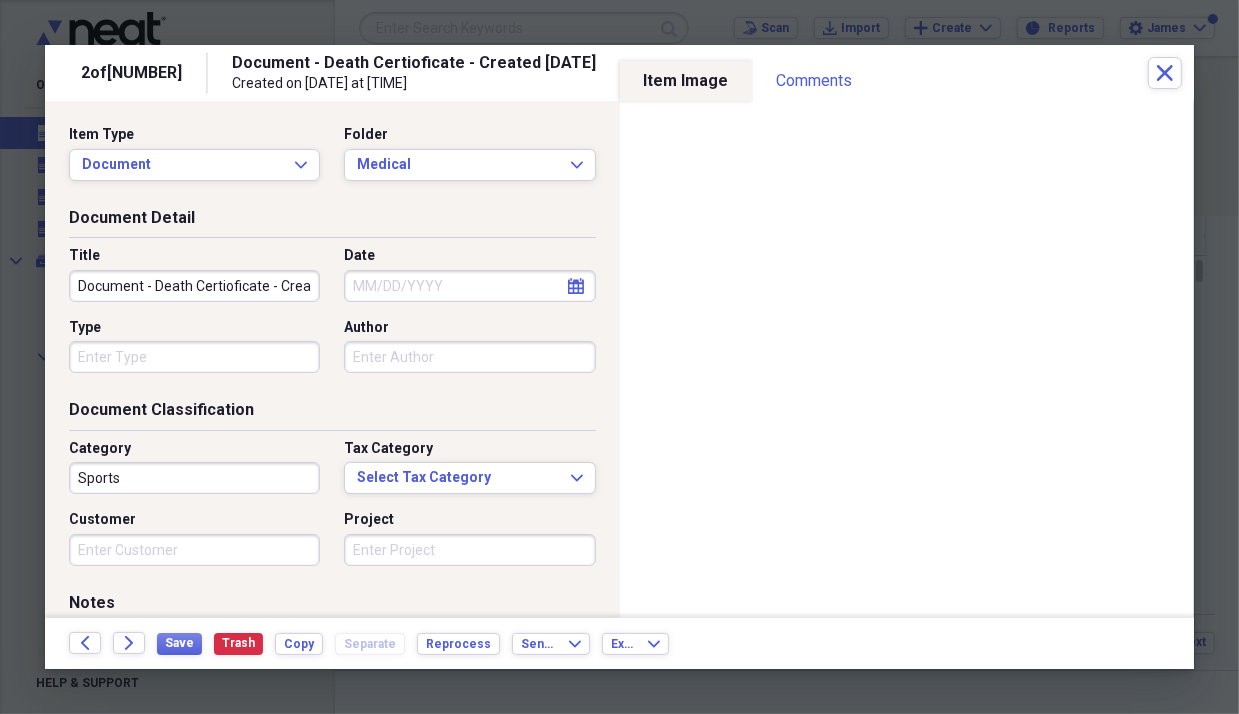 click on "Document - Death Certioficate - Created [DATE]" at bounding box center (194, 286) 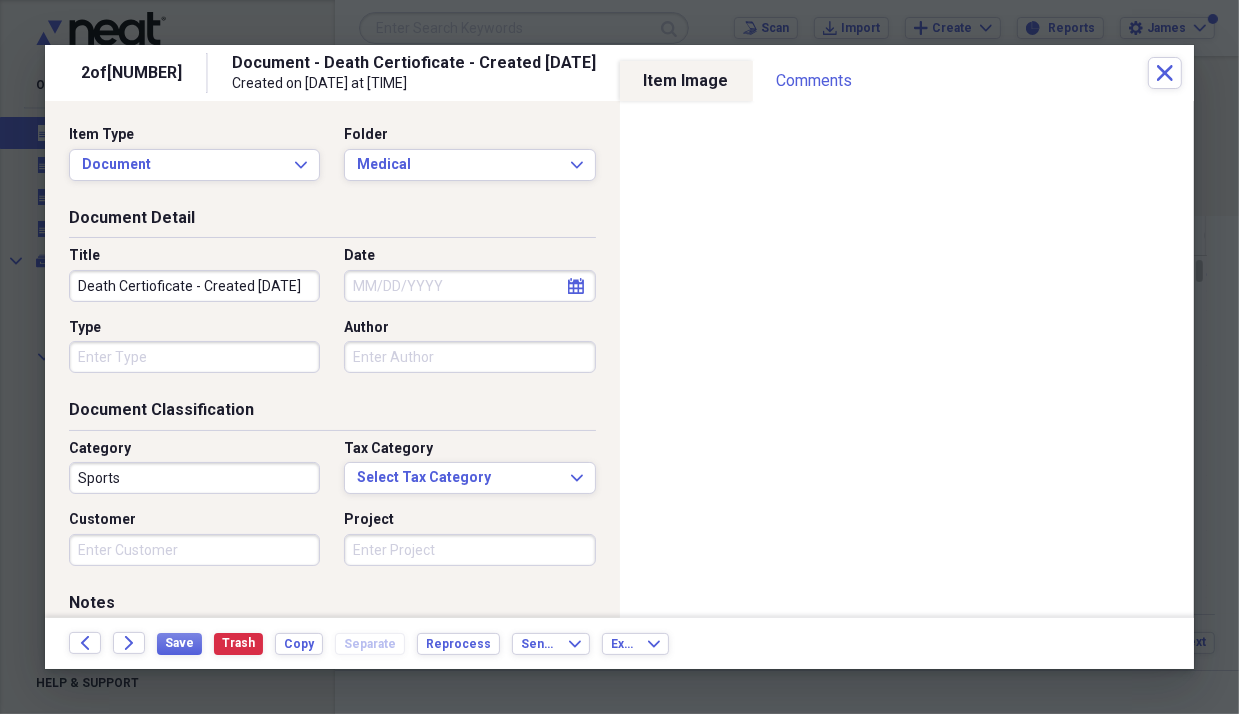 click on "Death Certioficate - Created Feb 10, 2024" at bounding box center [194, 286] 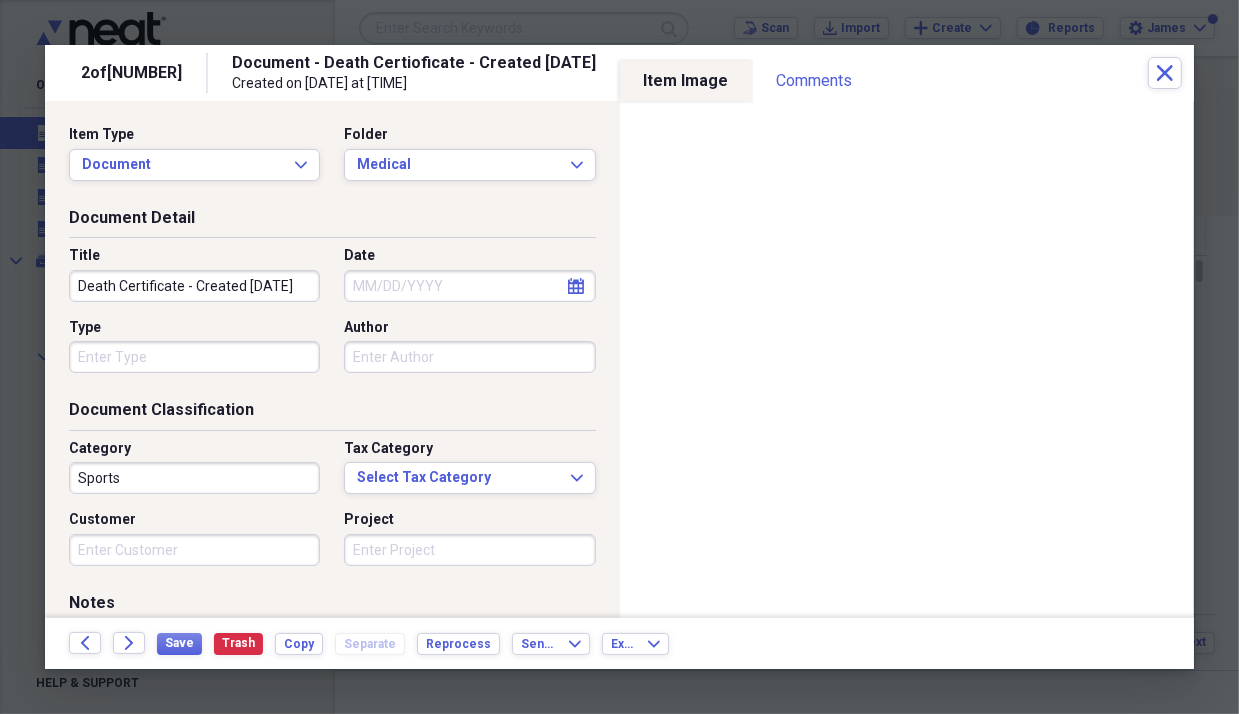 click on "Death Certificate - Created Feb 10, 2024" at bounding box center [194, 286] 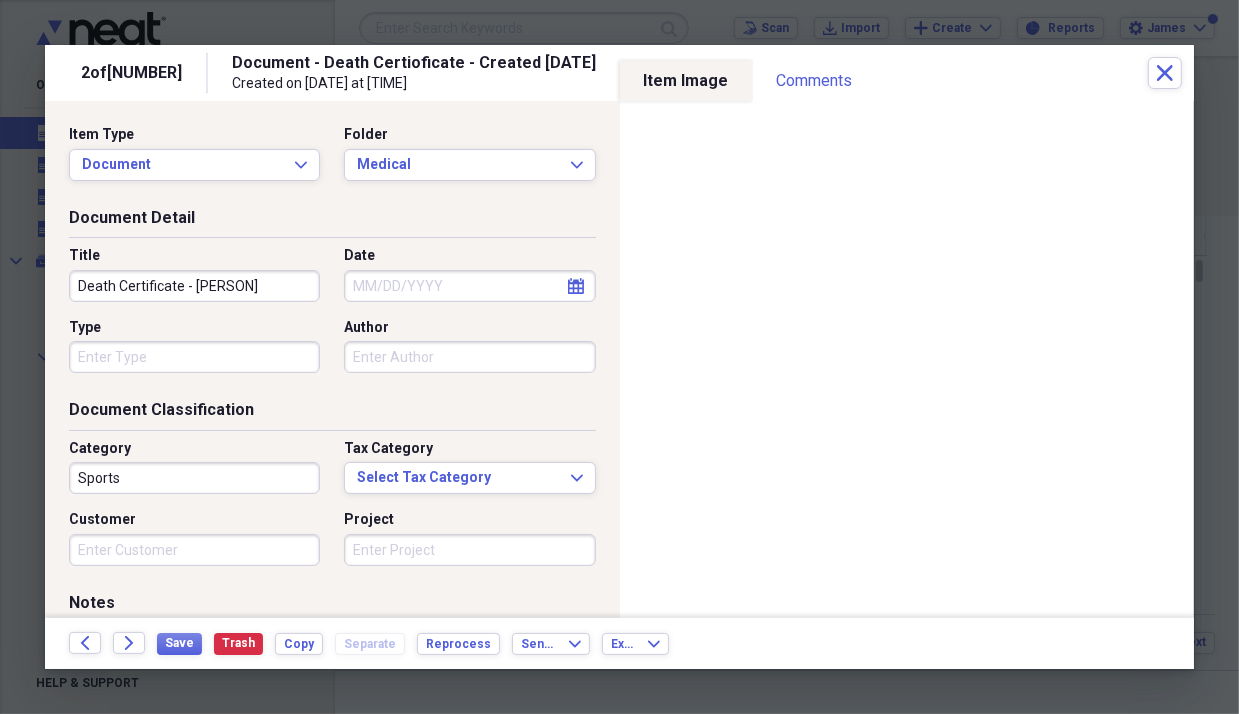 type on "Death Certificate - Martha Furry" 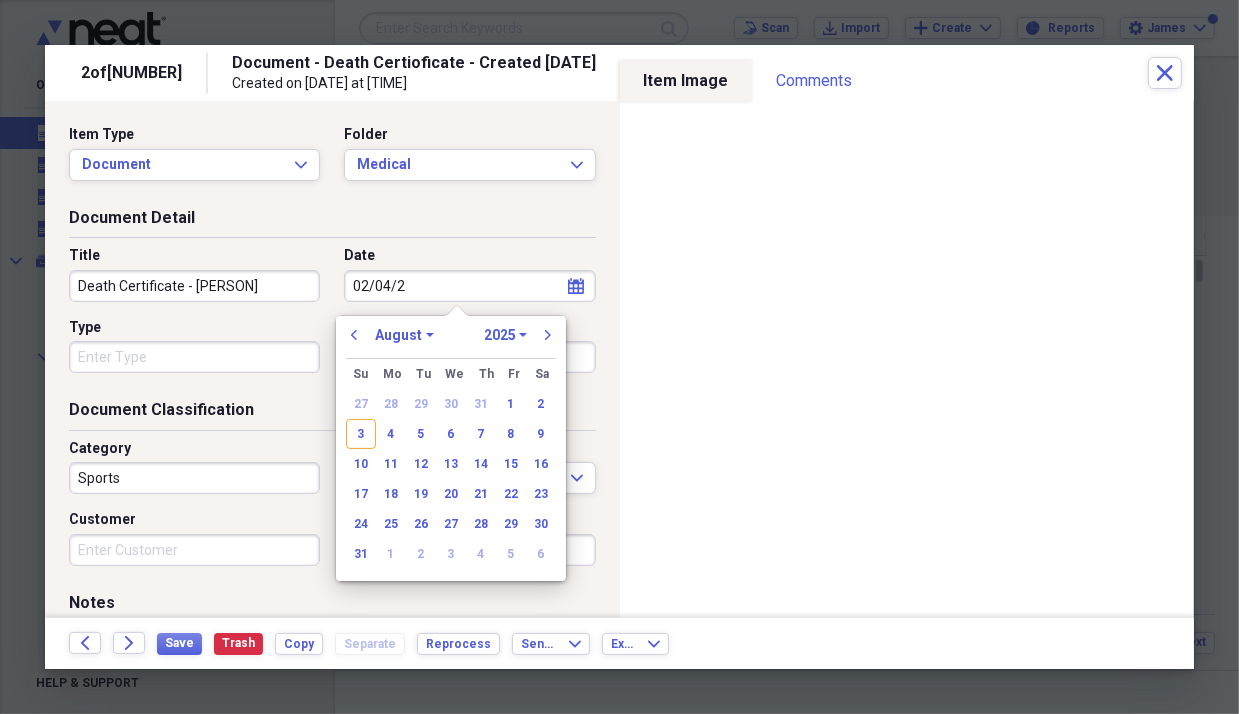 type on "02/04/20" 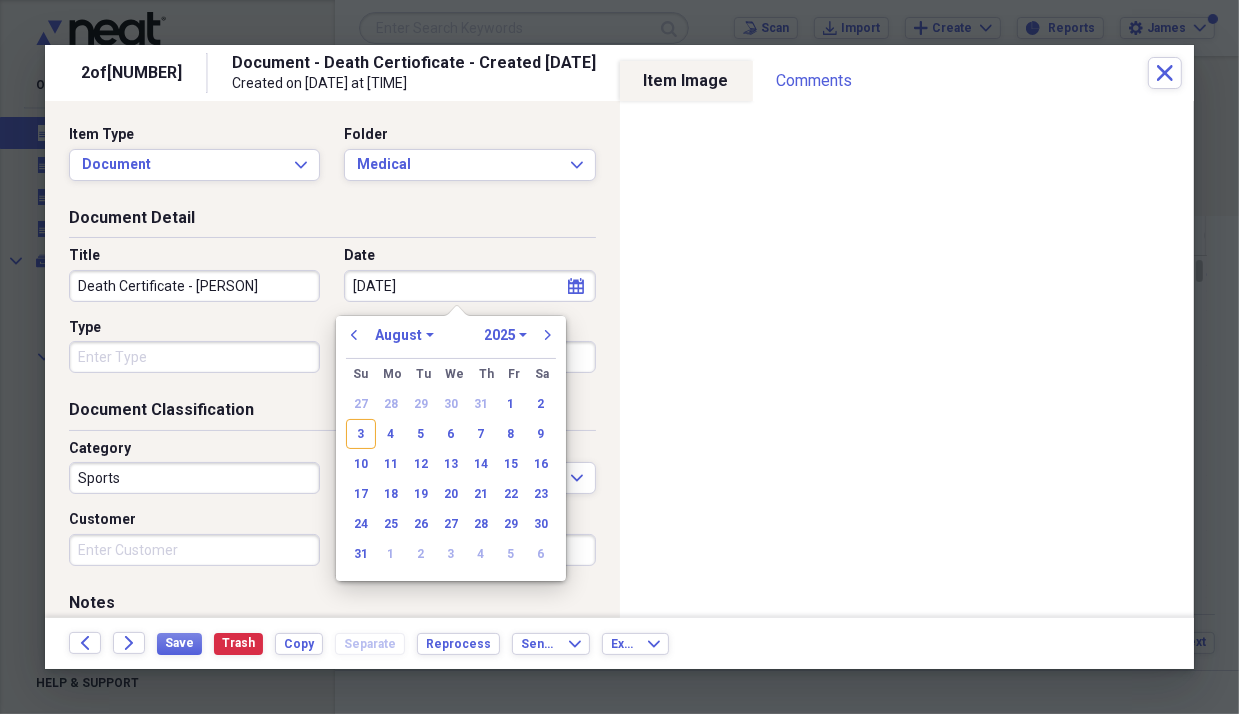 select on "1" 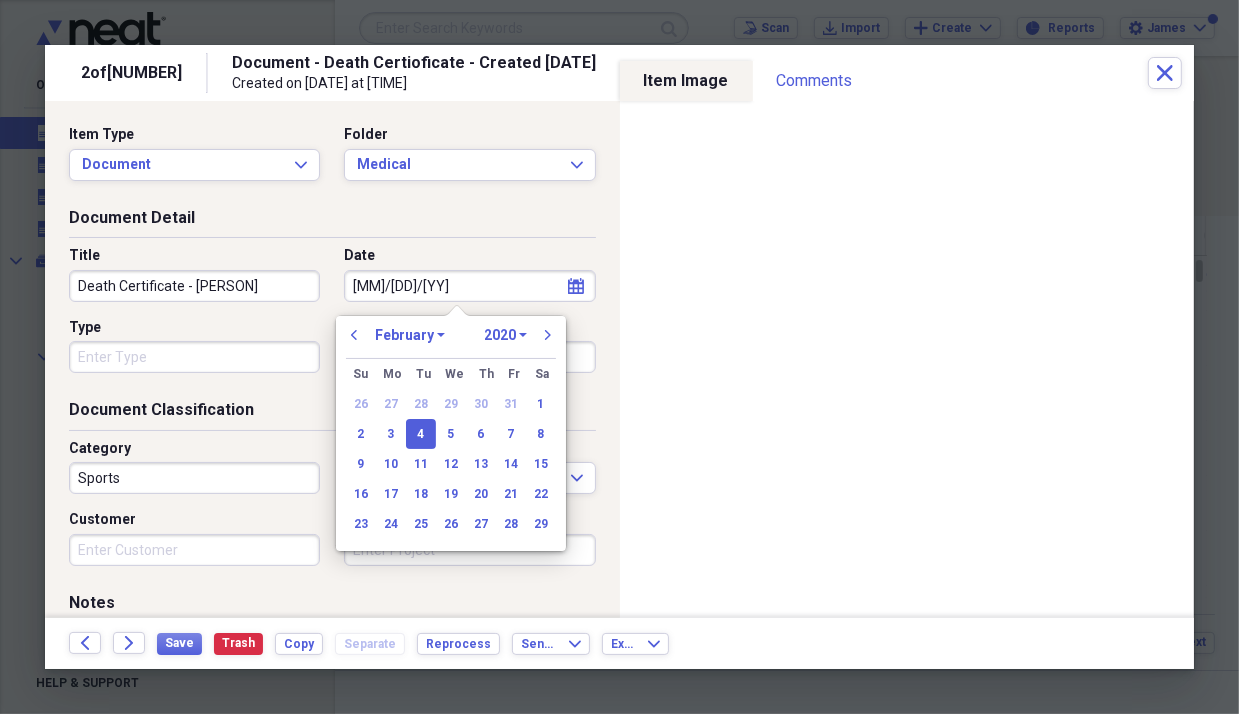 type on "02/04/2024" 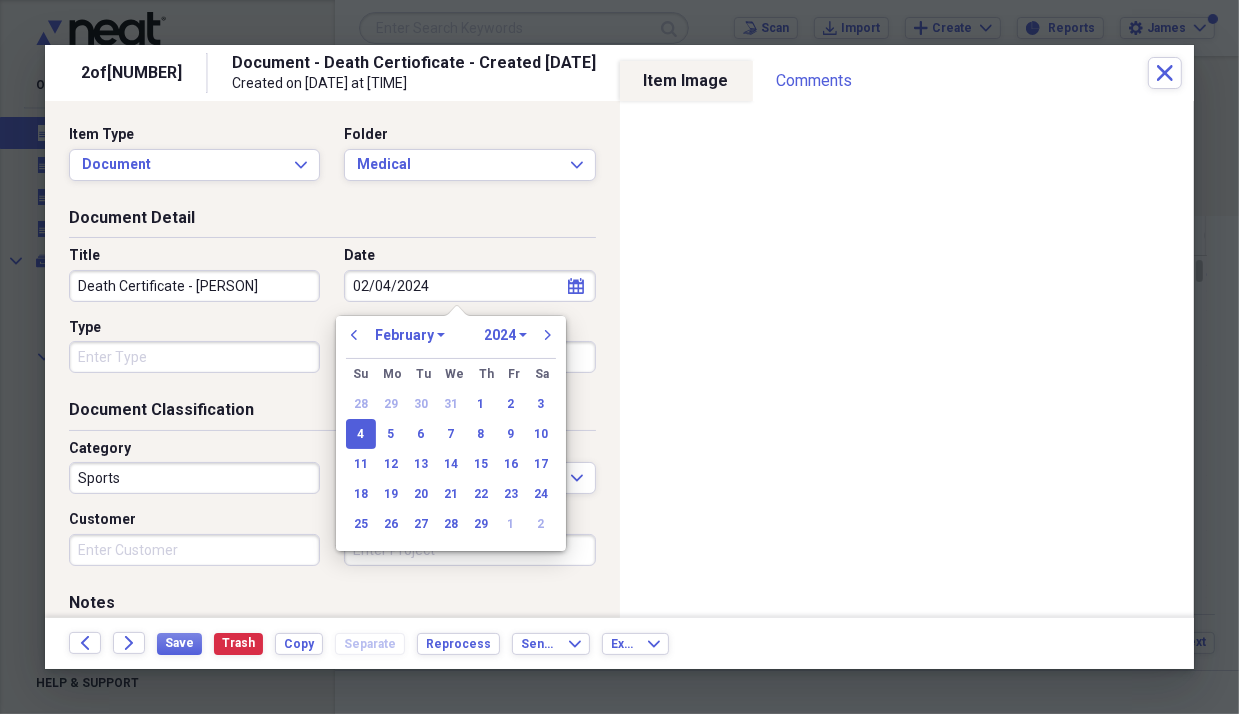 type on "02/04/2024" 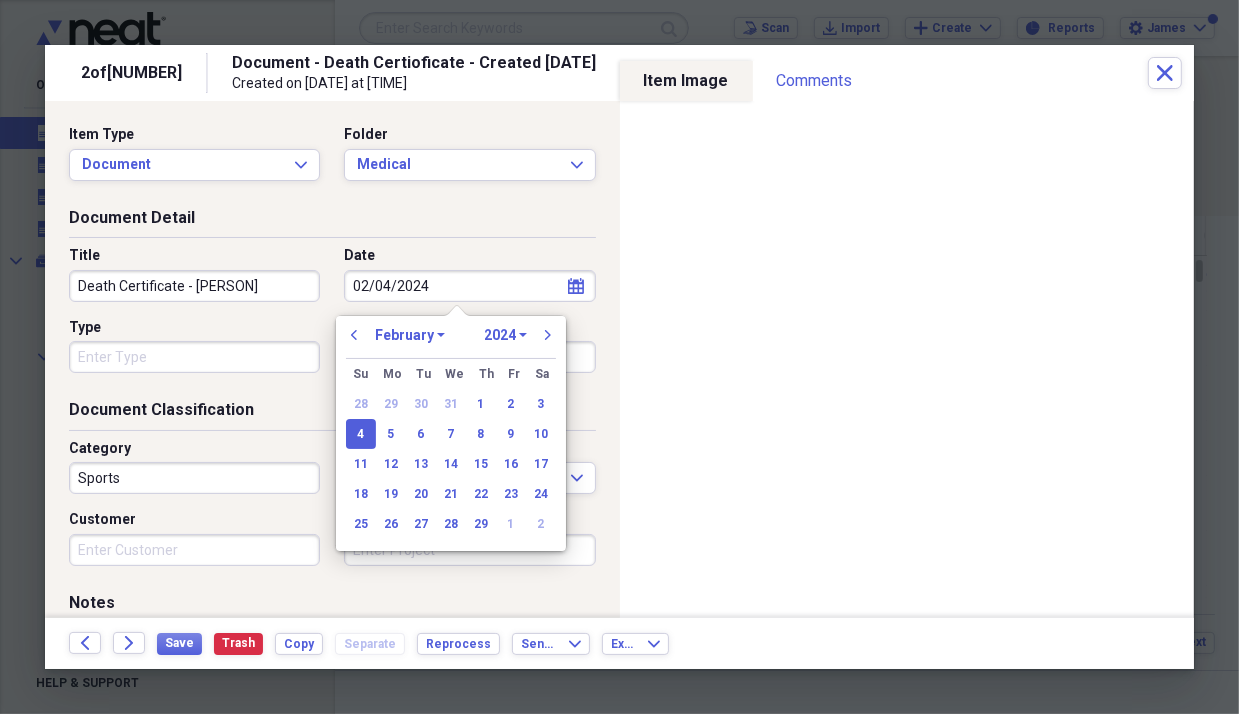 click on "4" at bounding box center (361, 434) 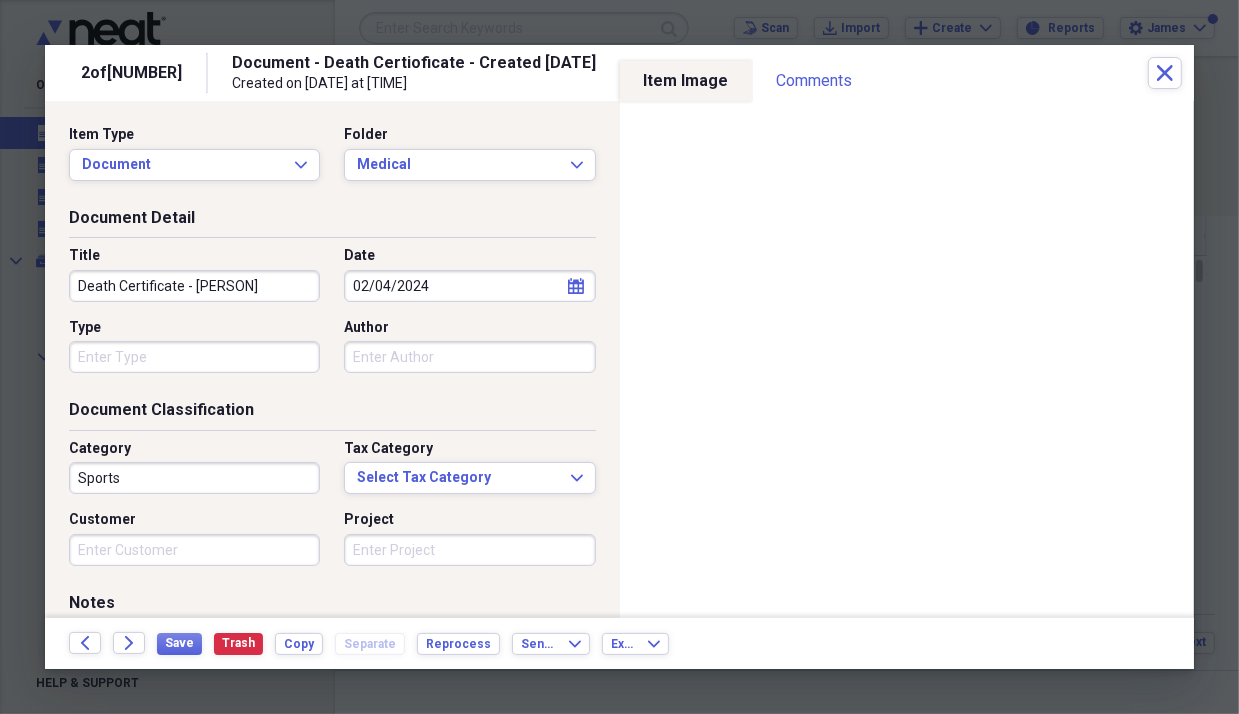 click on "Sports" at bounding box center (194, 478) 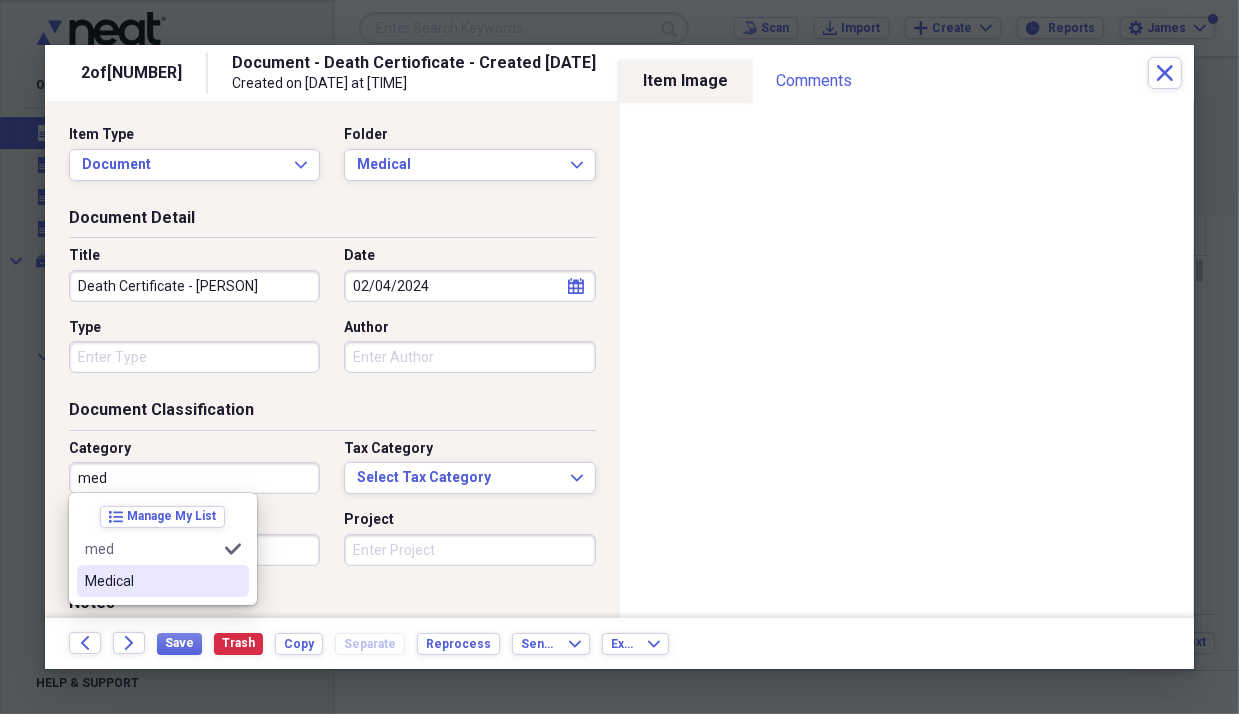 click on "Medical" at bounding box center [151, 581] 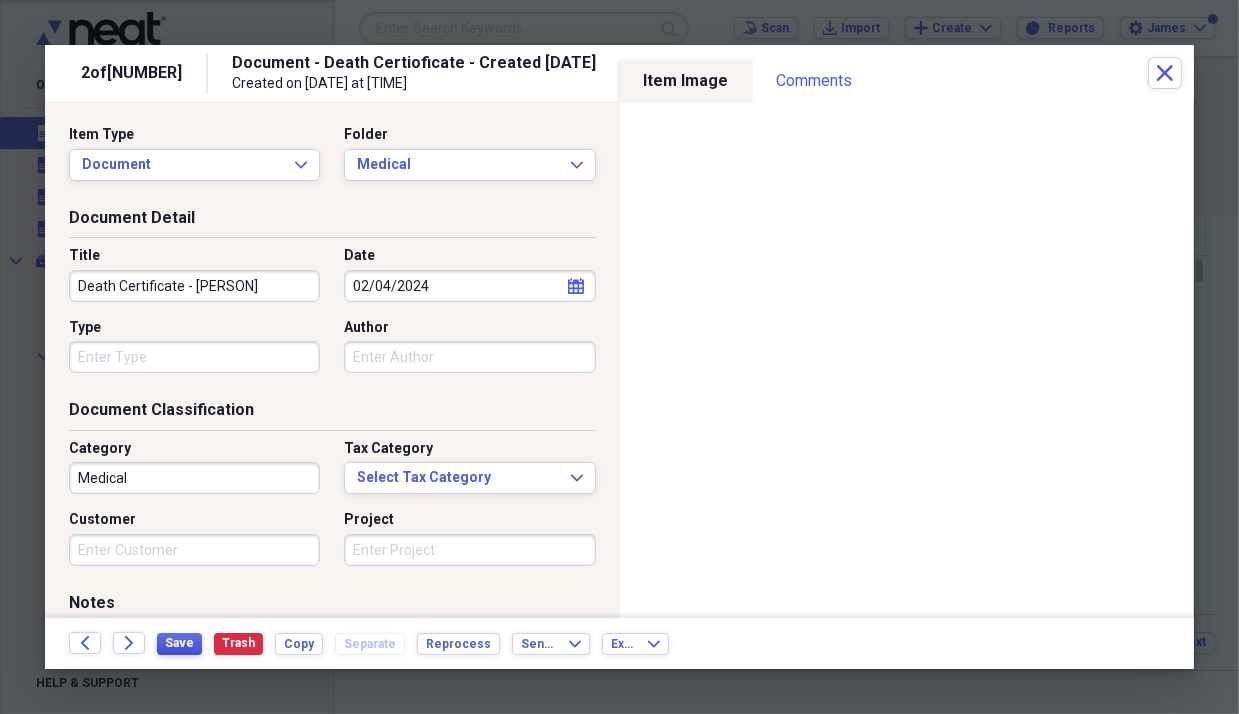 click on "Save" at bounding box center (179, 643) 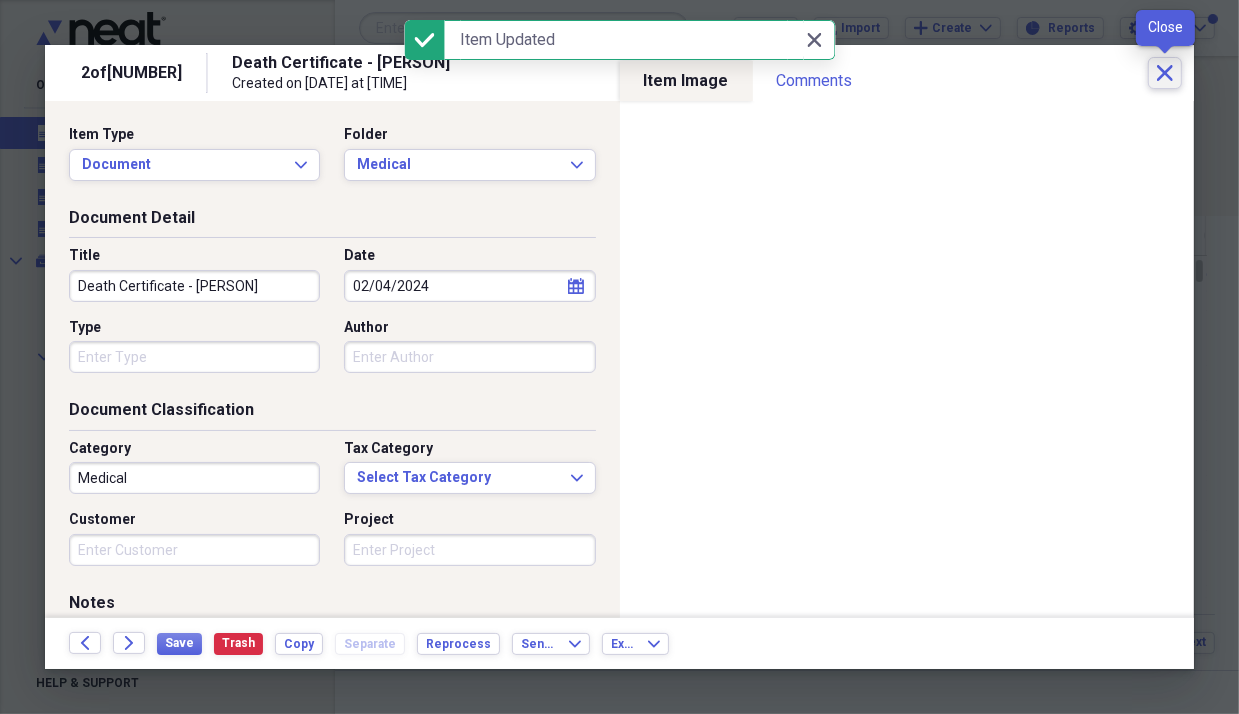 click on "Close" 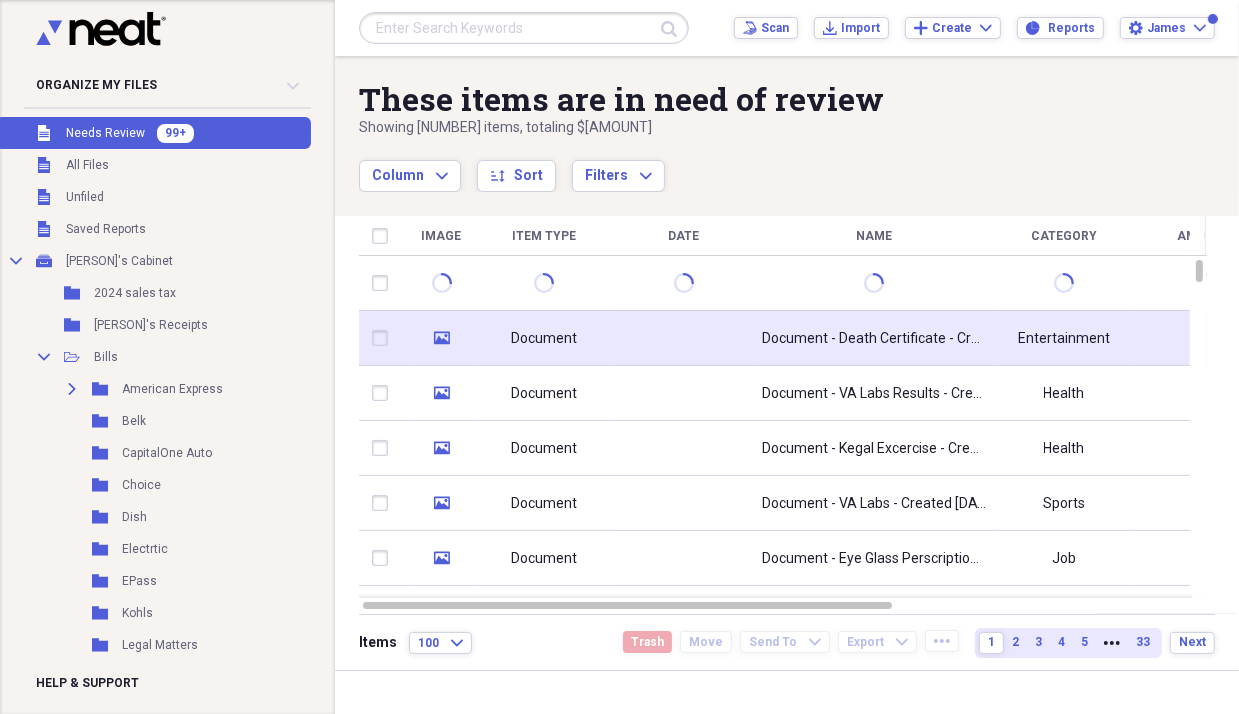 click on "Document" at bounding box center (544, 339) 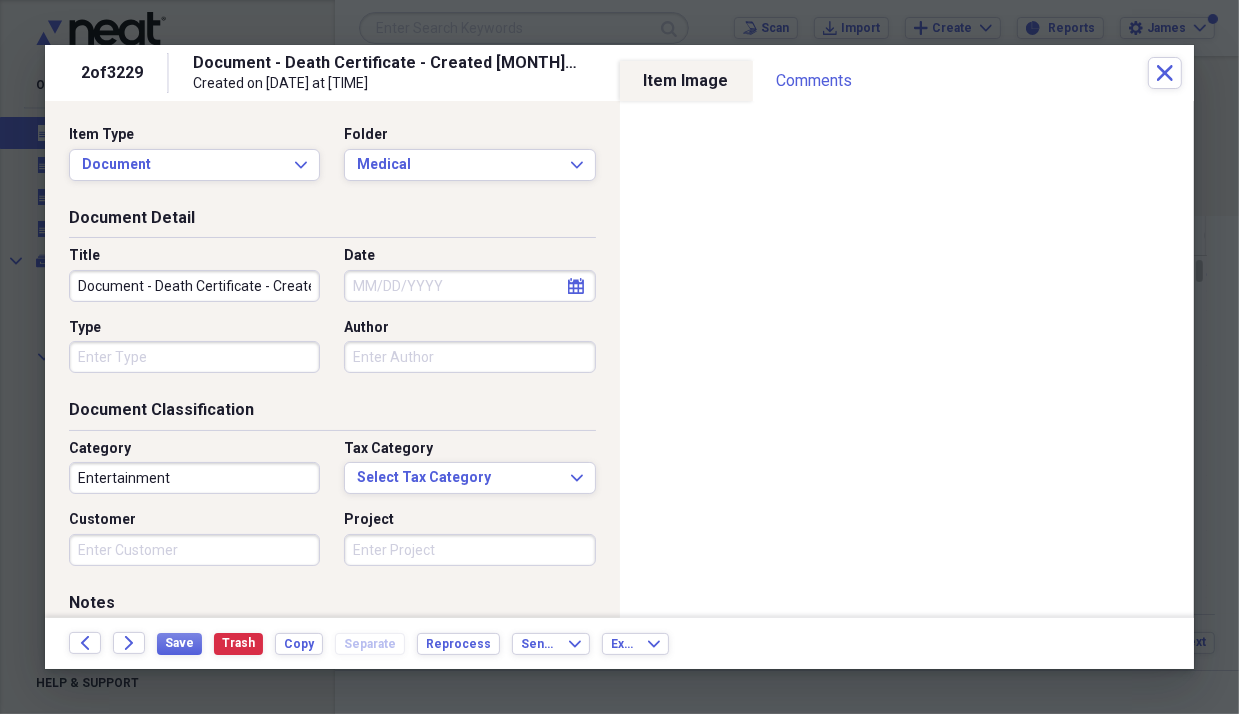 click on "Document - Death Certificate - Created [DATE]_1" at bounding box center [194, 286] 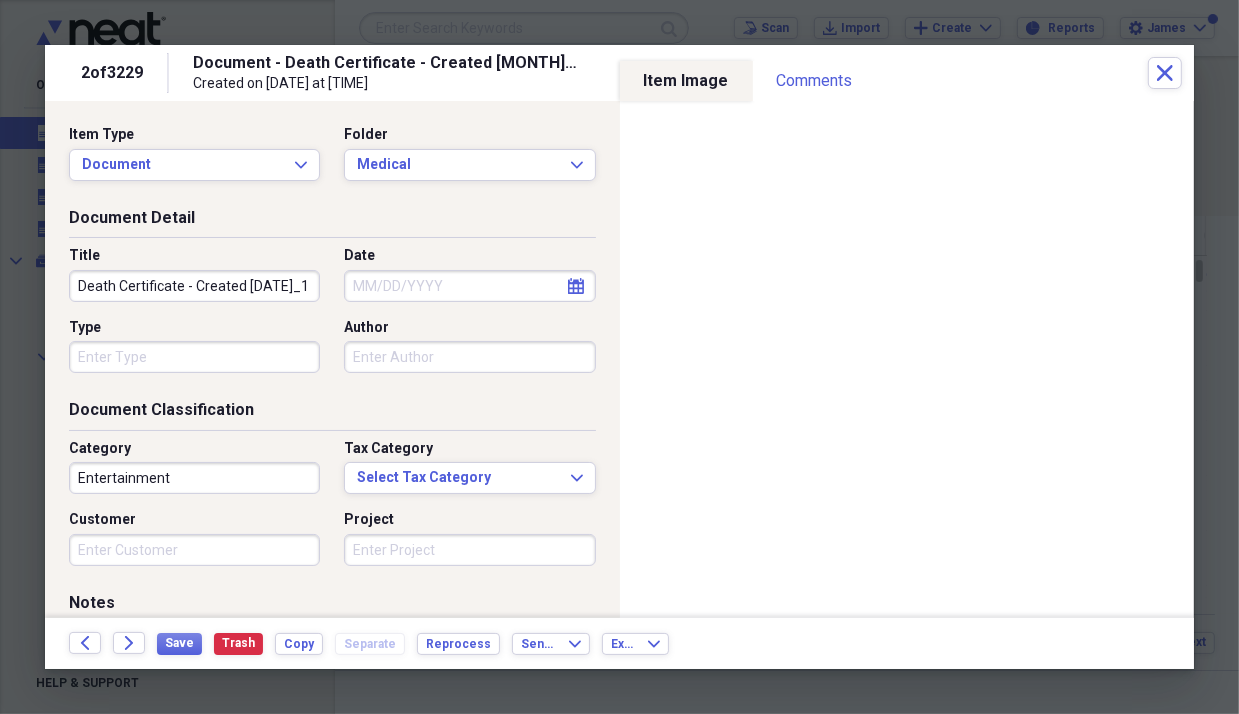 click on "Death Certificate - Created Feb 11, 2024_1" at bounding box center [194, 286] 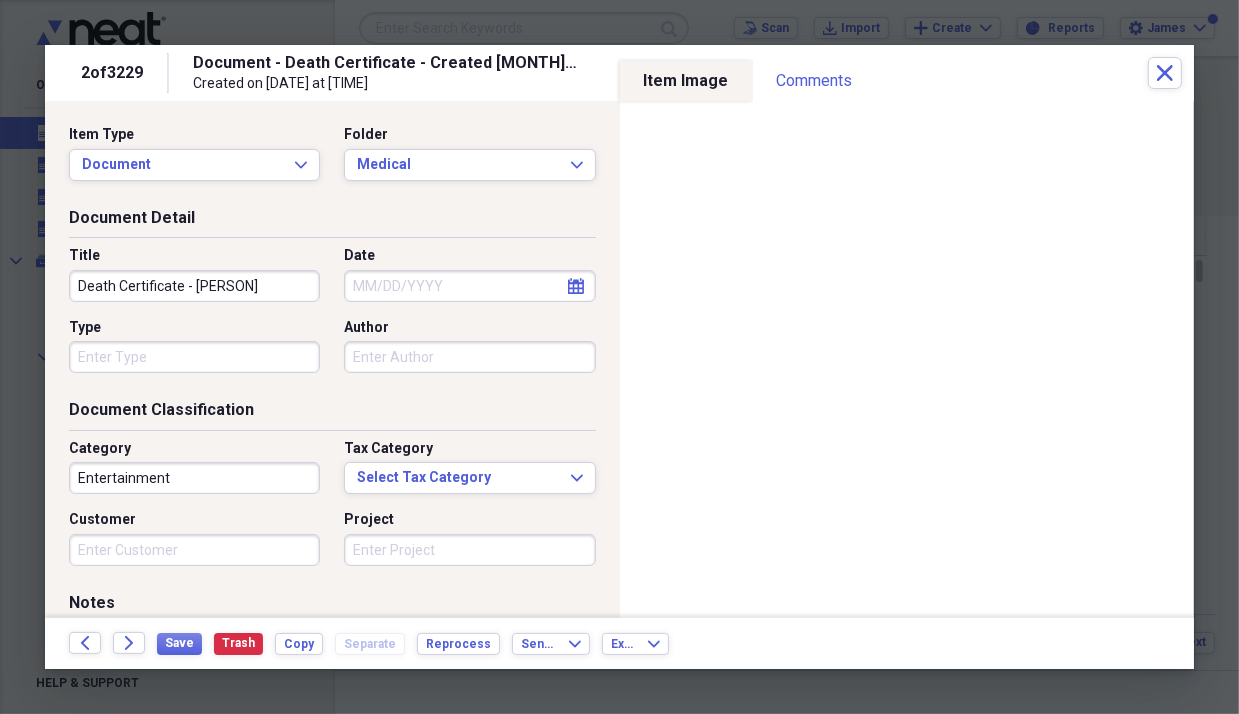 click on "Death Certificate - Elsie ASchaffer" at bounding box center (194, 286) 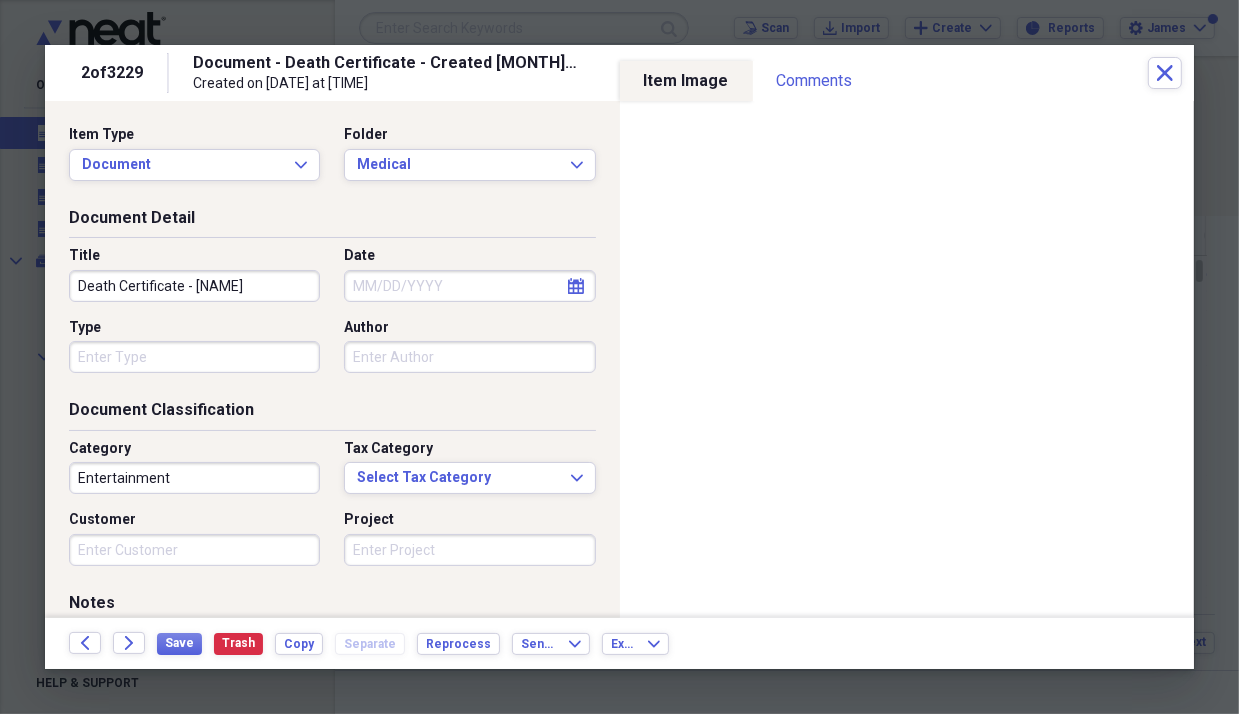 type on "Death Certificate - Elsie Schaffer" 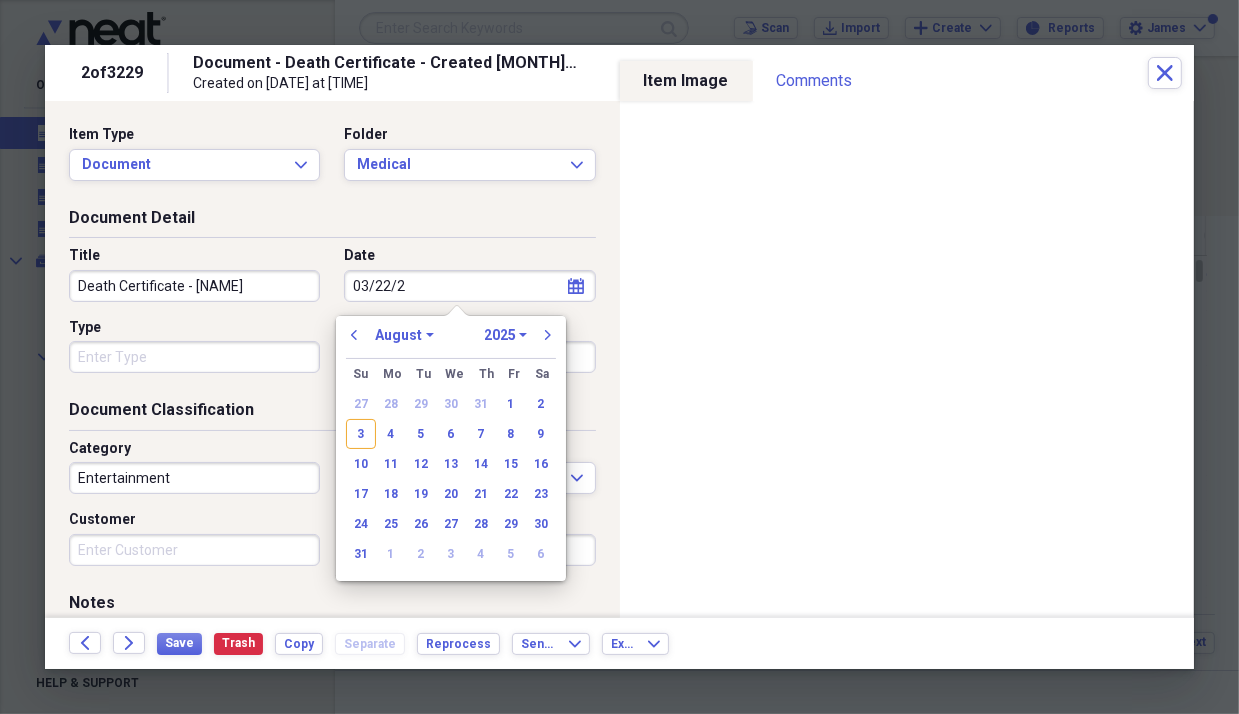 type on "03/22/20" 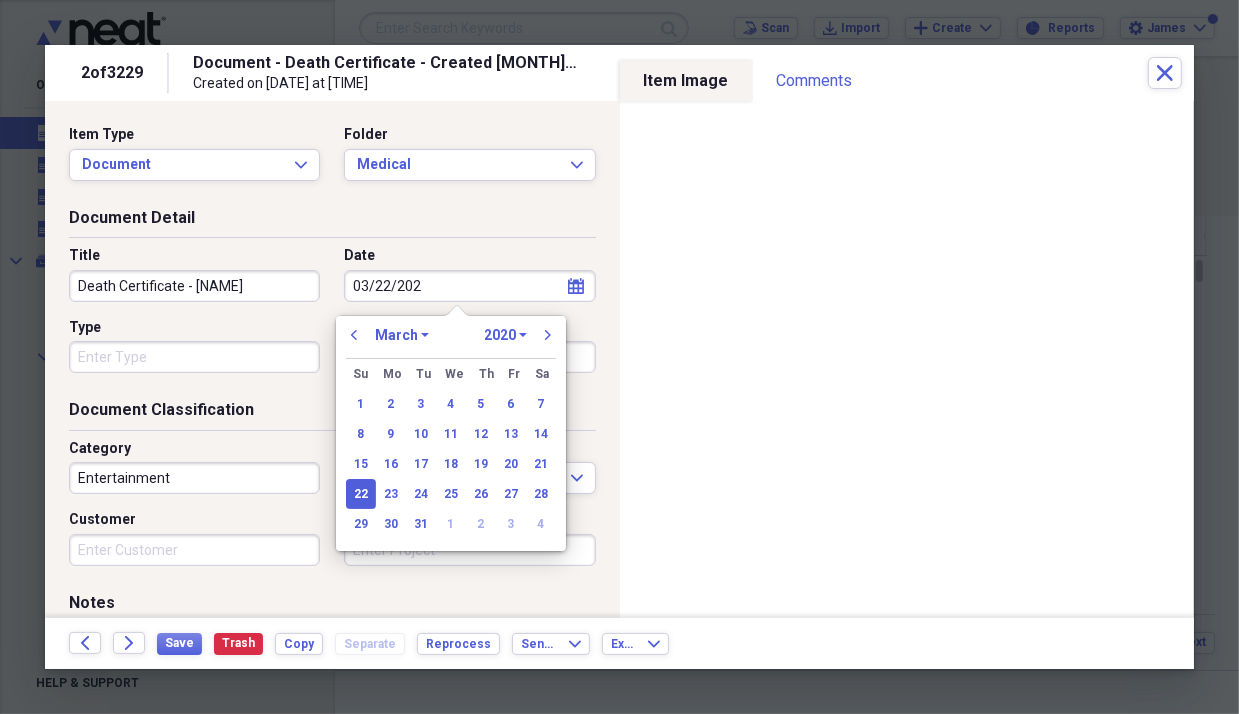 type on "03/22/2023" 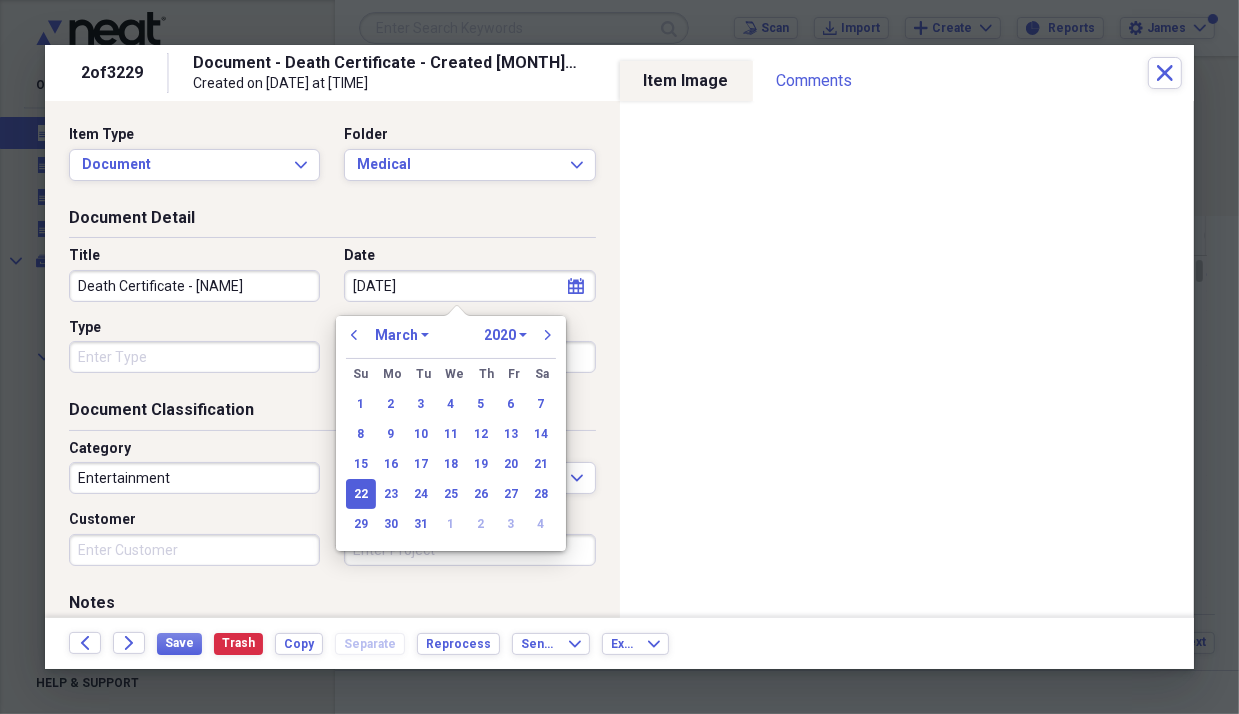 select on "2023" 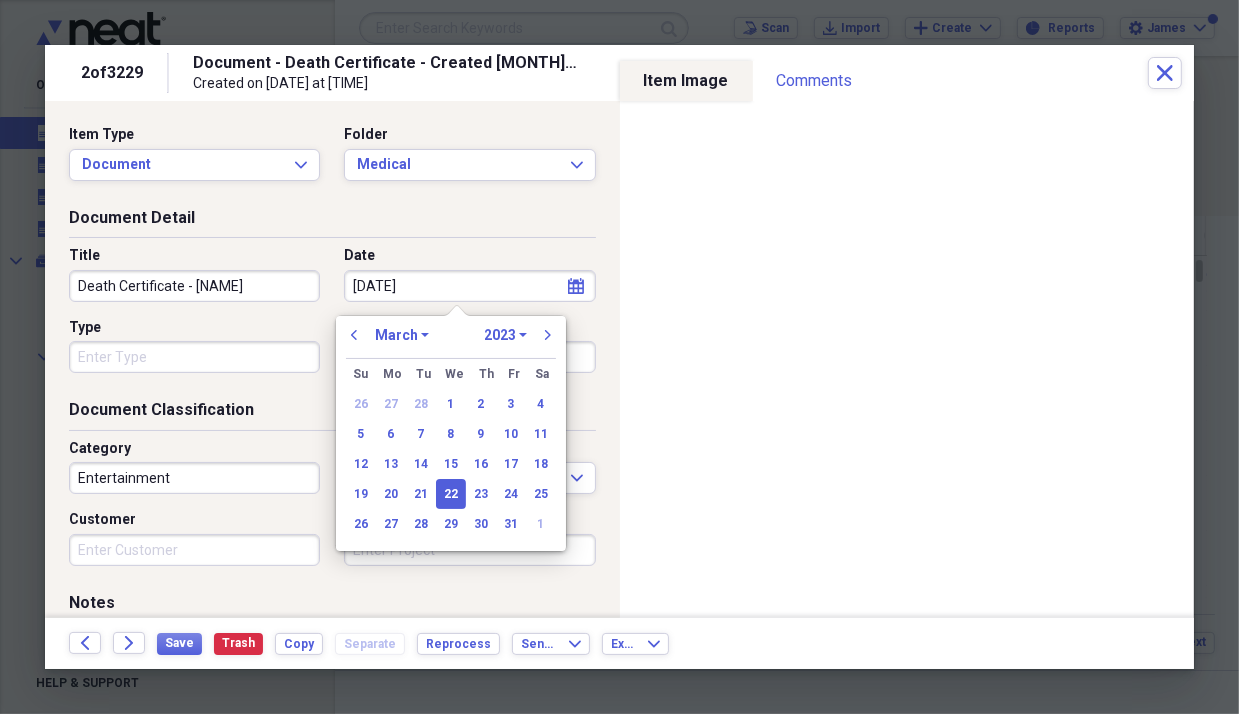 type on "03/22/2023" 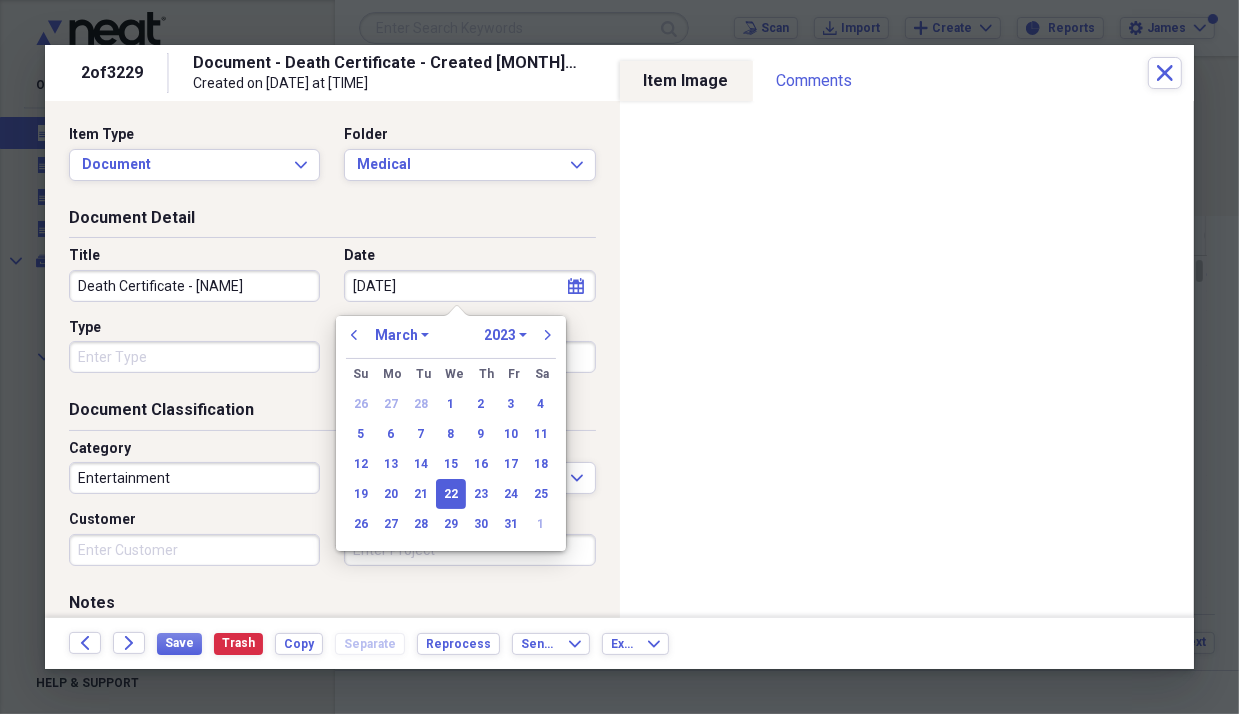 click on "22" at bounding box center [451, 494] 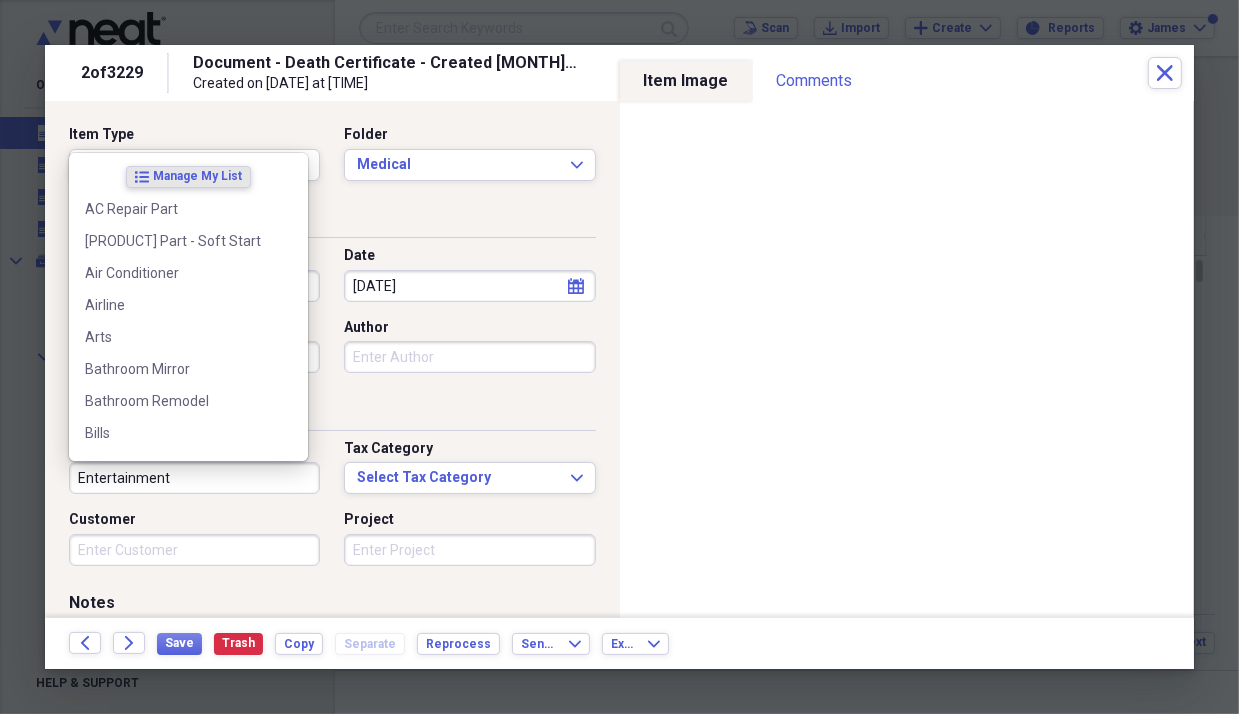 click on "Entertainment" at bounding box center [194, 478] 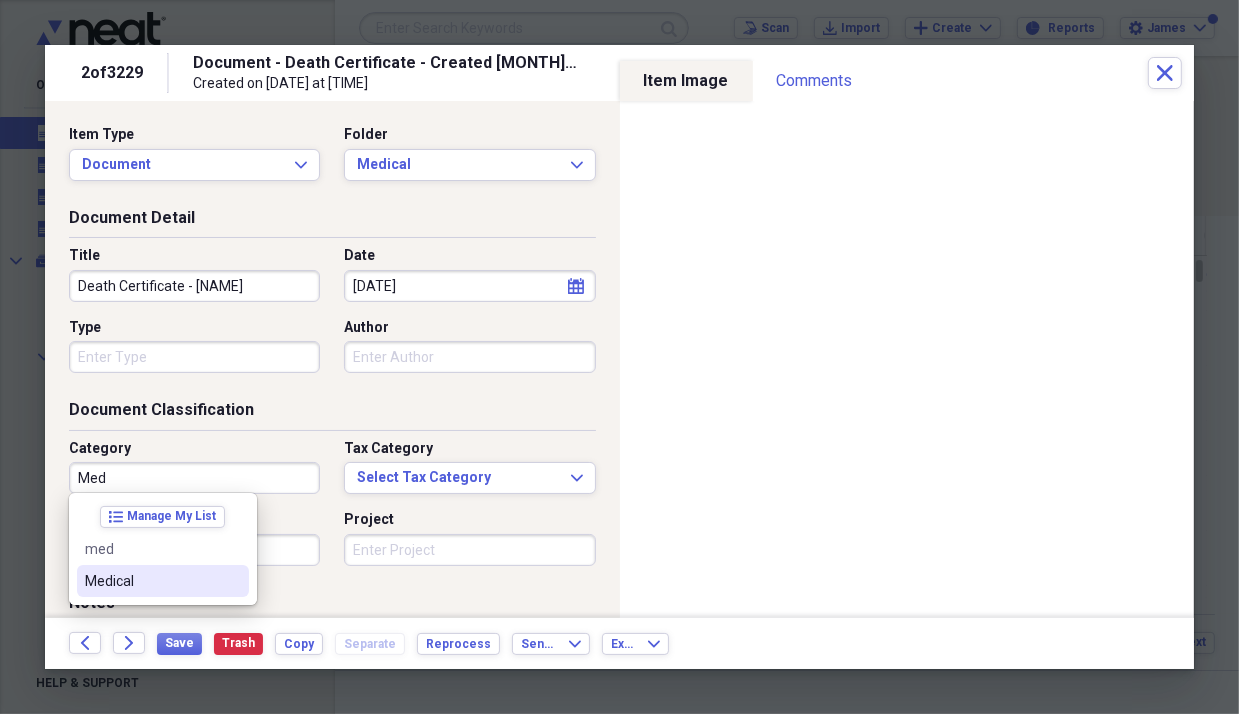 click on "Medical" at bounding box center [151, 581] 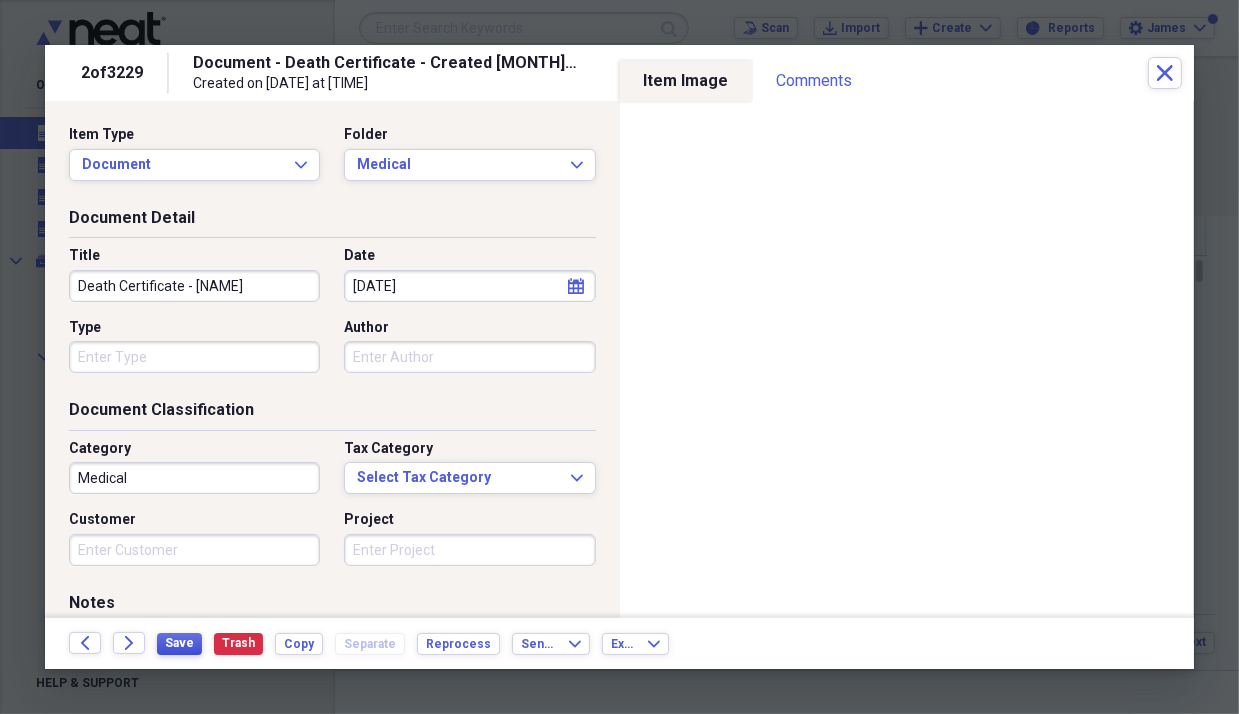 click on "Save" at bounding box center [179, 643] 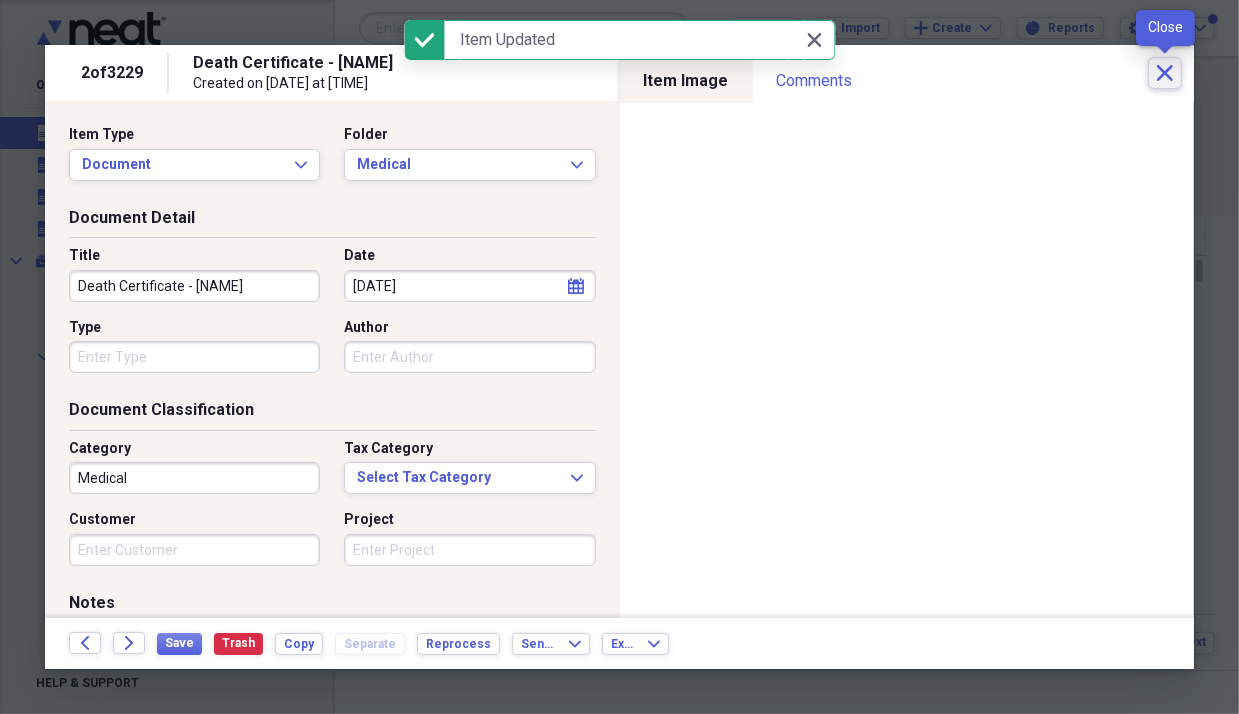 click 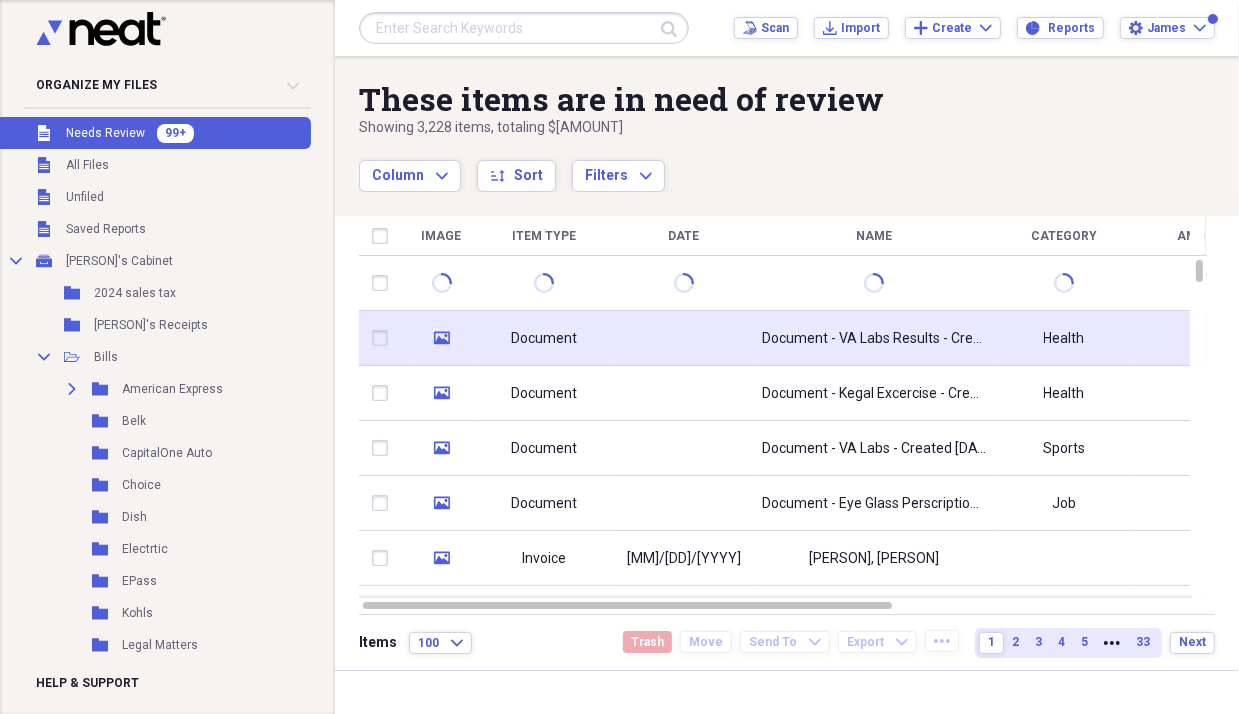 click on "Document" at bounding box center (544, 339) 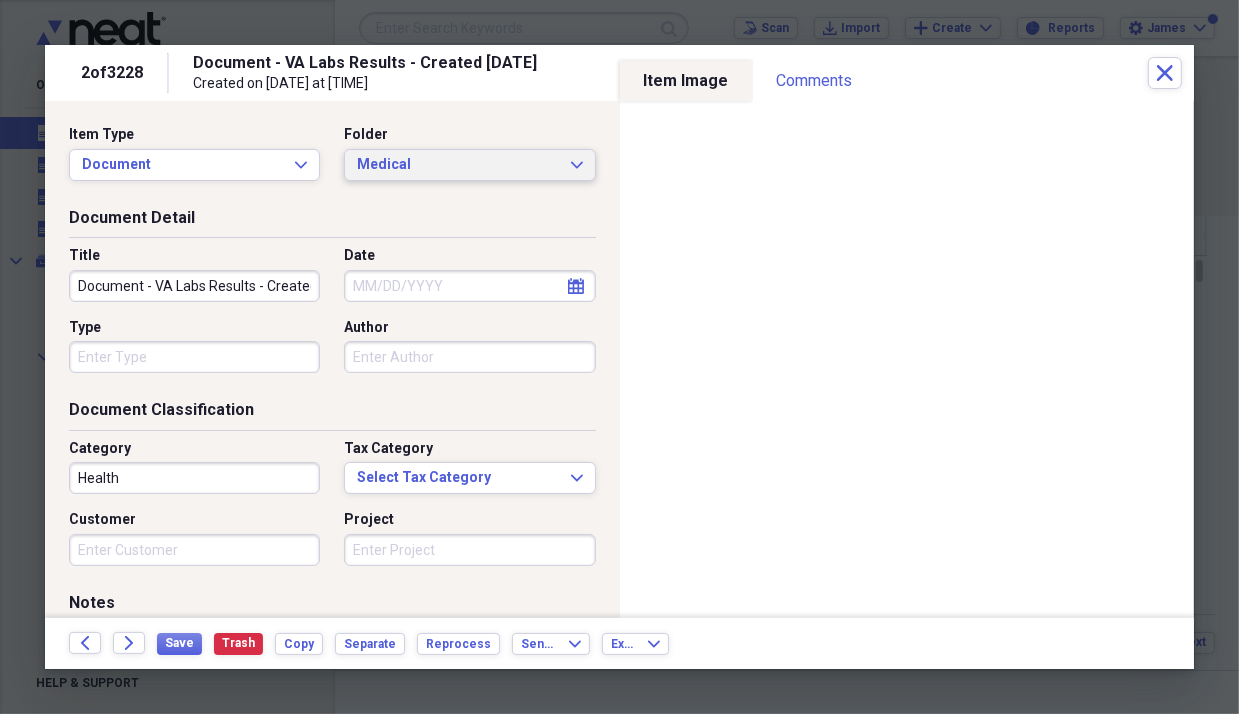 click on "Expand" 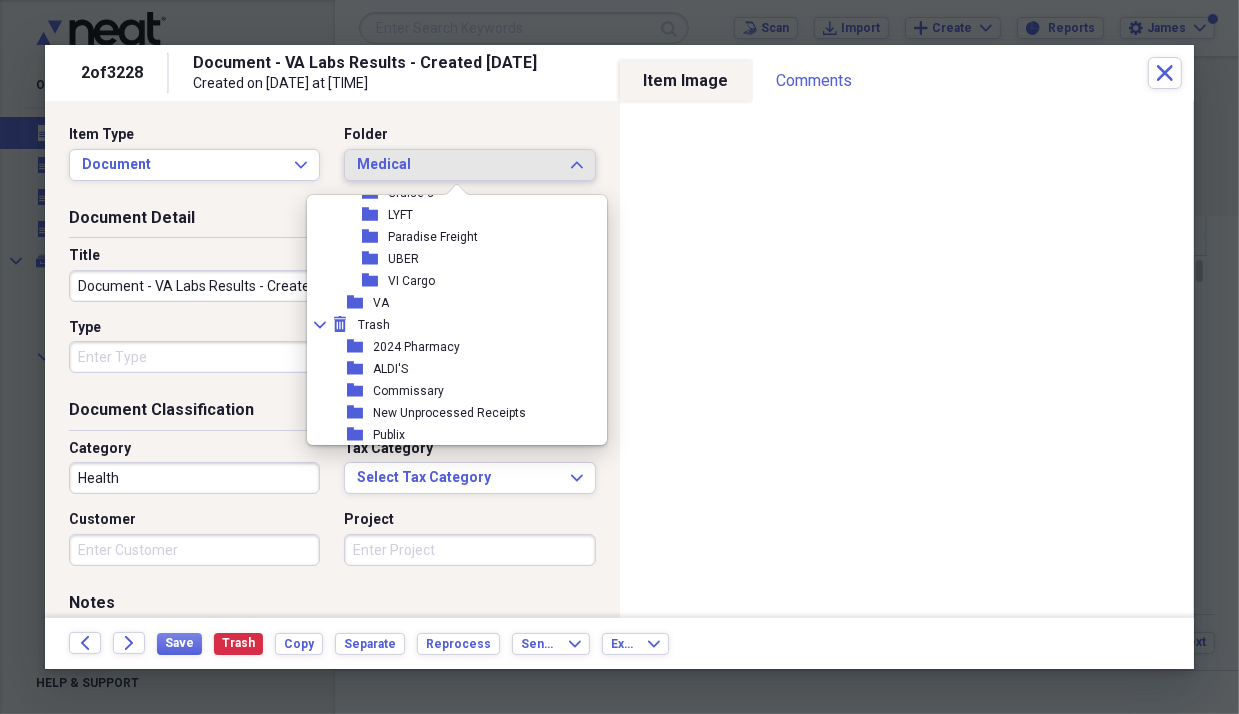 scroll, scrollTop: 1612, scrollLeft: 0, axis: vertical 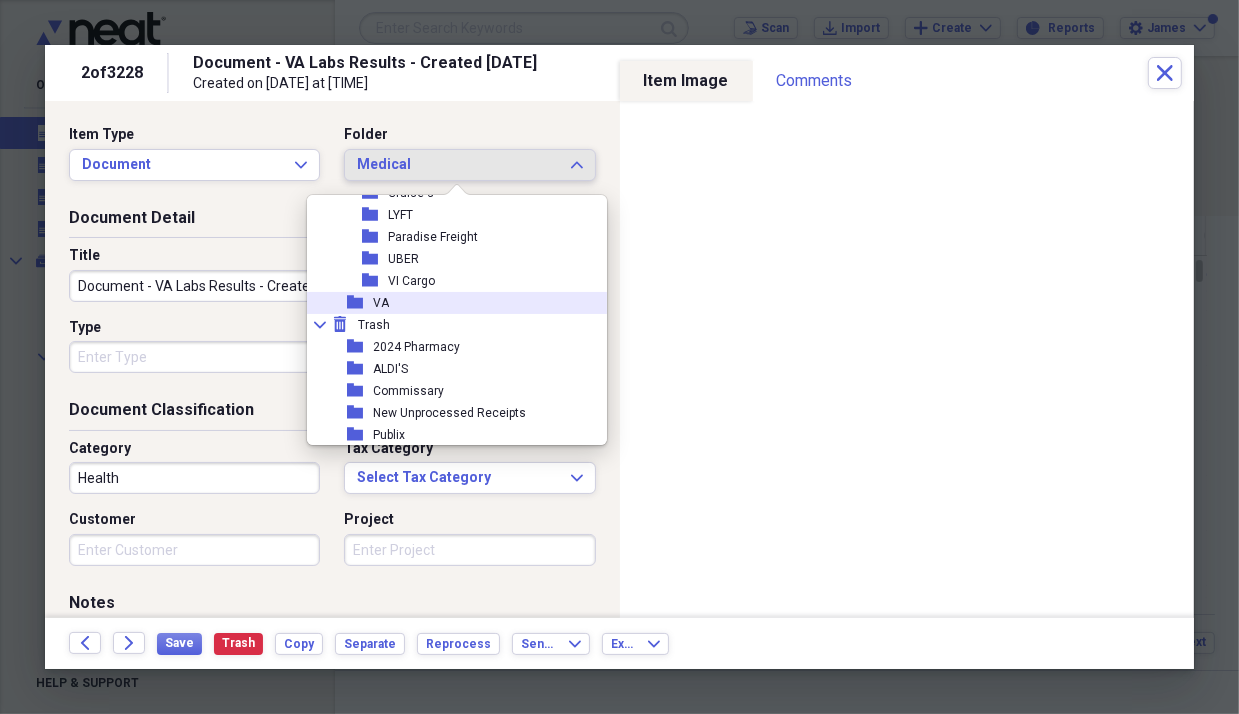 click on "VA" at bounding box center [381, 303] 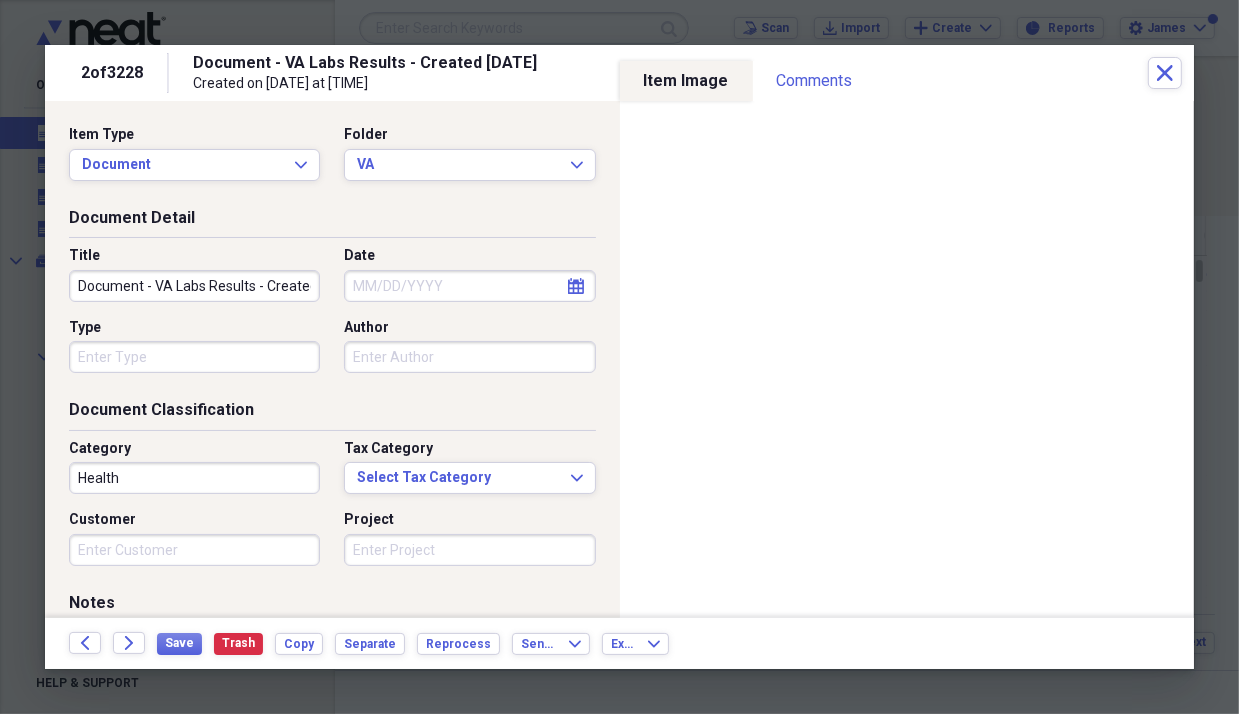 click on "Document - VA Labs Results - Created [DATE]" at bounding box center [194, 286] 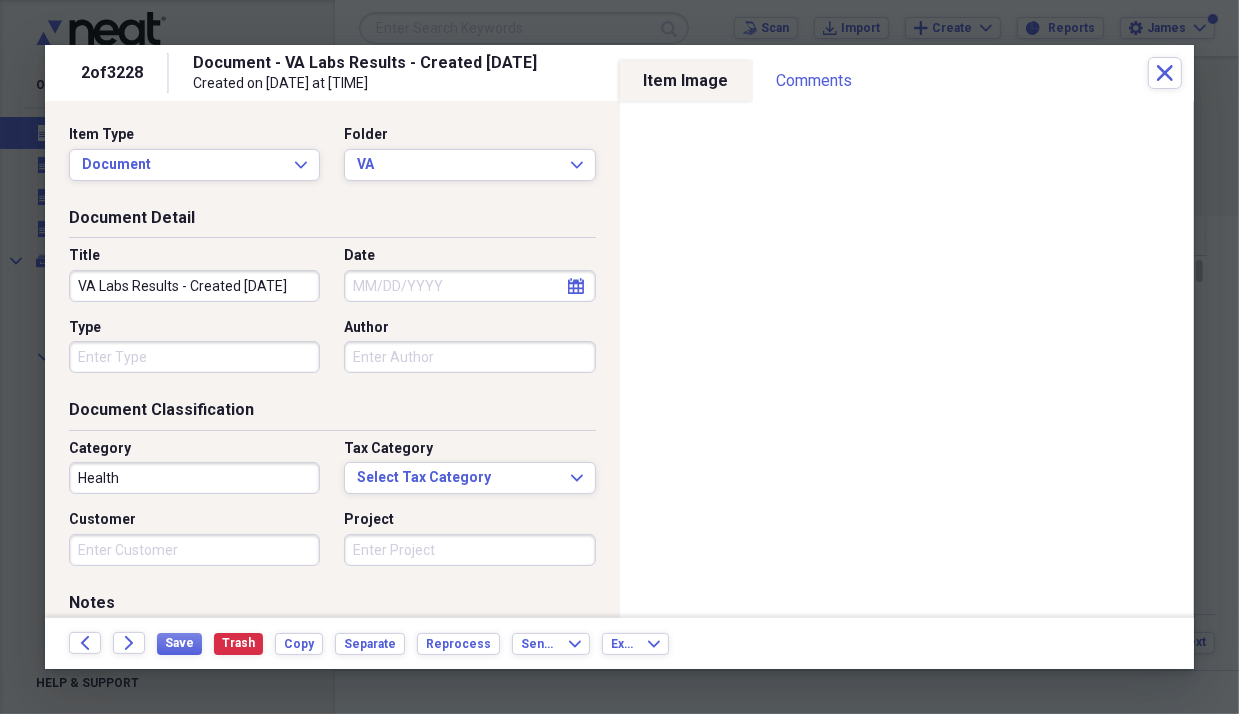 click on "VA Labs Results - Created Feb 17, 2024" at bounding box center [194, 286] 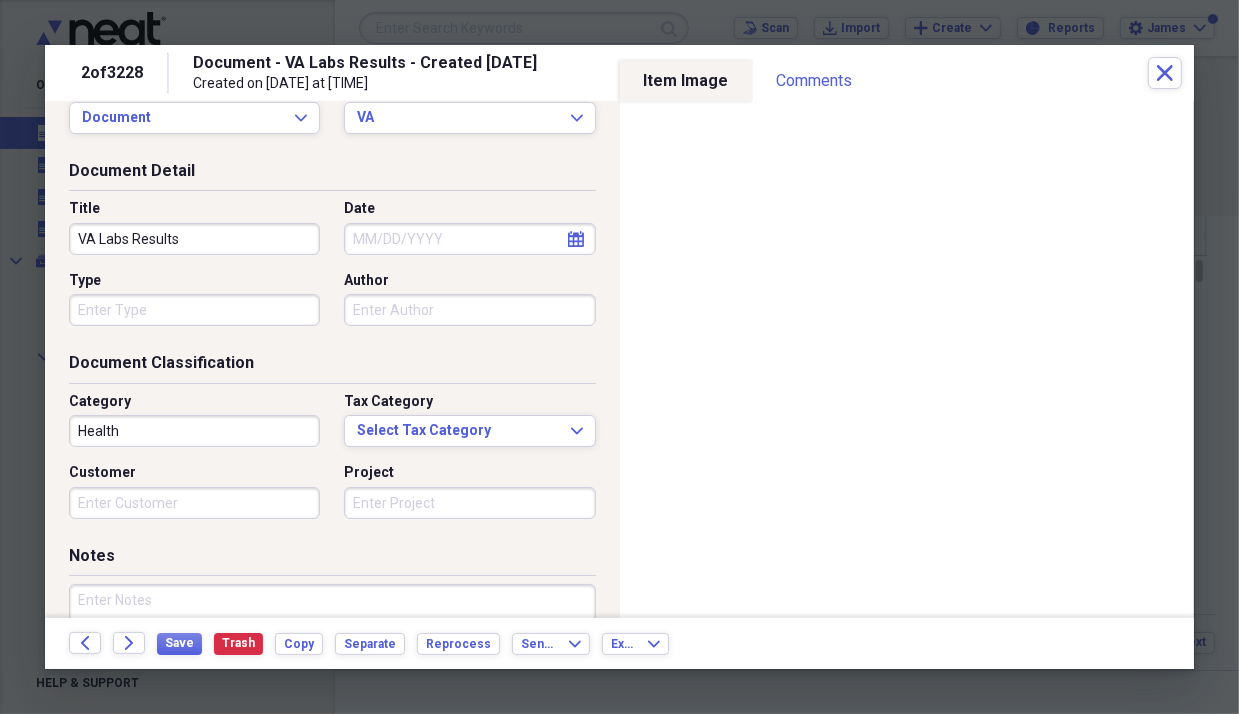 scroll, scrollTop: 0, scrollLeft: 0, axis: both 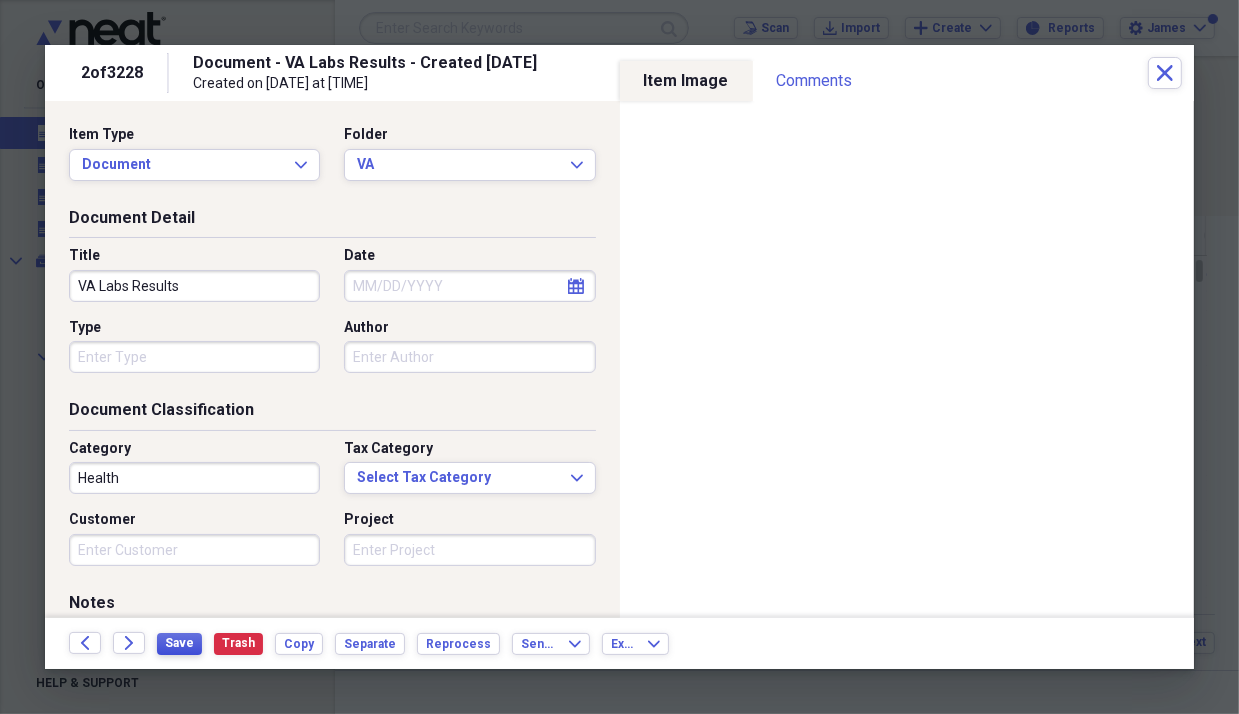 type on "VA Labs Results" 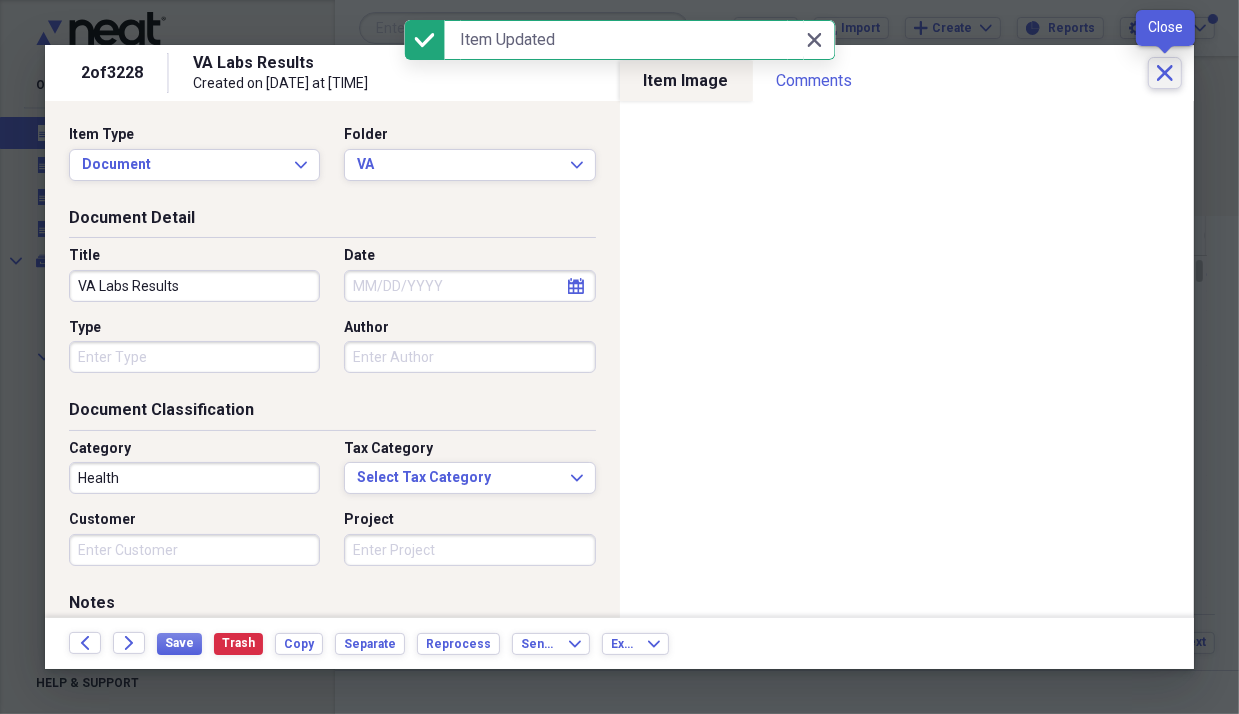click 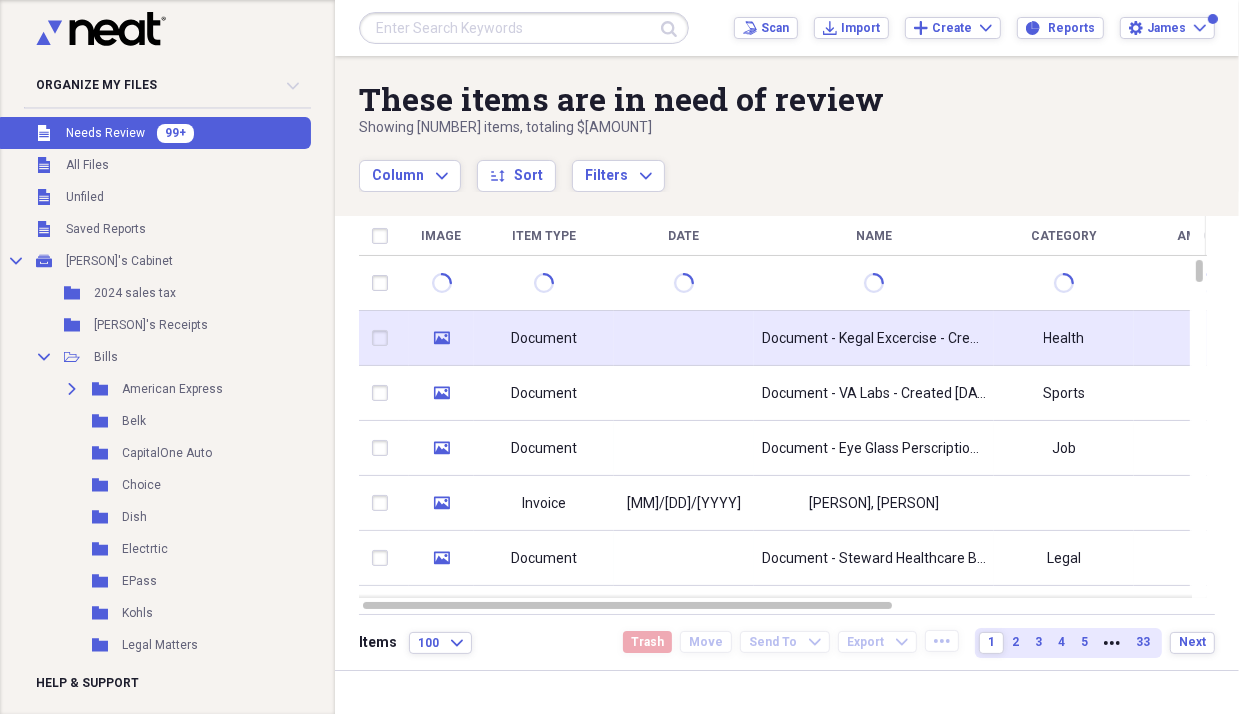 click on "Document" at bounding box center (544, 339) 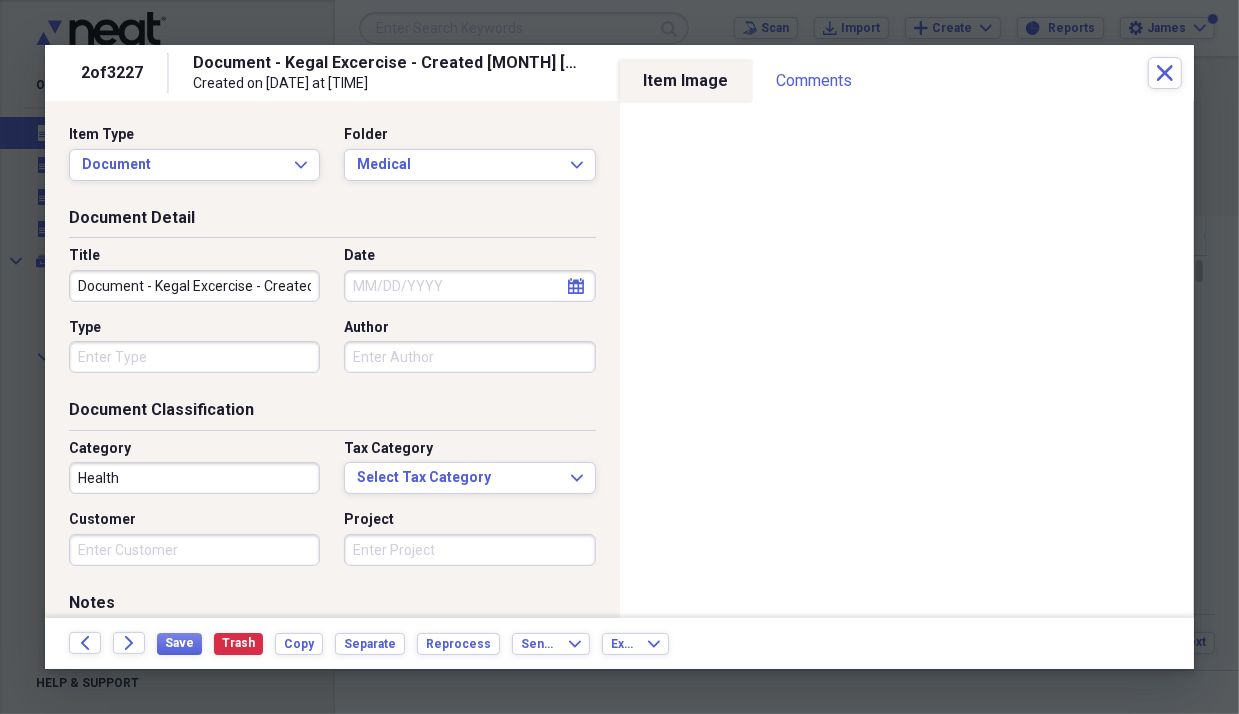 click on "Document - Kegal Excercise - Created [MONTH] [DAY], [YEAR]" at bounding box center (194, 286) 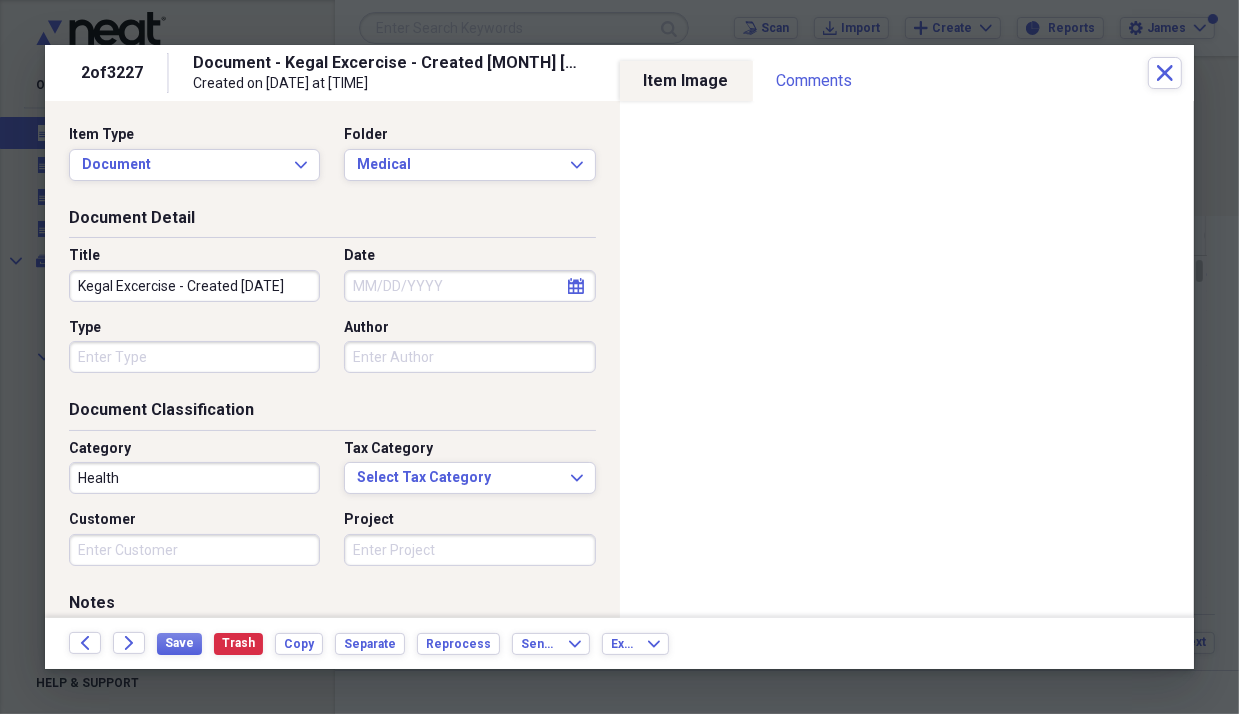 click on "Kegal Excercise - Created Jun 29, 2024" at bounding box center [194, 286] 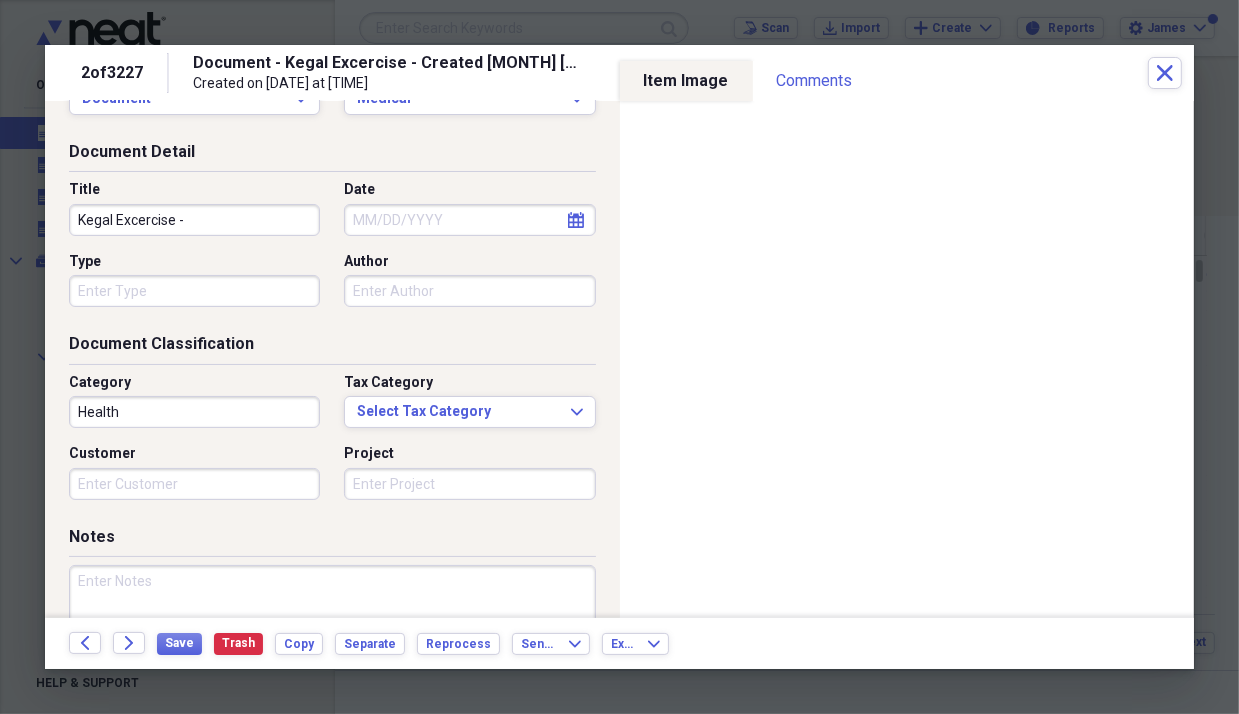 scroll, scrollTop: 0, scrollLeft: 0, axis: both 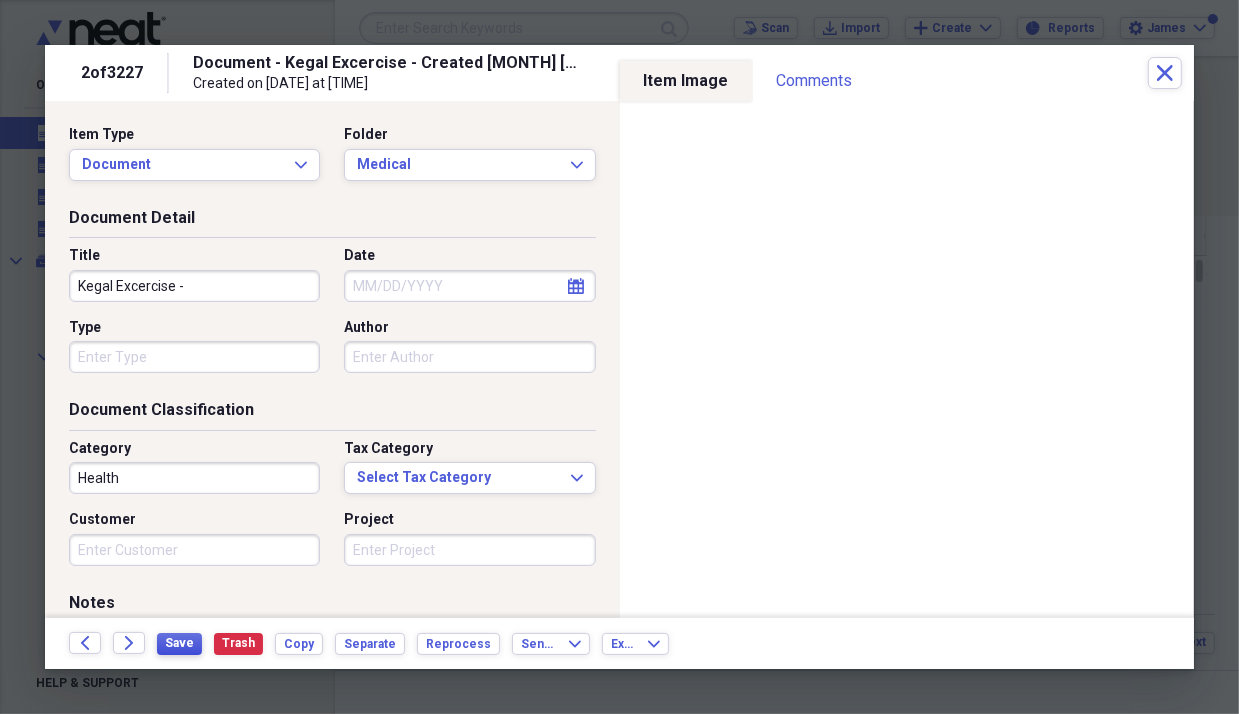 click on "Save" at bounding box center [179, 643] 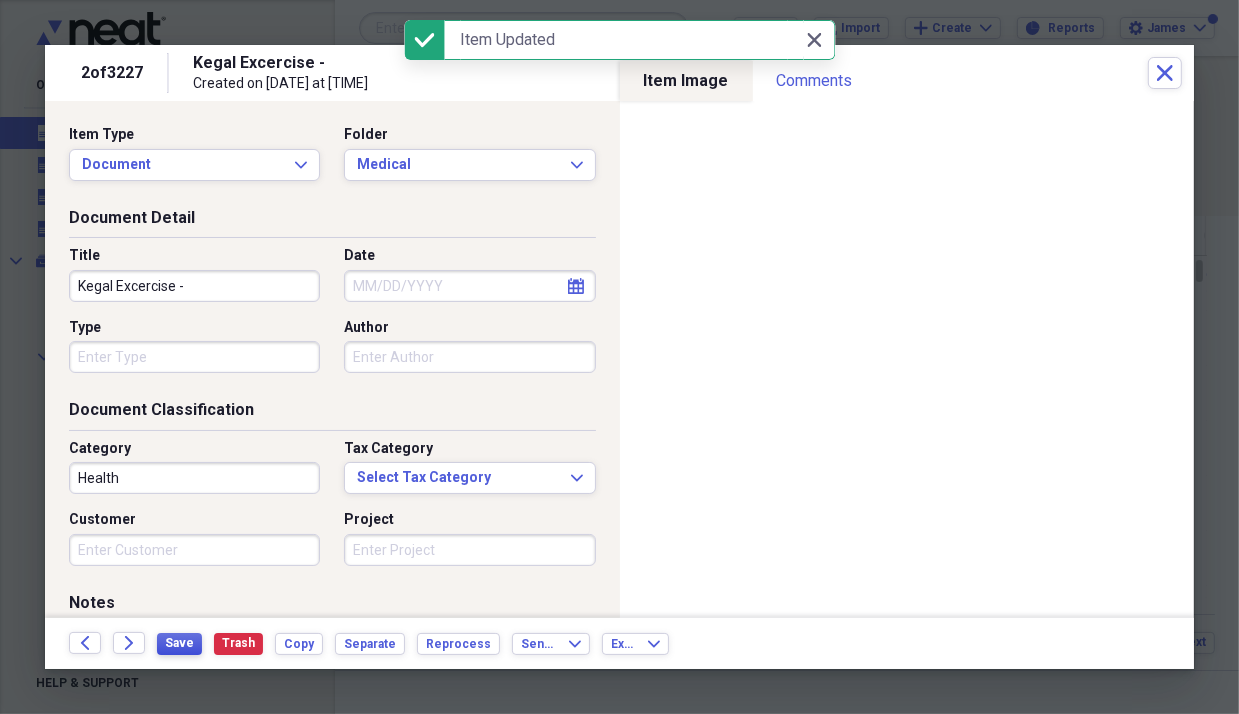 type on "Kegal Excercise -" 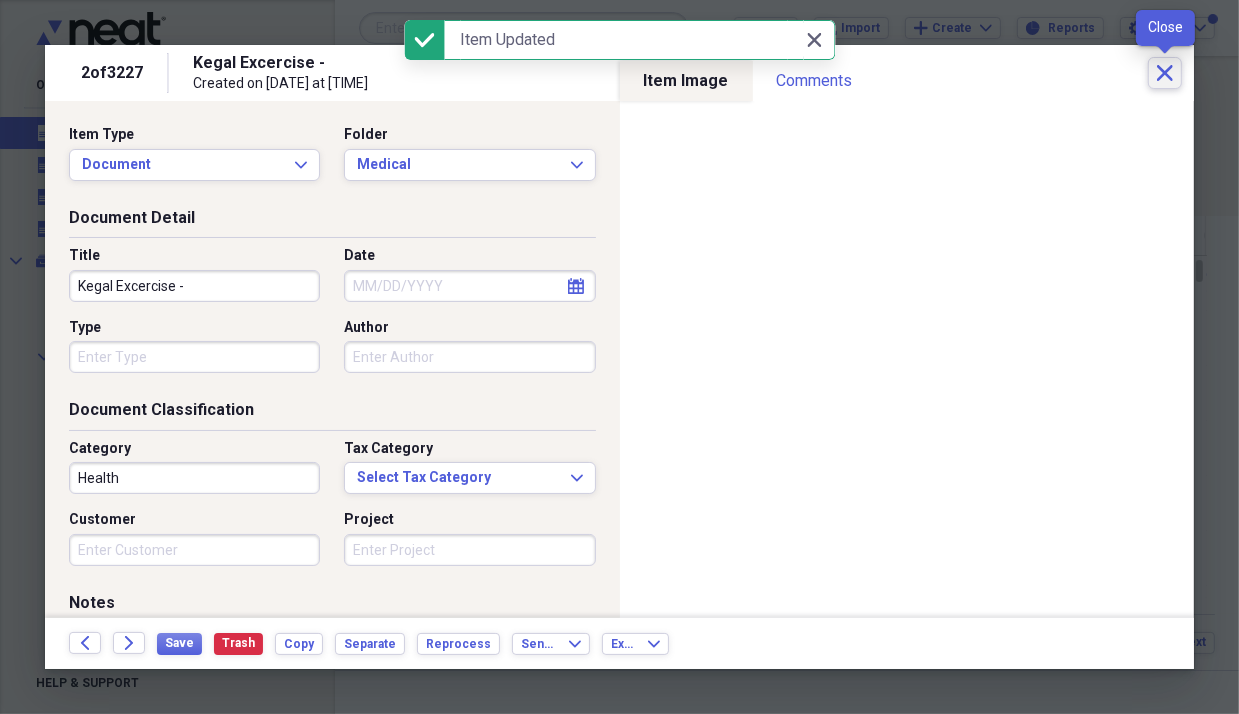click 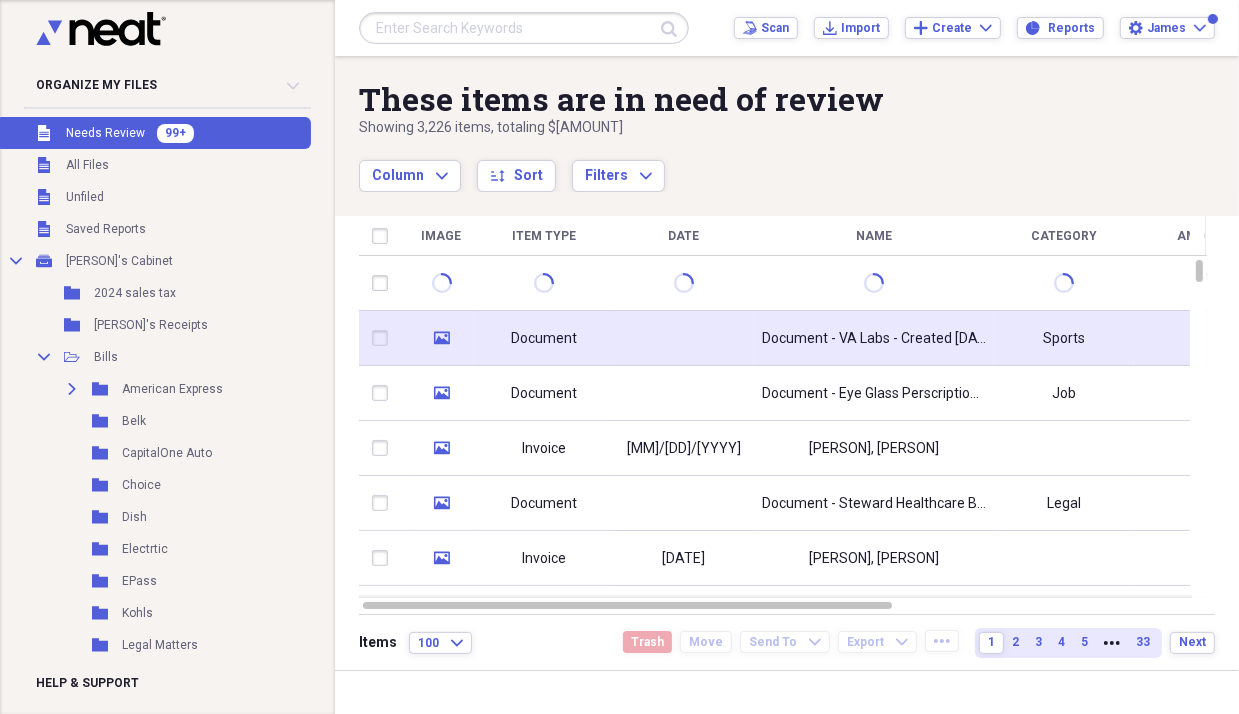 click on "Document" at bounding box center (544, 339) 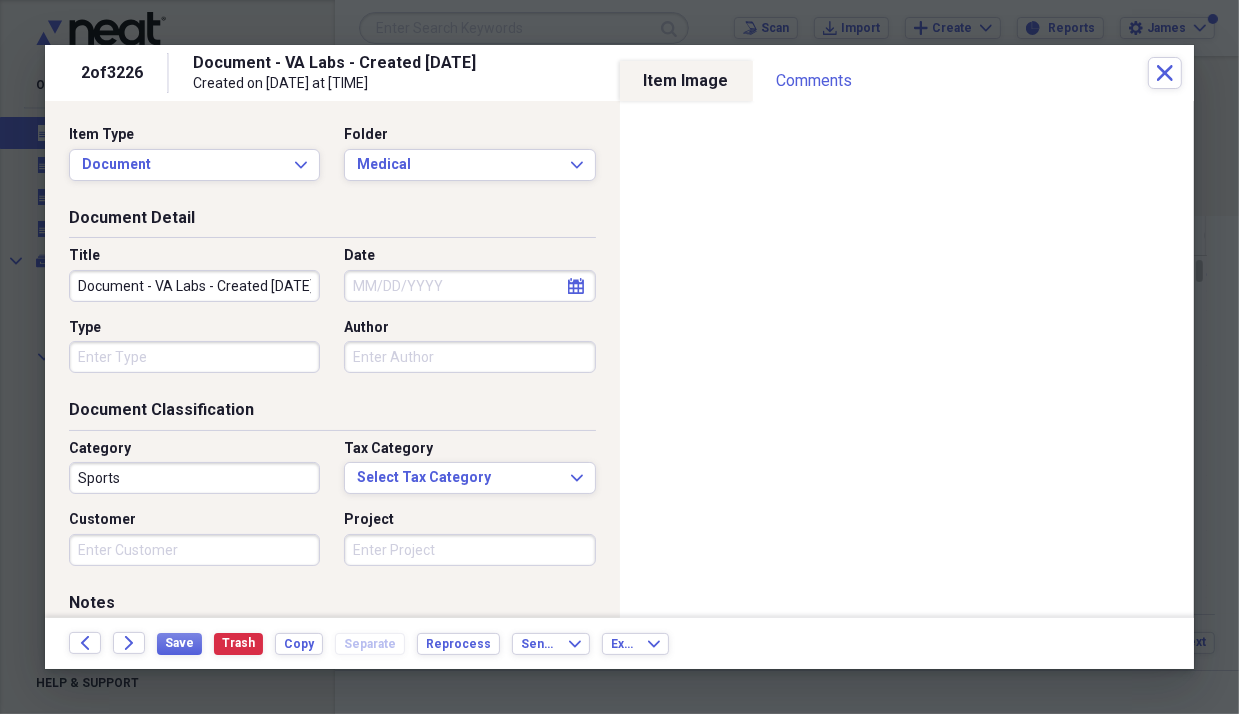 click on "Document - VA Labs - Created [DATE]" at bounding box center [194, 286] 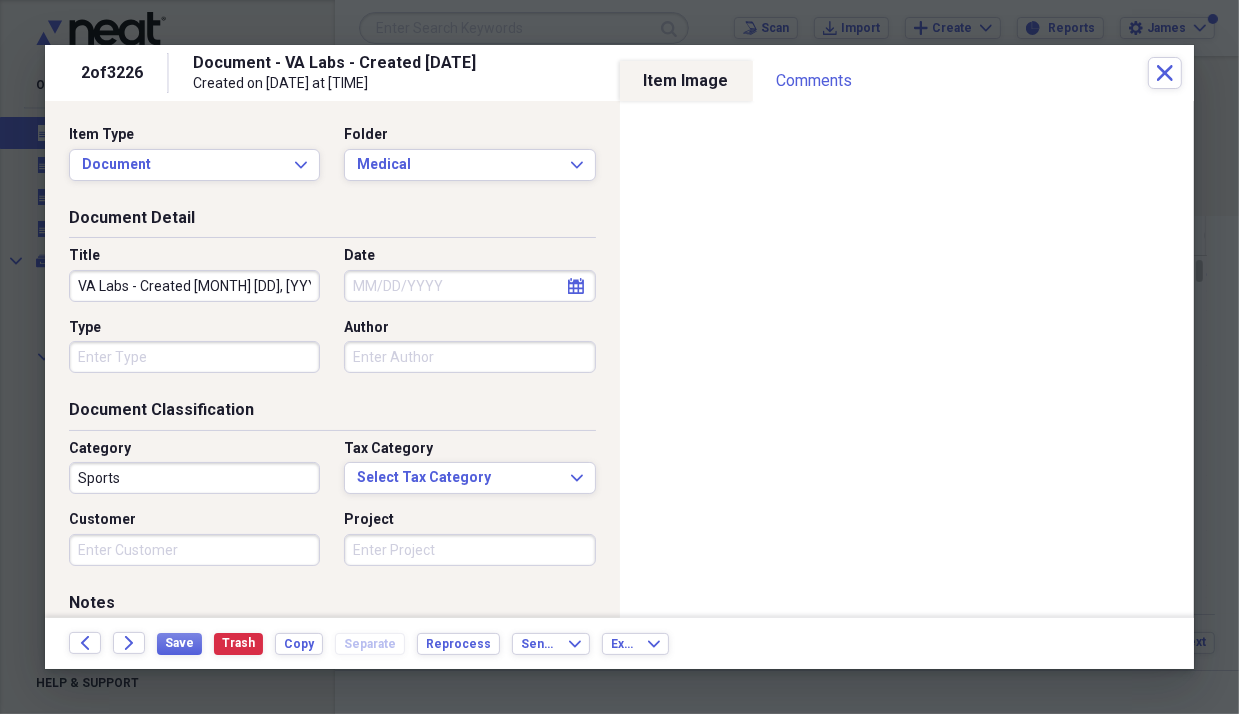 drag, startPoint x: 289, startPoint y: 278, endPoint x: 301, endPoint y: 270, distance: 14.422205 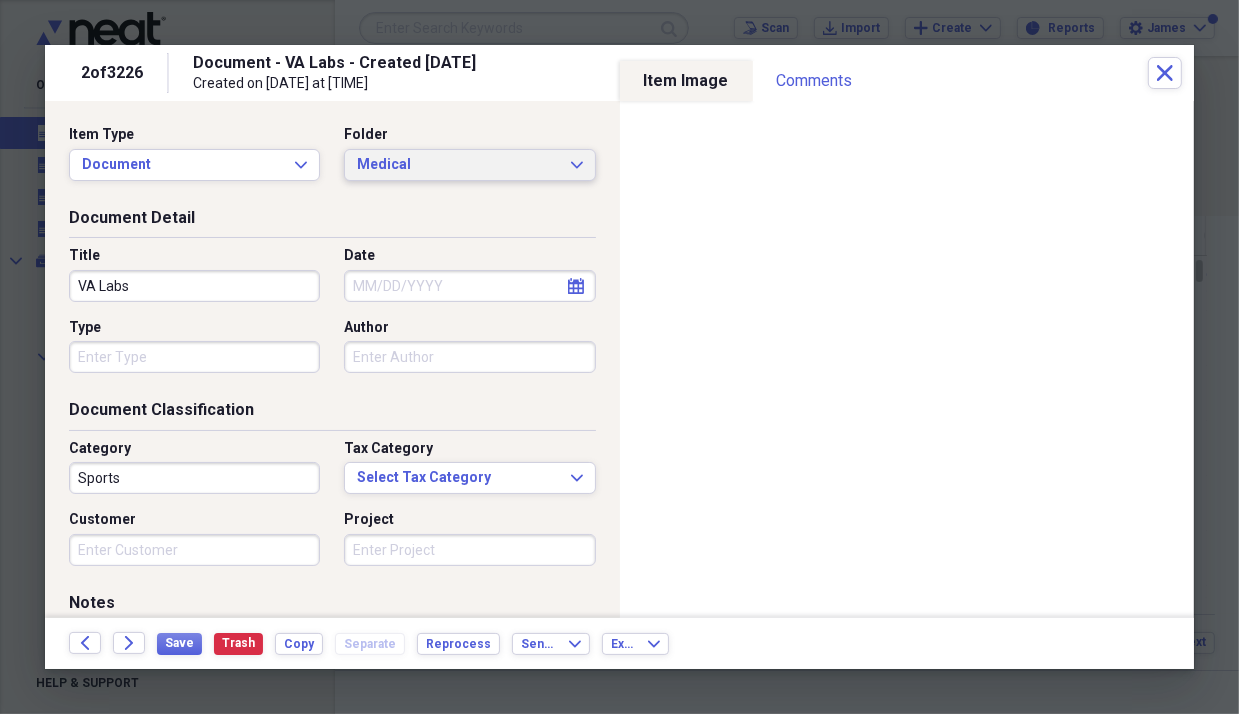 click on "Medical" at bounding box center [457, 165] 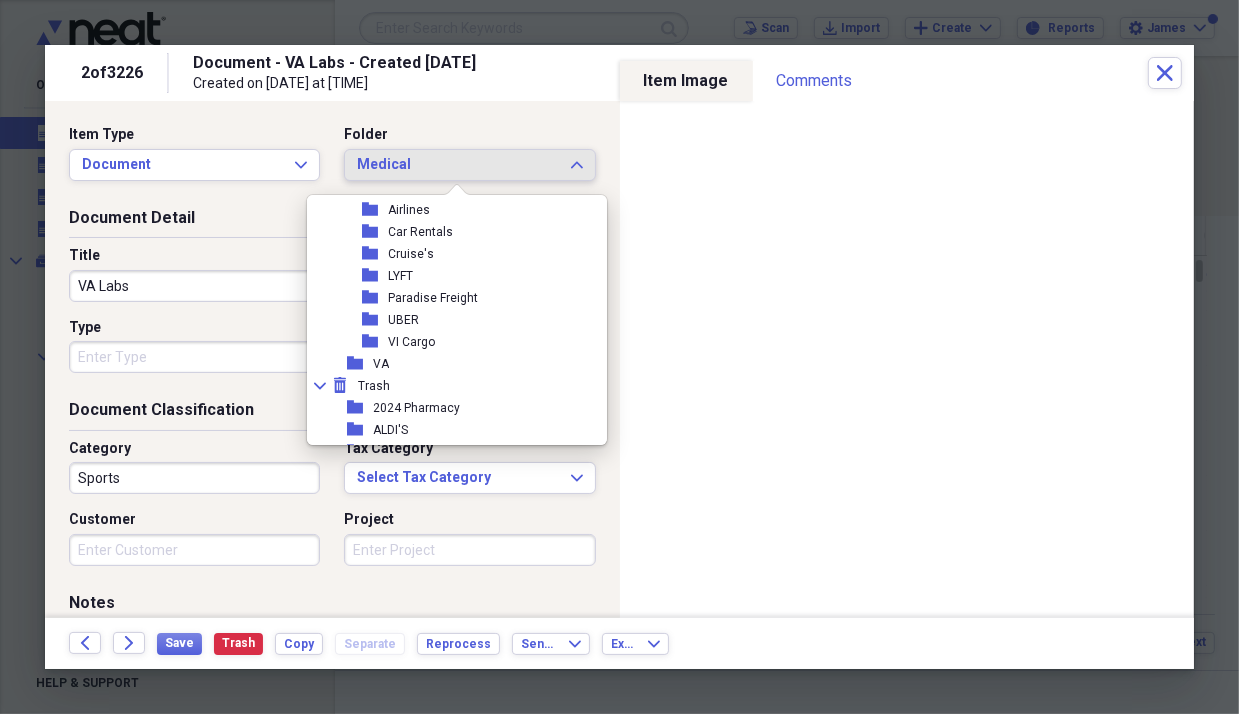 scroll, scrollTop: 1612, scrollLeft: 0, axis: vertical 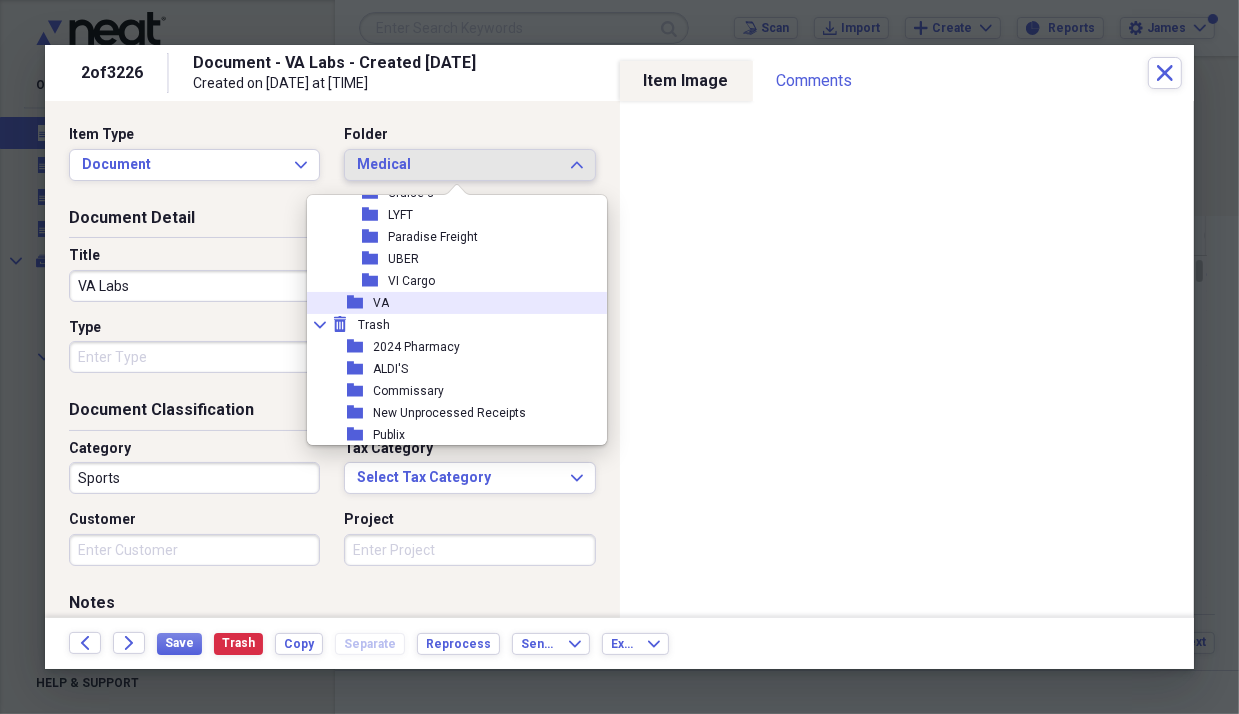 click on "folder VA" at bounding box center [449, 303] 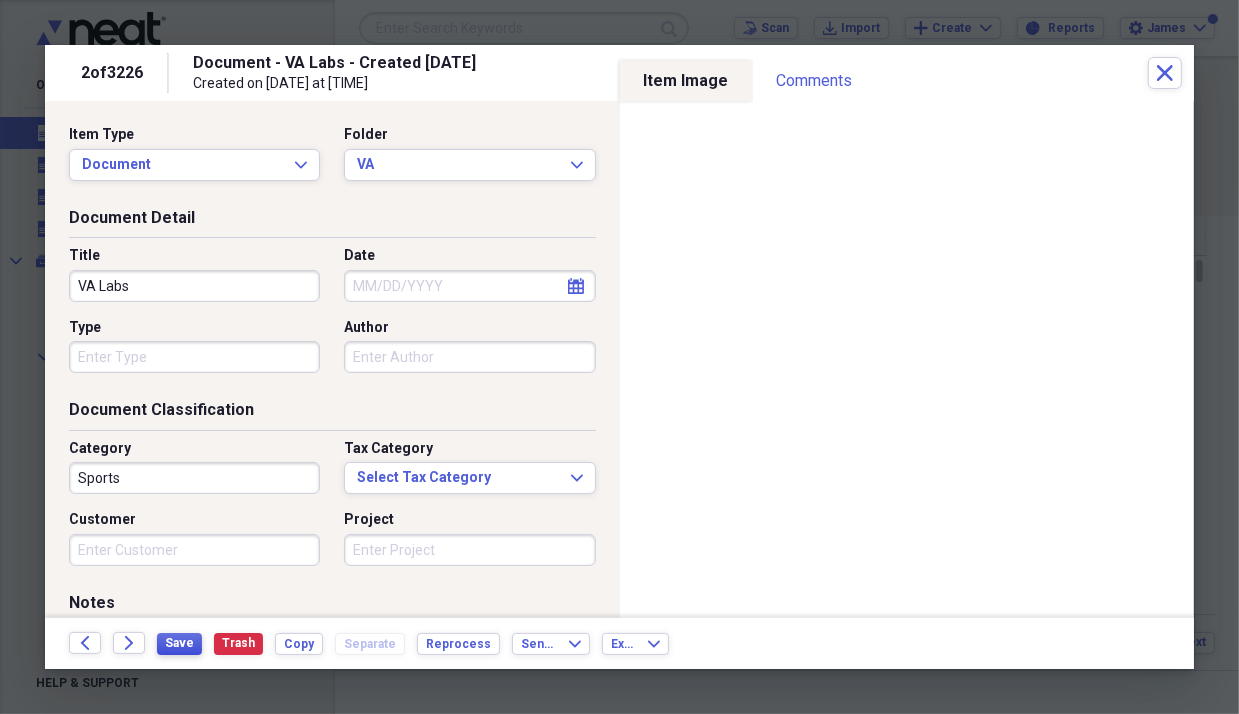 click on "Save" at bounding box center [179, 643] 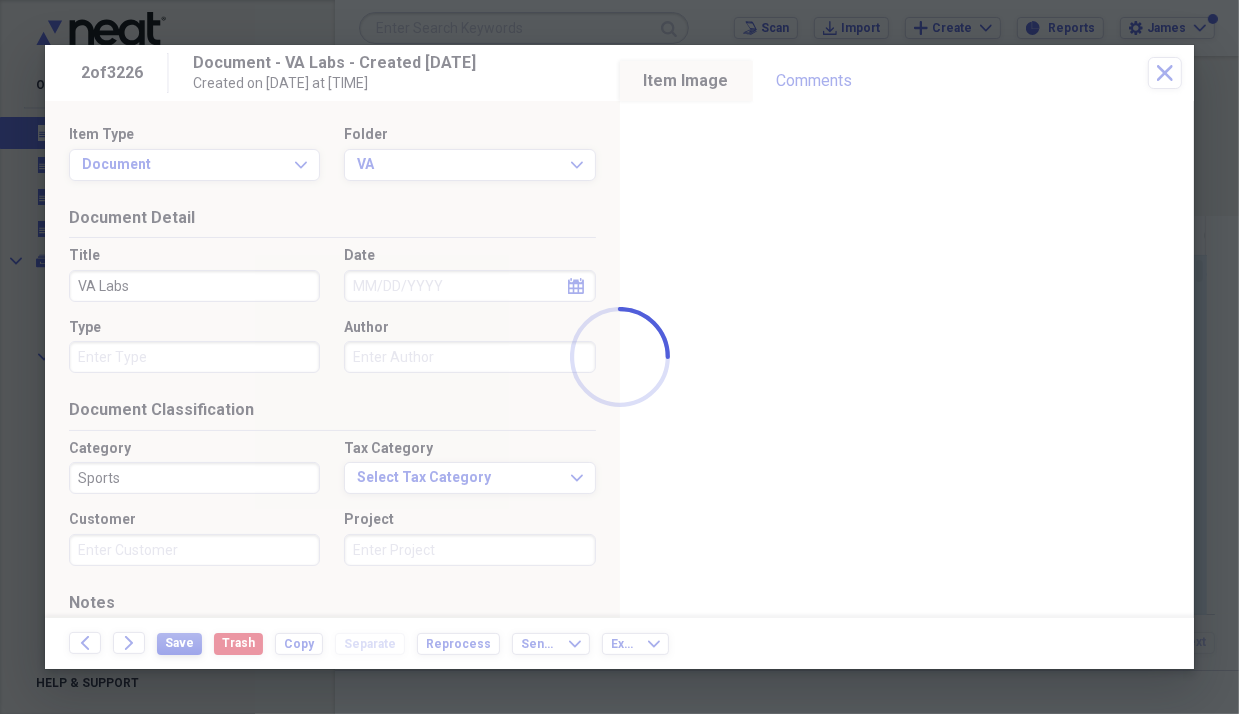 type on "VA Labs" 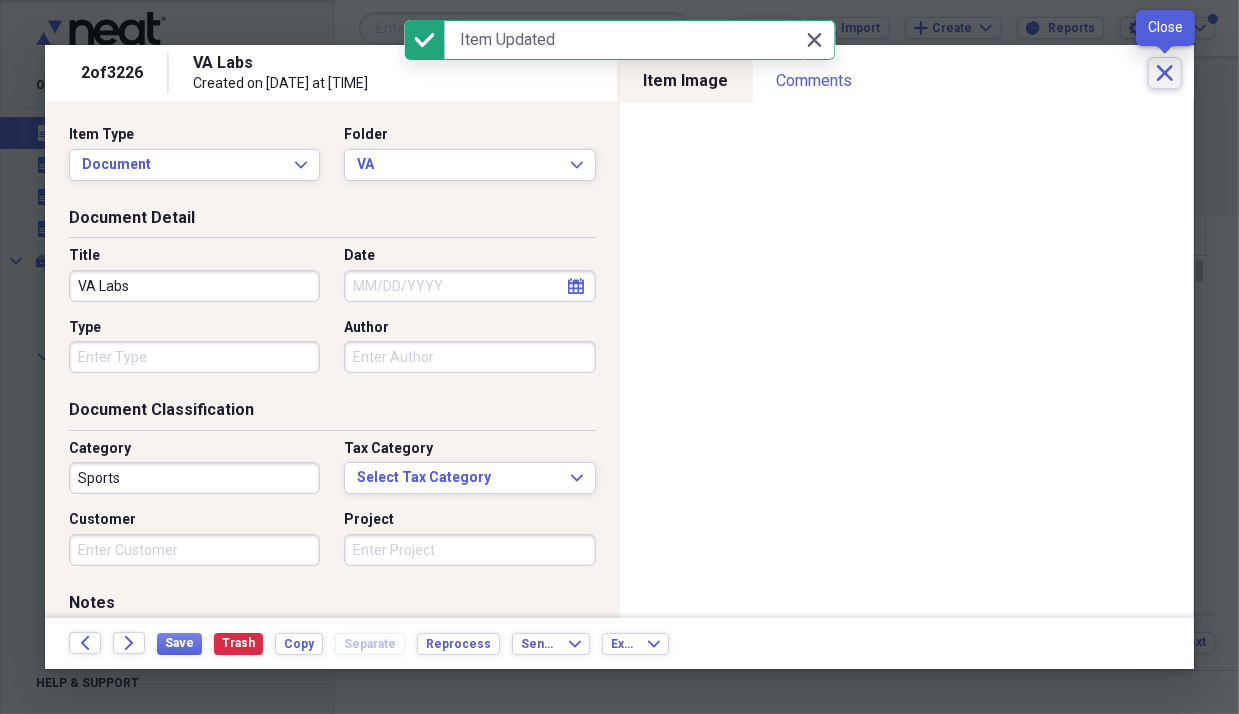 click 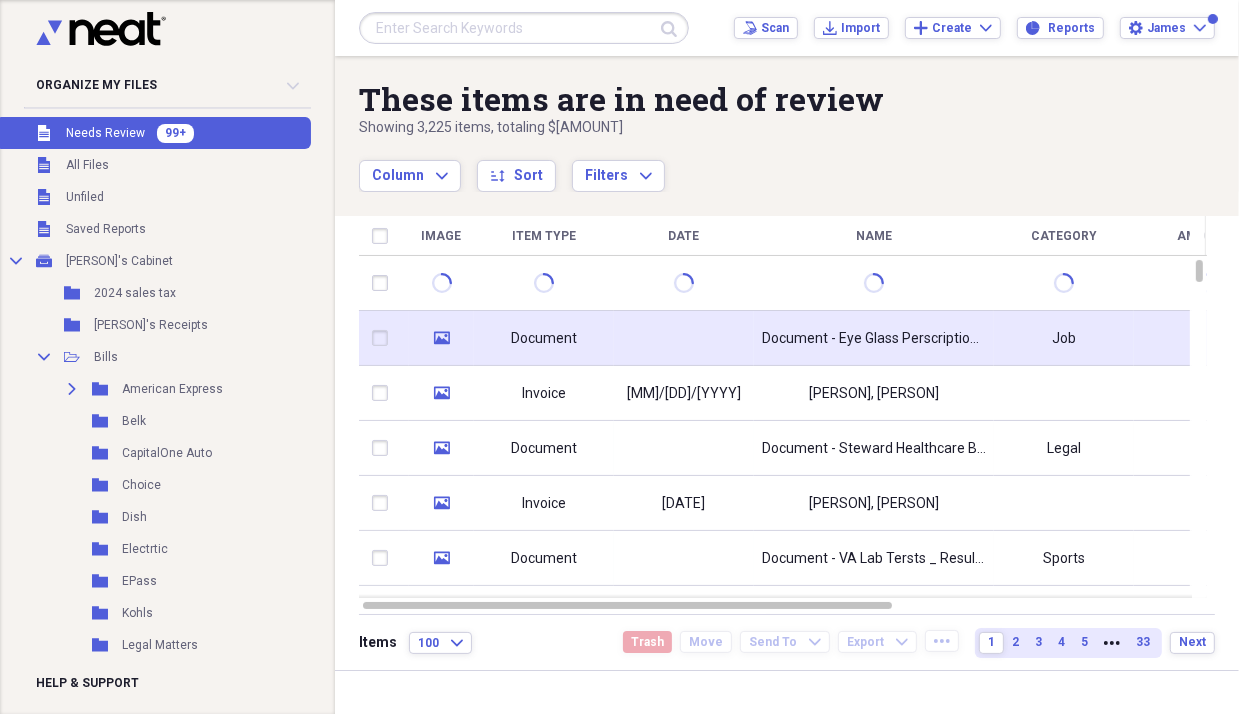 click on "Document" at bounding box center (544, 339) 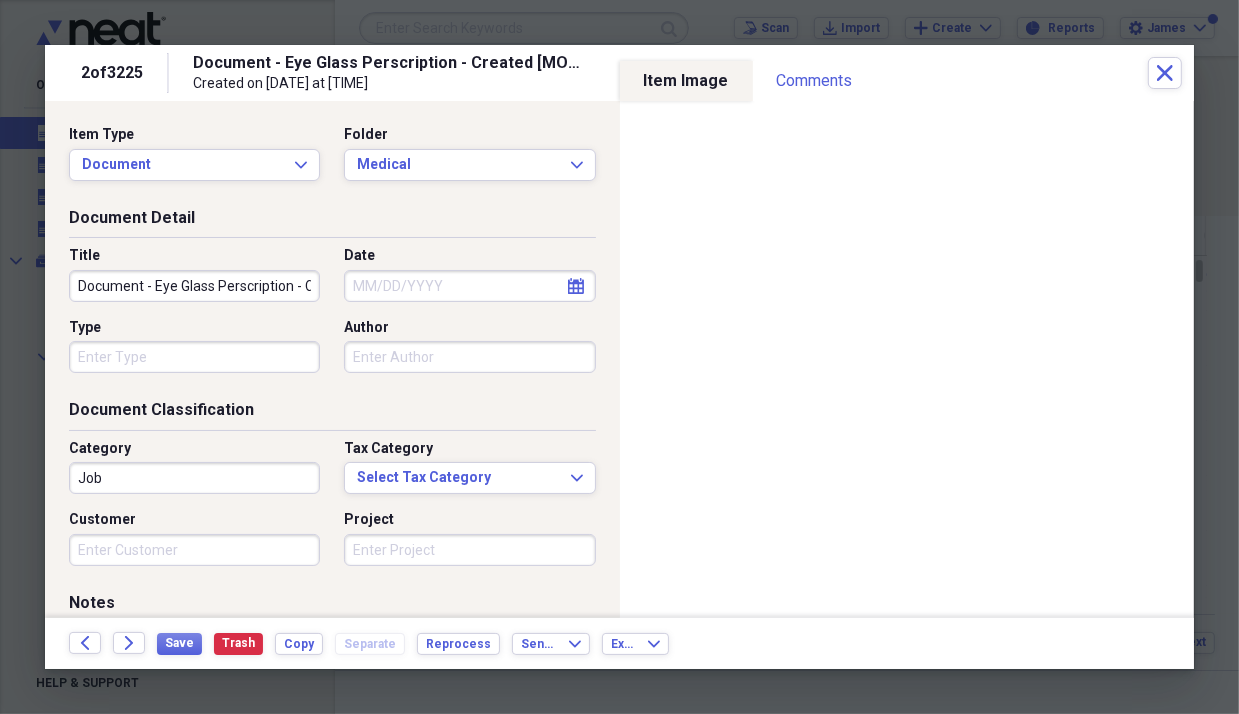 click on "Date" at bounding box center [469, 286] 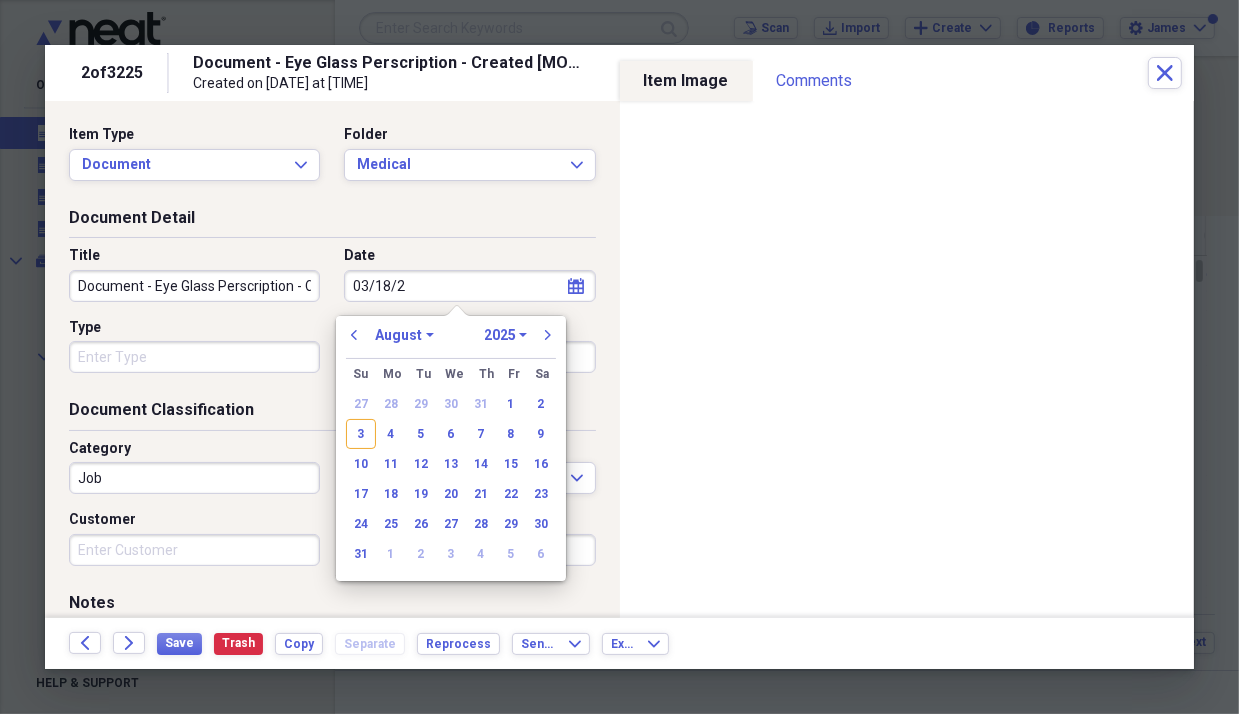 type on "03/18/20" 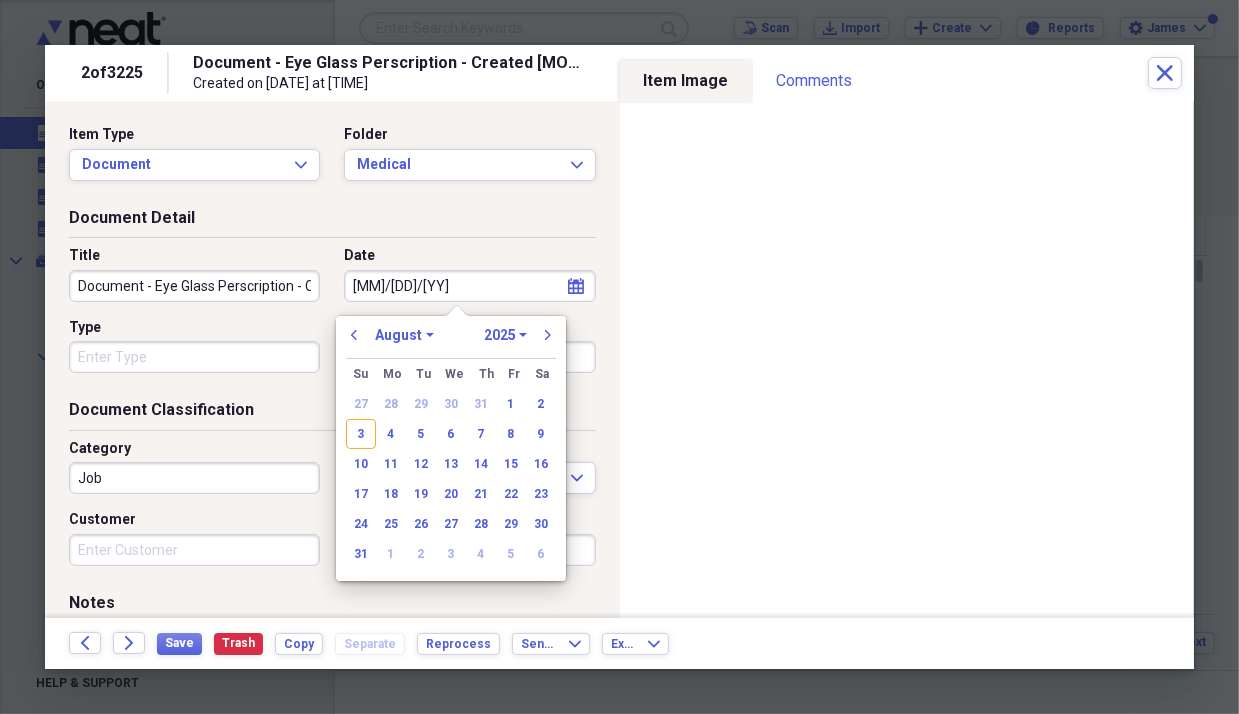 select on "2" 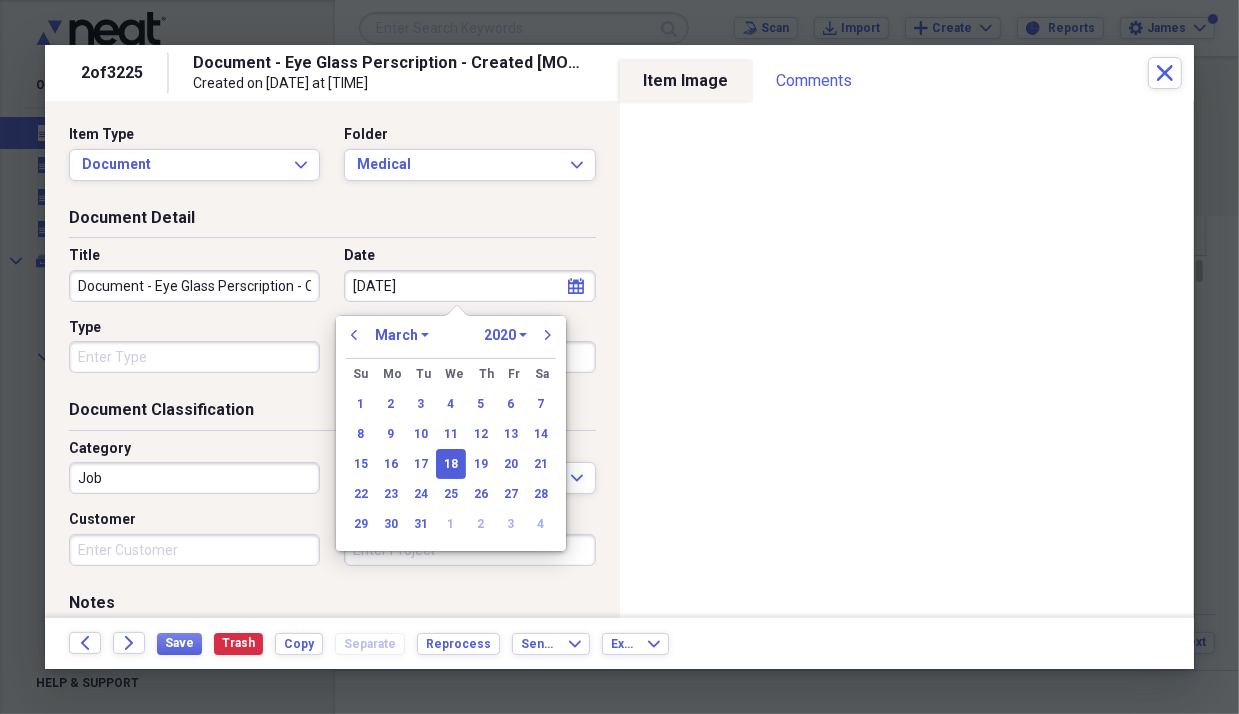 type on "03/18/2024" 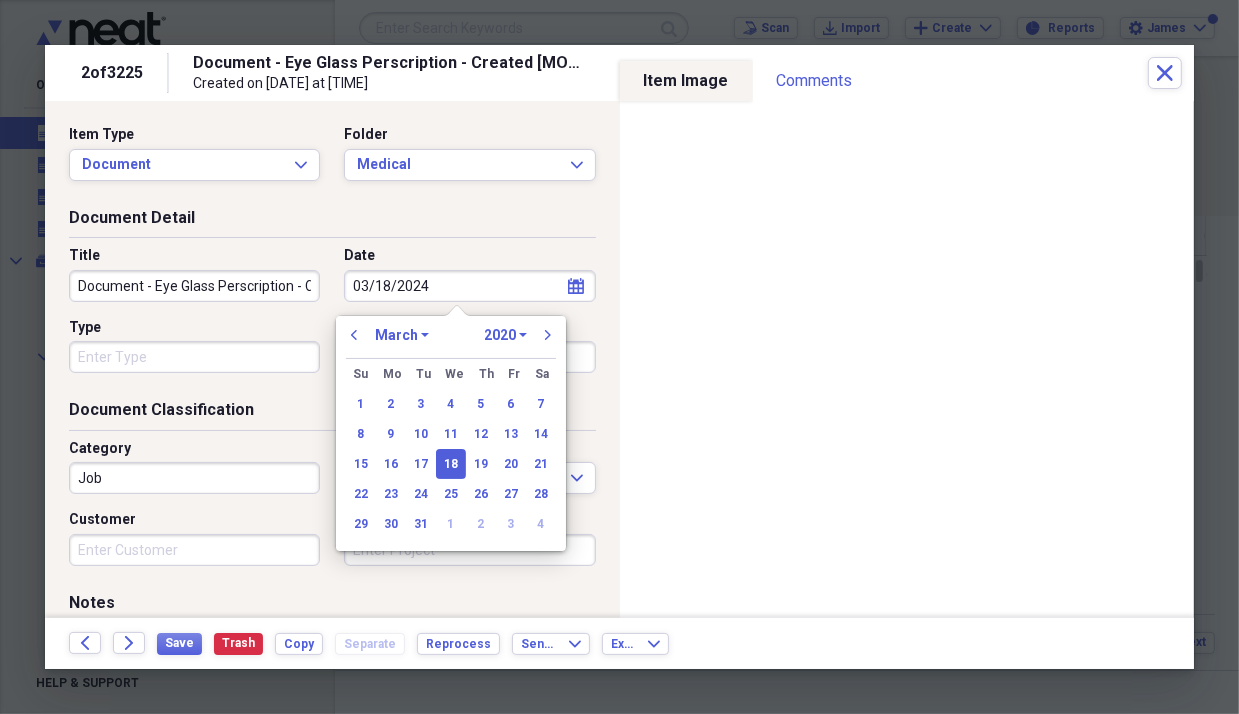 select on "2024" 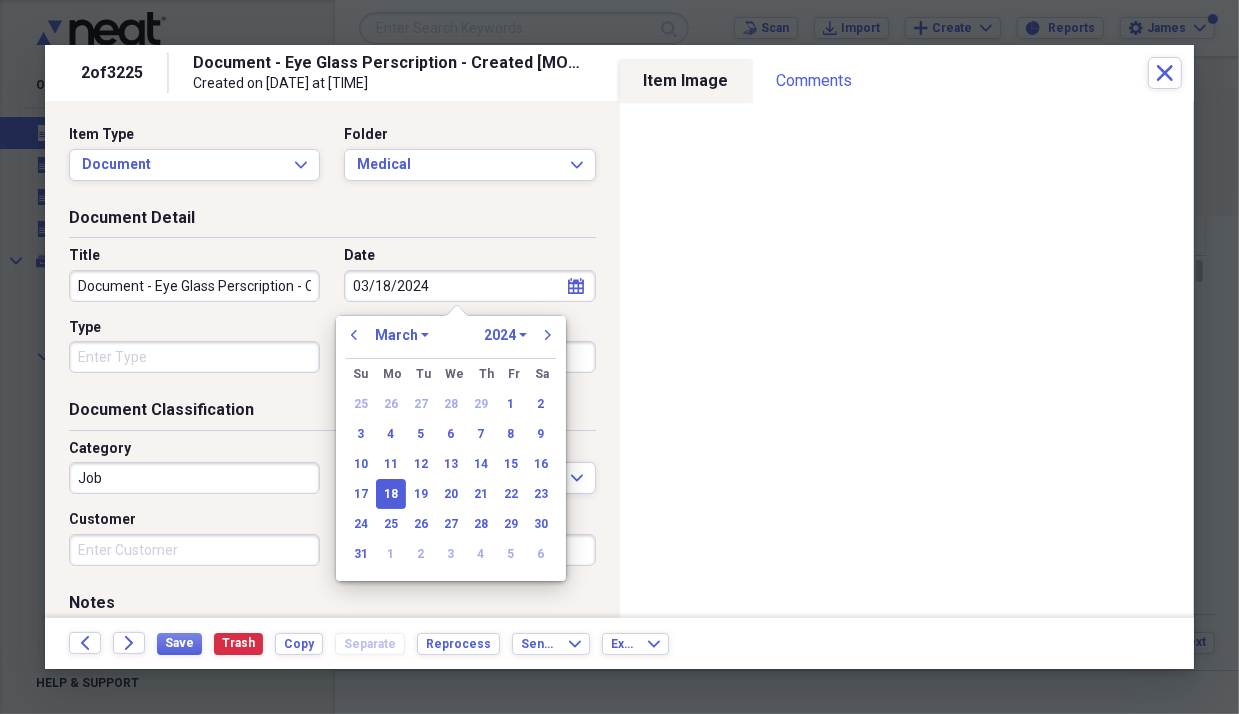 type on "03/18/2024" 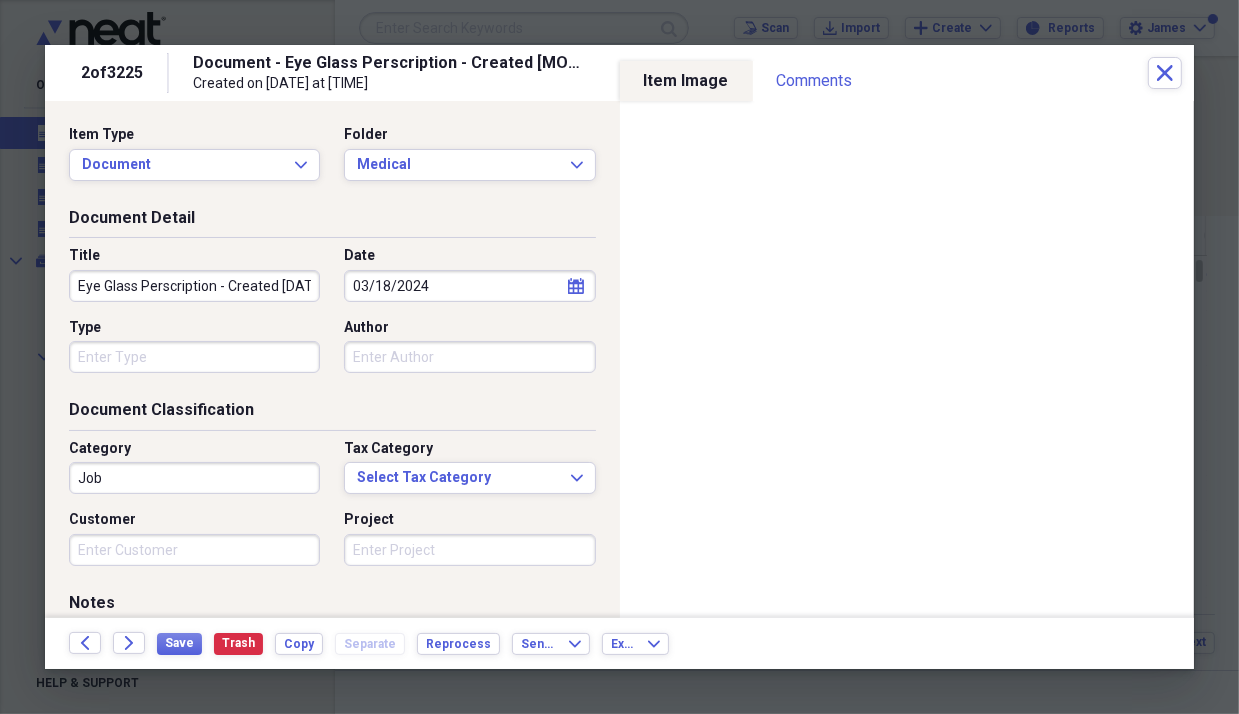 click on "Eye Glass Perscription - Created Mar 23, 2024" at bounding box center (194, 286) 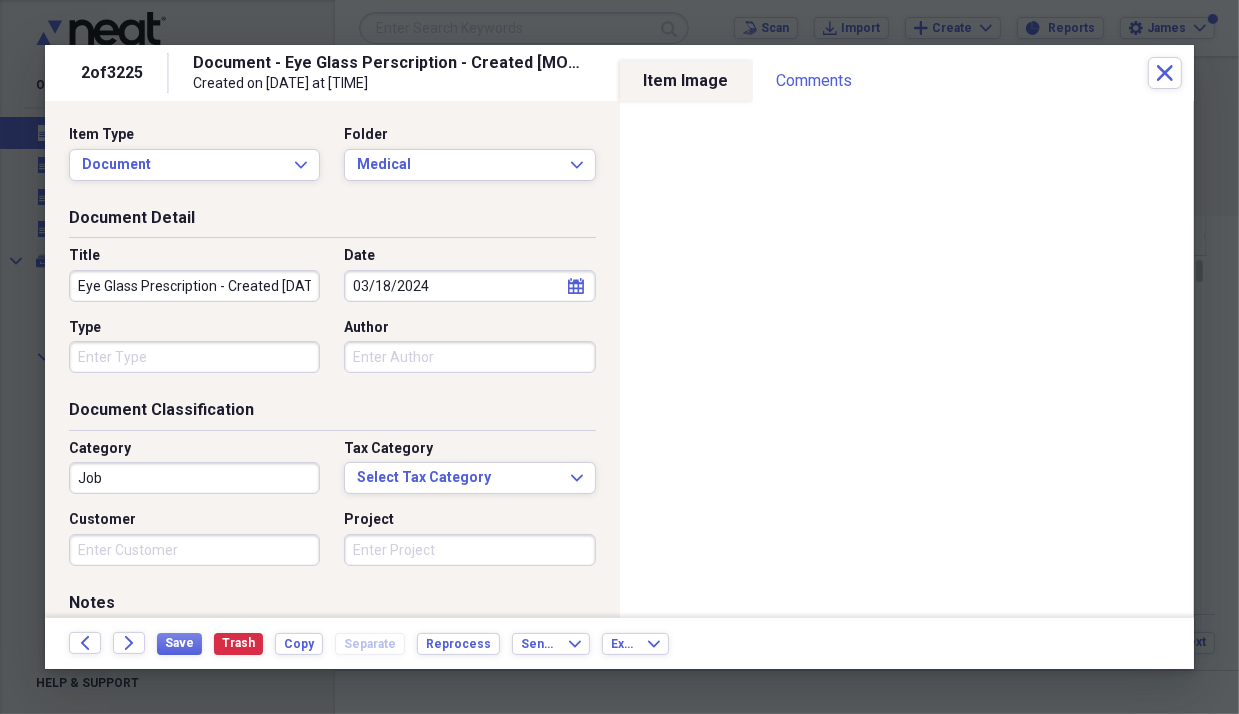 click on "Title" at bounding box center (194, 256) 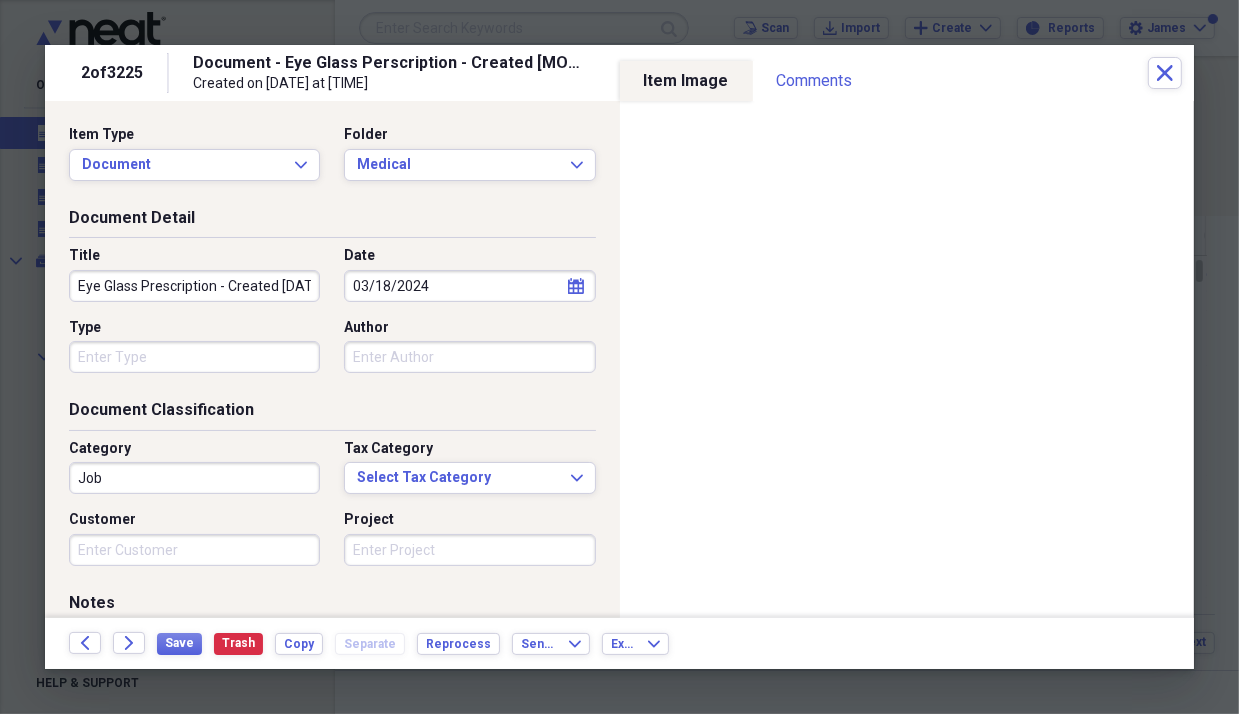 click on "Eye Glass Prescription - Created Mar 23, 2024" at bounding box center (194, 286) 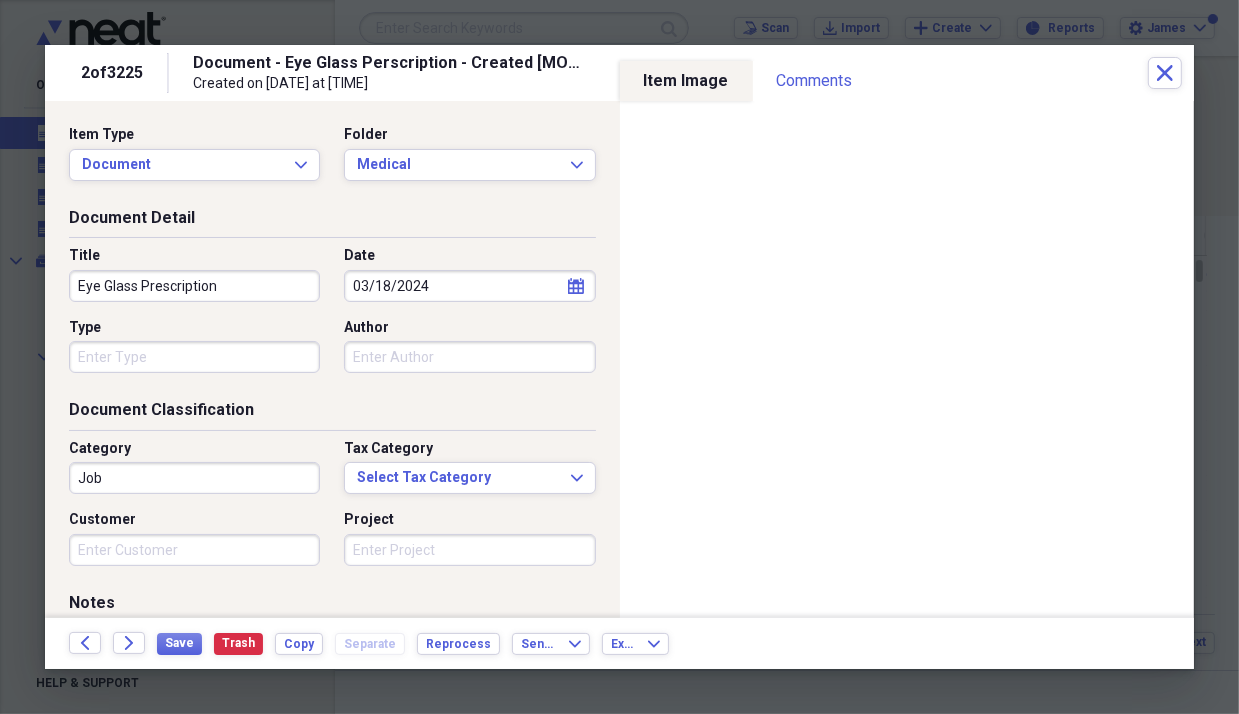 type on "Eye Glass Prescription" 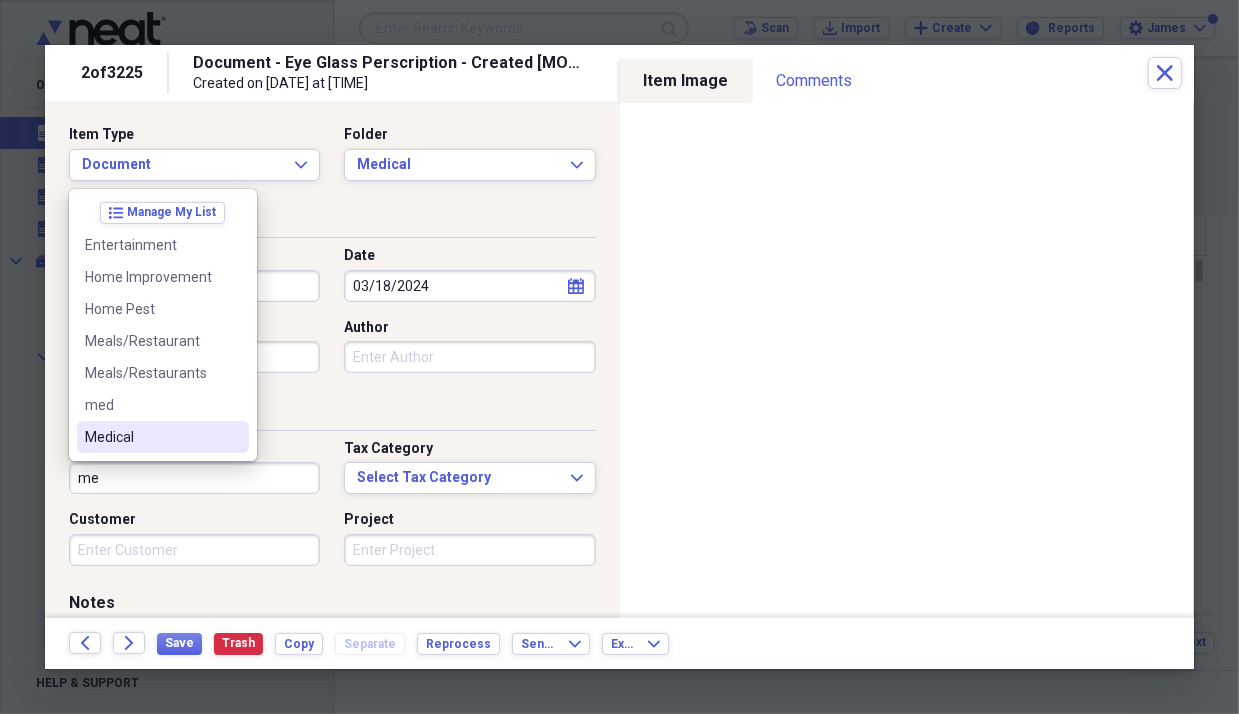 click on "Medical" at bounding box center (151, 437) 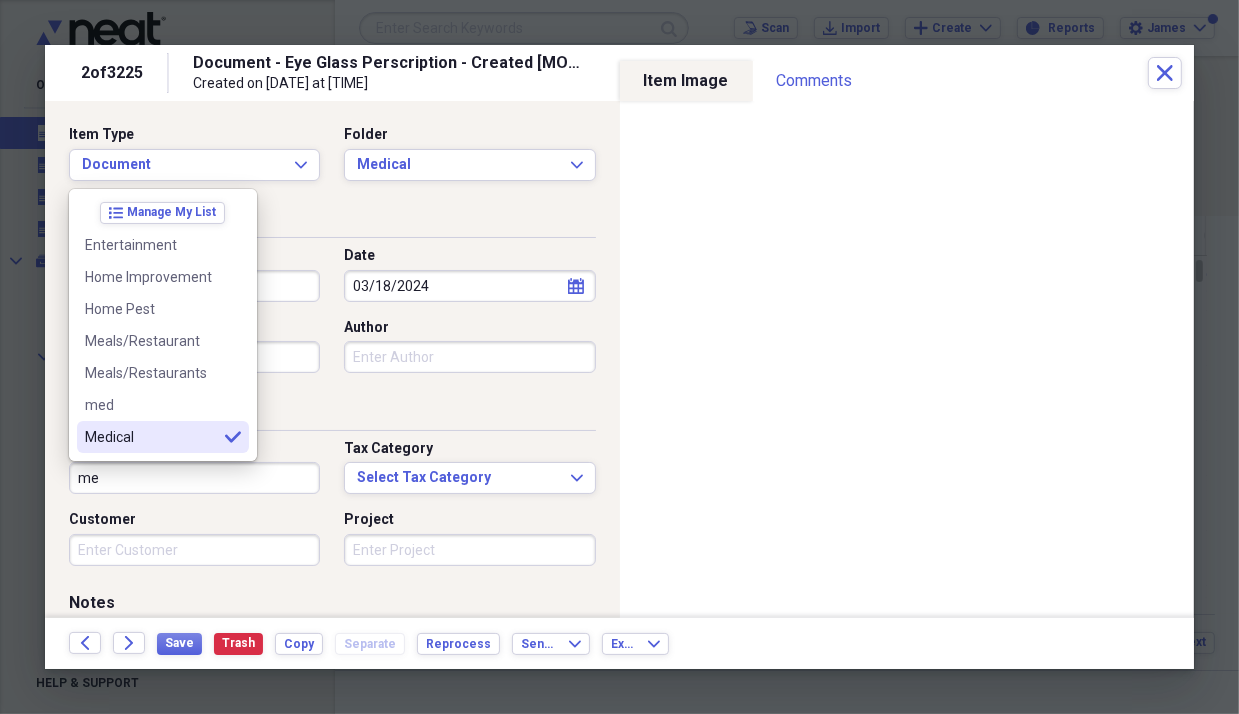 type on "Medical" 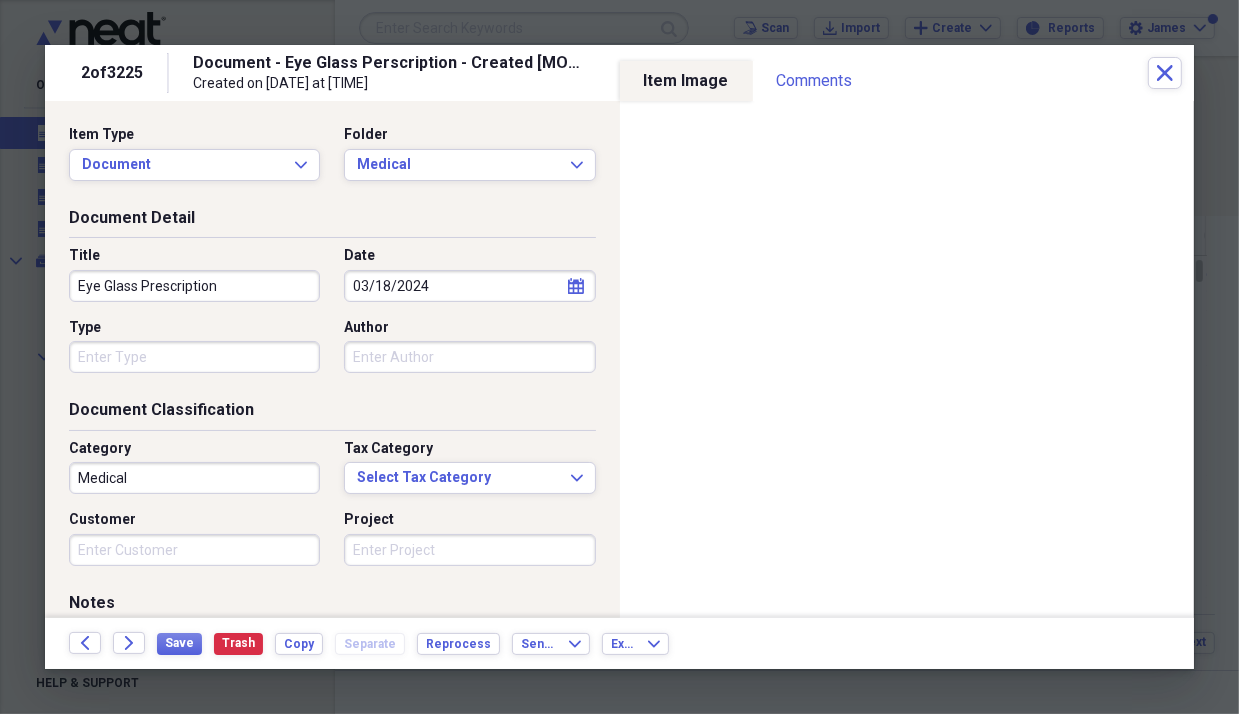 click on "Document Classification" at bounding box center (332, 414) 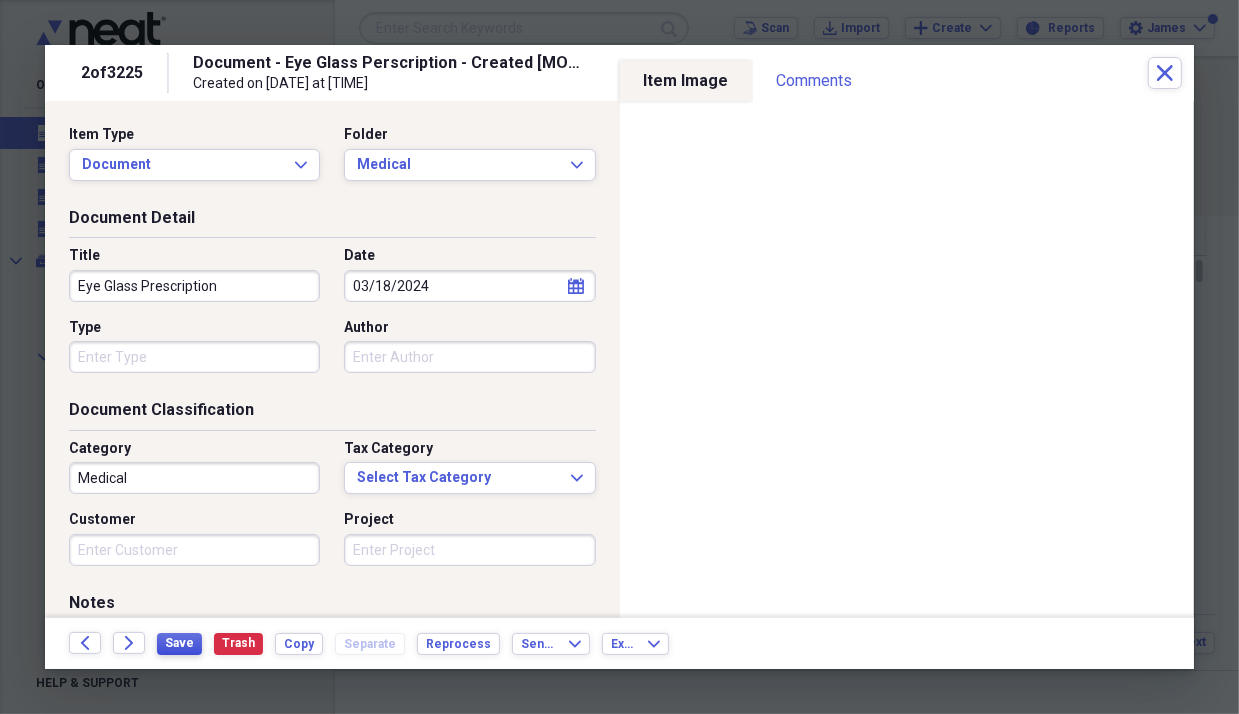 click on "Save" at bounding box center (179, 643) 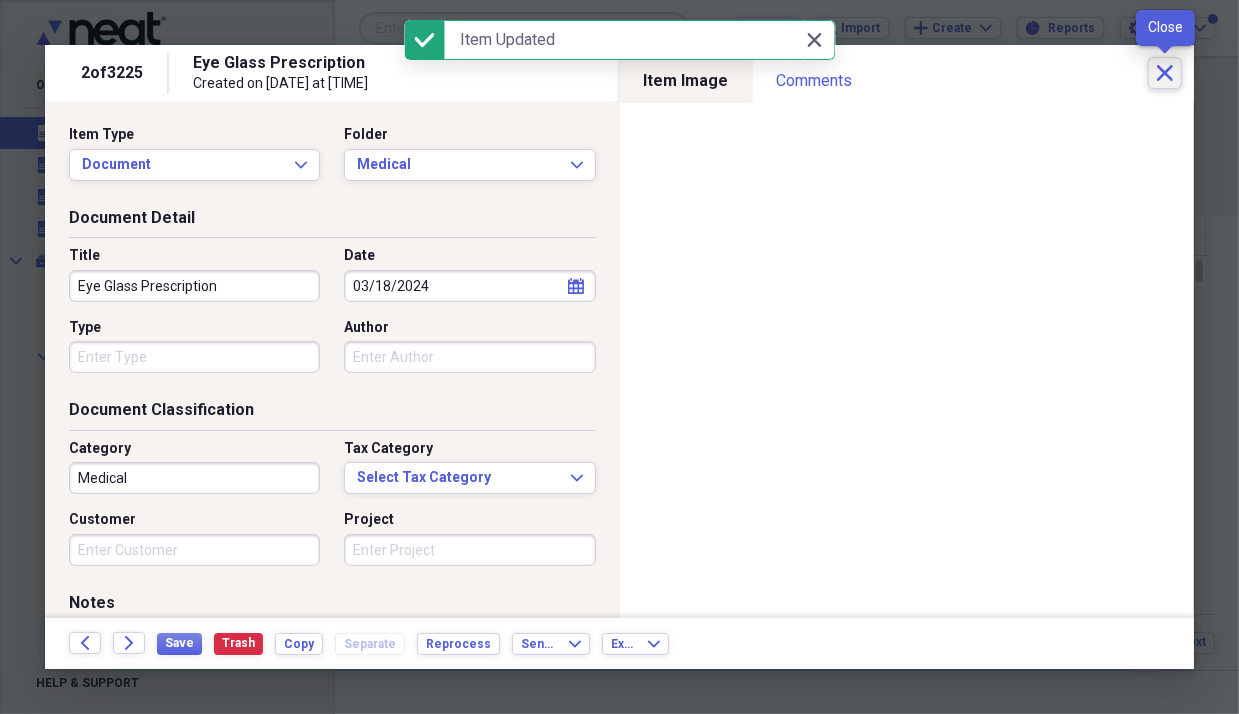 click on "Close" at bounding box center (1165, 73) 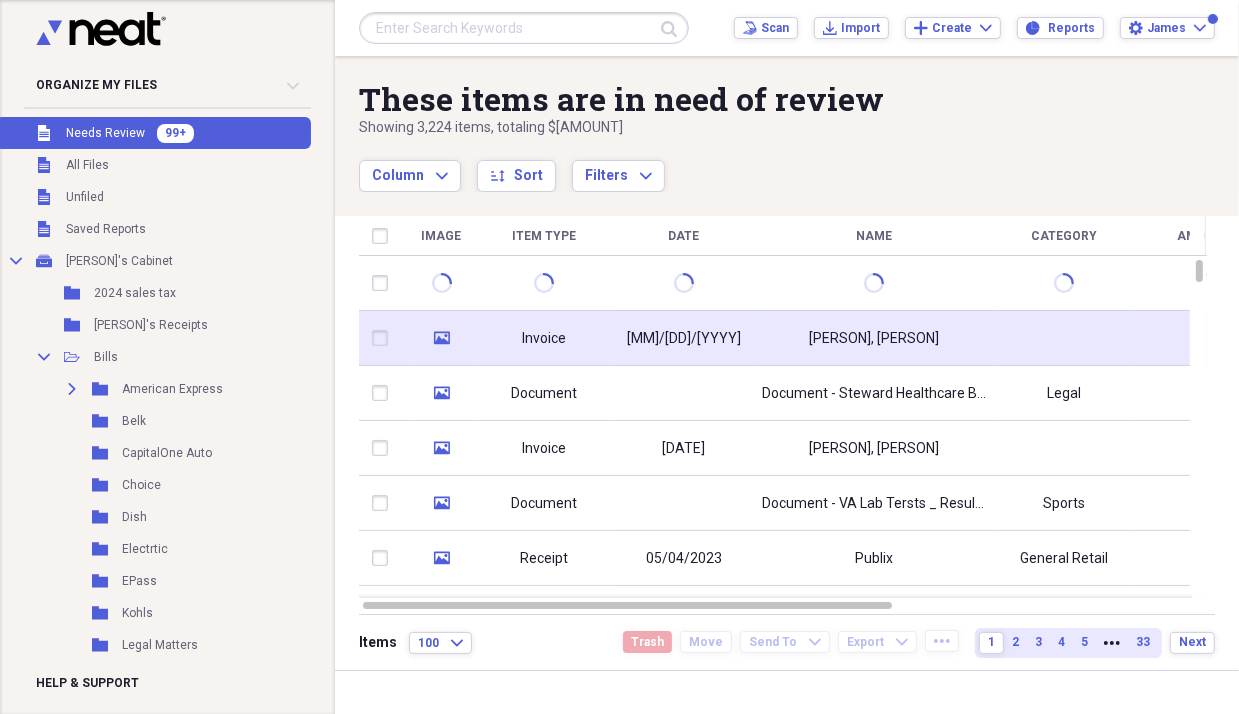 click on "Invoice" at bounding box center (544, 339) 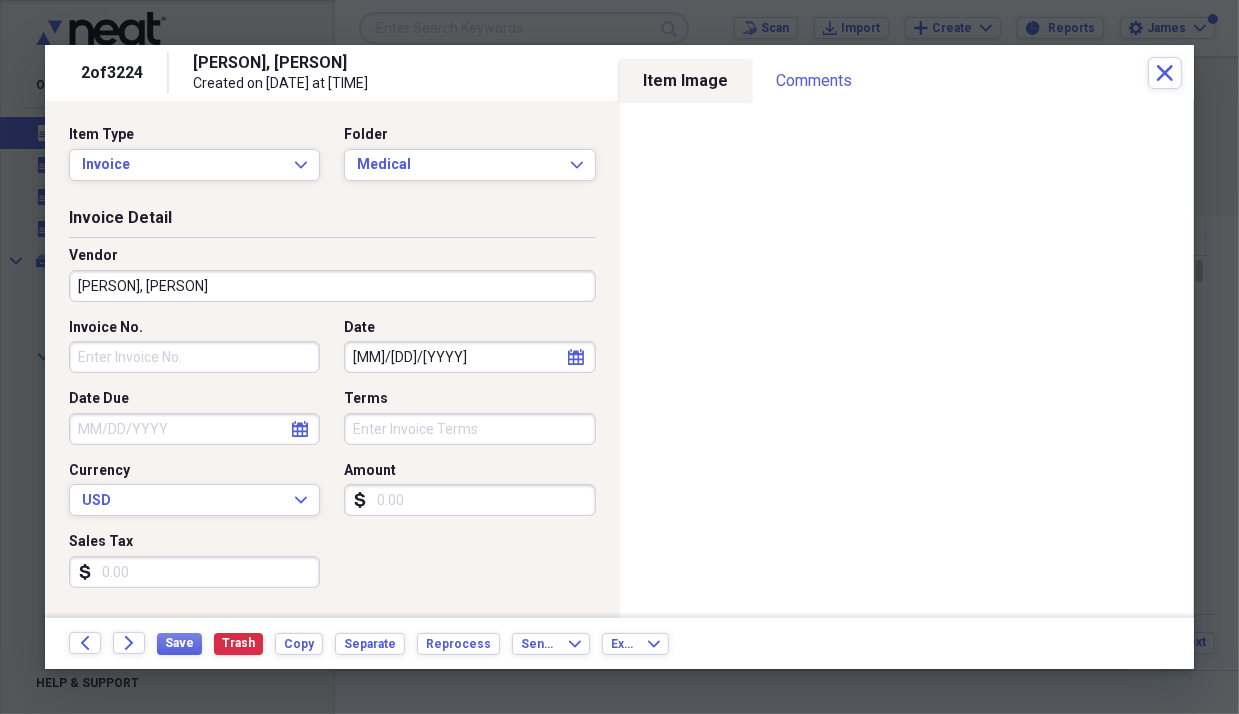 click on "[LAST], [FIRST]" at bounding box center (332, 286) 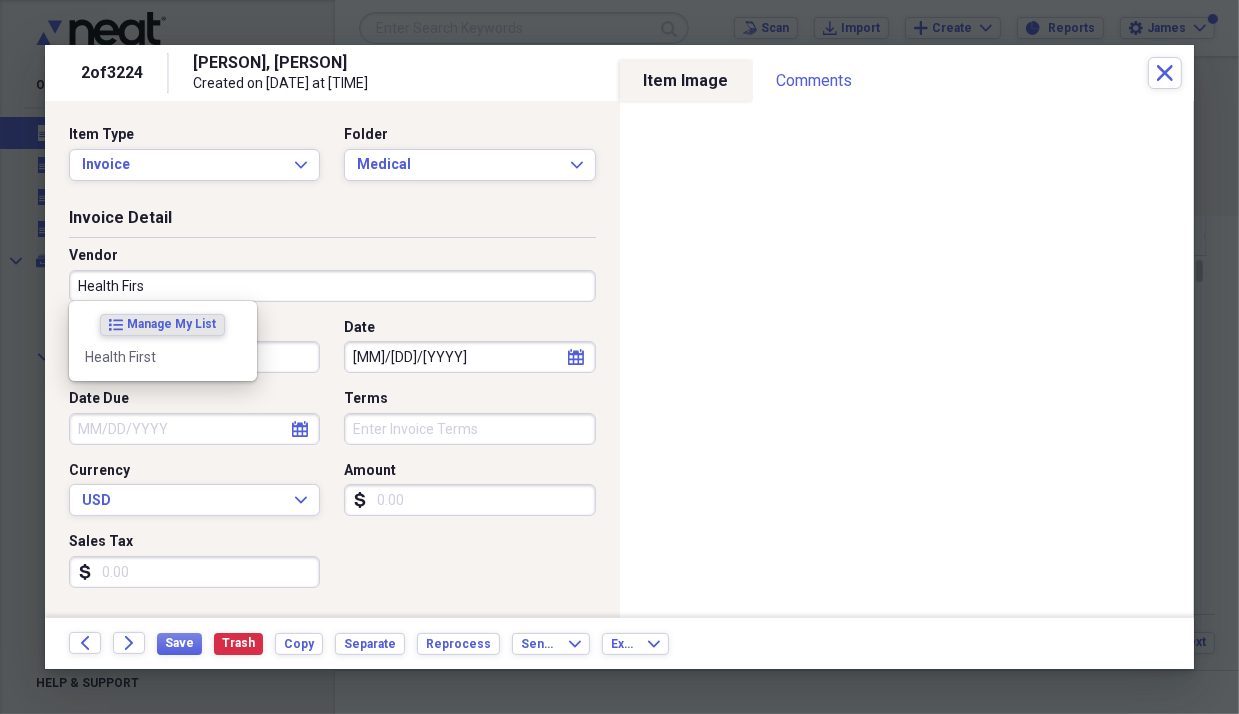 type on "Health First" 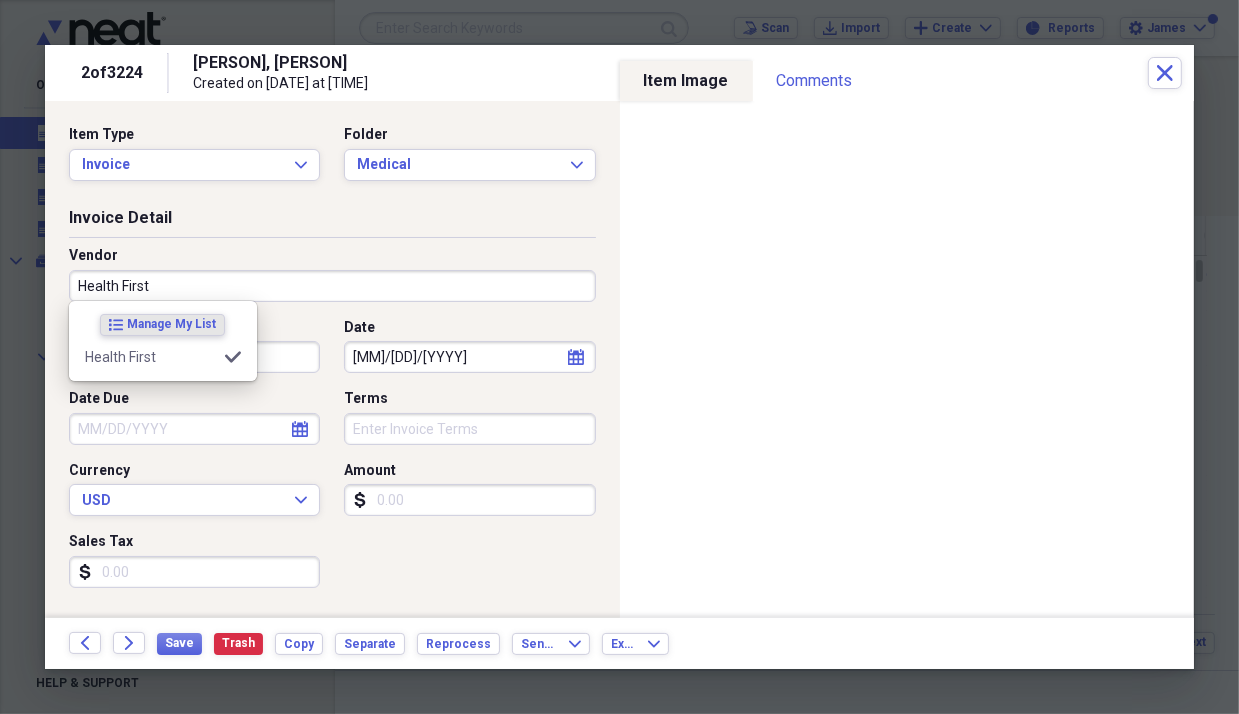 type on "Medical" 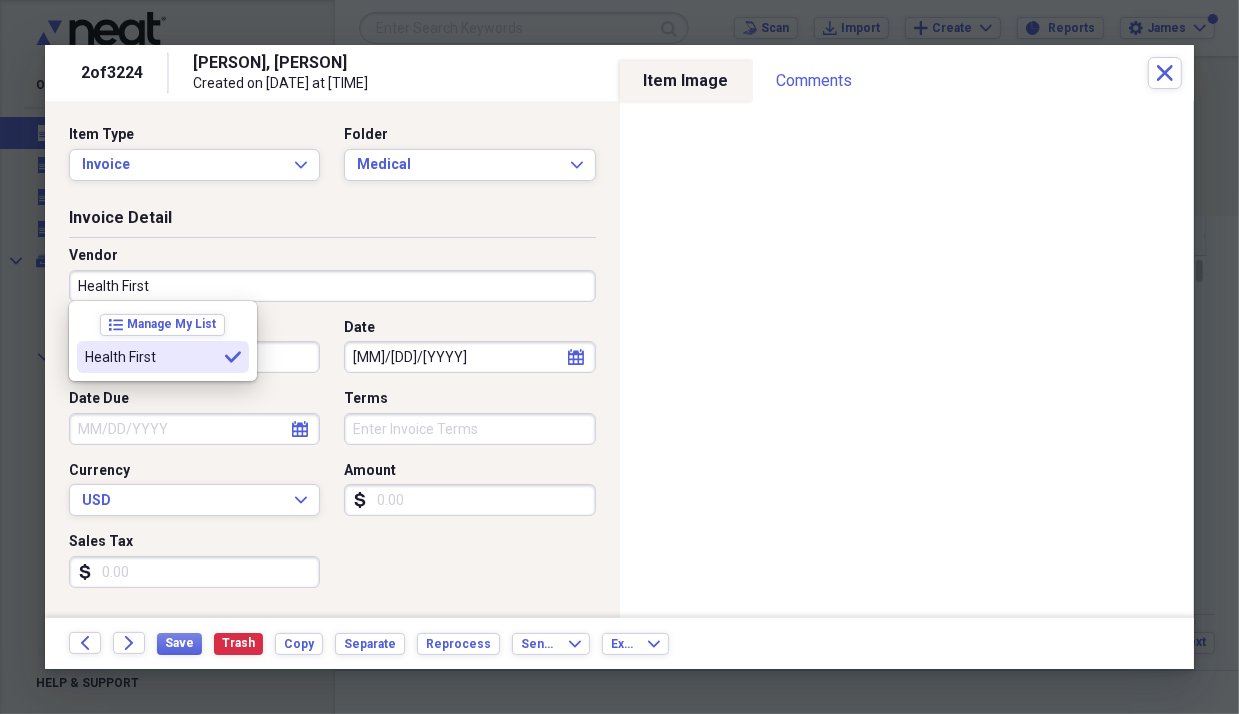 click on "Health First" at bounding box center (151, 357) 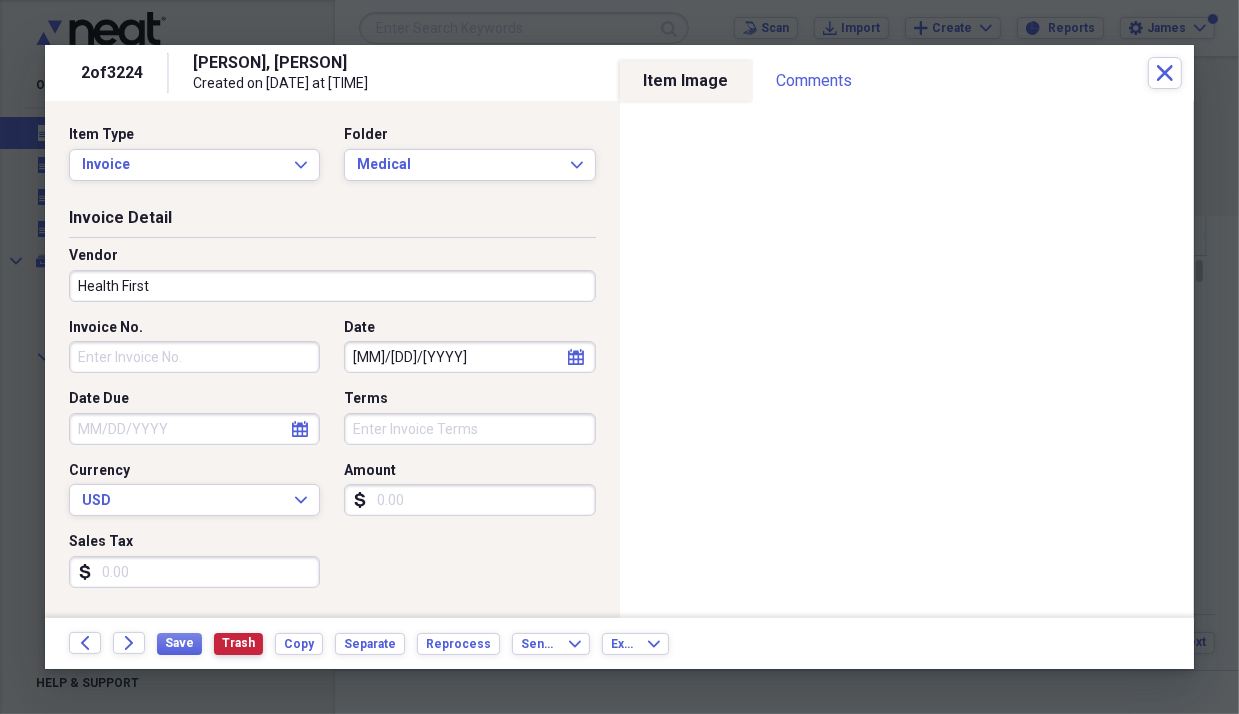 click on "Trash" at bounding box center (238, 643) 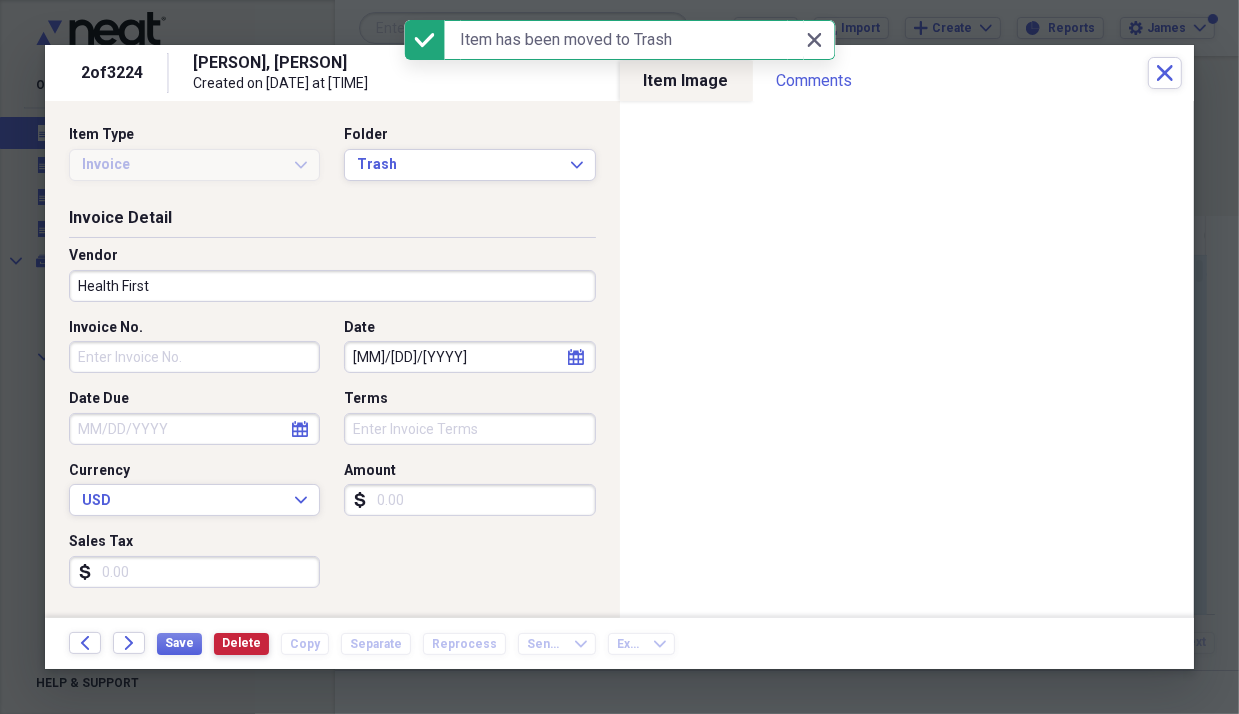 type on "[LAST], [FIRST]" 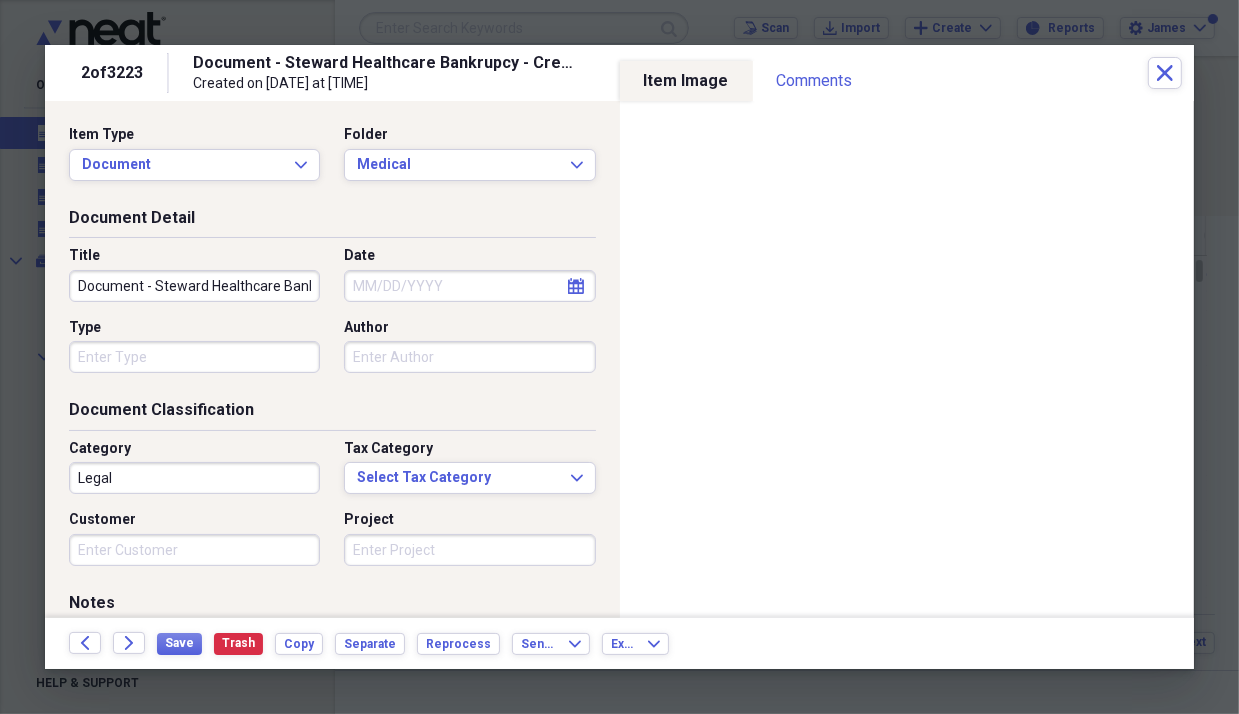 click on "Document - Steward Healthcare Bankrupcy - Created Aug 17, 2024" at bounding box center (194, 286) 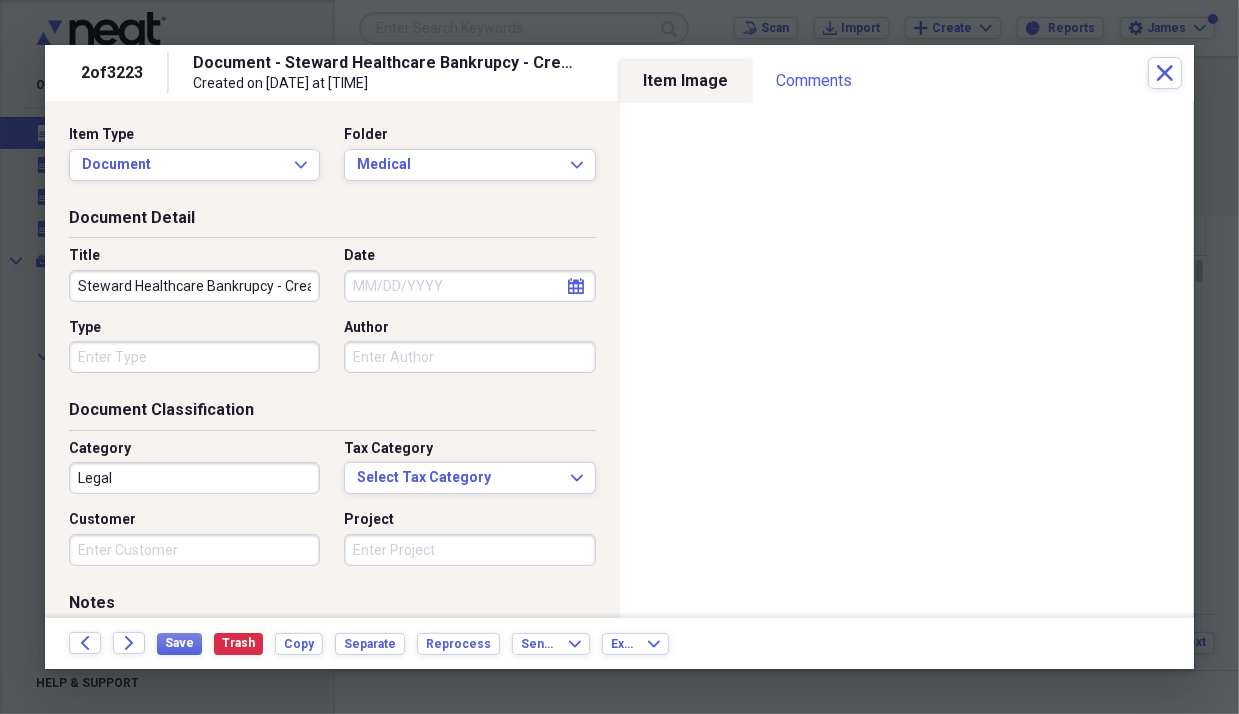 click on "Steward Healthcare Bankrupcy - Created Aug 17, 2024" at bounding box center [194, 286] 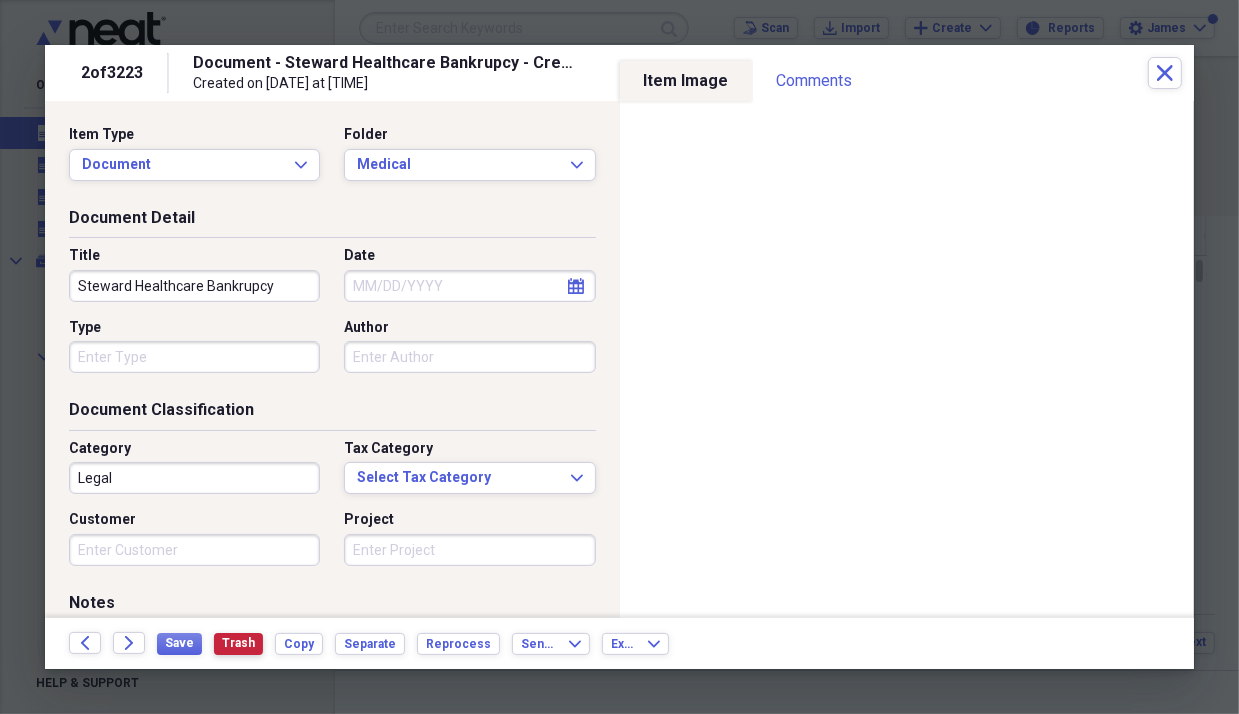 click on "Trash" at bounding box center (238, 643) 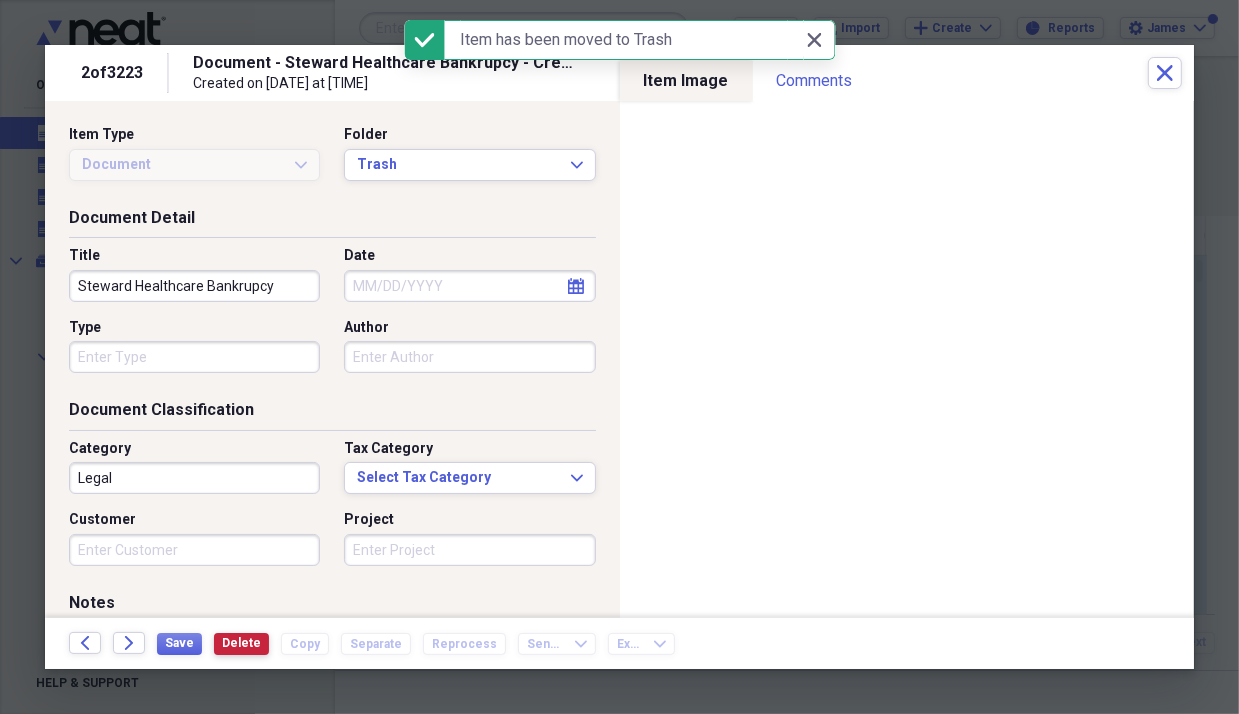 type on "Document - Steward Healthcare Bankrupcy - Created Aug 17, 2024" 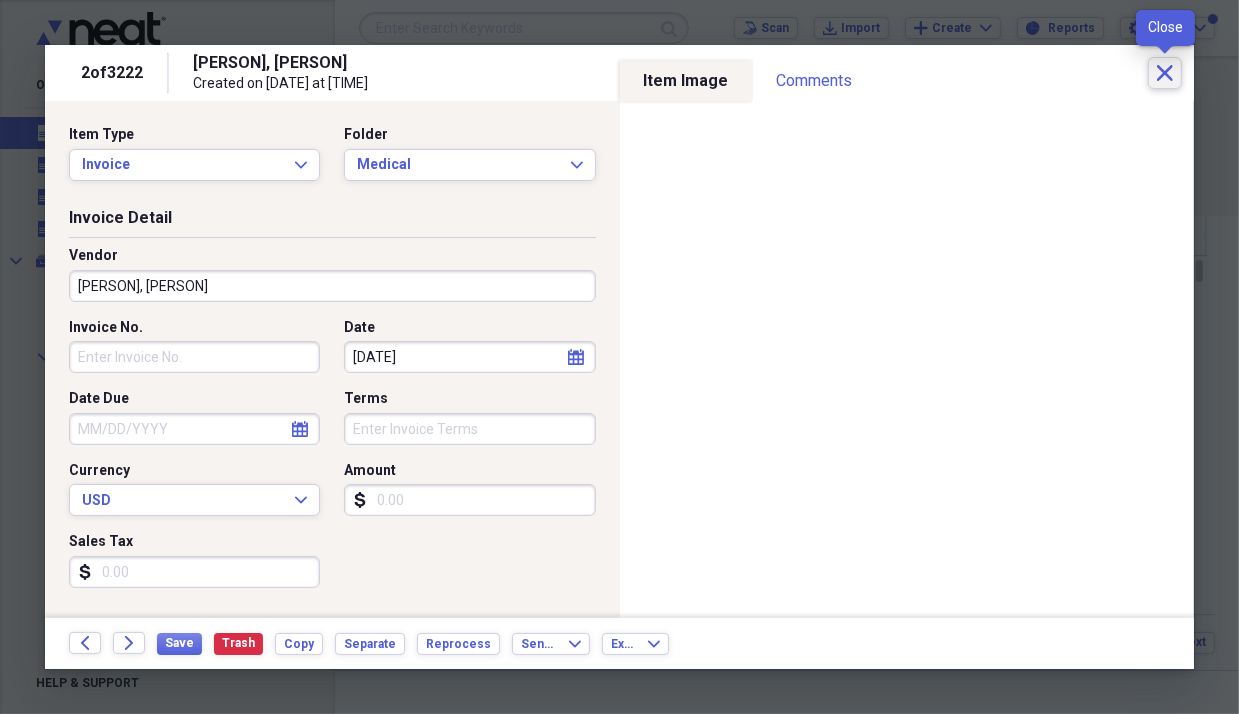 click on "Close" at bounding box center (1165, 73) 